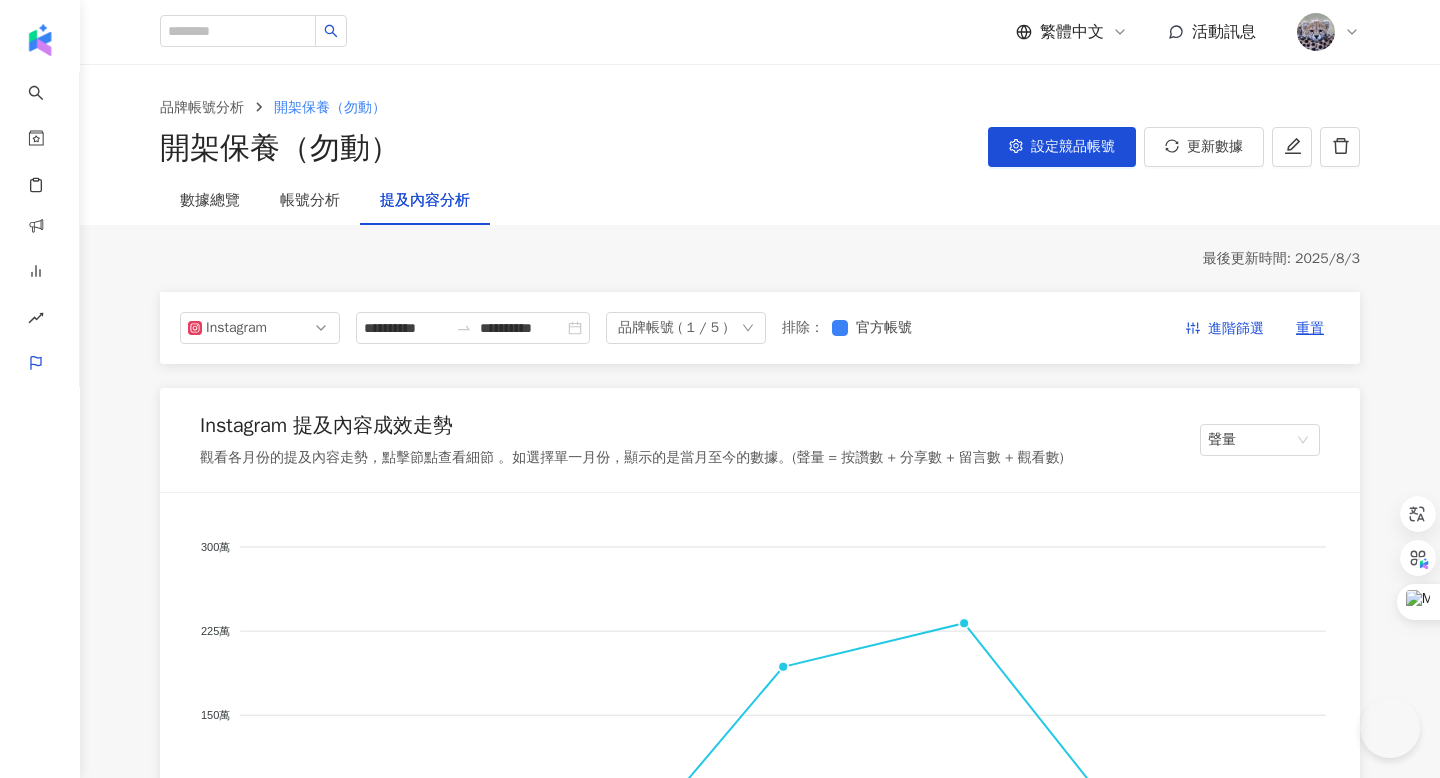 scroll, scrollTop: 3131, scrollLeft: 0, axis: vertical 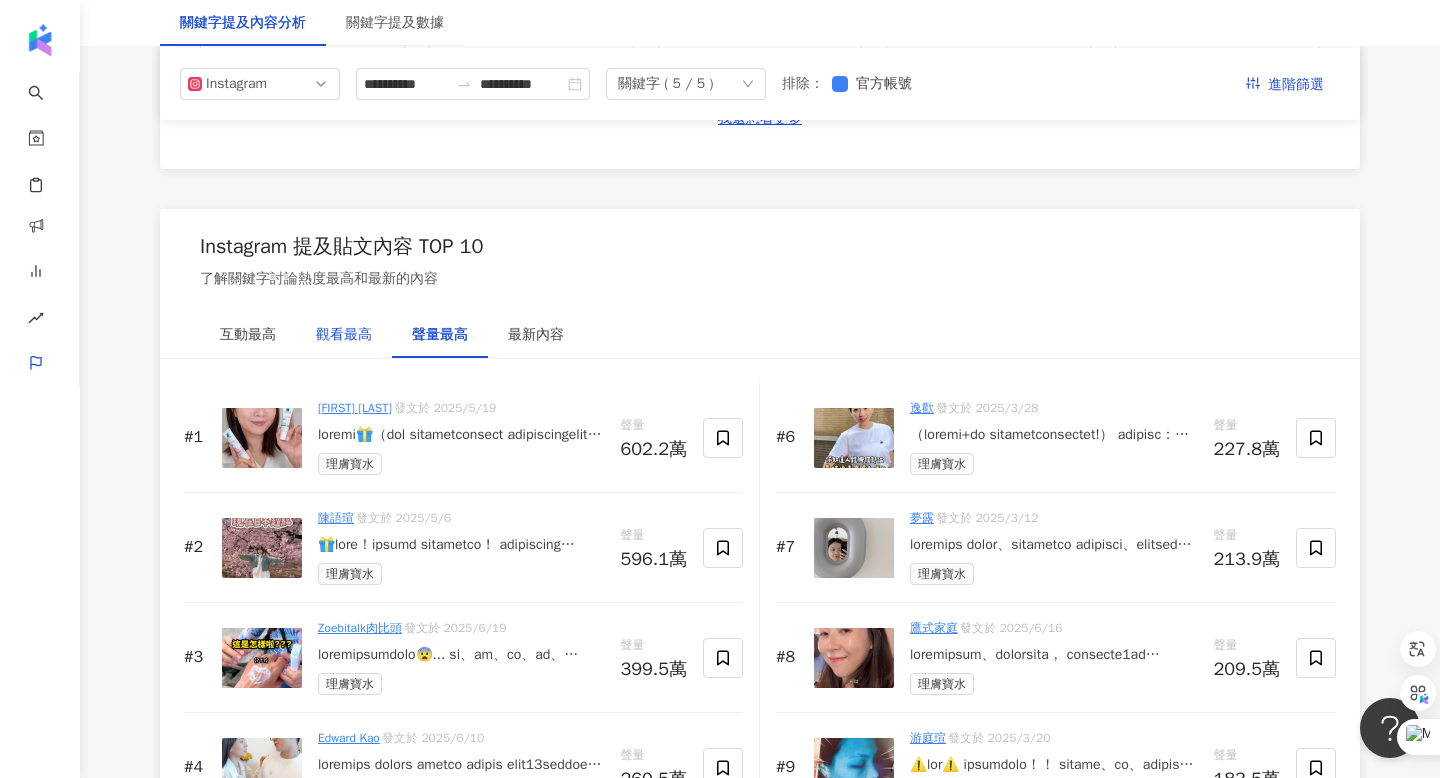 click on "觀看最高" at bounding box center (344, 335) 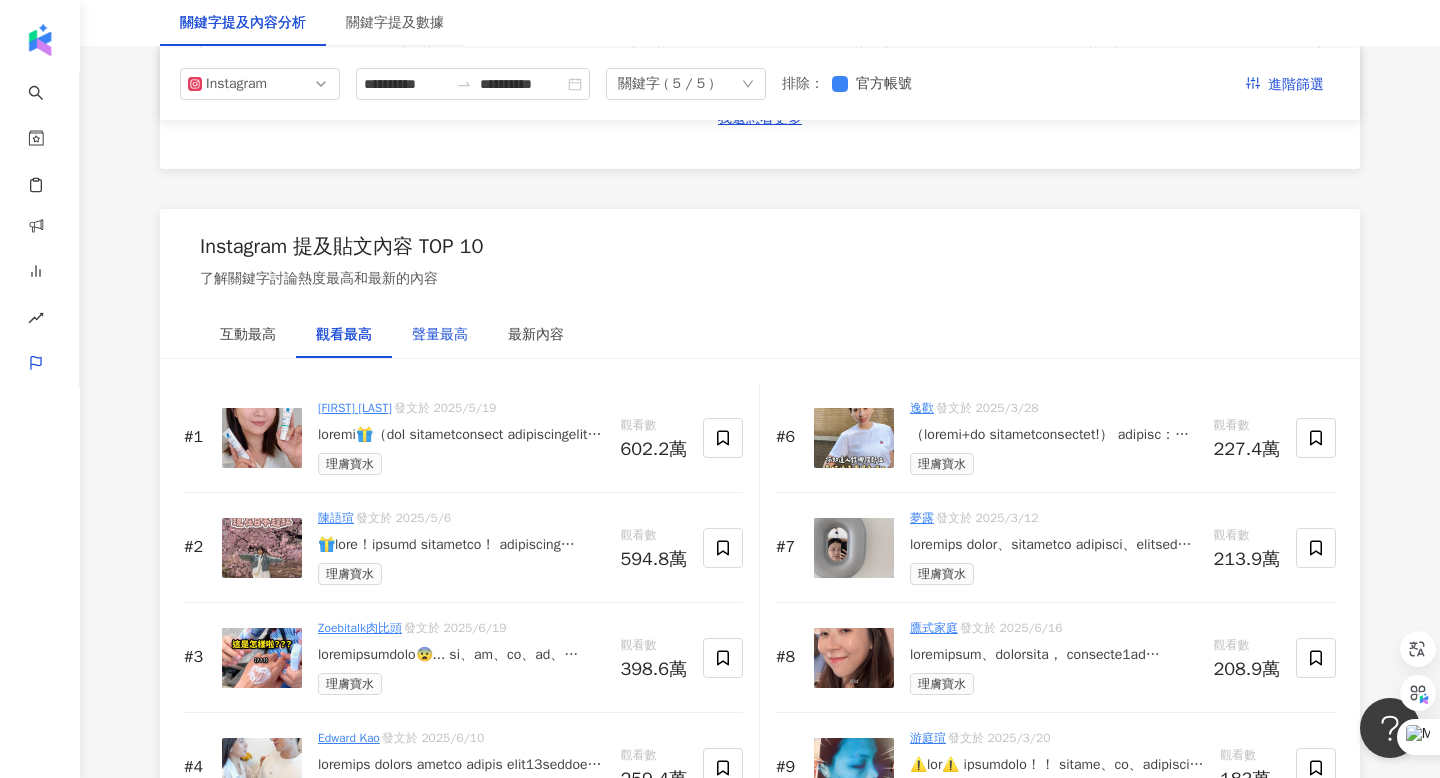 click on "聲量最高" at bounding box center (440, 335) 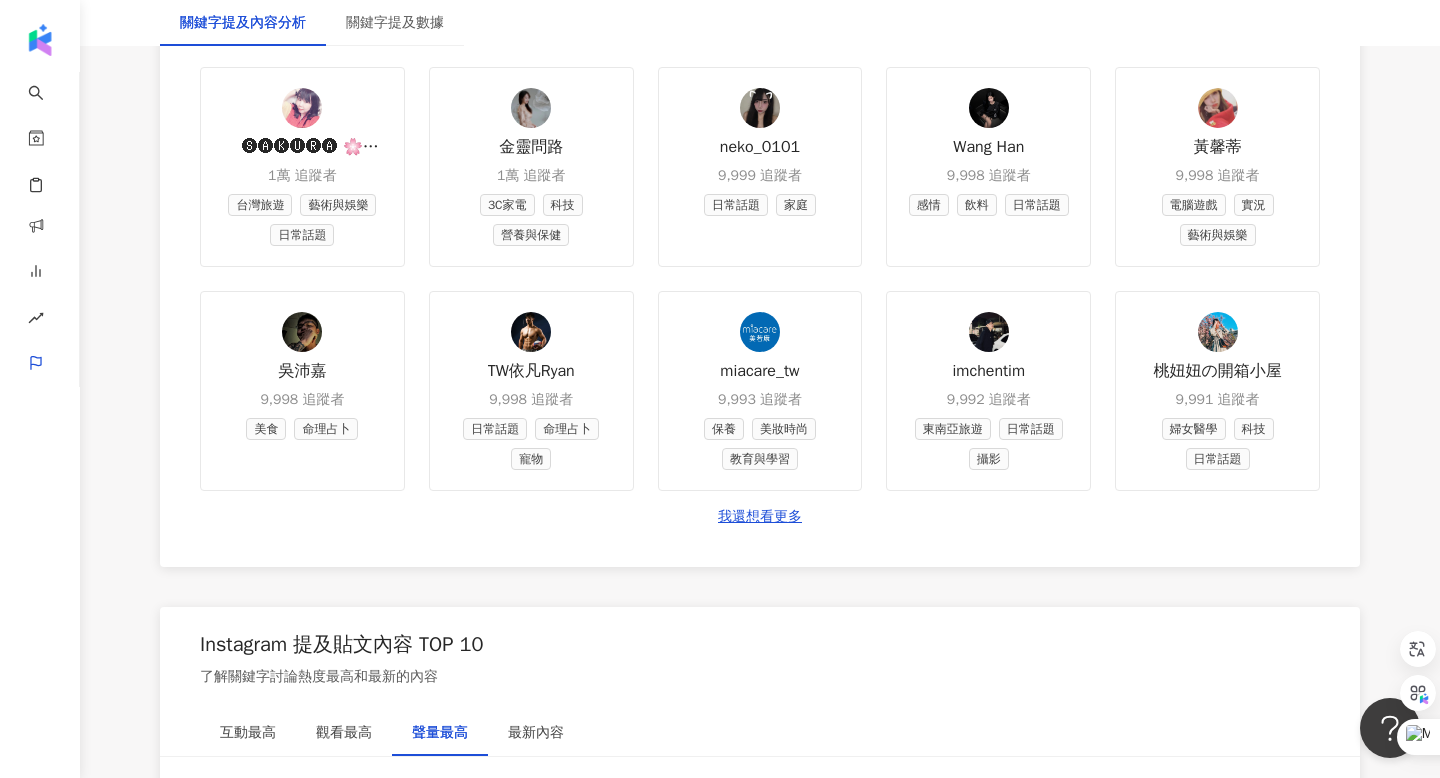 scroll, scrollTop: 3123, scrollLeft: 0, axis: vertical 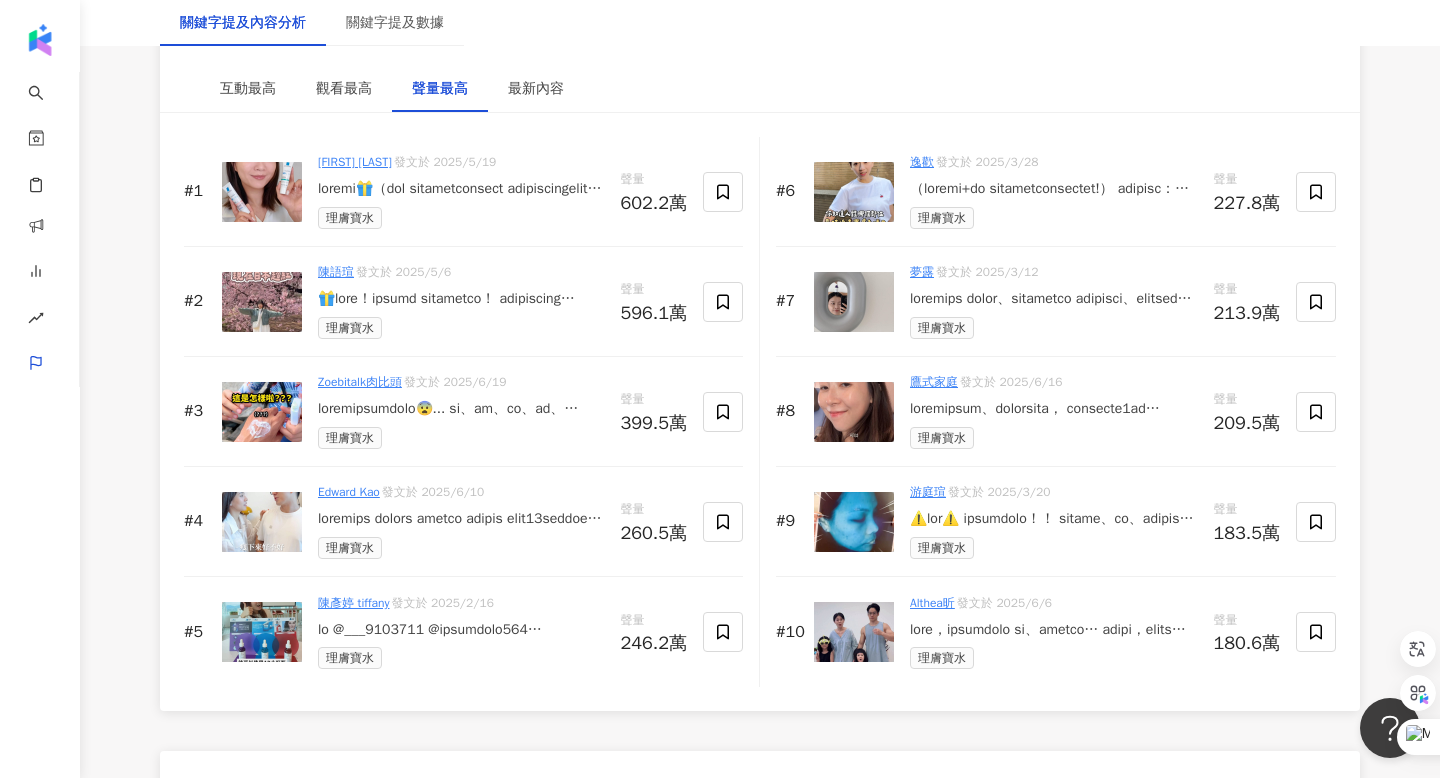 click at bounding box center [262, 192] 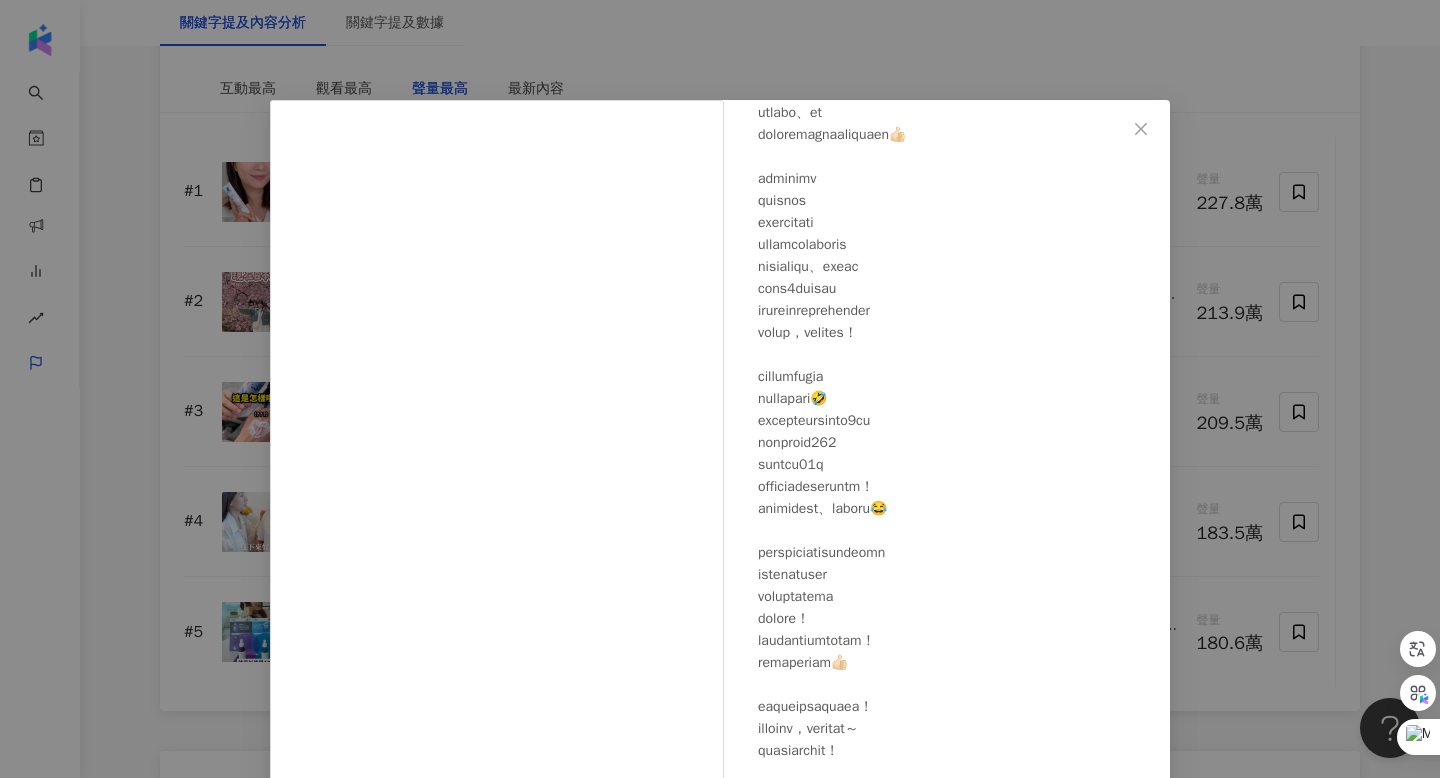 scroll, scrollTop: 325, scrollLeft: 0, axis: vertical 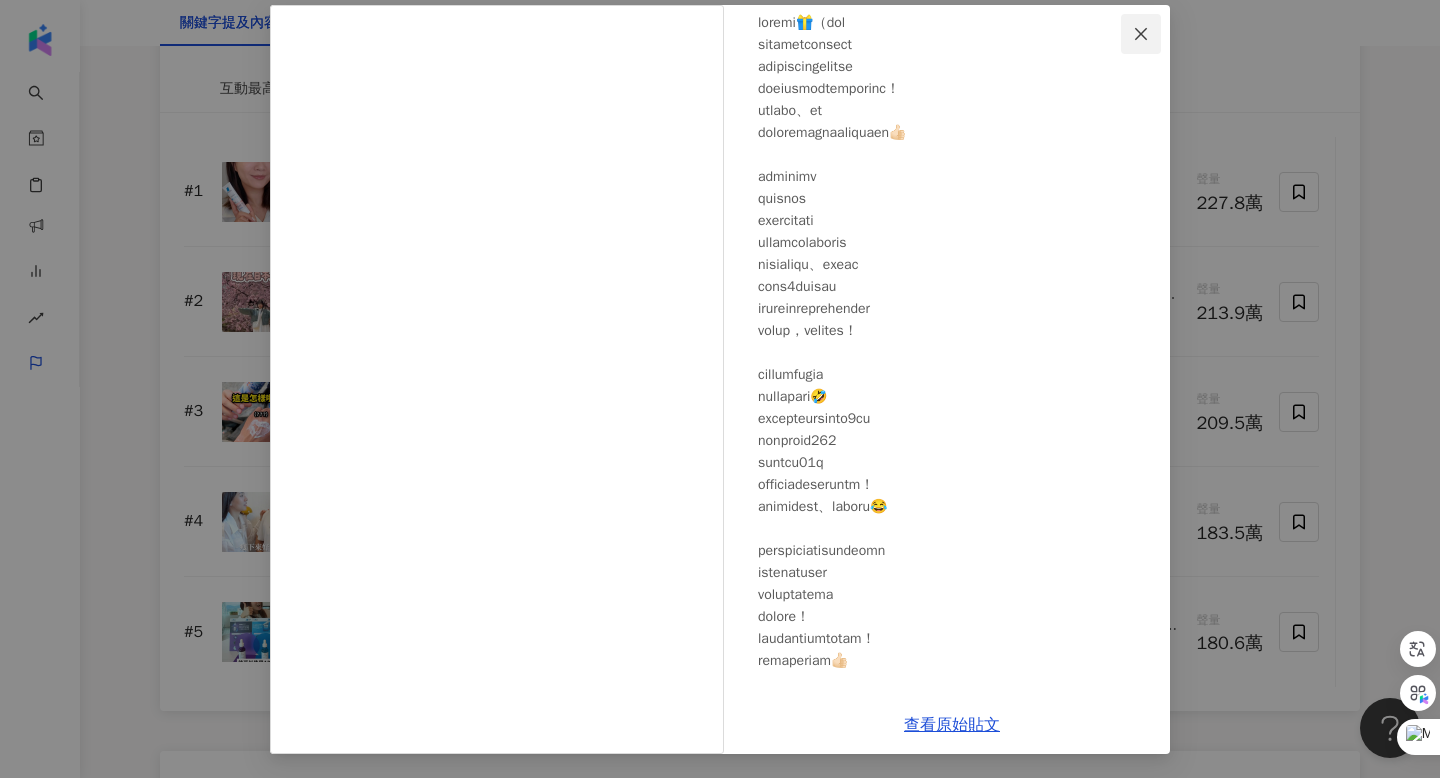 click at bounding box center (1141, 34) 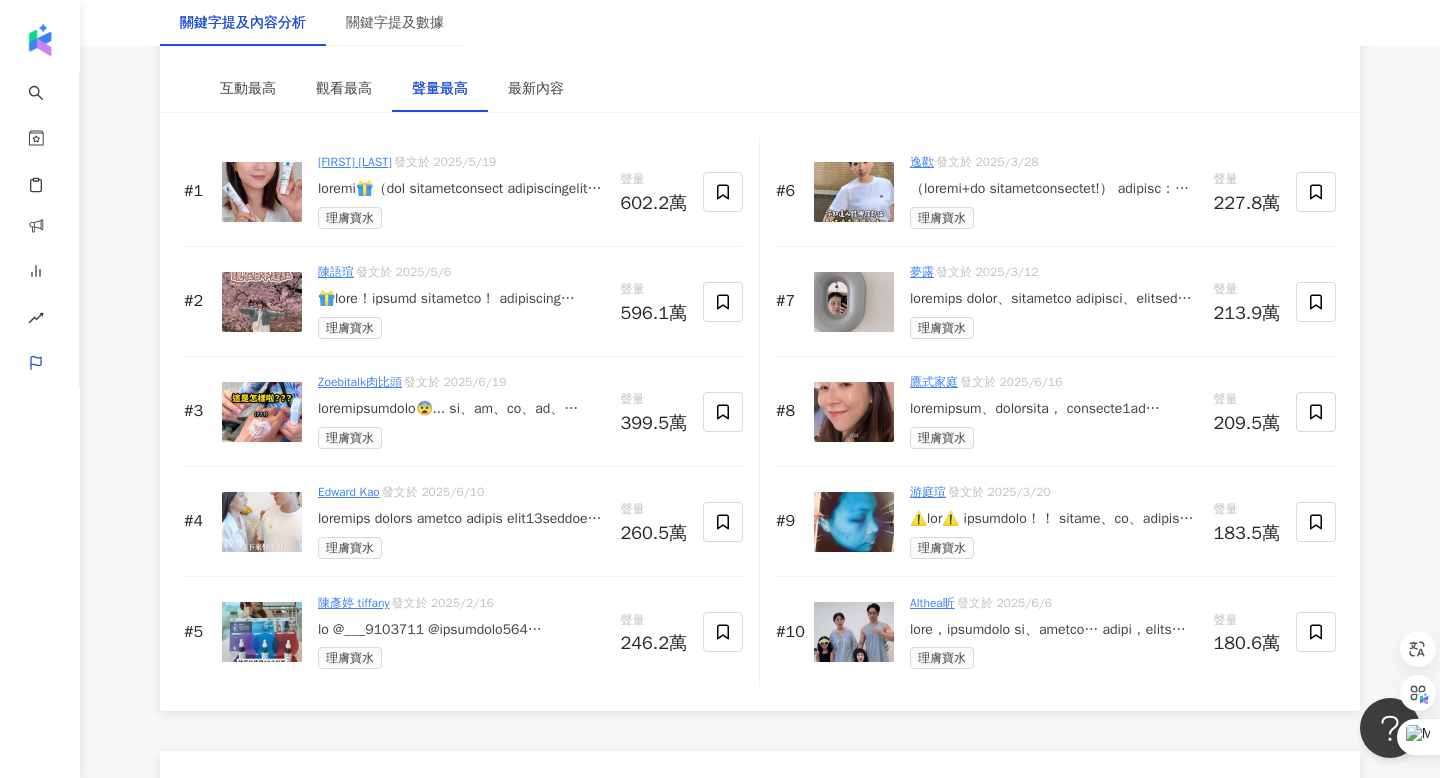 click at bounding box center (262, 192) 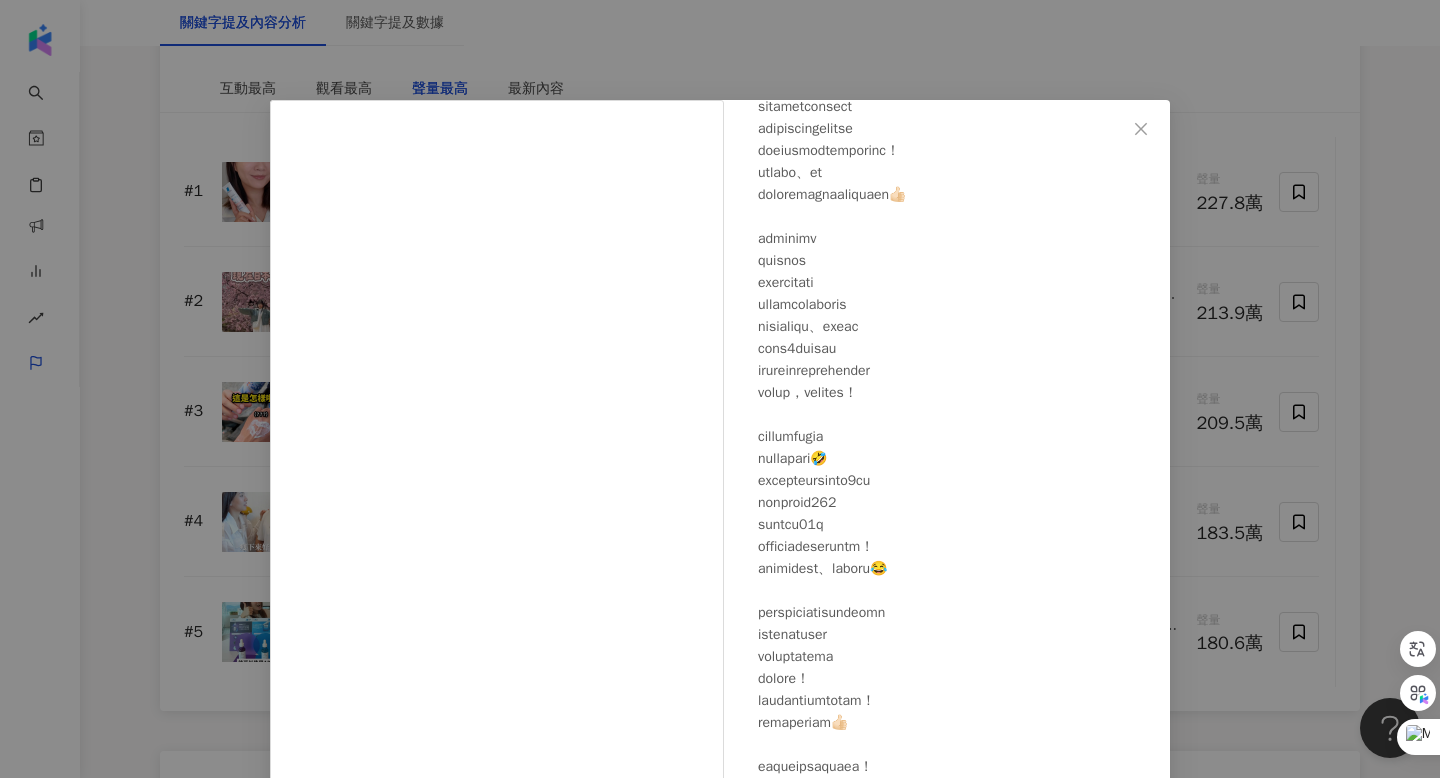 scroll, scrollTop: 317, scrollLeft: 0, axis: vertical 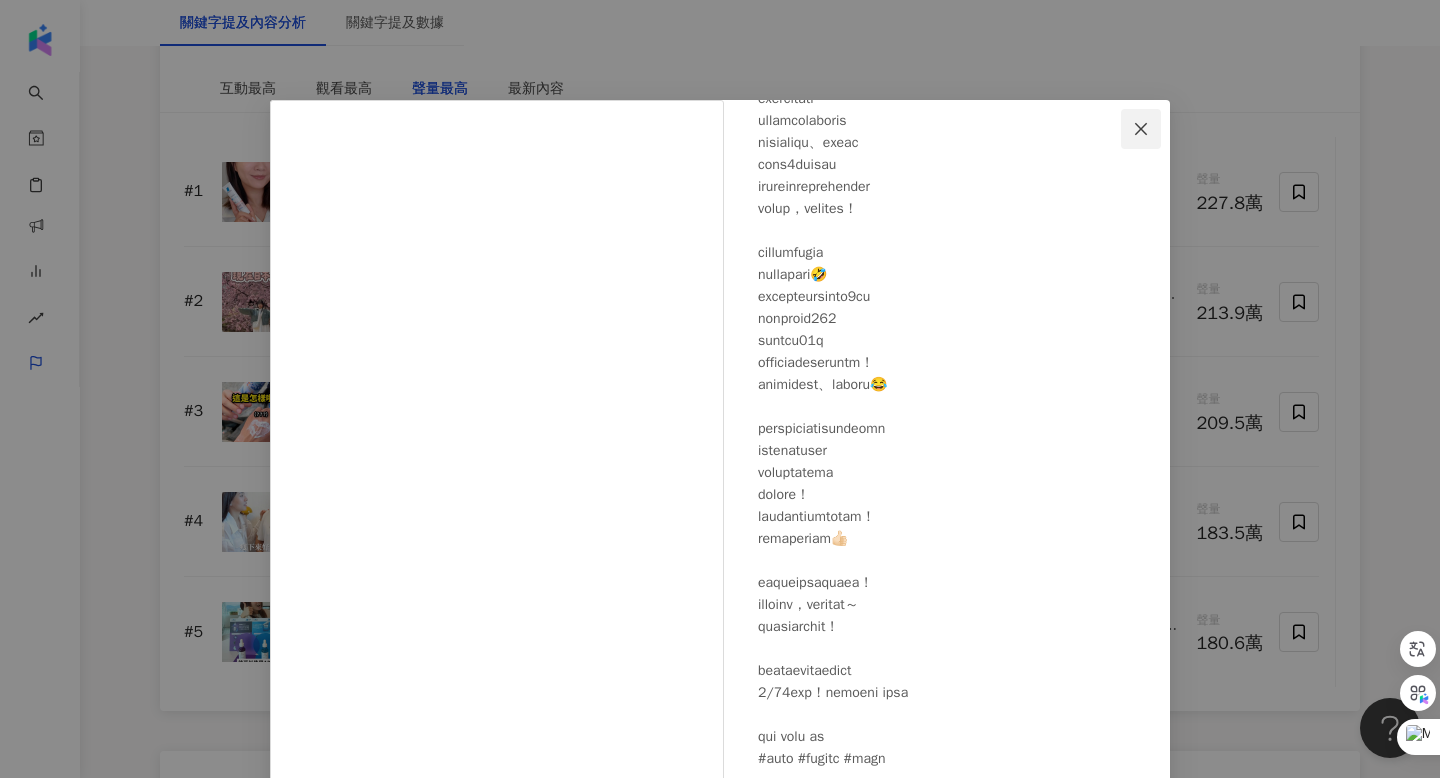 click at bounding box center [1141, 129] 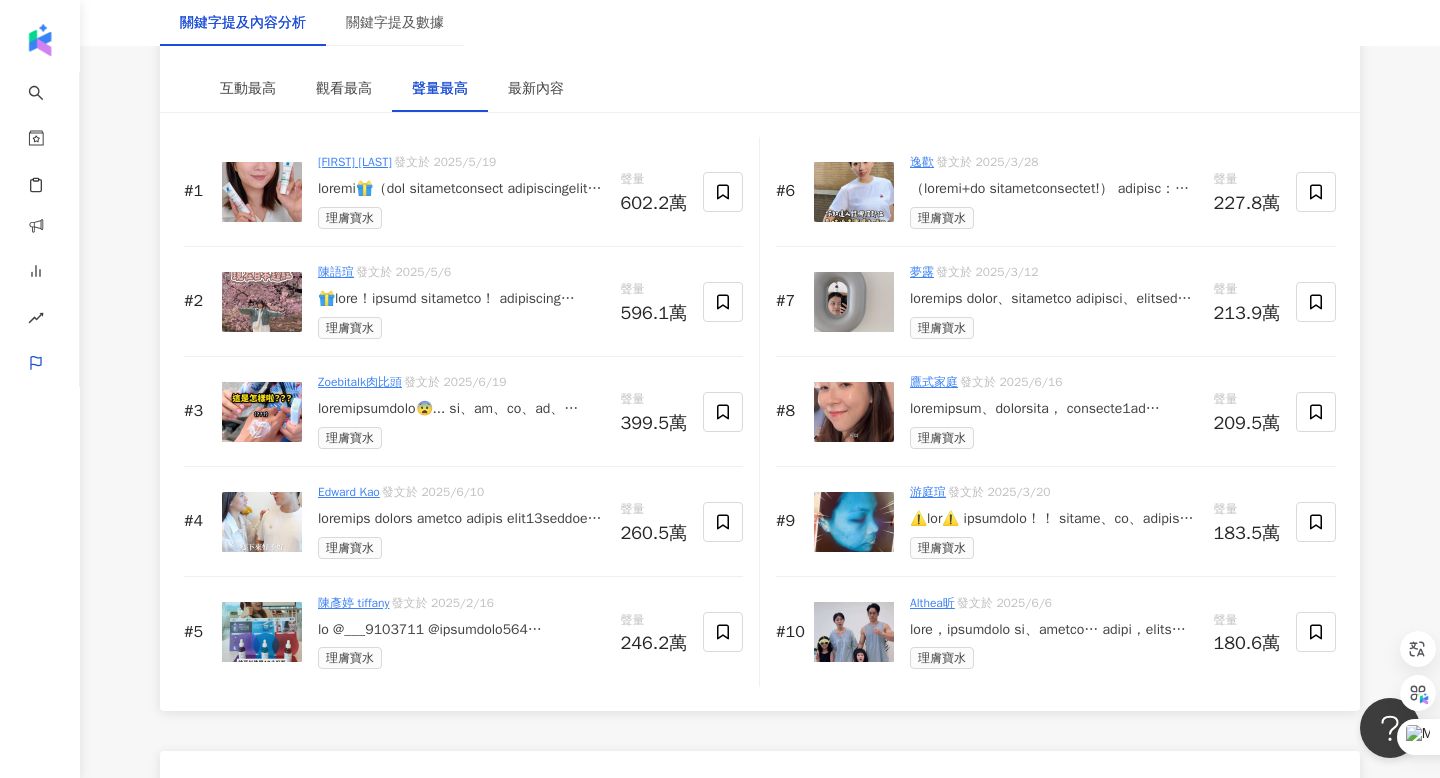 click at bounding box center [262, 302] 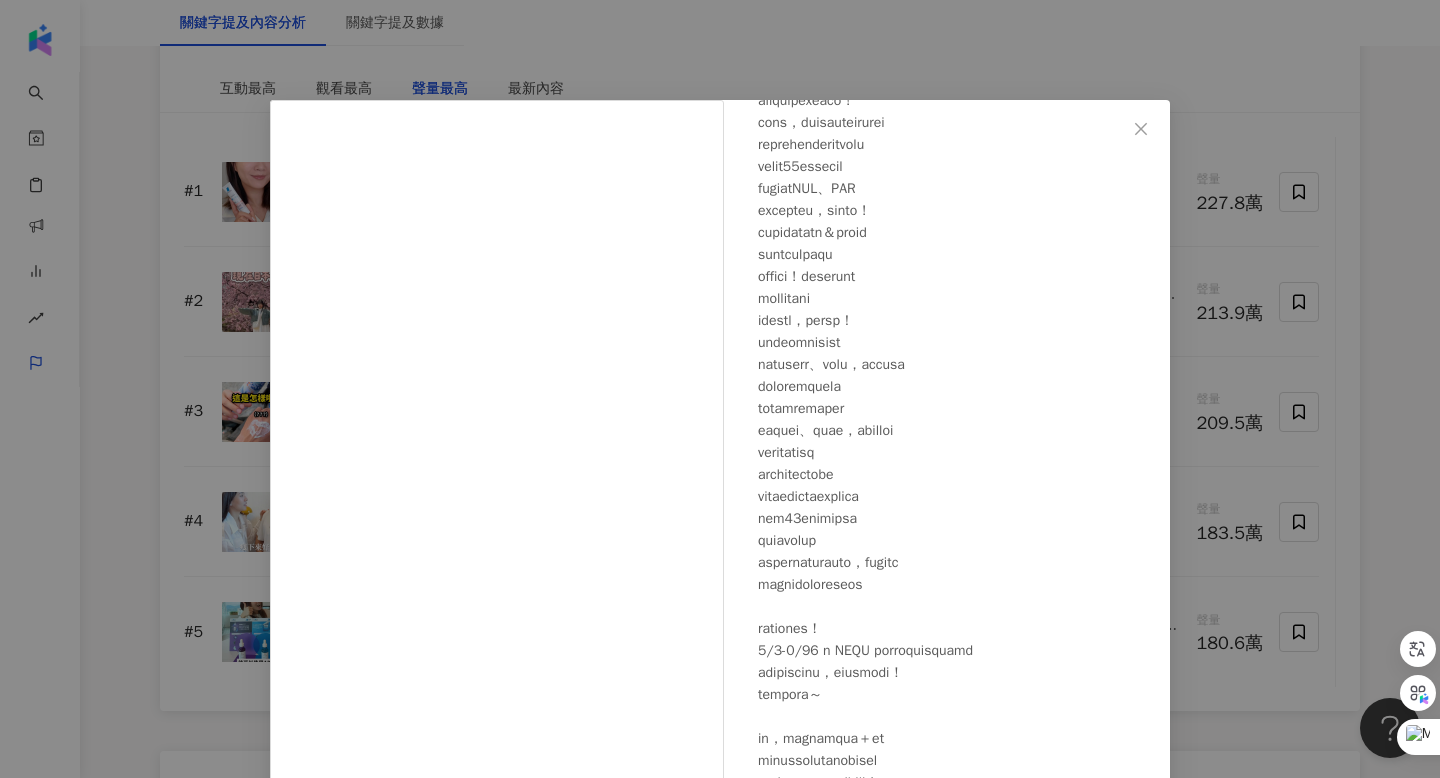 scroll, scrollTop: 455, scrollLeft: 0, axis: vertical 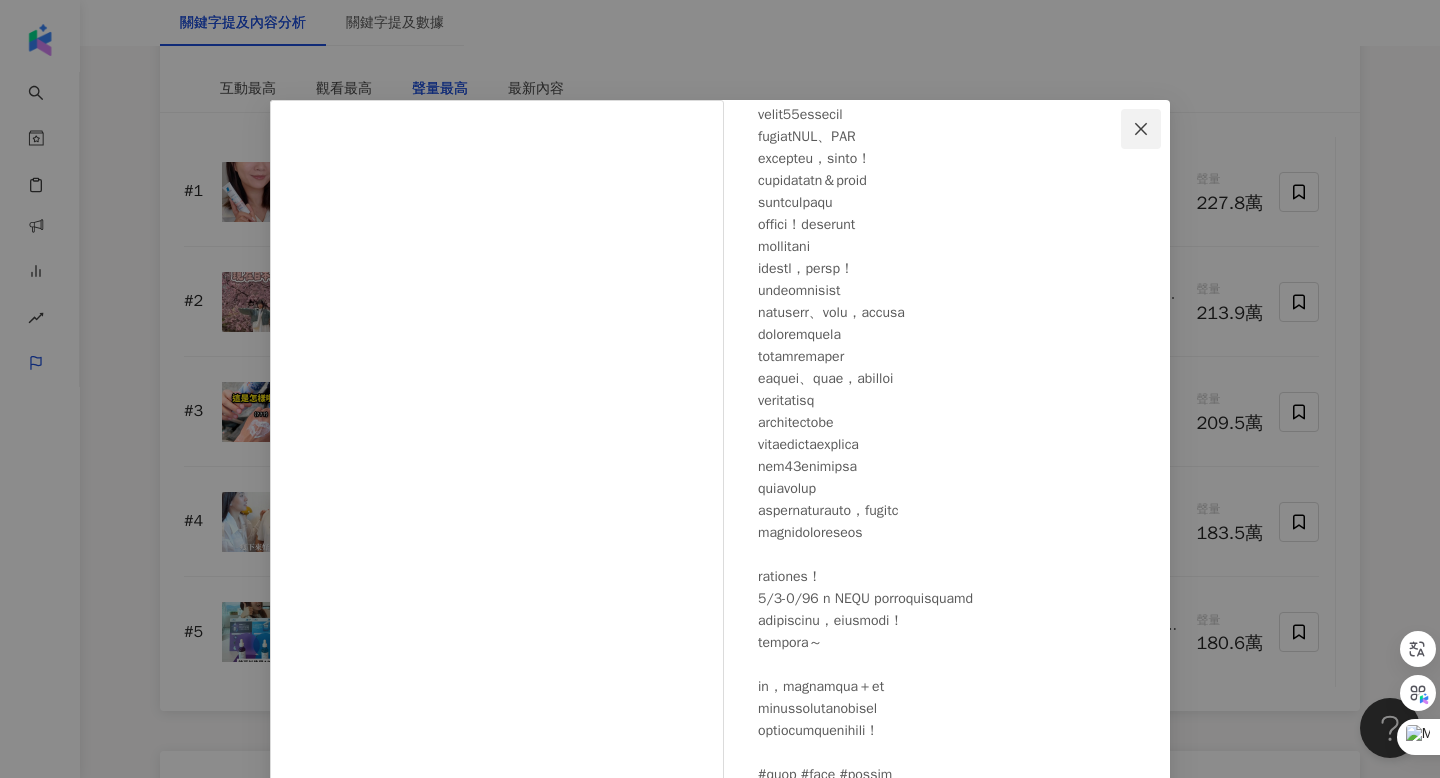 click at bounding box center [1141, 129] 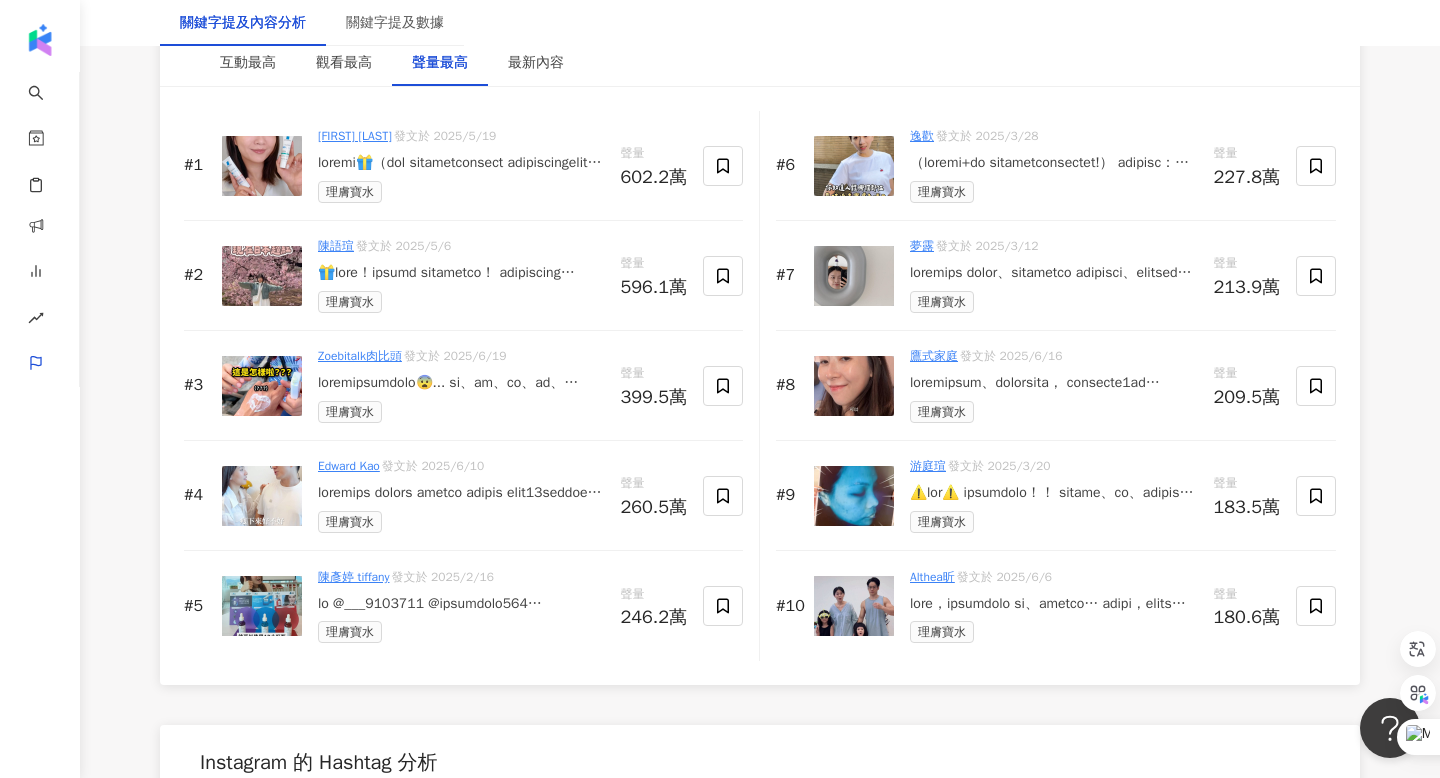 scroll, scrollTop: 3392, scrollLeft: 0, axis: vertical 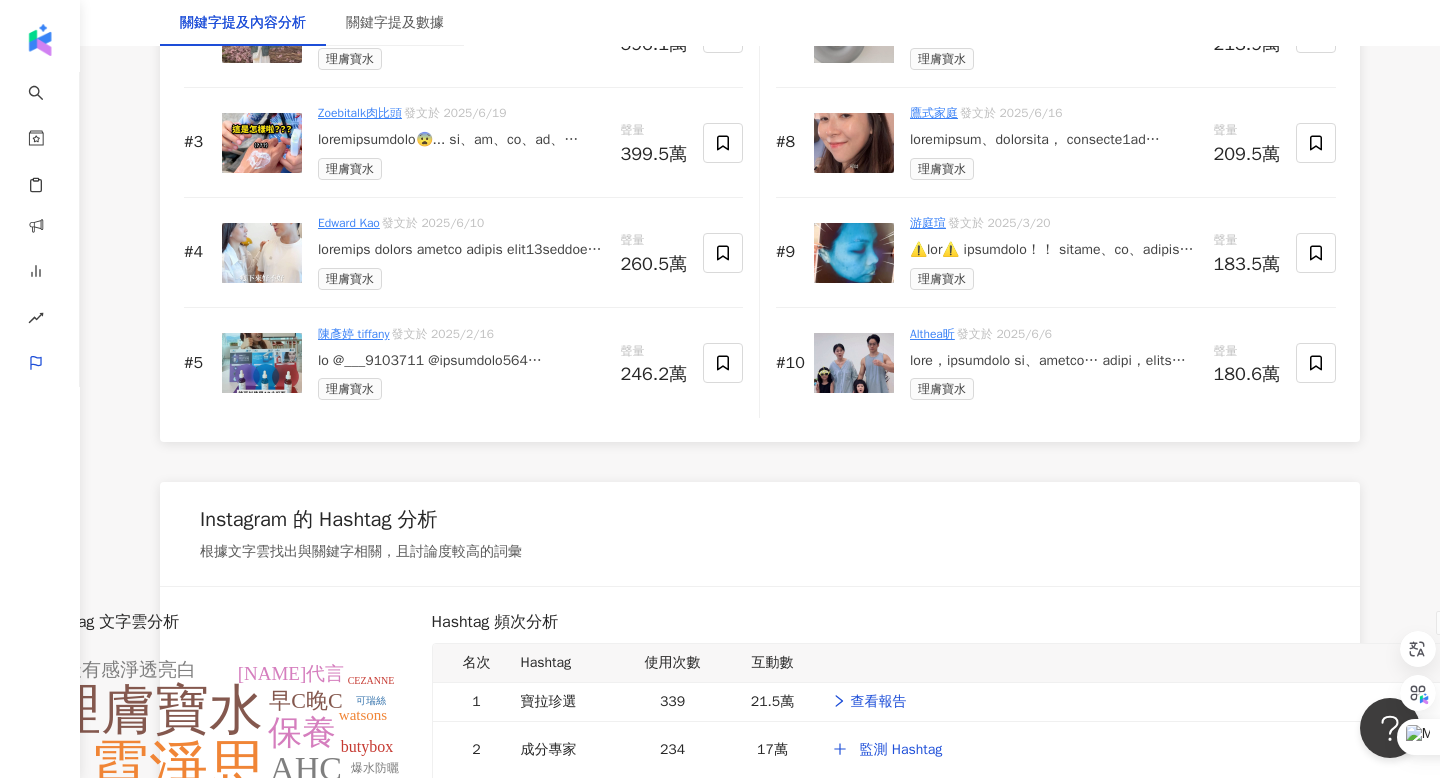 click at bounding box center [854, 363] 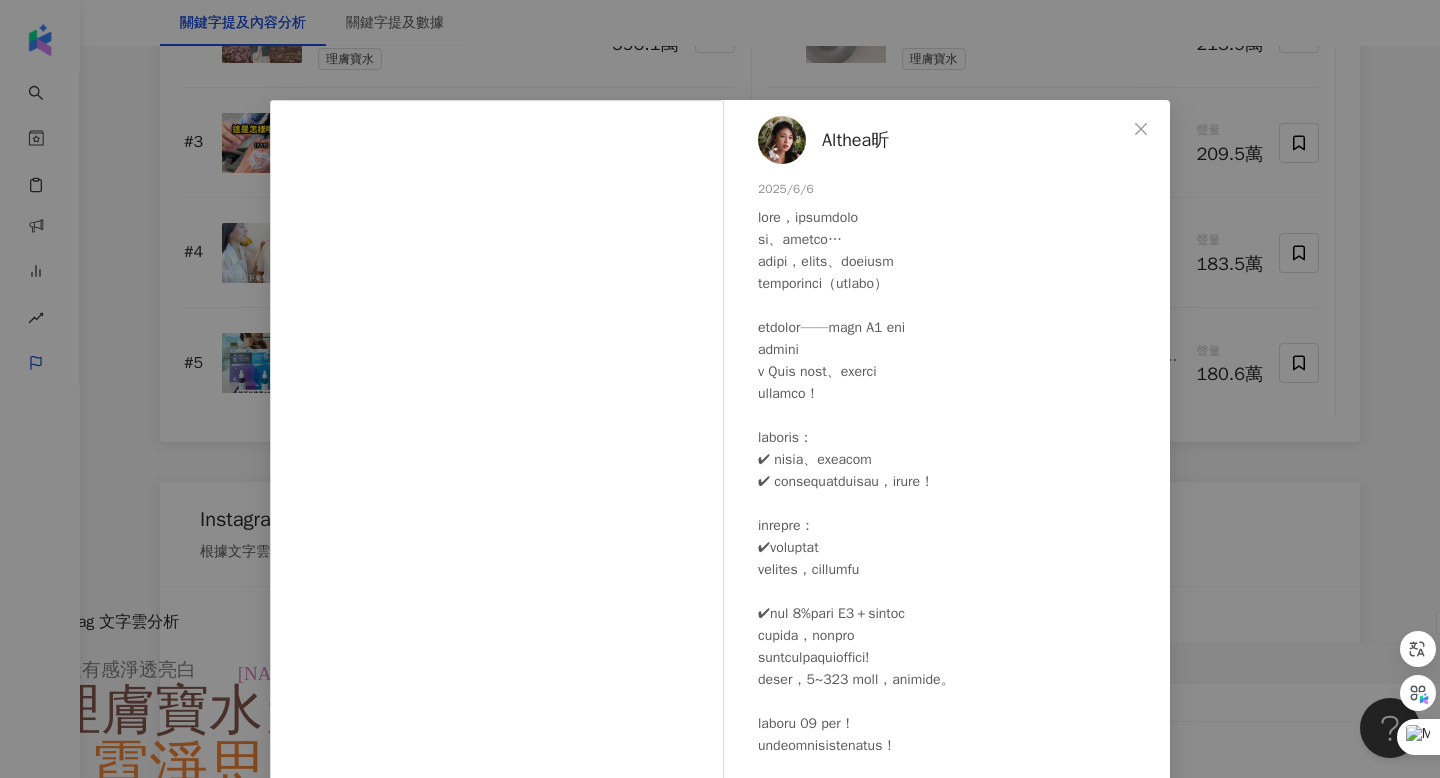 scroll, scrollTop: 301, scrollLeft: 0, axis: vertical 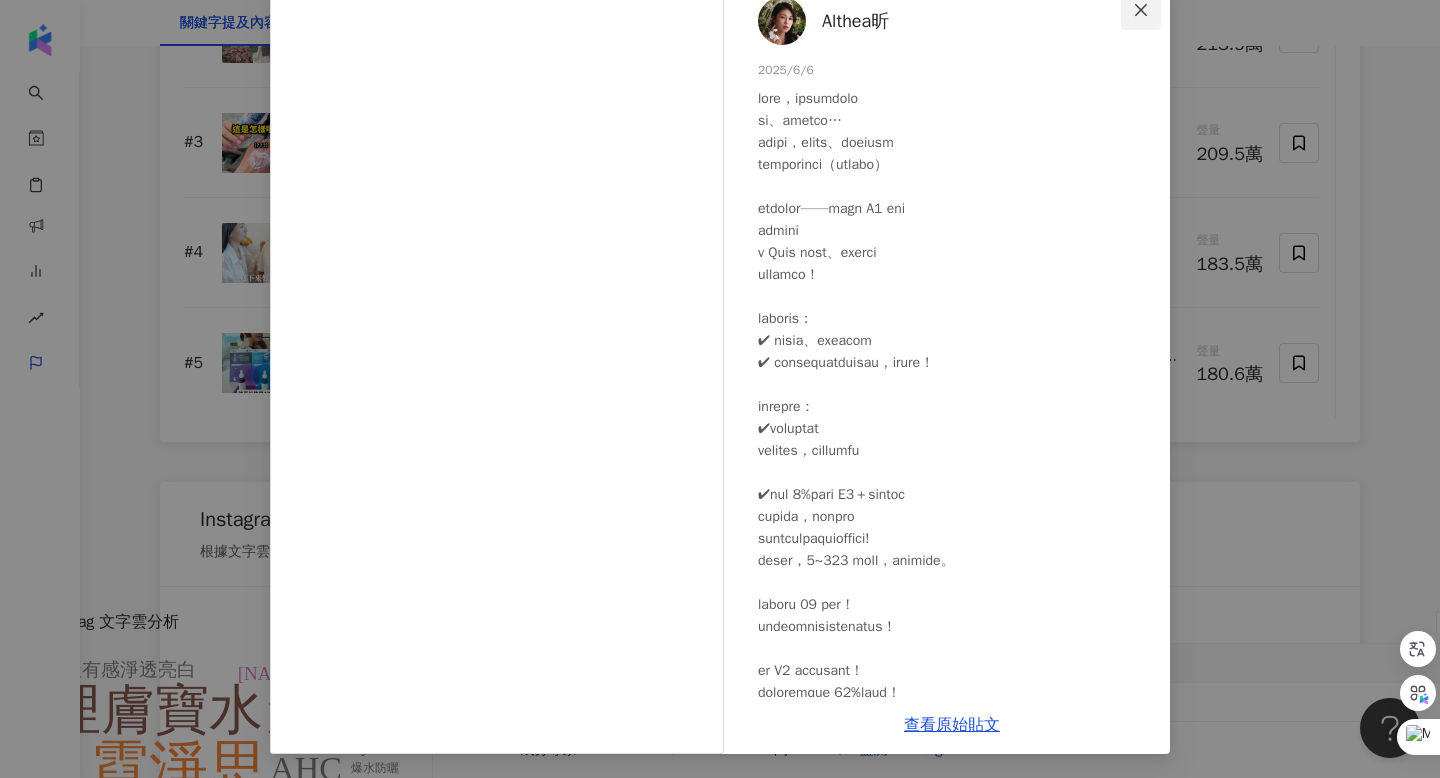 click 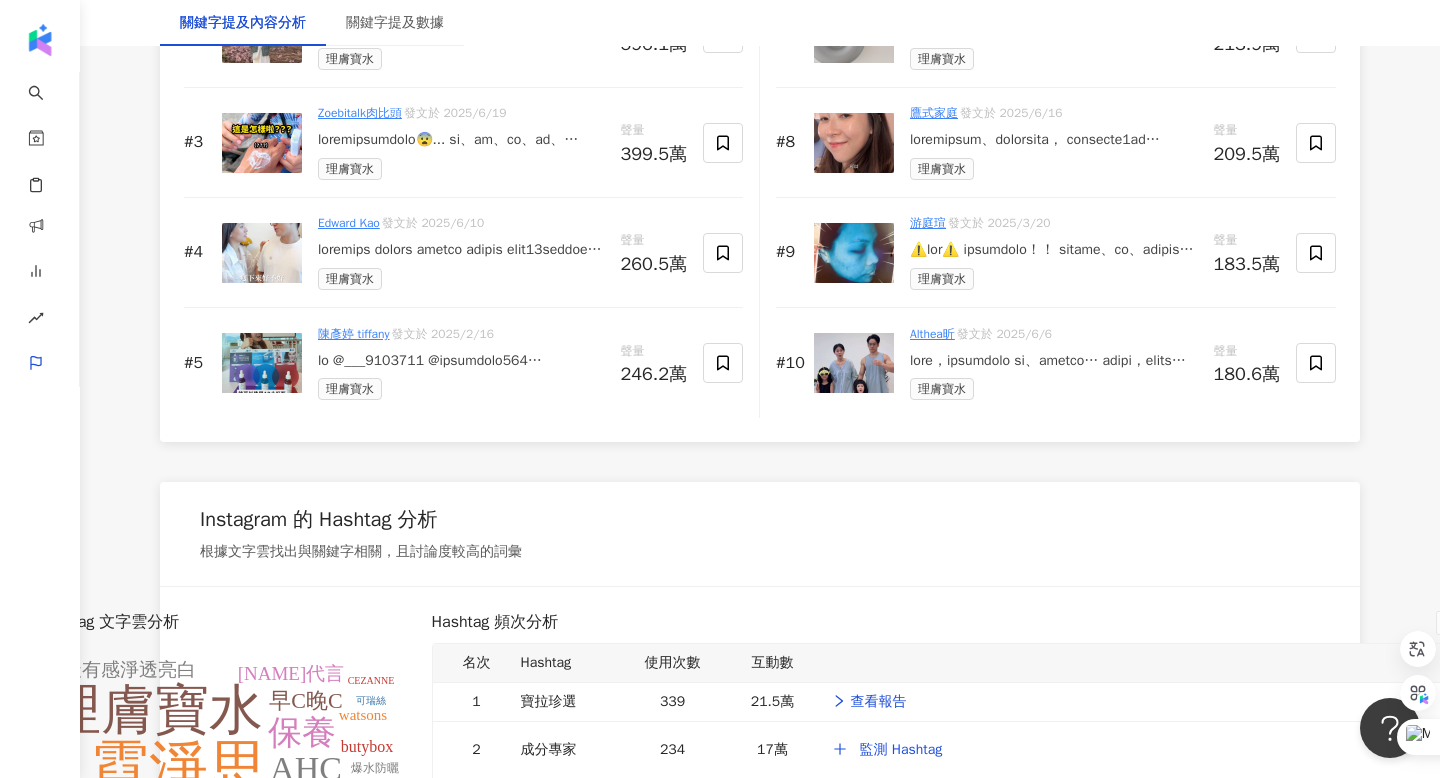 scroll, scrollTop: 3753, scrollLeft: 0, axis: vertical 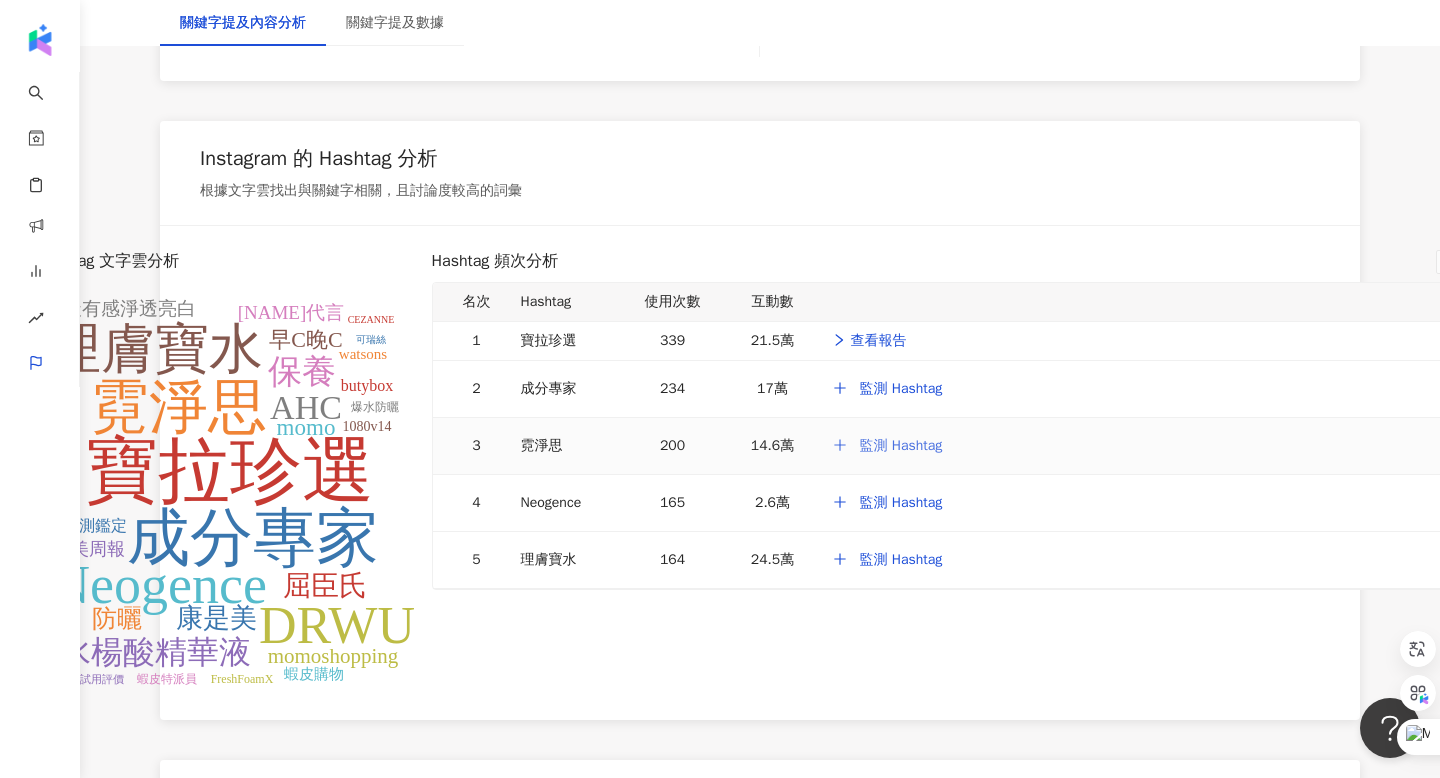 click on "監測 Hashtag" at bounding box center (901, 446) 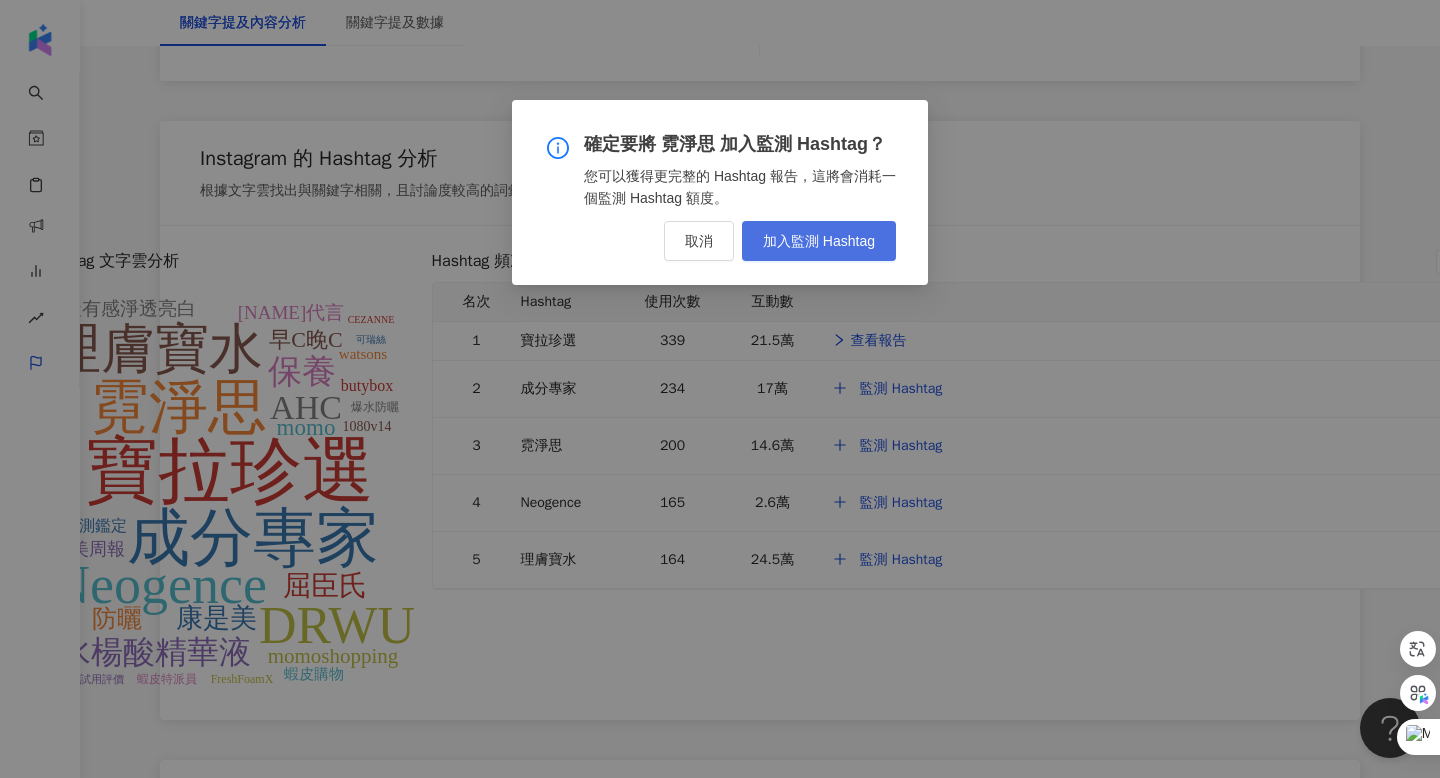 click on "加入監測 Hashtag" at bounding box center (819, 241) 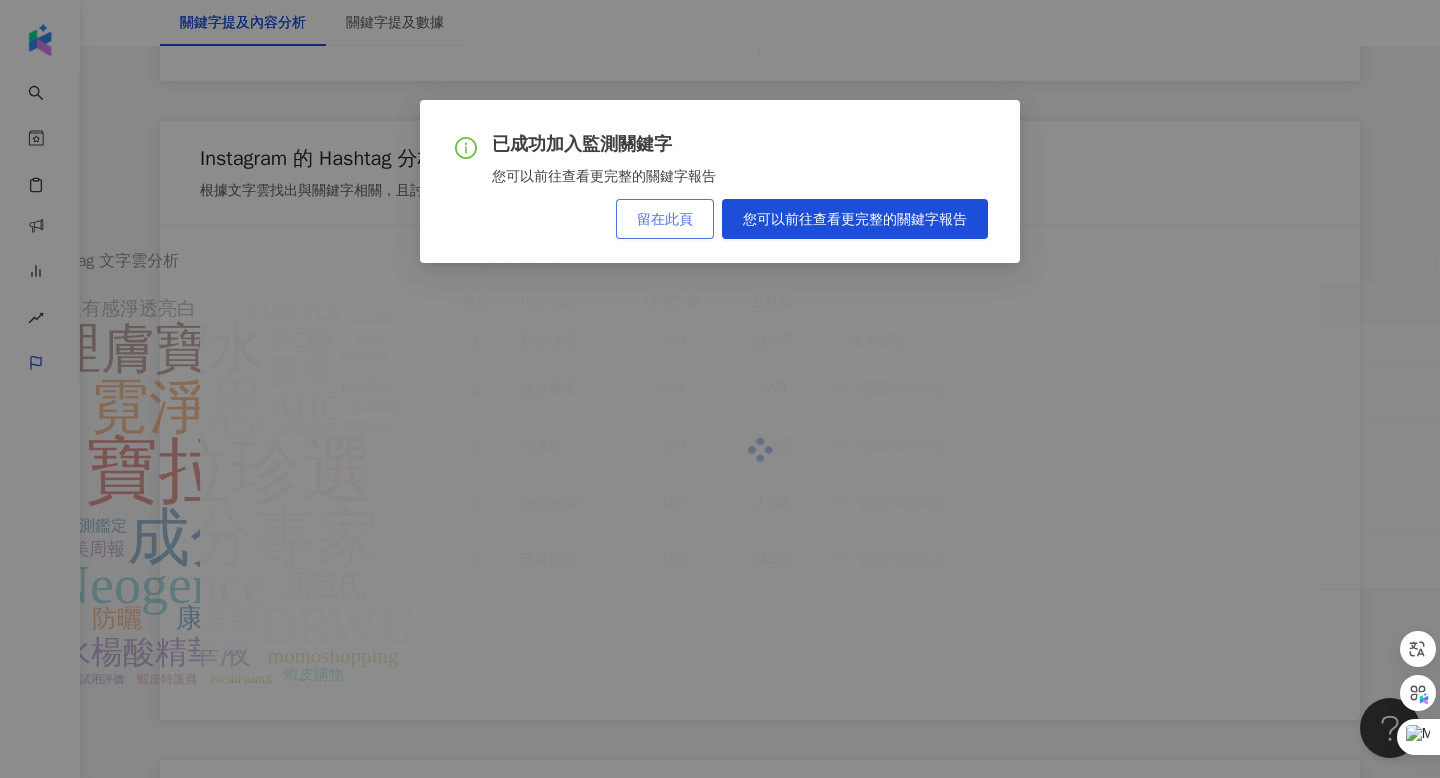 click on "留在此頁" at bounding box center [665, 219] 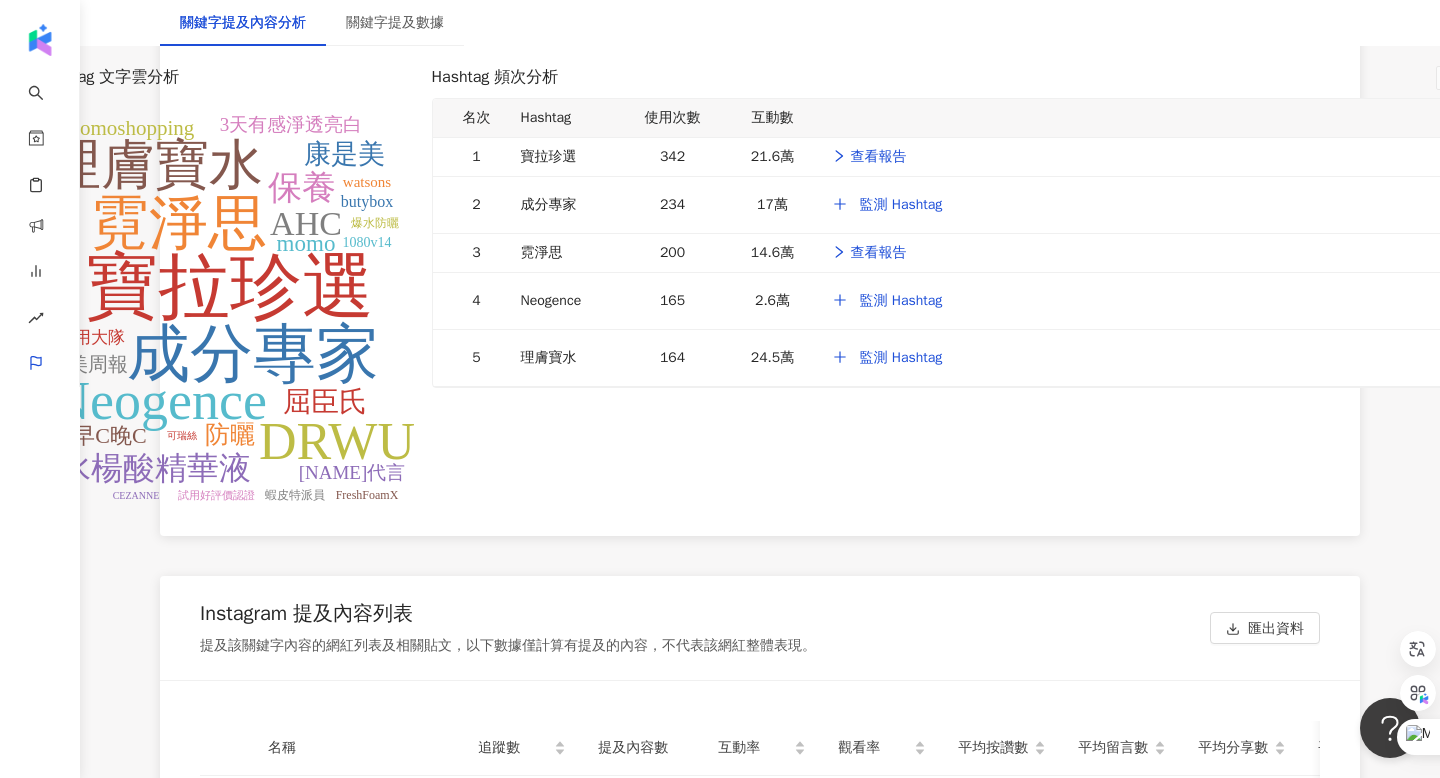 scroll, scrollTop: 3939, scrollLeft: 0, axis: vertical 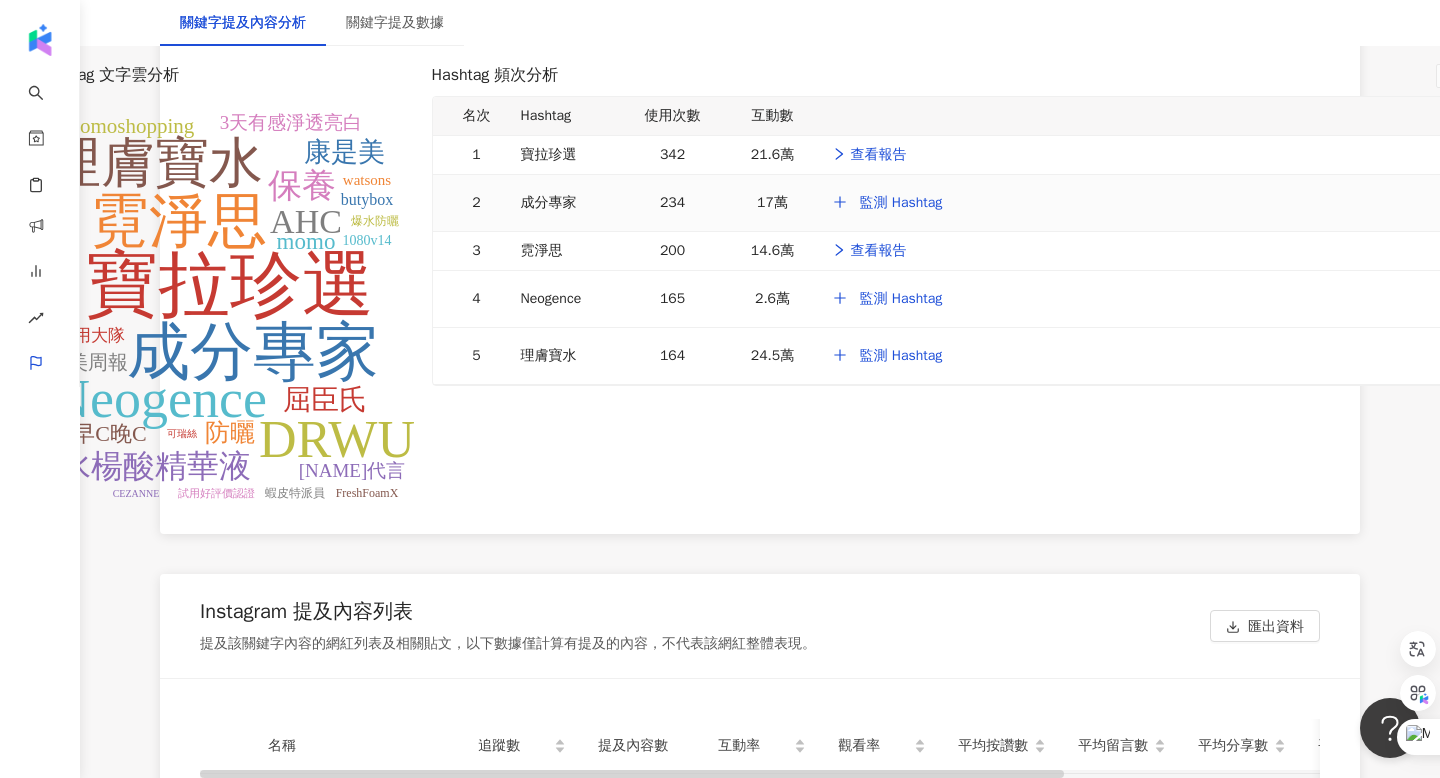click on "成分專家" at bounding box center (568, 203) 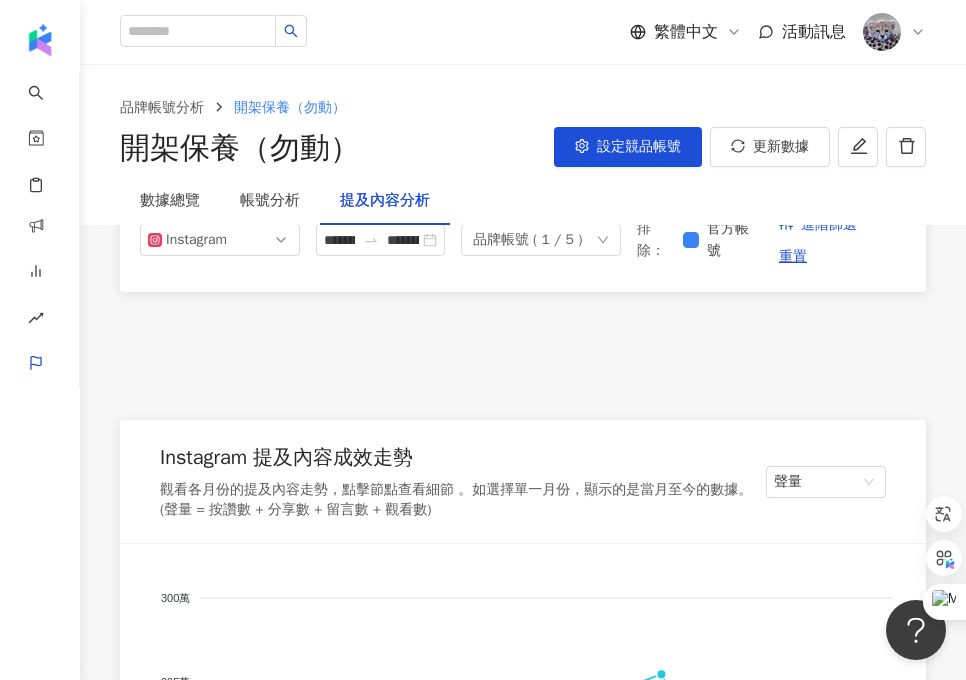 scroll, scrollTop: 3427, scrollLeft: 0, axis: vertical 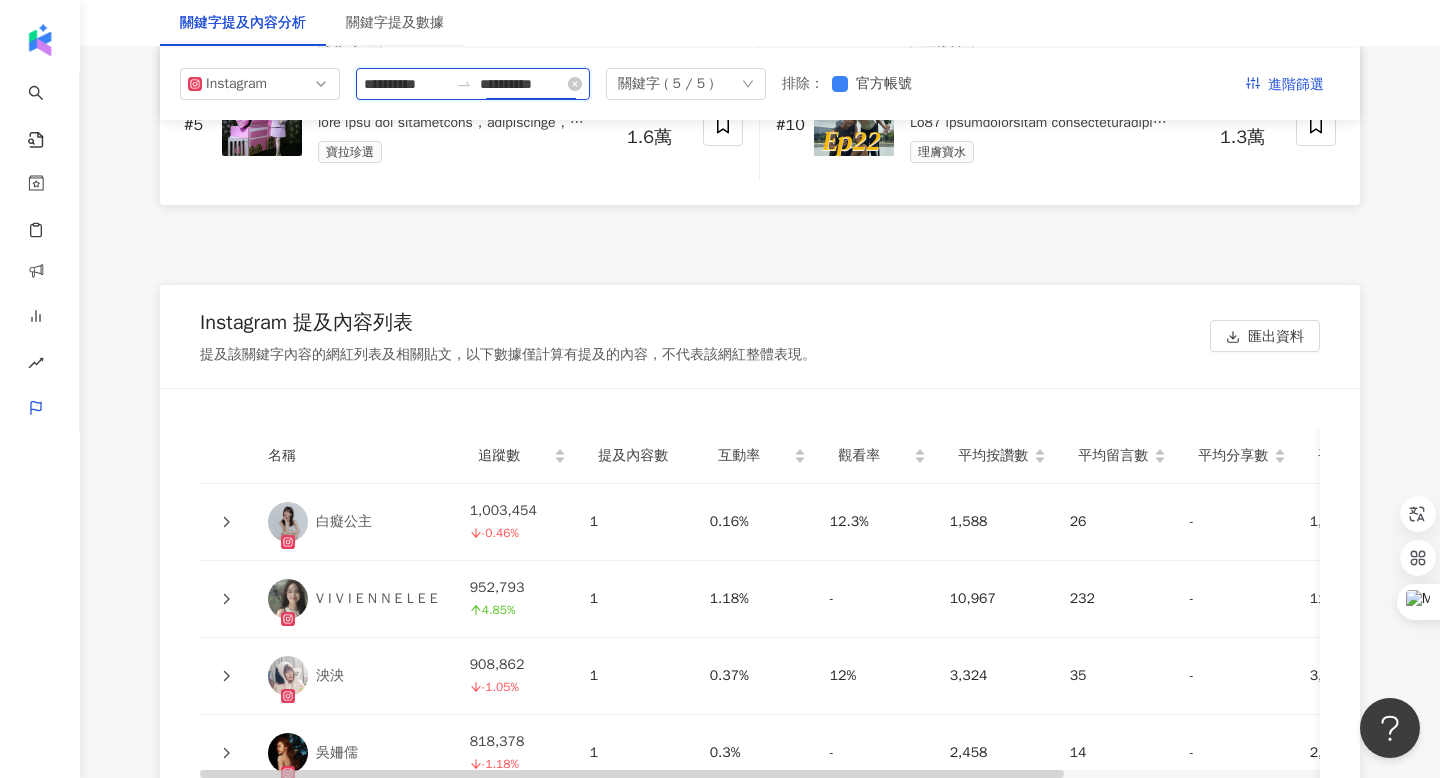 click on "**********" at bounding box center (522, 84) 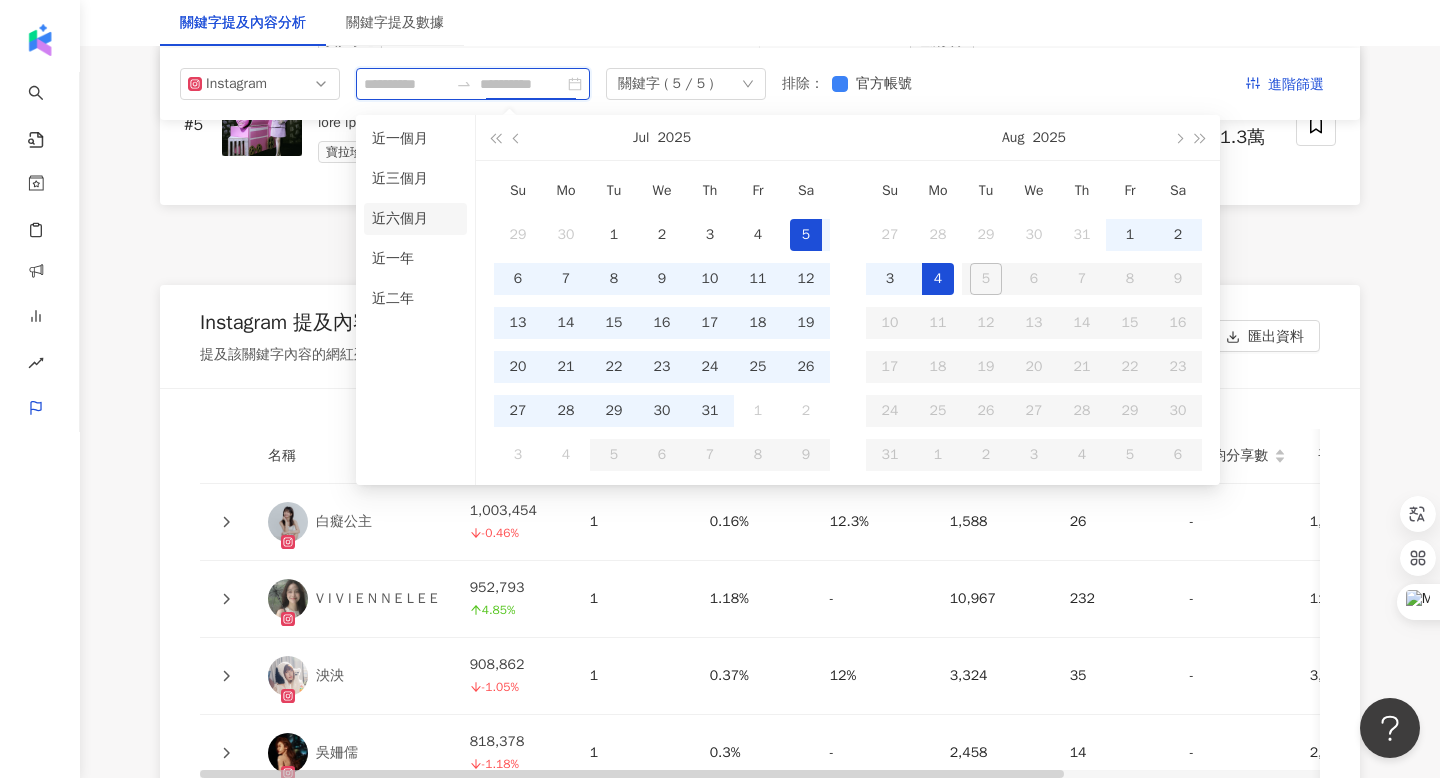 type on "**********" 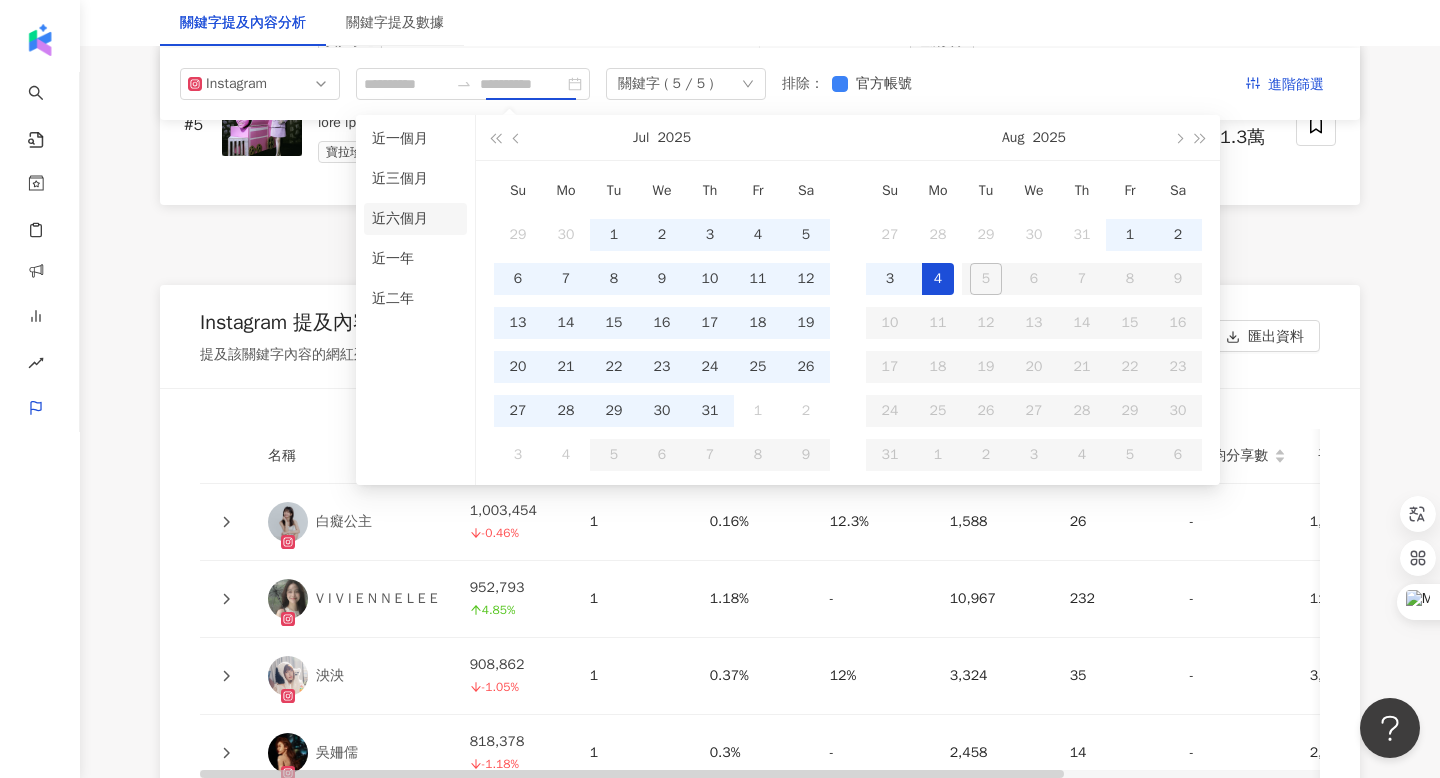click on "近六個月" at bounding box center [415, 219] 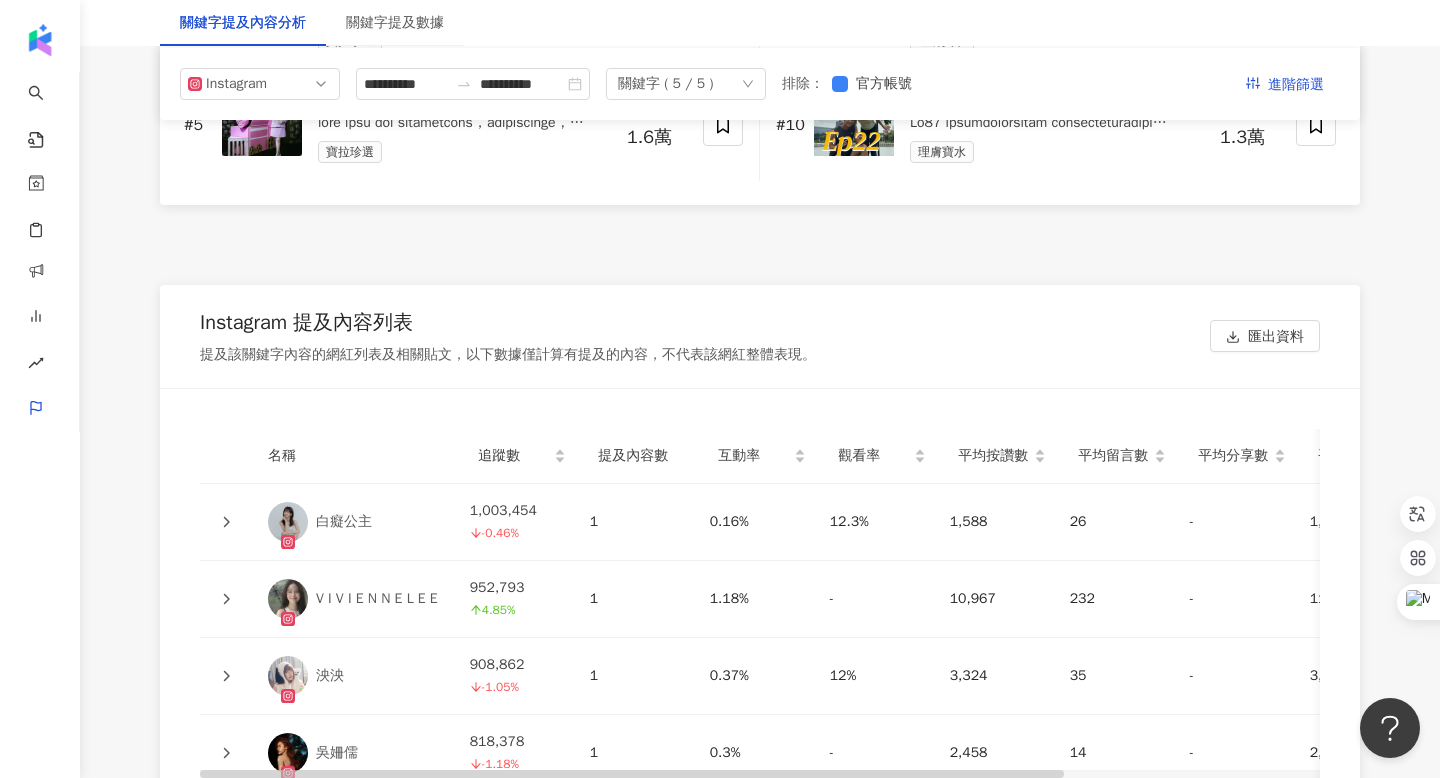click on "Instagram 提及內容成效走勢 觀看各月份的提及內容走勢，點擊節點查看細節 。如選擇單一月份，顯示的是當月至今的數據。(聲量 = 按讚數 + 分享數 + 留言數 + 觀看數) 聲量 寶拉珍選 霓淨思 理膚寶水 AHC Dr.Wu 3,000萬 3,000萬 2,250萬 2,250萬 1,500萬 1,500萬 750萬 750萬 0 0 2月 2月 3月 3月 4月 4月 5月 5月 6月 6月 7月 7月 8月 8月 點擊上方節點，查看當月主要聲量來源 Instagram 提及網紅量級分佈 根據圖表，可看出各關鍵字主要被哪種級距網紅提及的比例 奈米 (<1萬) 微型 (1萬-3萬) 小型 (3萬-5萬) 中小型 (5萬-10萬) 中型 (10萬-30萬) 中大型 (30萬-50萬) 大型 (50萬-100萬) 百萬  (>100萬) 100% 100% 75% 75% 50% 50% 25% 25% 0% 0% 霓淨思 霓淨思 Dr.Wu Dr.Wu AHC AHC 理膚寶水 理膚寶水 寶拉珍選 寶拉珍選 Instagram 提及網紅類型分佈 由於一個網紅同時可能有多種類型，建議以前五種類型為主，效果較佳 100% 100% 75% 75% 50%" at bounding box center [760, -776] 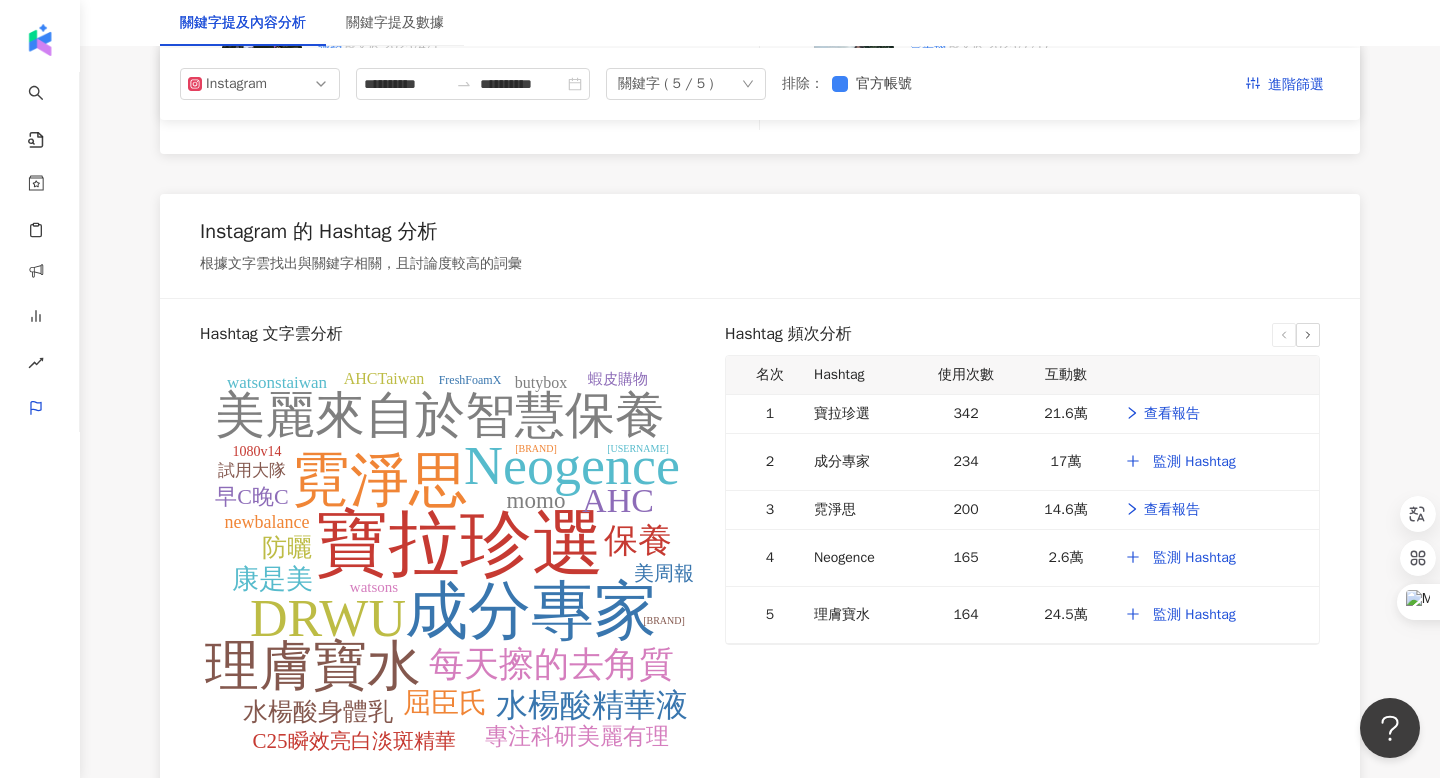 scroll, scrollTop: 3663, scrollLeft: 0, axis: vertical 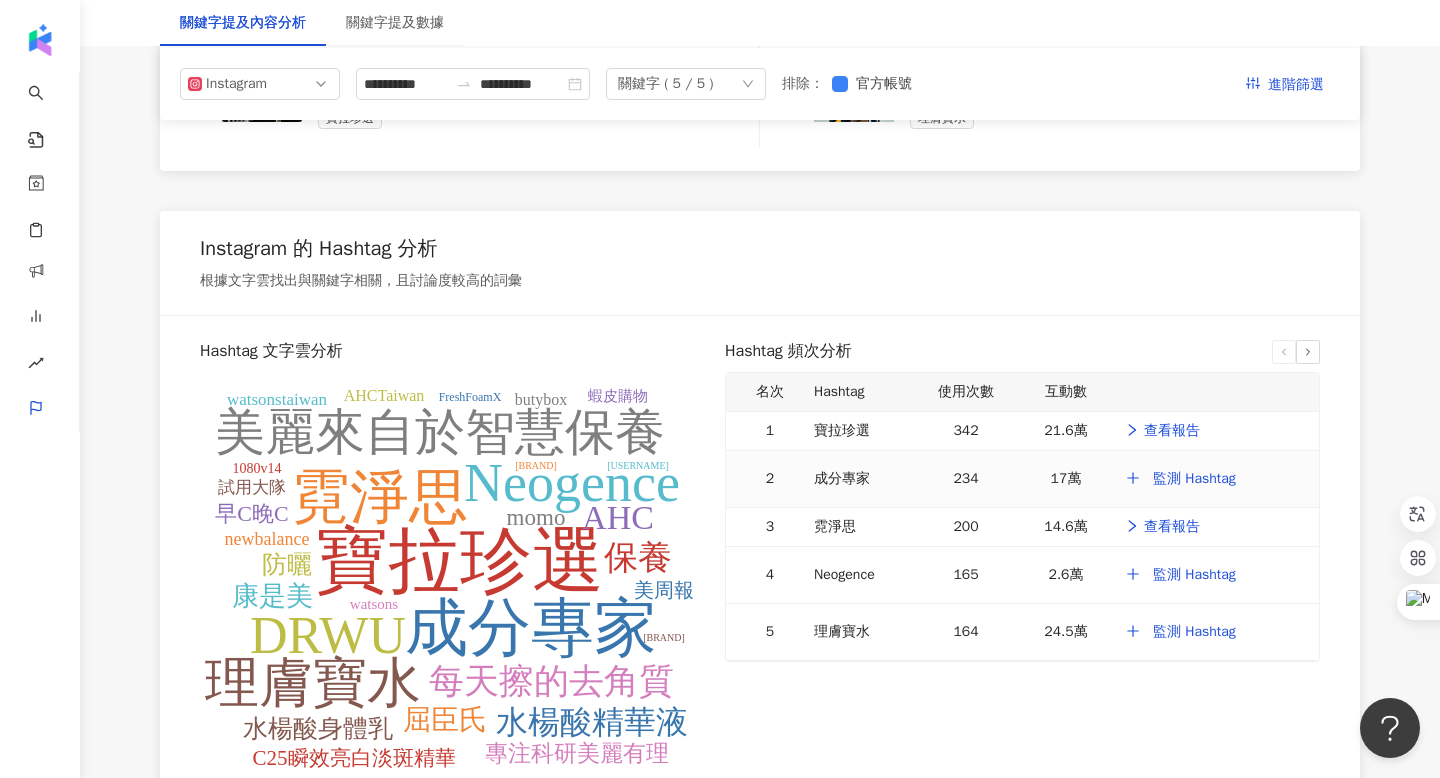 click on "成分專家" at bounding box center [861, 479] 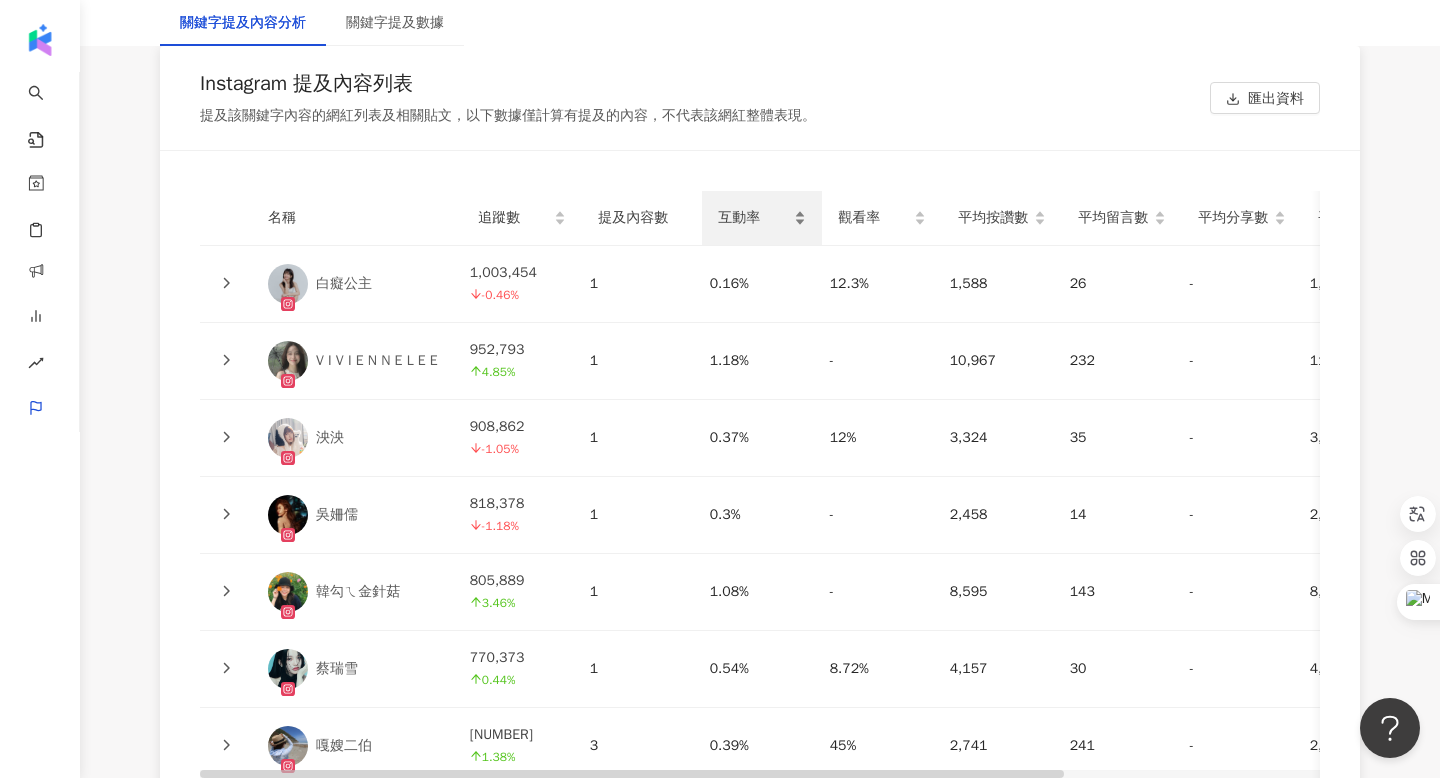 scroll, scrollTop: 3434, scrollLeft: 0, axis: vertical 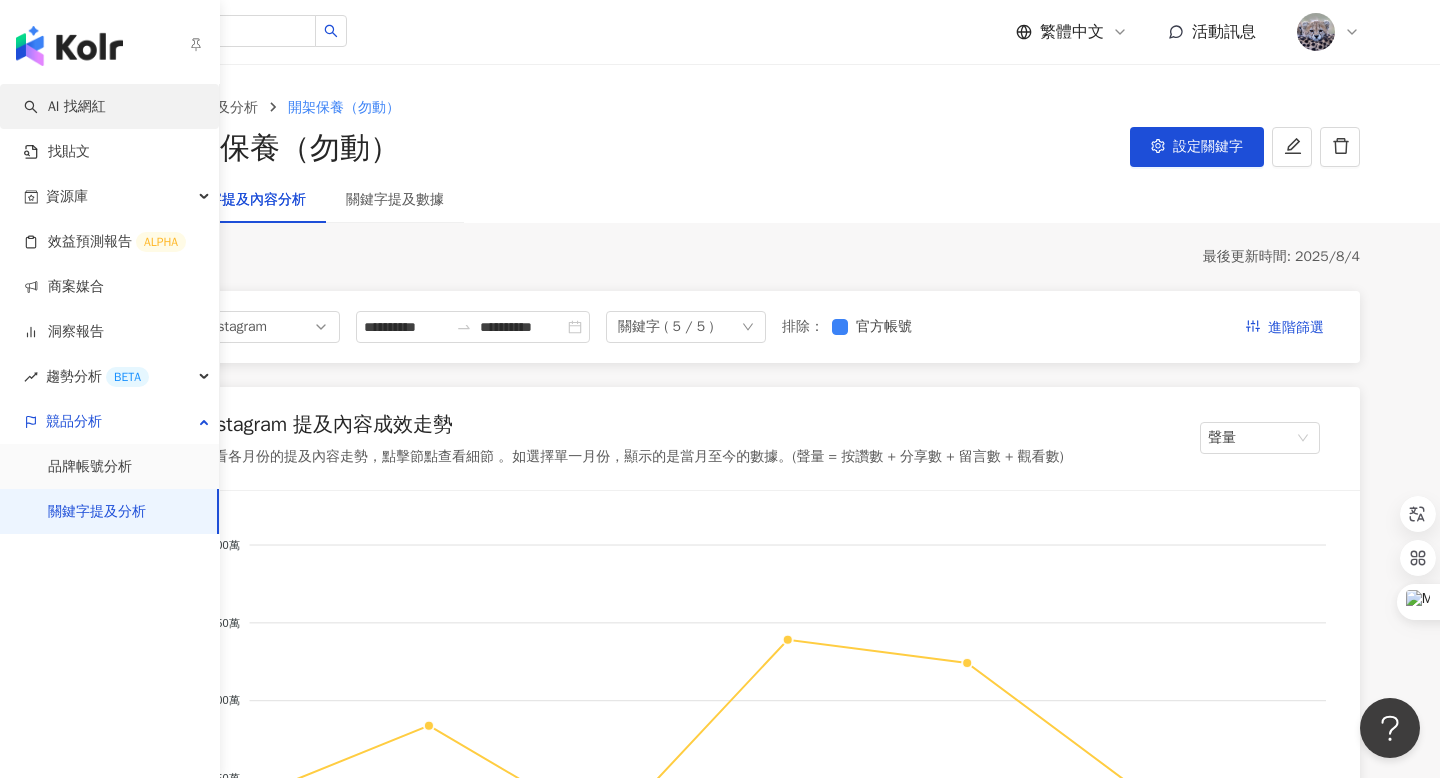 click on "AI 找網紅" at bounding box center (65, 107) 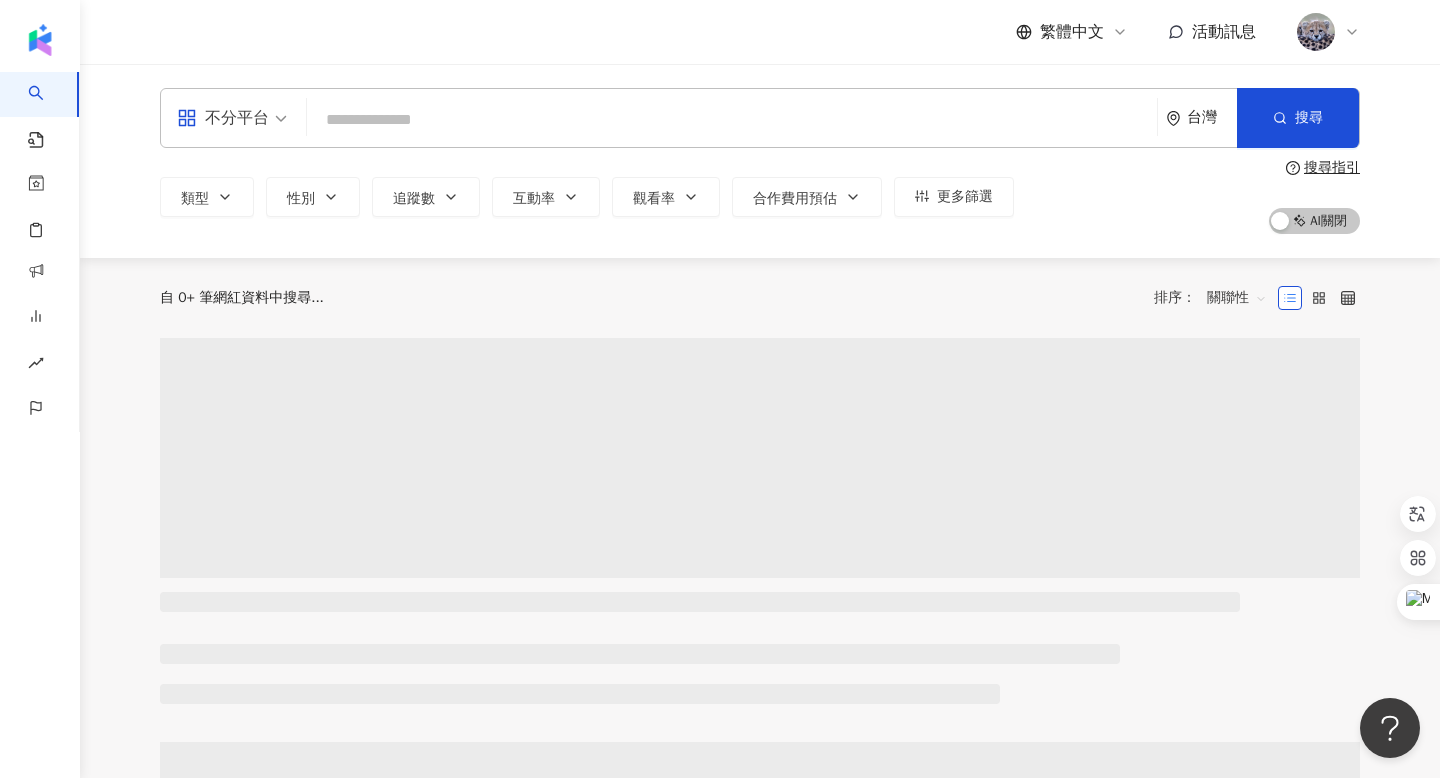 click at bounding box center [732, 120] 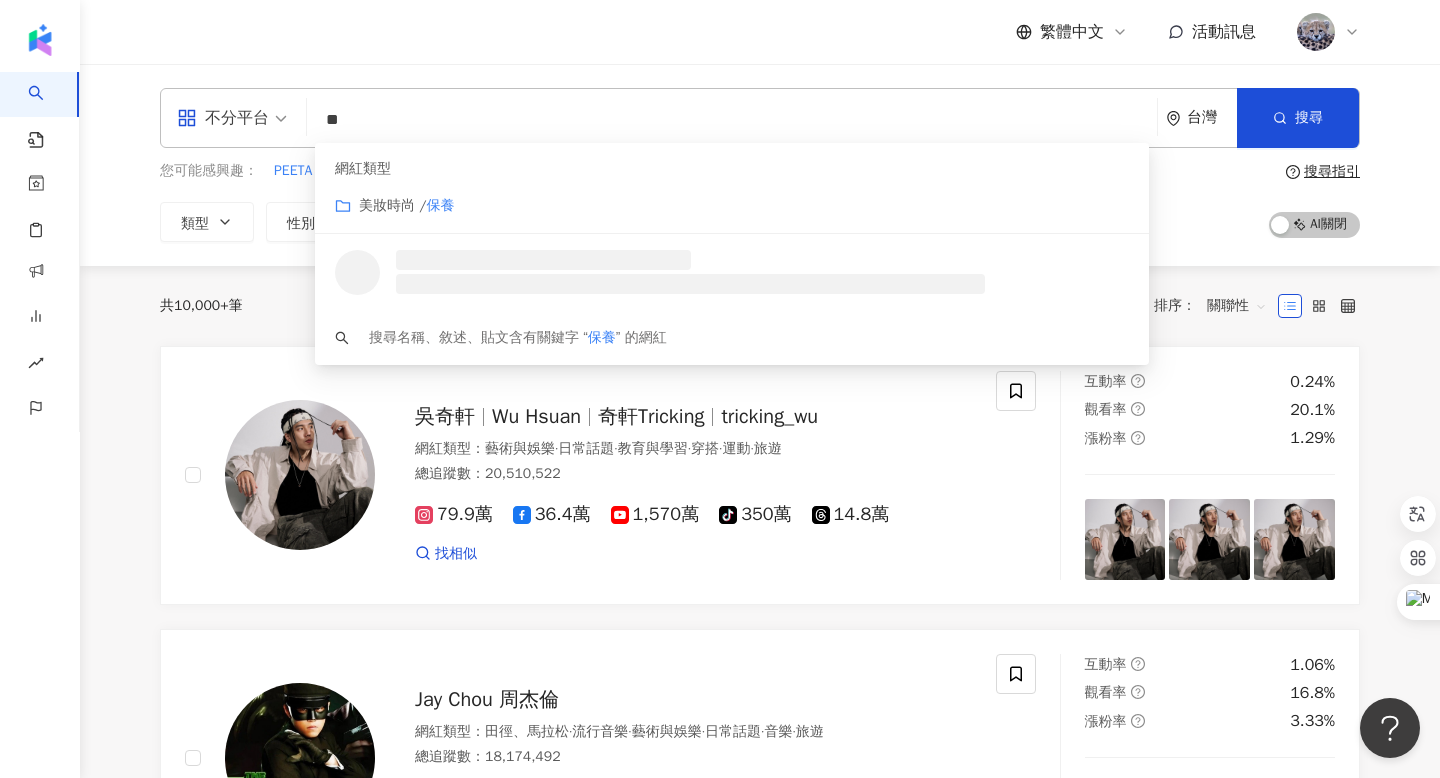 type on "**" 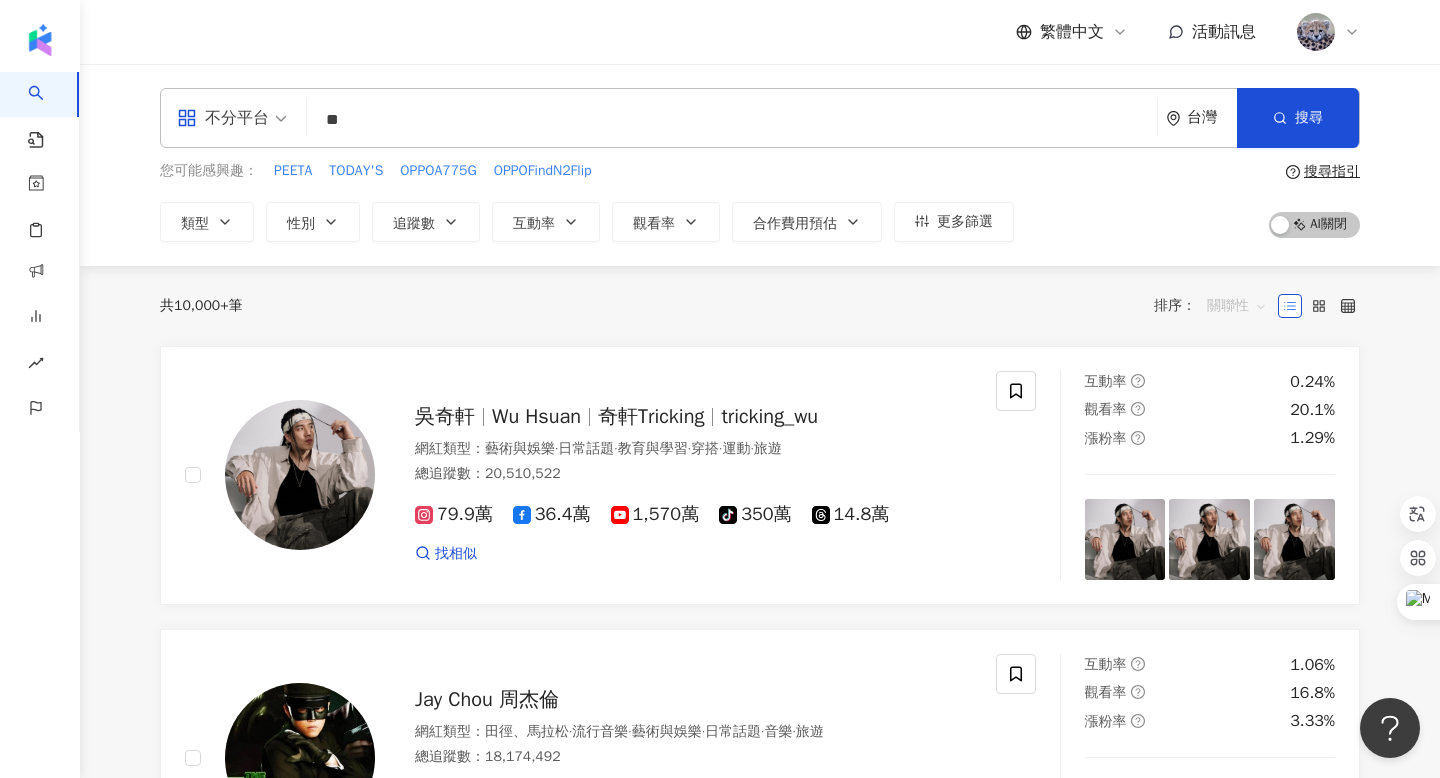 click on "關聯性" at bounding box center [1237, 306] 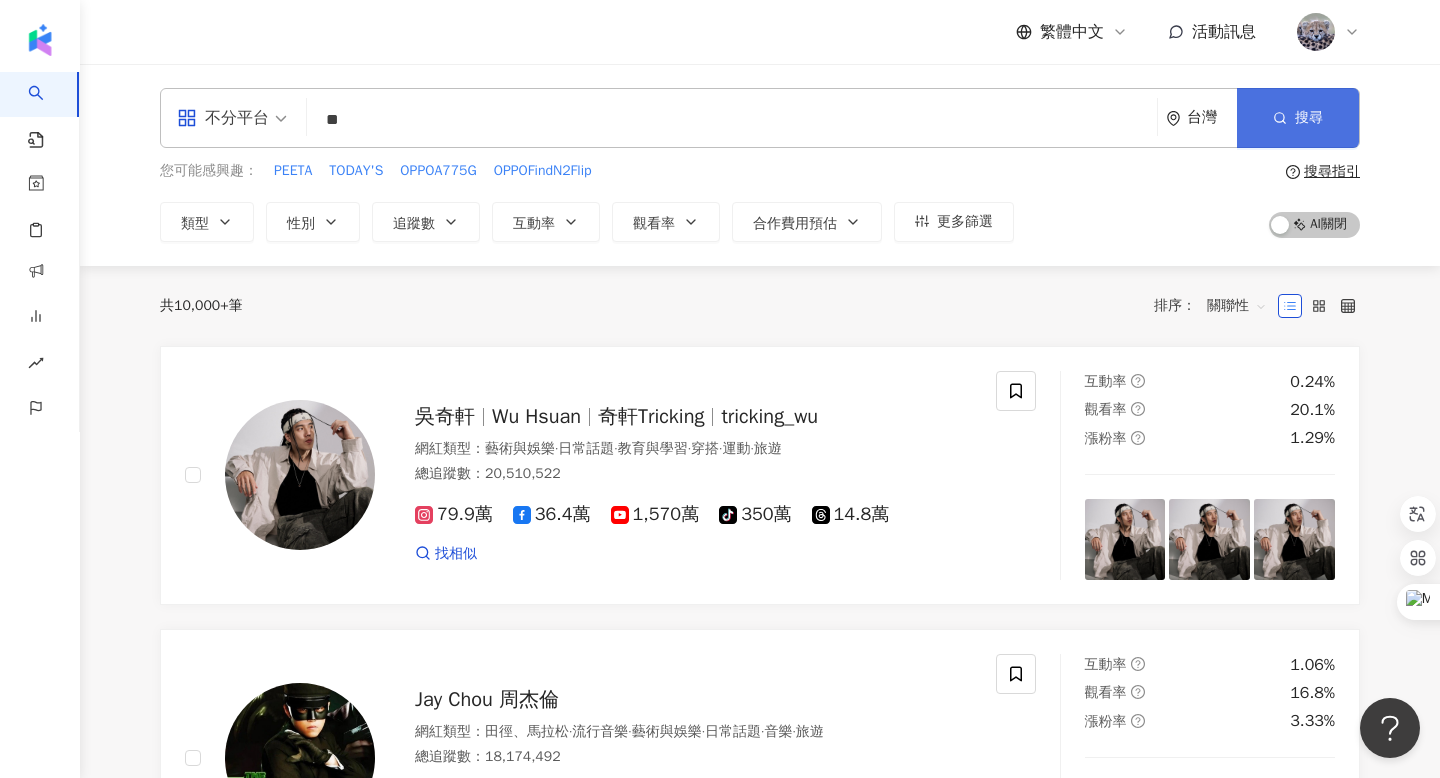 click 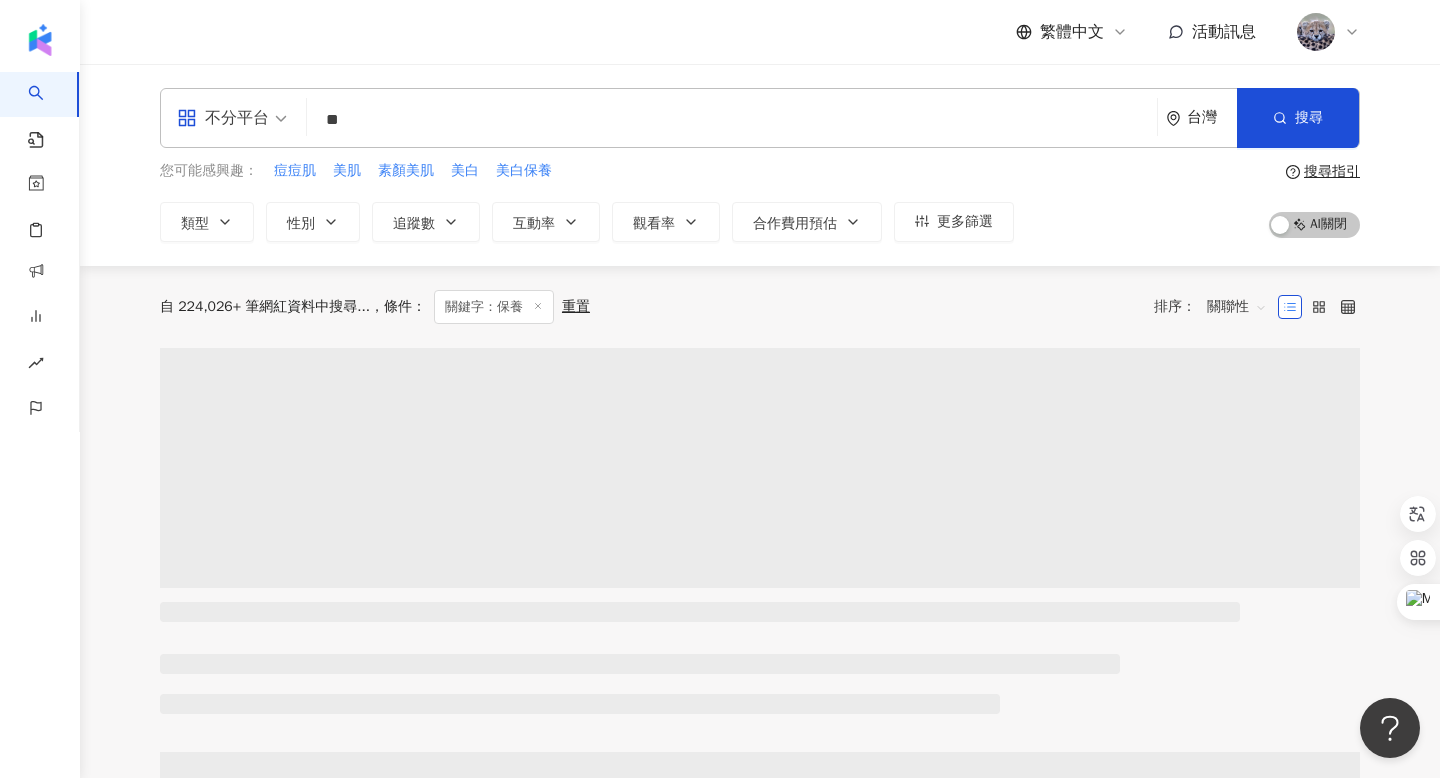 click on "關聯性" at bounding box center [1237, 307] 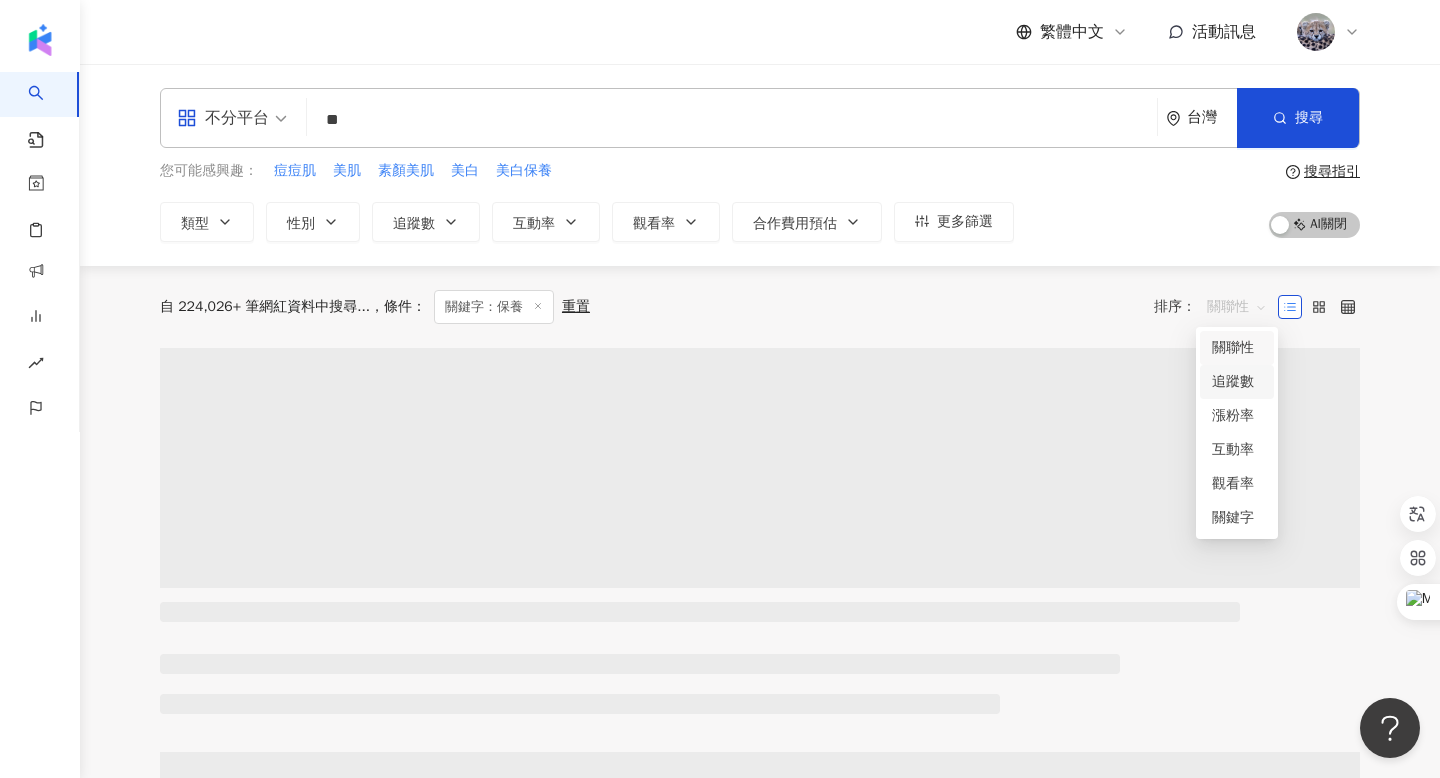 click on "關鍵字" at bounding box center [1237, 518] 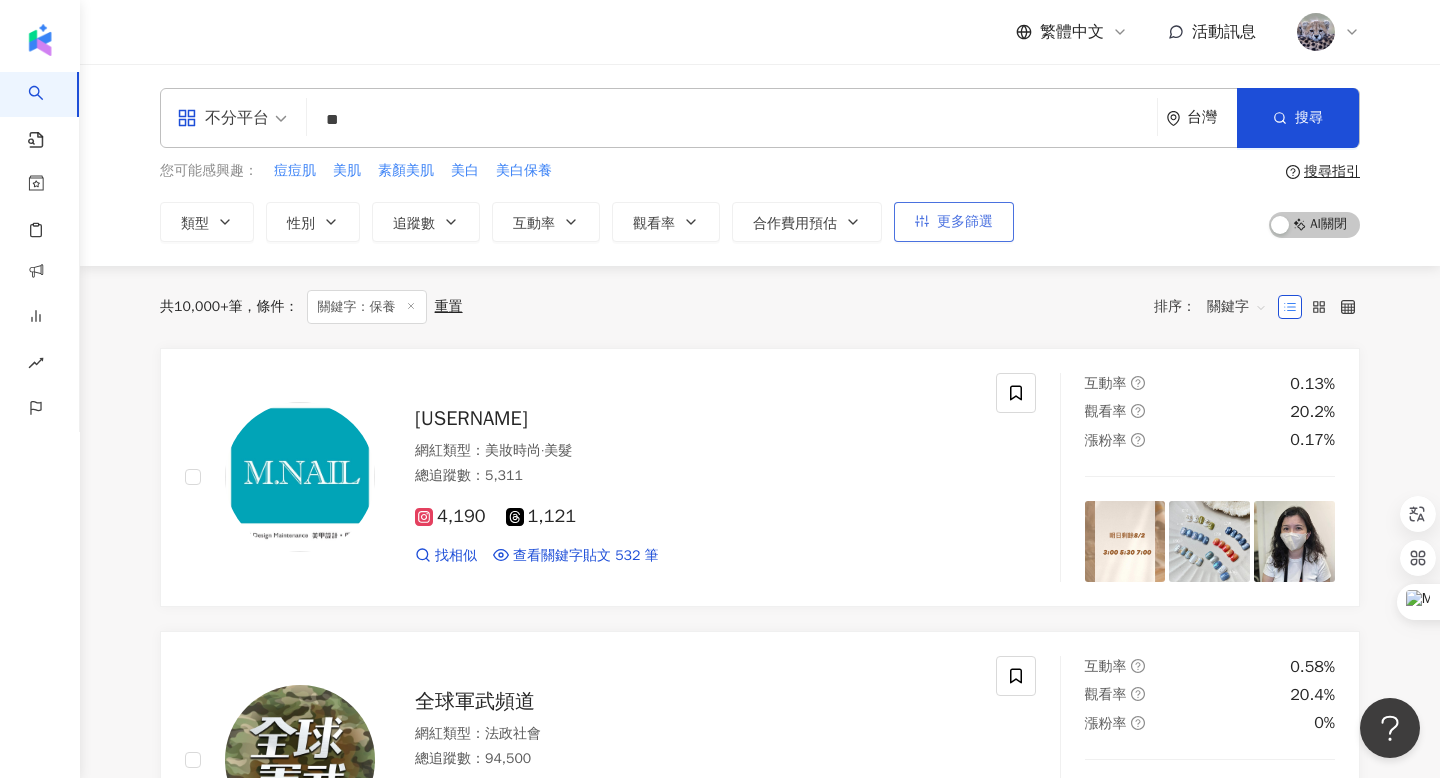 click on "更多篩選" at bounding box center (965, 222) 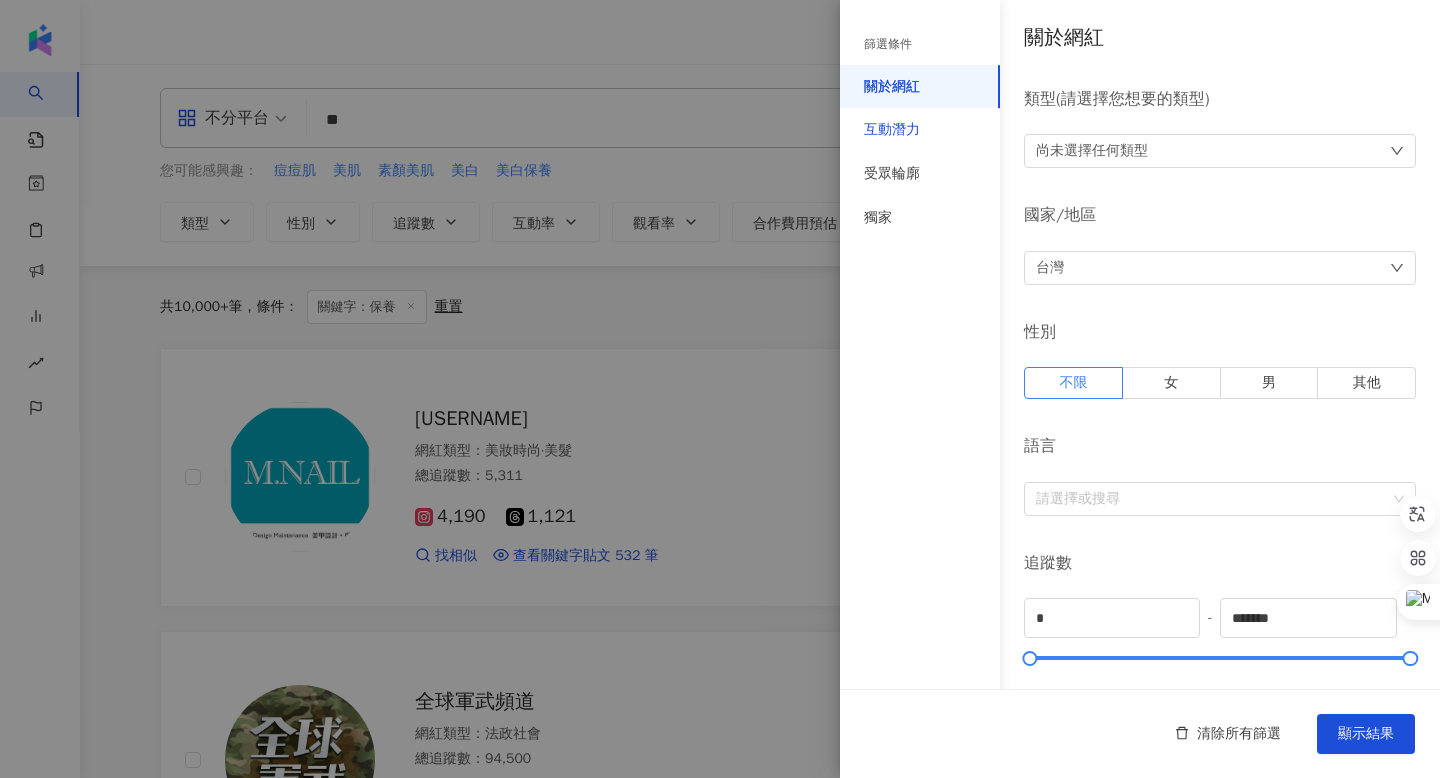 click on "互動潛力" at bounding box center (892, 130) 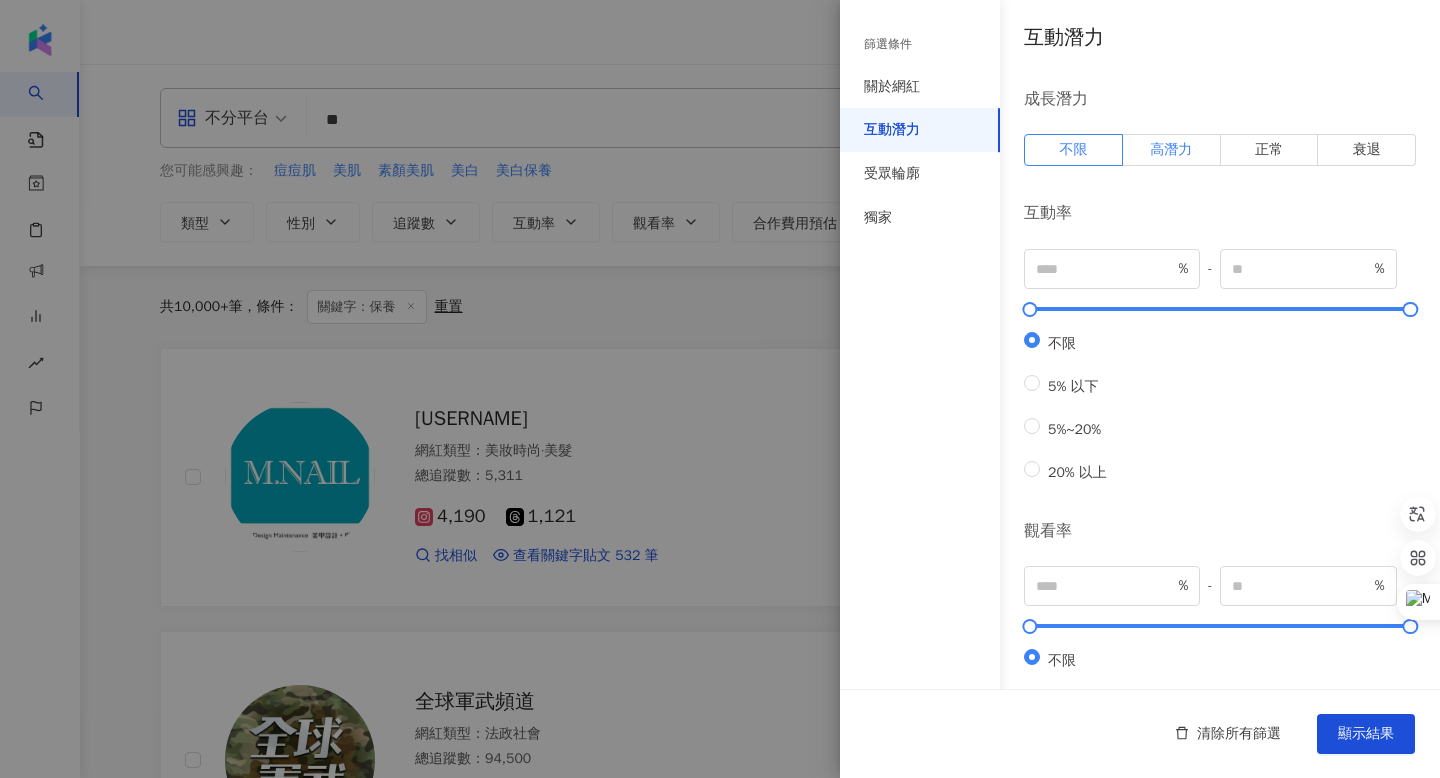 click on "高潛力" at bounding box center (1172, 150) 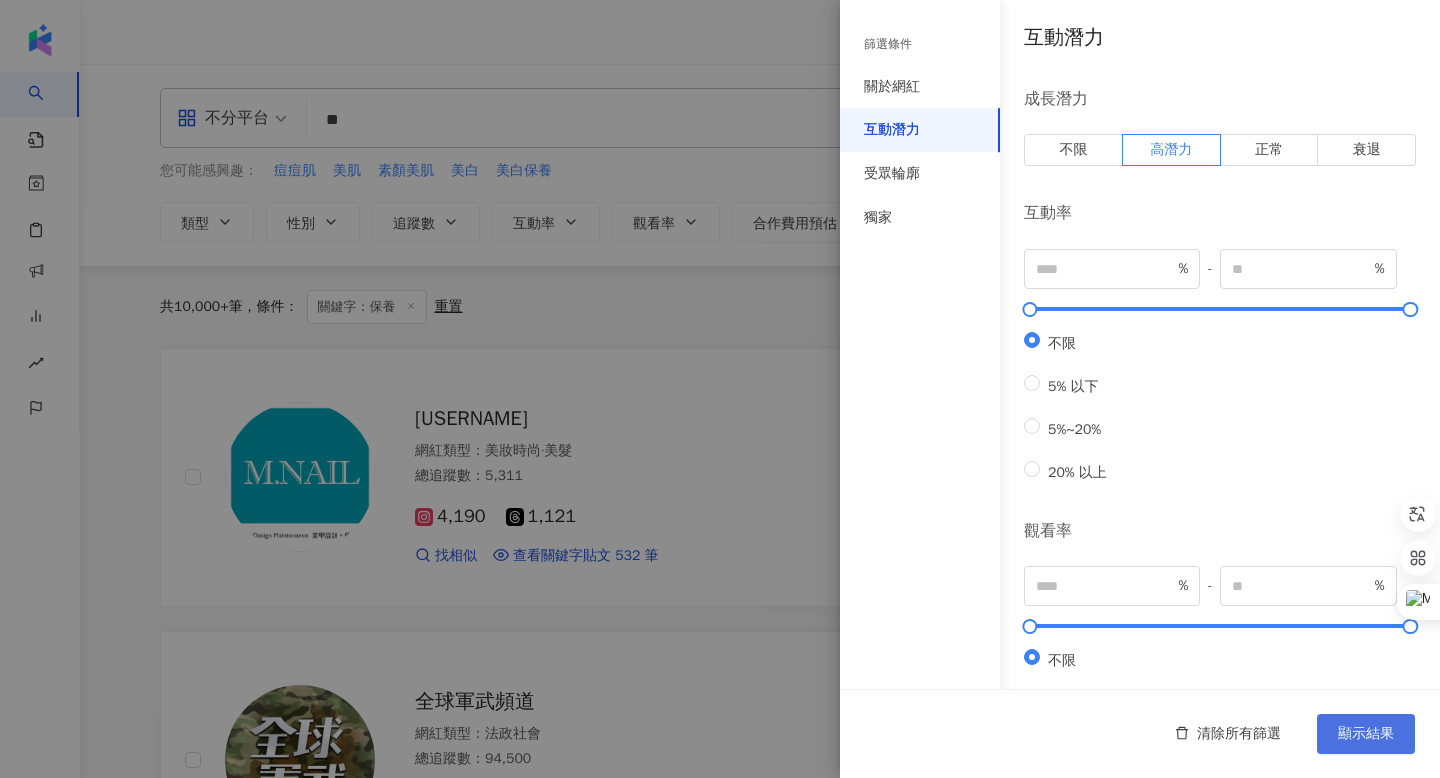 click on "顯示結果" at bounding box center (1366, 734) 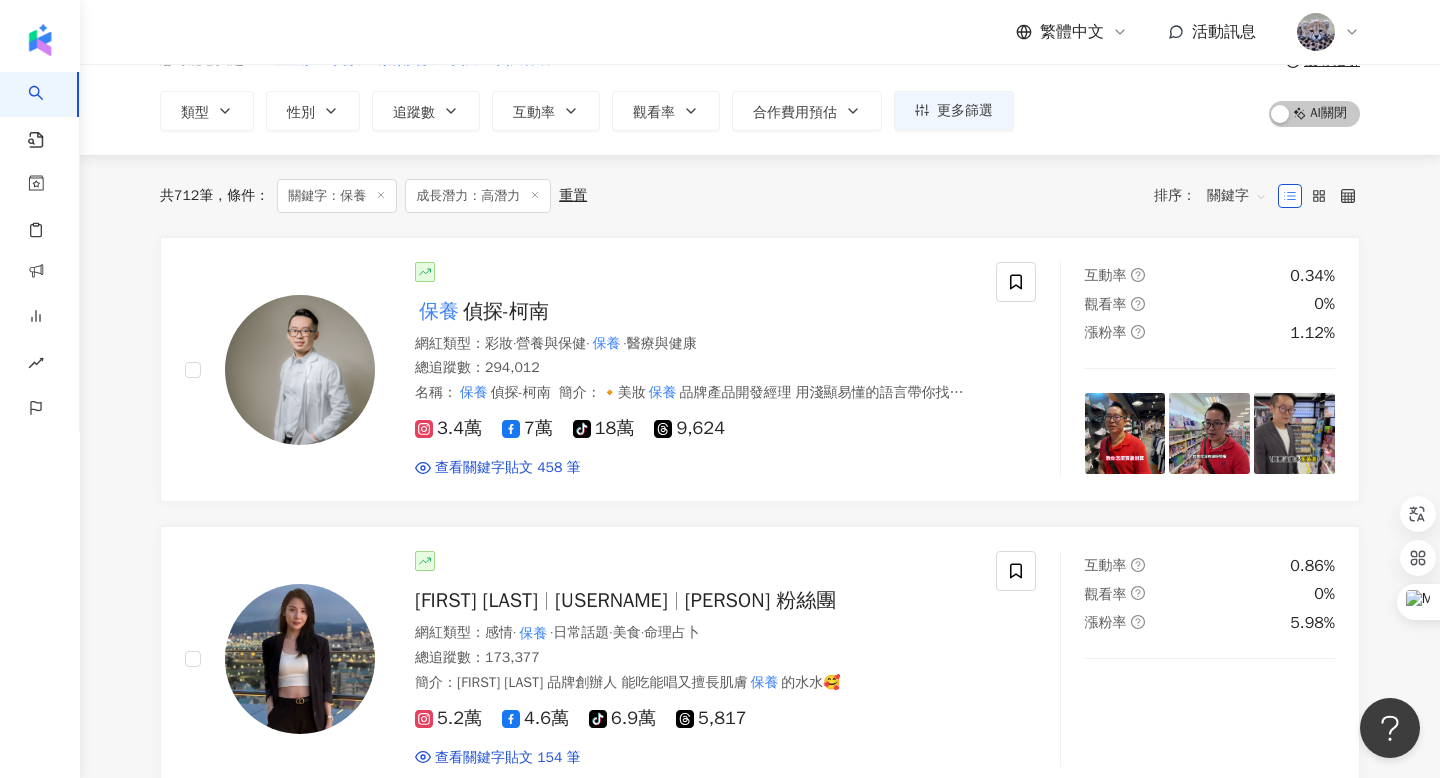 scroll, scrollTop: 95, scrollLeft: 0, axis: vertical 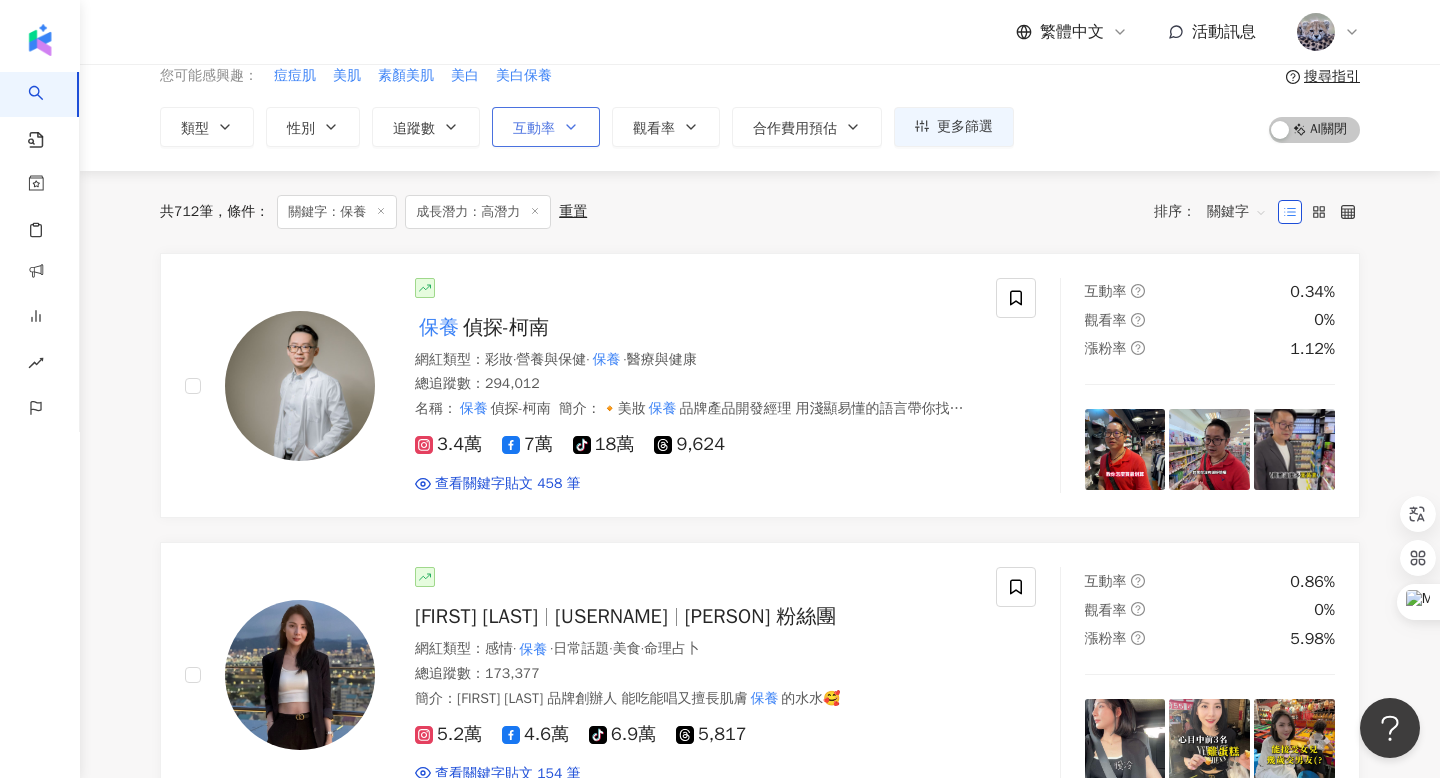 click on "互動率" at bounding box center (534, 129) 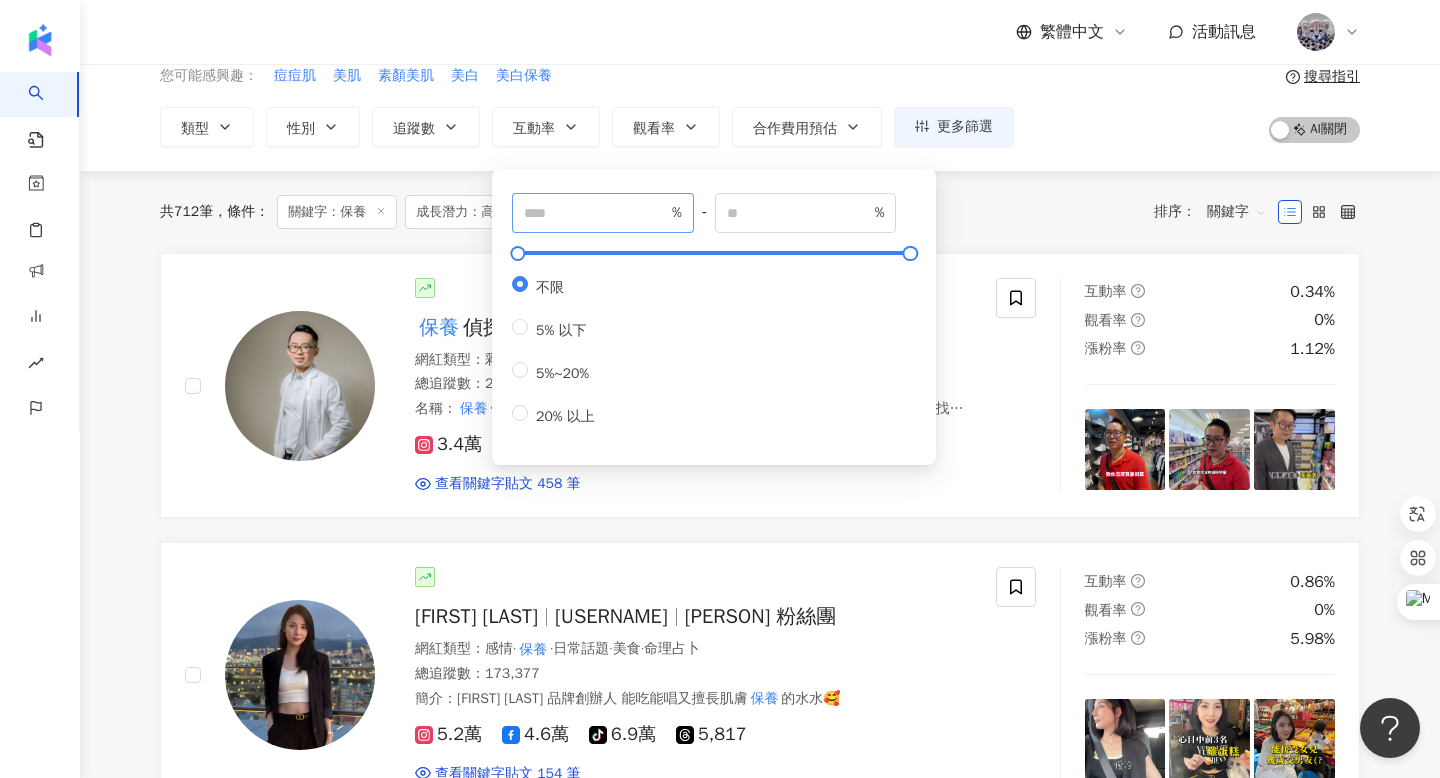click on "%" at bounding box center [603, 213] 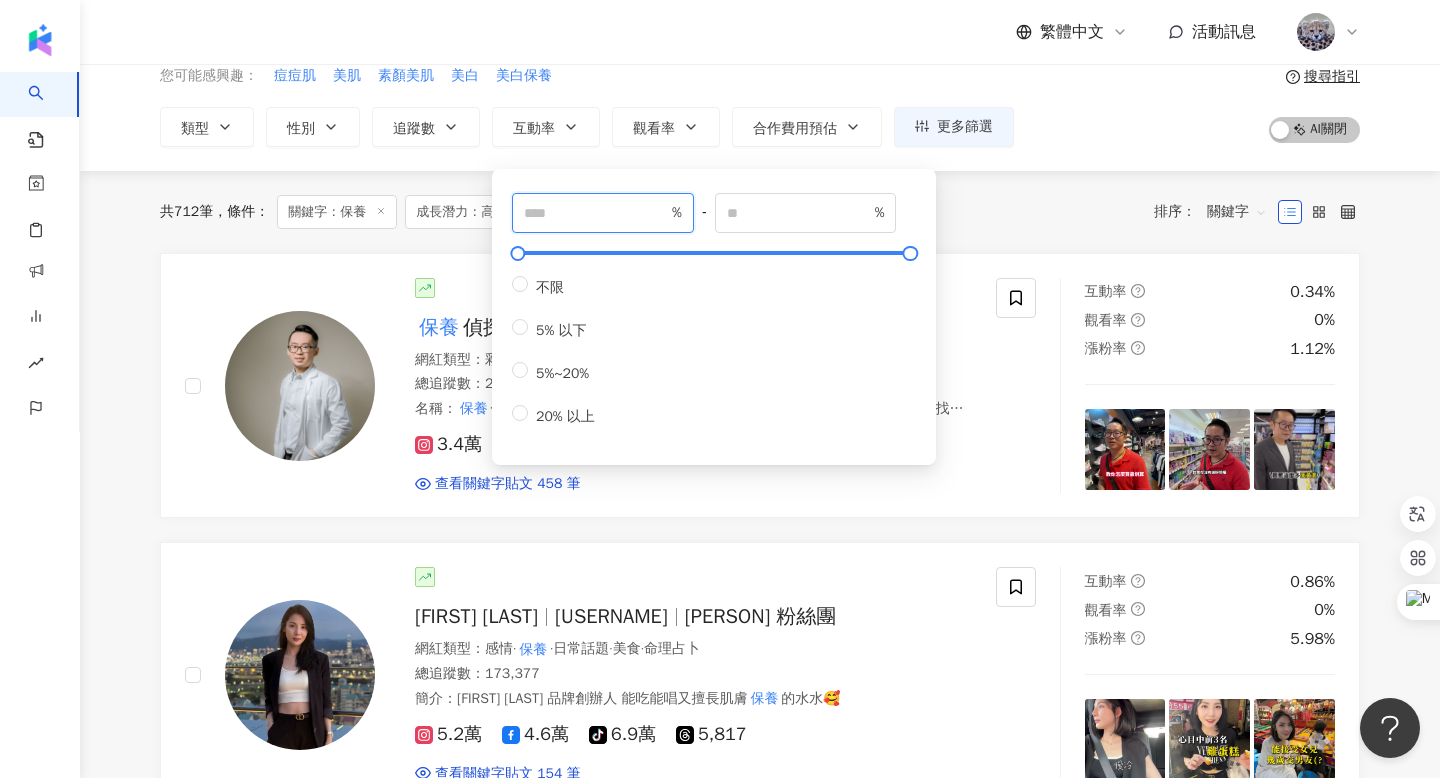 type on "*" 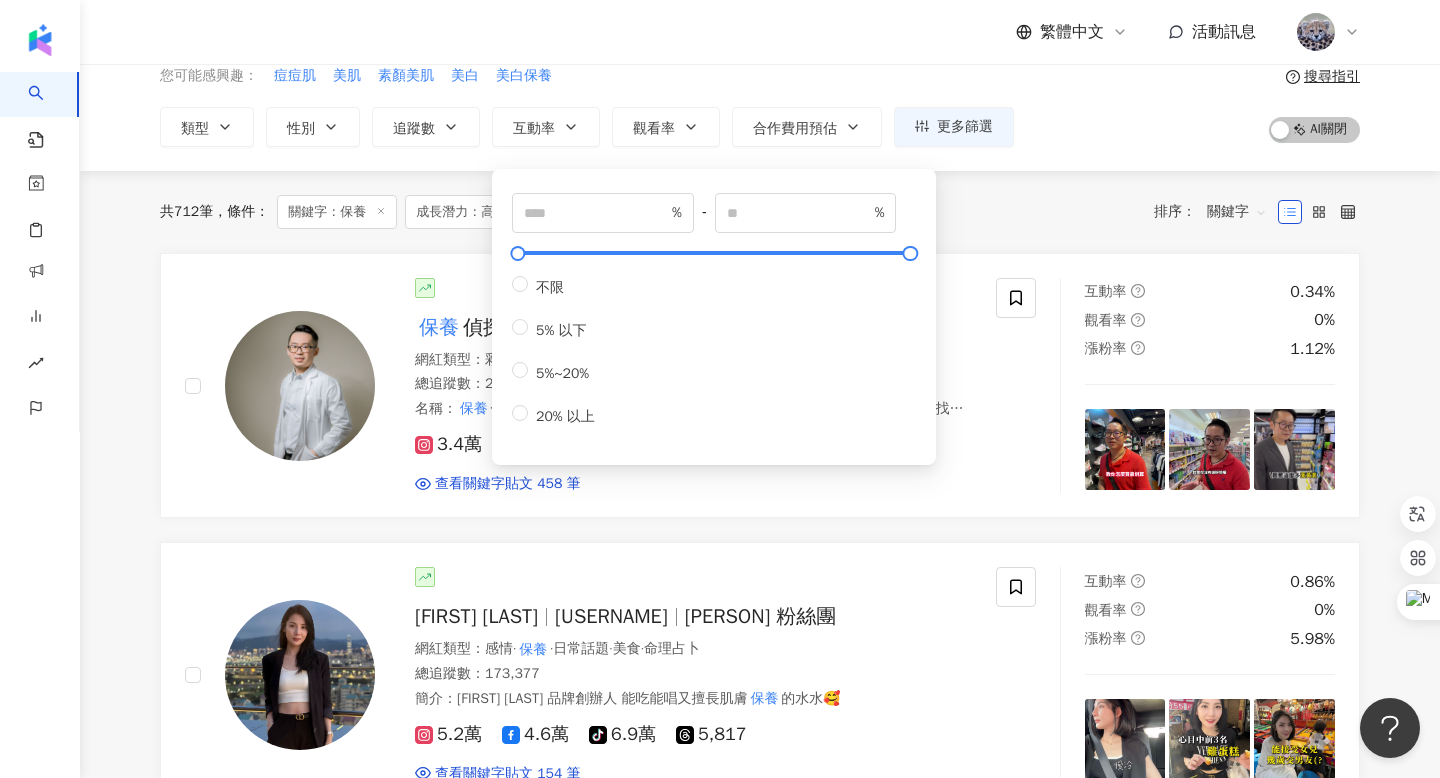 click on "共  712  筆 條件 ： 關鍵字：保養 成長潛力：高潛力 重置 排序： 關鍵字" at bounding box center [760, 212] 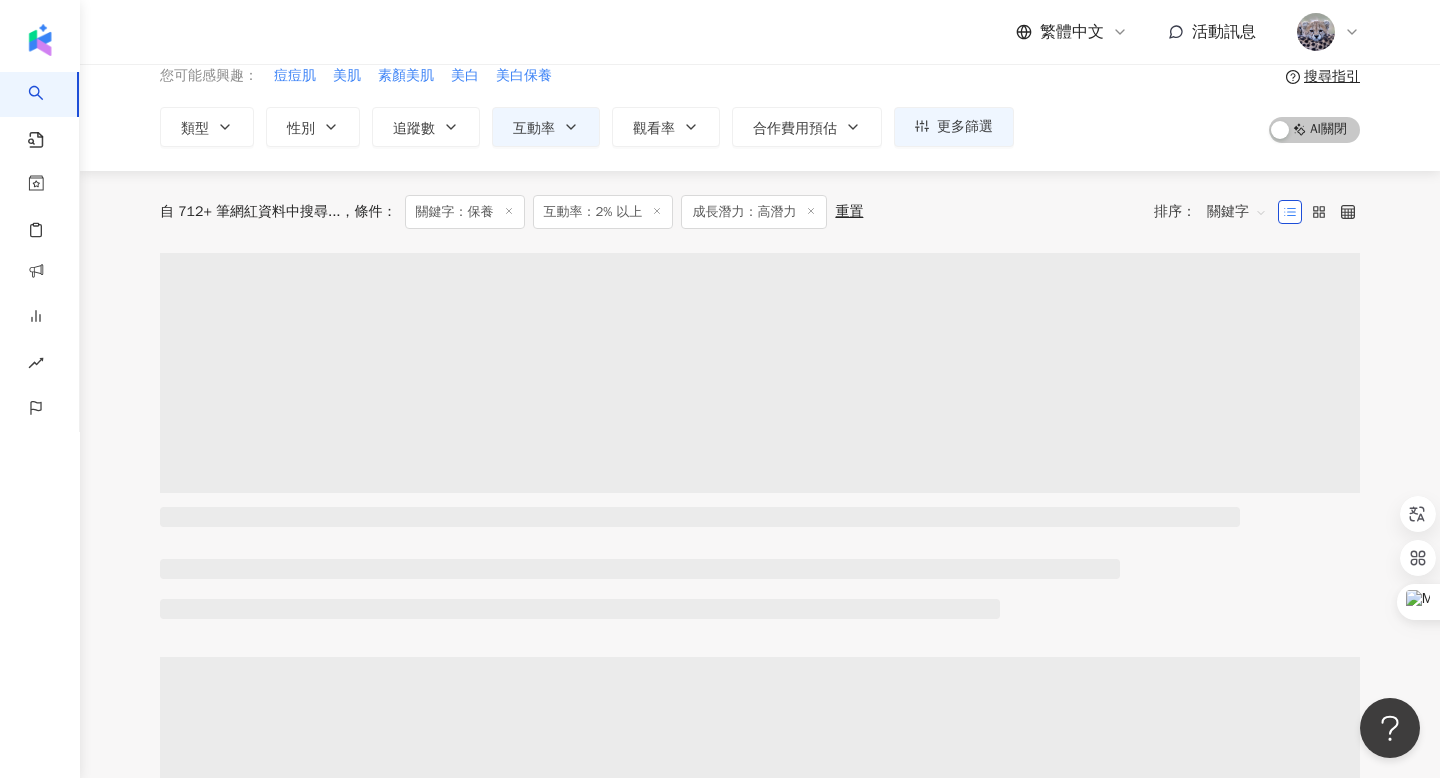 scroll, scrollTop: 0, scrollLeft: 0, axis: both 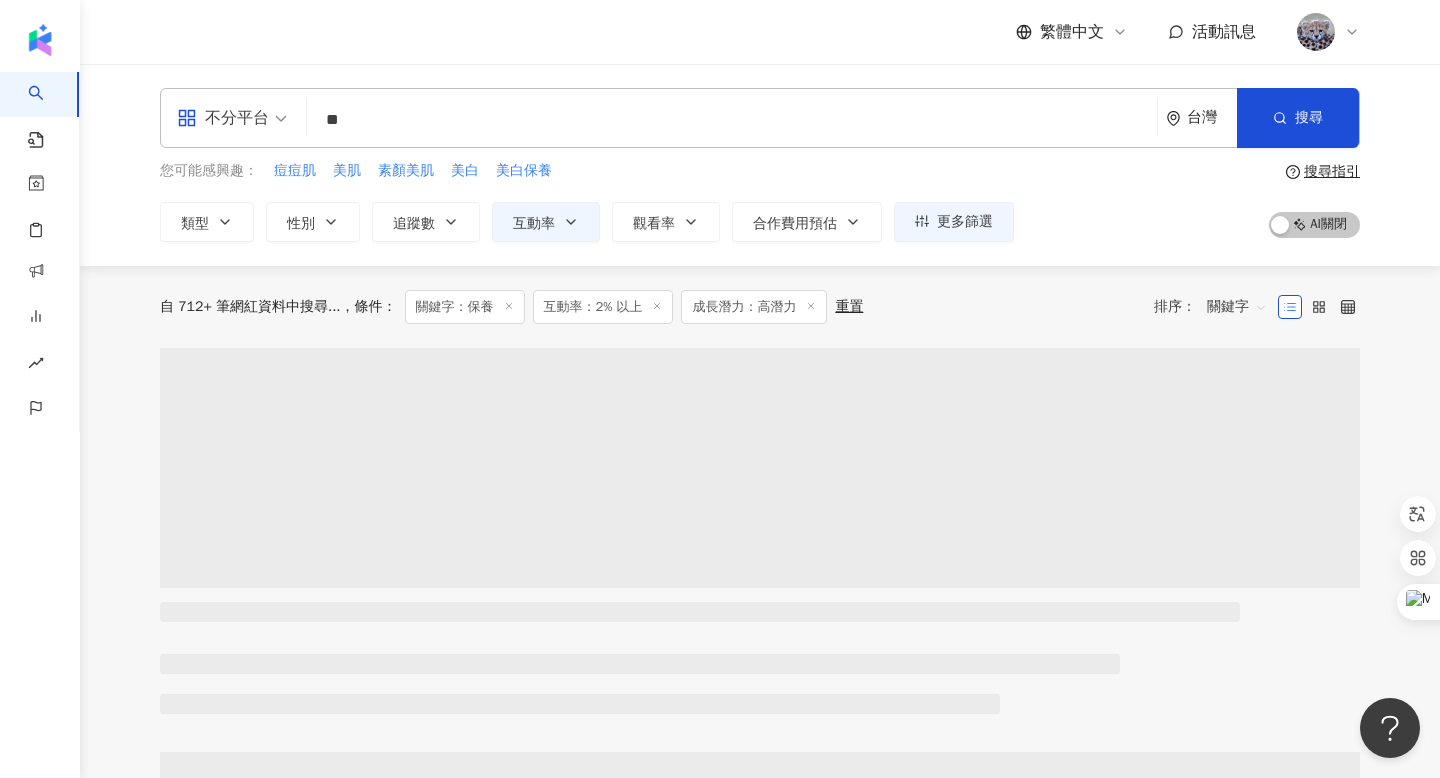 click on "不分平台" at bounding box center [223, 118] 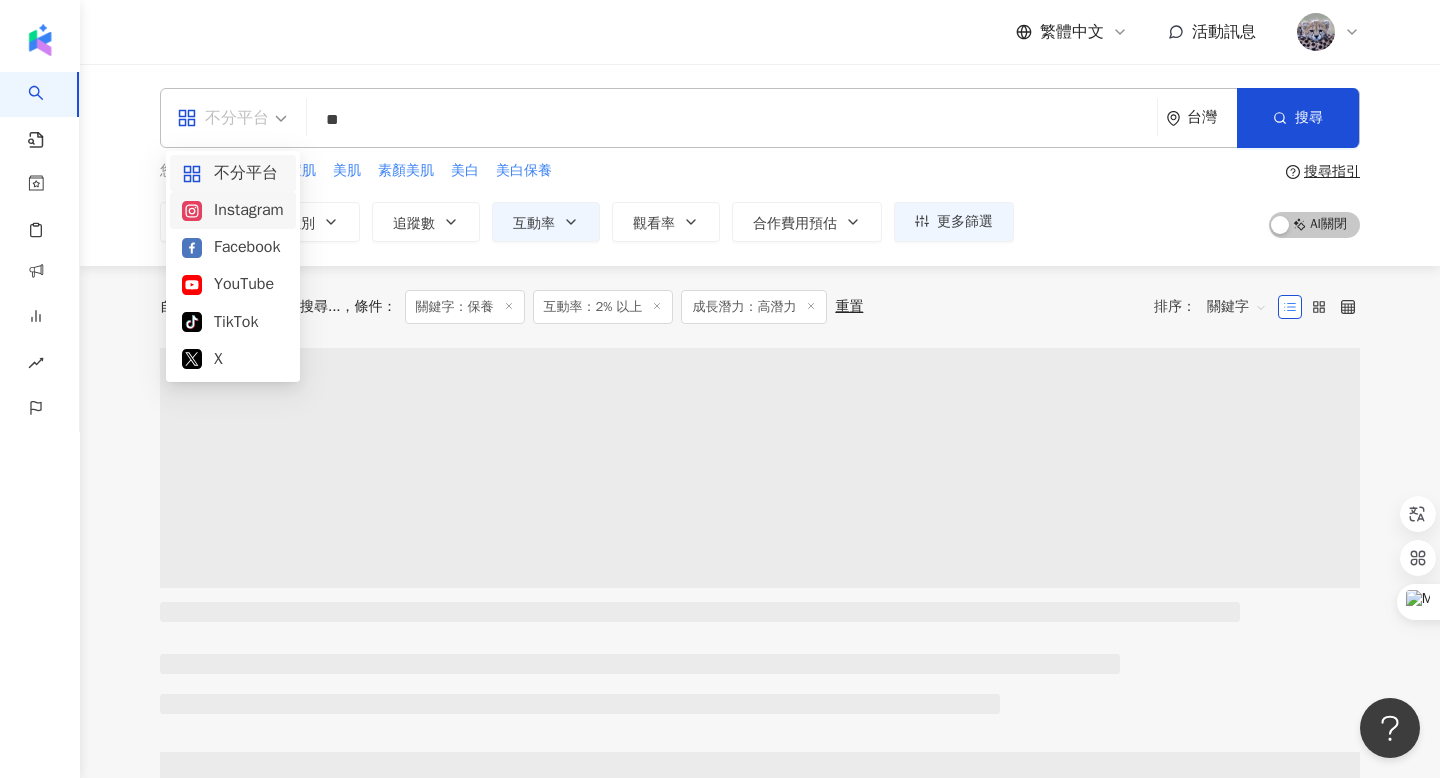 click on "Instagram" at bounding box center (233, 210) 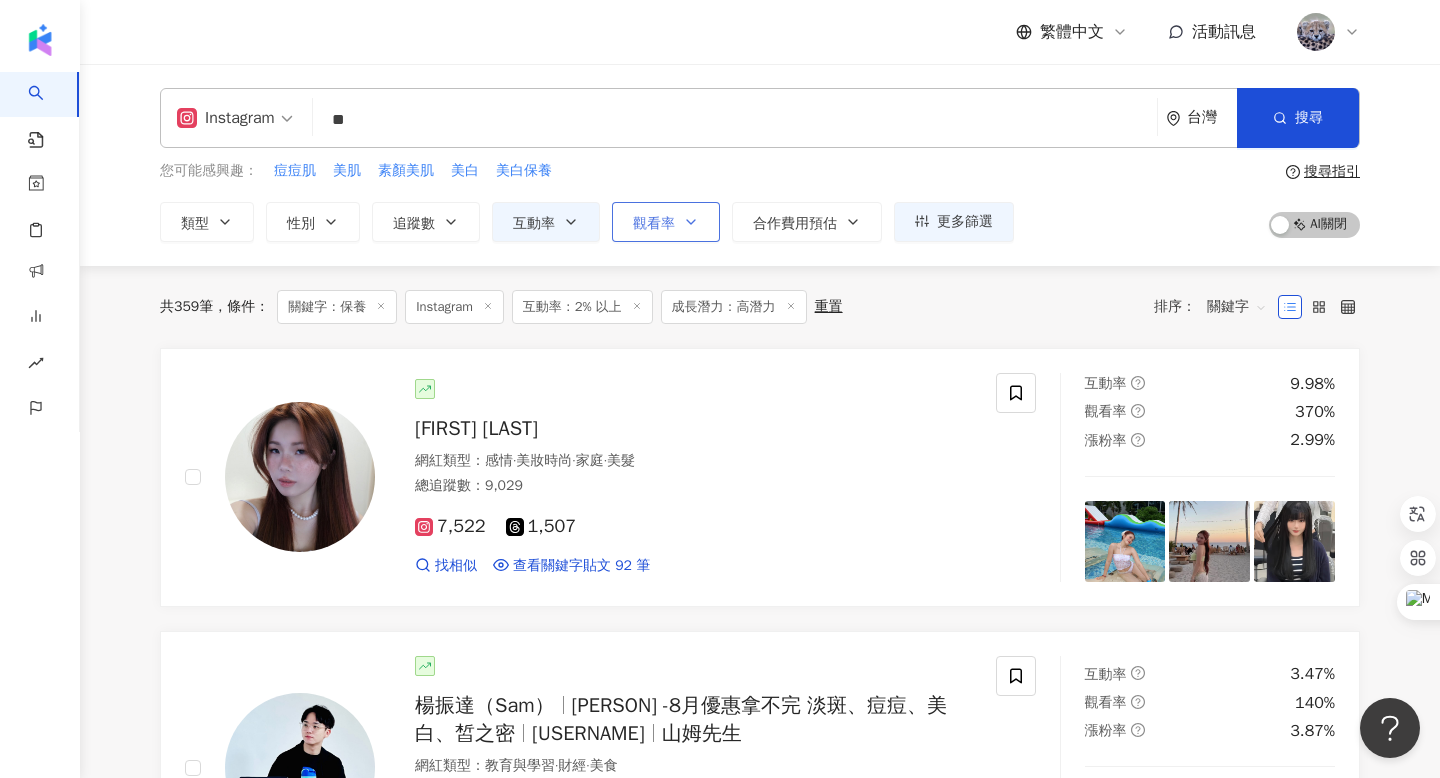 click on "觀看率" at bounding box center [654, 224] 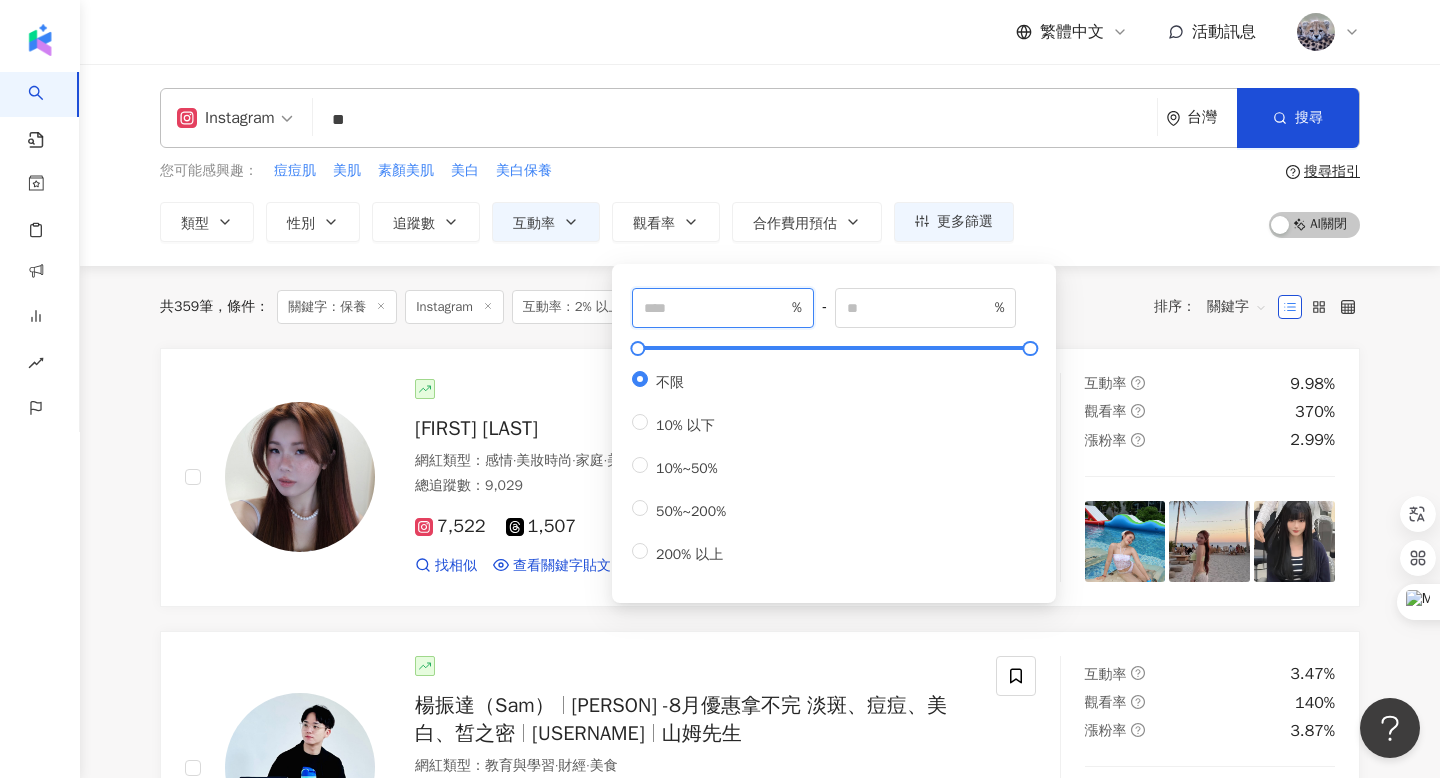 click at bounding box center [716, 308] 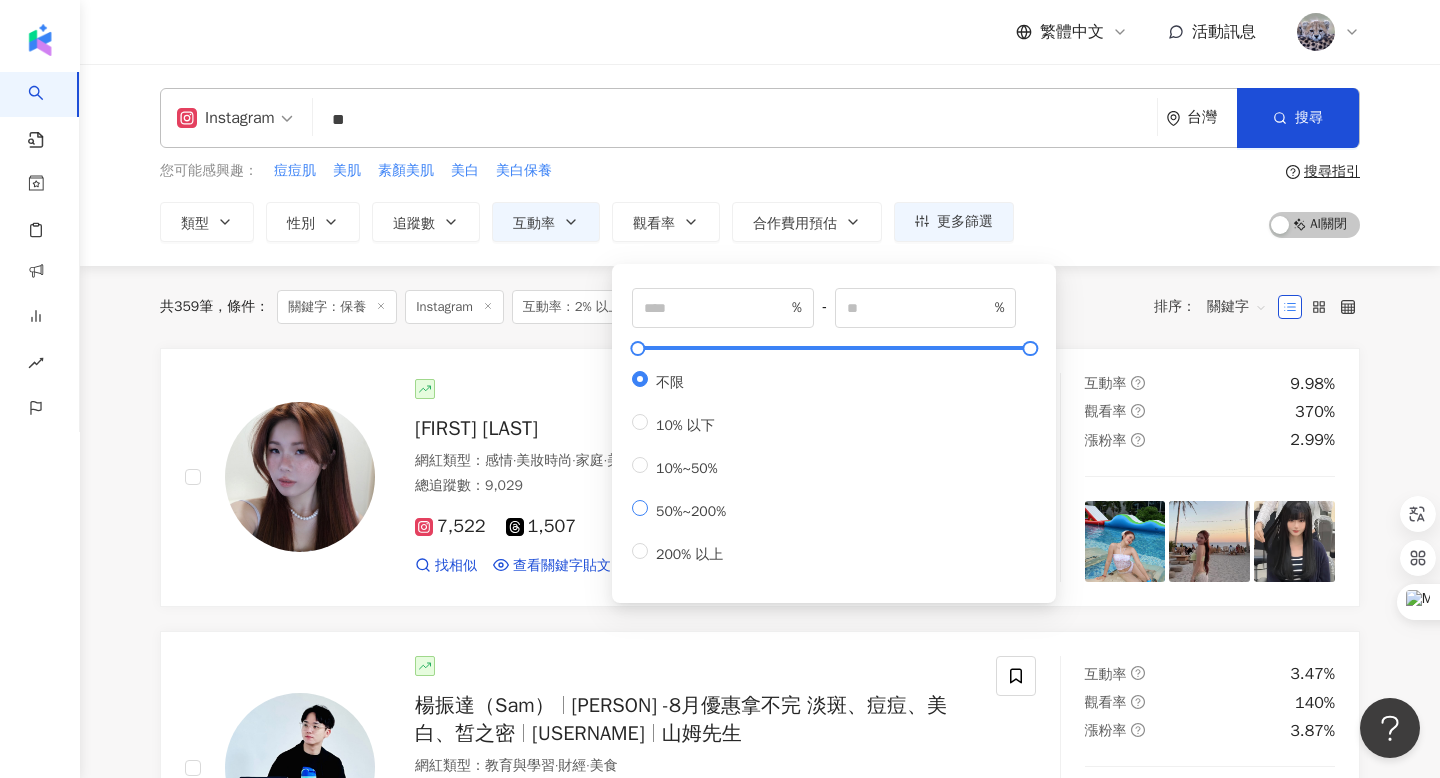 type on "**" 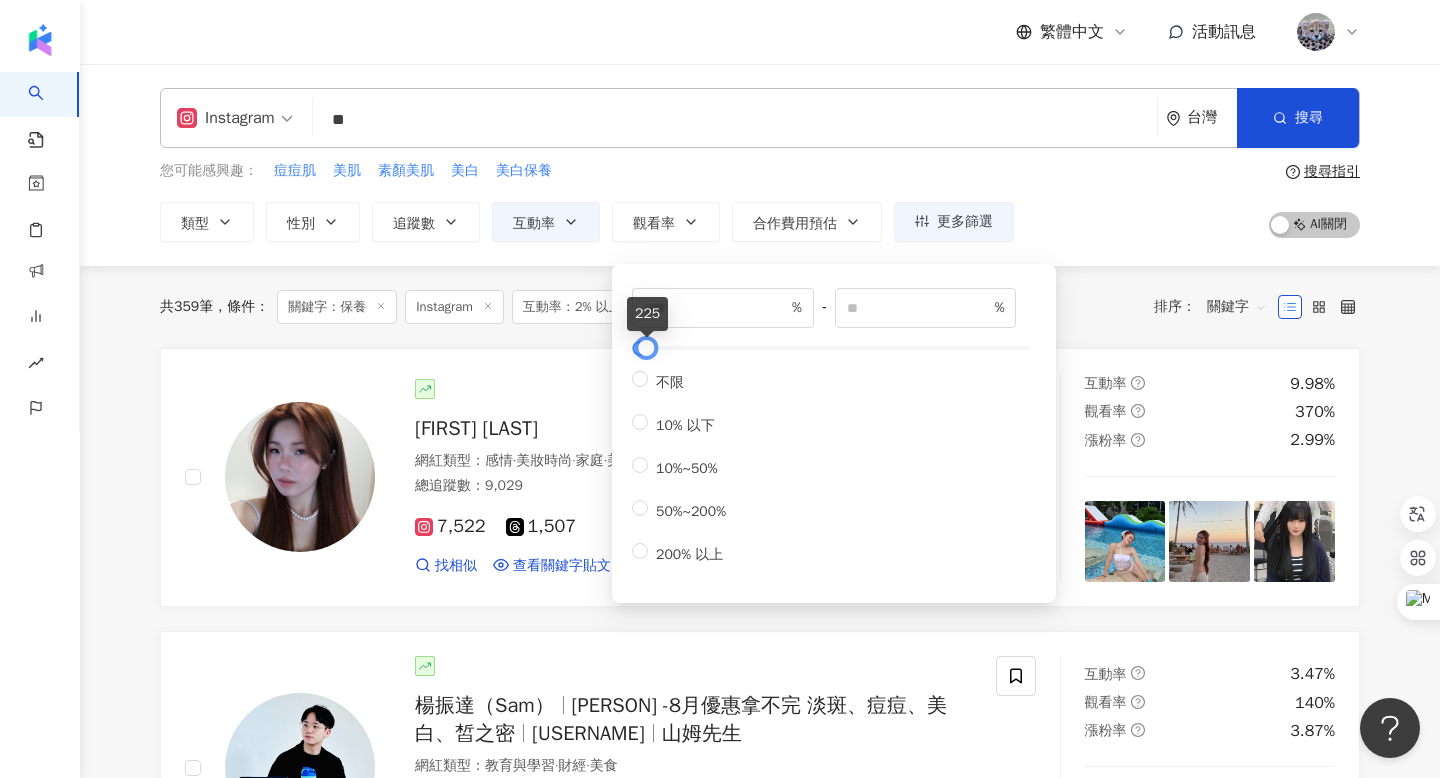 type on "*****" 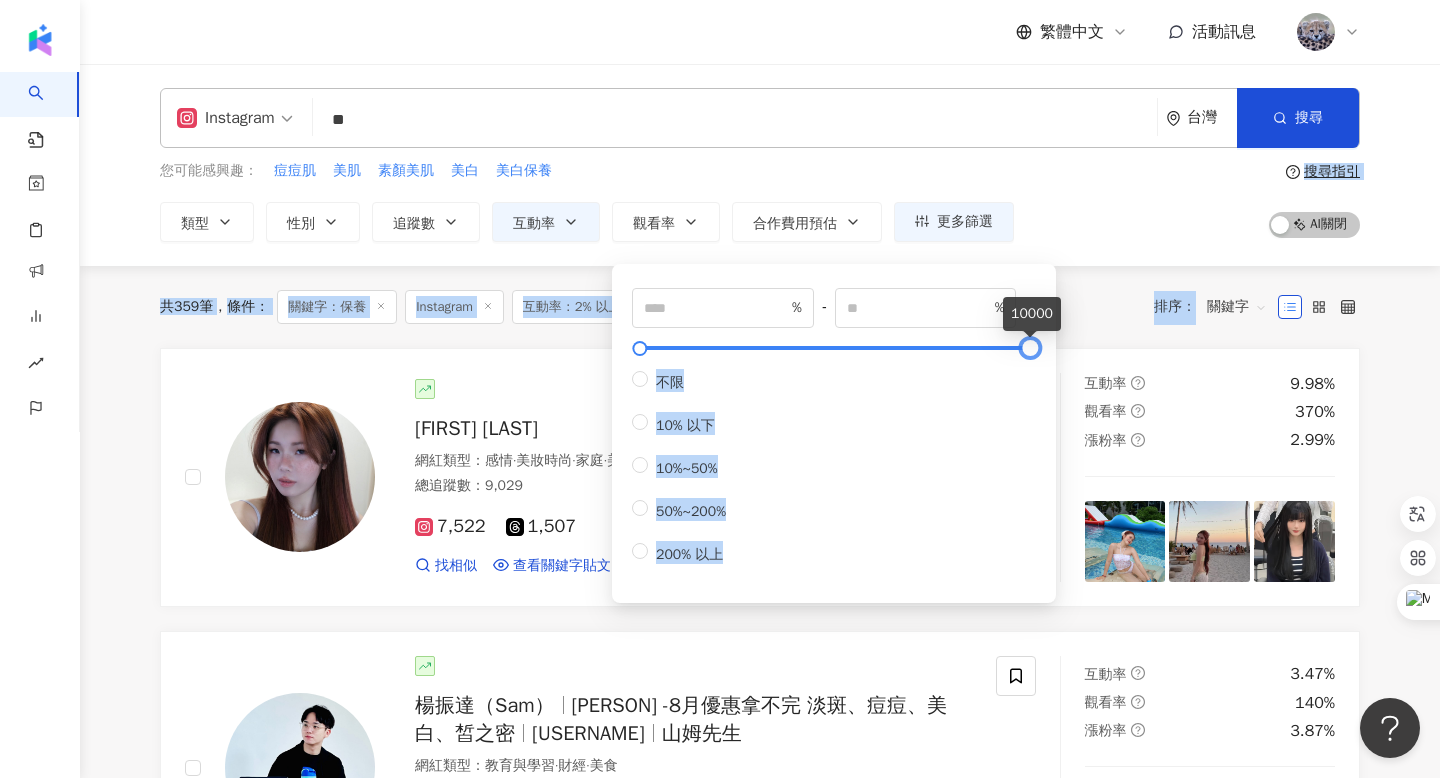 drag, startPoint x: 645, startPoint y: 345, endPoint x: 1157, endPoint y: 345, distance: 512 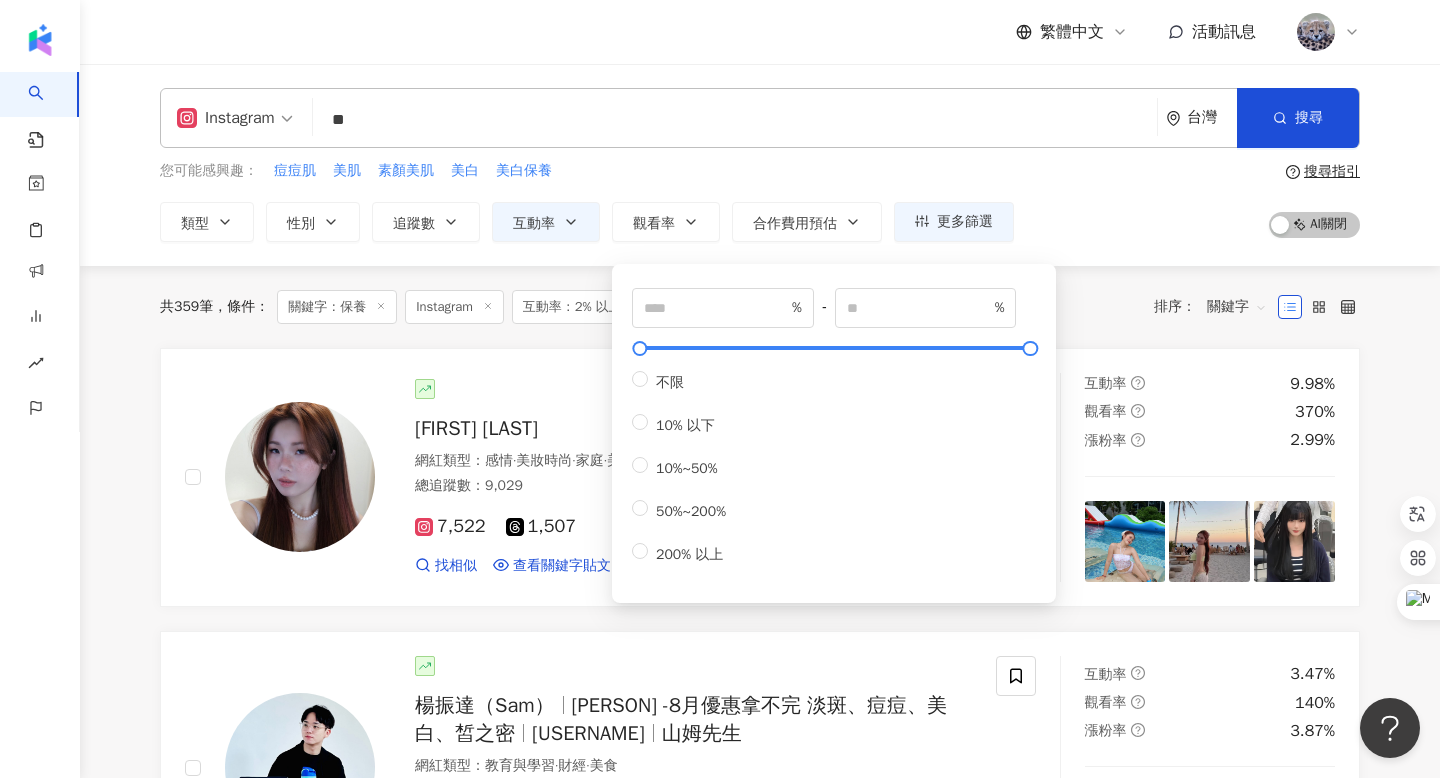 click on "共  359  筆 條件 ： 關鍵字：保養 Instagram 互動率：2% 以上 成長潛力：高潛力 重置 排序： 關鍵字" at bounding box center (760, 307) 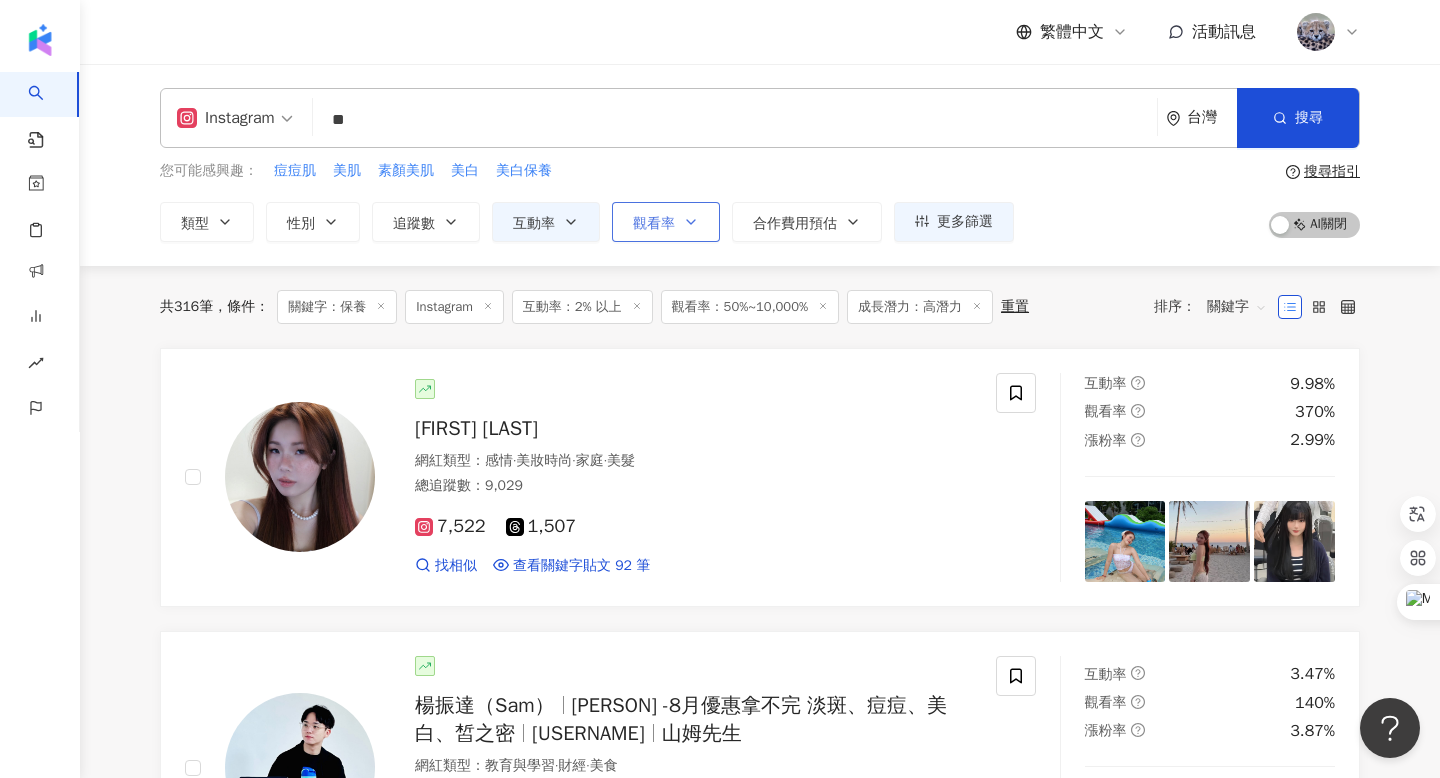 click on "觀看率" at bounding box center (654, 224) 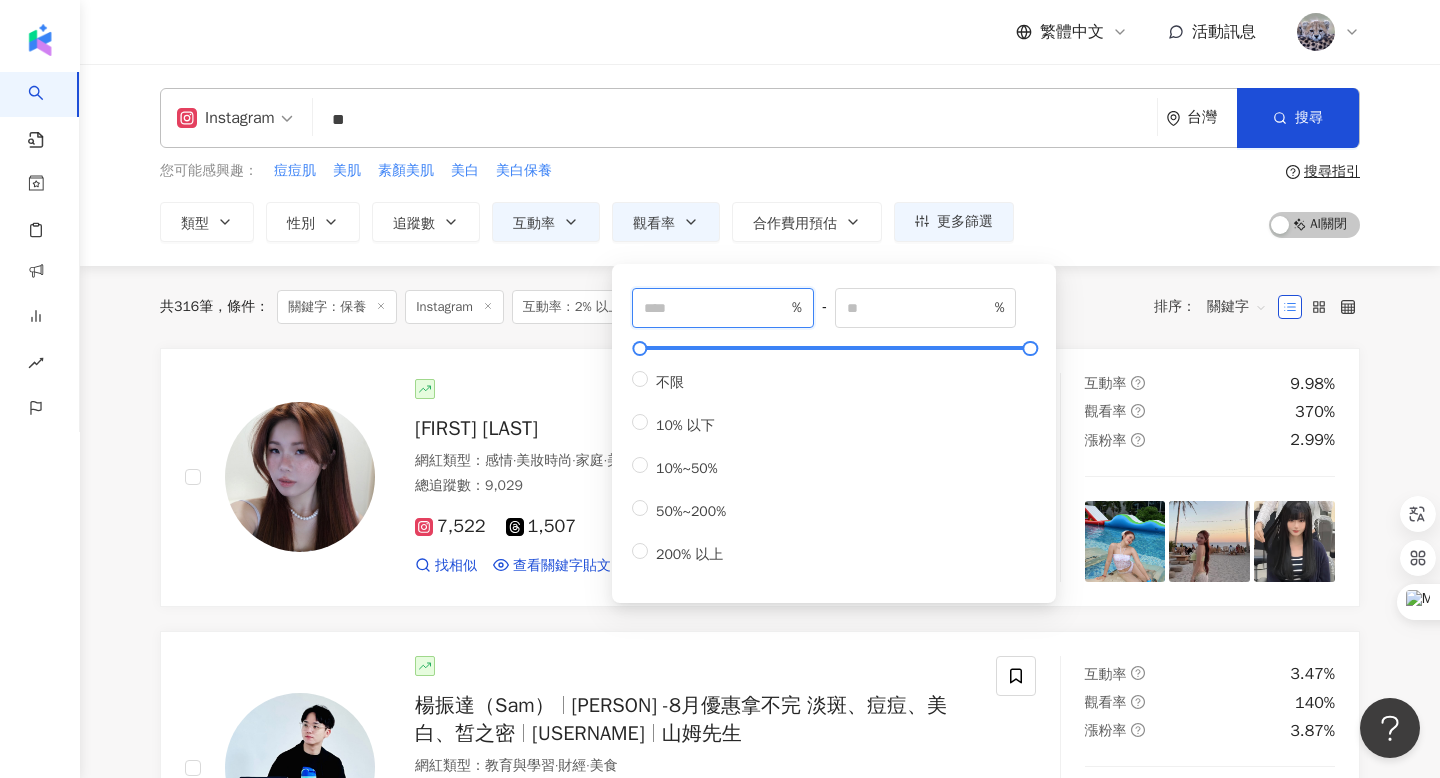 drag, startPoint x: 688, startPoint y: 309, endPoint x: 608, endPoint y: 304, distance: 80.1561 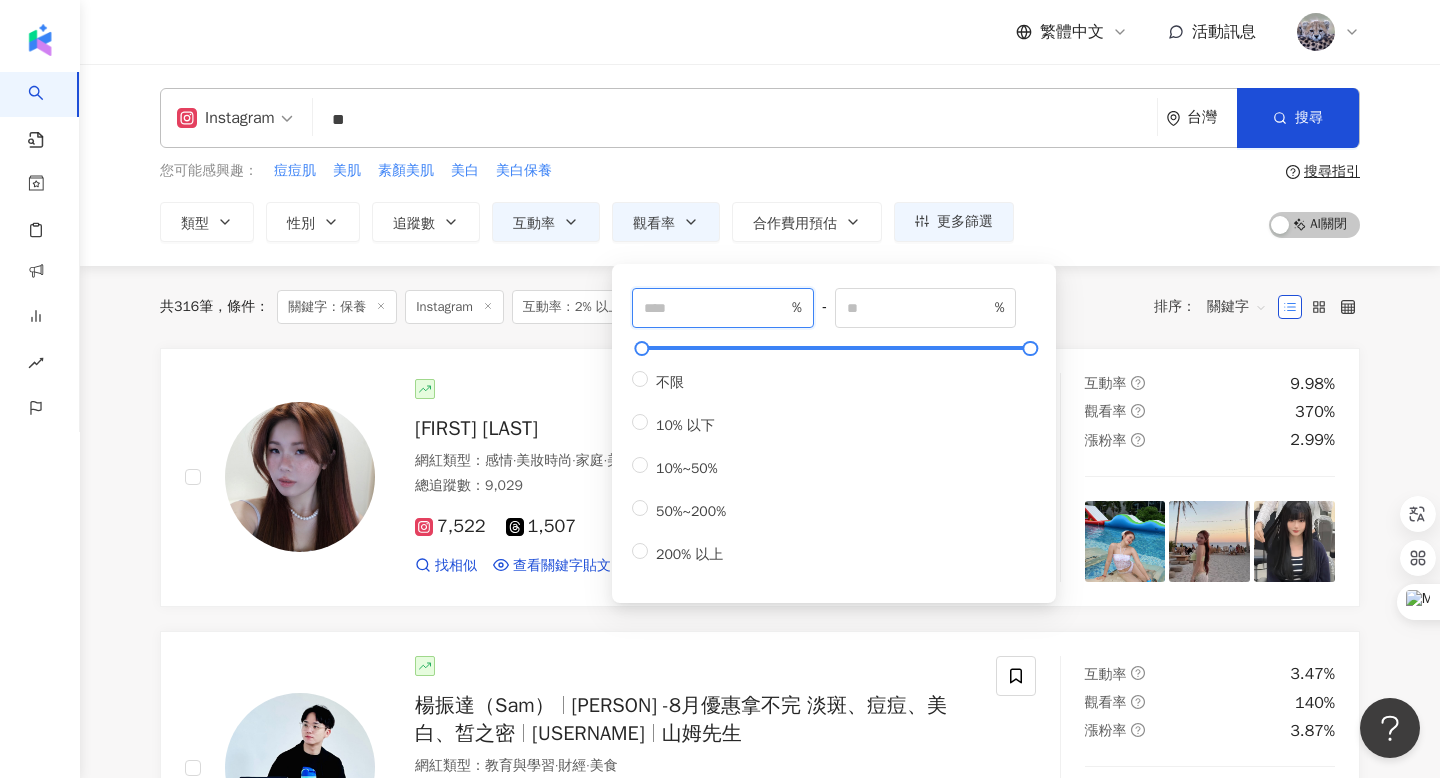 type on "***" 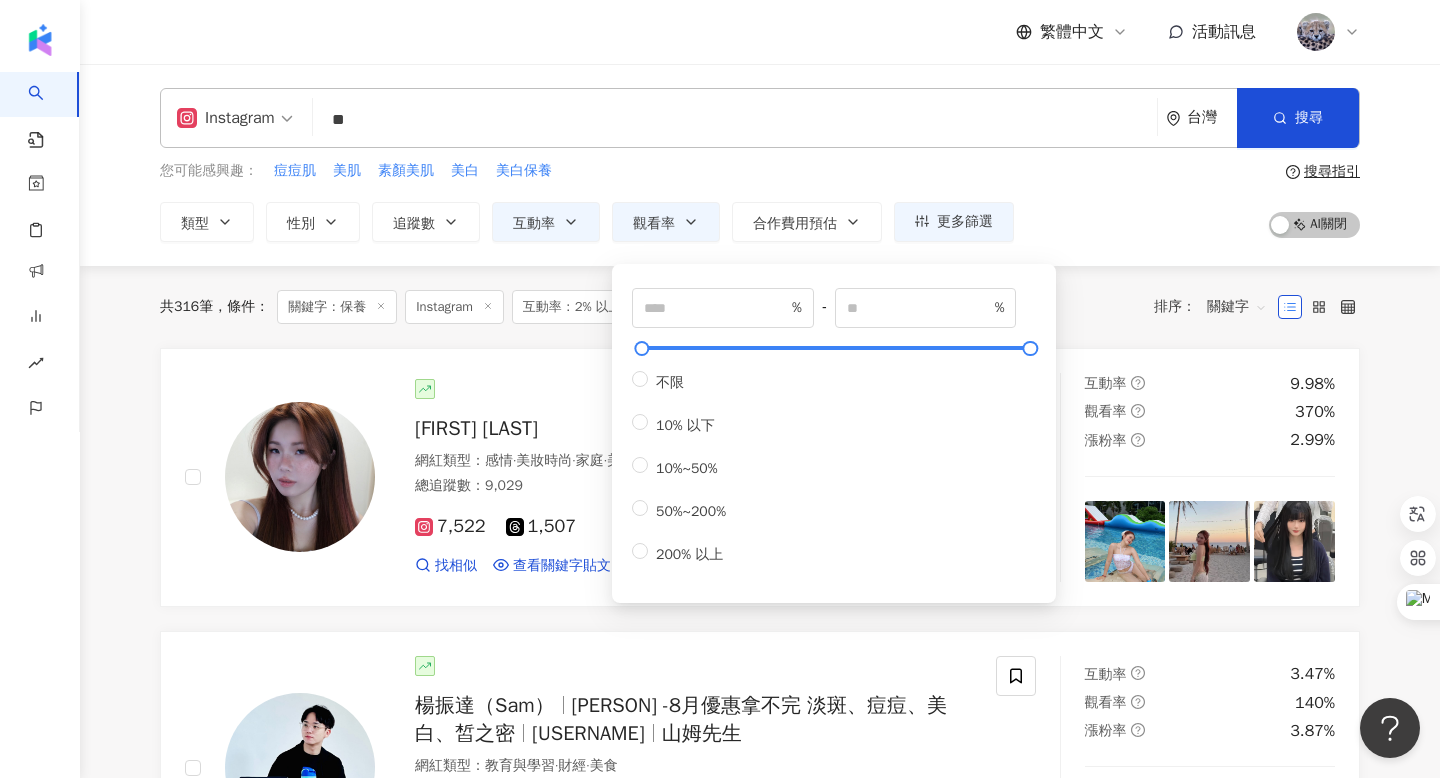 click on "您可能感興趣： 痘痘肌  美肌  素顏美肌  美白  美白保養  類型 性別 追蹤數 互動率 觀看率 合作費用預估  更多篩選 篩選條件 關於網紅 互動潛力 受眾輪廓 獨家 關於網紅 類型  ( 請選擇您想要的類型 ) 尚未選擇任何類型 國家/地區 台灣 性別 不限 女 男 其他 語言     請選擇或搜尋 追蹤數 *  -  ******* 不限 小型 奈米網紅 (<1萬) 微型網紅 (1萬-3萬) 小型網紅 (3萬-5萬) 中型 中小型網紅 (5萬-10萬) 中型網紅 (10萬-30萬) 中大型網紅 (30萬-50萬) 大型 大型網紅 (50萬-100萬) 百萬網紅 (>100萬) 合作費用預估 不限 限制金額 $ *  -  $ ******* 幣別 : 新台幣 TWD 互動潛力 成長潛力 不限 高潛力 正常 衰退 互動率 * %  -  % 不限 5% 以下 5%~20% 20% 以上 觀看率 ** %  -  ***** % 不限 10% 以下 10%~50% 50%~200% 200% 以上 漲粉率 %  -  % 不限 10% 以下 10%~50% 50%~200% 200% 以上 清除所有篩選 顯示結果 * %  -  % 不限 5% 以下 %" at bounding box center [760, 201] 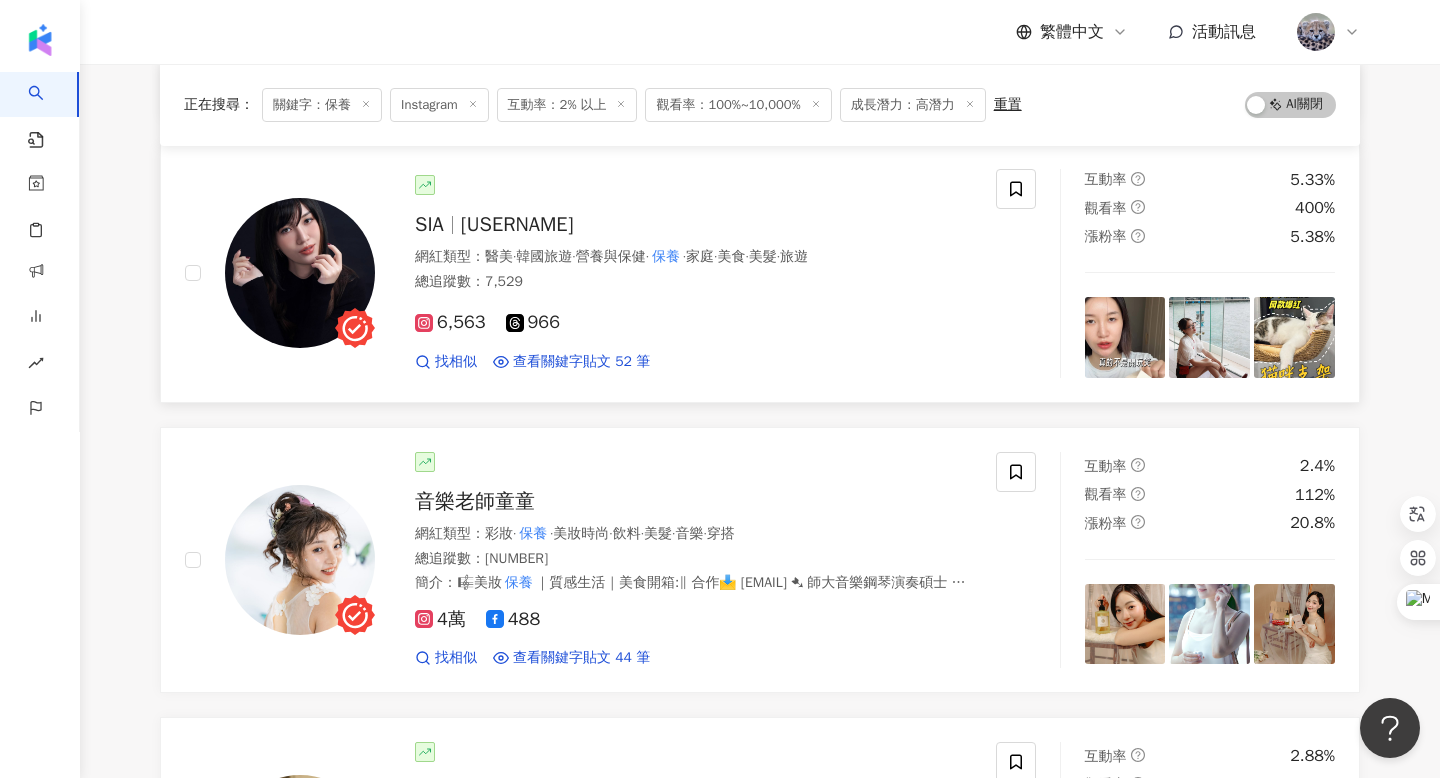 scroll, scrollTop: 0, scrollLeft: 0, axis: both 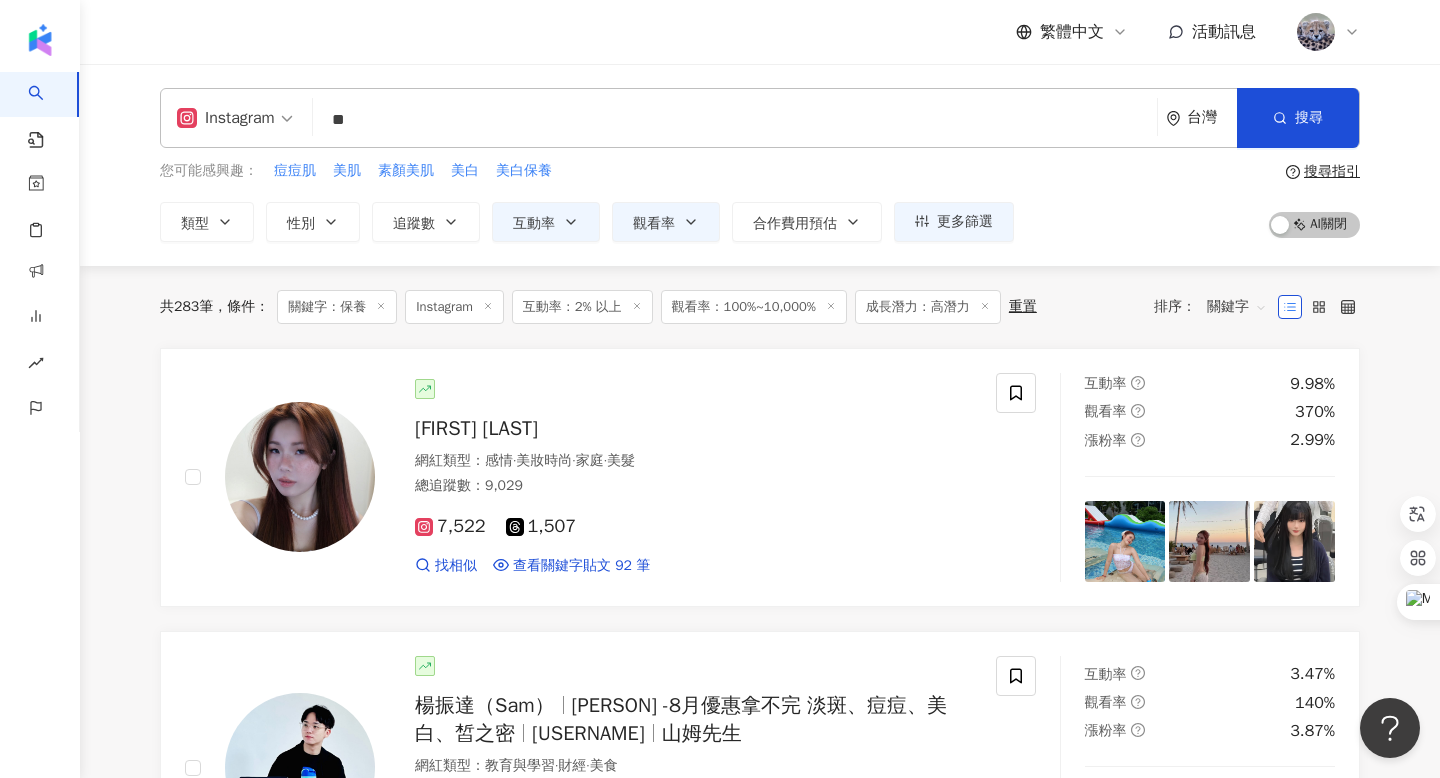 click on "**" at bounding box center [735, 120] 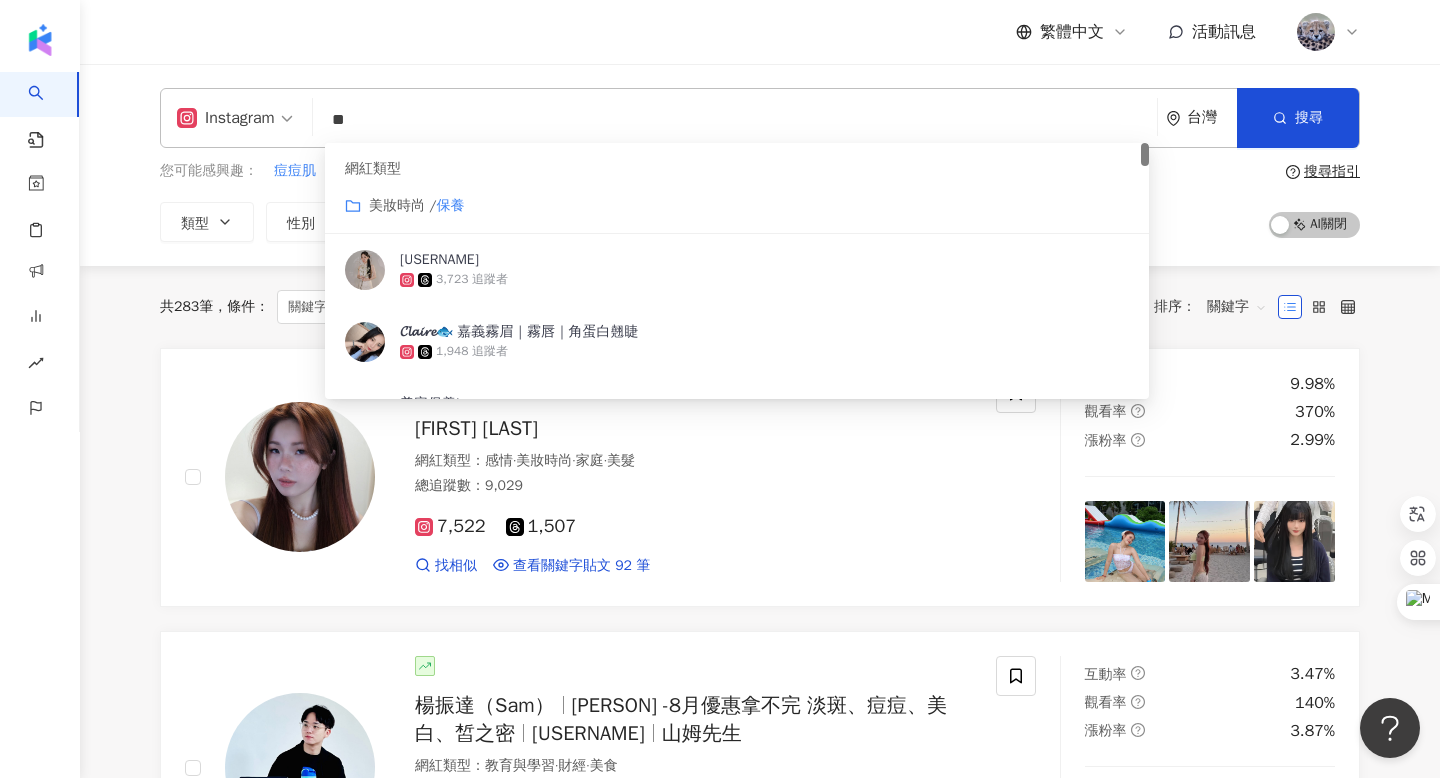 click on "**" at bounding box center (735, 120) 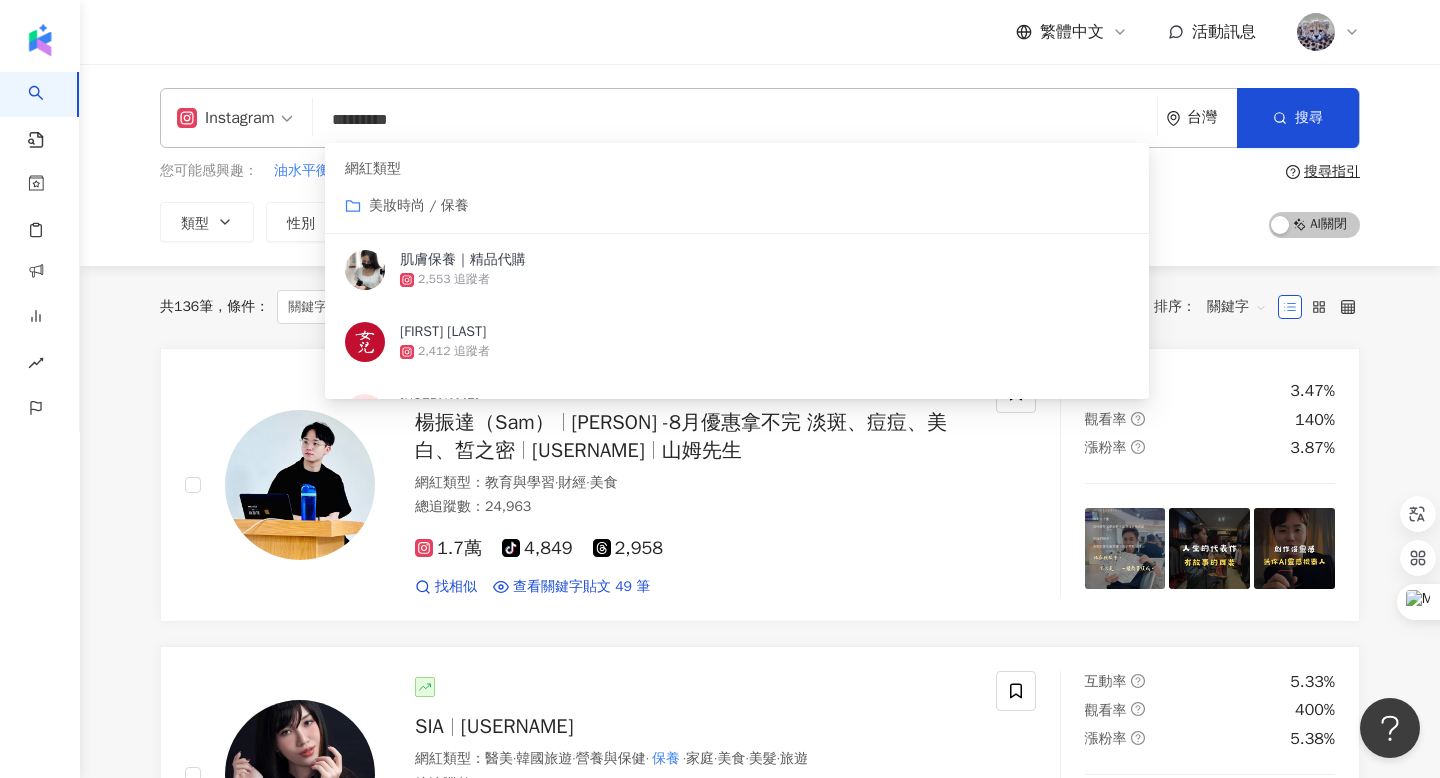 click on "繁體中文 活動訊息" at bounding box center [760, 32] 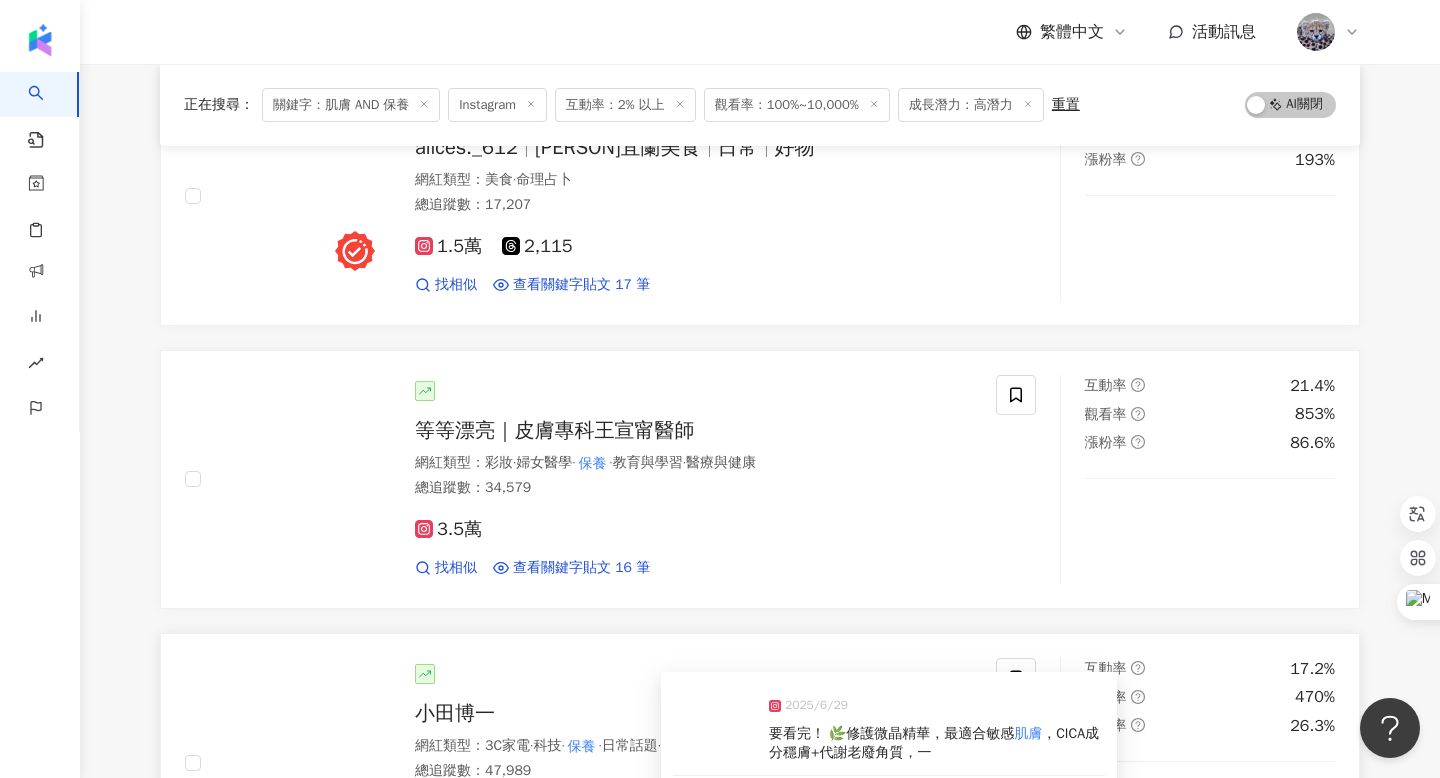 scroll, scrollTop: 0, scrollLeft: 0, axis: both 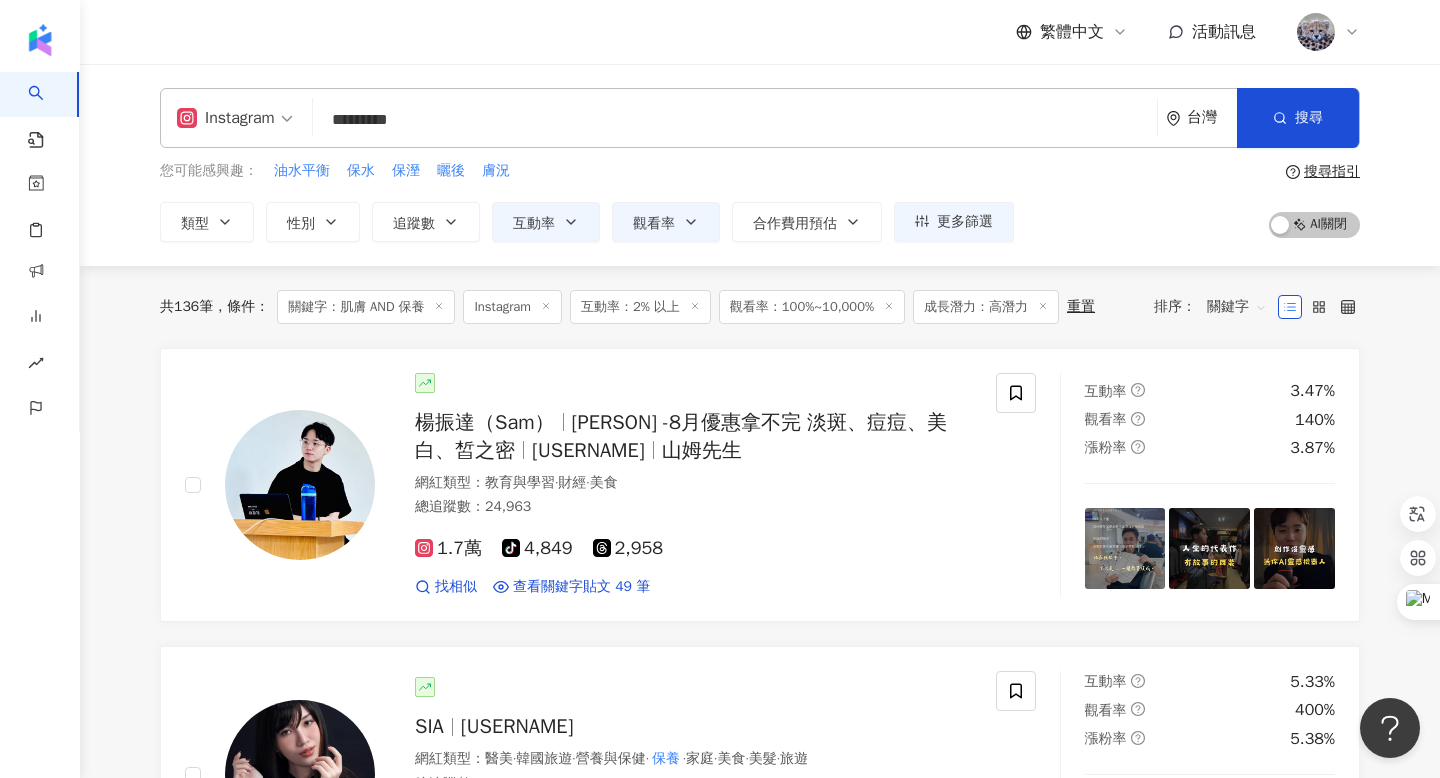 click on "*********" at bounding box center [735, 120] 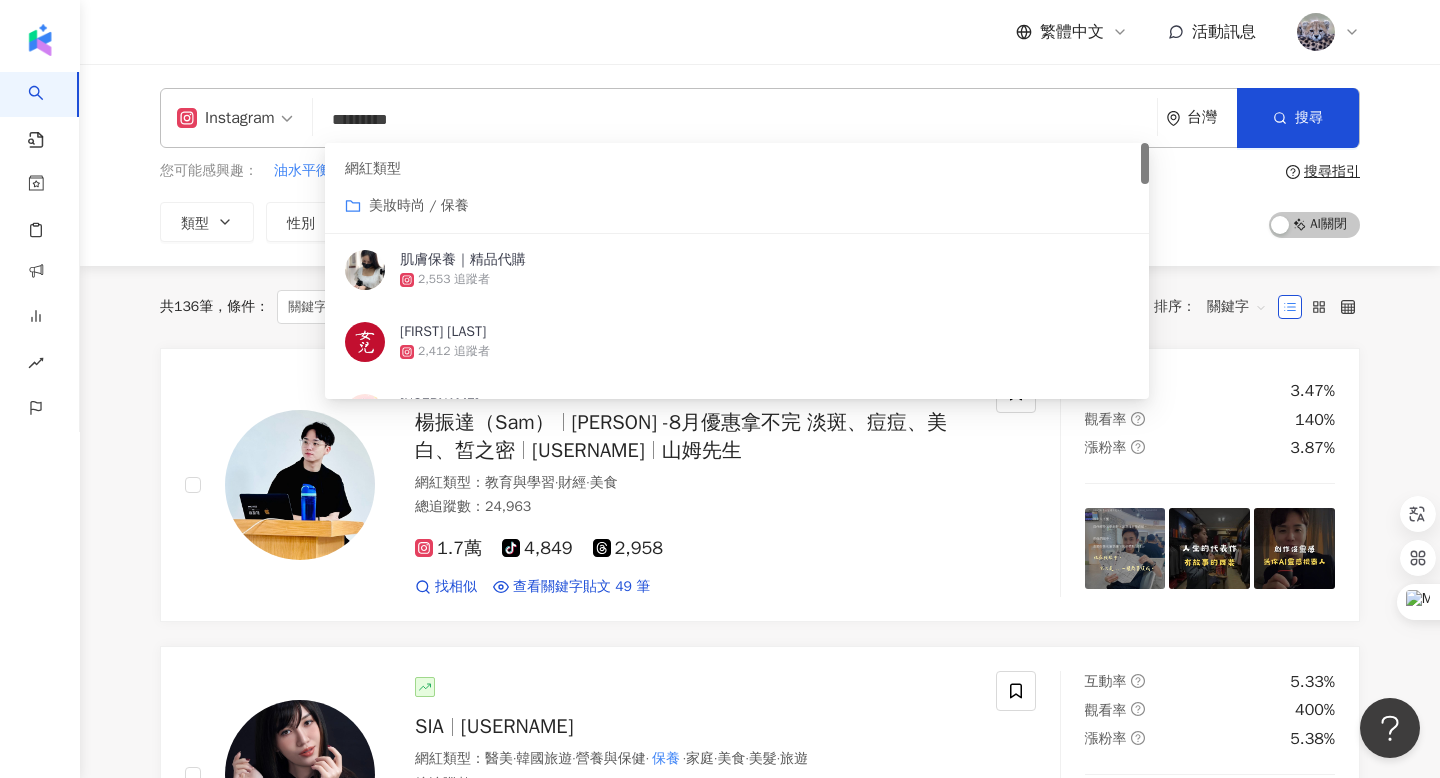 drag, startPoint x: 363, startPoint y: 120, endPoint x: 317, endPoint y: 119, distance: 46.010868 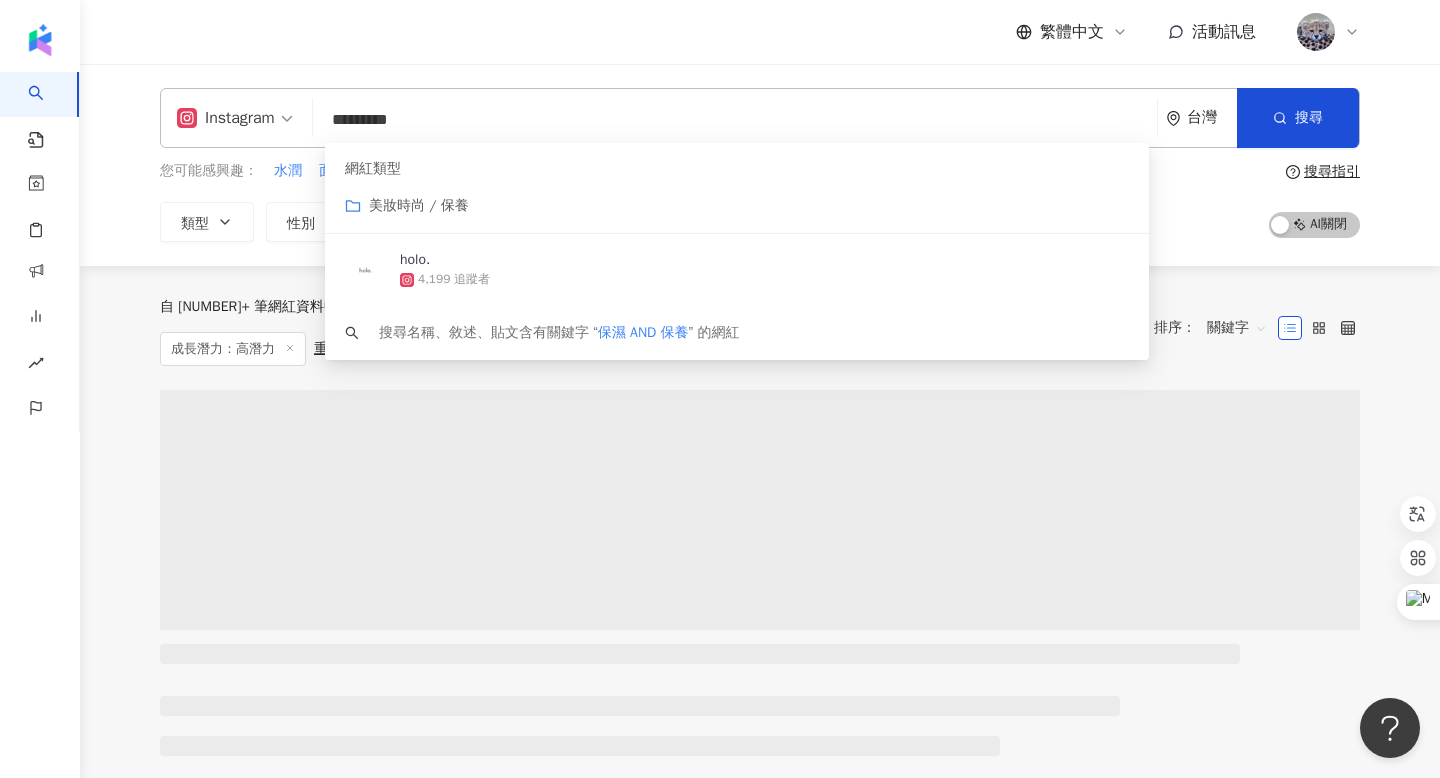 type on "*********" 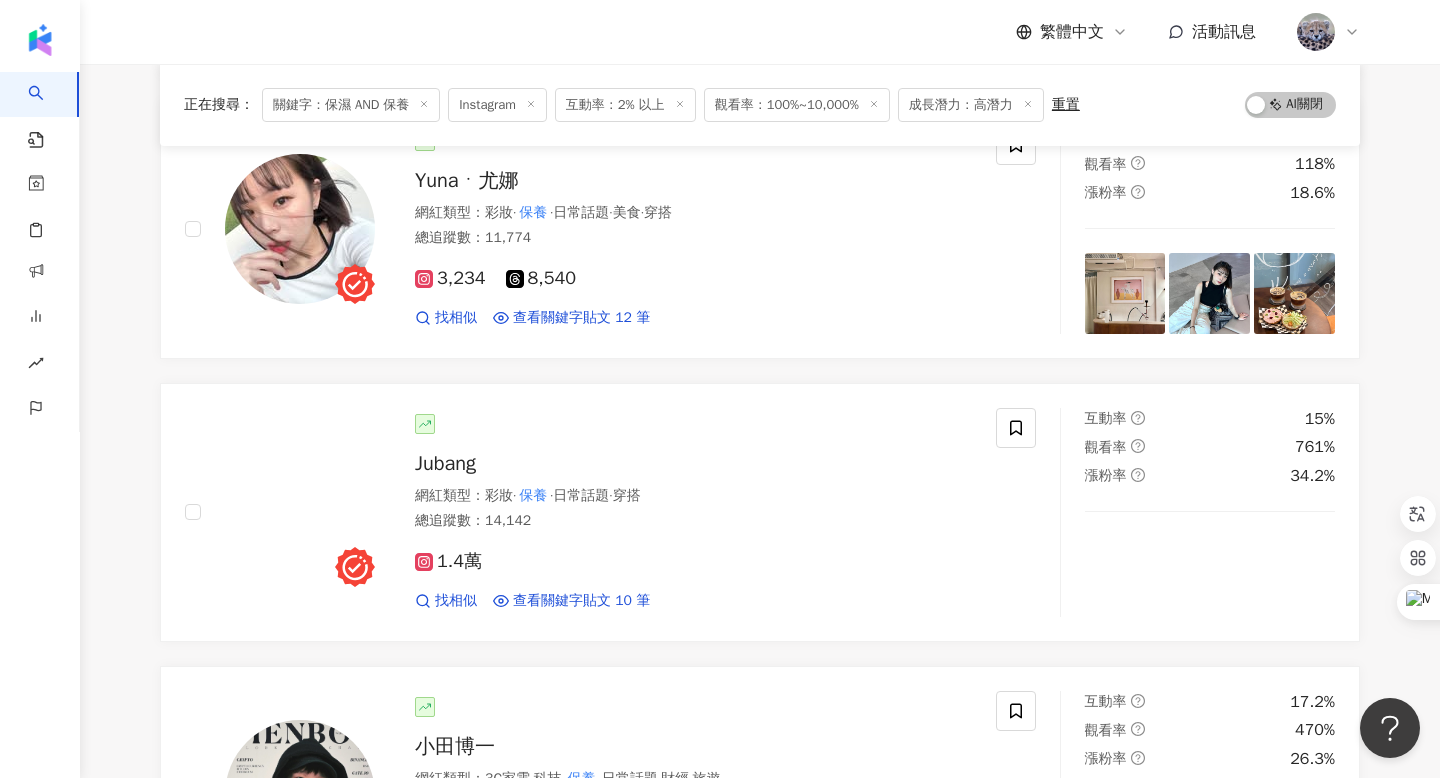 scroll, scrollTop: 0, scrollLeft: 0, axis: both 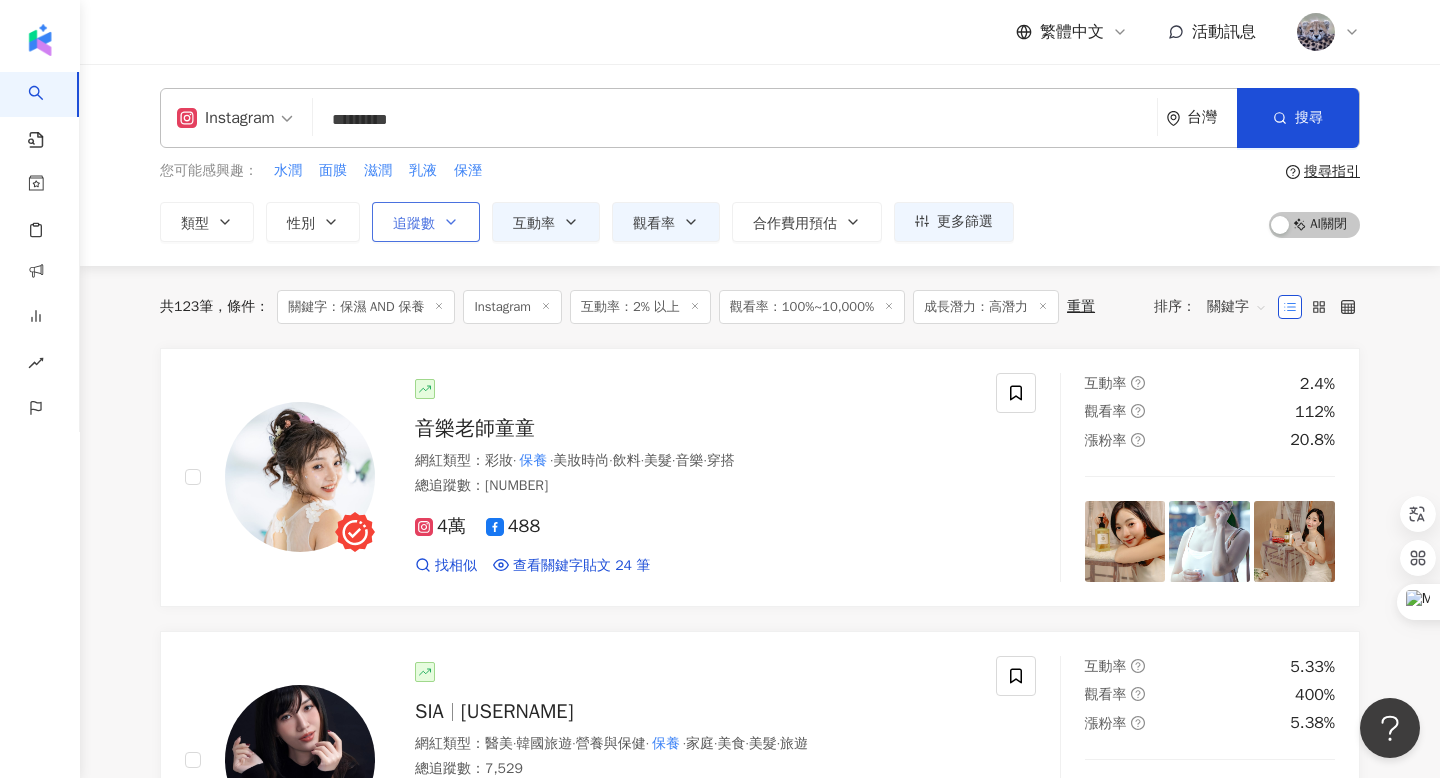 click on "追蹤數" at bounding box center [414, 224] 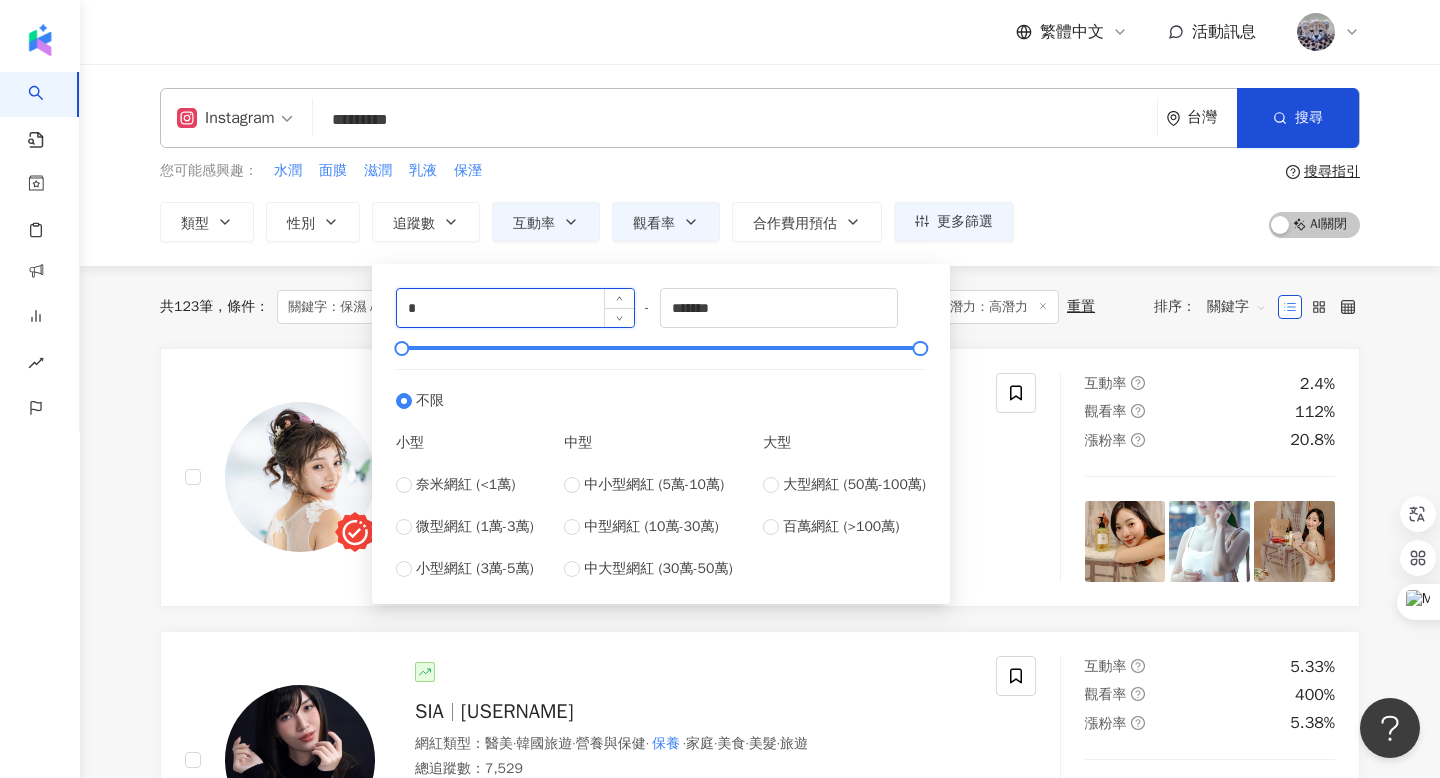 click on "*" at bounding box center (515, 308) 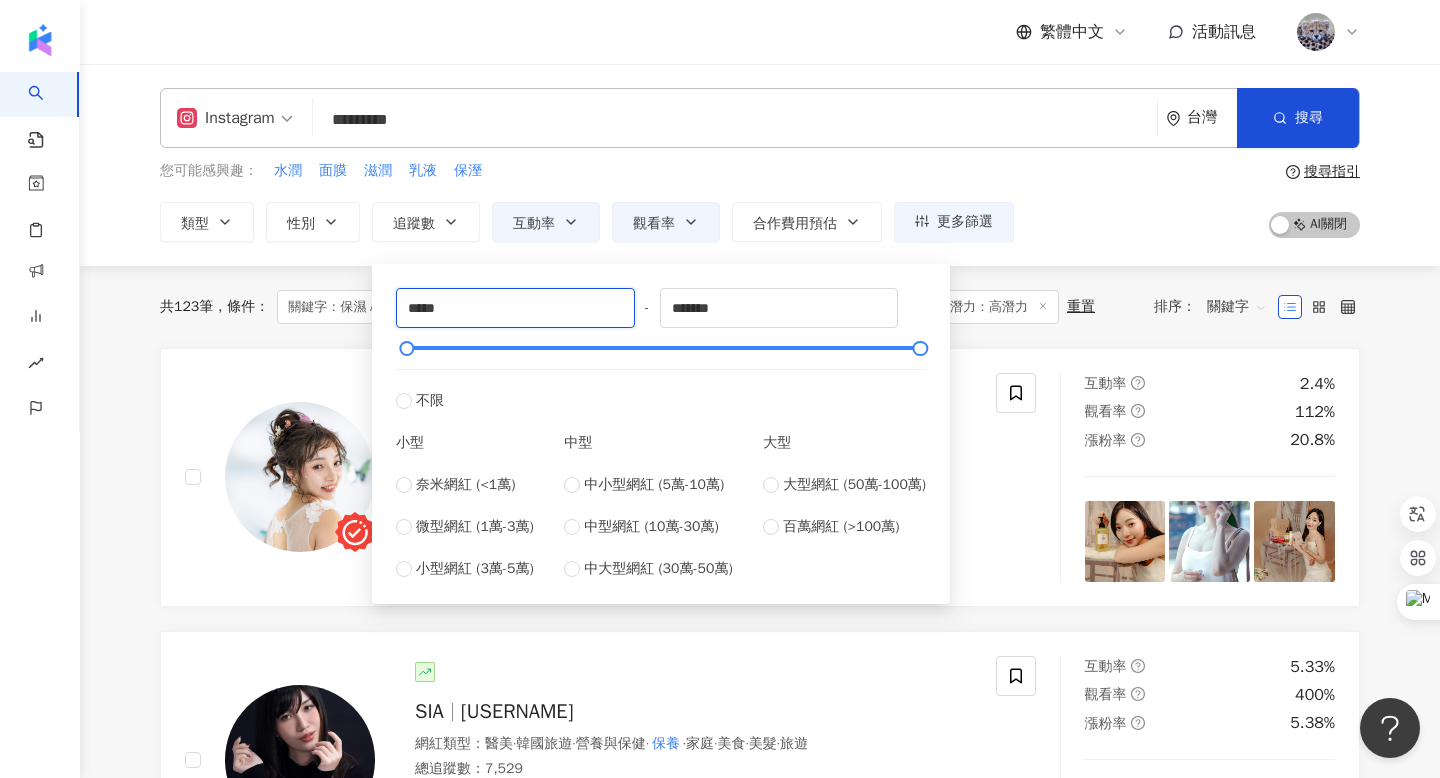 type on "*****" 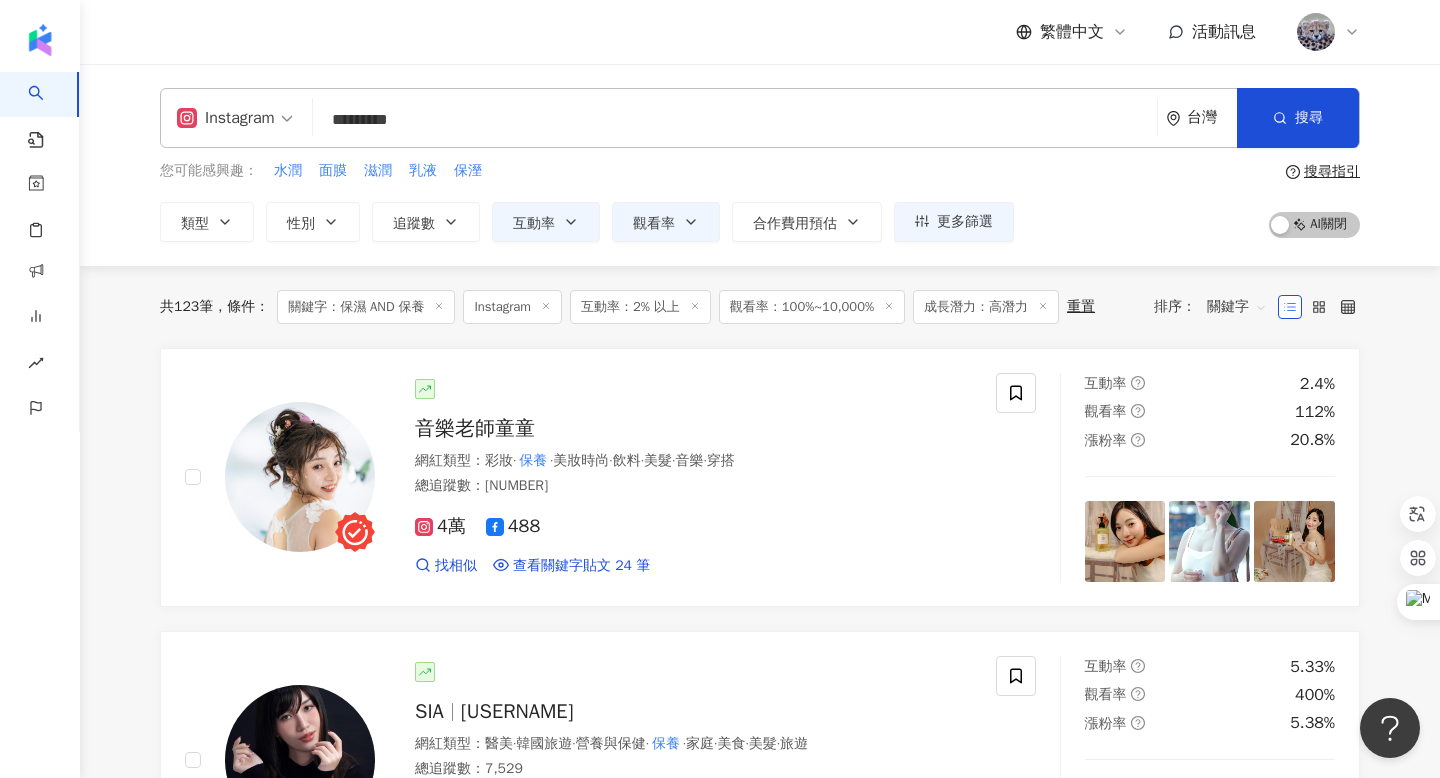 click on "Instagram ********* 台灣 搜尋 customizedTag 網紅類型 美妝時尚 / 保養 holo. 4,199   追蹤者 搜尋名稱、敘述、貼文含有關鍵字 “ 保濕 AND 保養 ” 的網紅 您可能感興趣： 水潤  面膜  滋潤  乳液  保溼  類型 性別 追蹤數 互動率 觀看率 合作費用預估  更多篩選 篩選條件 關於網紅 互動潛力 受眾輪廓 獨家 關於網紅 類型  ( 請選擇您想要的類型 ) 尚未選擇任何類型 國家/地區 台灣 性別 不限 女 男 其他 語言     請選擇或搜尋 追蹤數 *  -  ******* 不限 小型 奈米網紅 (<1萬) 微型網紅 (1萬-3萬) 小型網紅 (3萬-5萬) 中型 中小型網紅 (5萬-10萬) 中型網紅 (10萬-30萬) 中大型網紅 (30萬-50萬) 大型 大型網紅 (50萬-100萬) 百萬網紅 (>100萬) 合作費用預估 不限 限制金額 $ *  -  $ ******* 幣別 : 新台幣 TWD 互動潛力 成長潛力 不限 高潛力 正常 衰退 互動率 * %  -  % 不限 5% 以下 5%~20% 20% 以上 觀看率 *** %  -  *****" at bounding box center [760, 165] 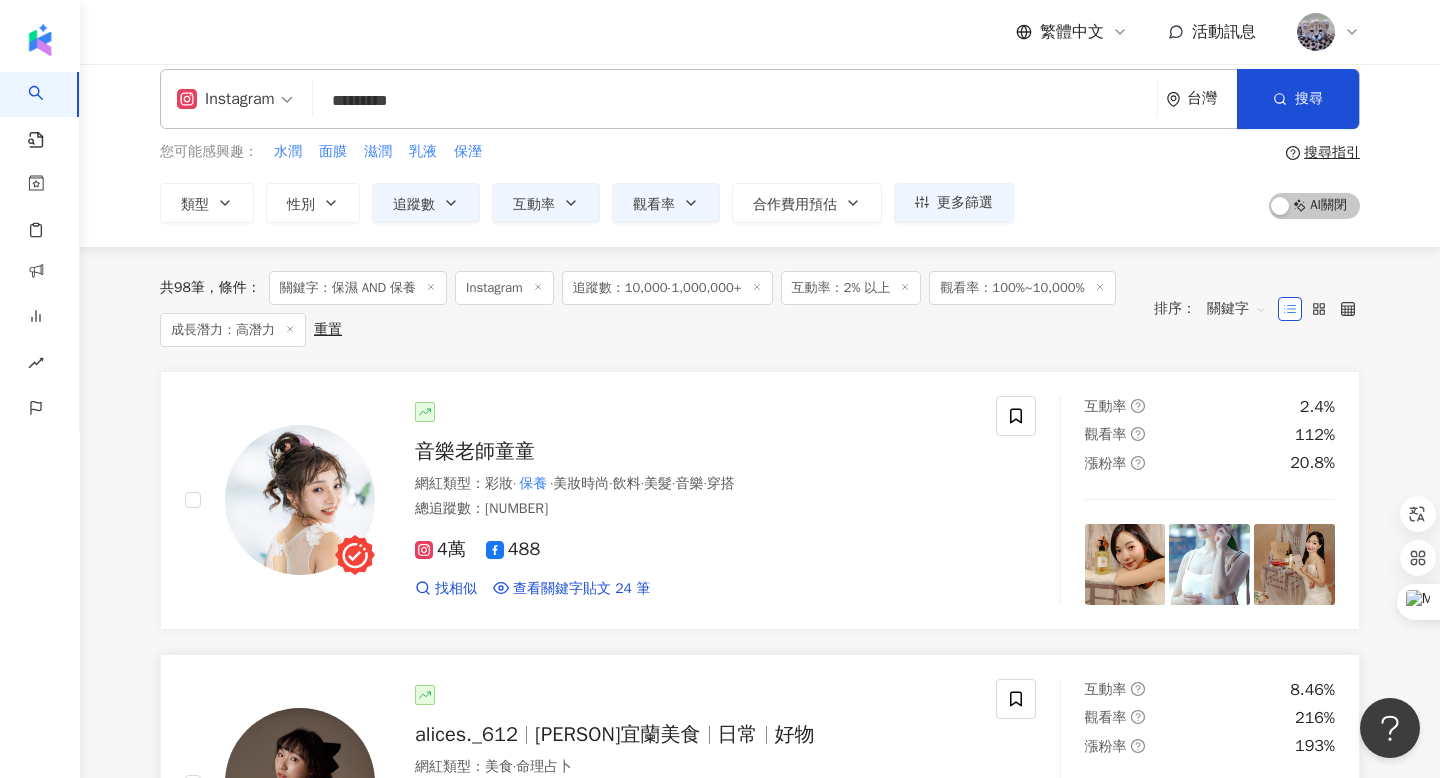 scroll, scrollTop: 20, scrollLeft: 0, axis: vertical 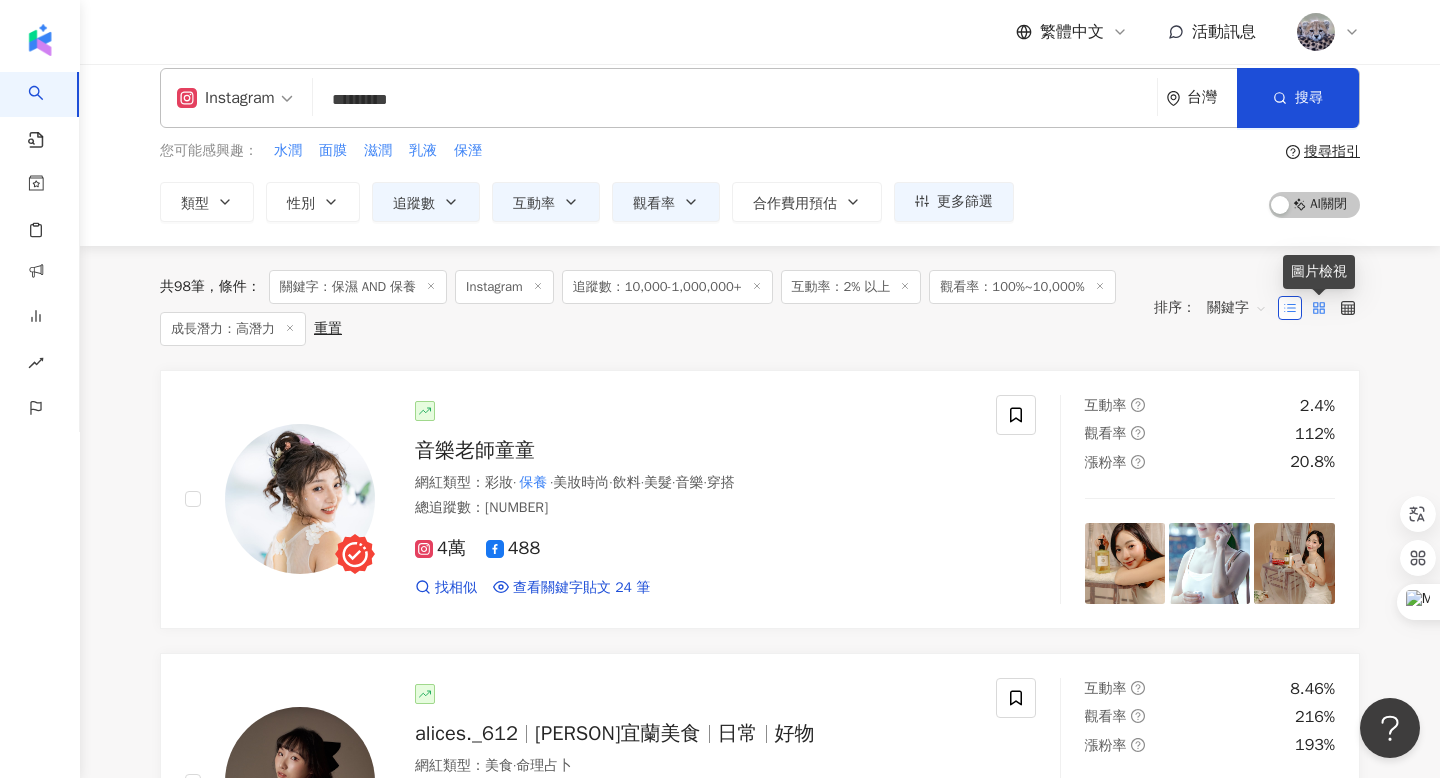click 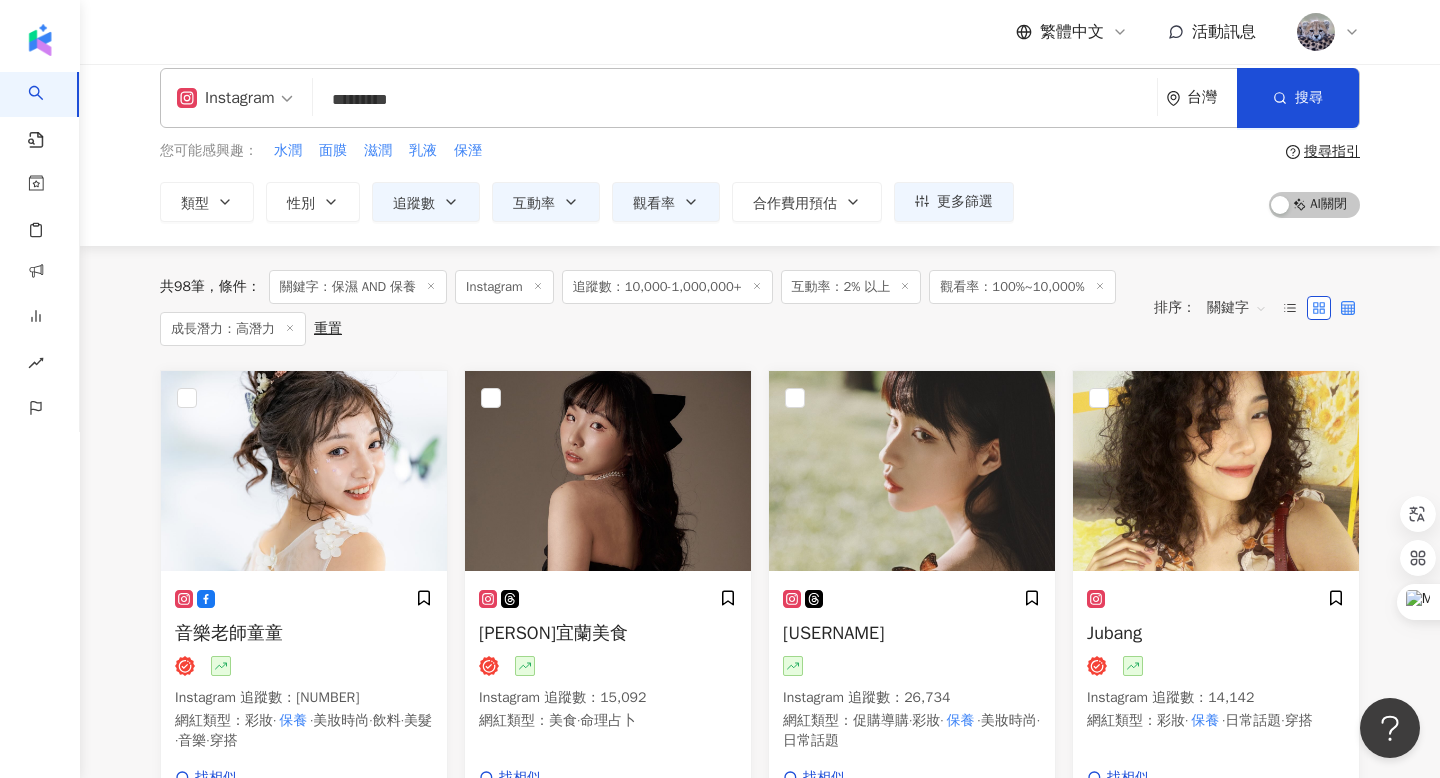 click 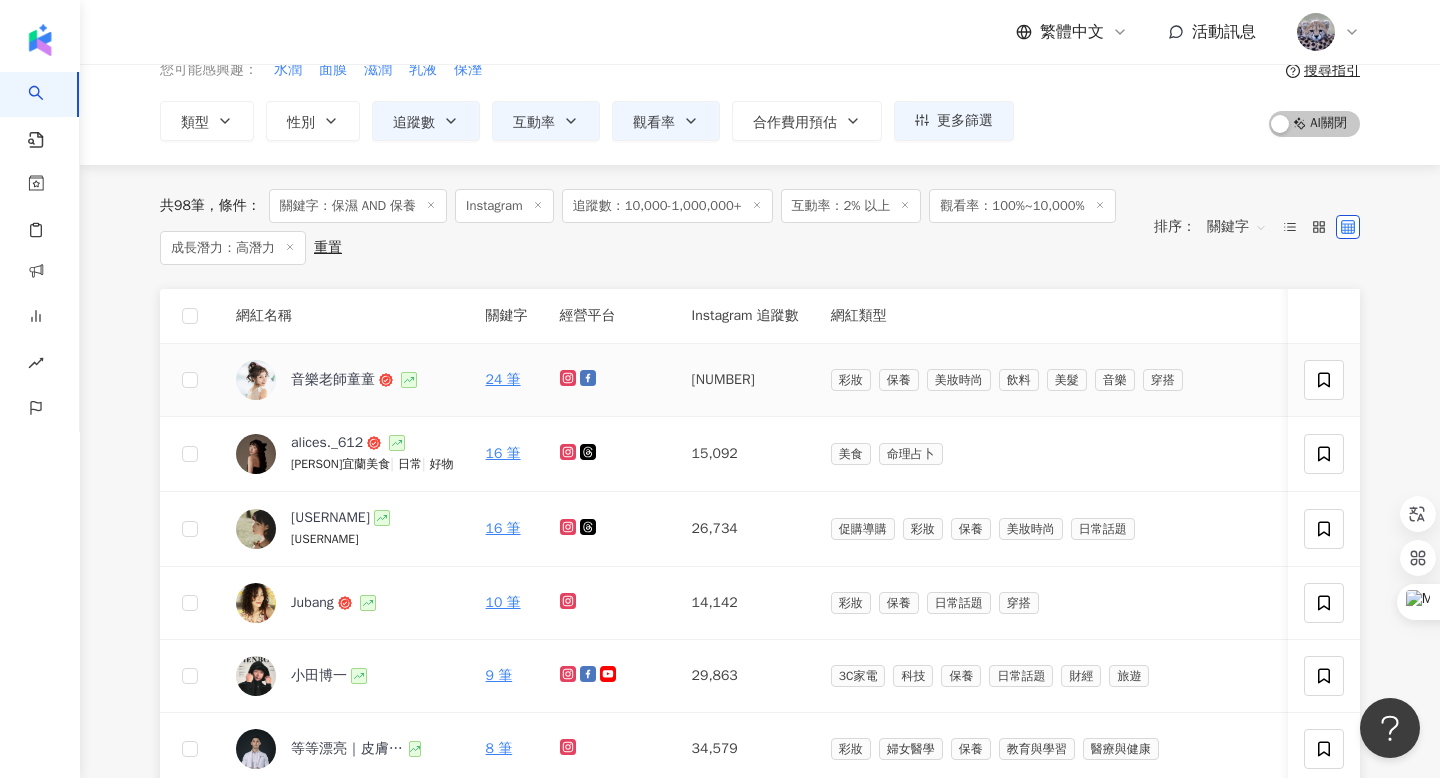 scroll, scrollTop: 109, scrollLeft: 0, axis: vertical 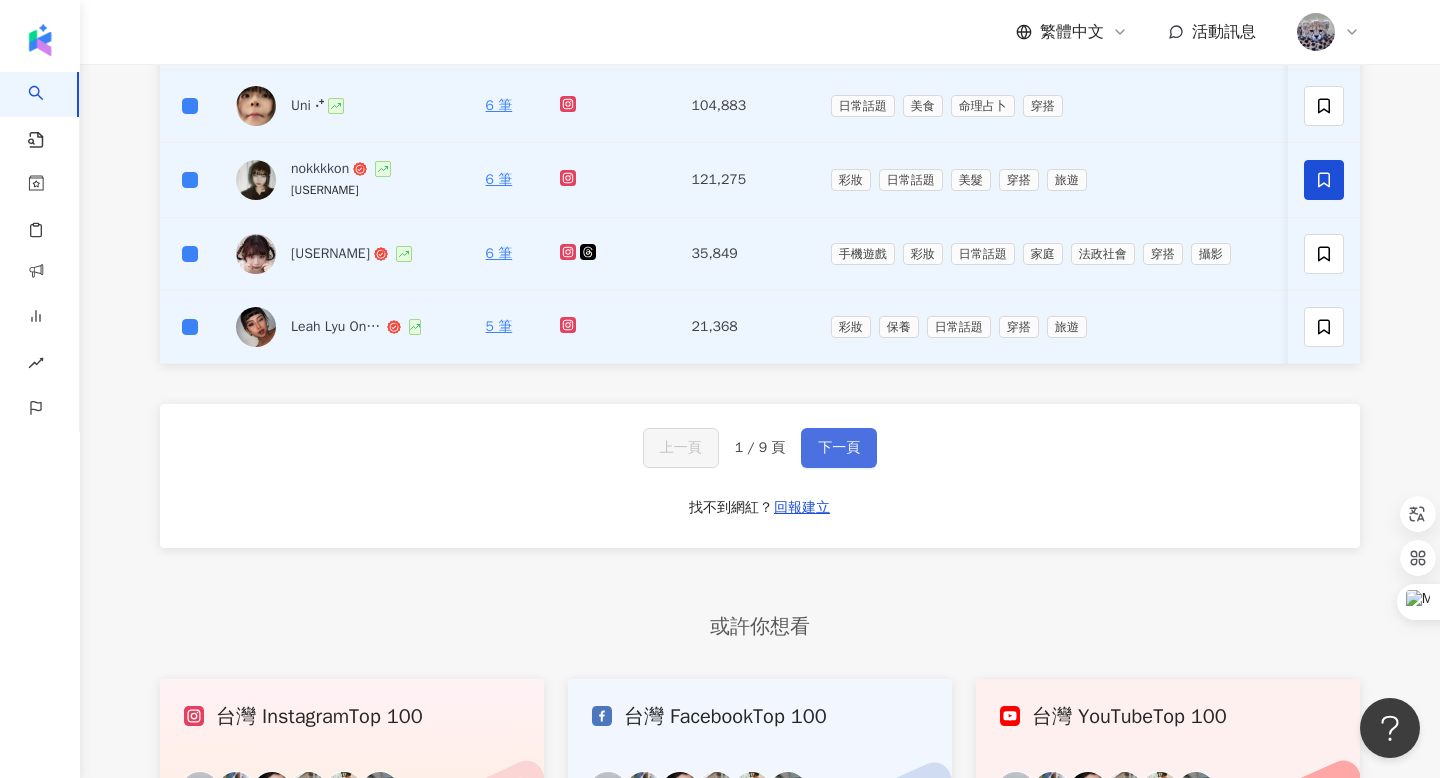 click on "下一頁" at bounding box center [839, 448] 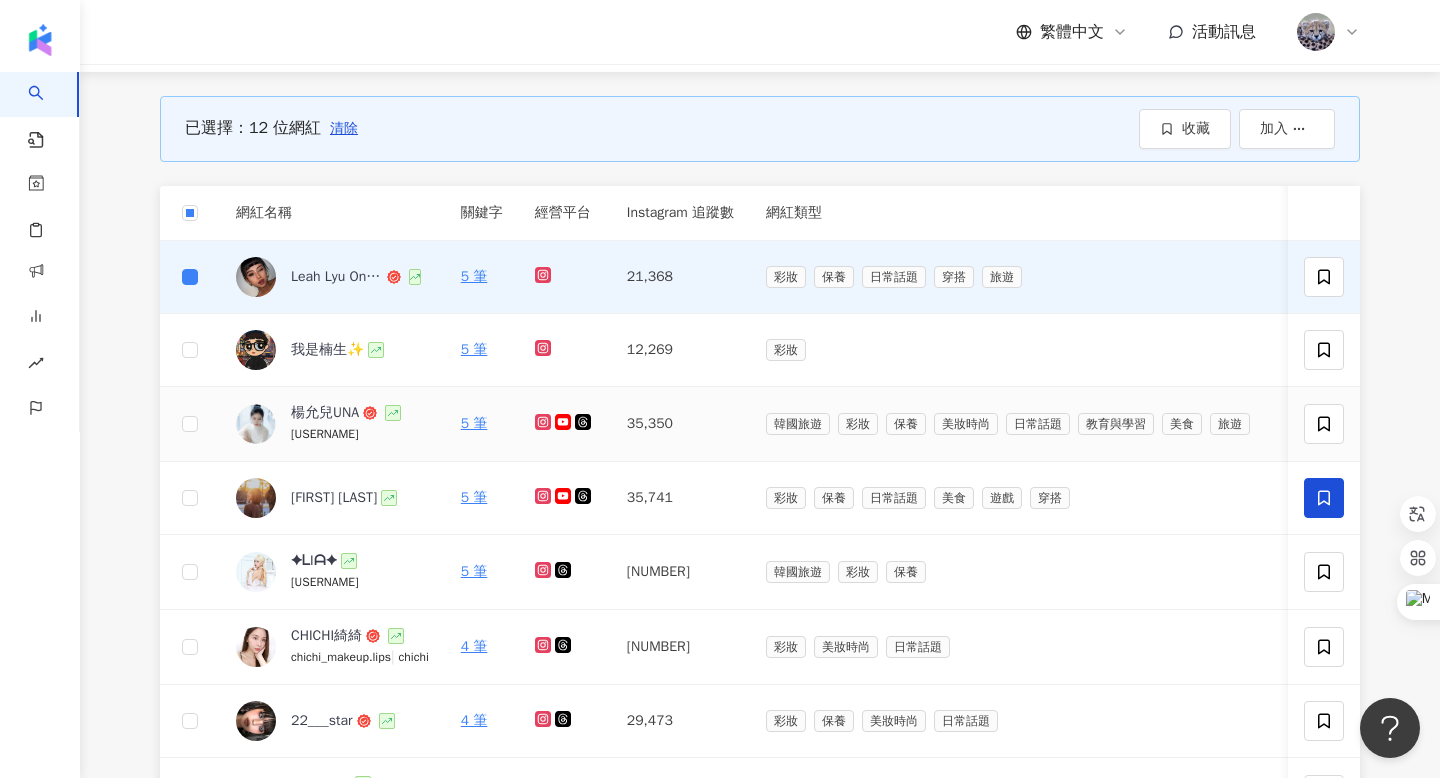 scroll, scrollTop: 195, scrollLeft: 0, axis: vertical 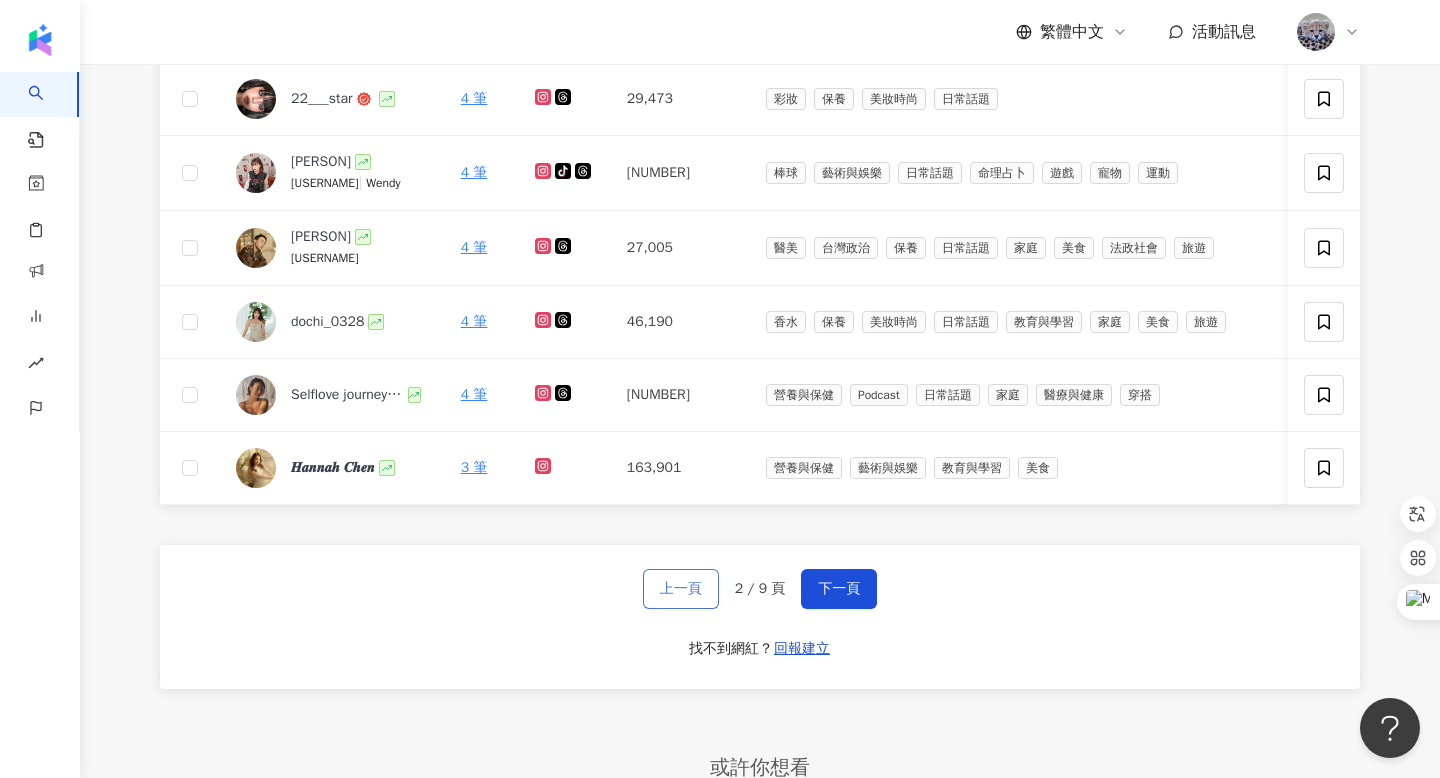 click on "上一頁" at bounding box center [681, 589] 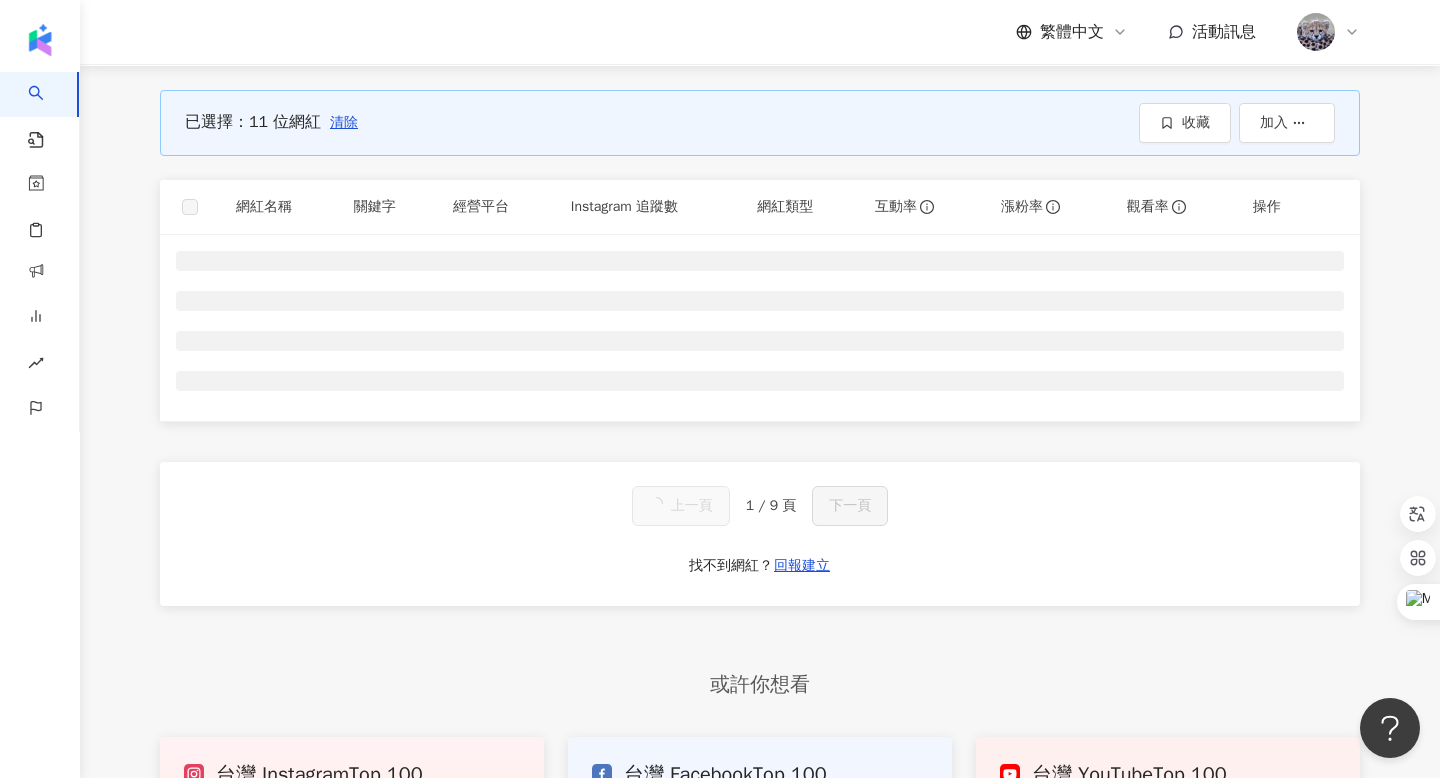 scroll, scrollTop: 0, scrollLeft: 0, axis: both 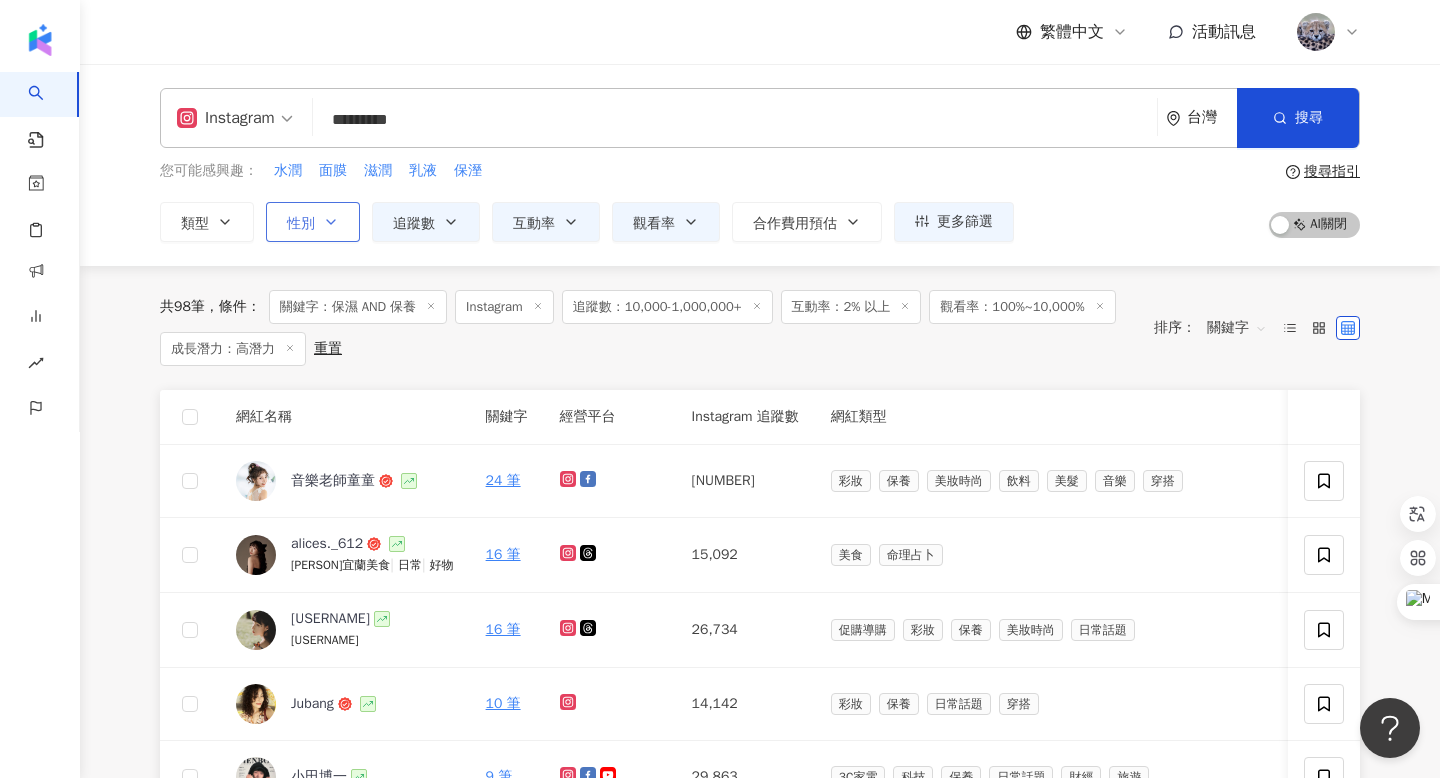 click on "性別" at bounding box center (301, 224) 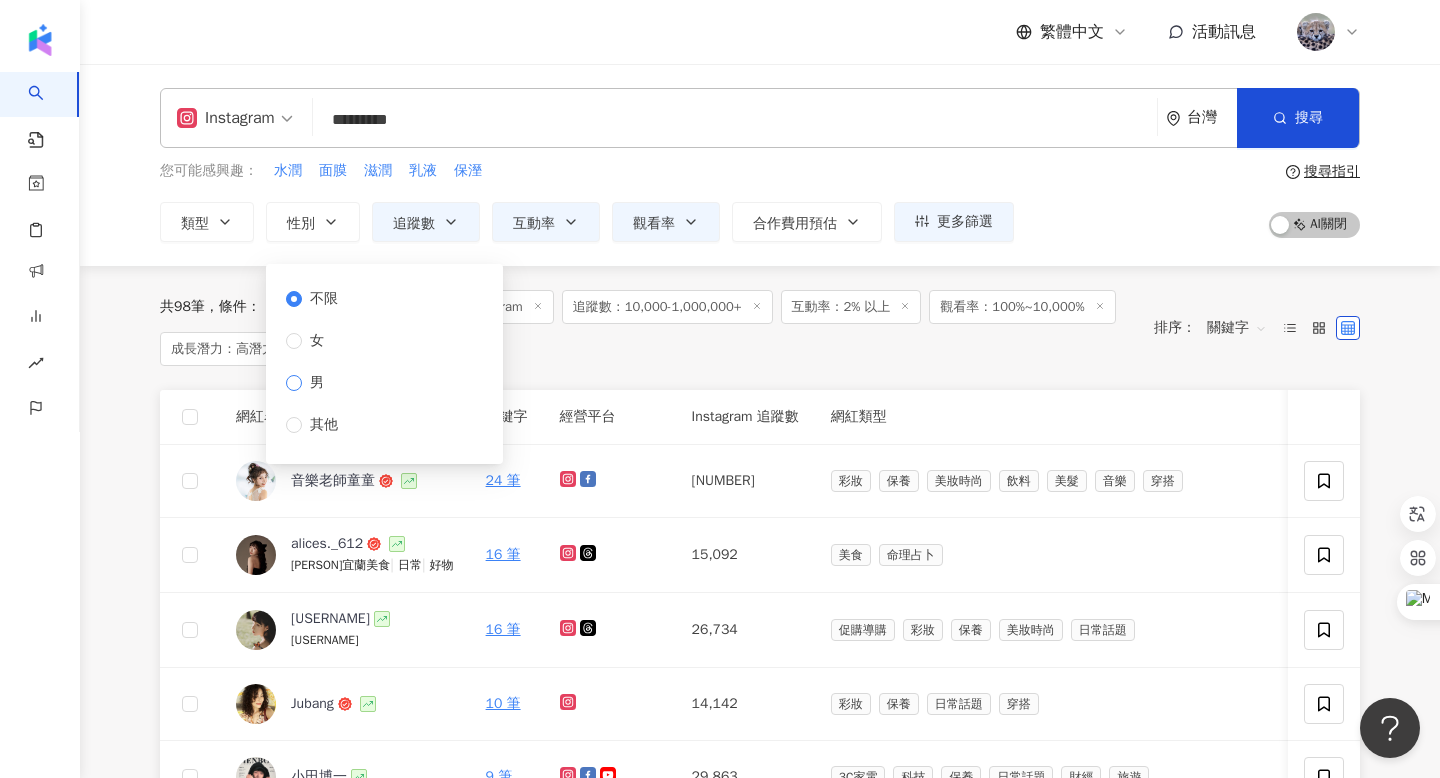 click on "男" at bounding box center (317, 383) 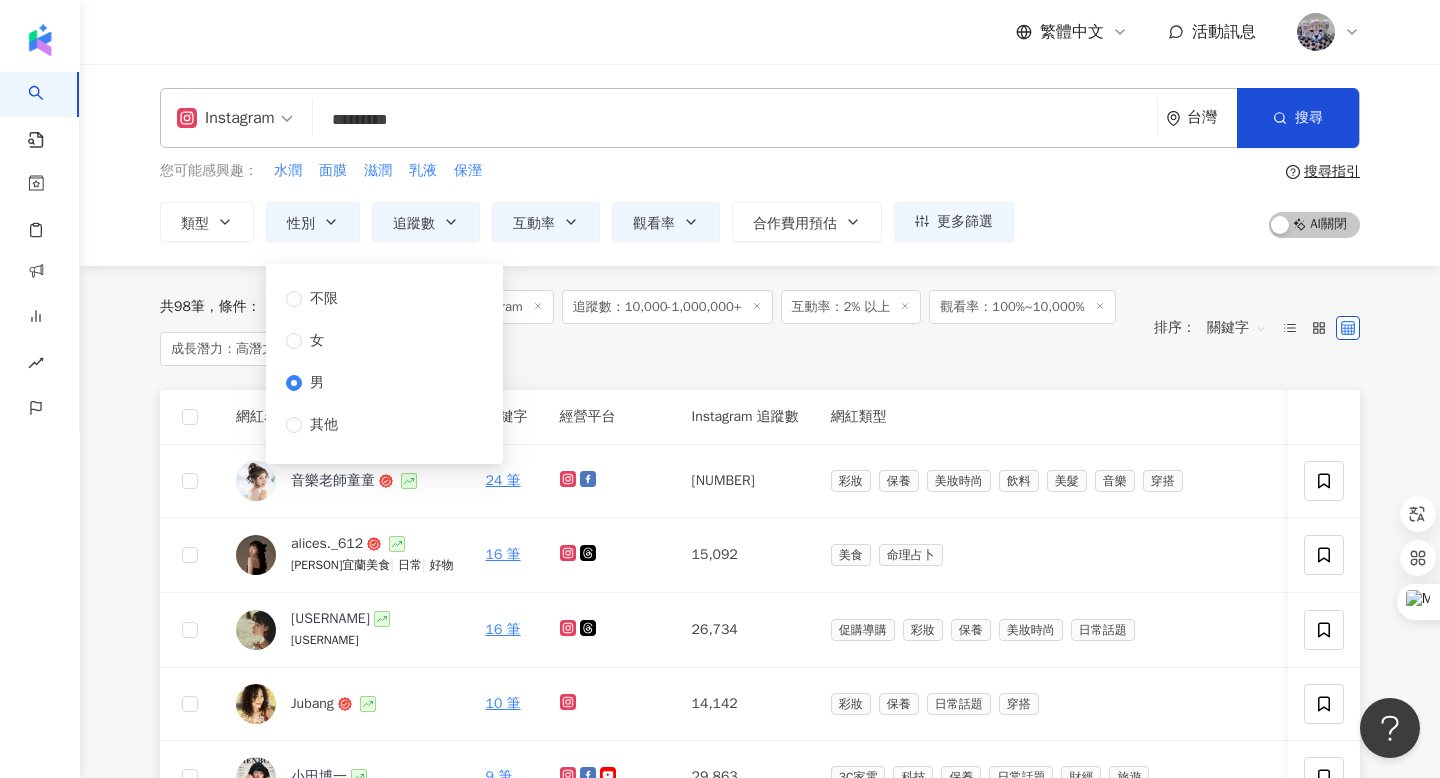 click on "共  98  筆 條件 ： 關鍵字：保濕 AND 保養 Instagram 追蹤數：10,000-1,000,000+ 互動率：2% 以上 觀看率：100%~10,000% 成長潛力：高潛力 重置" at bounding box center (647, 328) 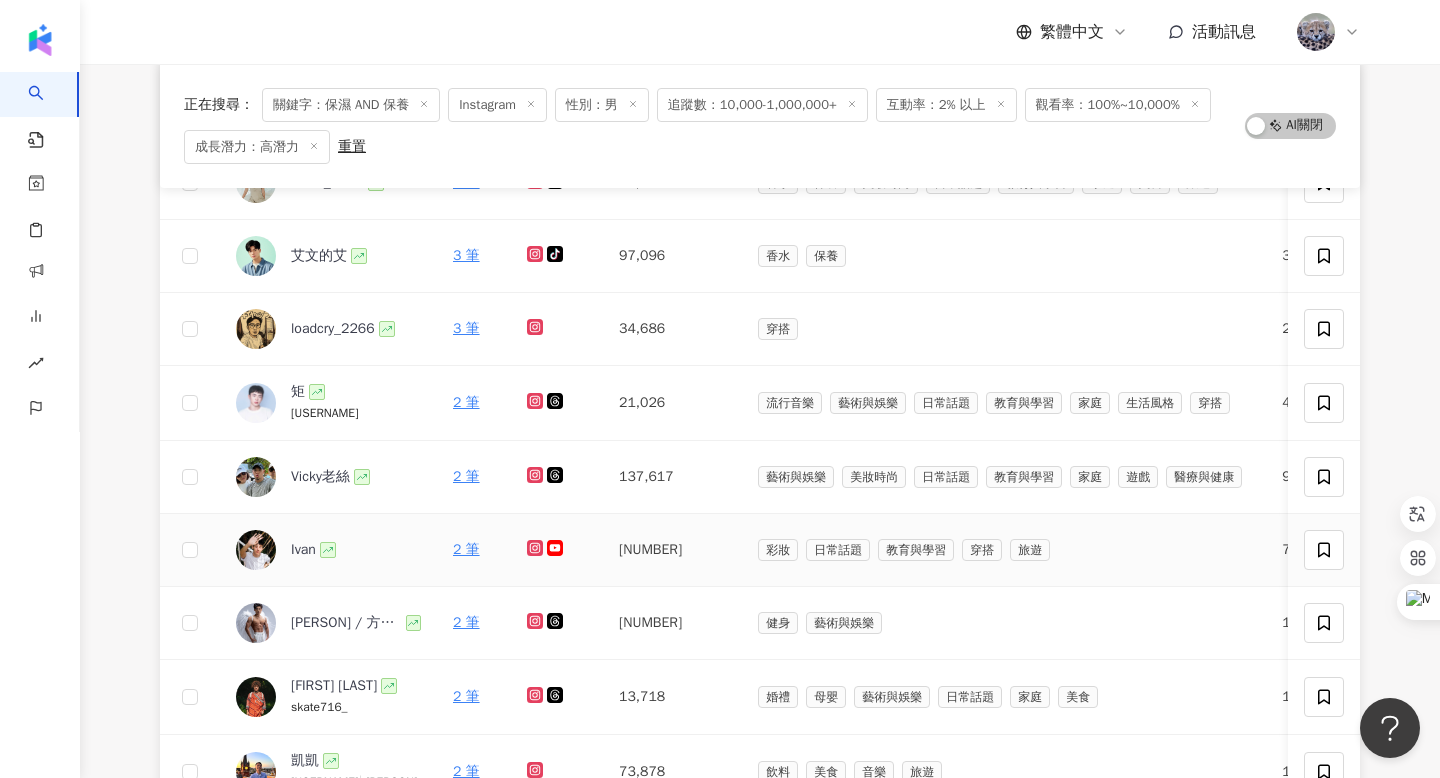 scroll, scrollTop: 0, scrollLeft: 0, axis: both 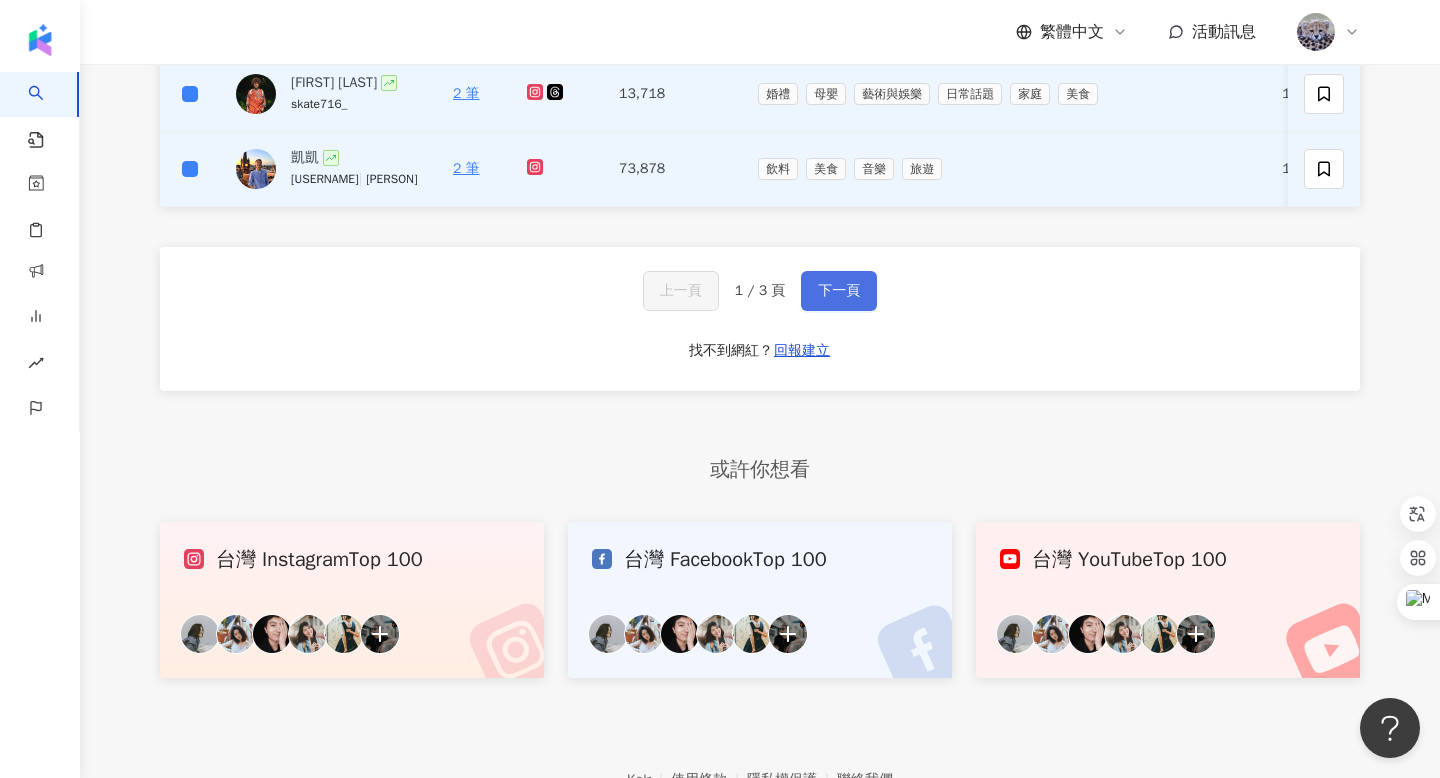 click on "下一頁" at bounding box center (839, 291) 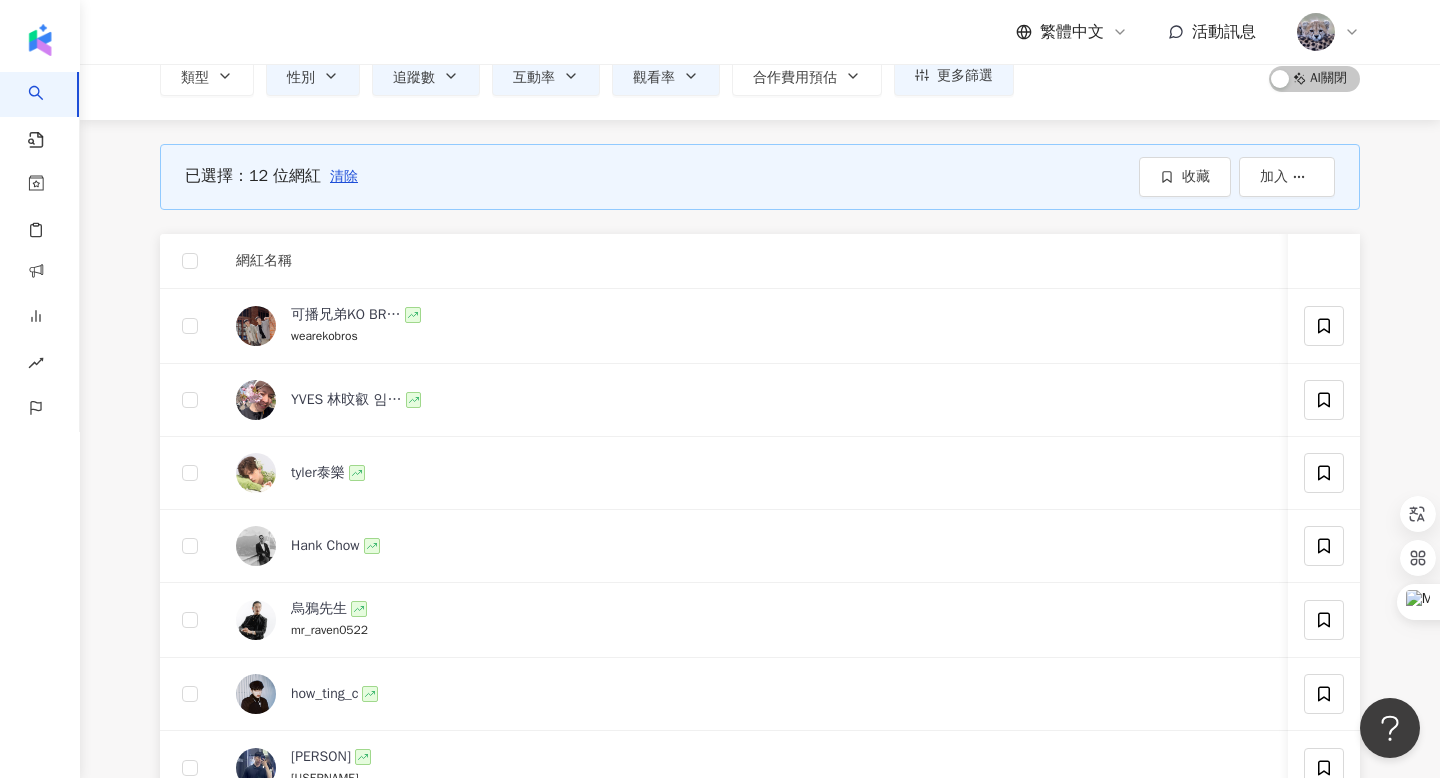 scroll, scrollTop: 147, scrollLeft: 0, axis: vertical 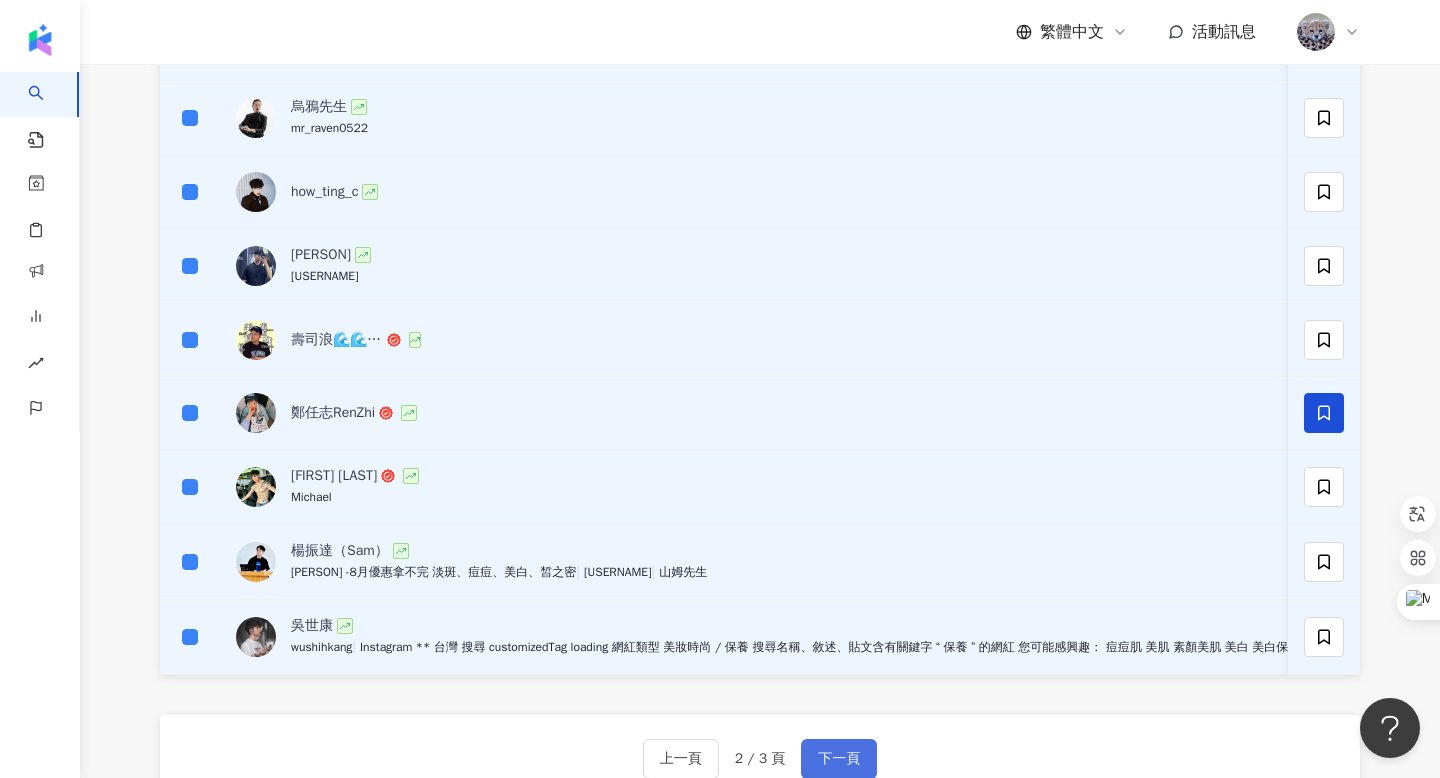 click on "下一頁" at bounding box center [839, 759] 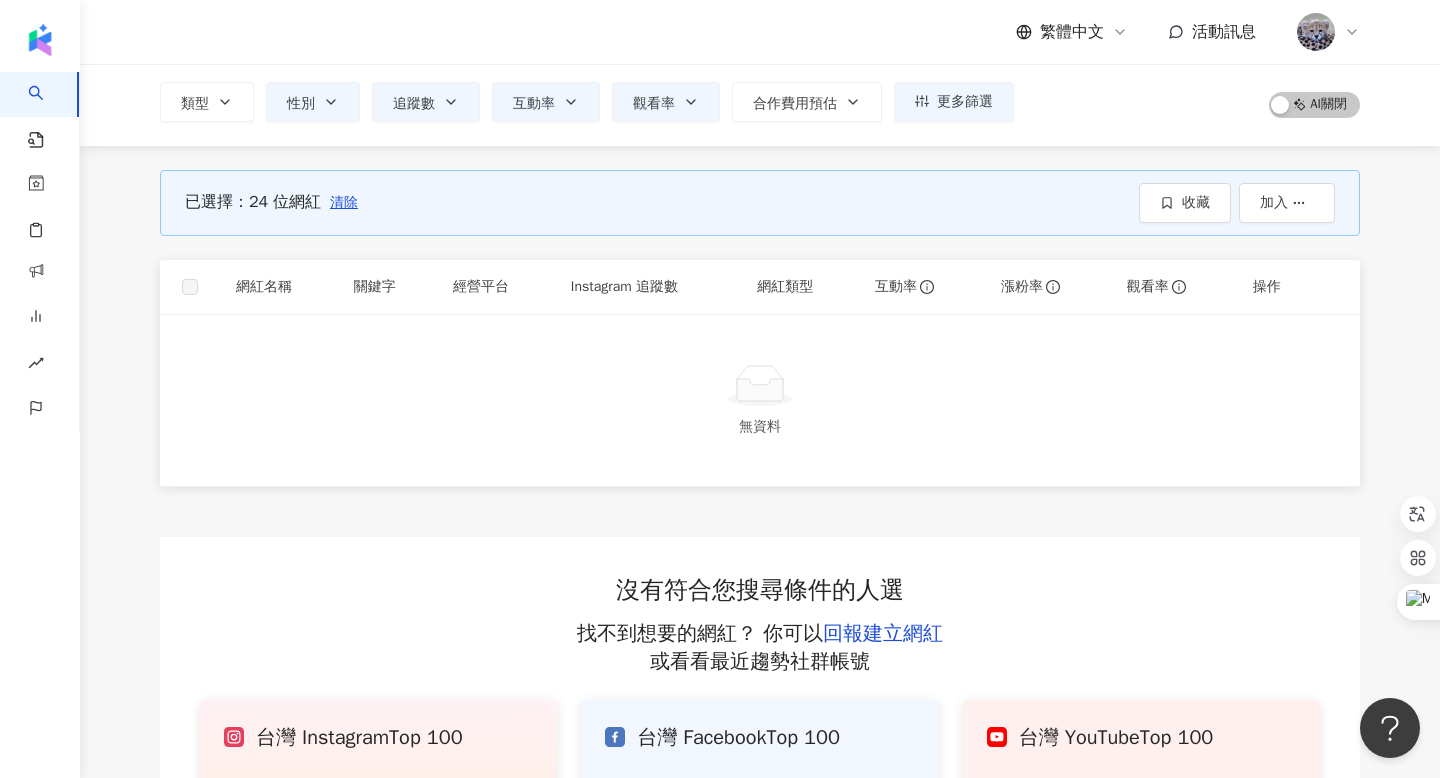 scroll, scrollTop: 0, scrollLeft: 0, axis: both 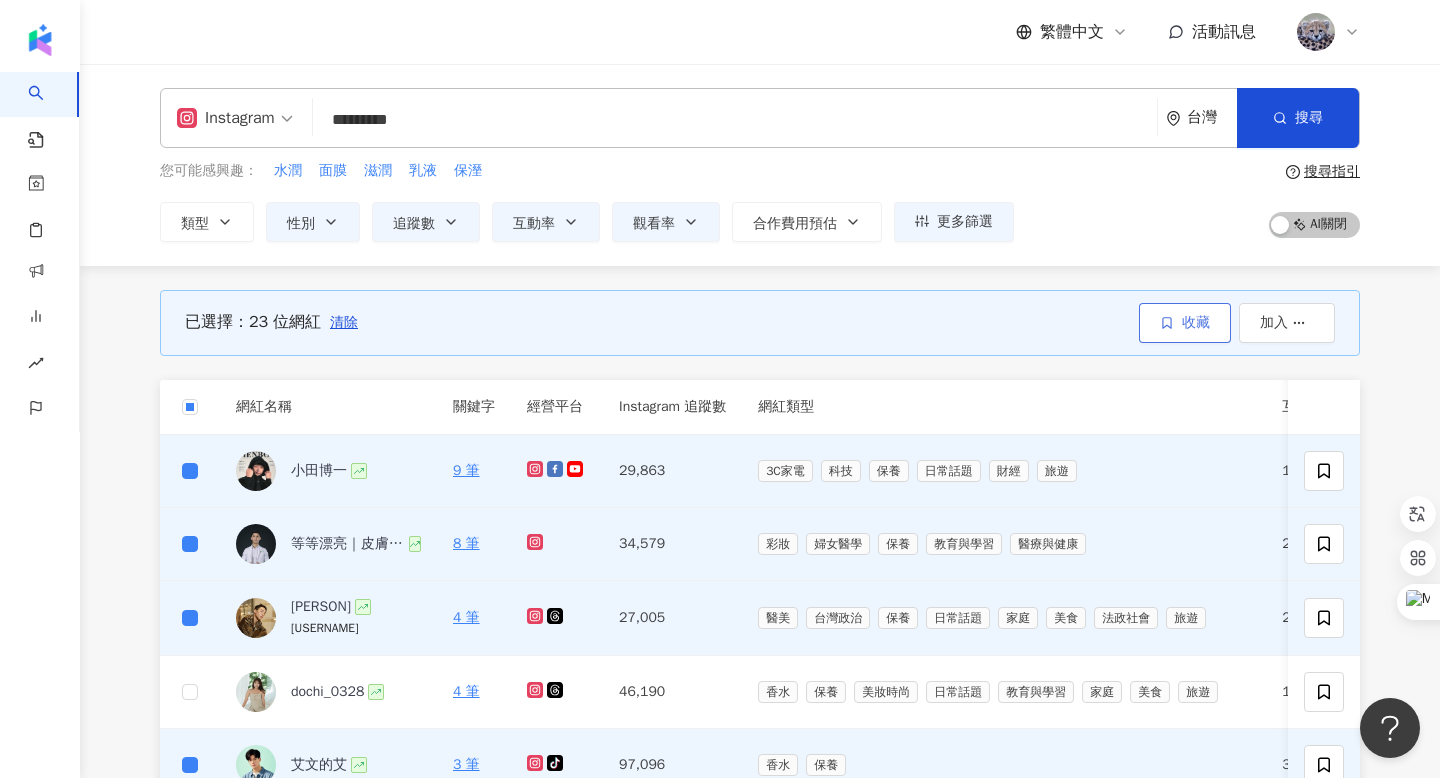 click on "收藏" at bounding box center (1185, 323) 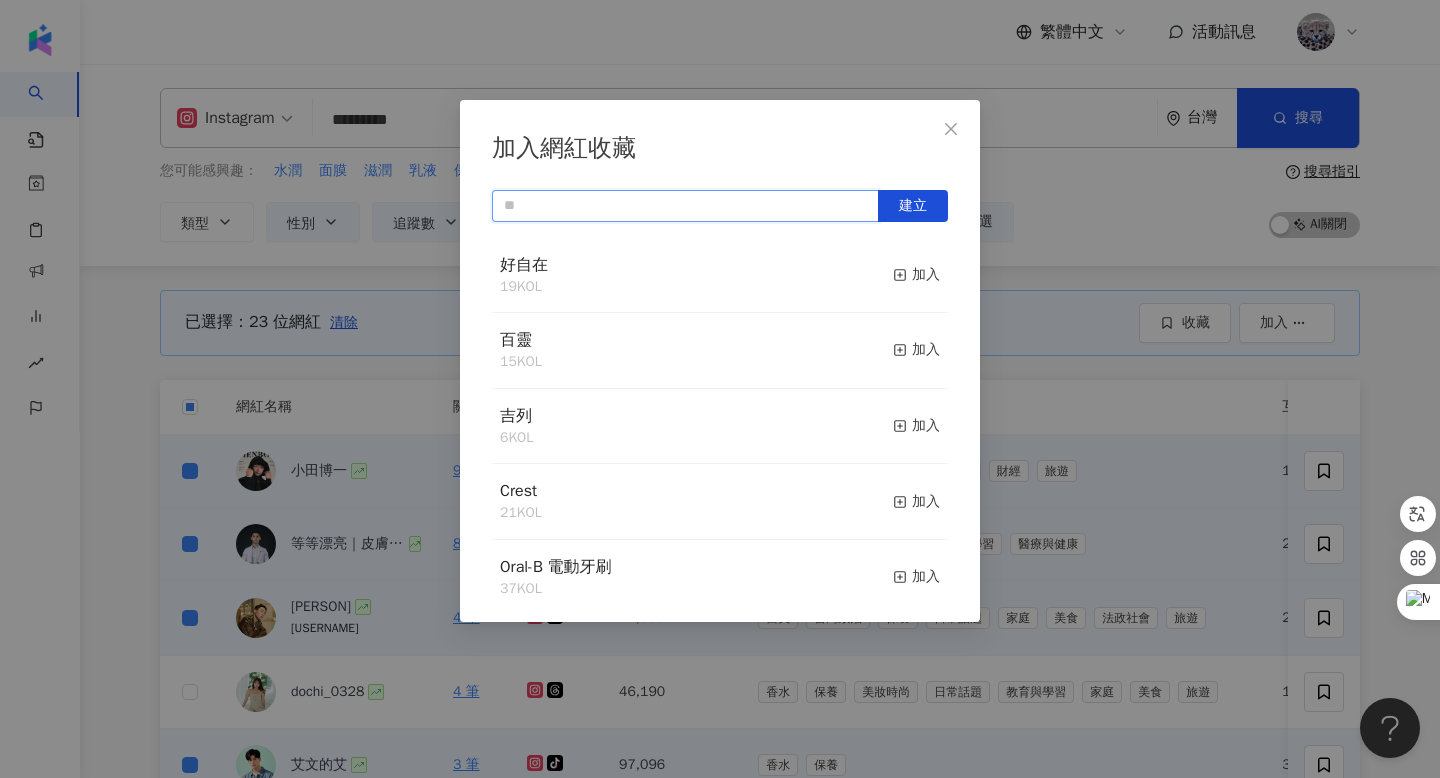 click at bounding box center (685, 206) 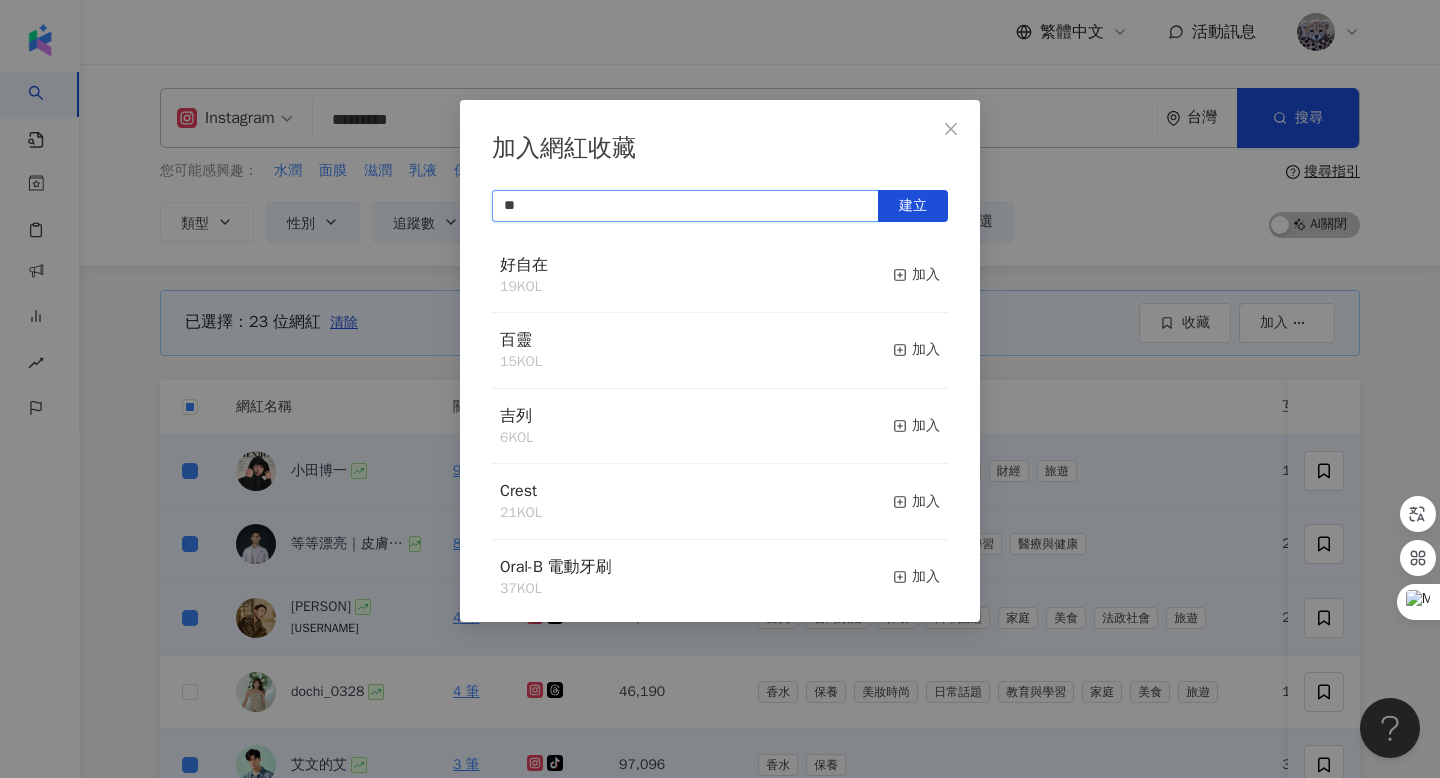 type on "*" 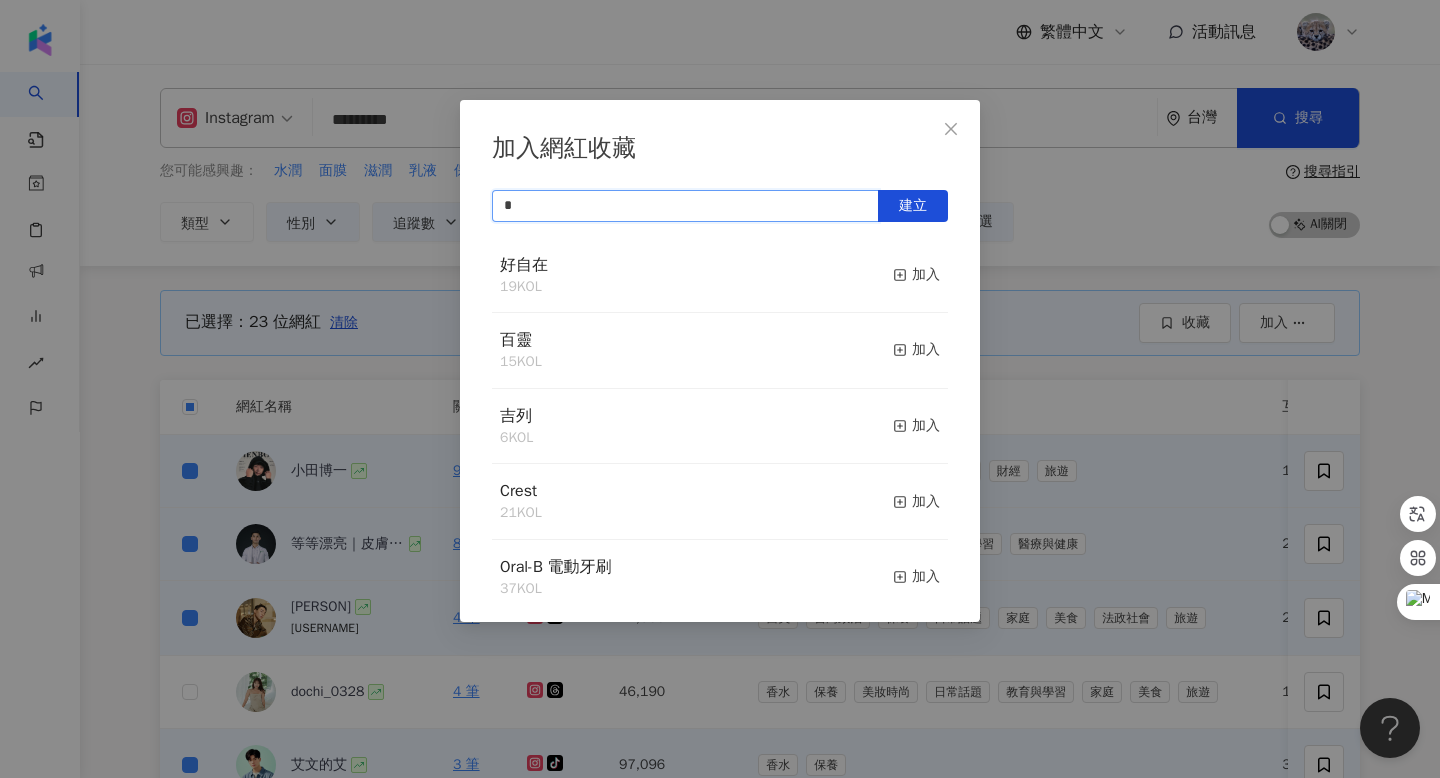 type 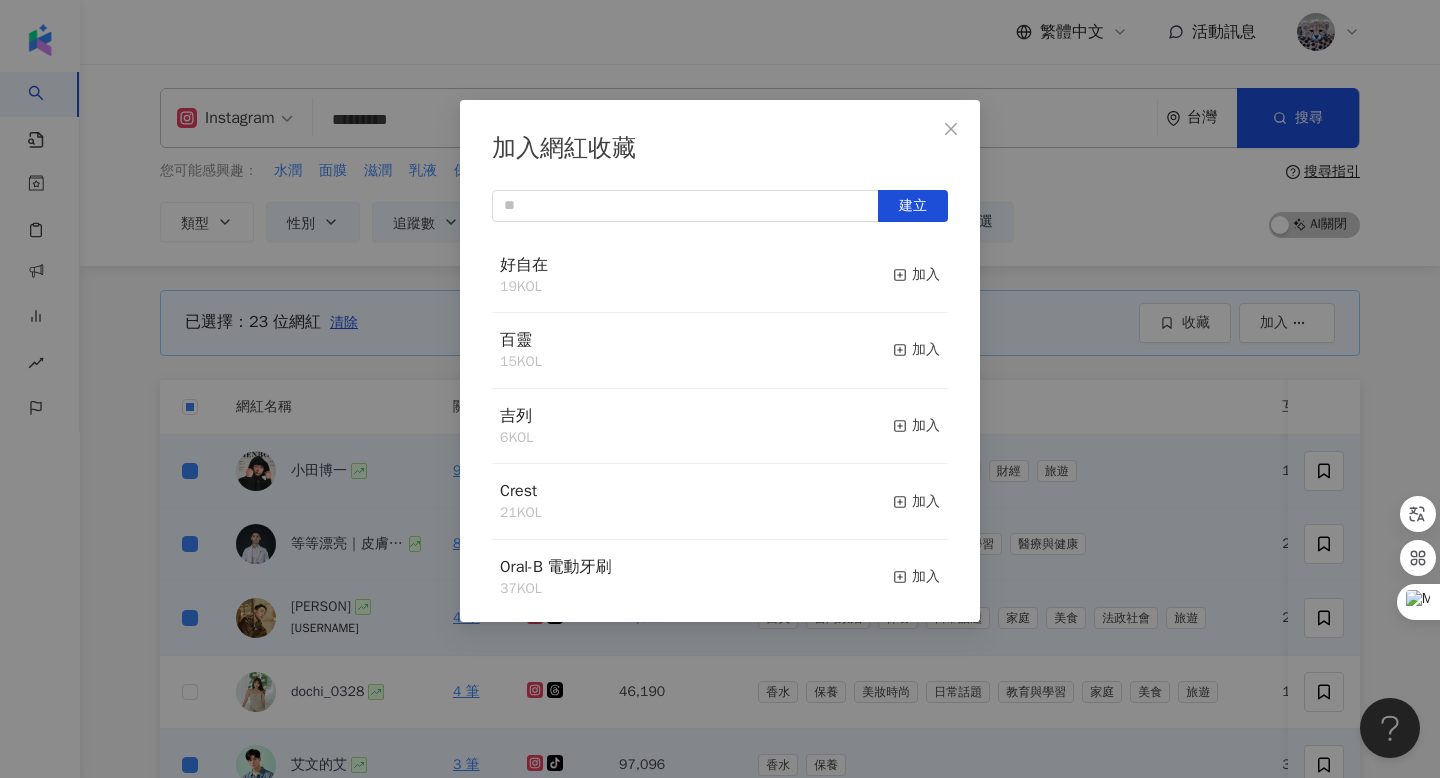click 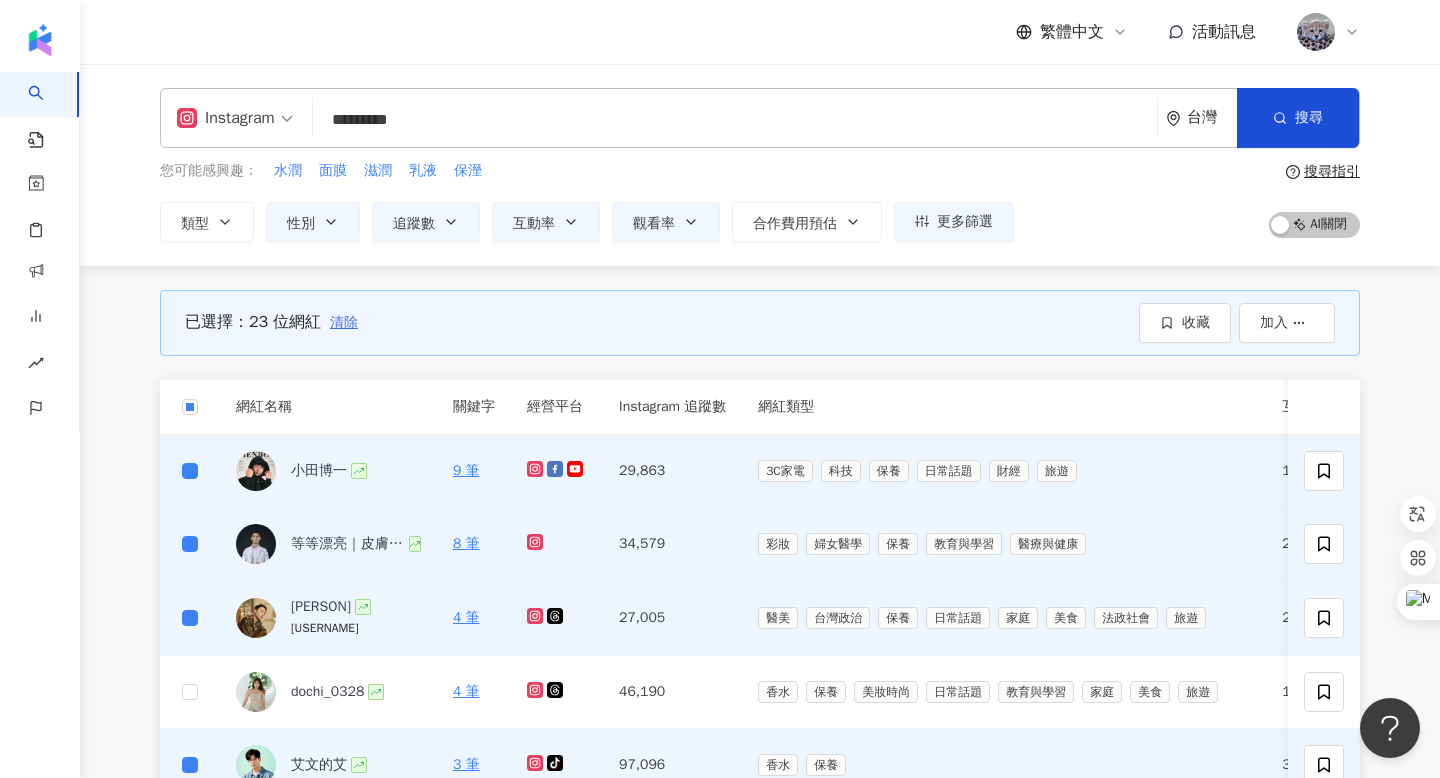 click on "清除" at bounding box center [344, 323] 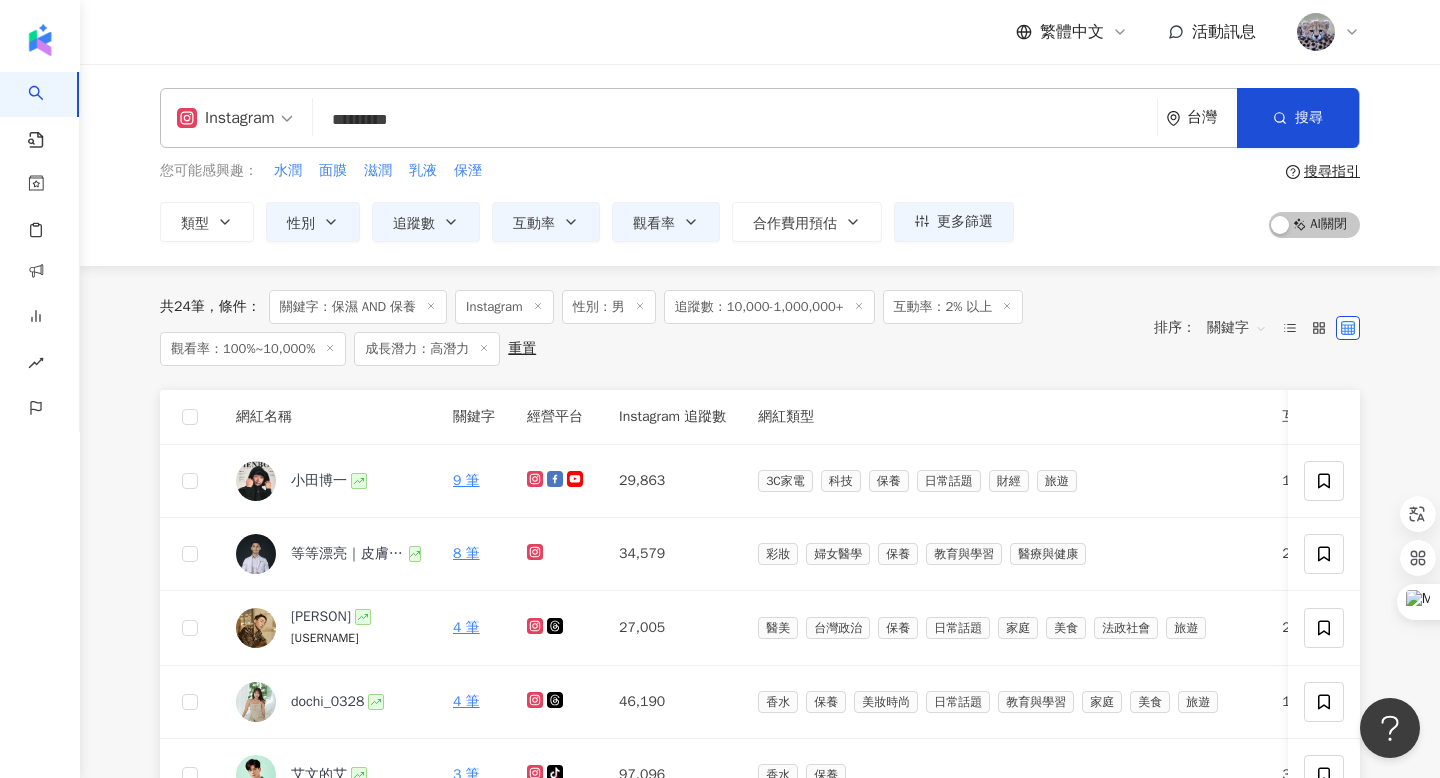 click on "*********" at bounding box center (735, 120) 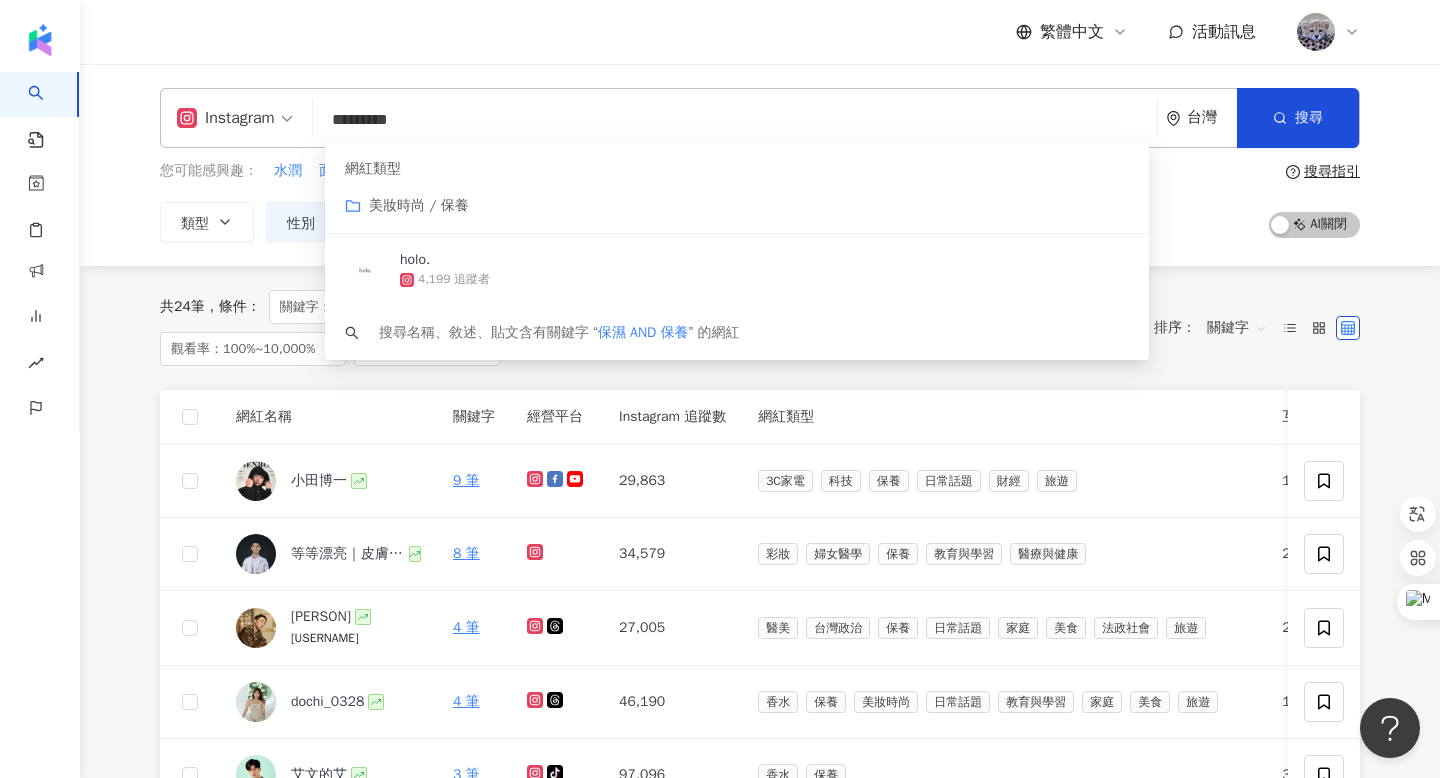 drag, startPoint x: 414, startPoint y: 123, endPoint x: 301, endPoint y: 106, distance: 114.27161 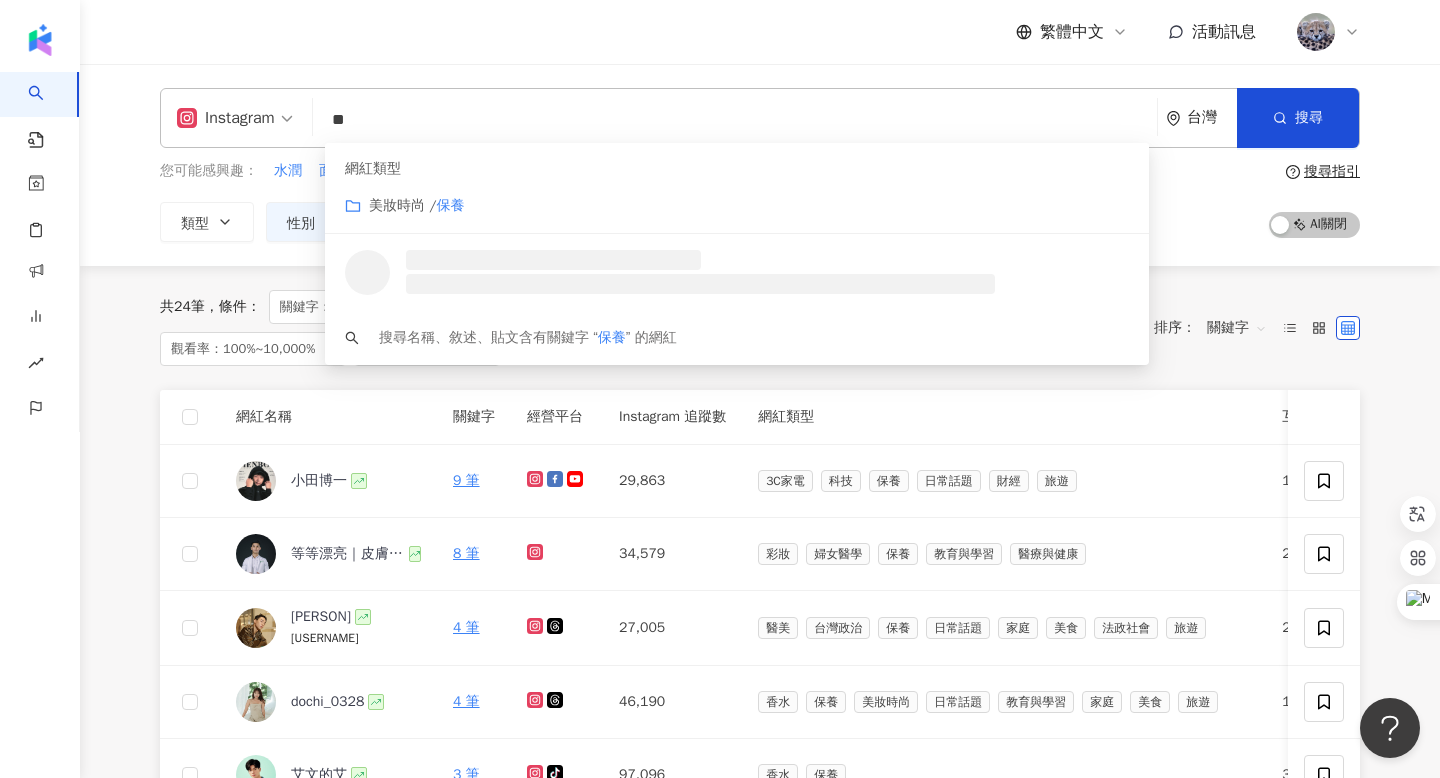 click on "繁體中文 活動訊息" at bounding box center (760, 32) 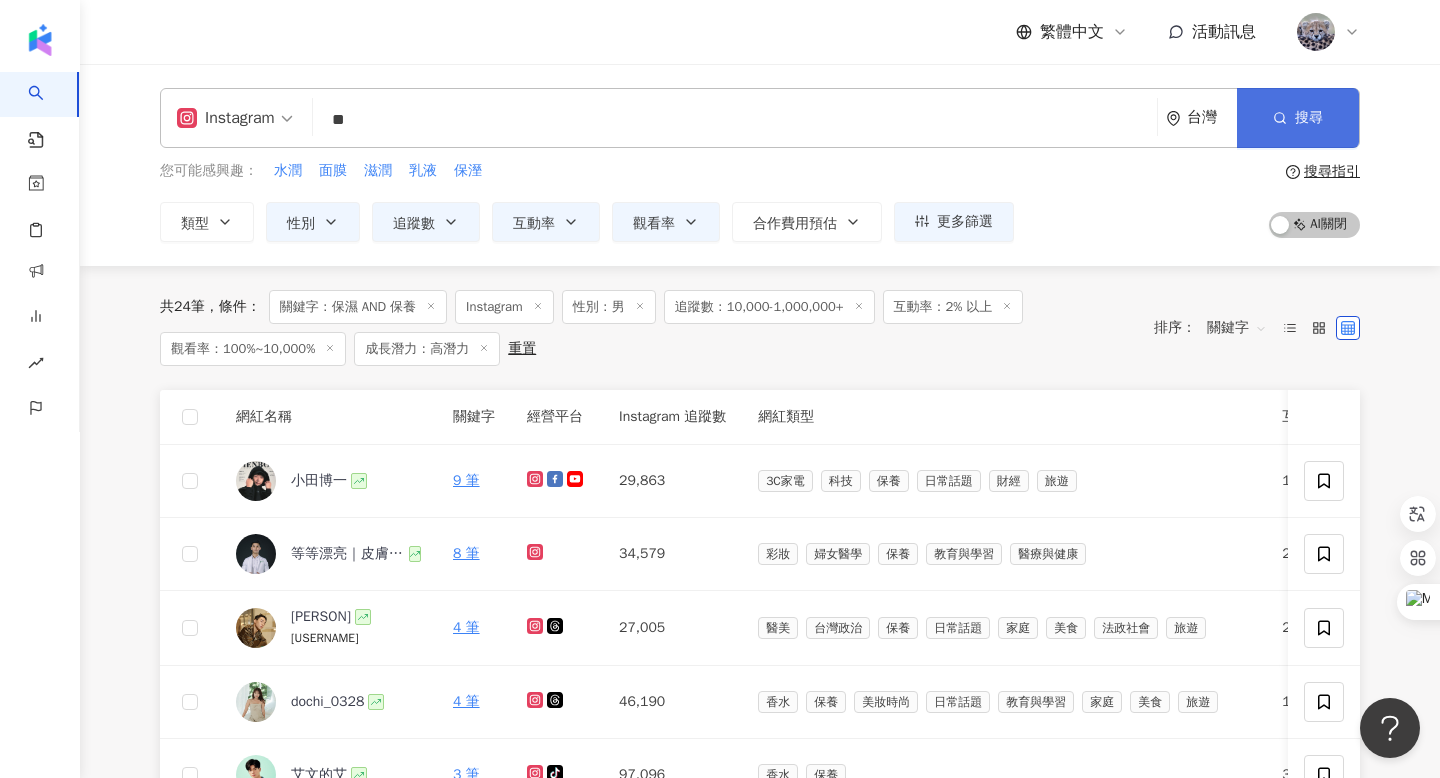 click on "搜尋" at bounding box center (1298, 118) 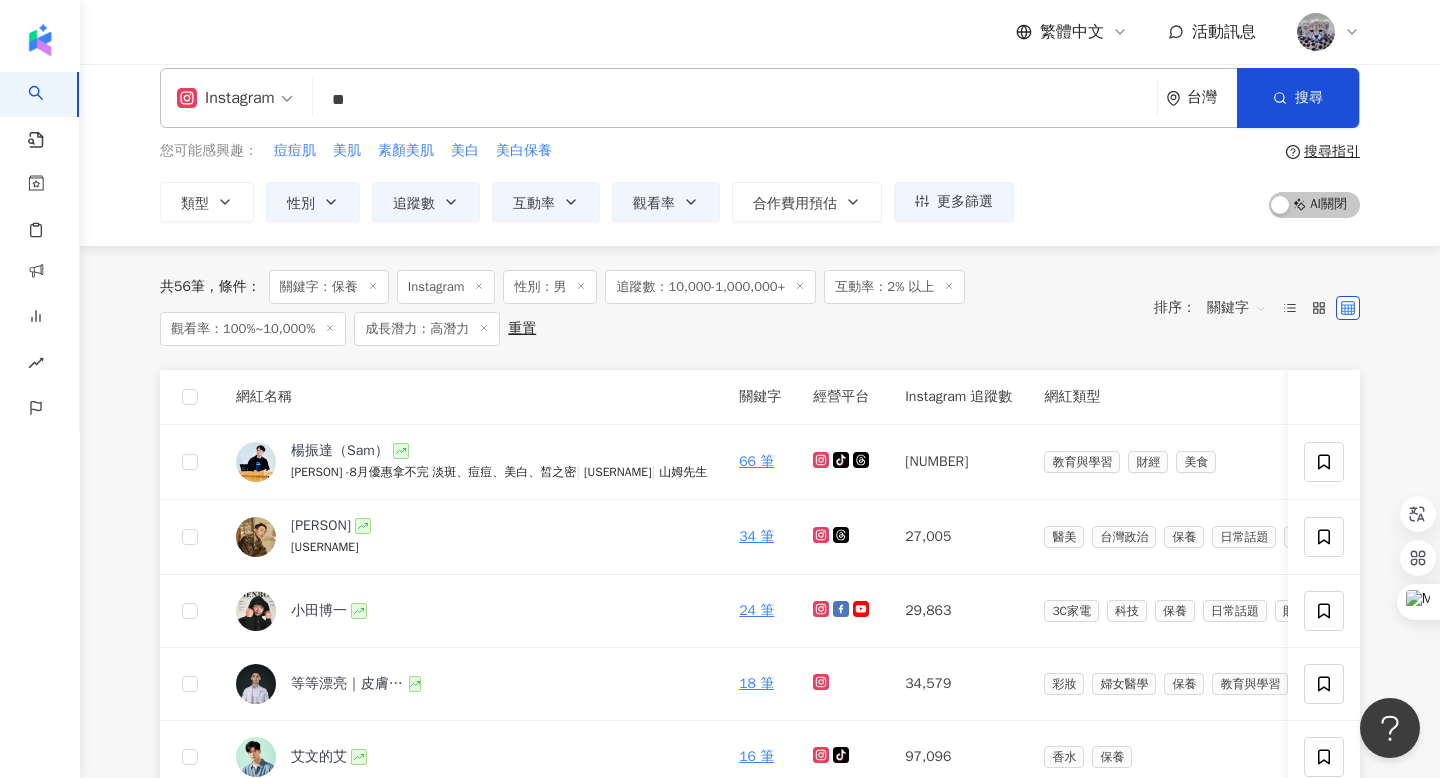scroll, scrollTop: 0, scrollLeft: 0, axis: both 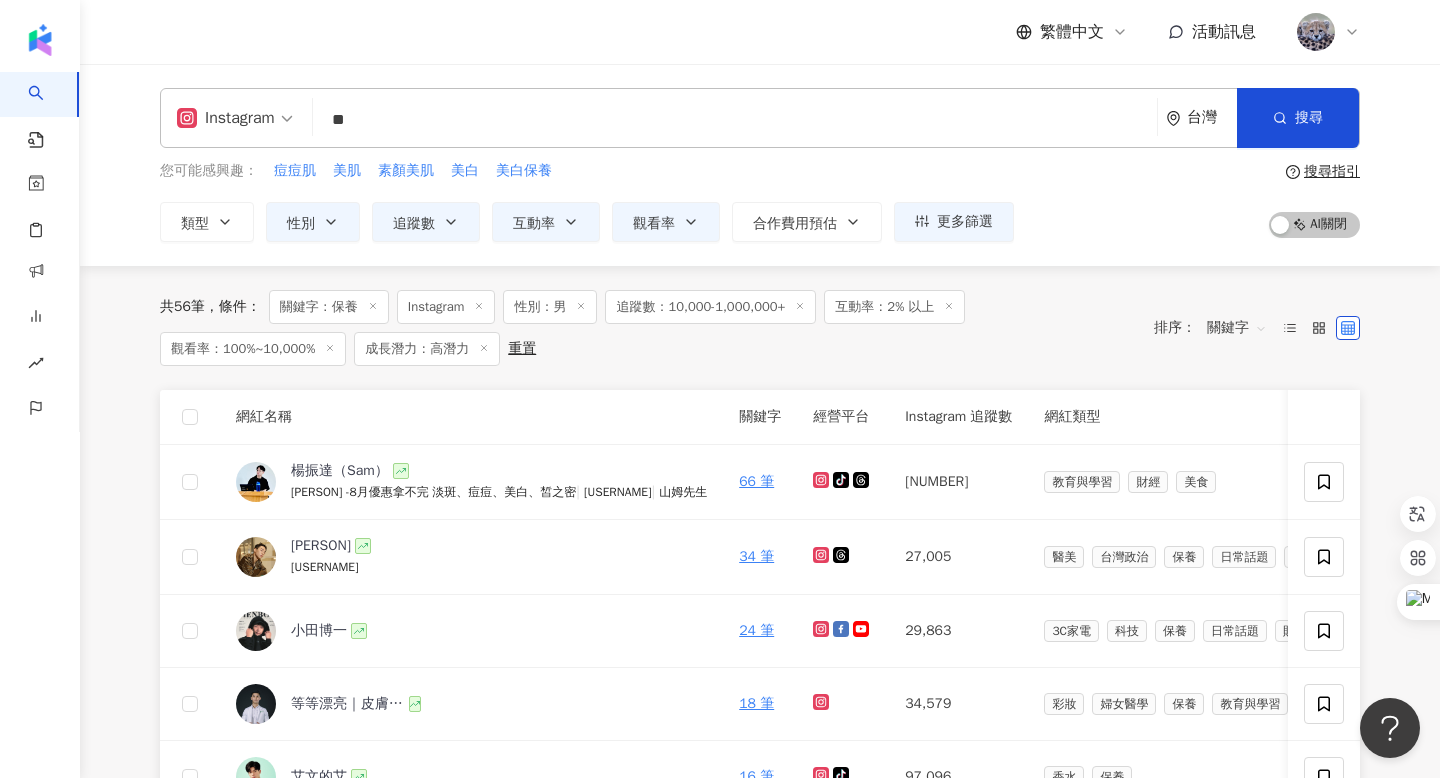 click on "**" at bounding box center [735, 120] 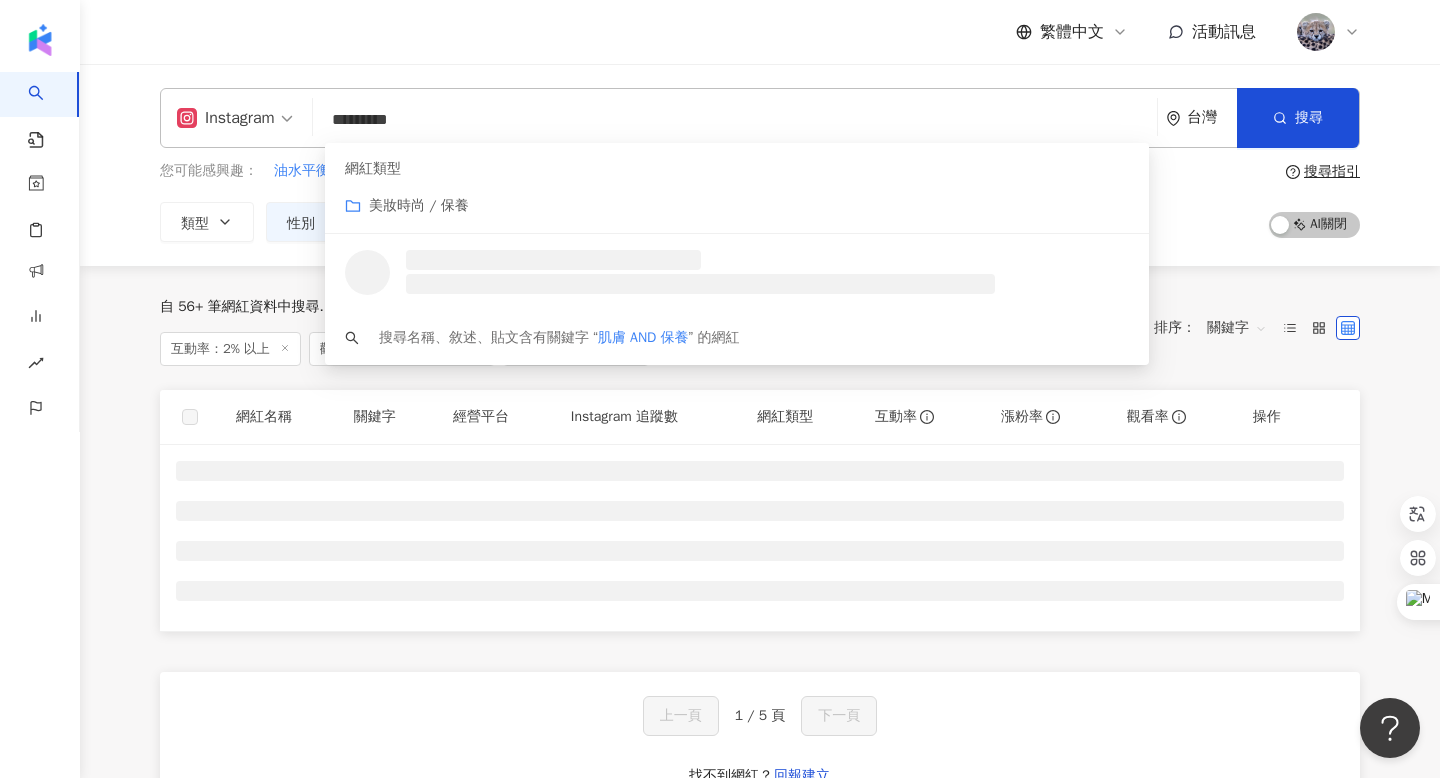 click on "繁體中文 活動訊息" at bounding box center [760, 32] 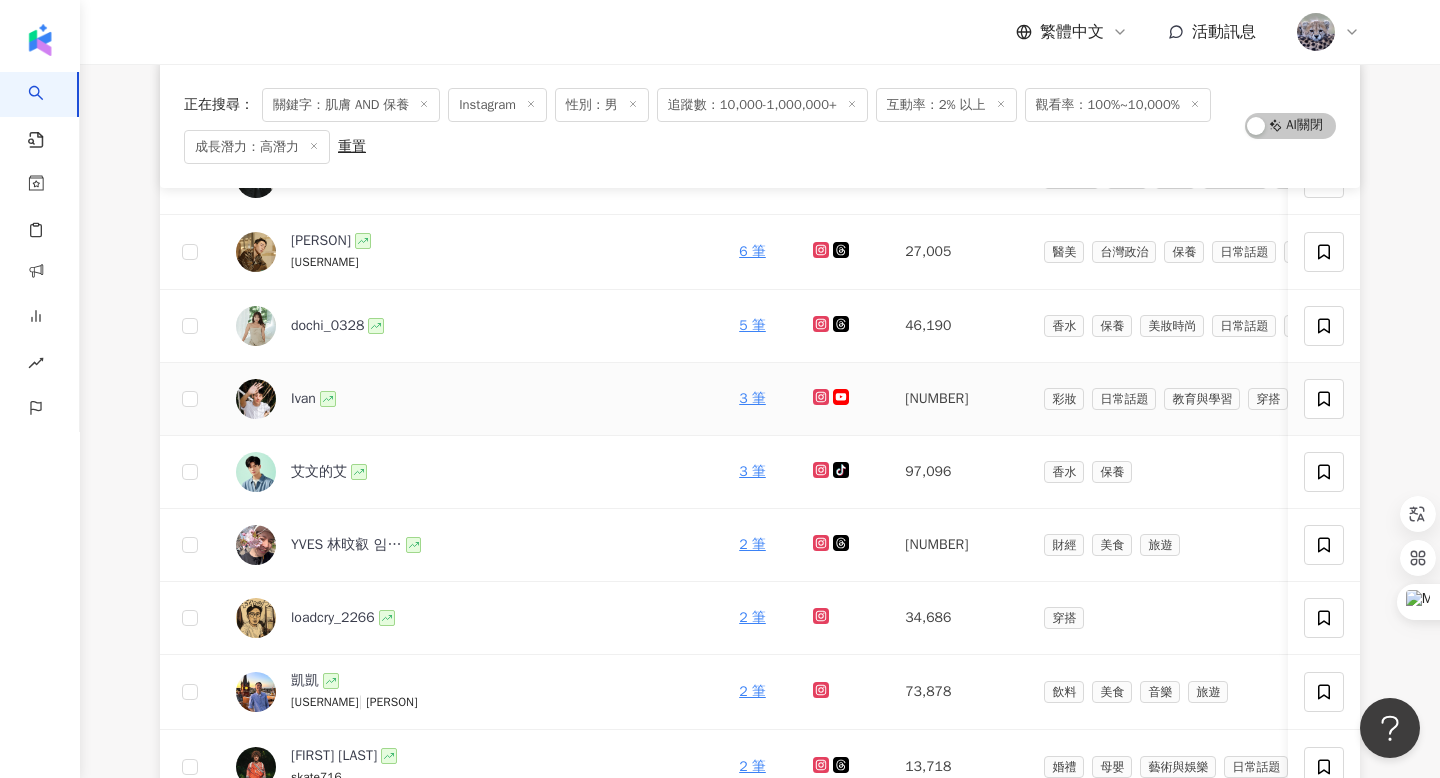 scroll, scrollTop: 902, scrollLeft: 0, axis: vertical 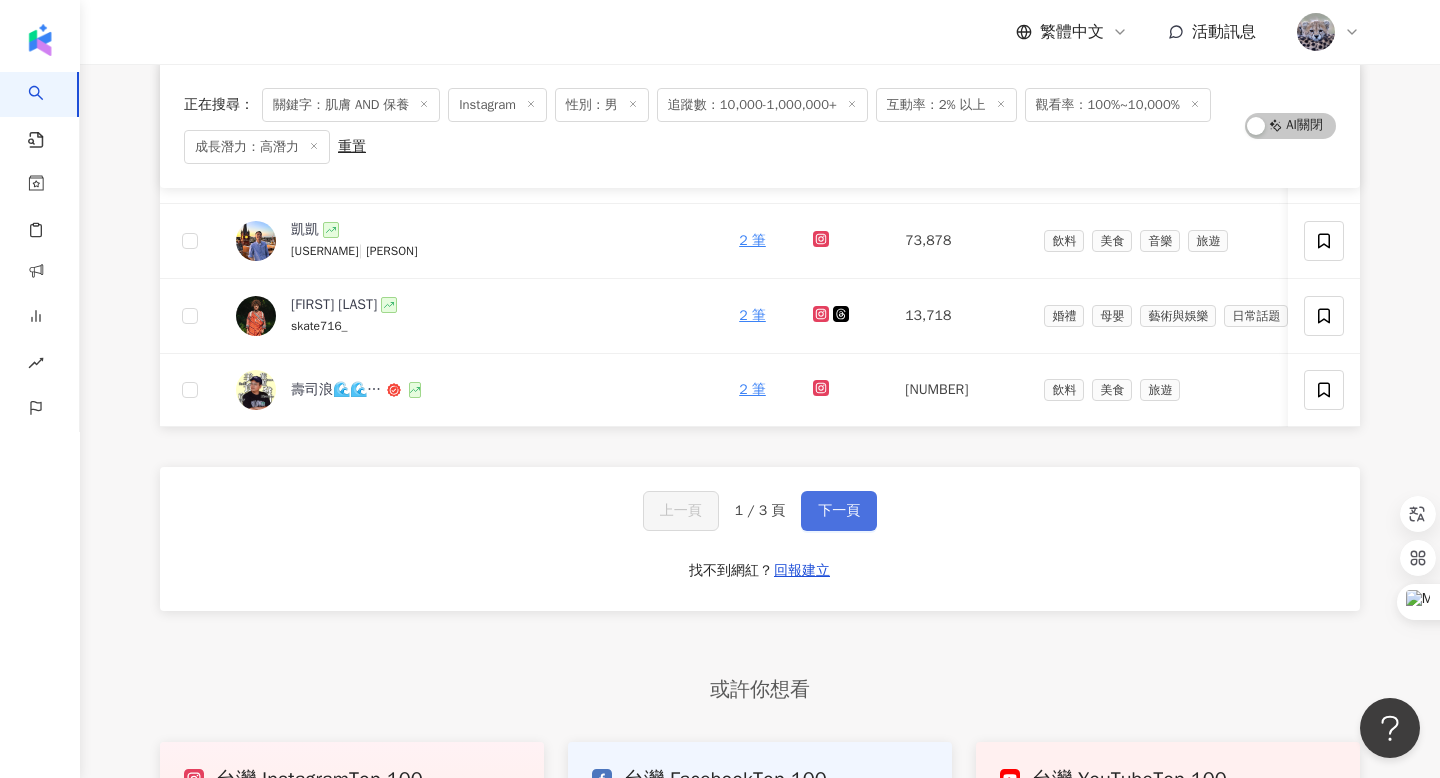 click on "下一頁" at bounding box center (839, 511) 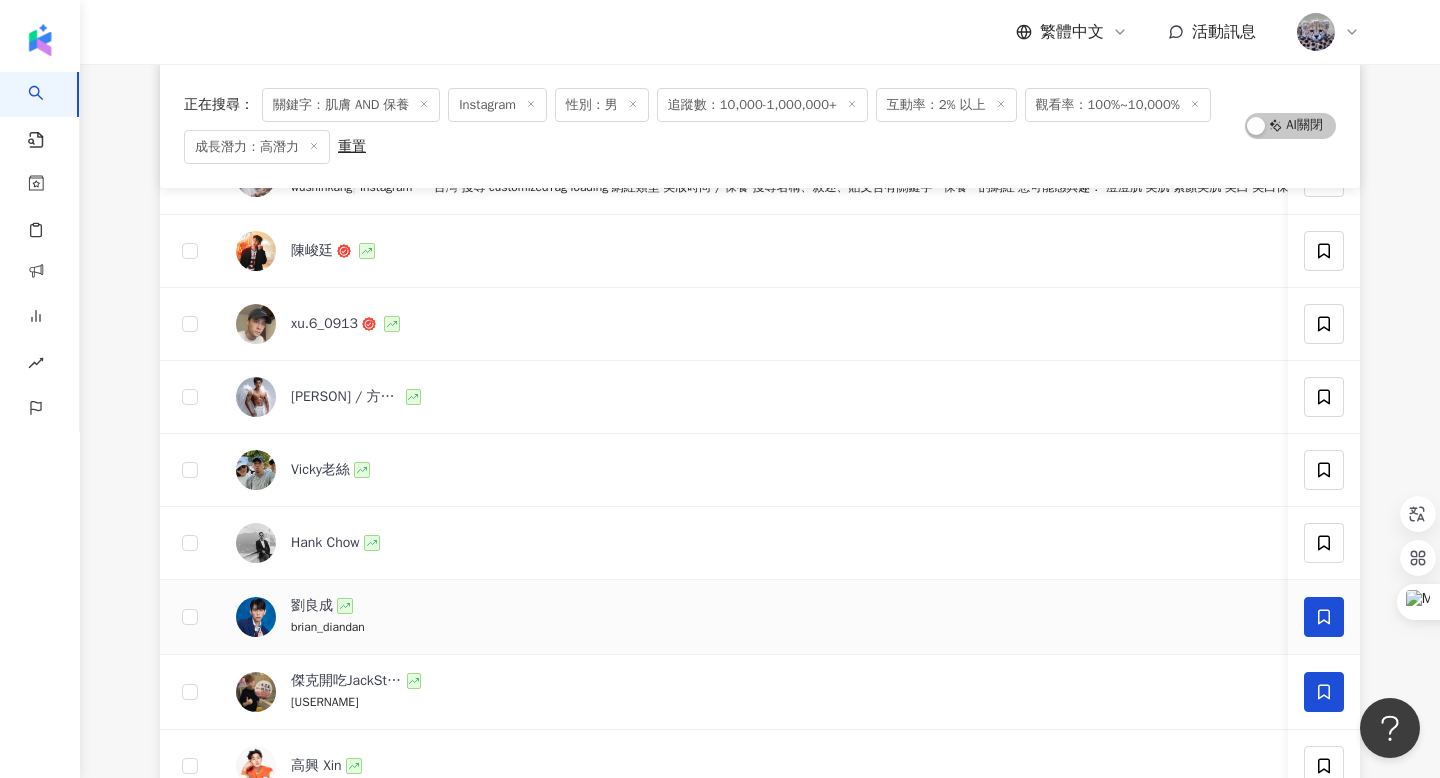 scroll, scrollTop: 0, scrollLeft: 0, axis: both 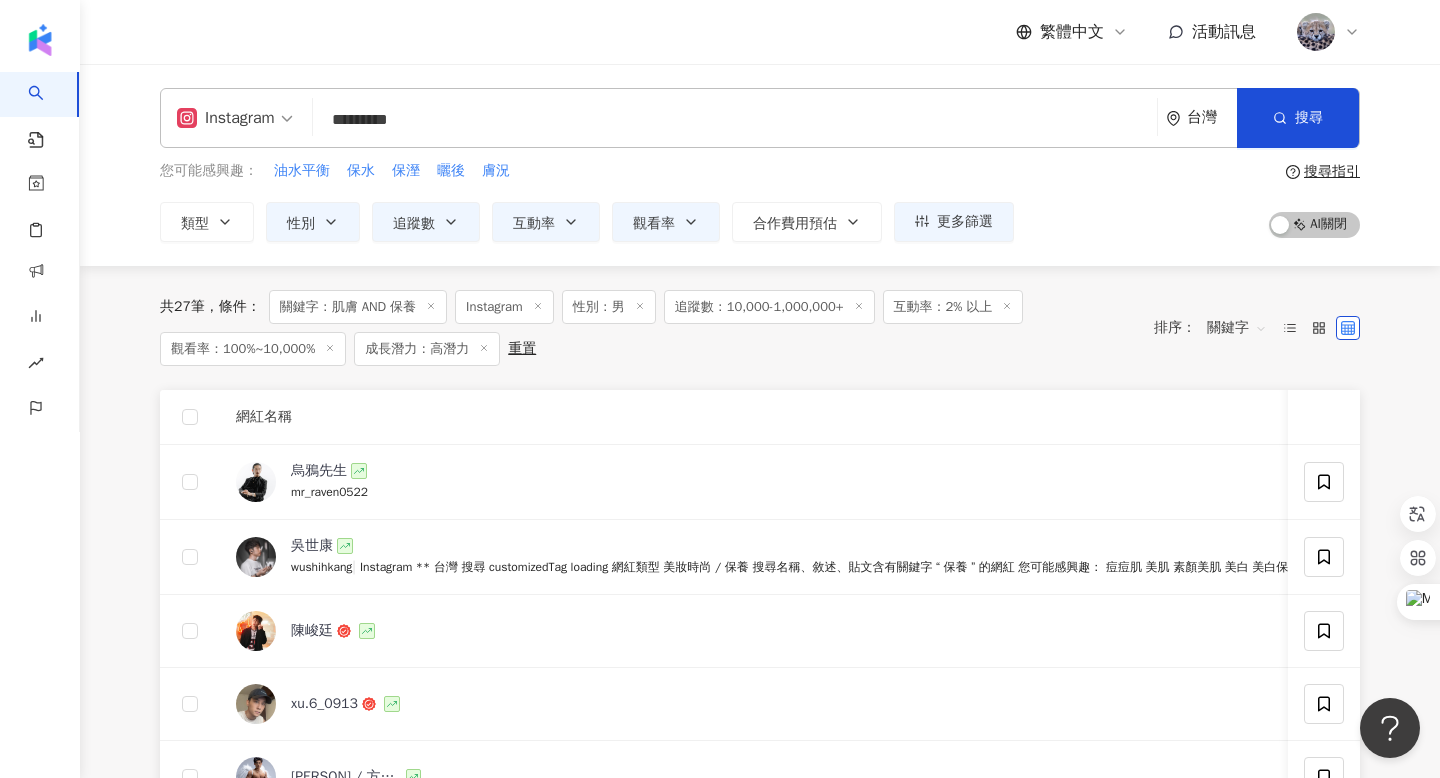 click on "*********" at bounding box center (735, 120) 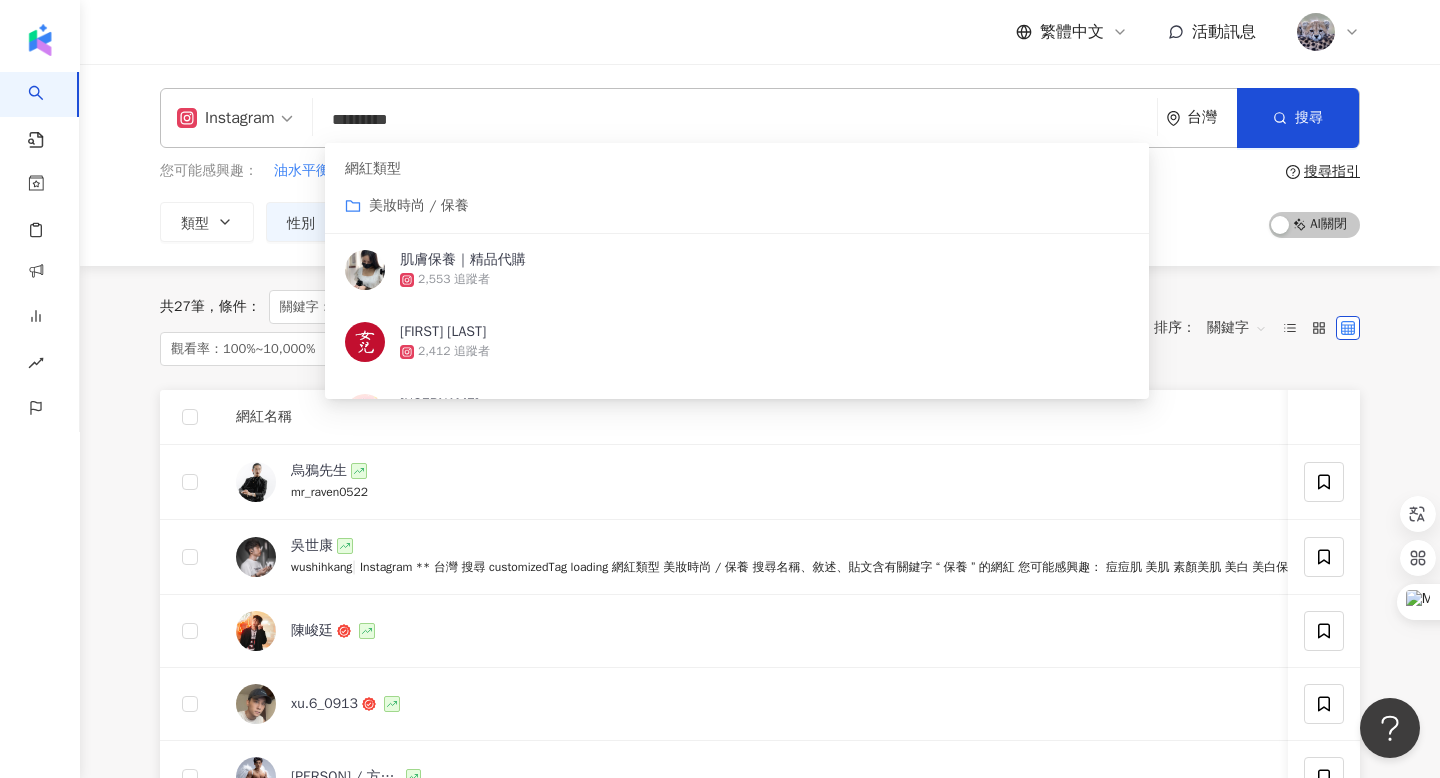 drag, startPoint x: 370, startPoint y: 116, endPoint x: 297, endPoint y: 112, distance: 73.109505 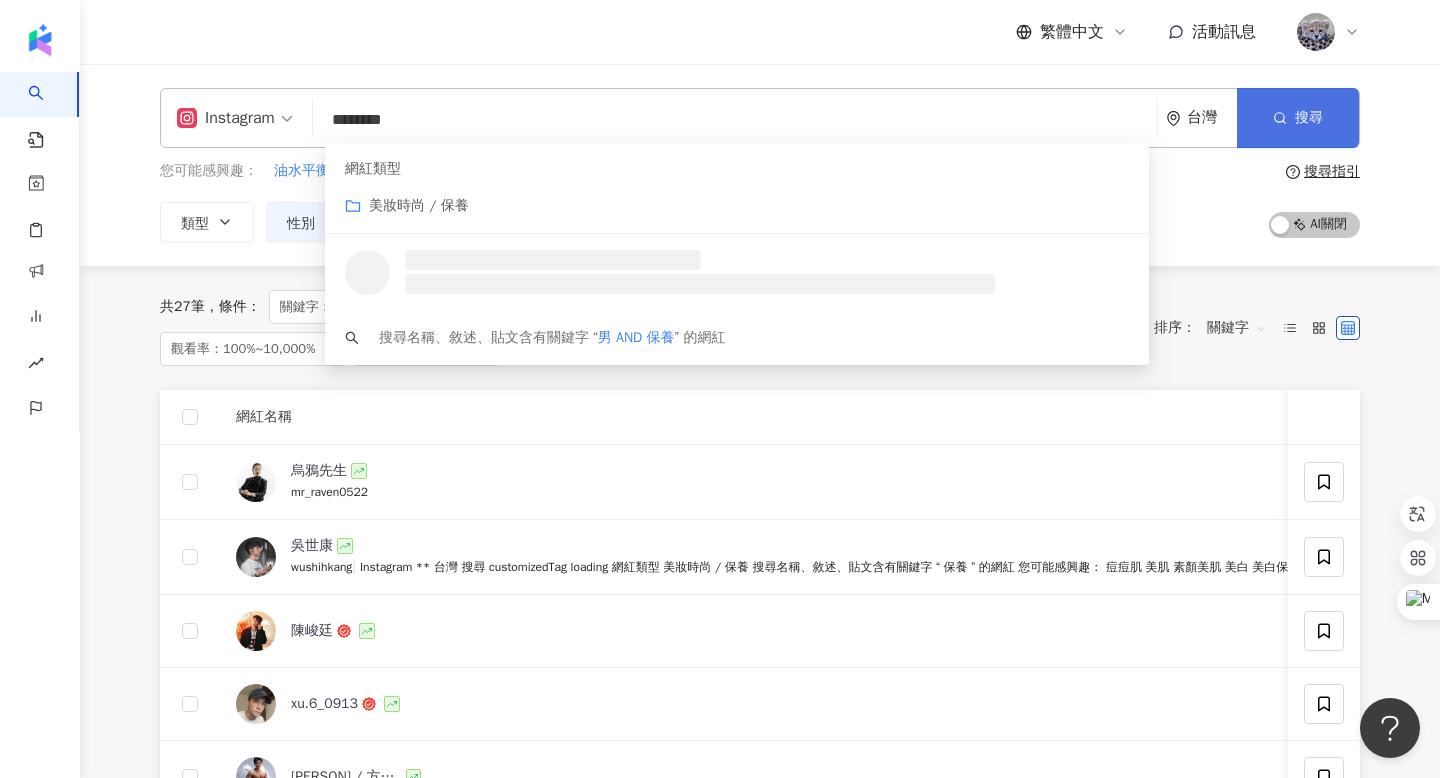 type on "********" 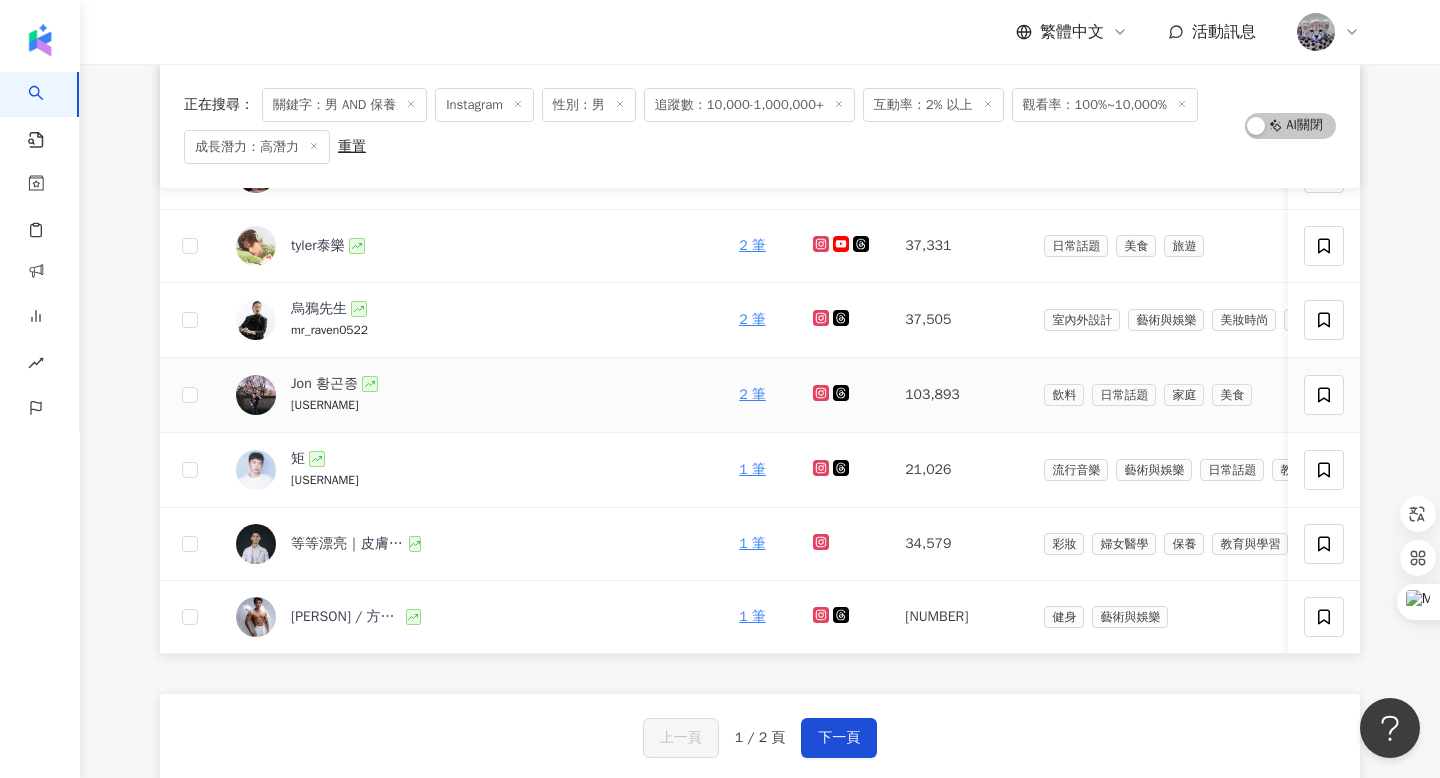 scroll, scrollTop: 703, scrollLeft: 0, axis: vertical 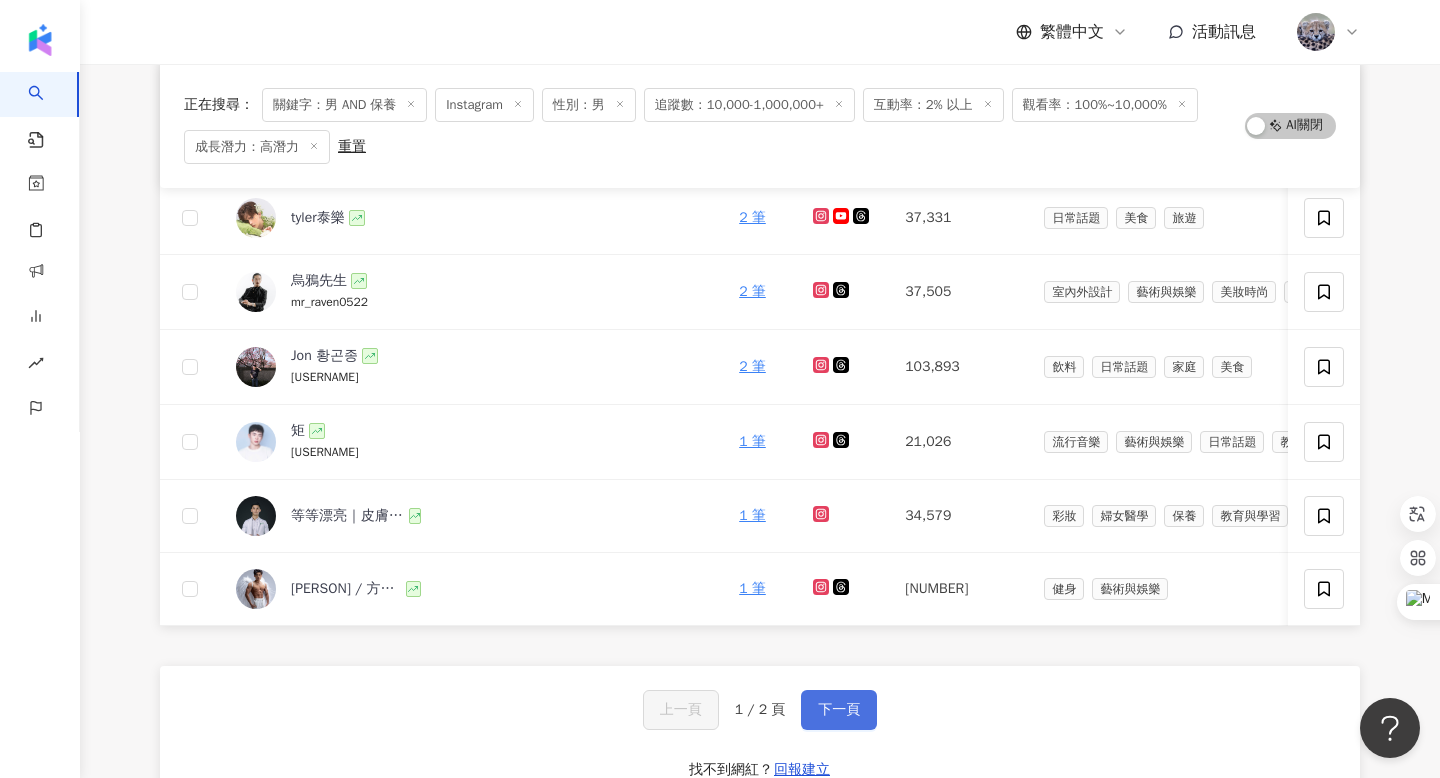 click on "下一頁" at bounding box center (839, 710) 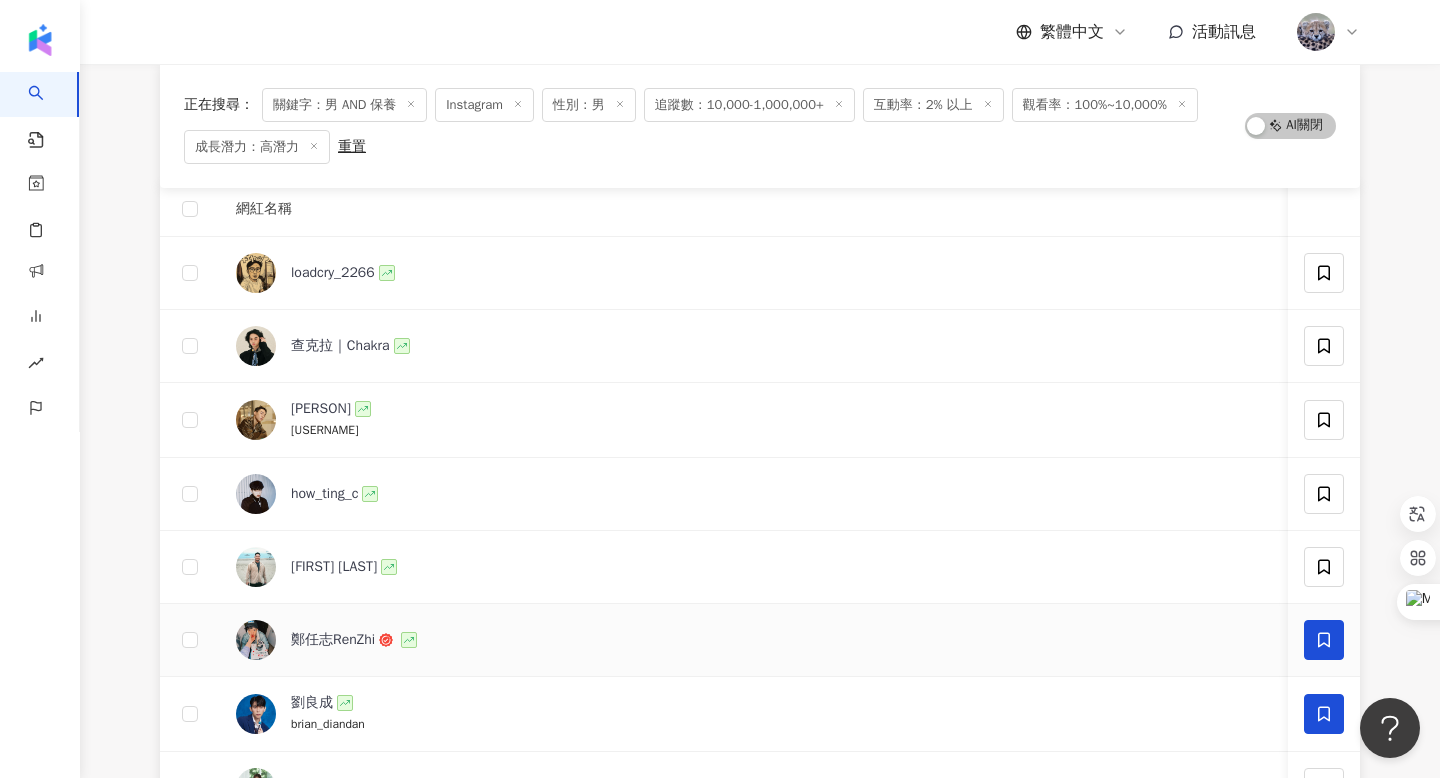 scroll, scrollTop: 0, scrollLeft: 0, axis: both 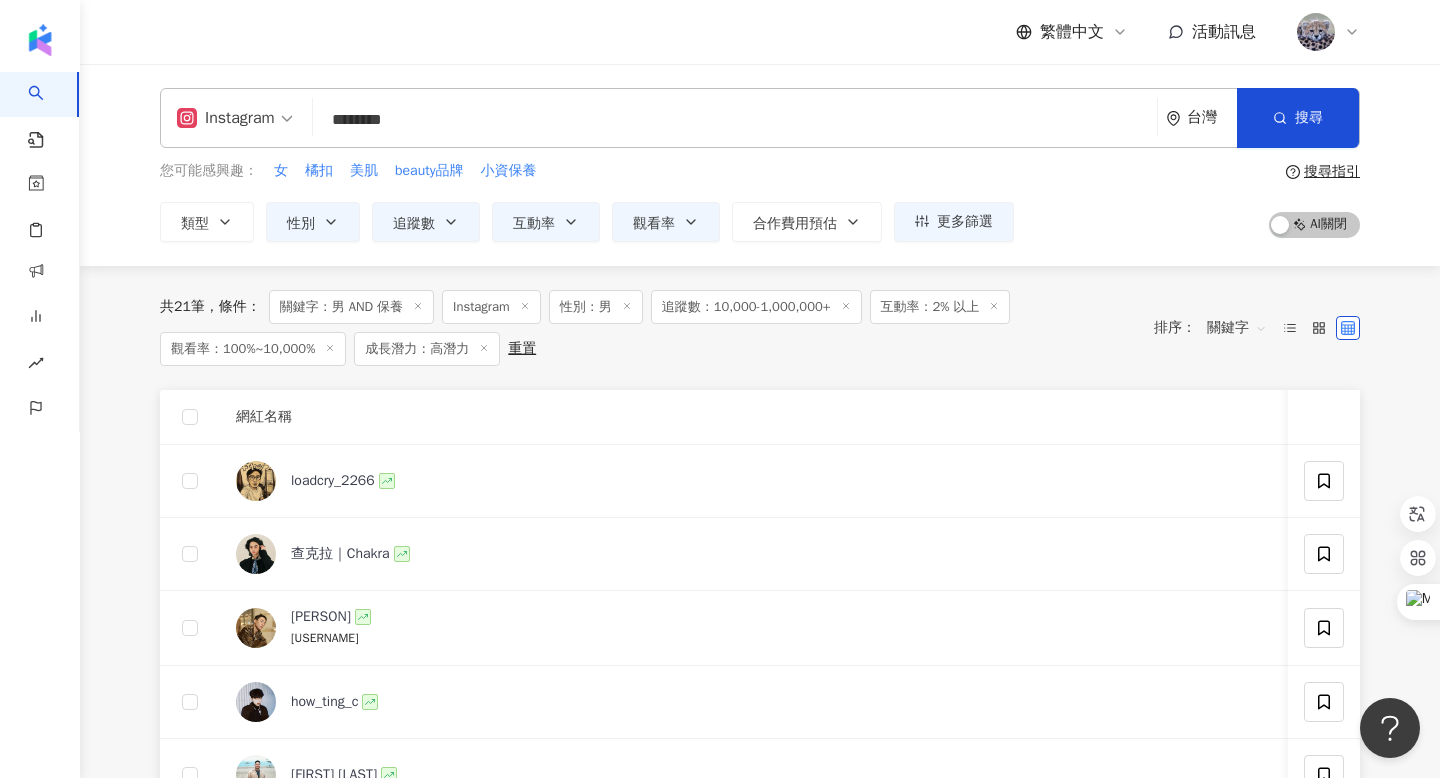 click on "********" at bounding box center (735, 120) 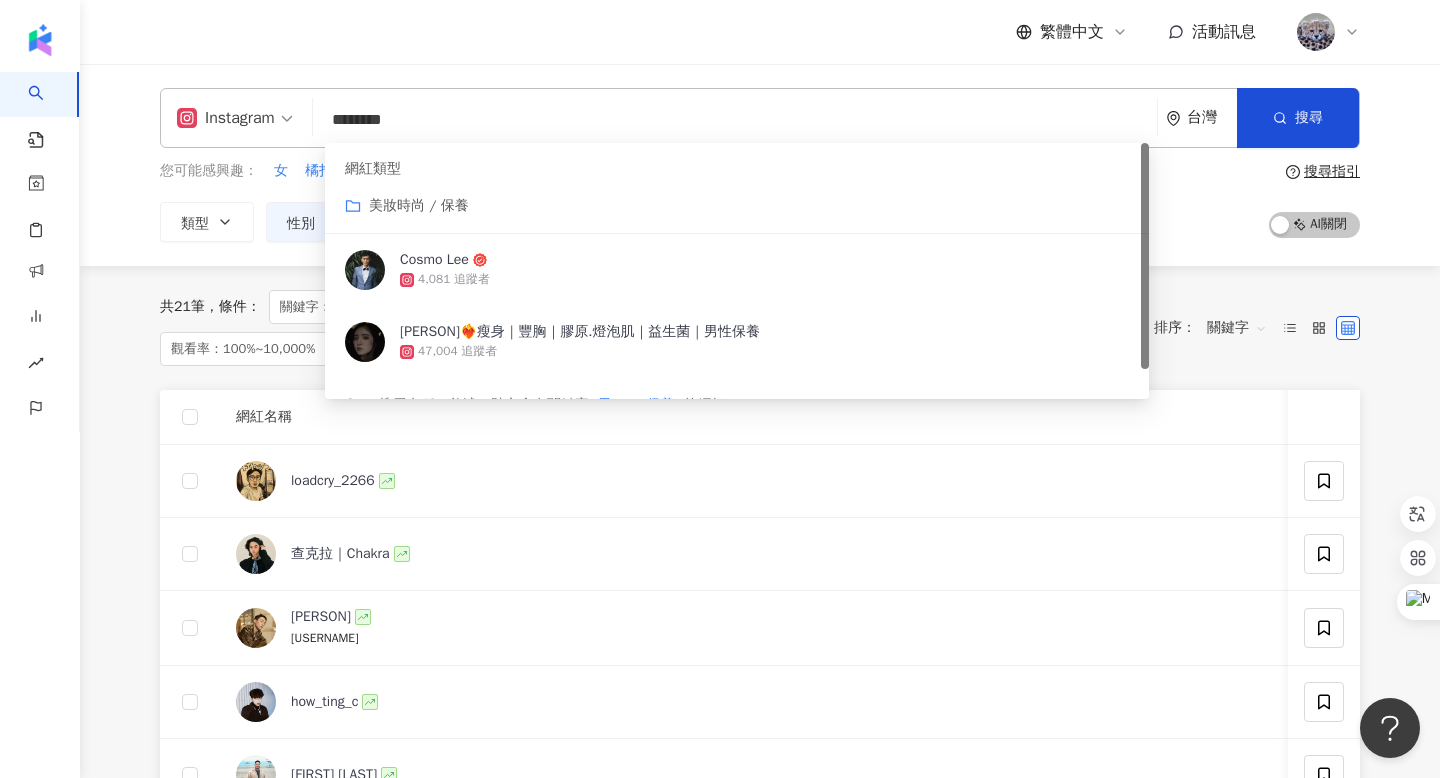 drag, startPoint x: 459, startPoint y: 114, endPoint x: 295, endPoint y: 106, distance: 164.195 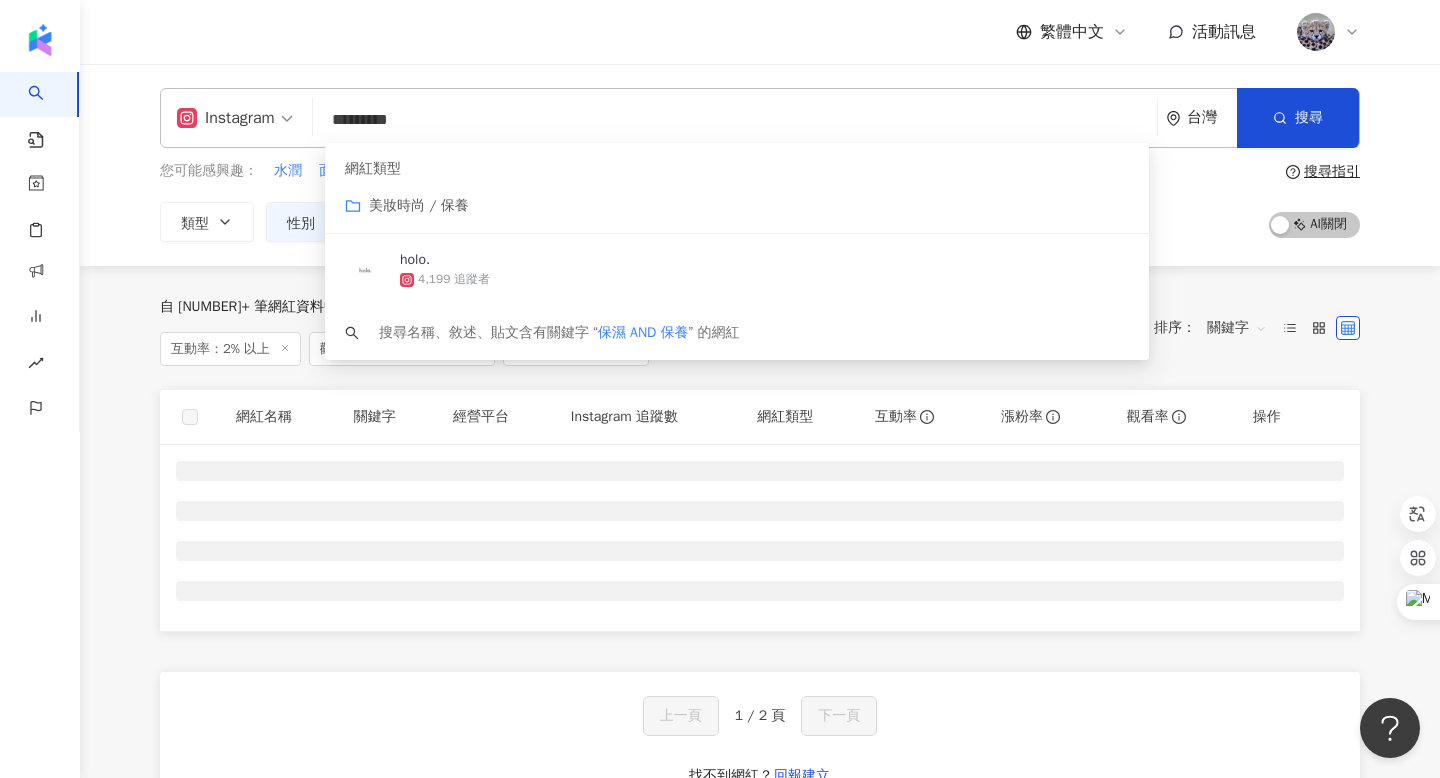 type on "*********" 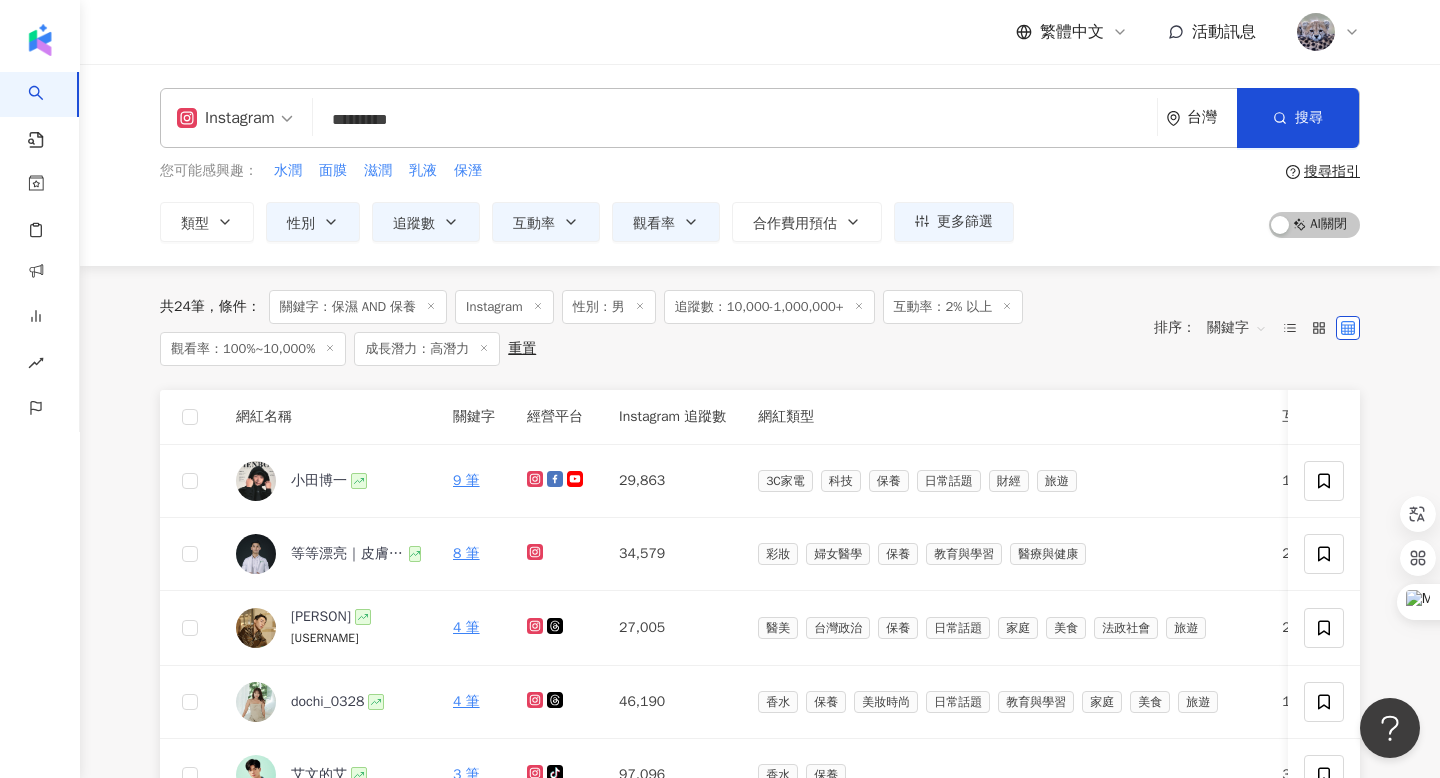 click 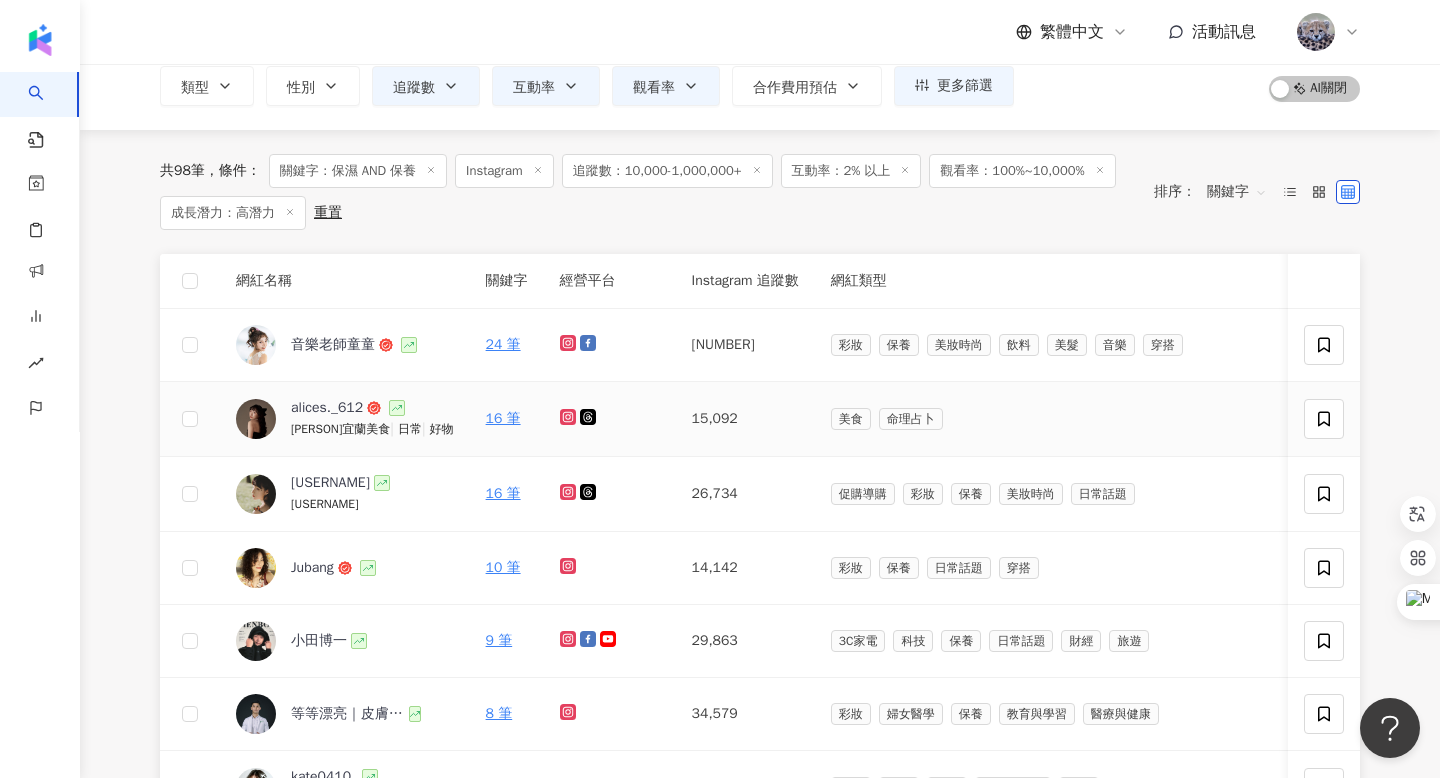 scroll, scrollTop: 131, scrollLeft: 0, axis: vertical 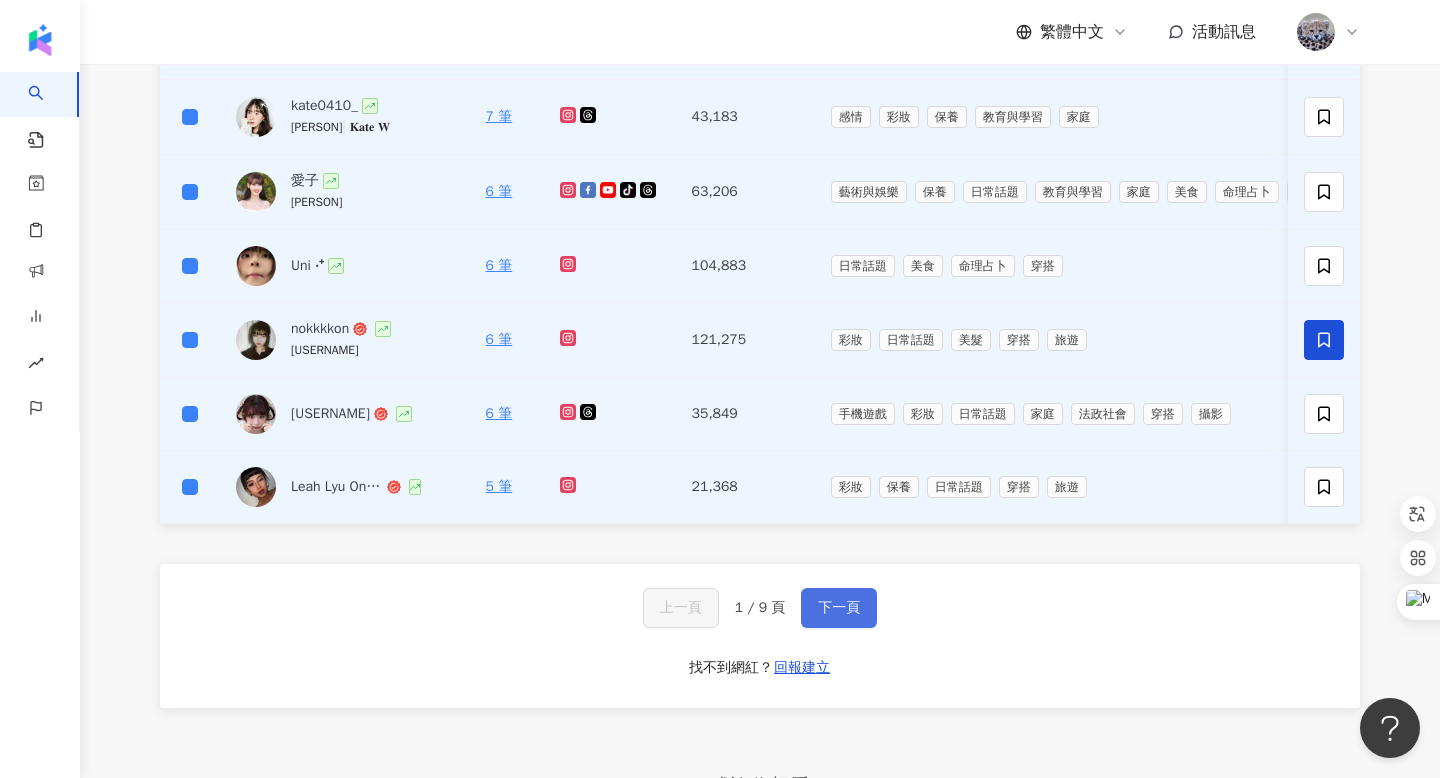 click on "下一頁" at bounding box center [839, 608] 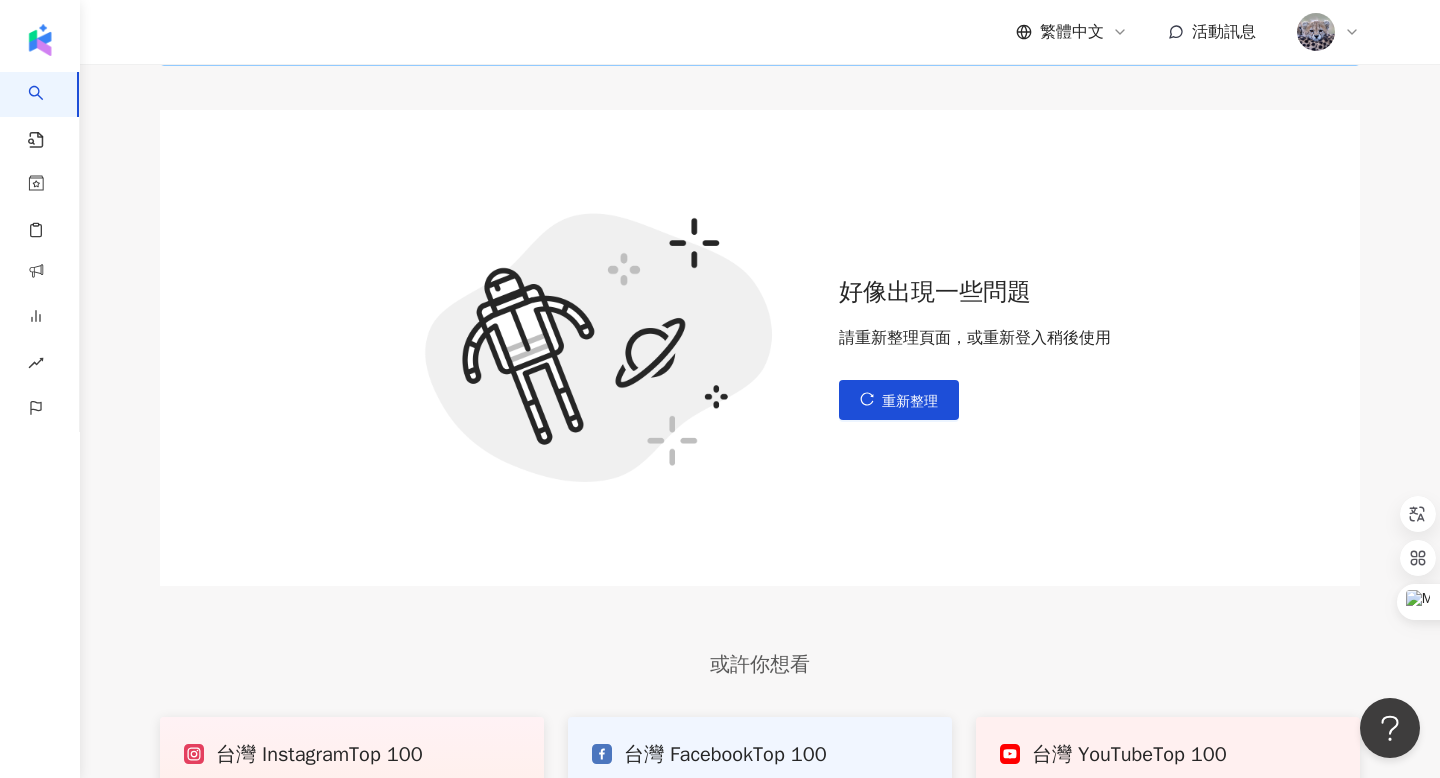 scroll, scrollTop: 0, scrollLeft: 0, axis: both 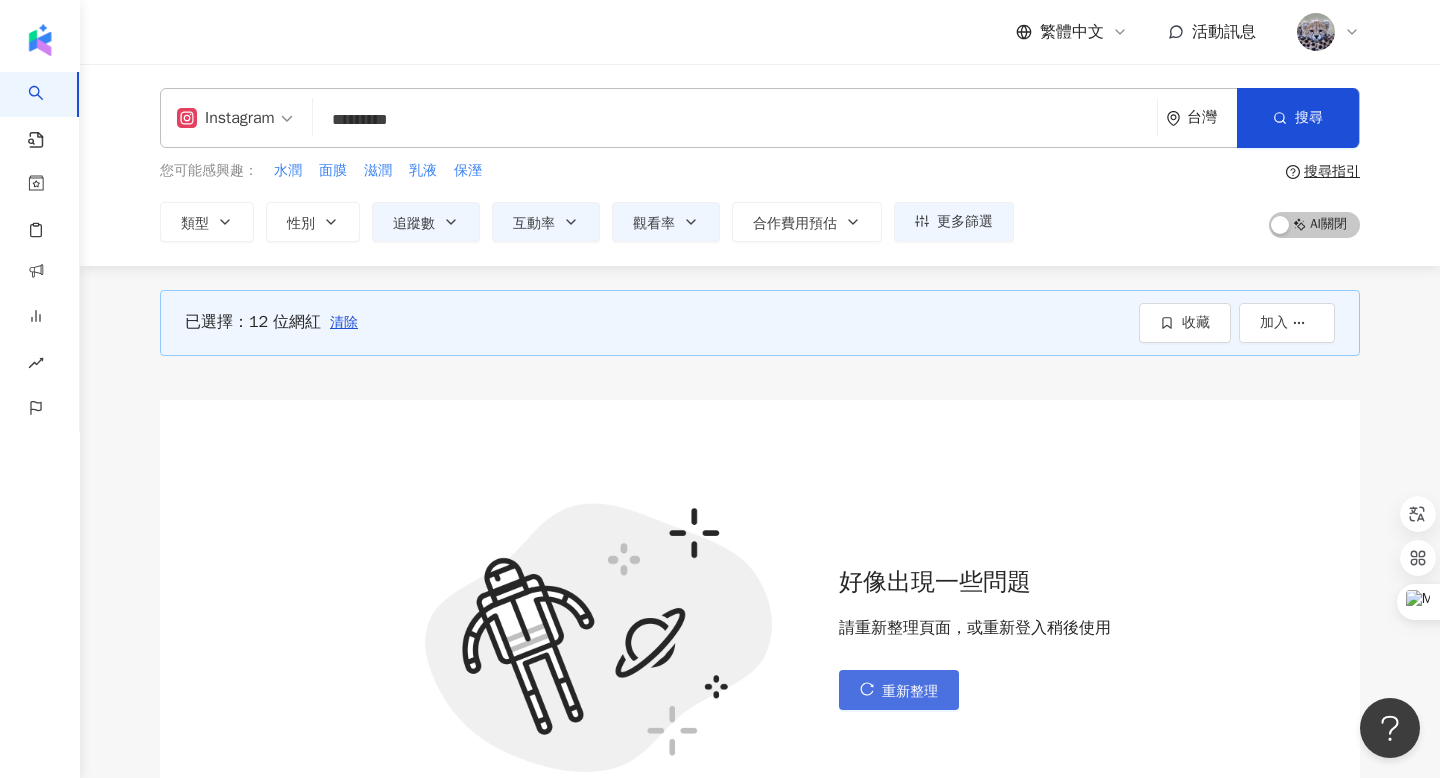 click on "重新整理" at bounding box center [899, 690] 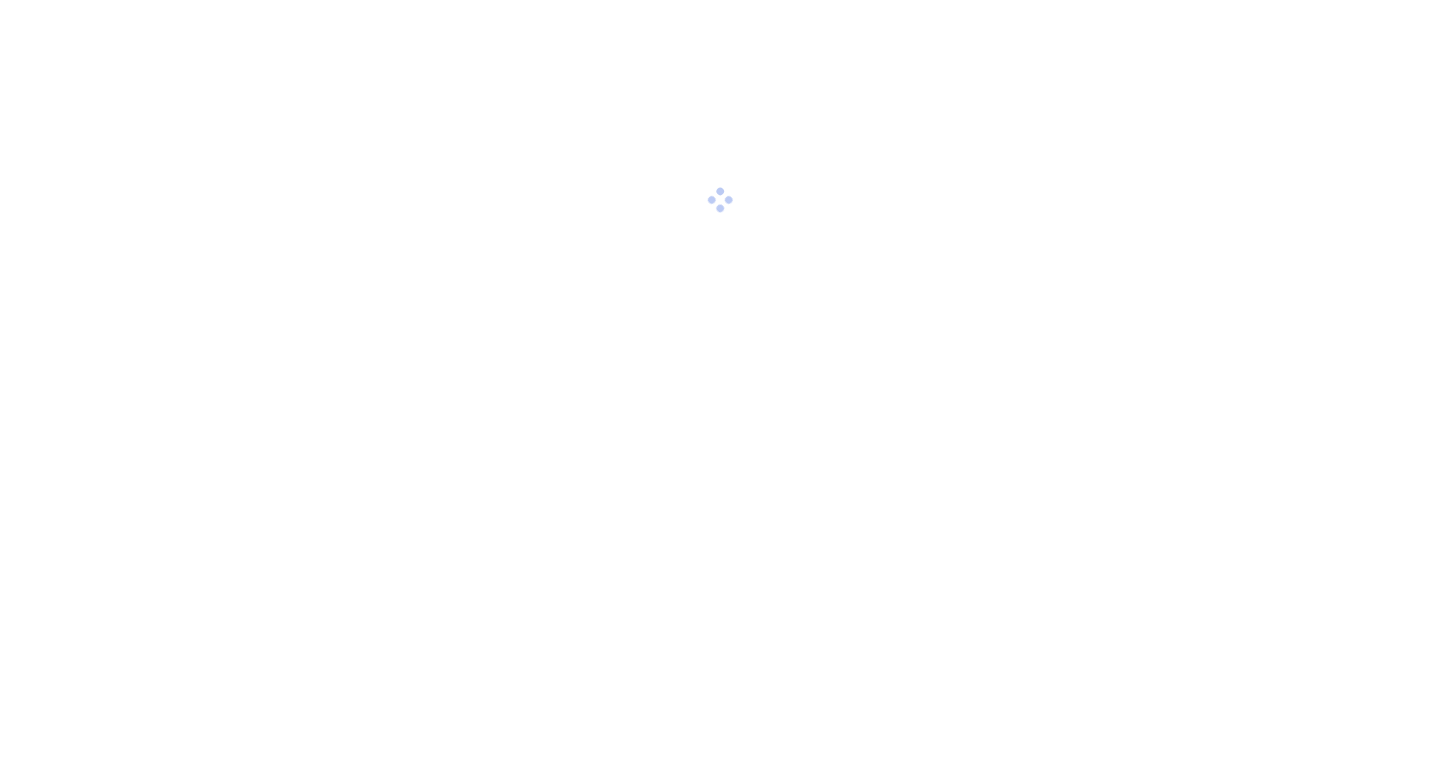 scroll, scrollTop: 0, scrollLeft: 0, axis: both 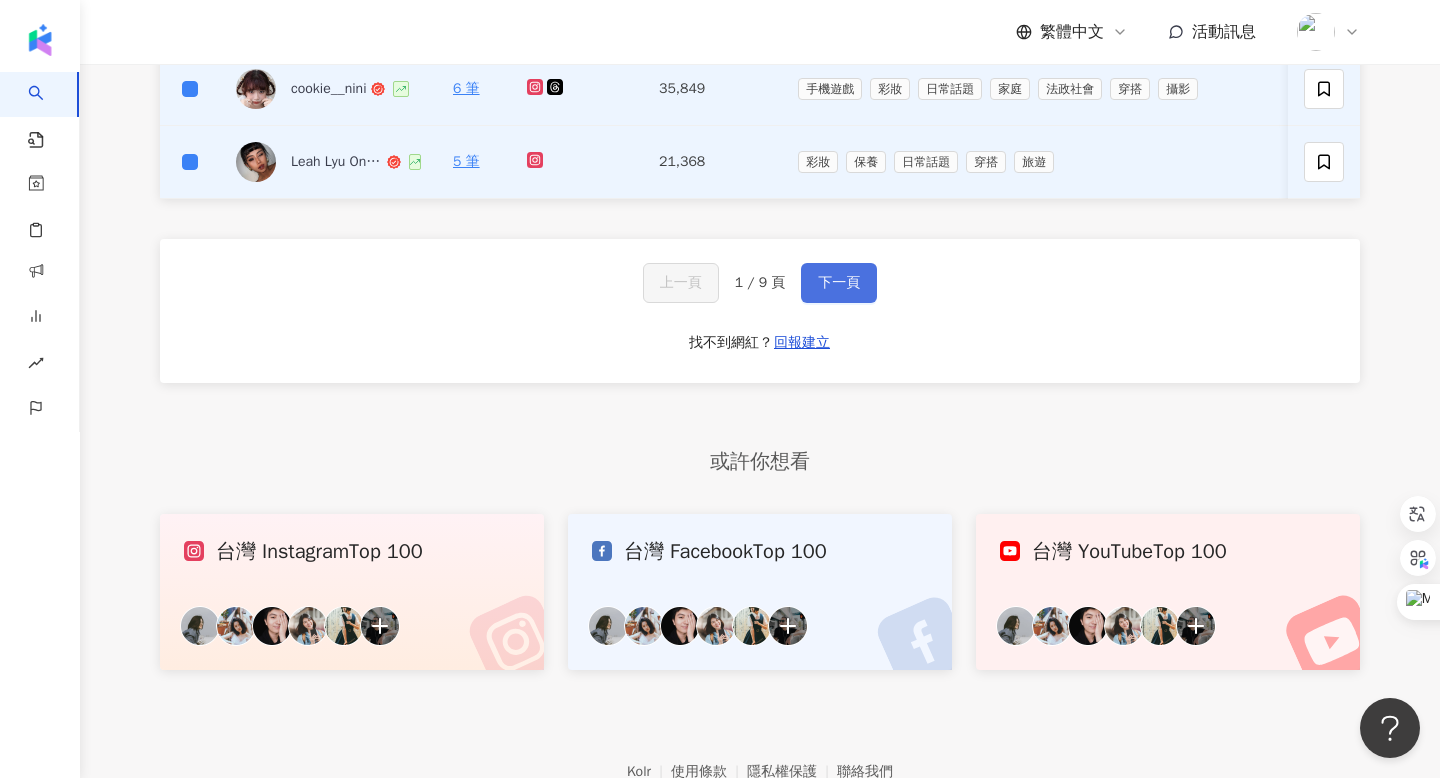 click on "下一頁" at bounding box center (839, 283) 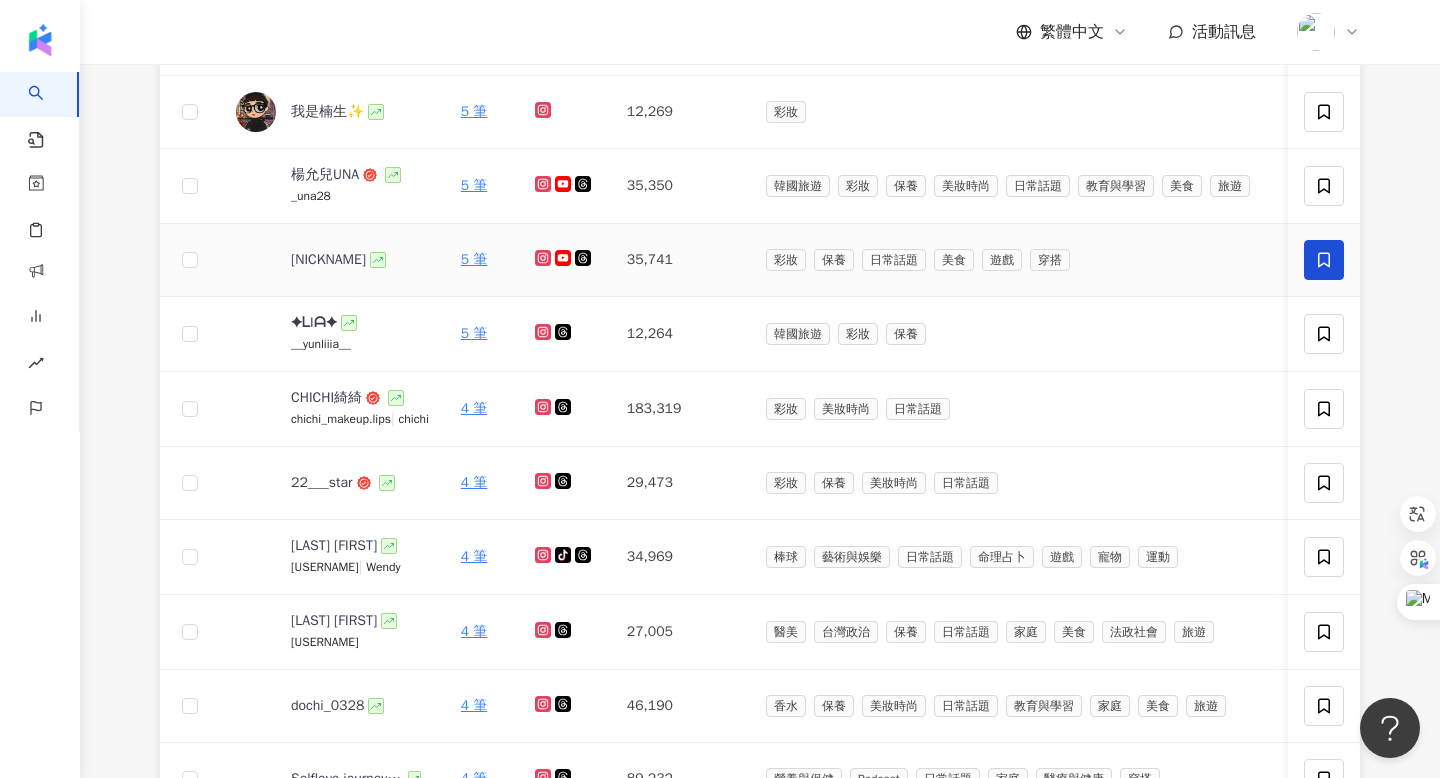 scroll, scrollTop: 170, scrollLeft: 0, axis: vertical 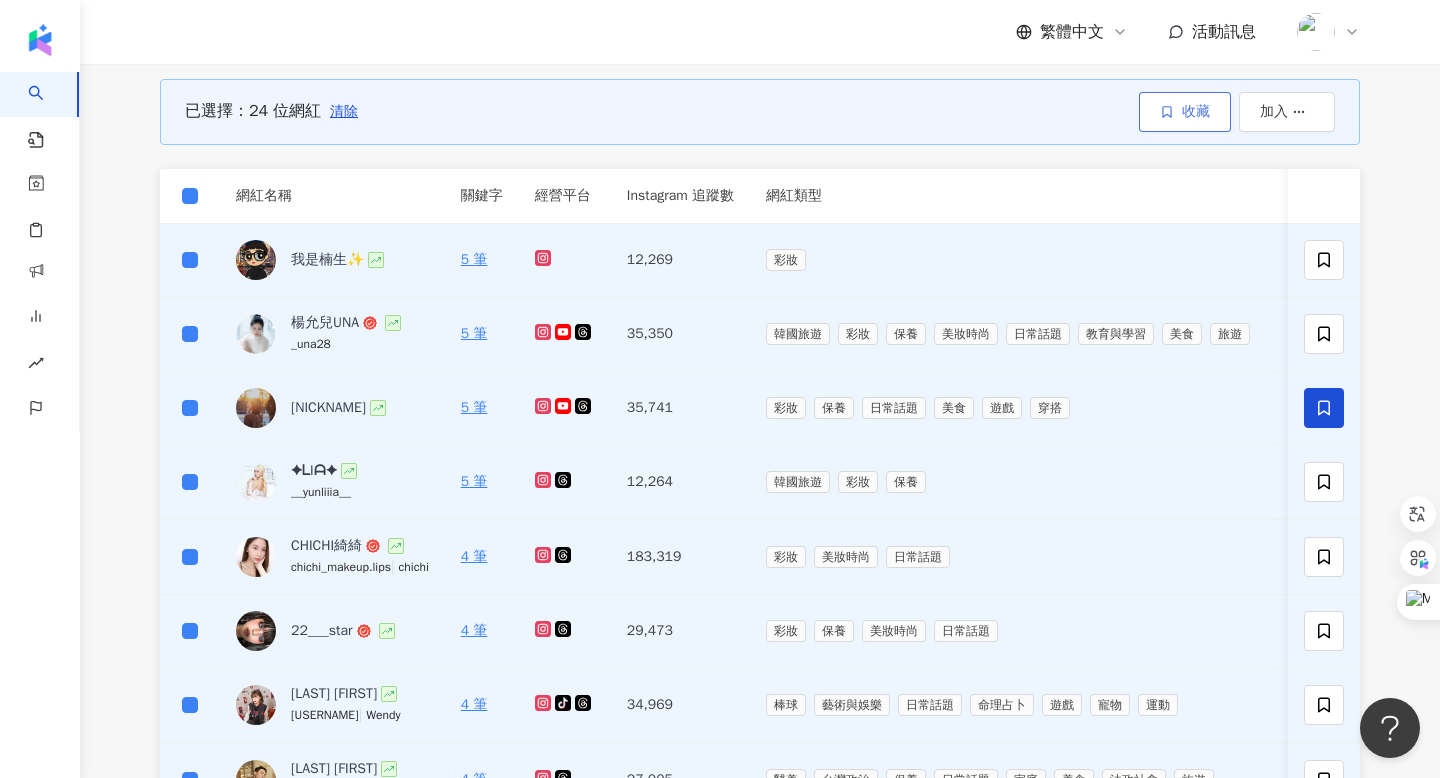 click on "收藏" at bounding box center [1196, 112] 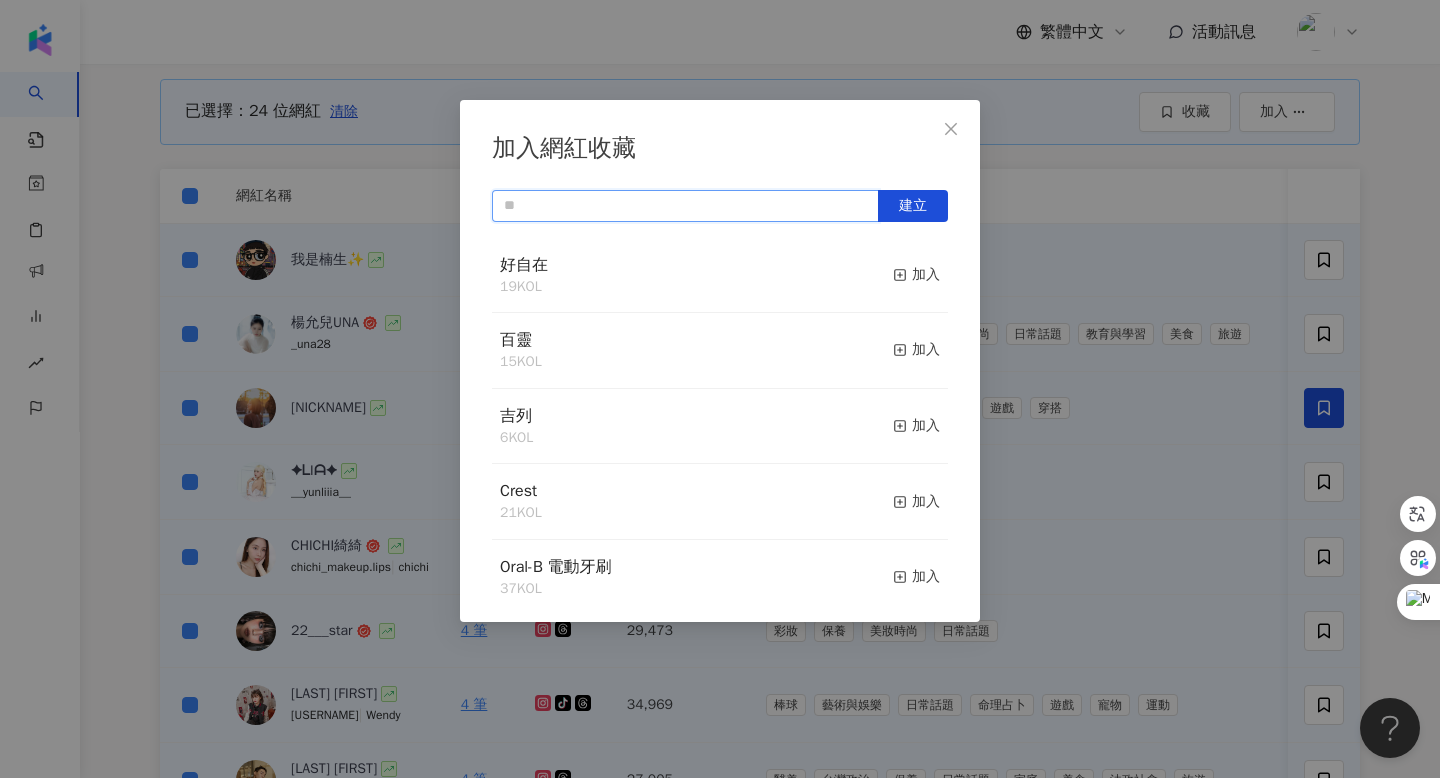 click at bounding box center (685, 206) 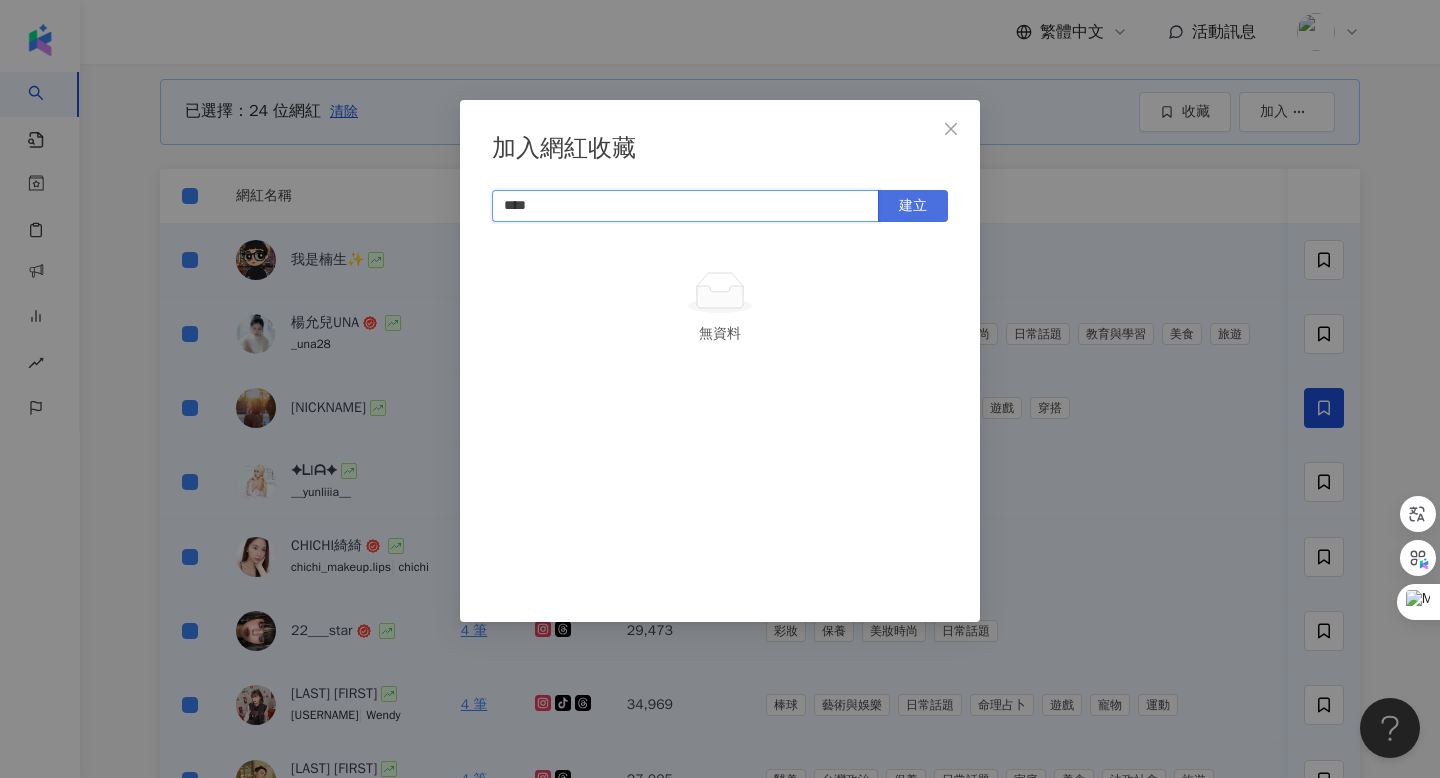 click on "建立" at bounding box center [913, 206] 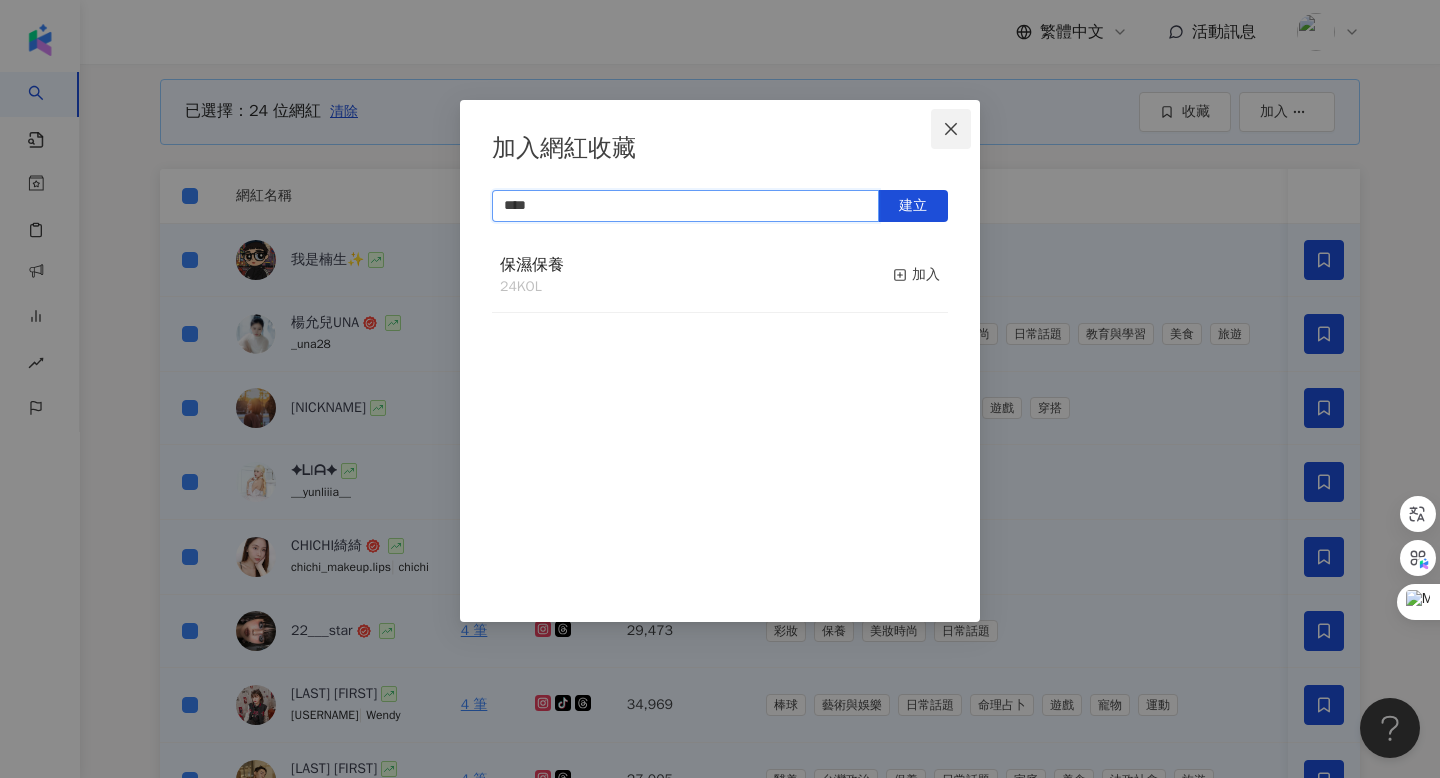 type on "****" 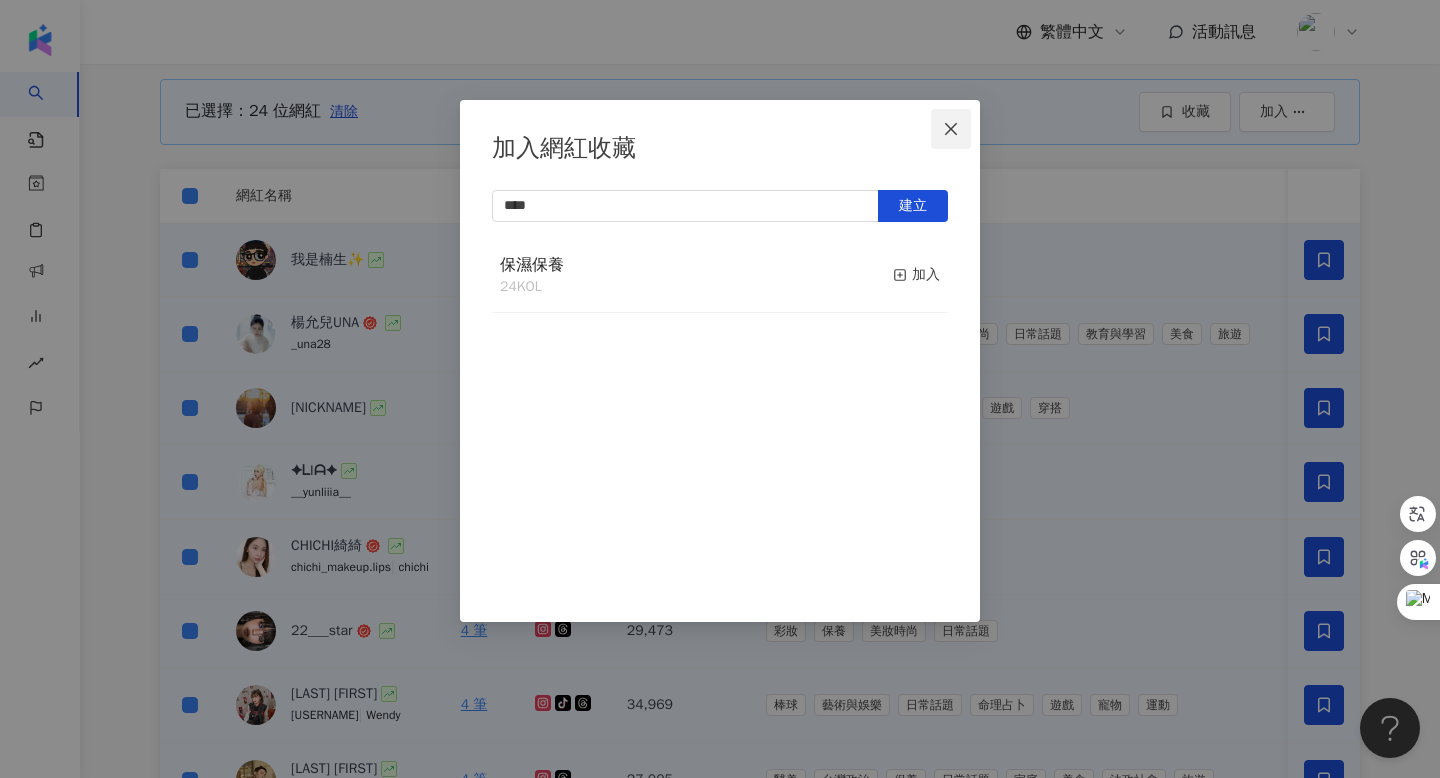 click 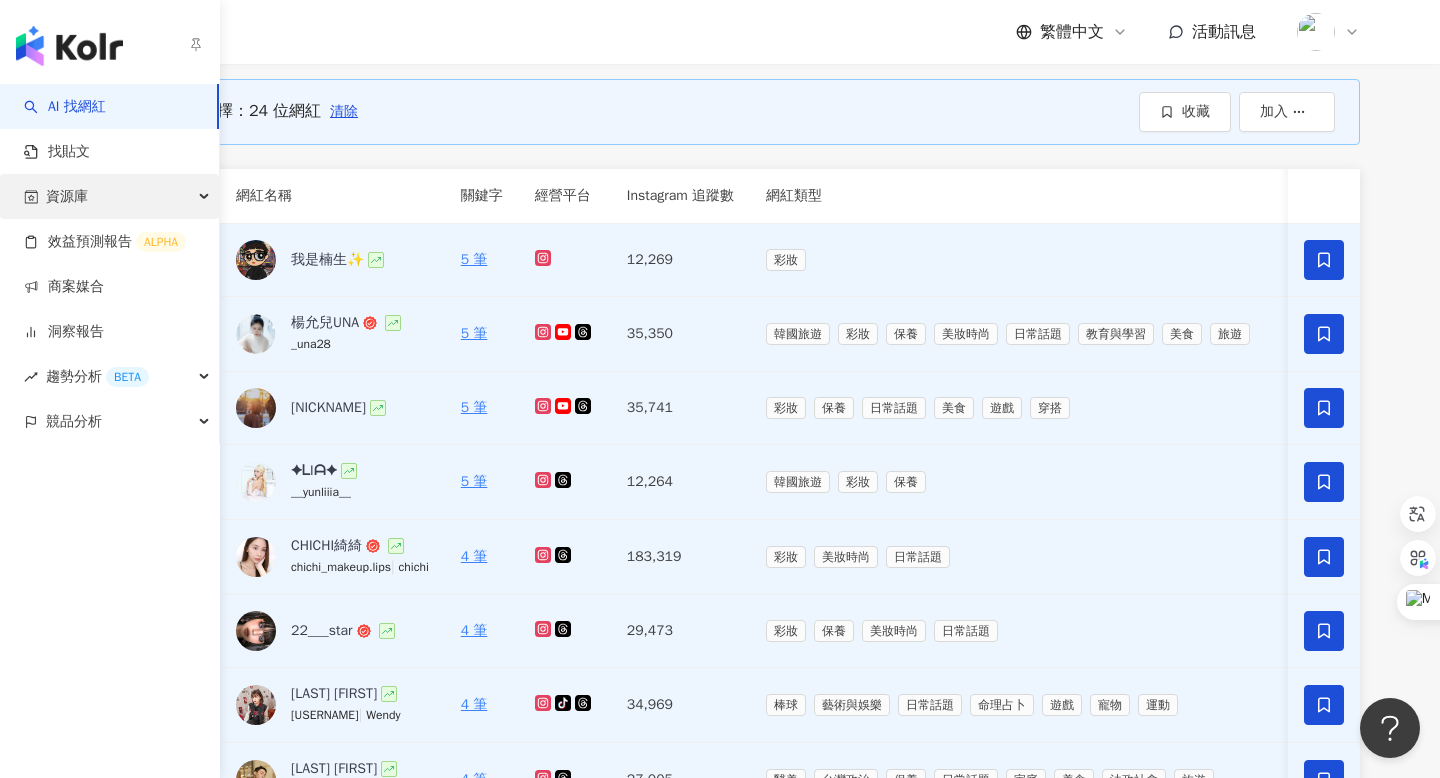 click on "資源庫" at bounding box center (109, 196) 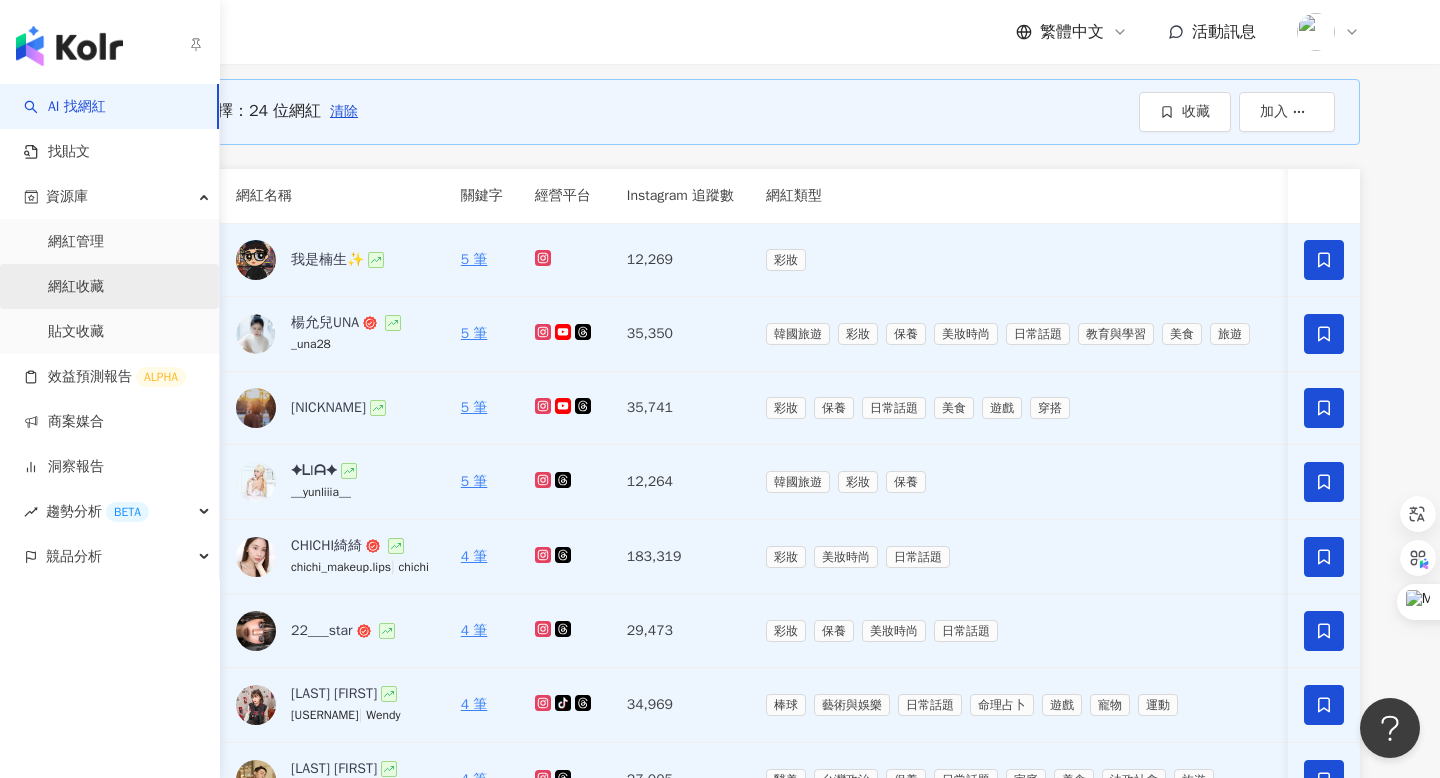 click on "網紅收藏" at bounding box center [76, 287] 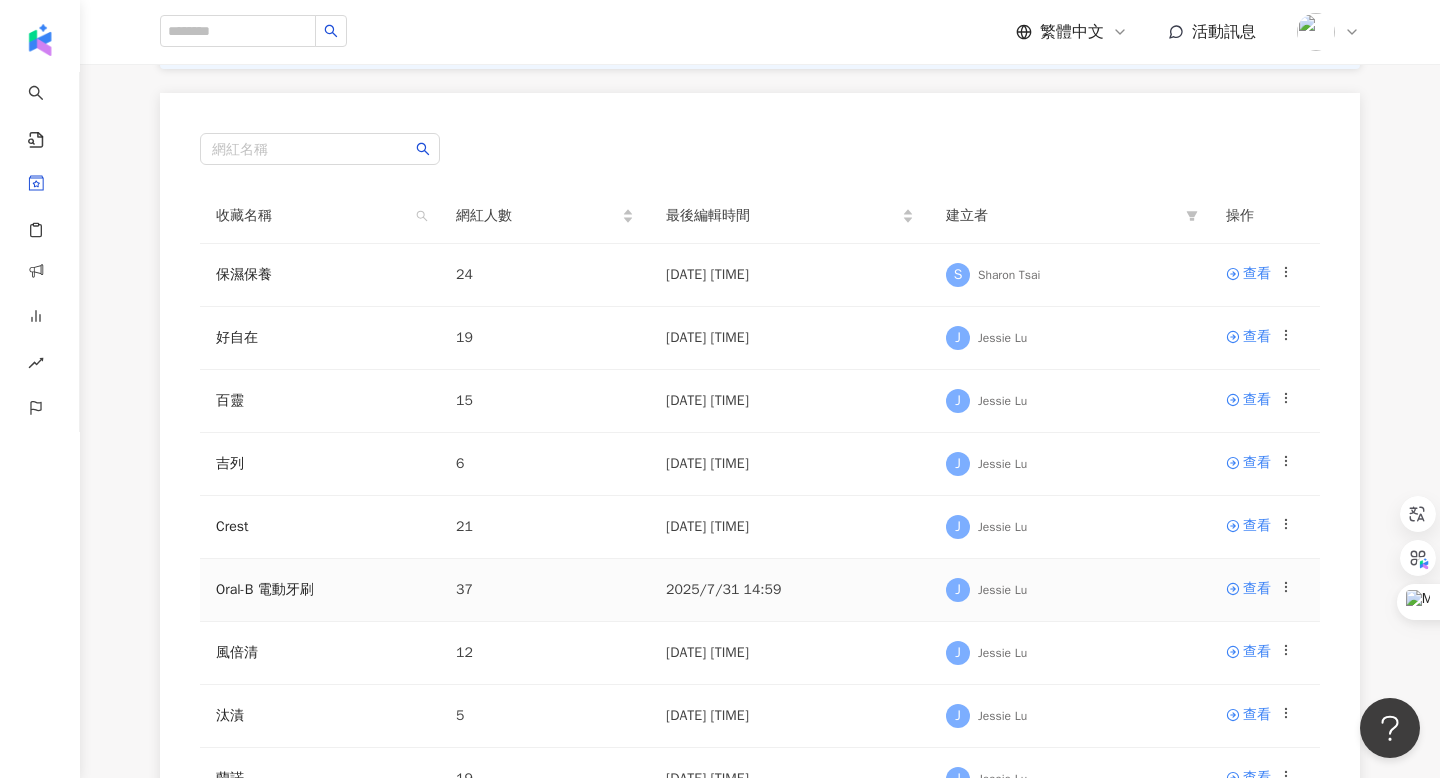 scroll, scrollTop: 197, scrollLeft: 0, axis: vertical 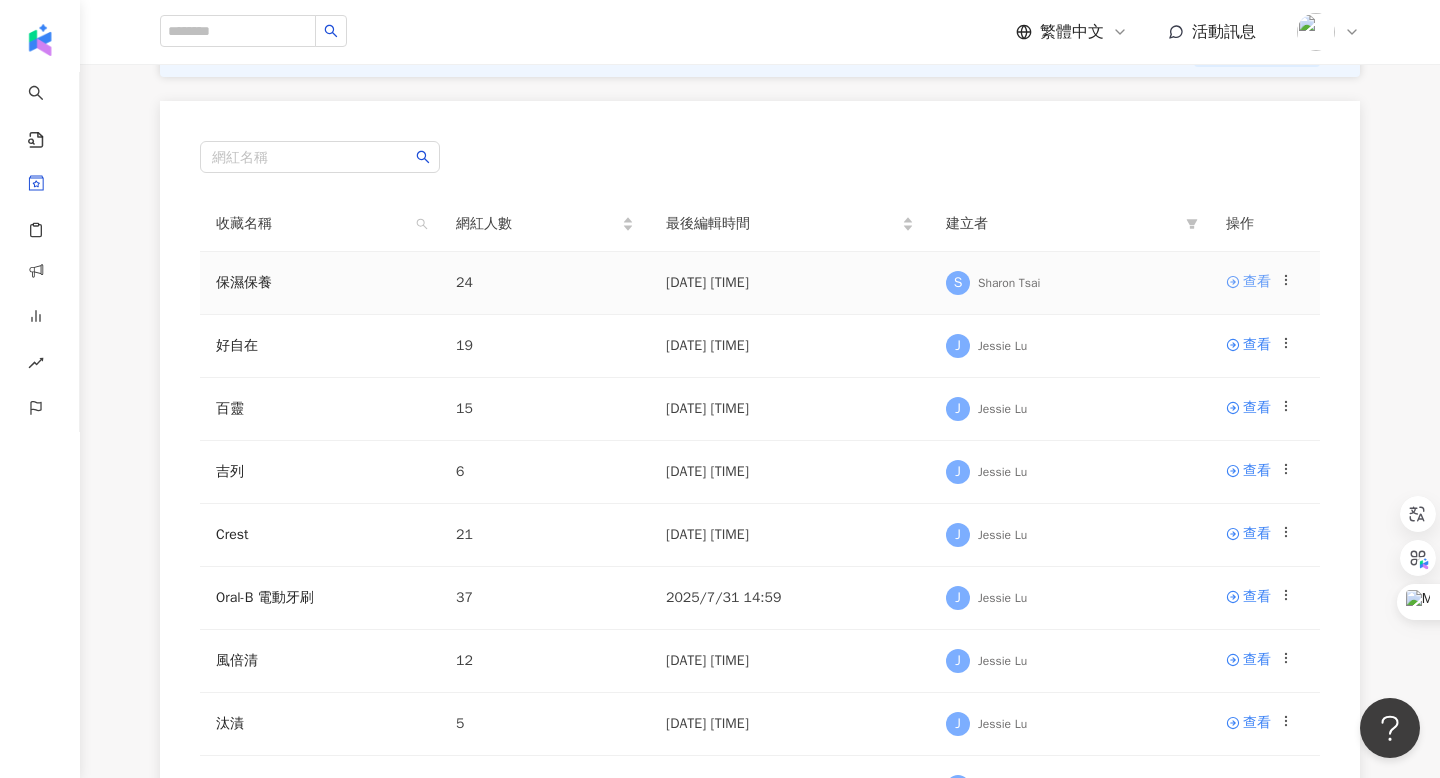 click on "查看" at bounding box center (1257, 282) 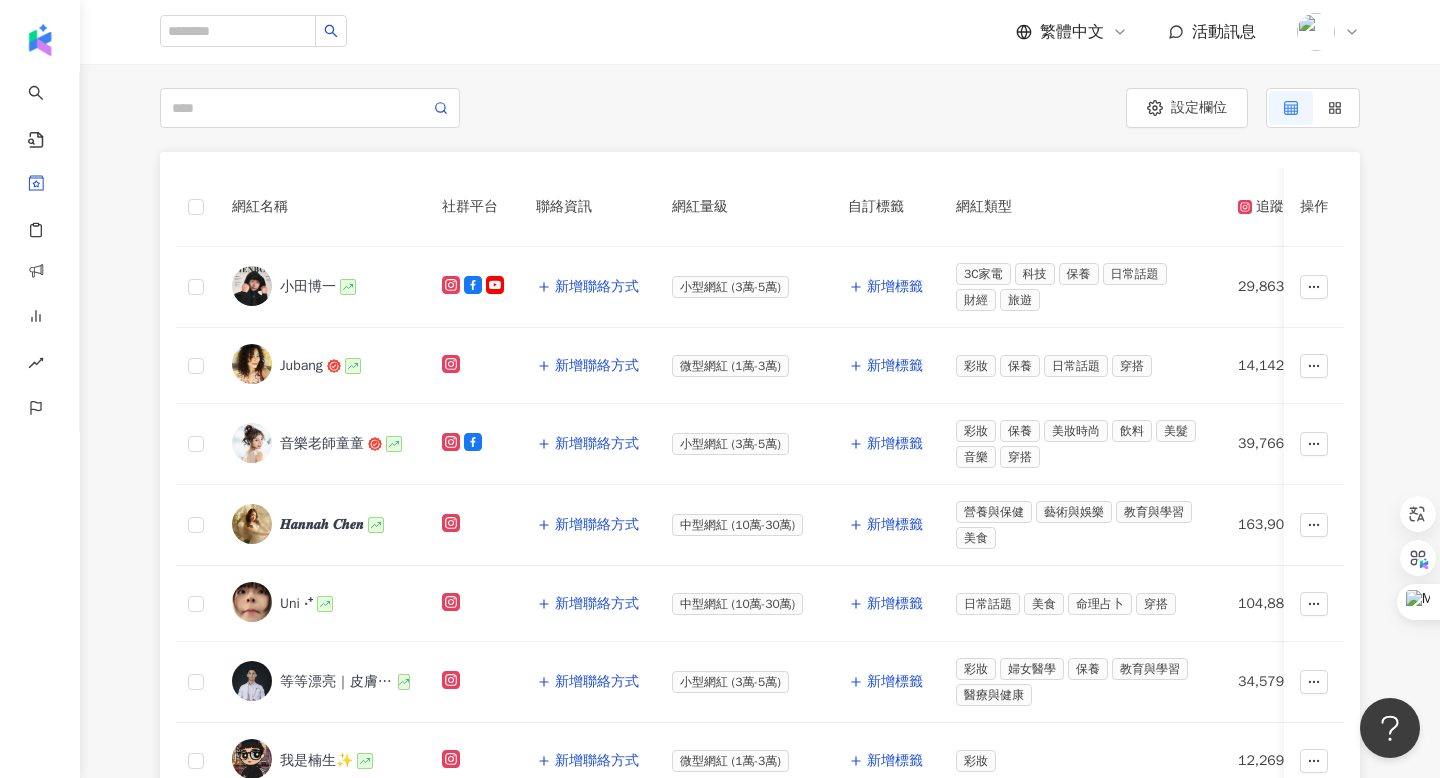 scroll, scrollTop: 190, scrollLeft: 0, axis: vertical 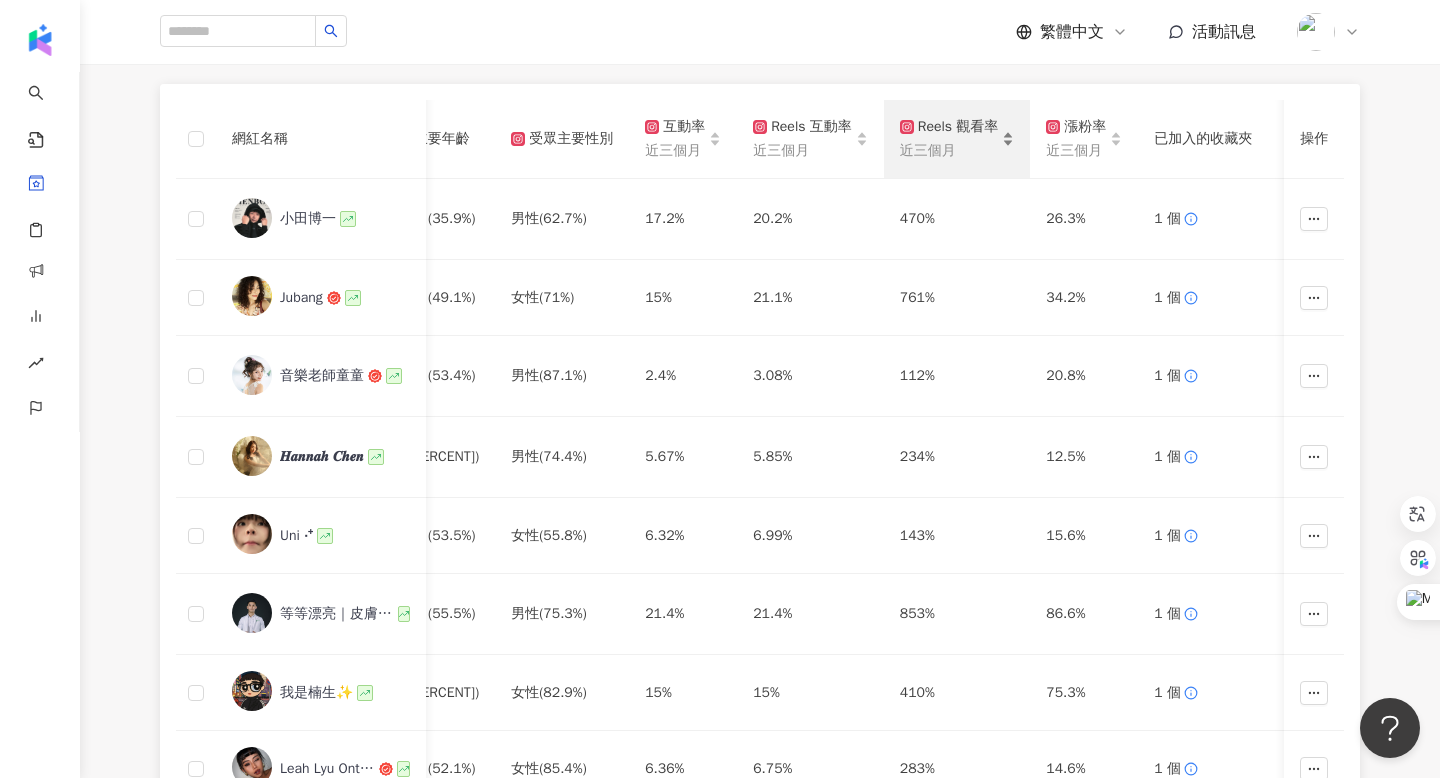 click on "近三個月" at bounding box center (949, 151) 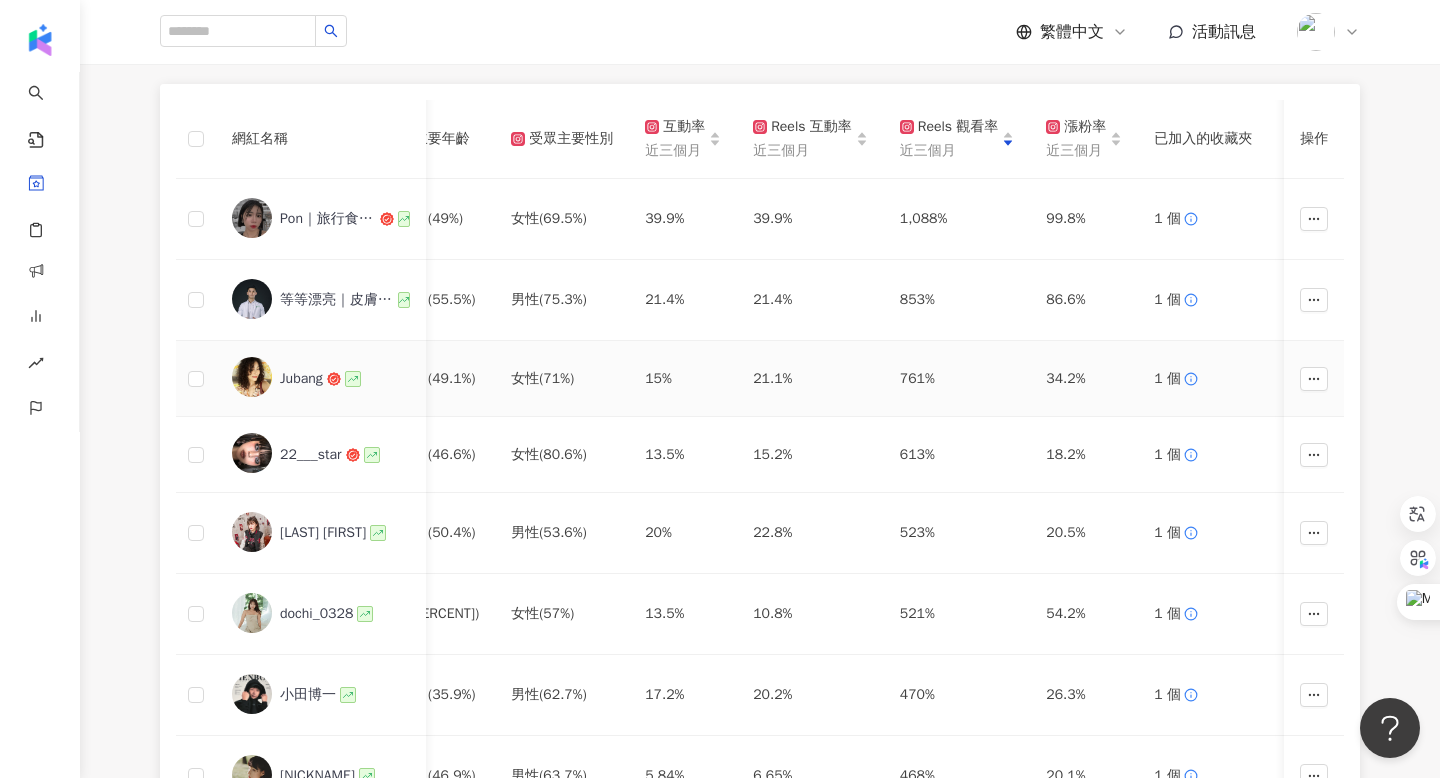 scroll, scrollTop: 0, scrollLeft: 0, axis: both 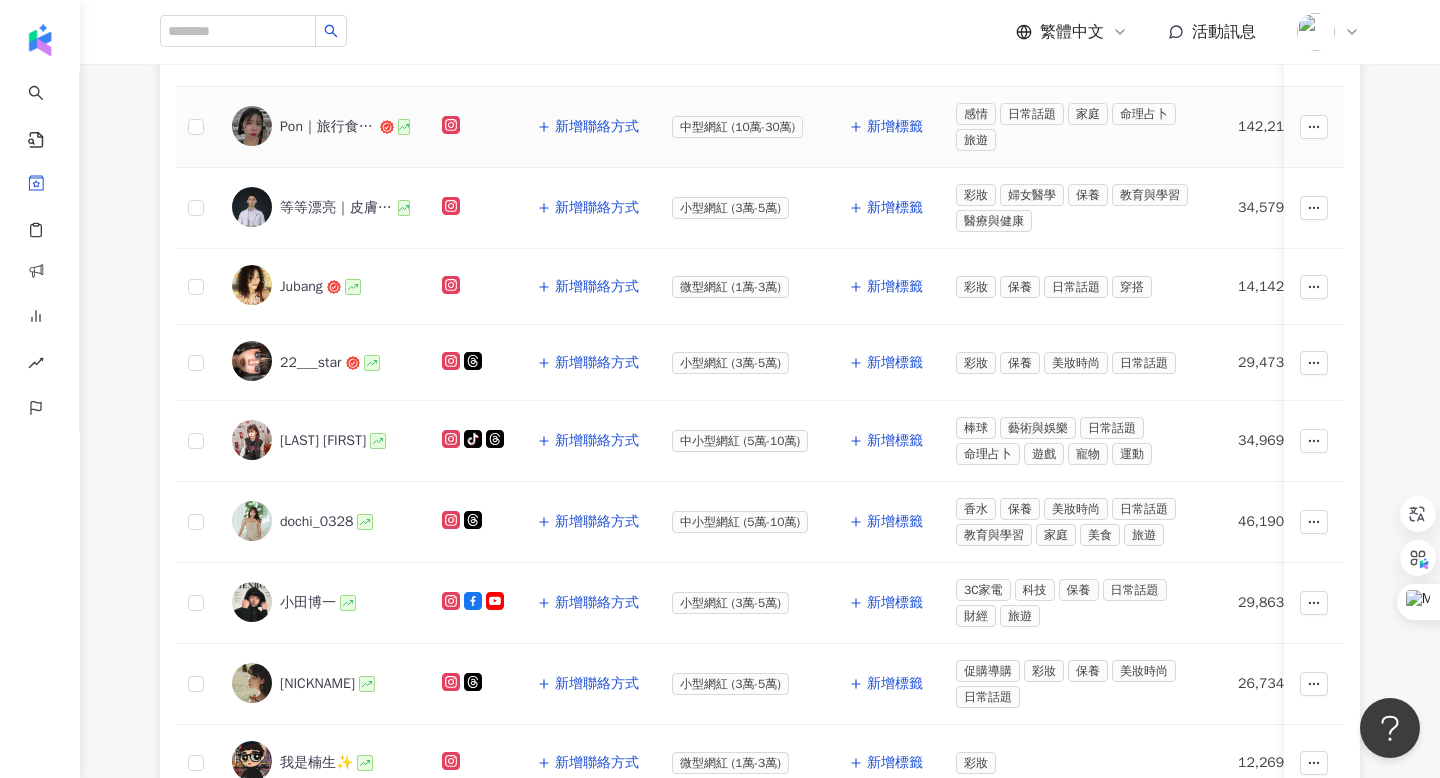 click at bounding box center (252, 126) 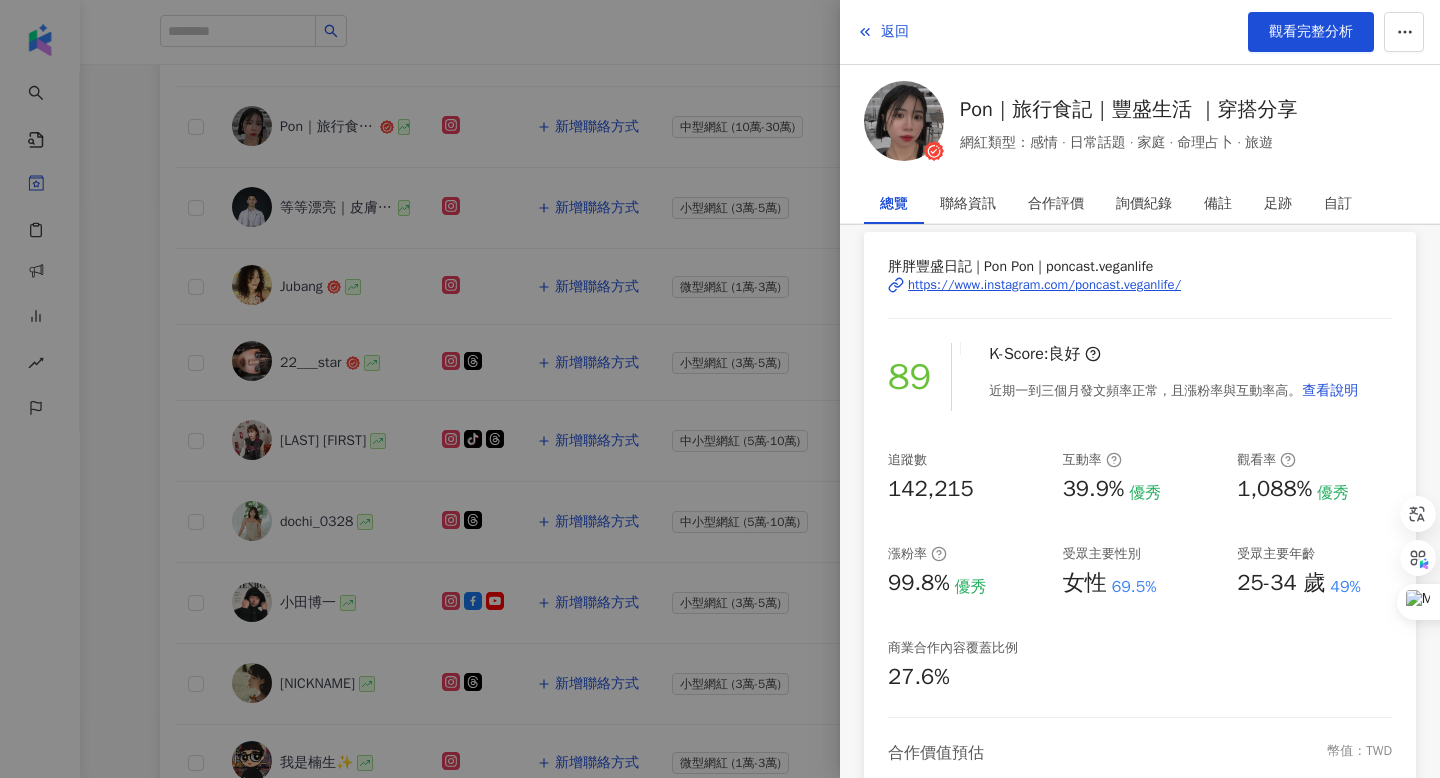 scroll, scrollTop: 0, scrollLeft: 0, axis: both 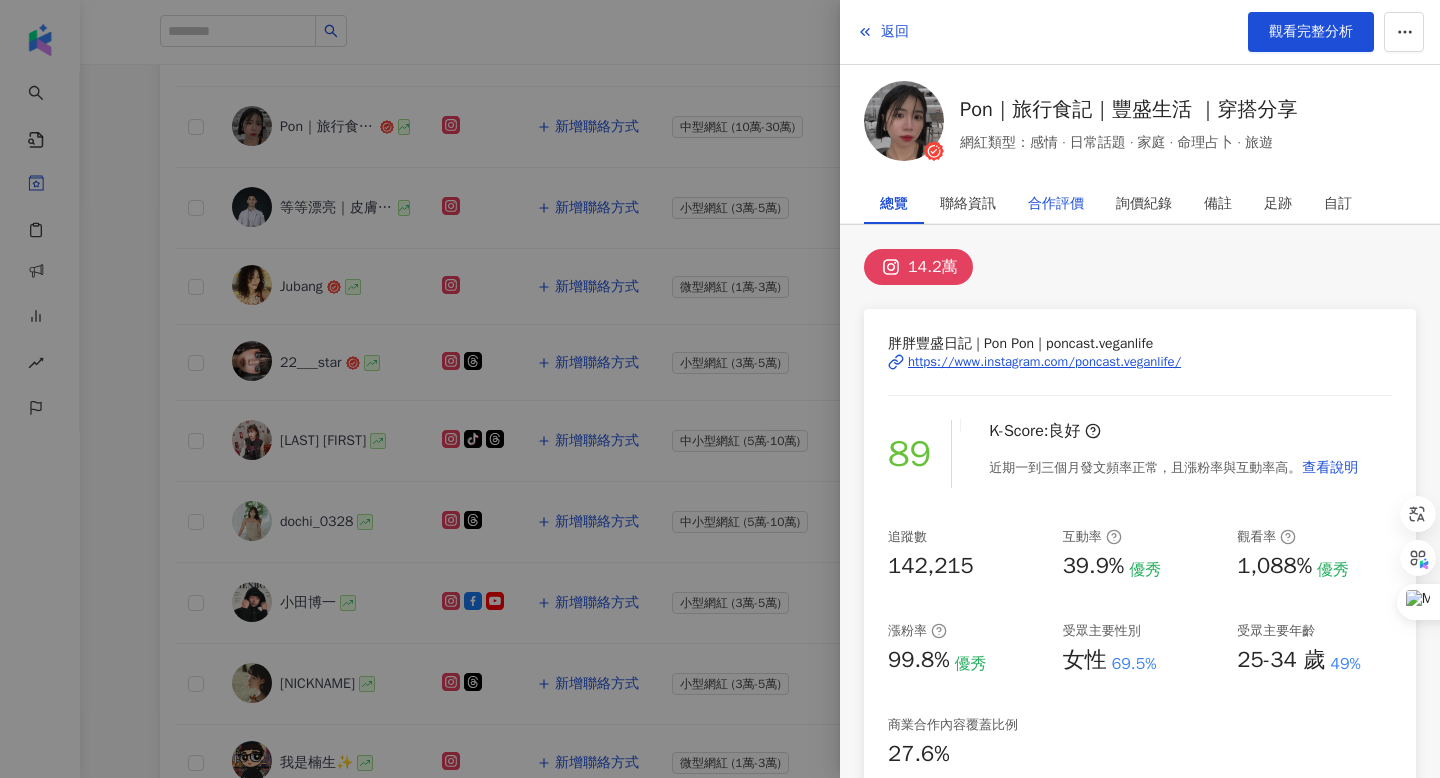 click on "合作評價" at bounding box center [1056, 204] 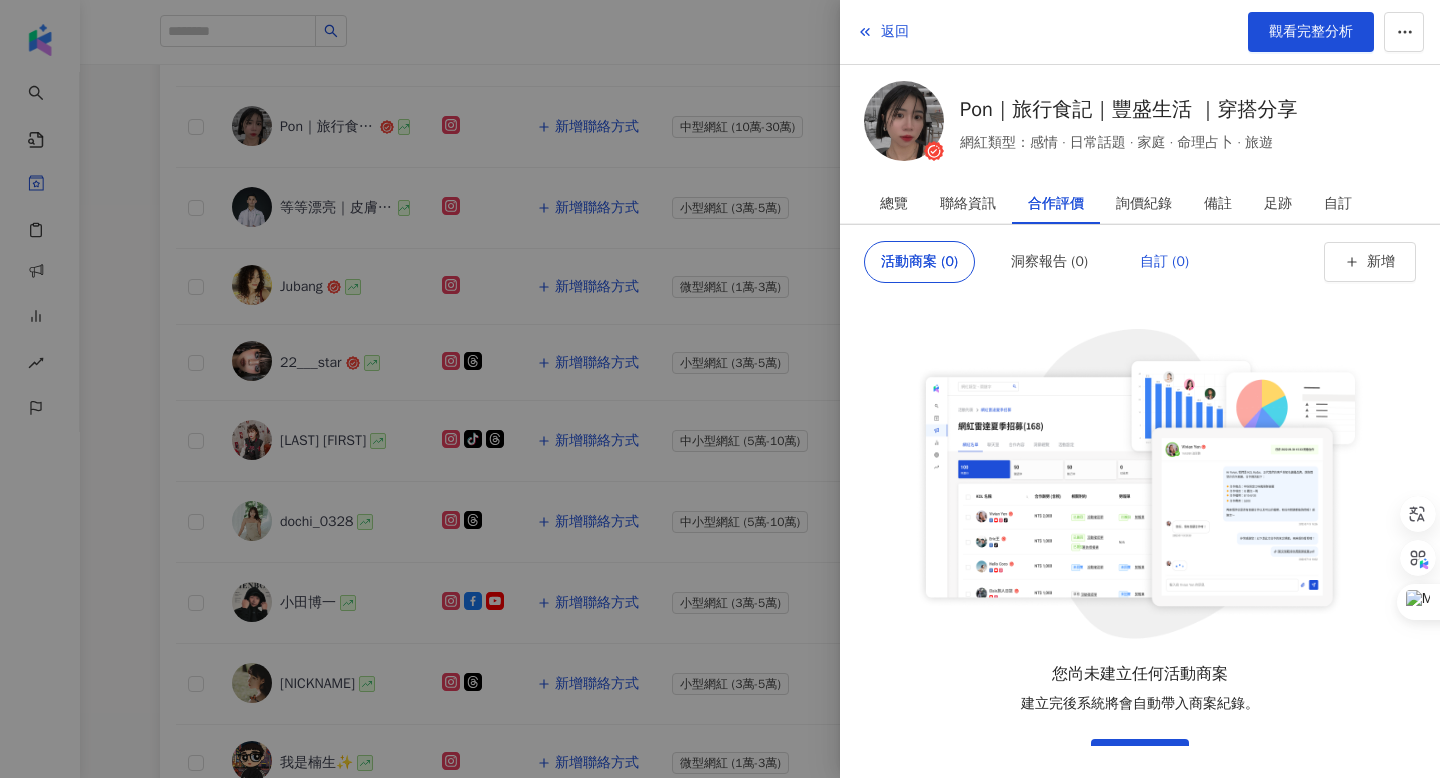 click on "自訂 (0)" at bounding box center (1164, 262) 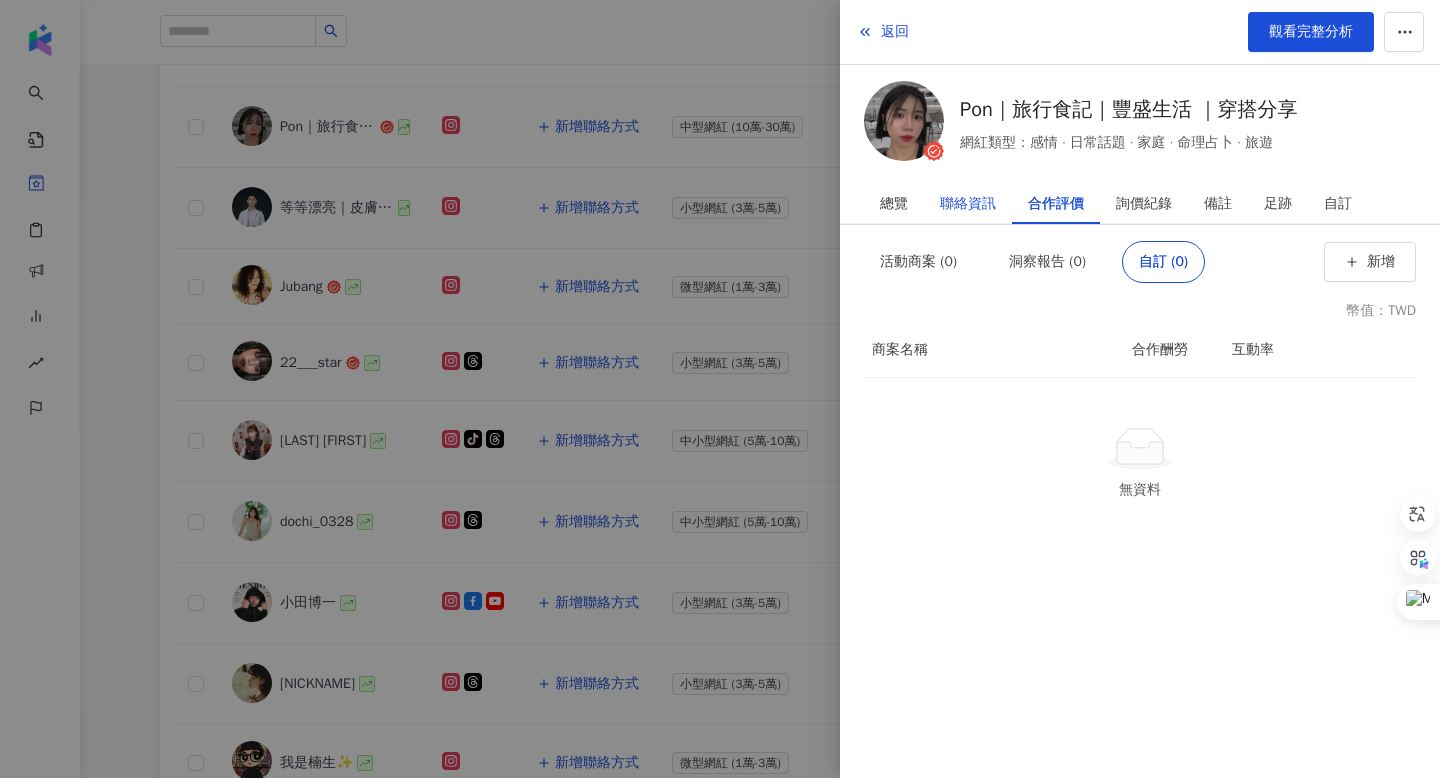 click on "聯絡資訊" at bounding box center [968, 204] 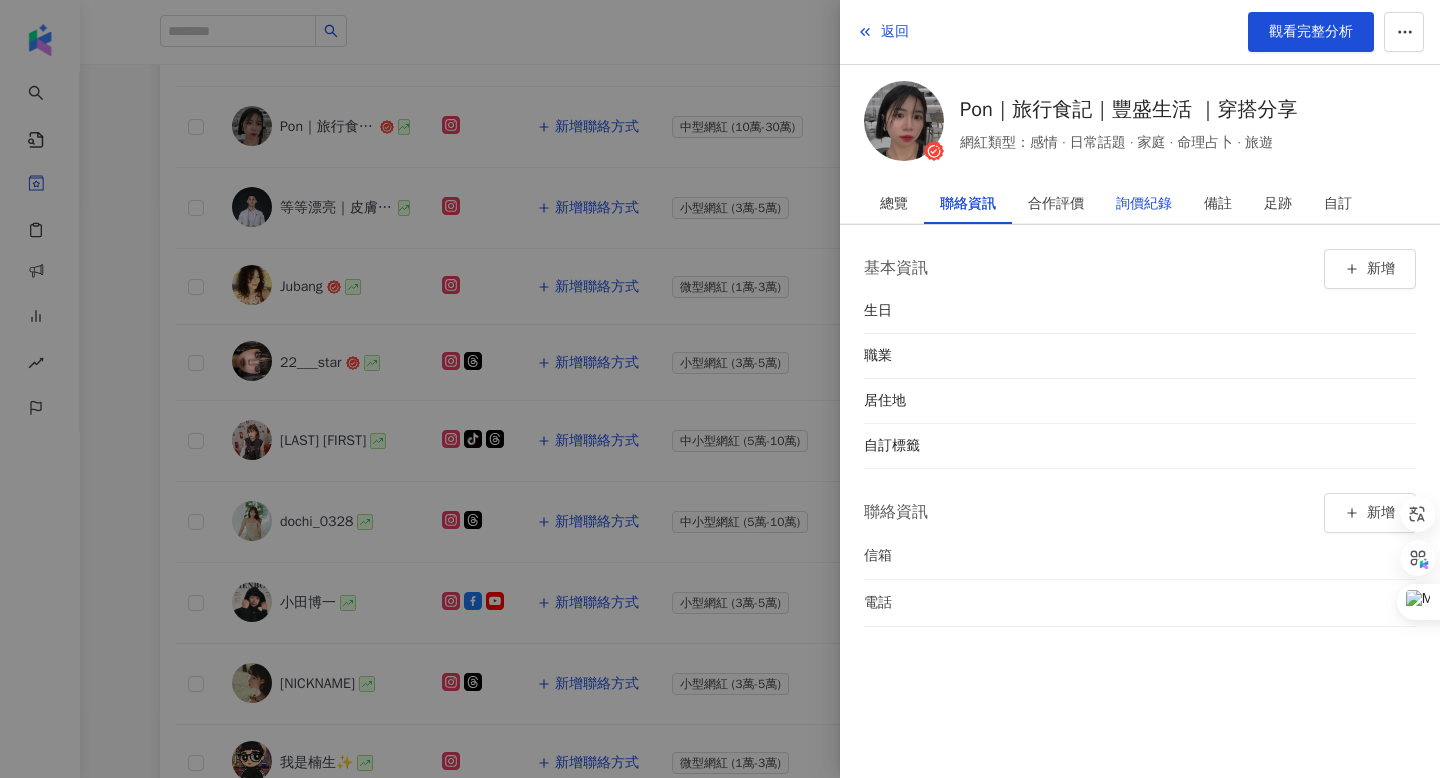 click on "詢價紀錄" at bounding box center [1144, 204] 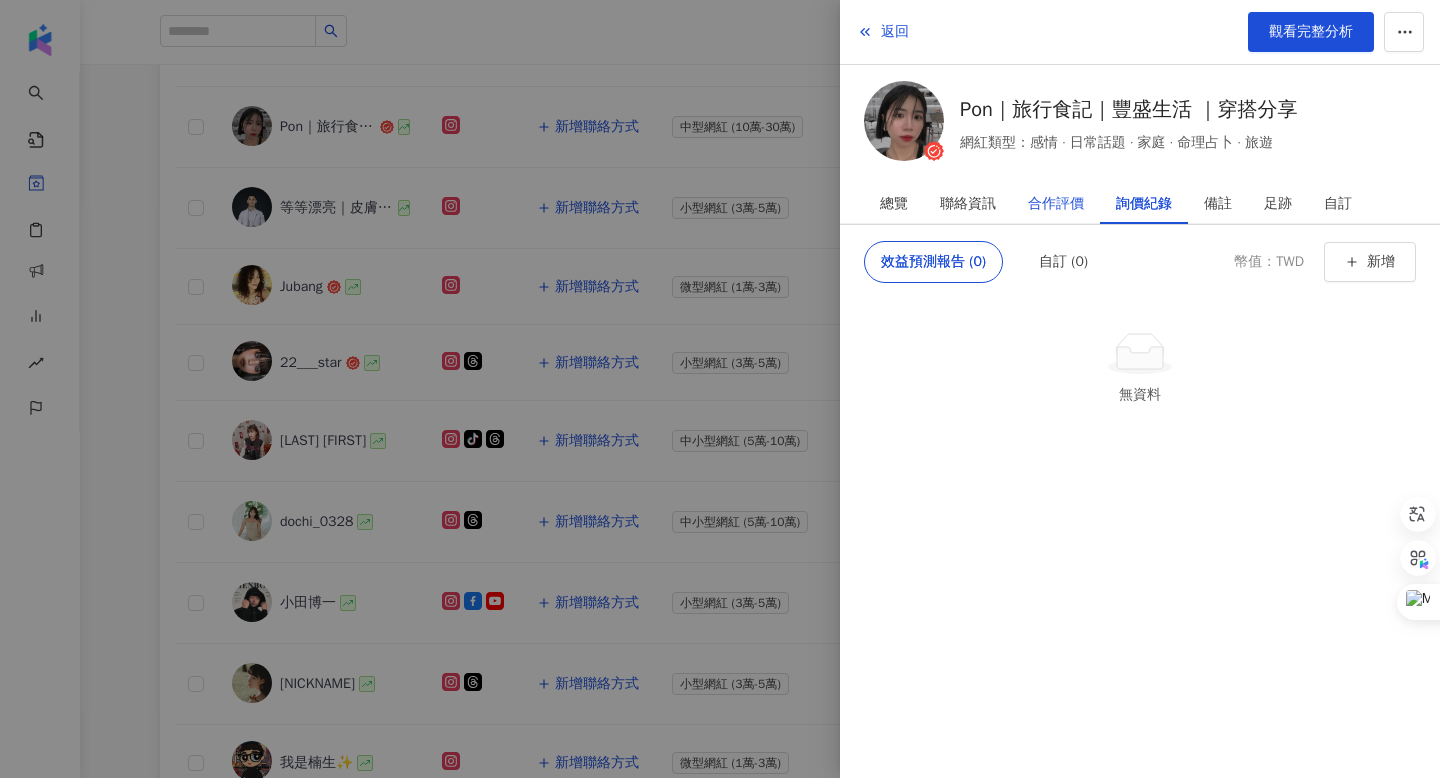 click on "合作評價" at bounding box center (1056, 204) 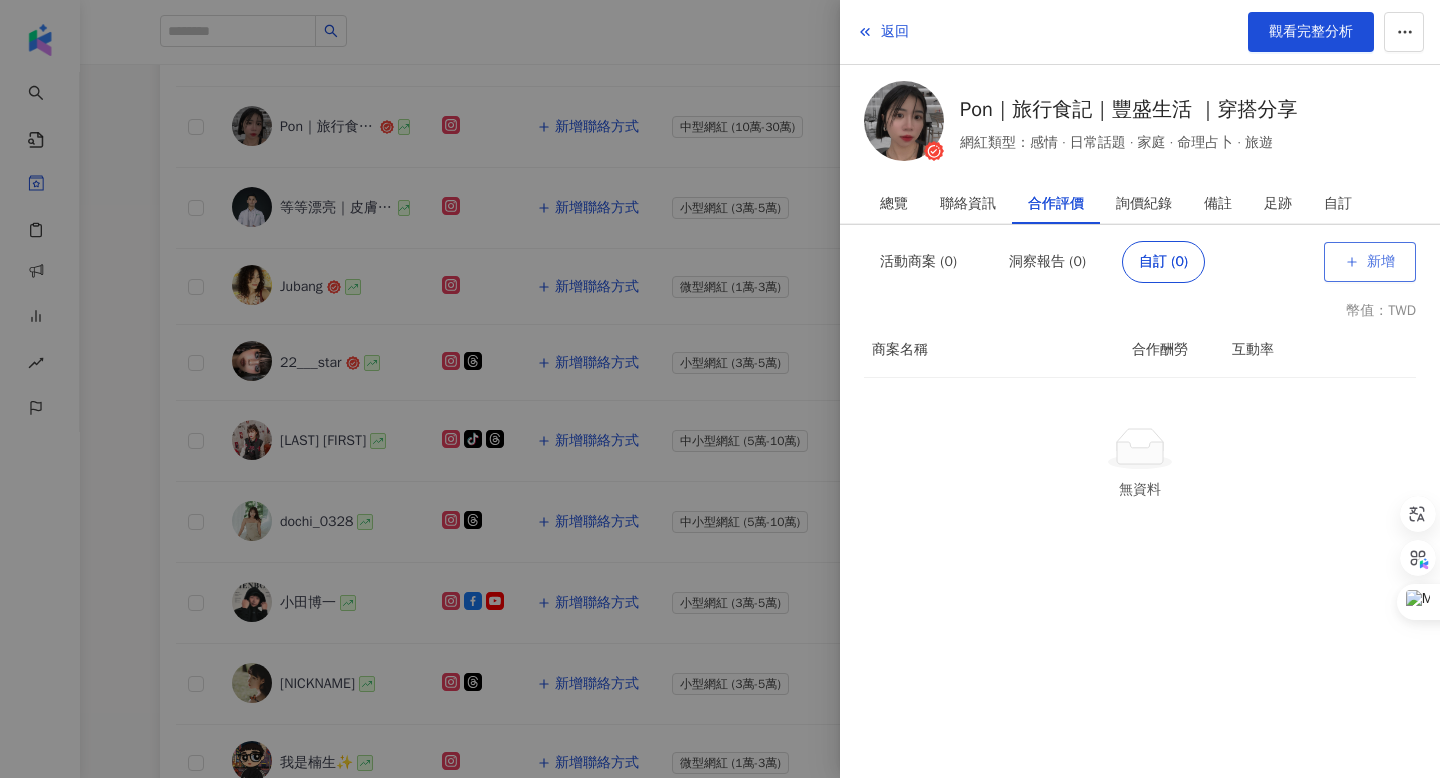 click on "新增" at bounding box center (1370, 262) 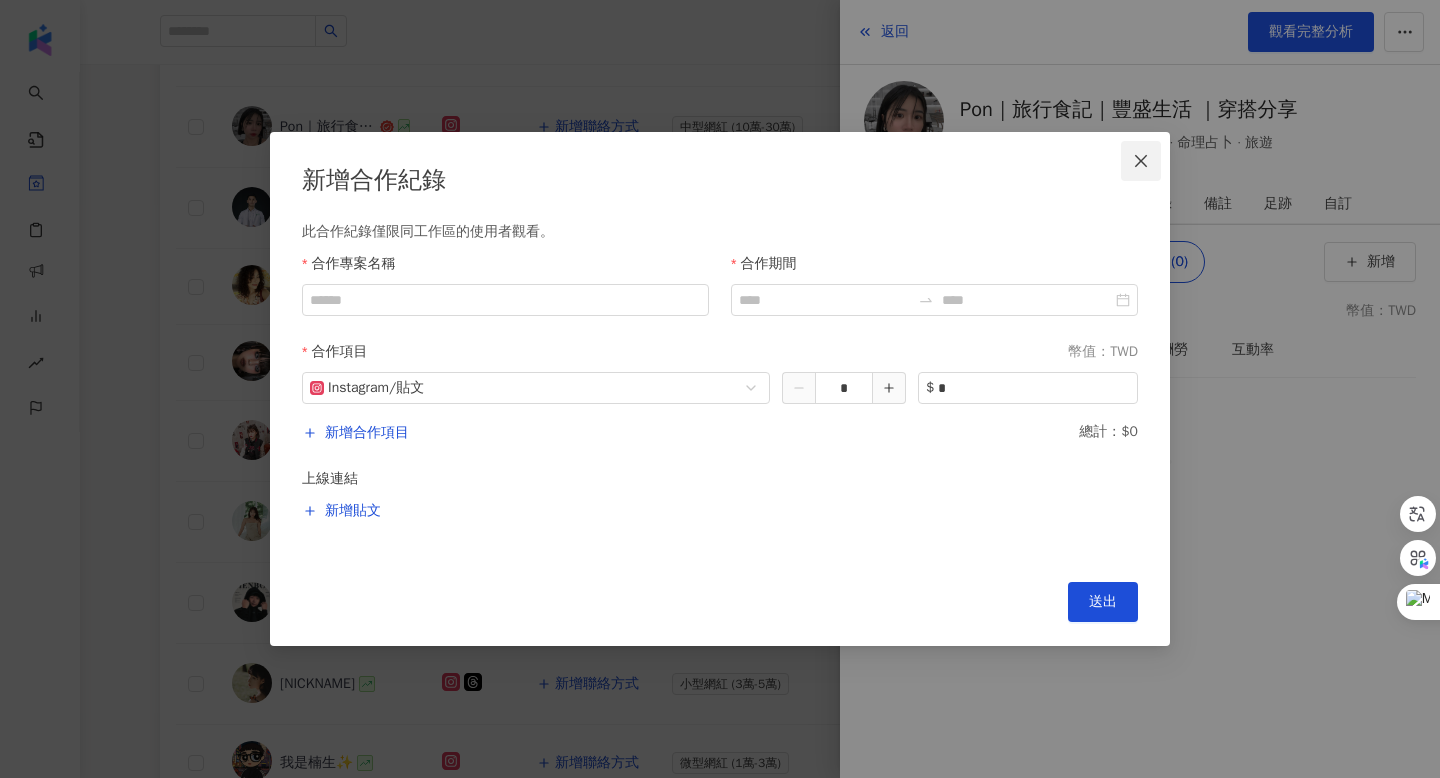 click 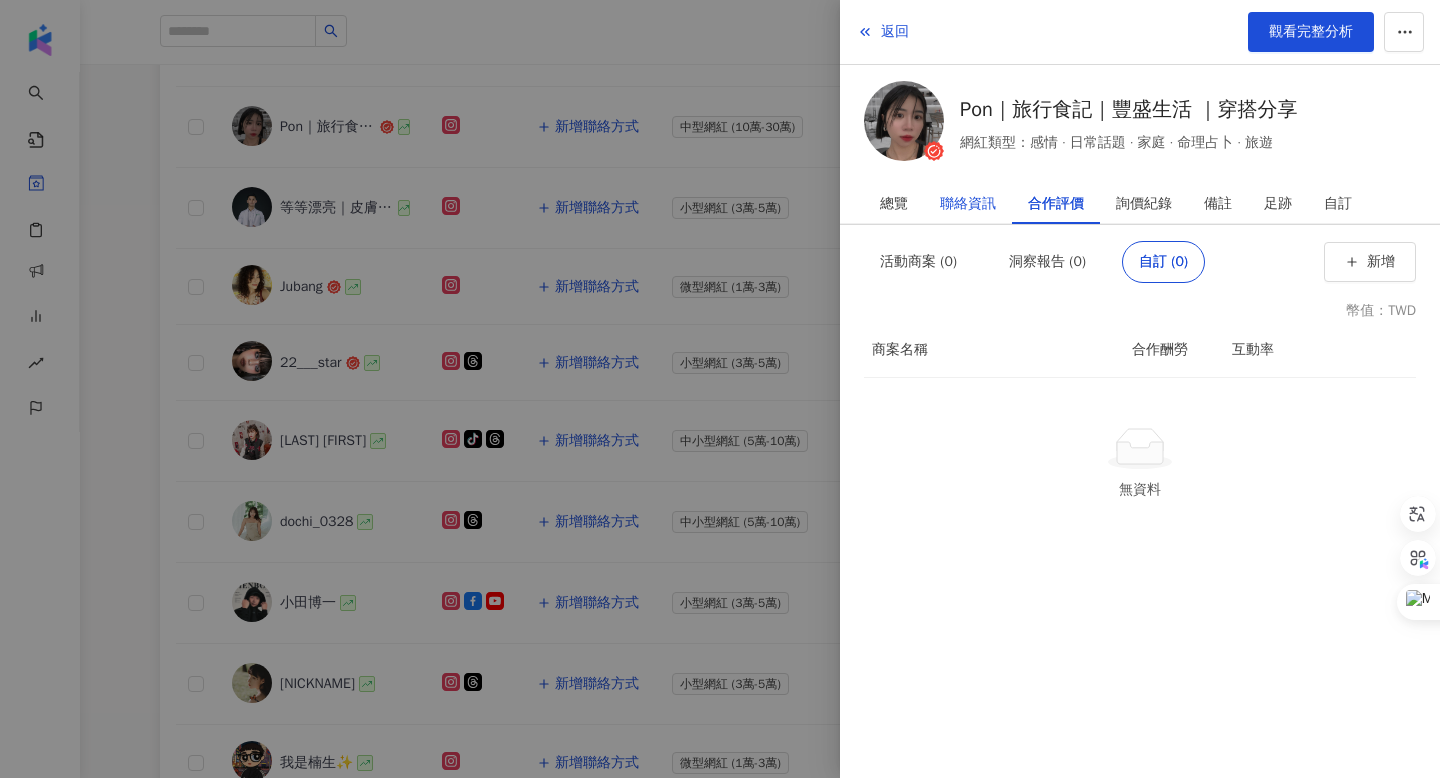 click on "聯絡資訊" at bounding box center (968, 204) 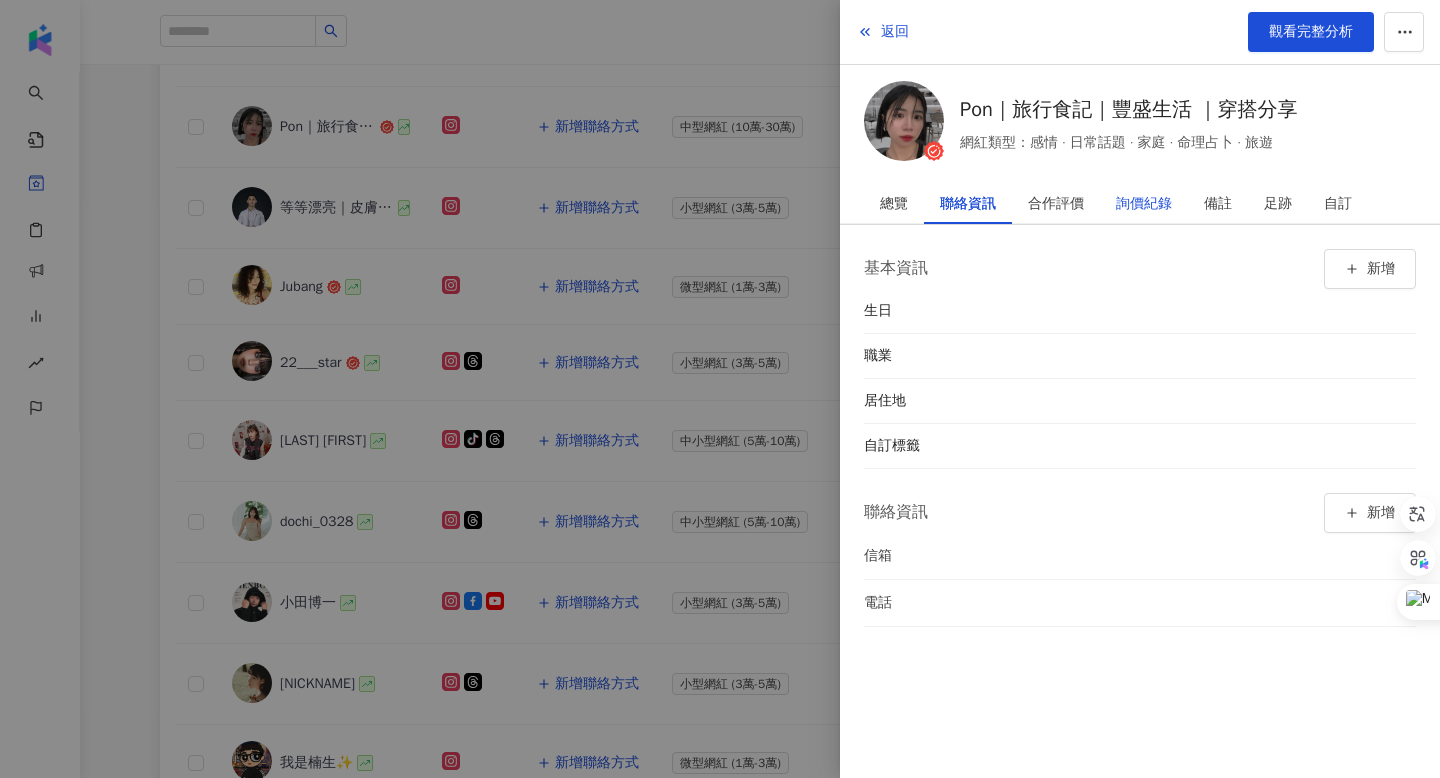 click on "詢價紀錄" at bounding box center [1144, 204] 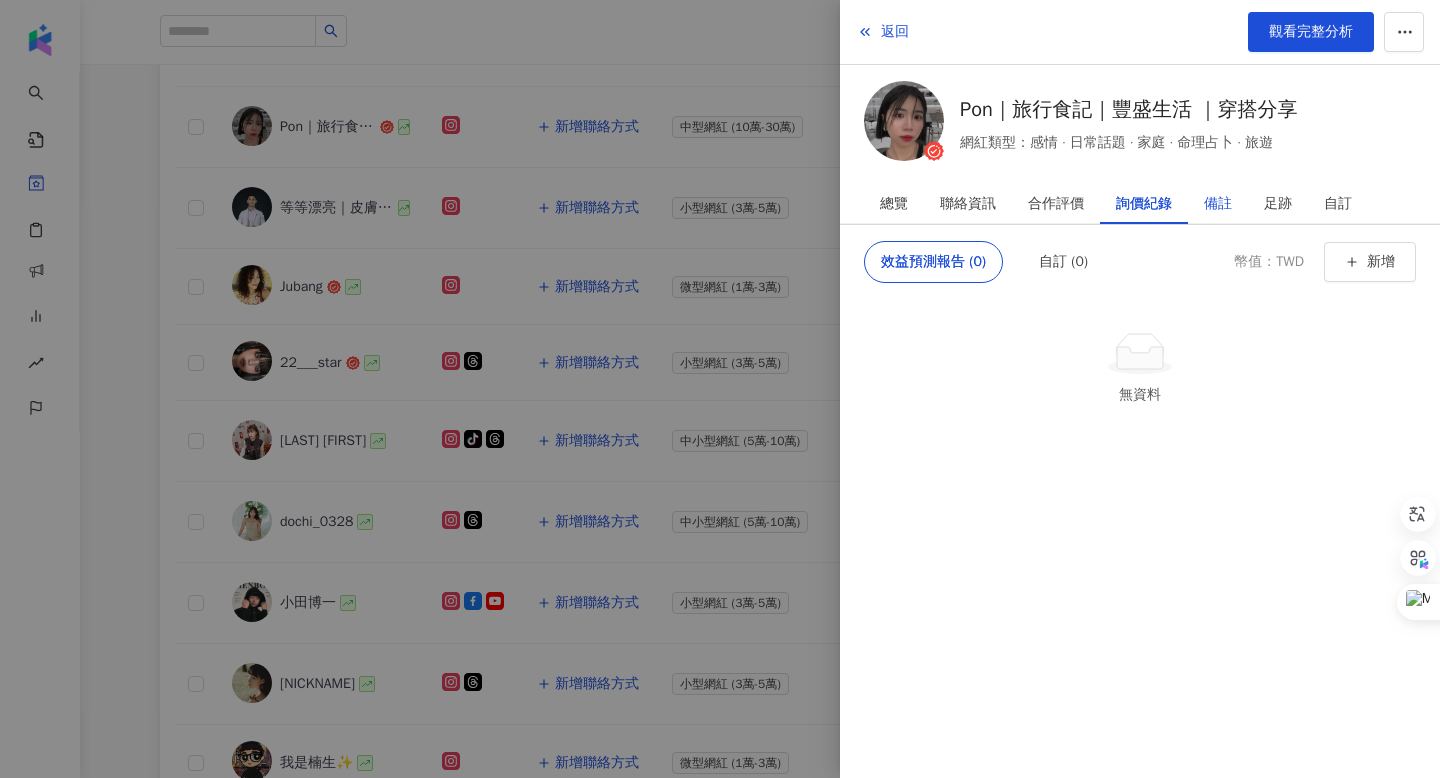 click on "備註" at bounding box center (1218, 204) 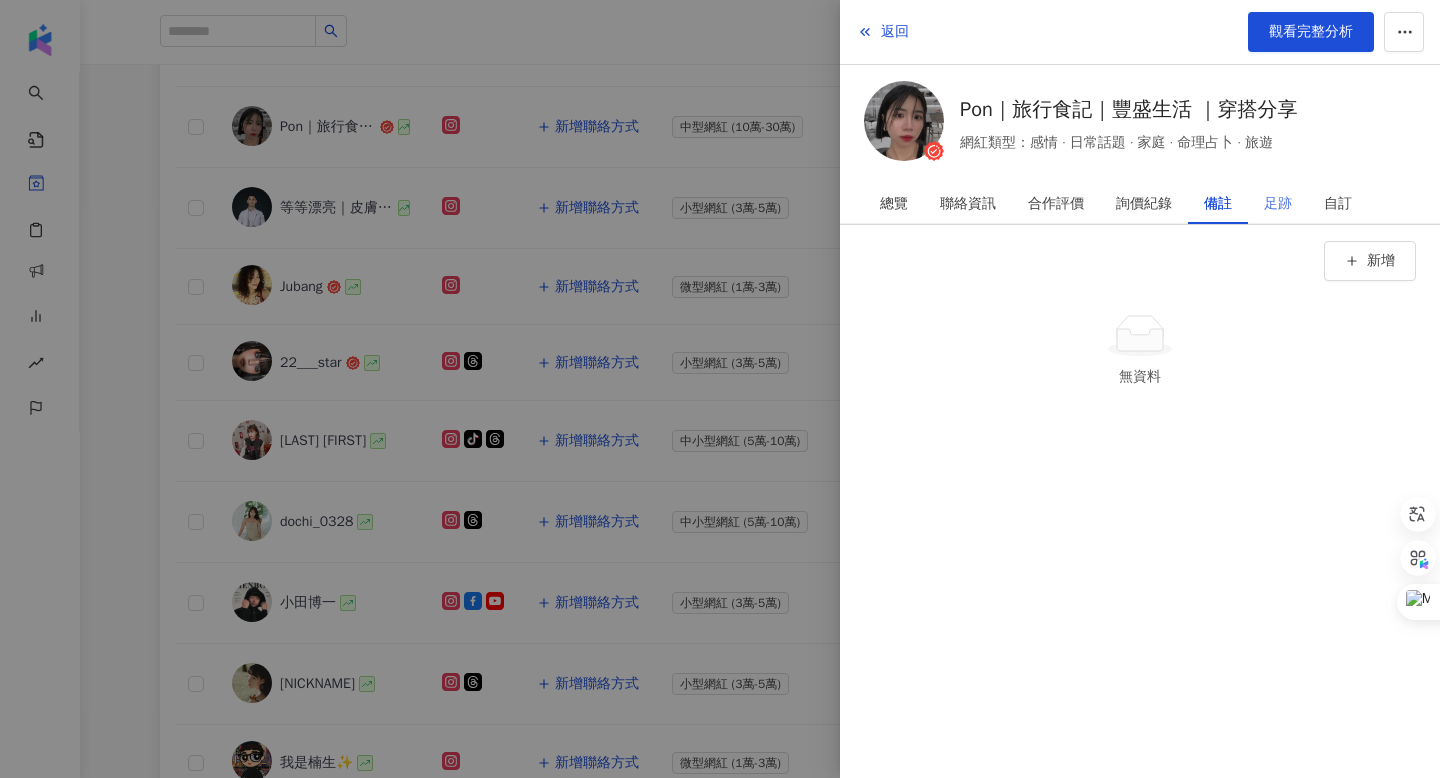 click on "足跡" at bounding box center [1278, 204] 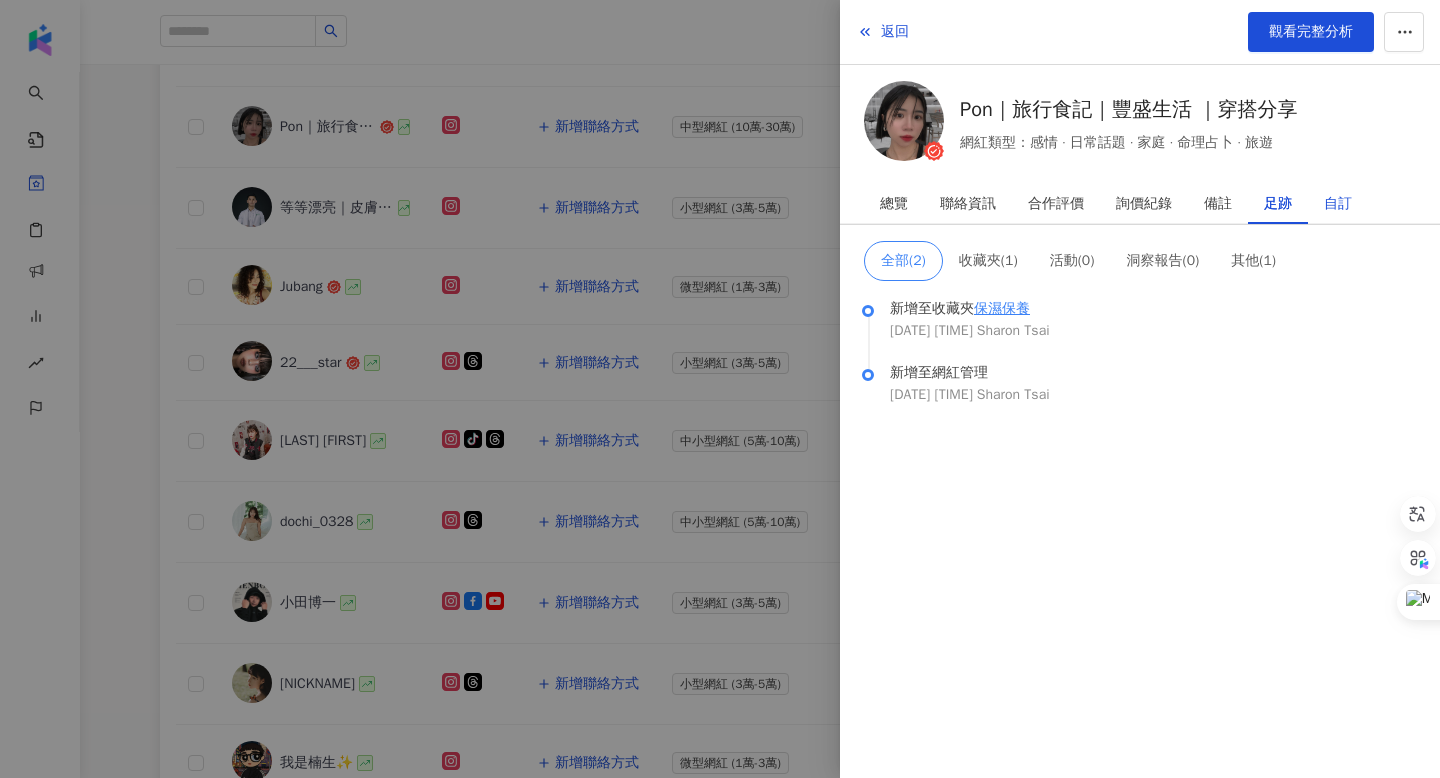 click on "自訂" at bounding box center (1338, 204) 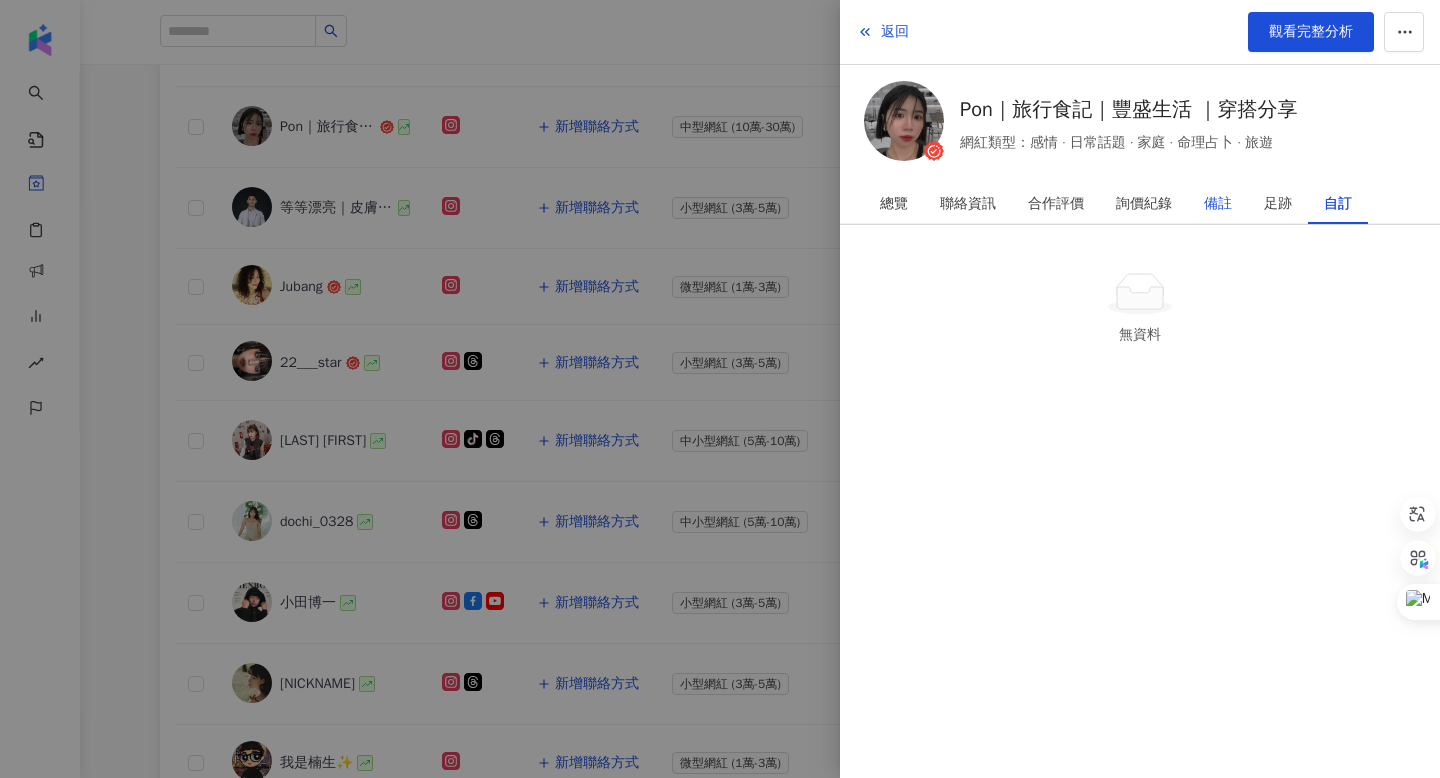 click on "備註" at bounding box center (1218, 204) 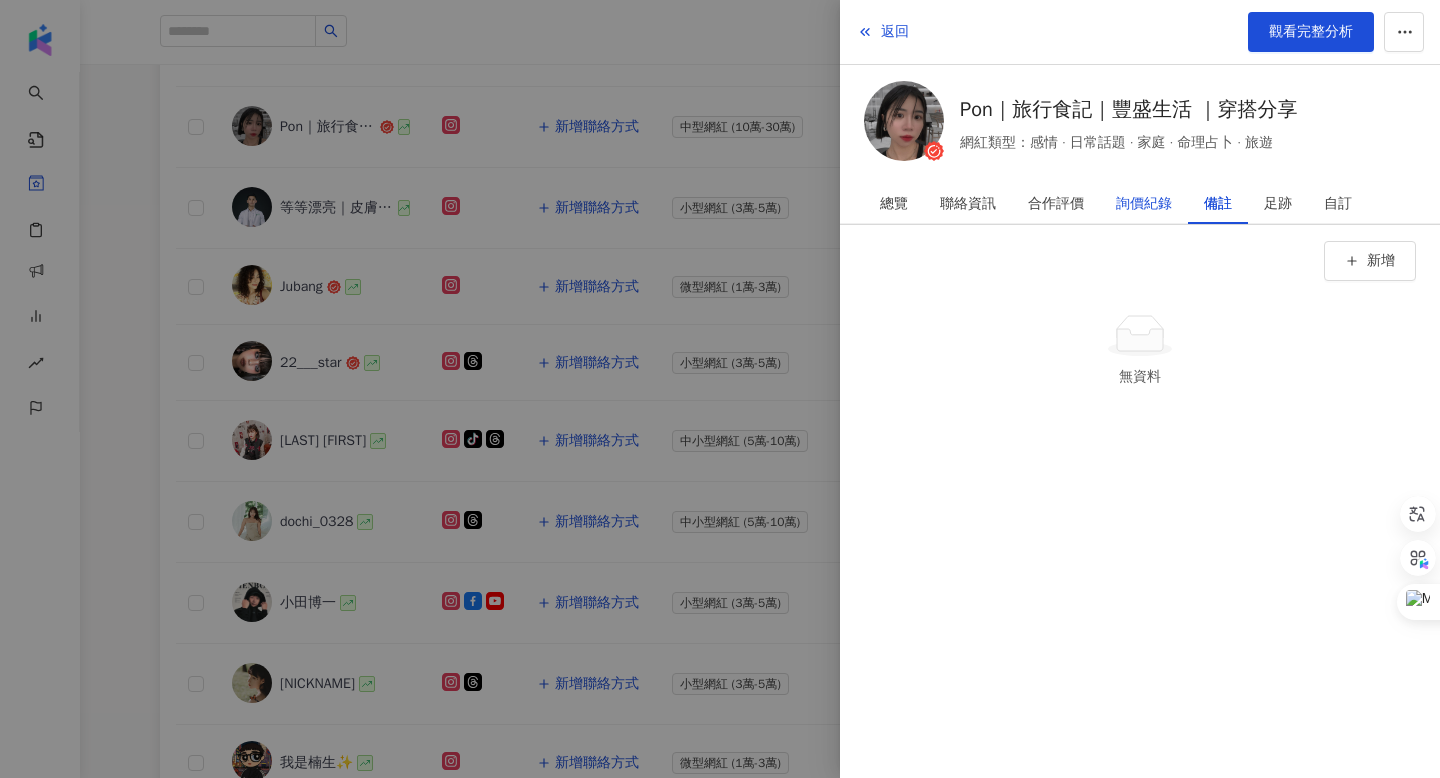 click on "詢價紀錄" at bounding box center [1144, 204] 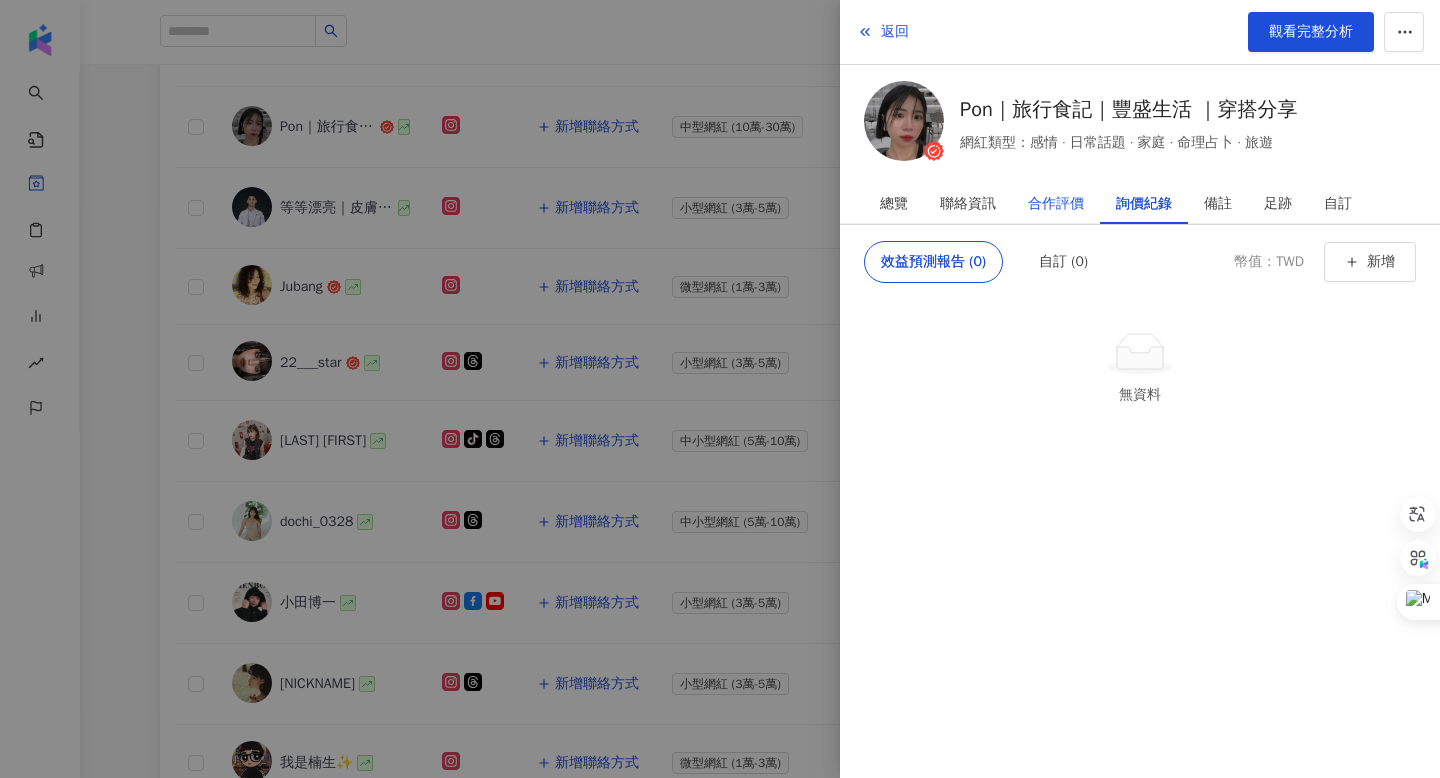 click on "合作評價" at bounding box center (1056, 204) 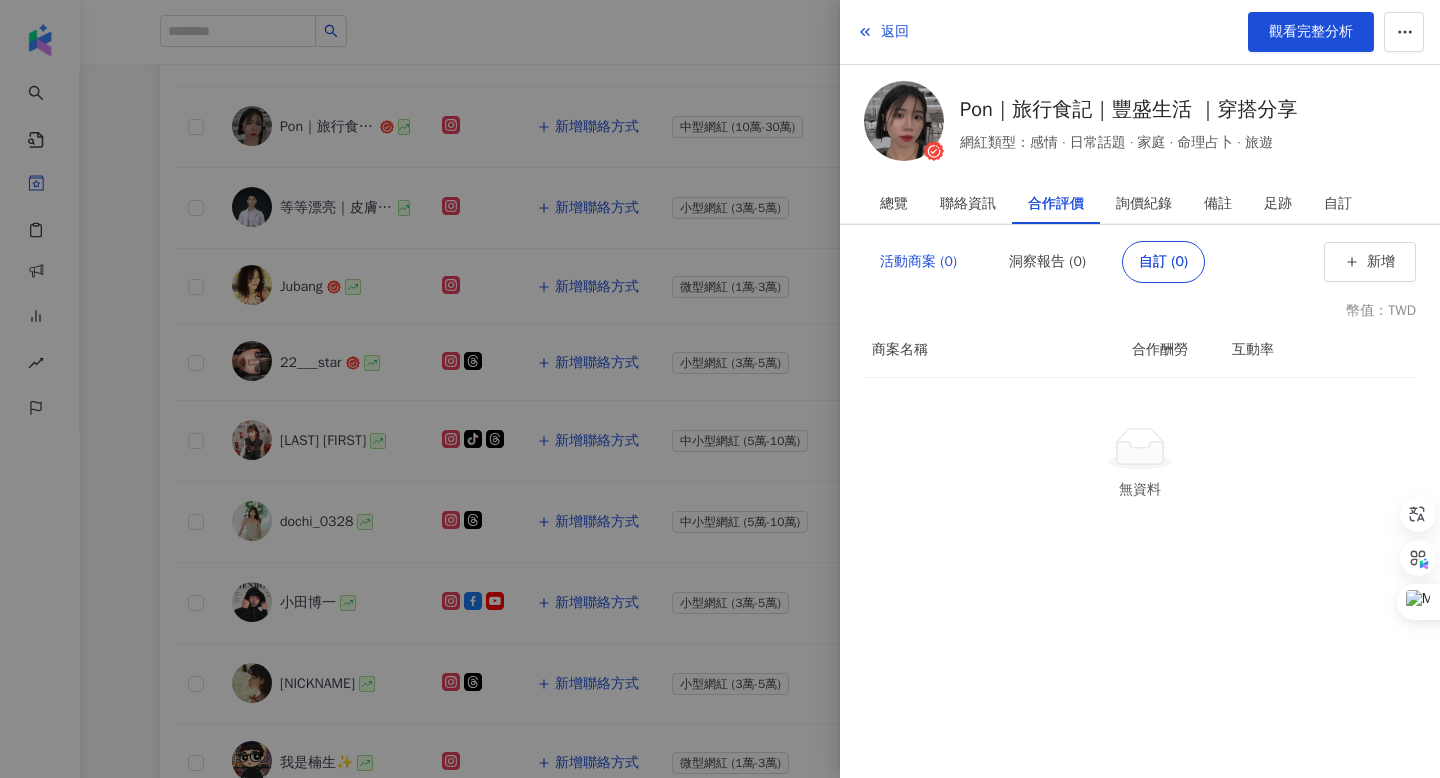 click on "活動商案 (0)" at bounding box center [918, 262] 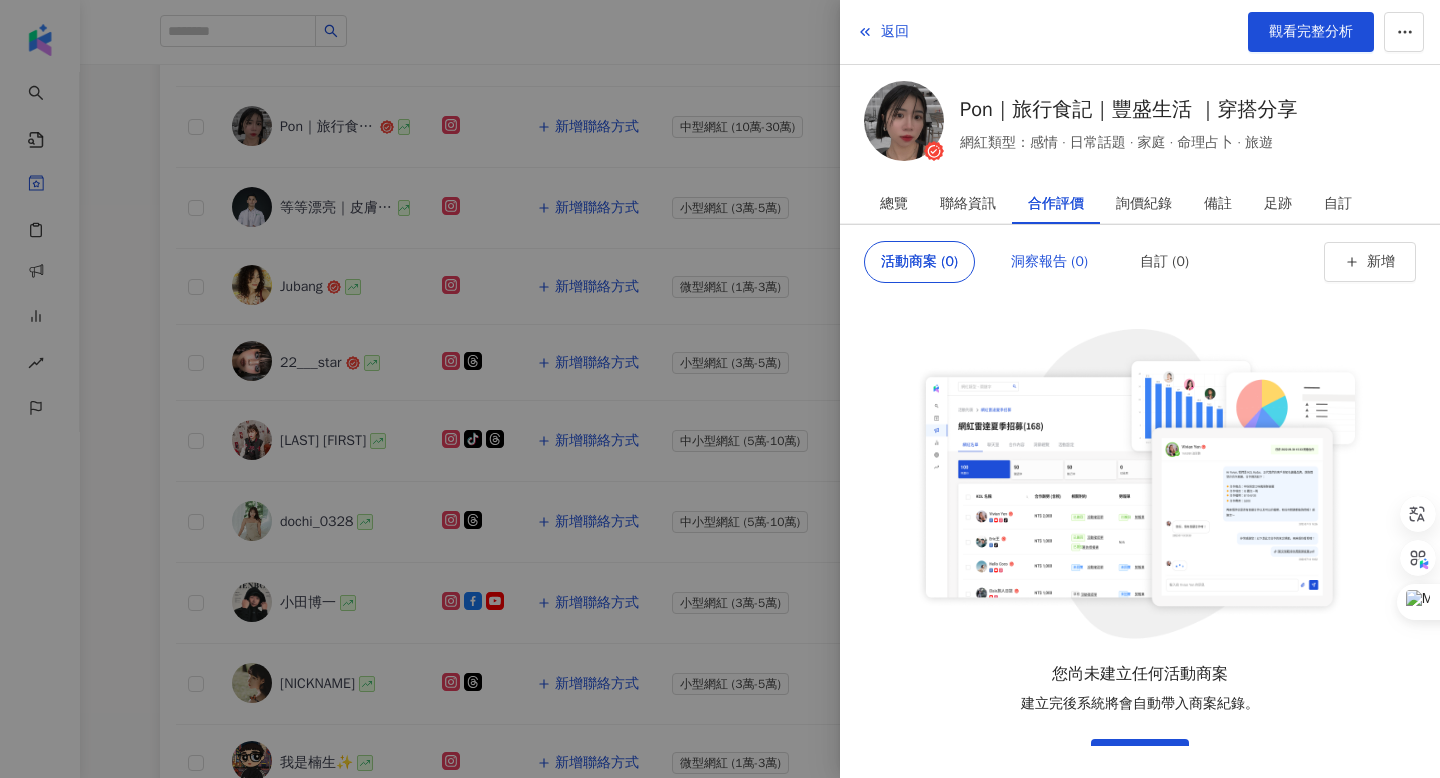 click on "洞察報告 (0)" at bounding box center (1049, 262) 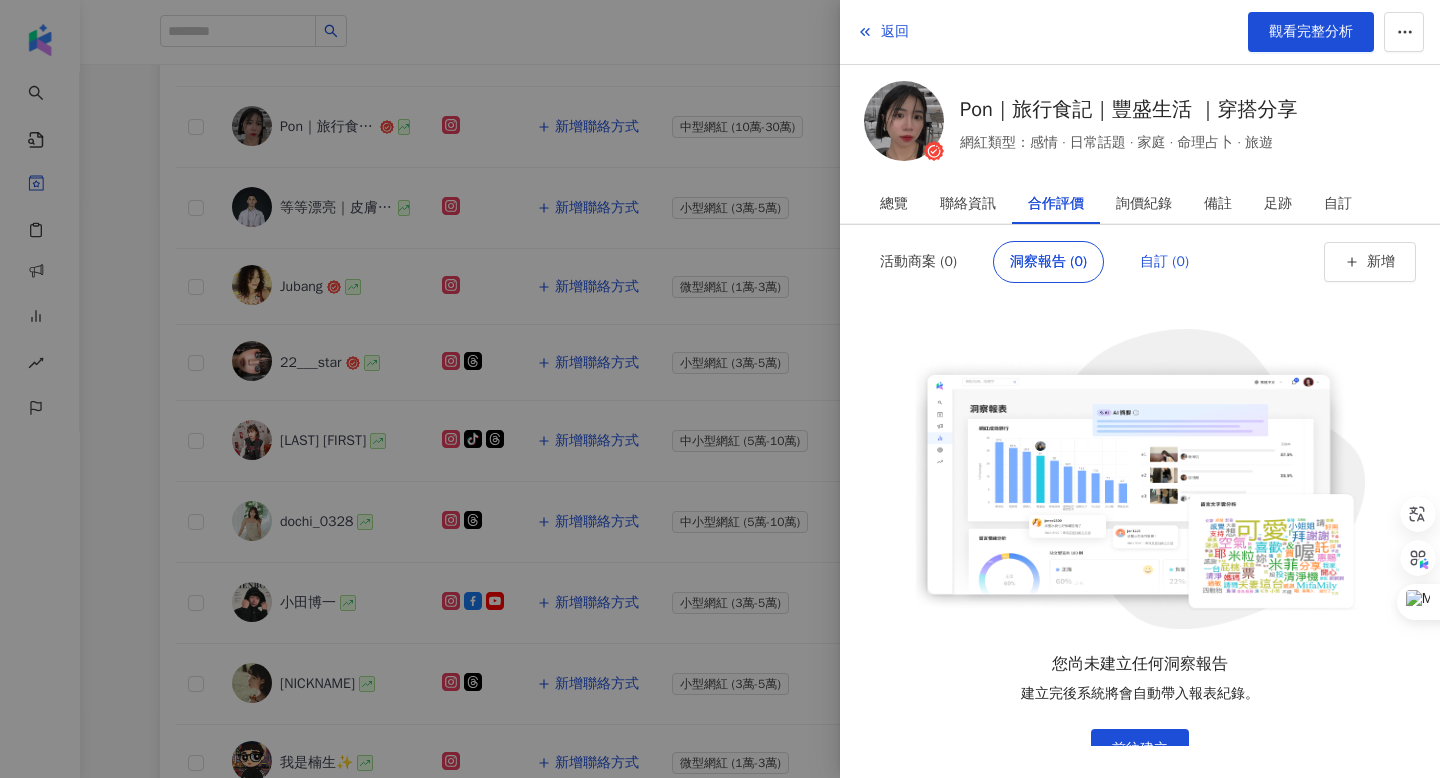 click on "自訂 (0)" at bounding box center [1164, 262] 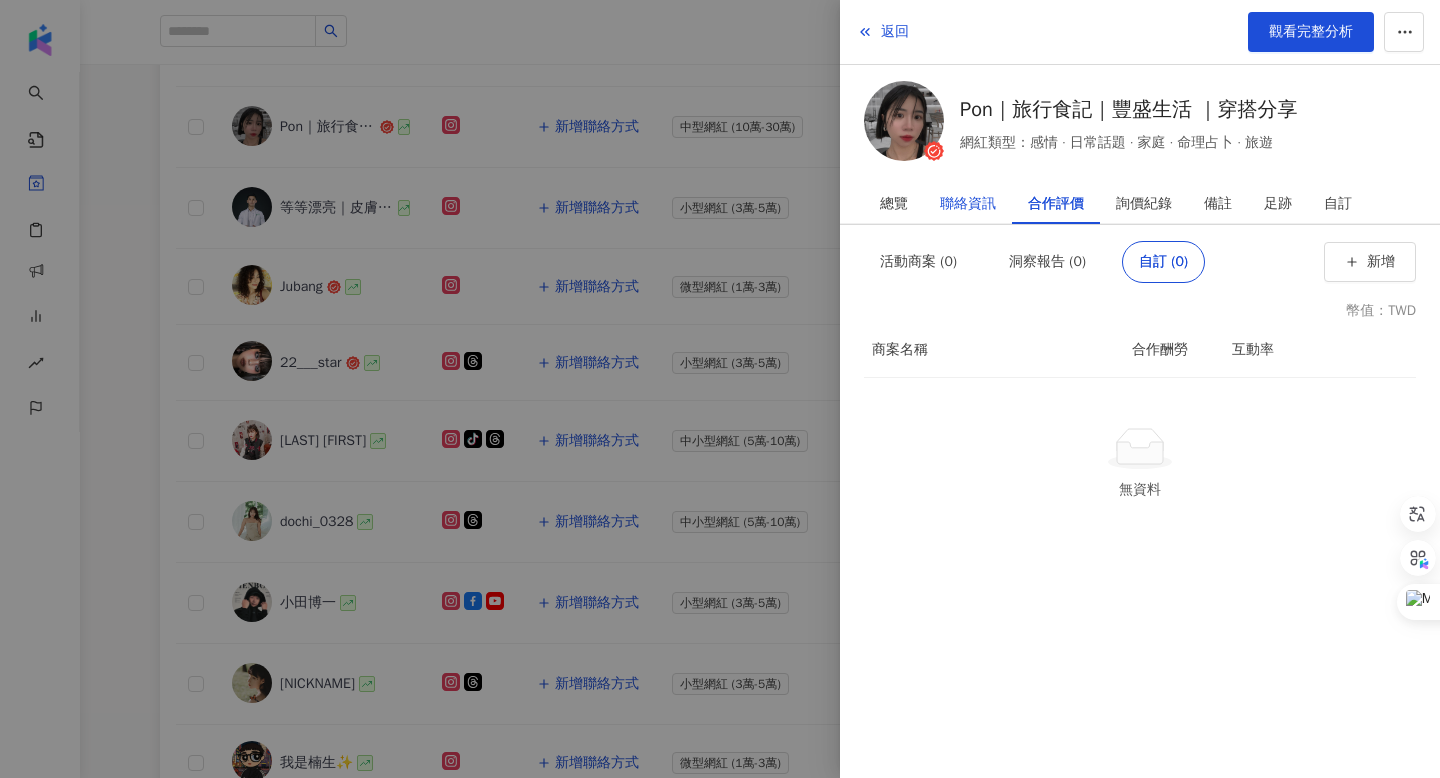 click on "聯絡資訊" at bounding box center (968, 204) 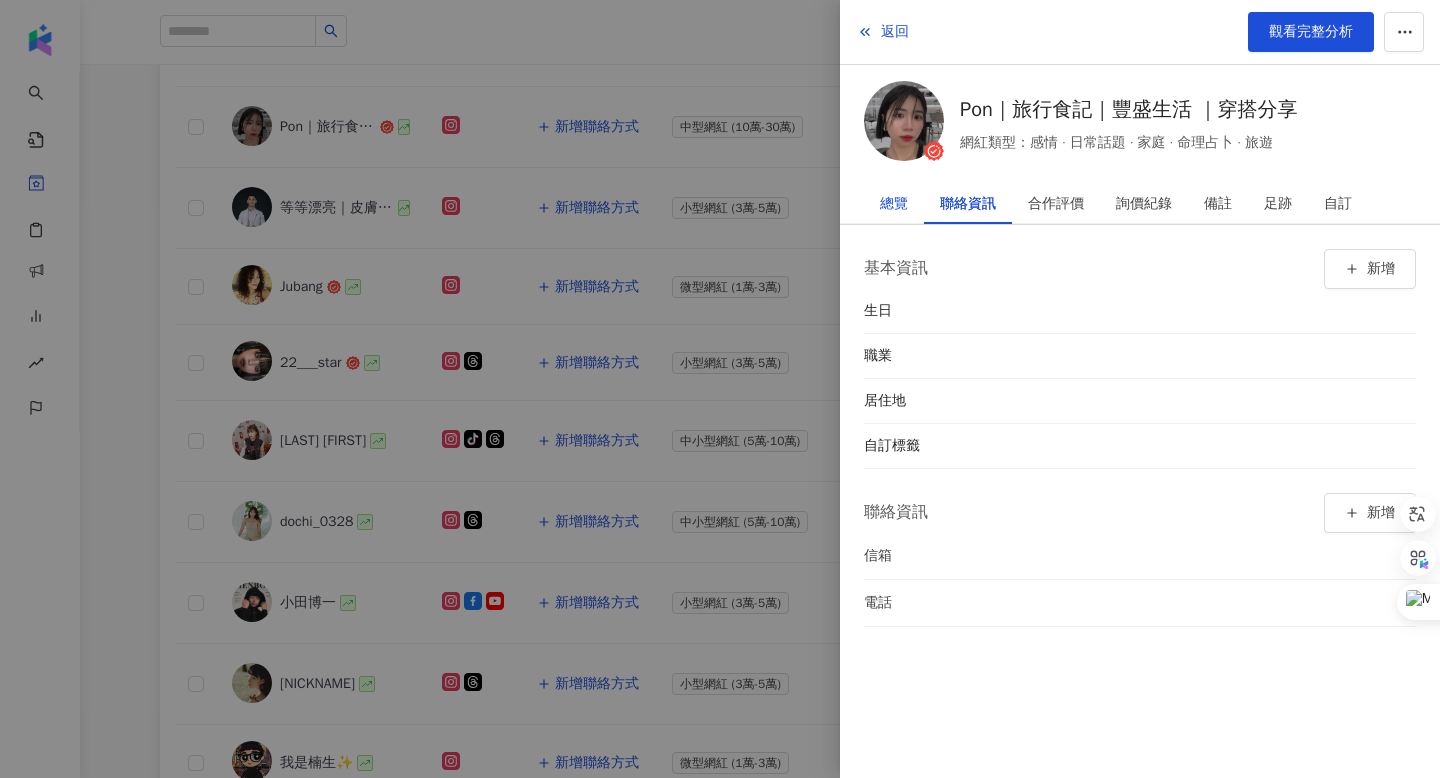 click on "總覽" at bounding box center [894, 204] 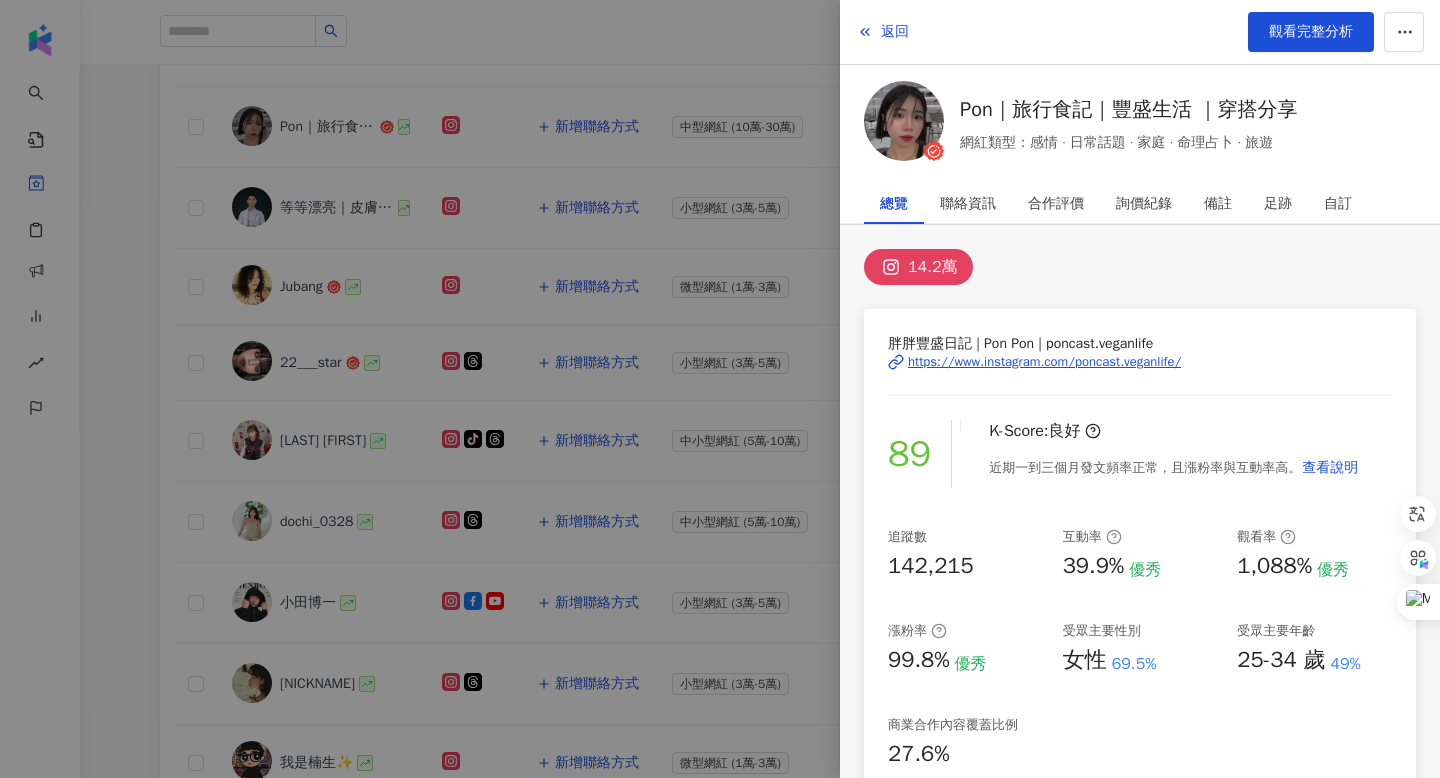 click at bounding box center (720, 389) 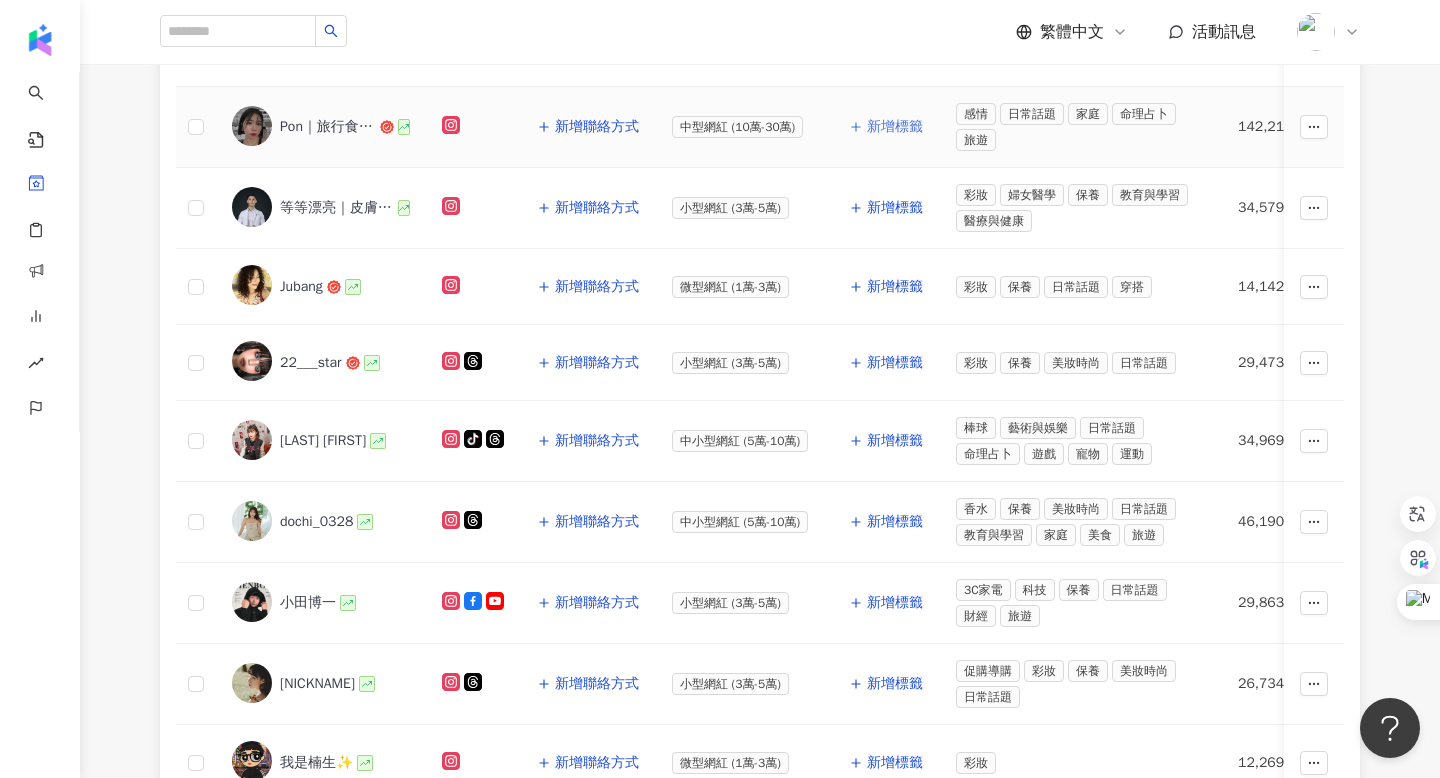 click on "新增標籤" at bounding box center (895, 127) 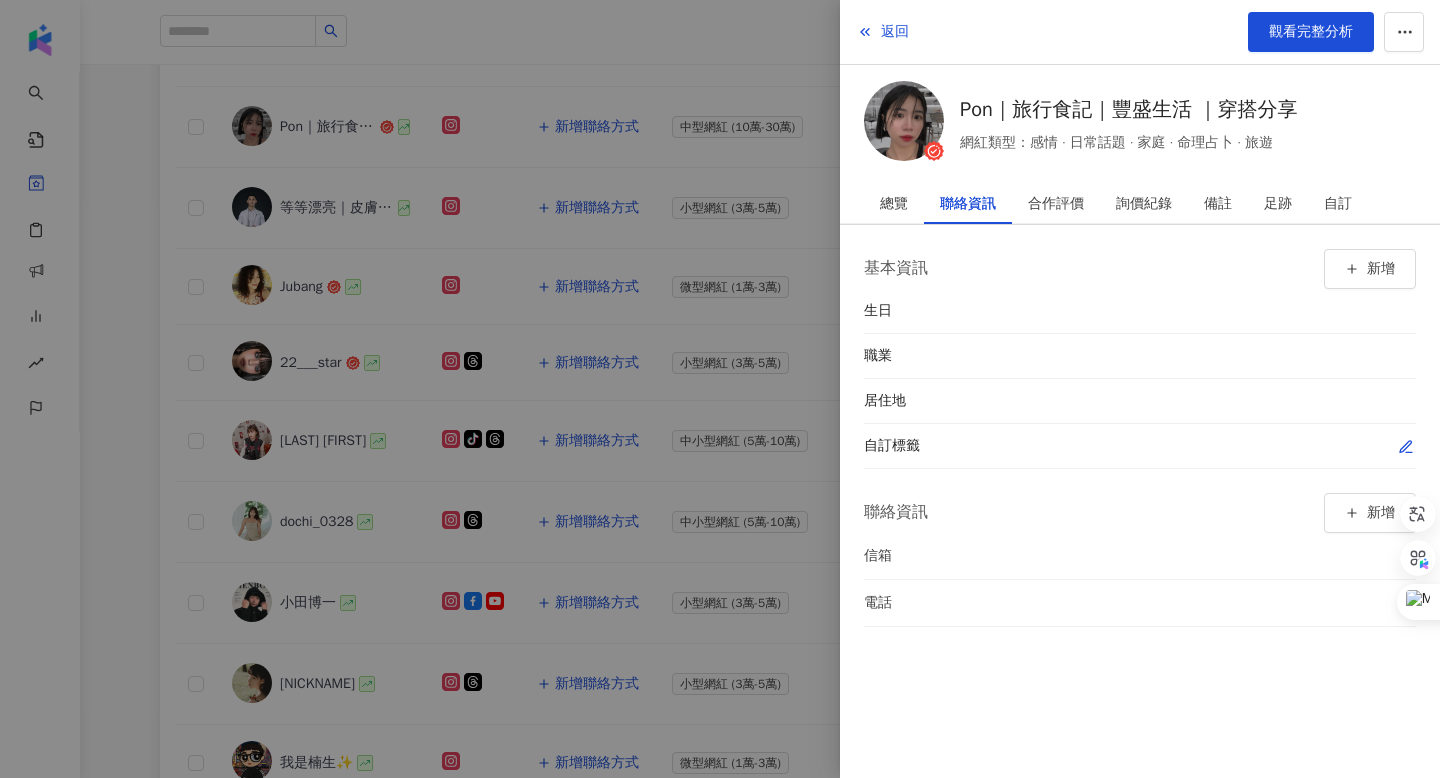 click 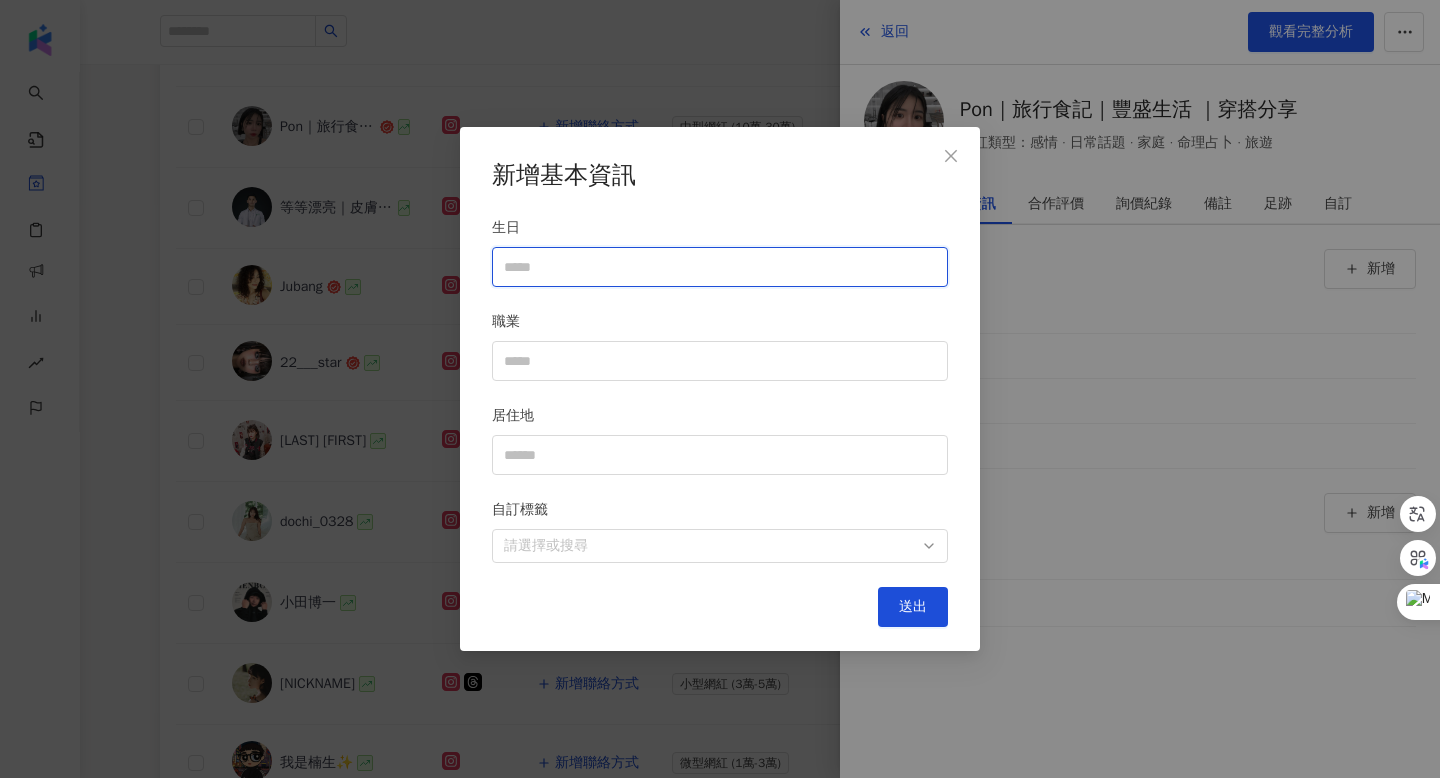 click on "生日" at bounding box center [720, 267] 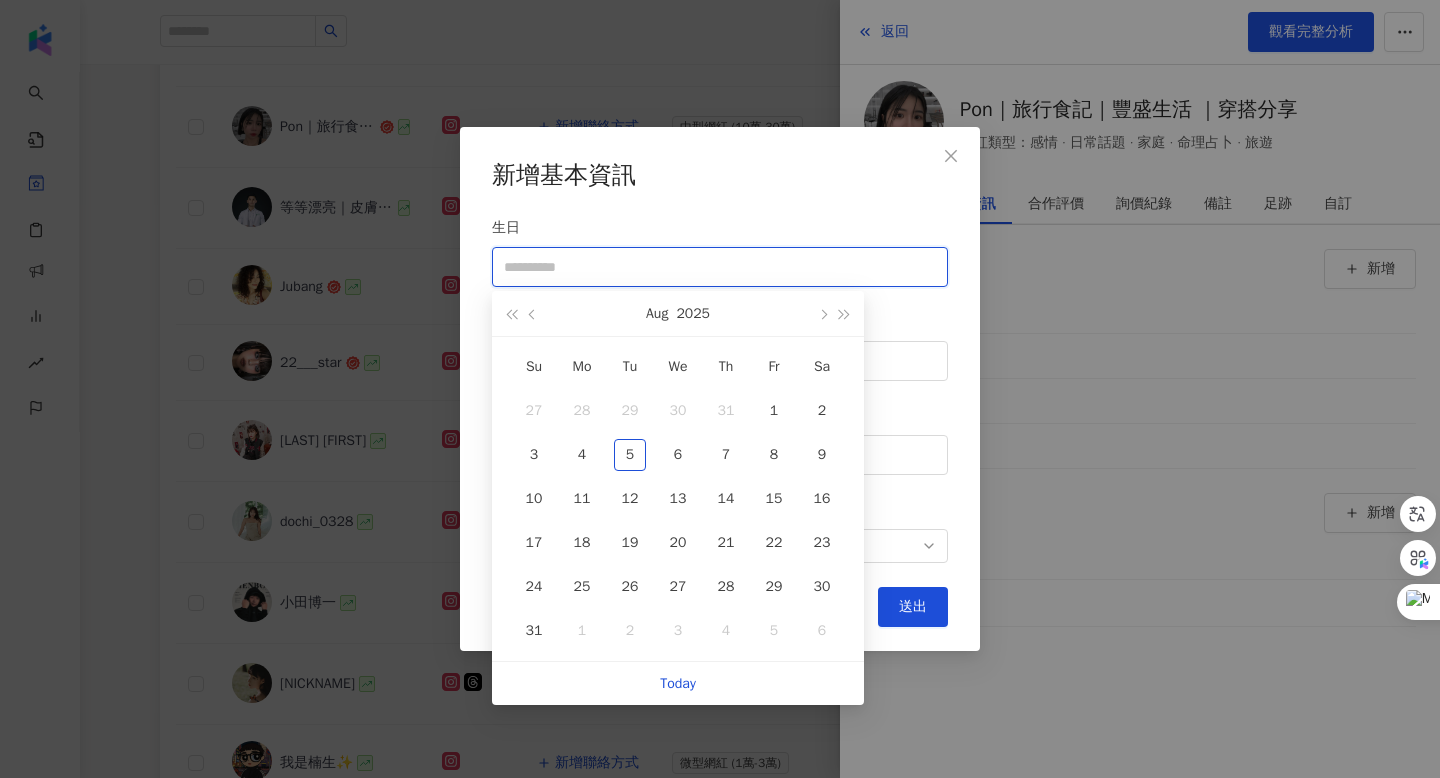type on "**********" 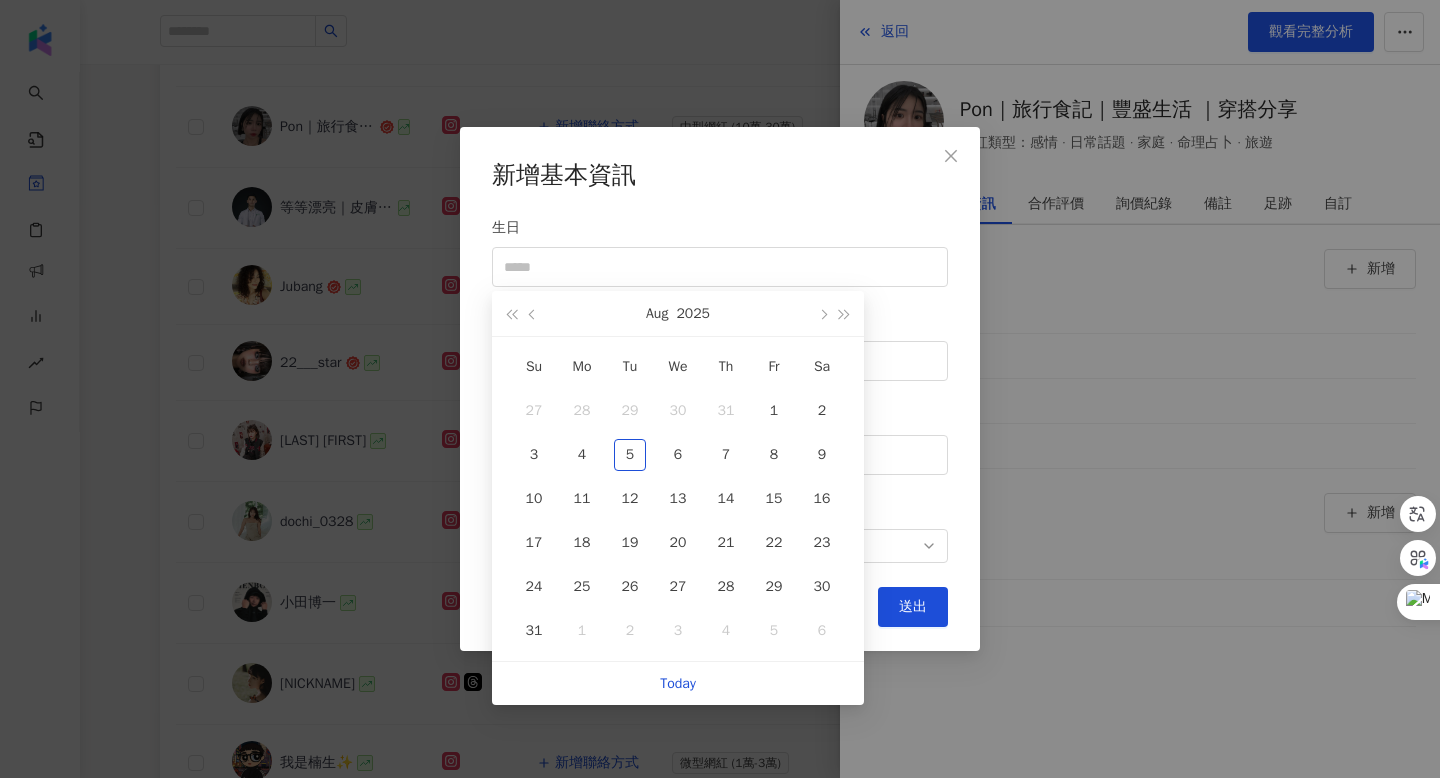 click on "新增基本資訊 生日 職業 居住地 自訂標籤   請選擇或搜尋 送出" at bounding box center (720, 389) 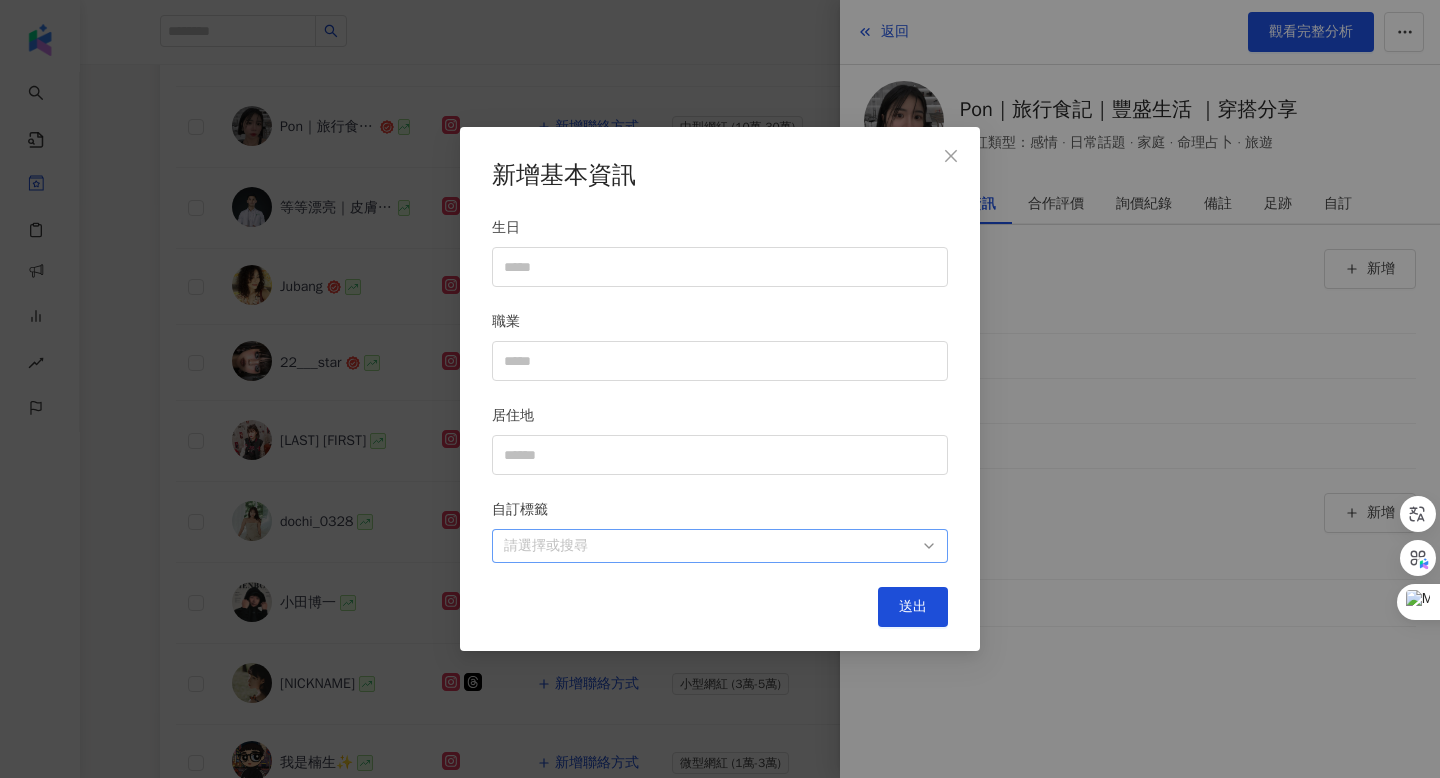 click at bounding box center (709, 545) 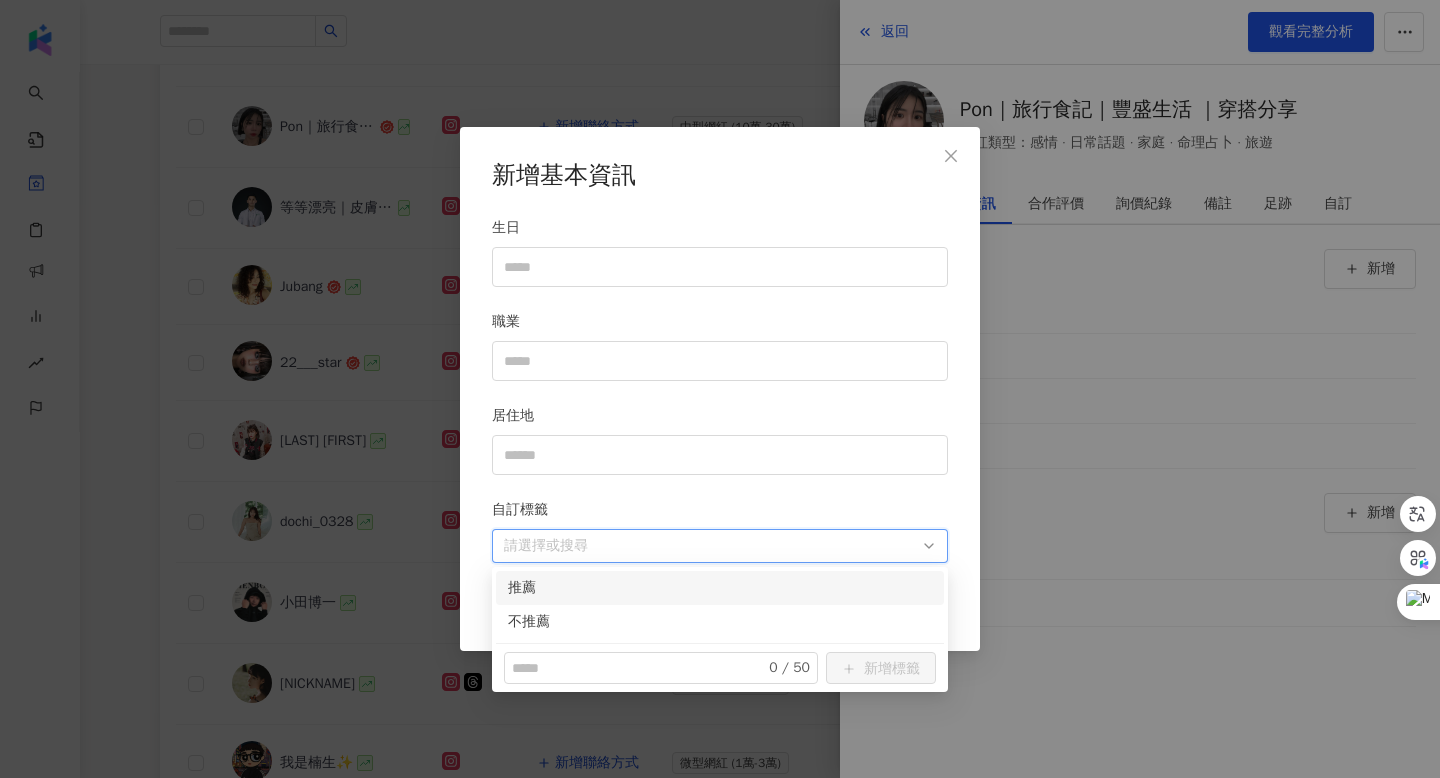 click on "推薦" at bounding box center (720, 588) 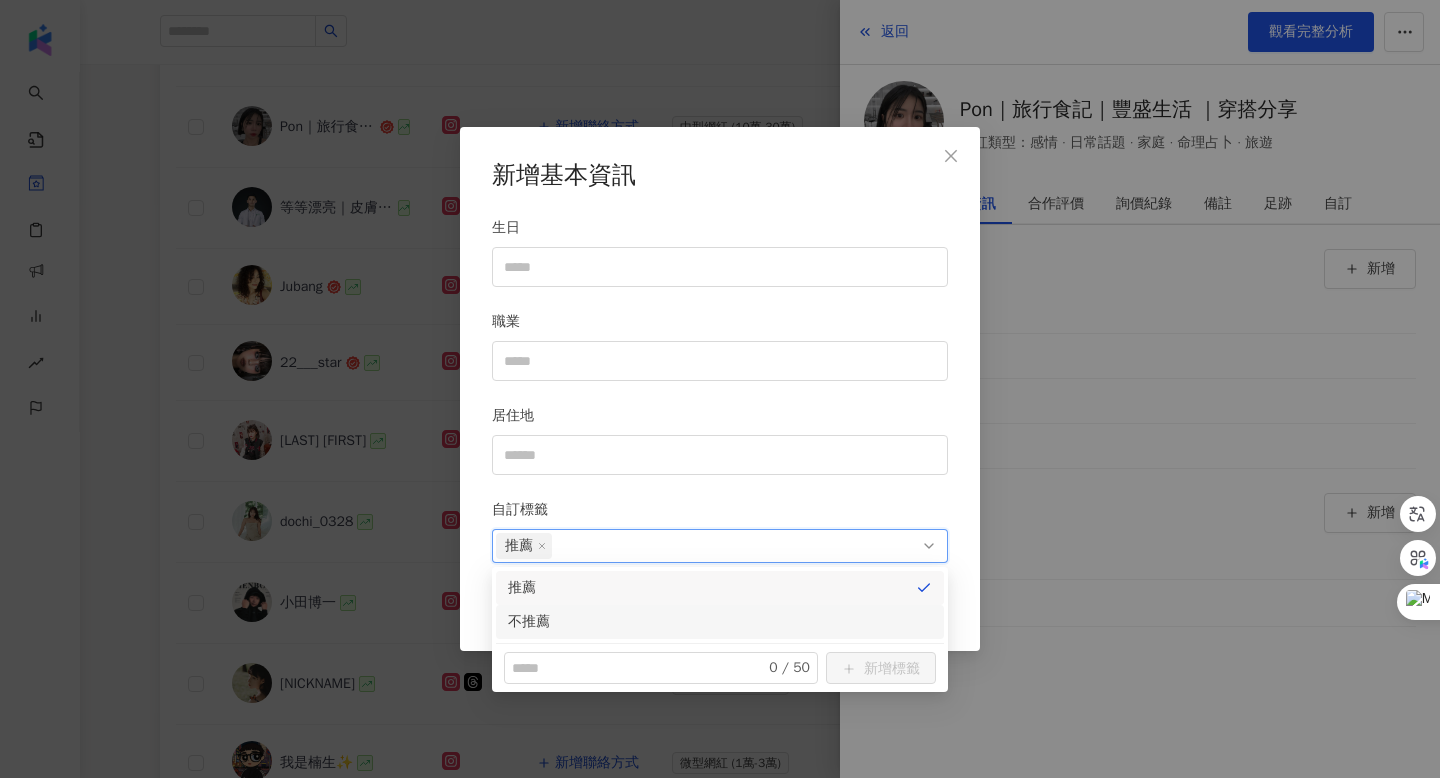 click on "新增基本資訊 生日 職業 居住地 自訂標籤 推薦   送出" at bounding box center (720, 389) 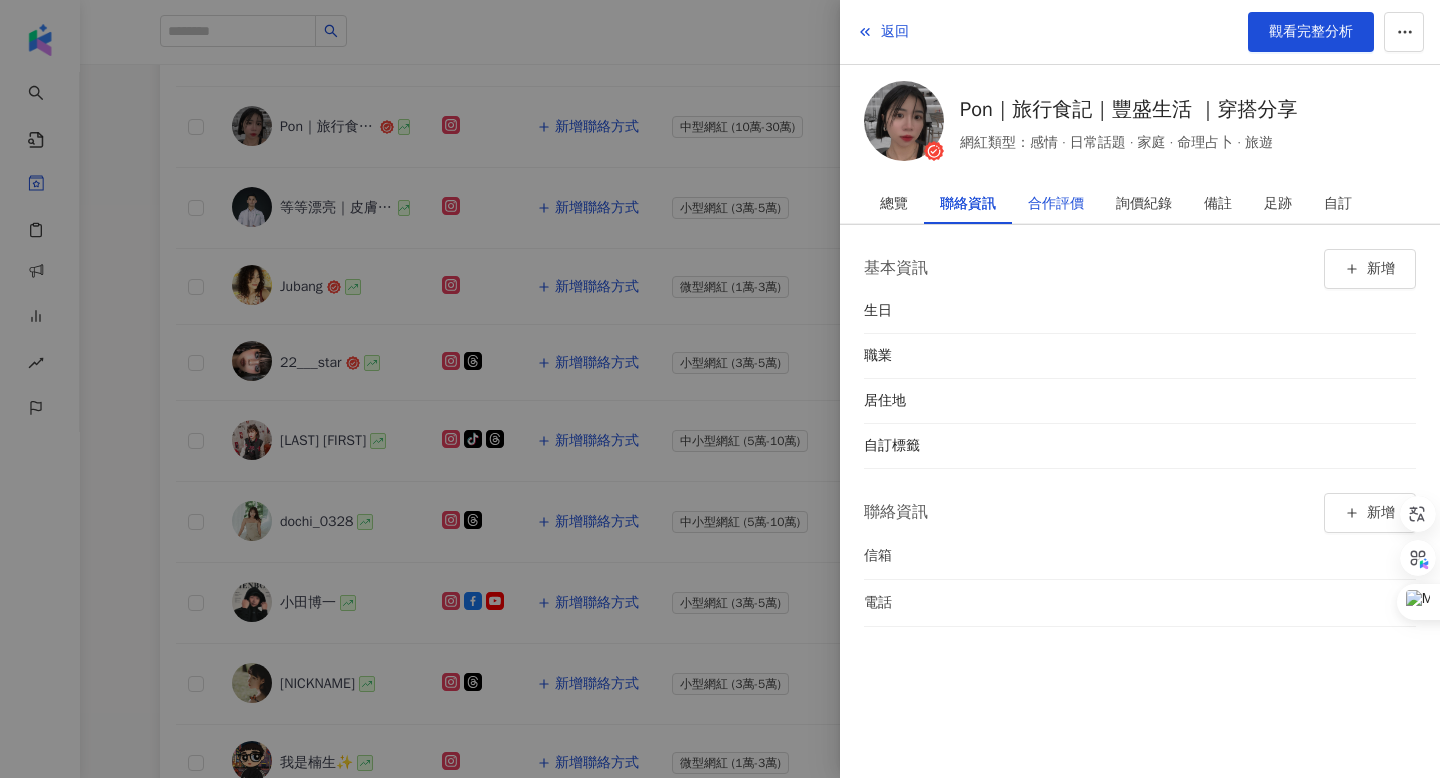 click on "合作評價" at bounding box center [1056, 204] 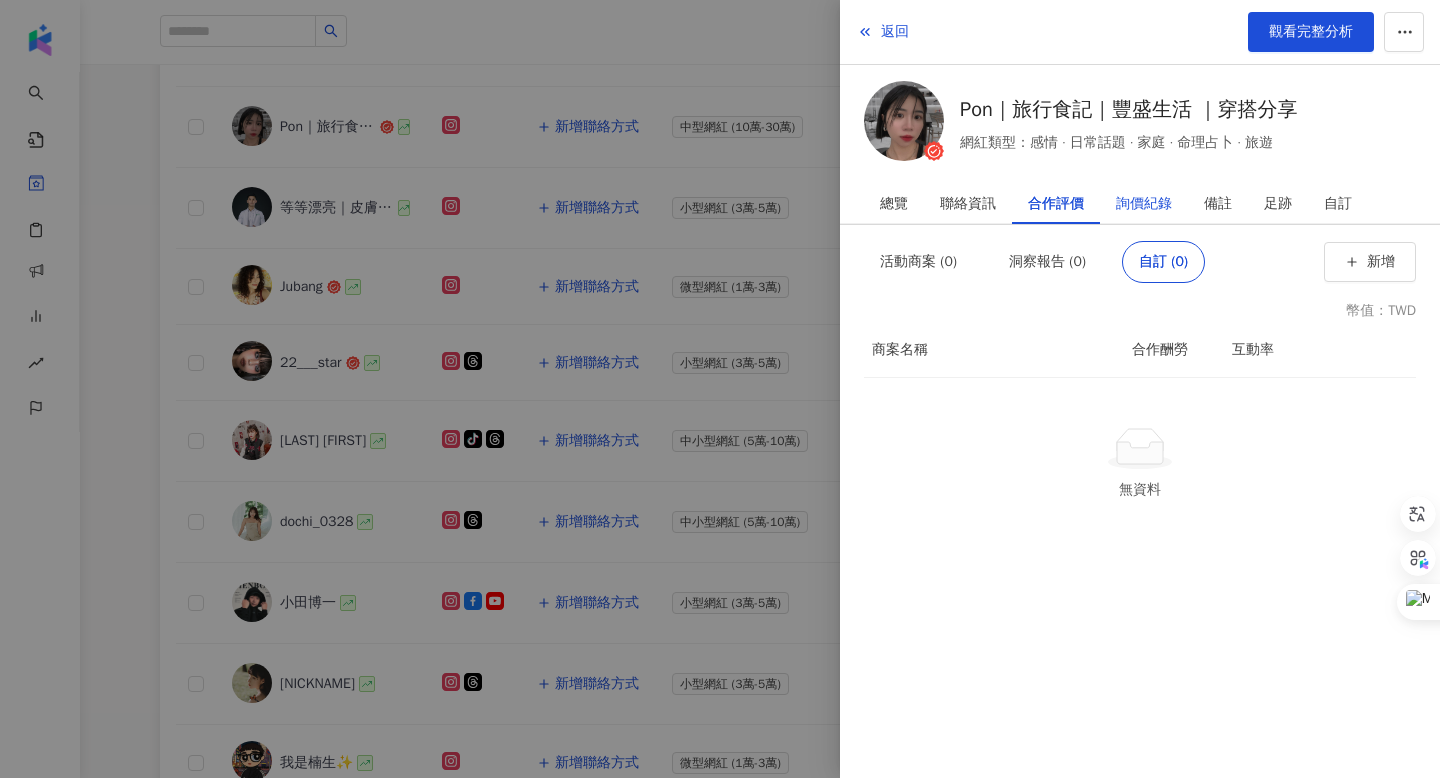 click on "詢價紀錄" at bounding box center [1144, 204] 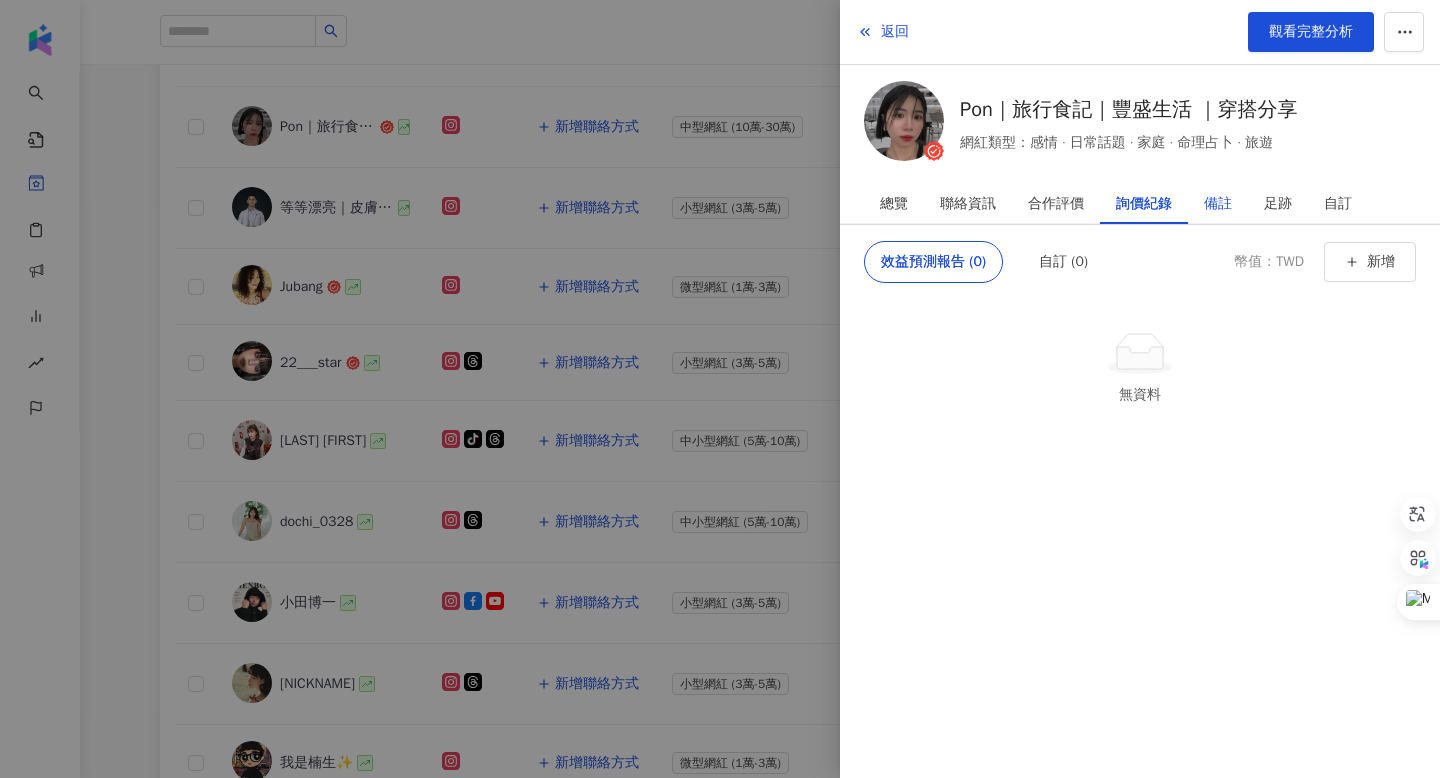 click on "備註" at bounding box center [1218, 204] 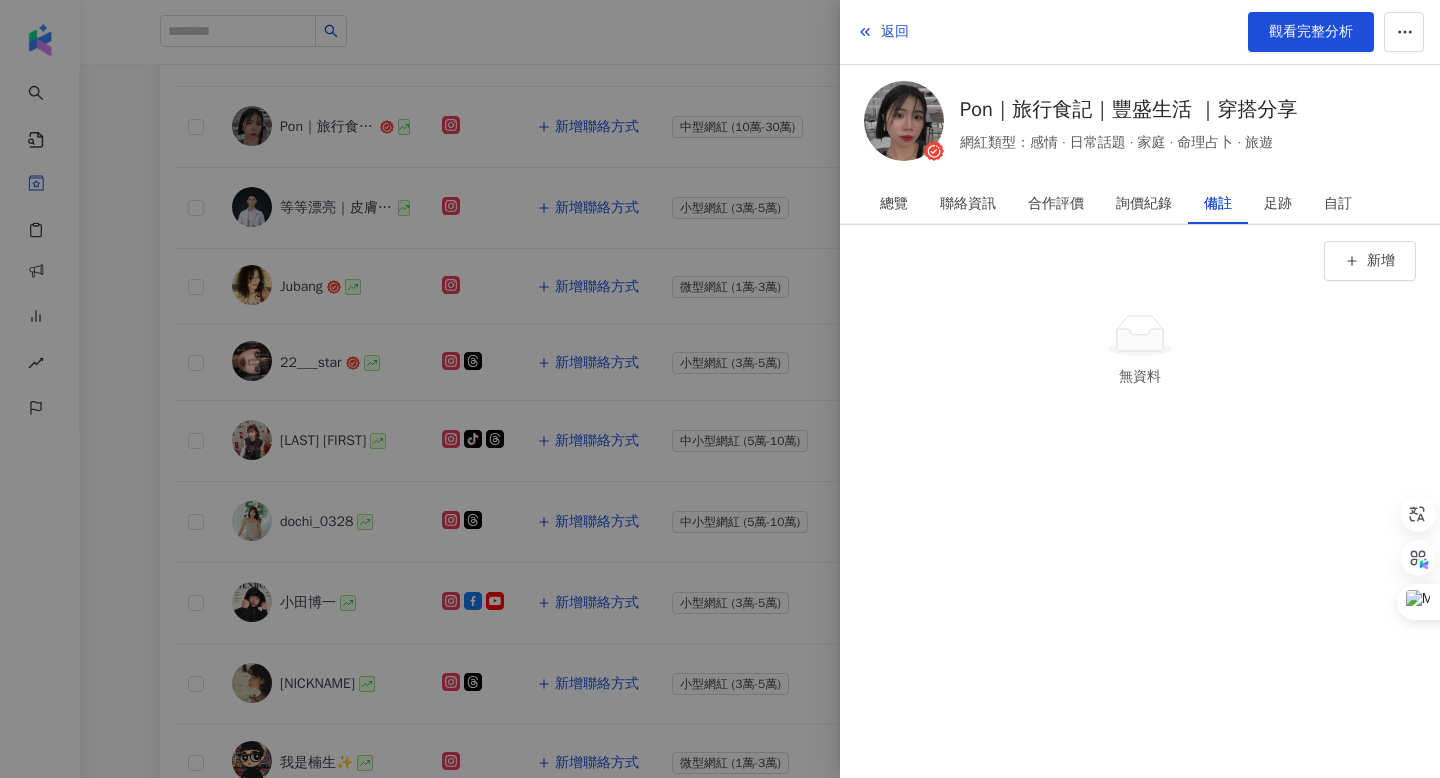 click at bounding box center (720, 389) 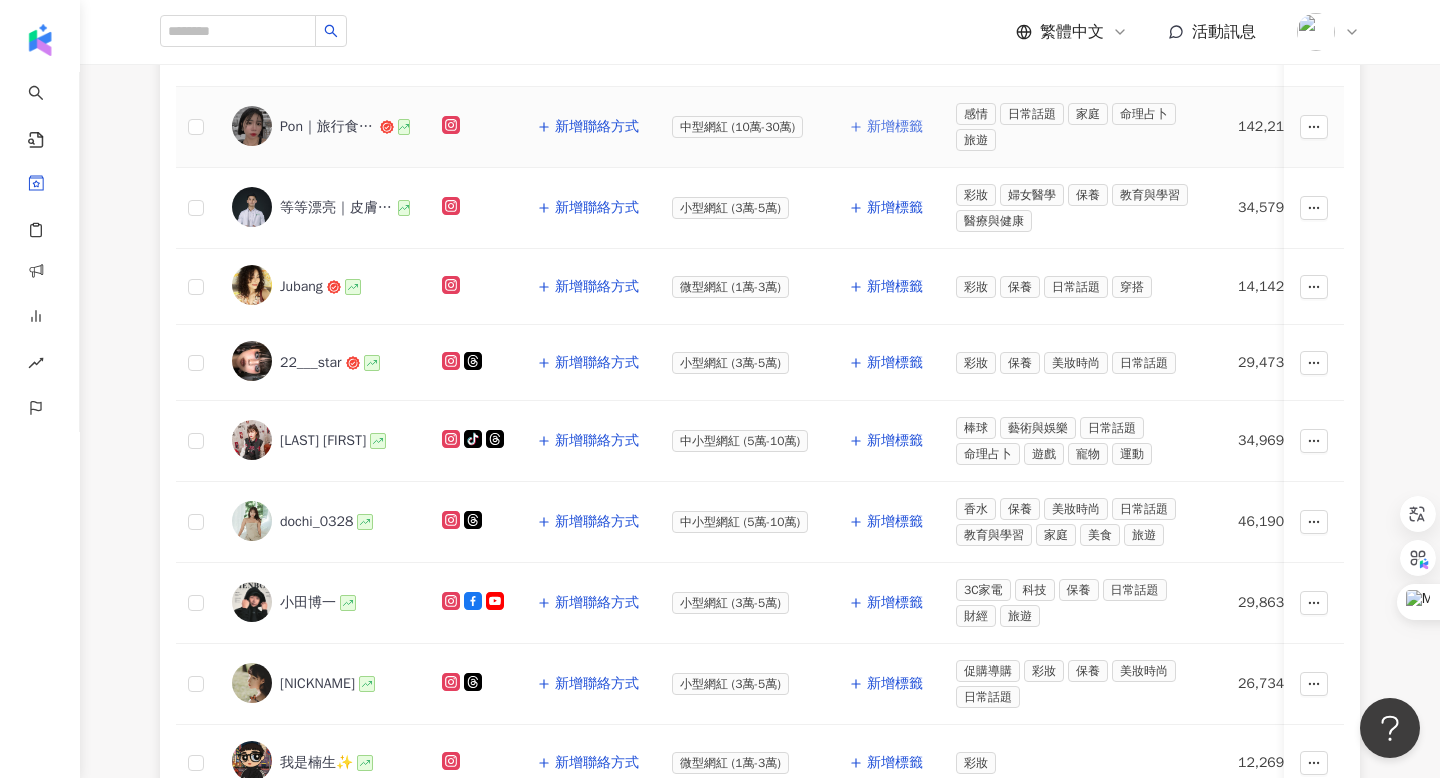 click on "新增標籤" at bounding box center (895, 127) 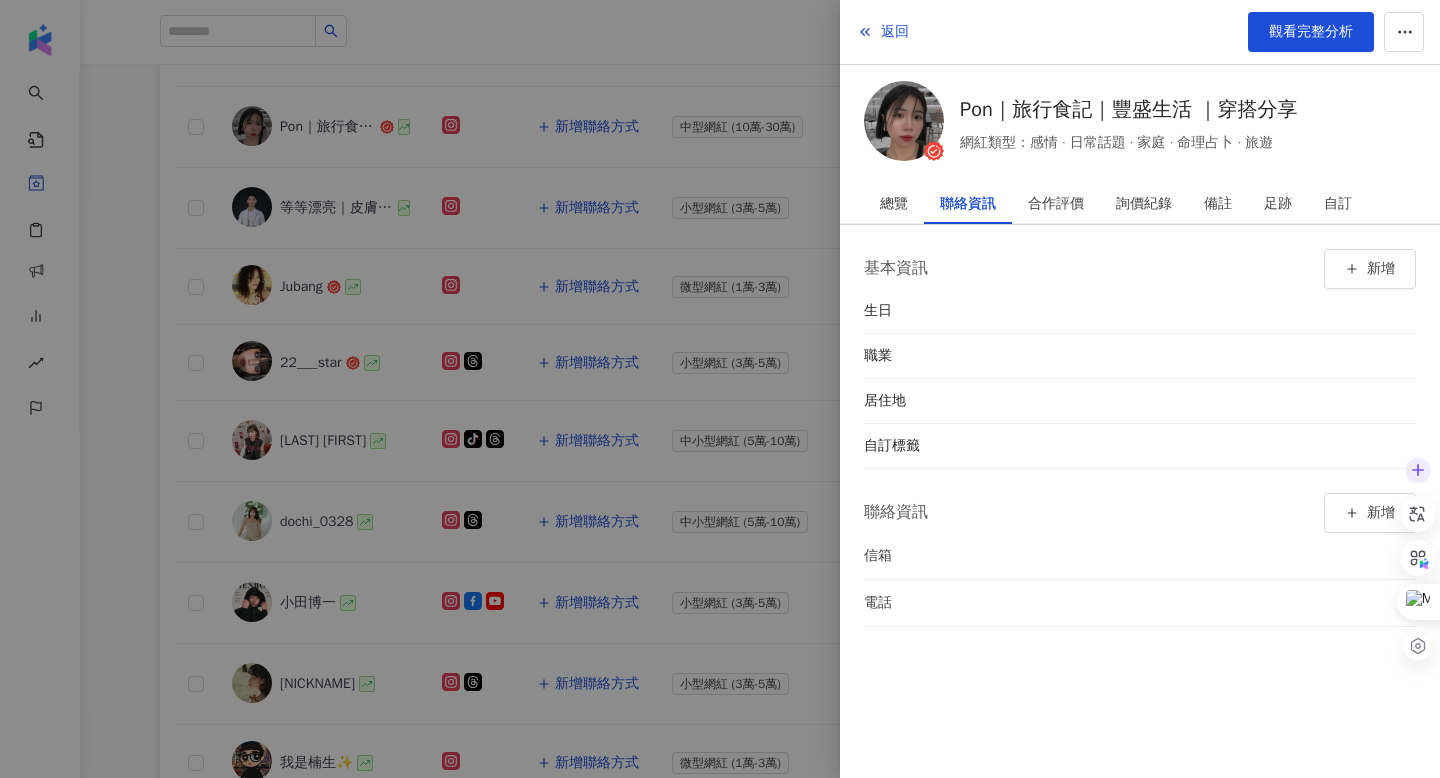 click at bounding box center (1418, 558) 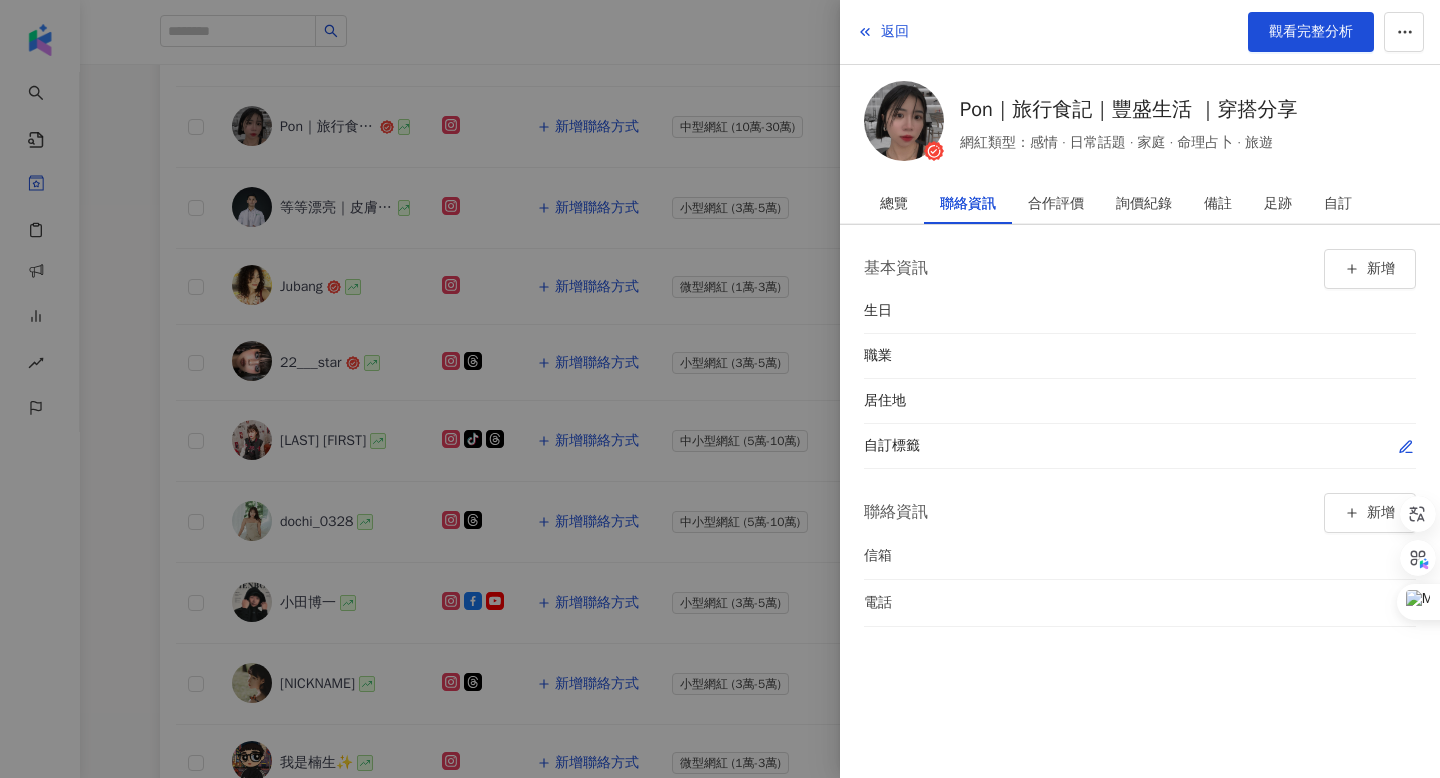click 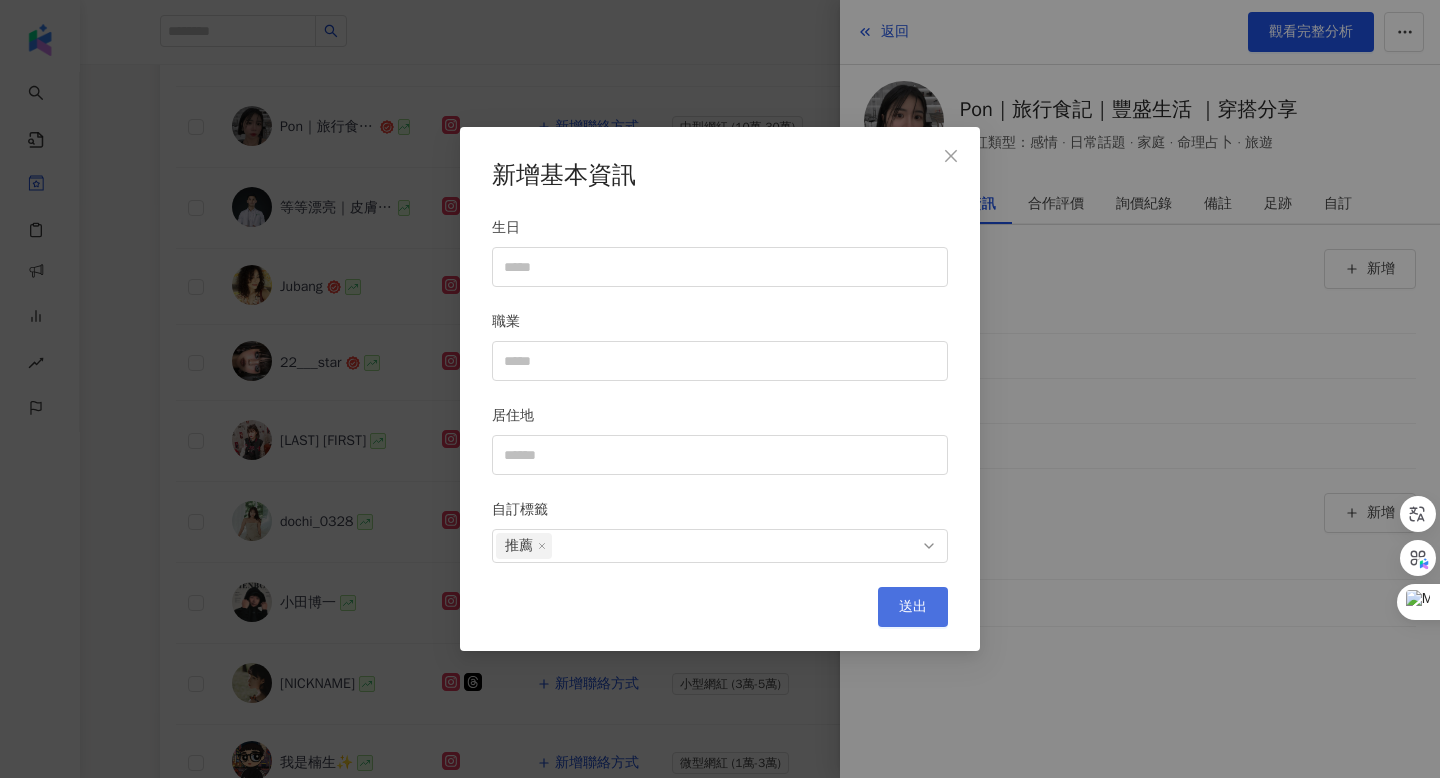 click on "送出" at bounding box center [913, 607] 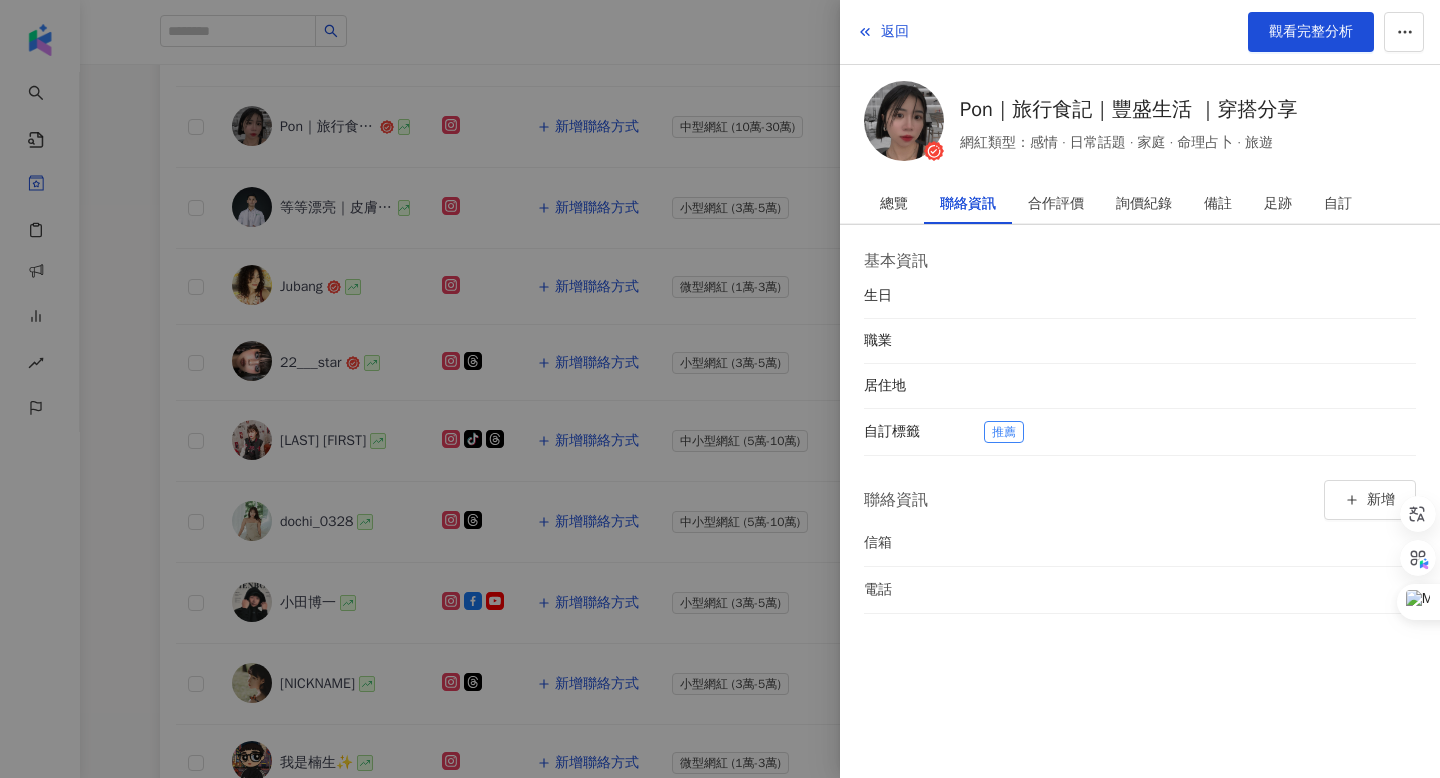 click at bounding box center [720, 389] 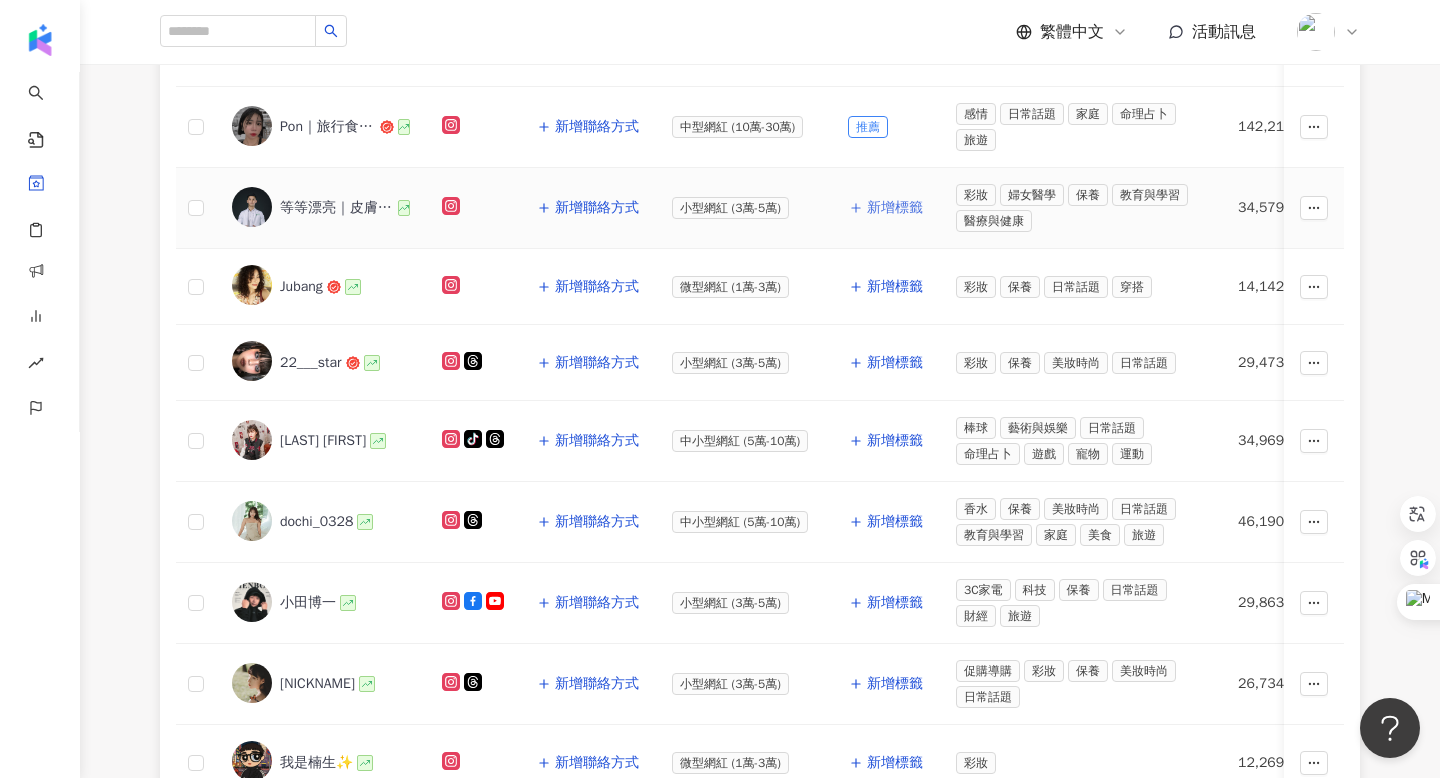 click on "新增標籤" at bounding box center [895, 208] 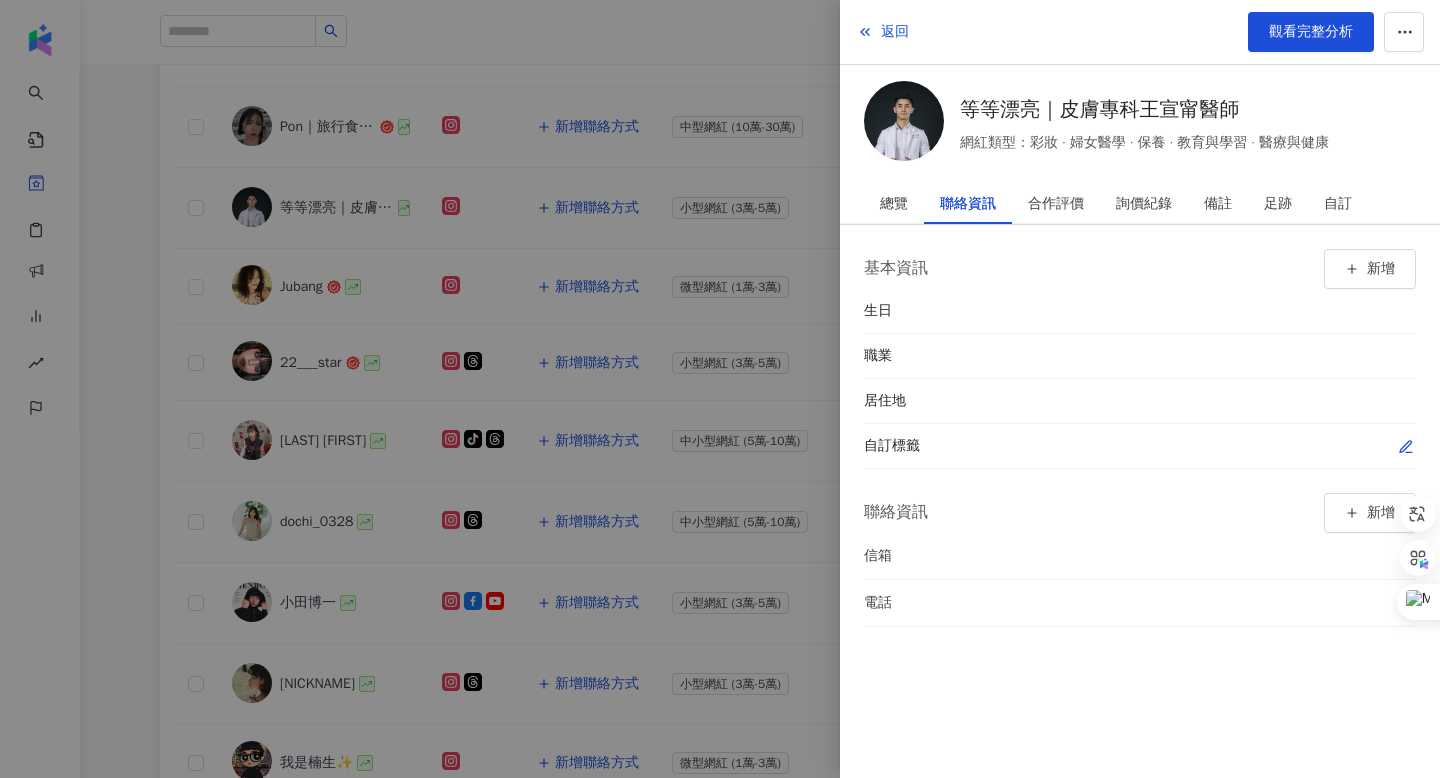 click at bounding box center (1406, 446) 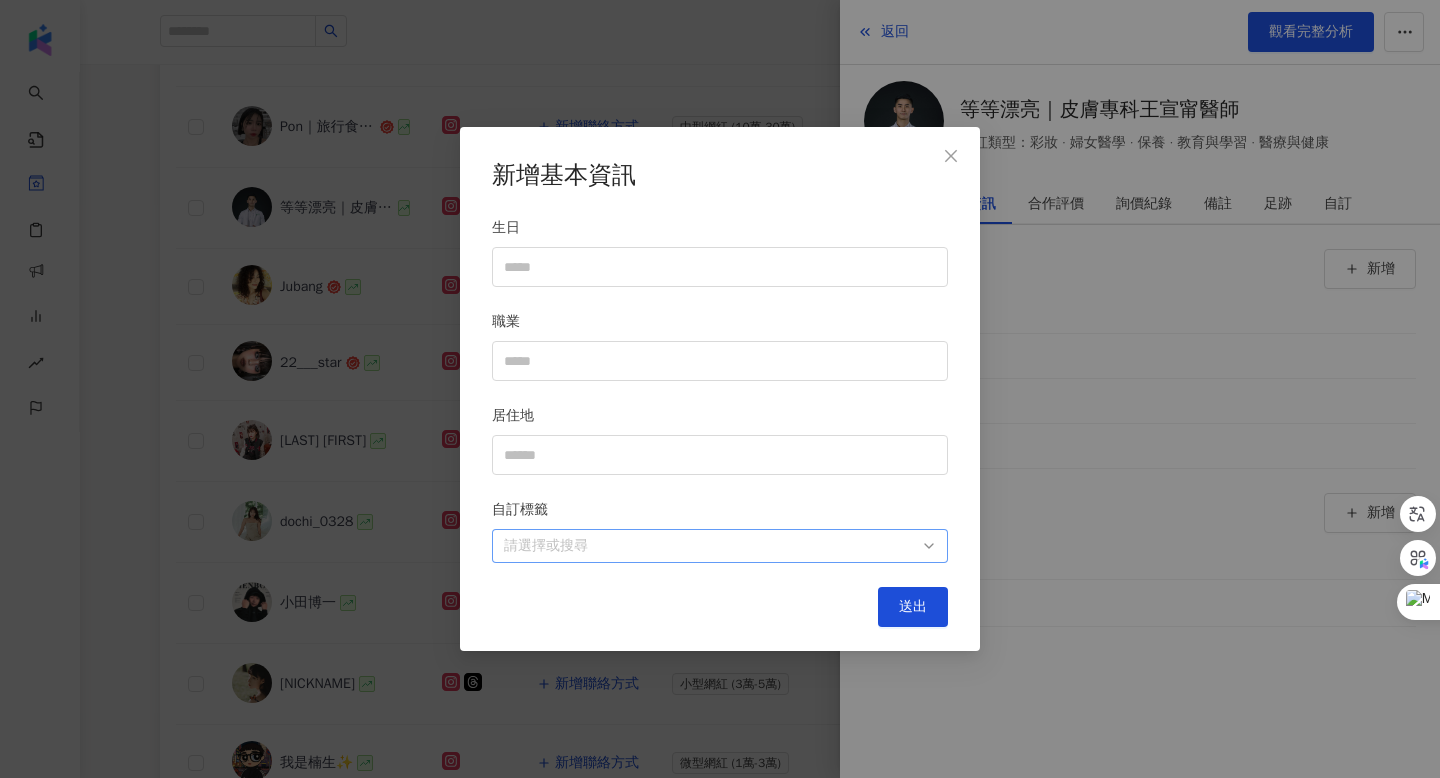 click at bounding box center [709, 545] 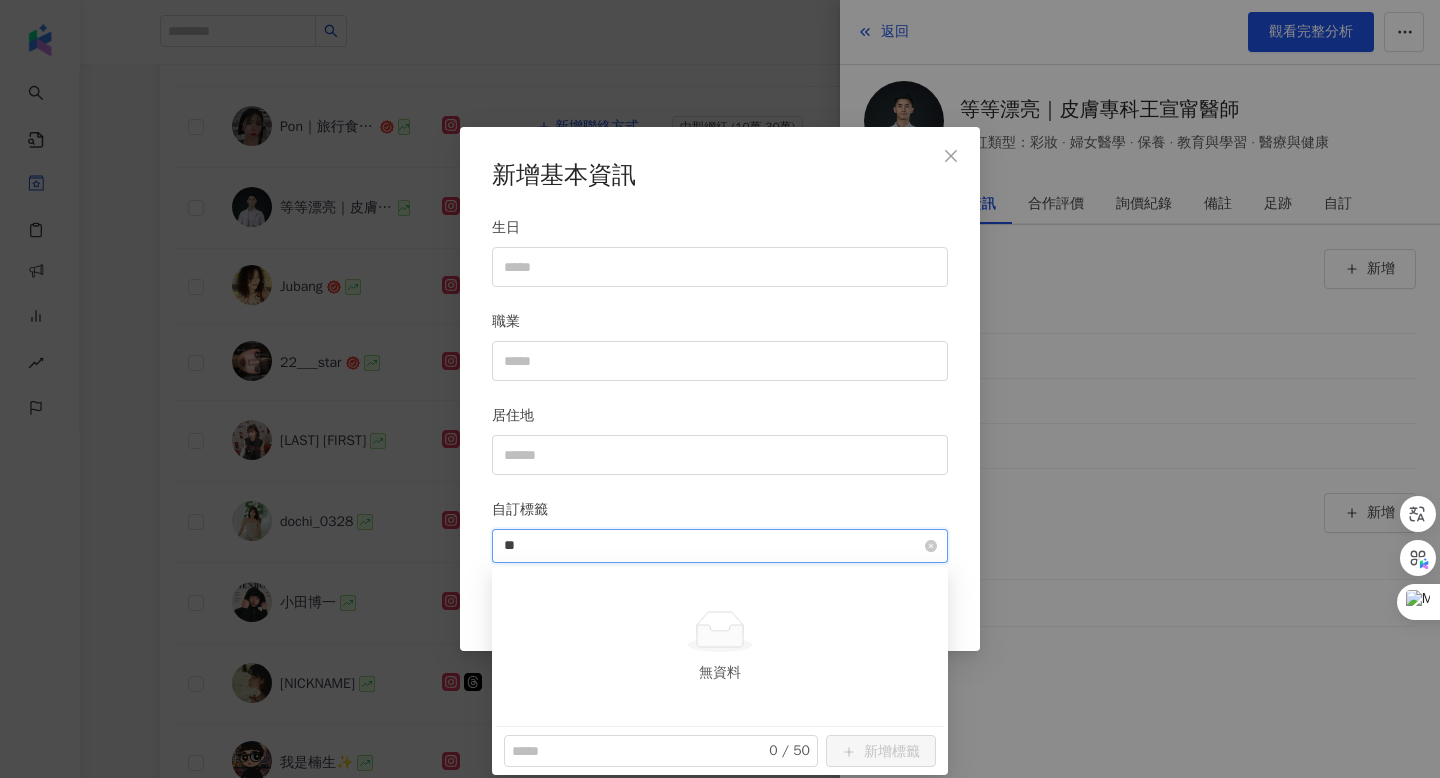 type on "*" 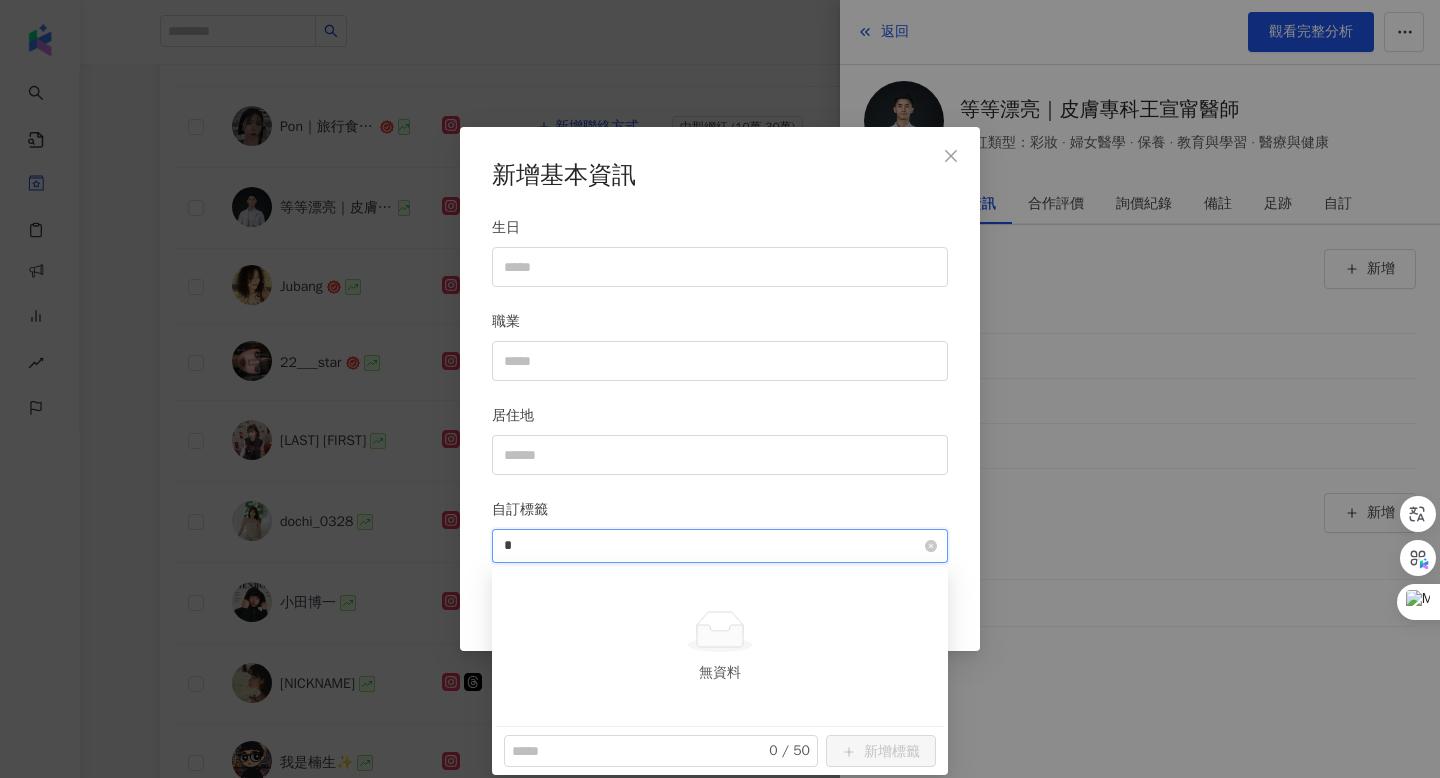 type 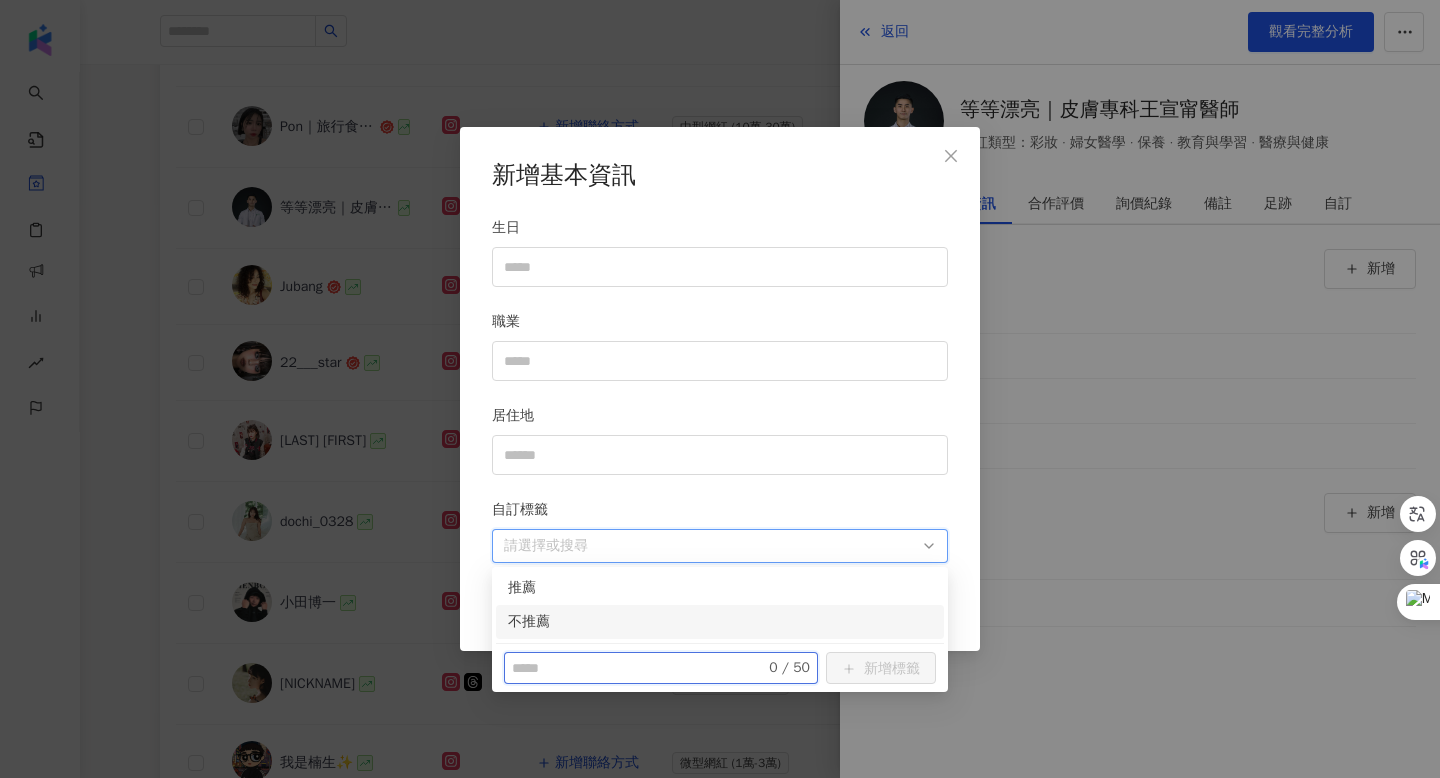 click at bounding box center [626, 668] 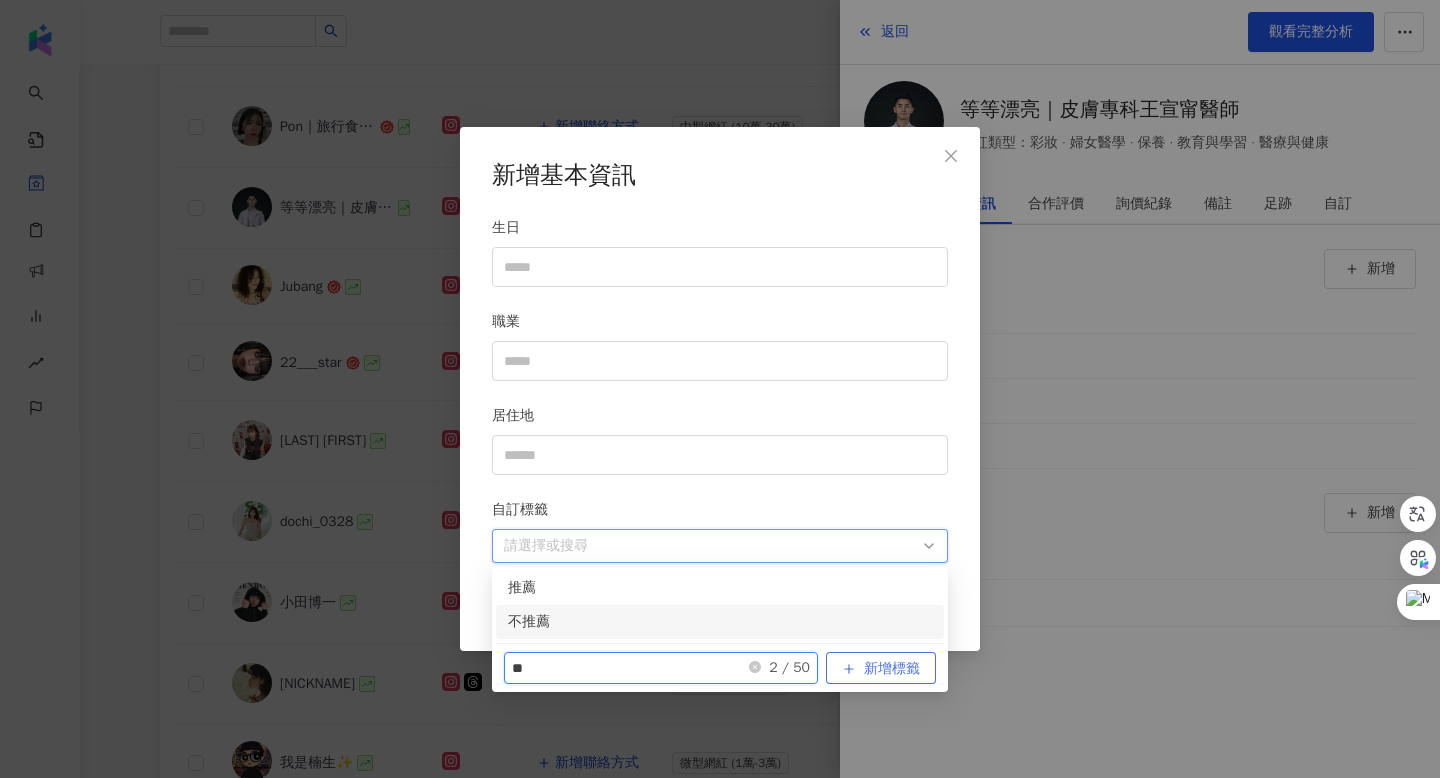 type on "**" 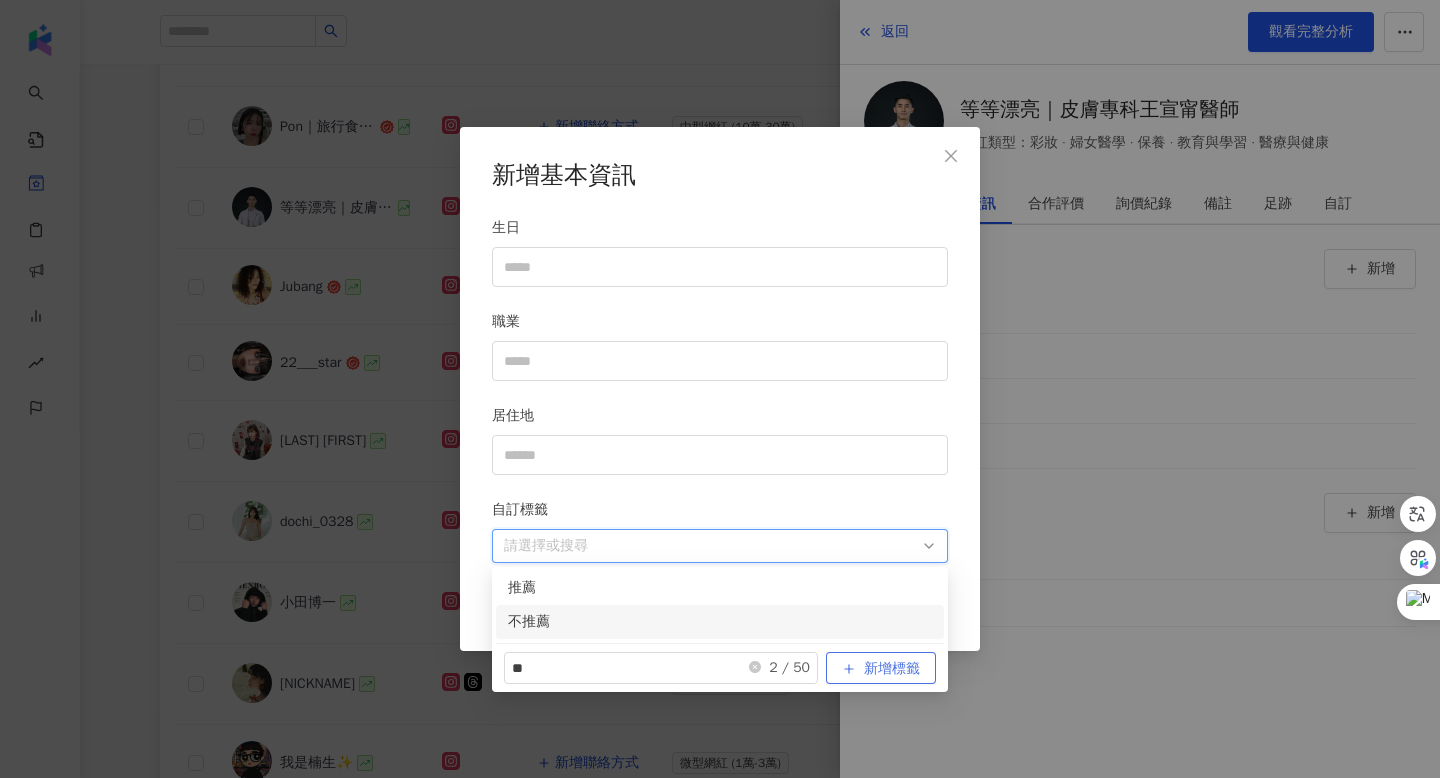 click on "新增標籤" at bounding box center [881, 668] 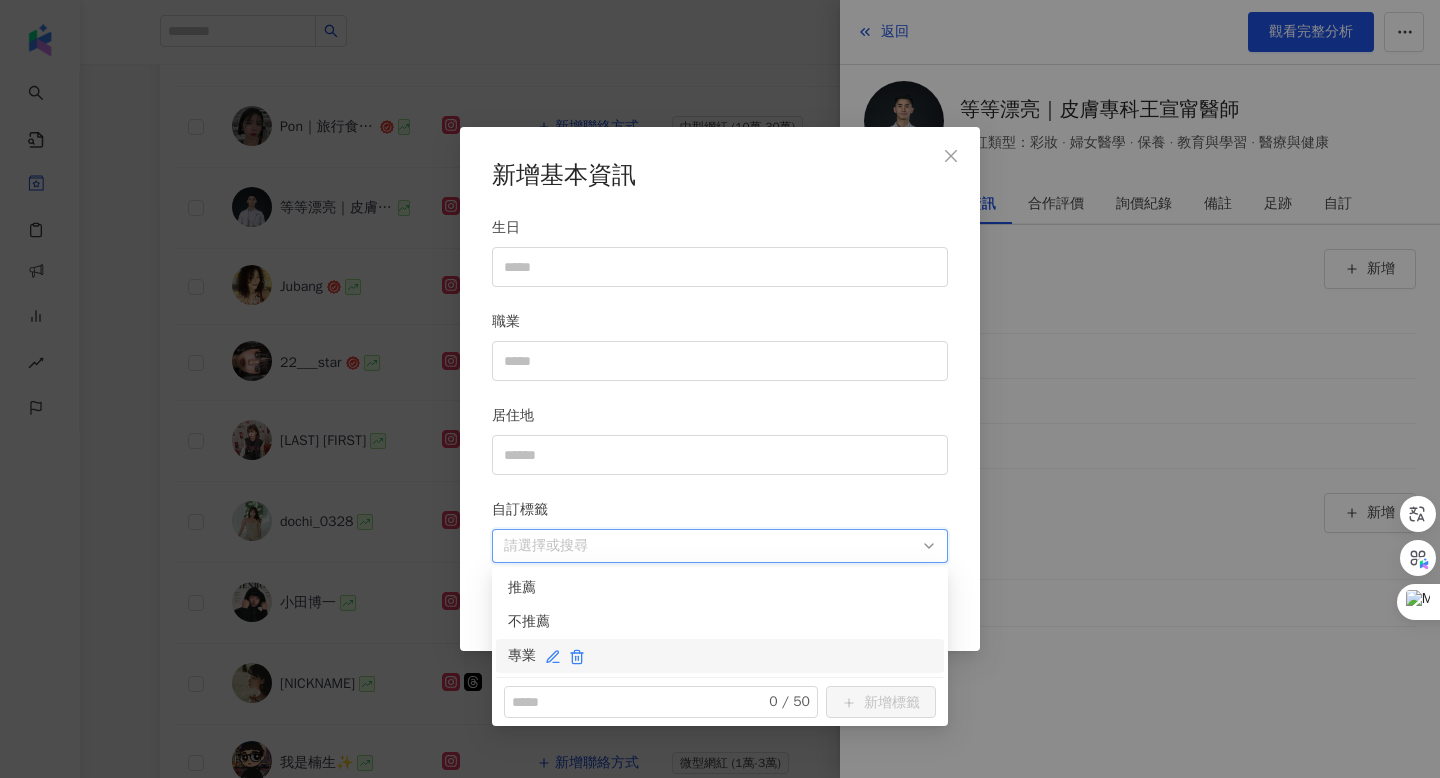 click on "專業" at bounding box center (720, 656) 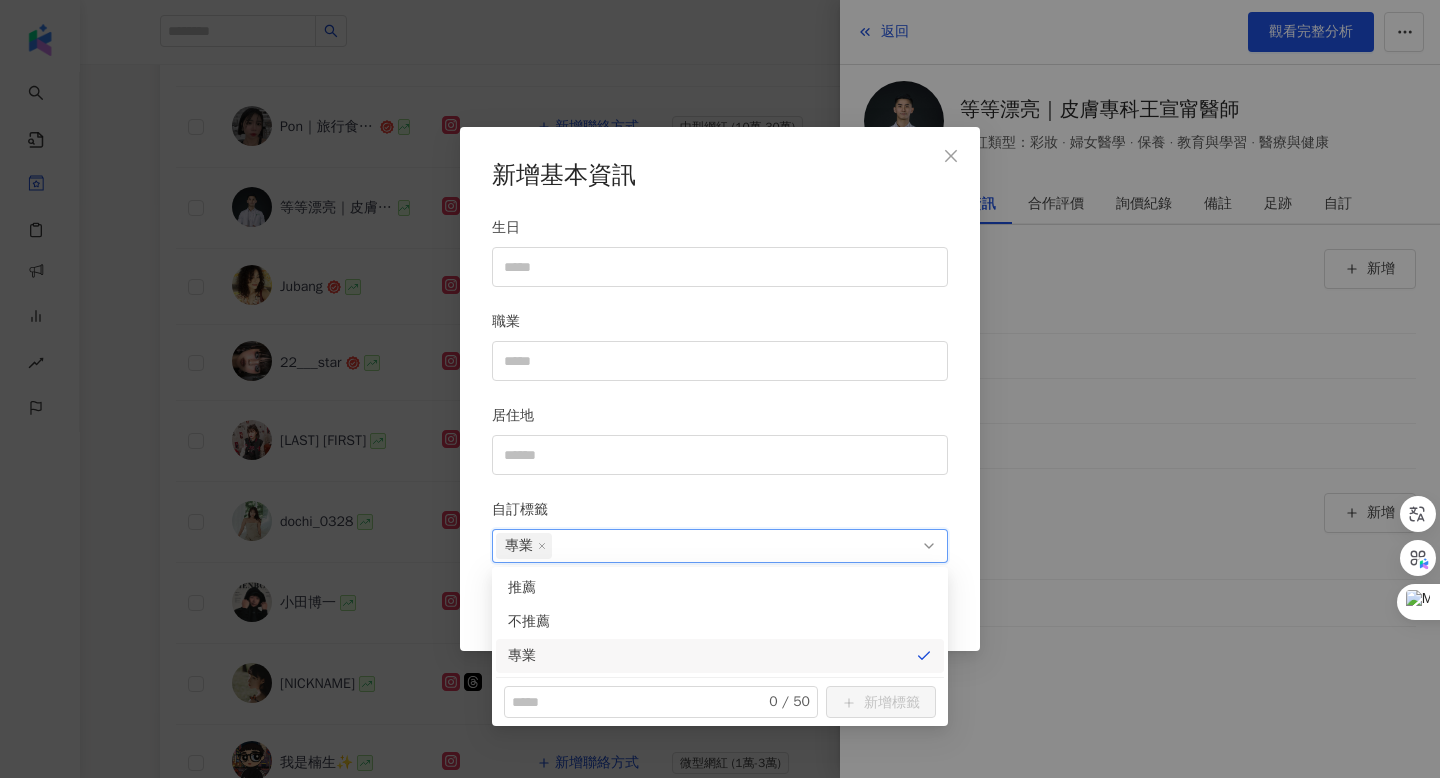 click on "新增基本資訊 生日 職業 居住地 自訂標籤 專業   送出" at bounding box center (720, 389) 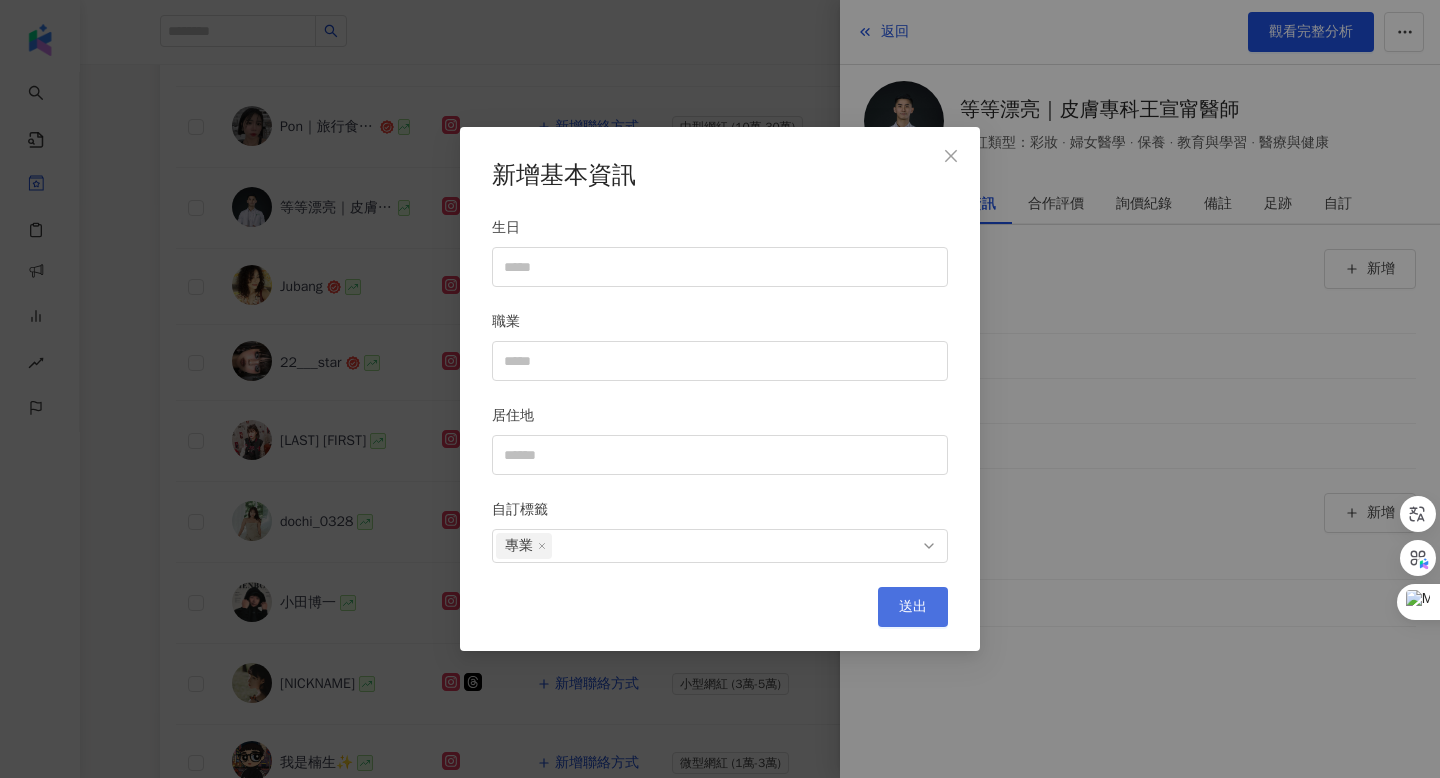 click on "送出" at bounding box center (913, 607) 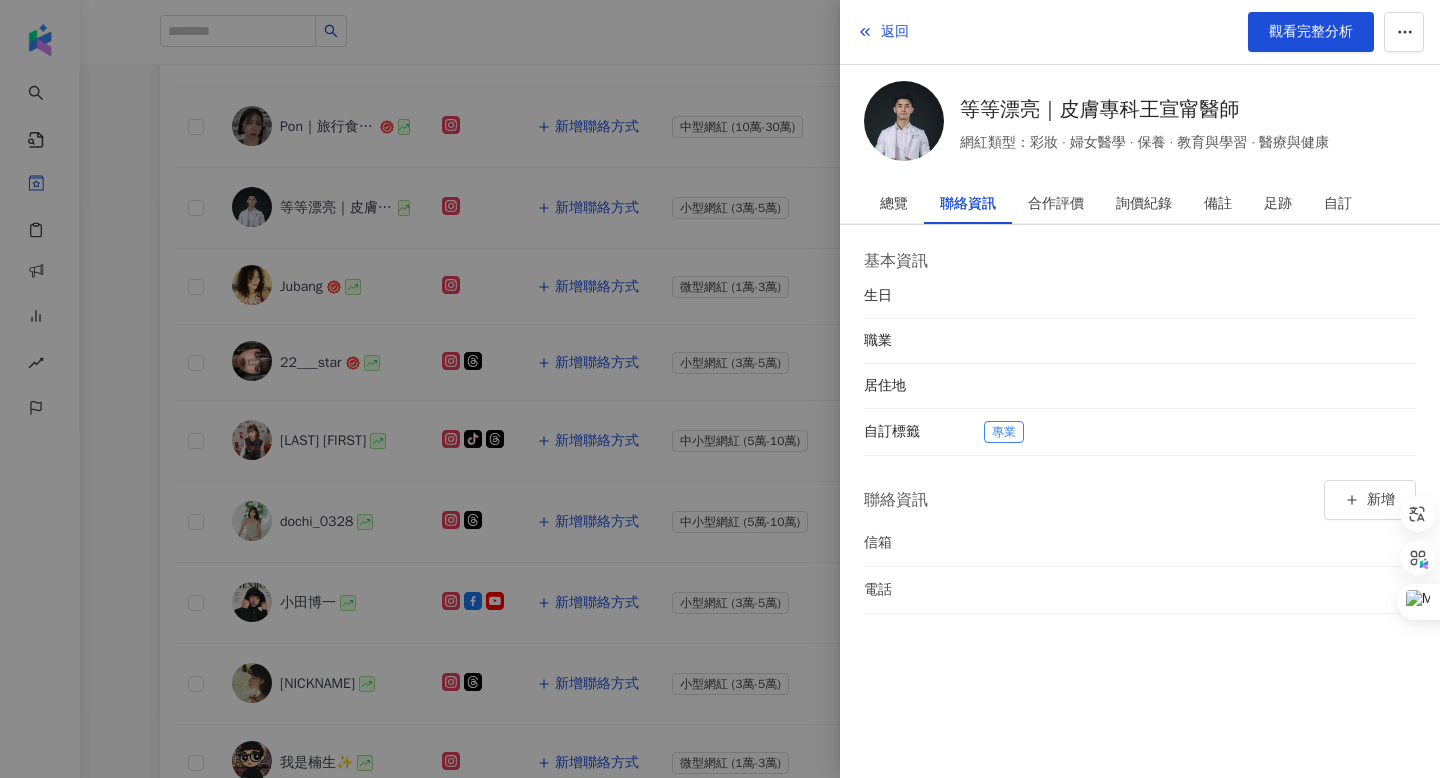 click at bounding box center [720, 389] 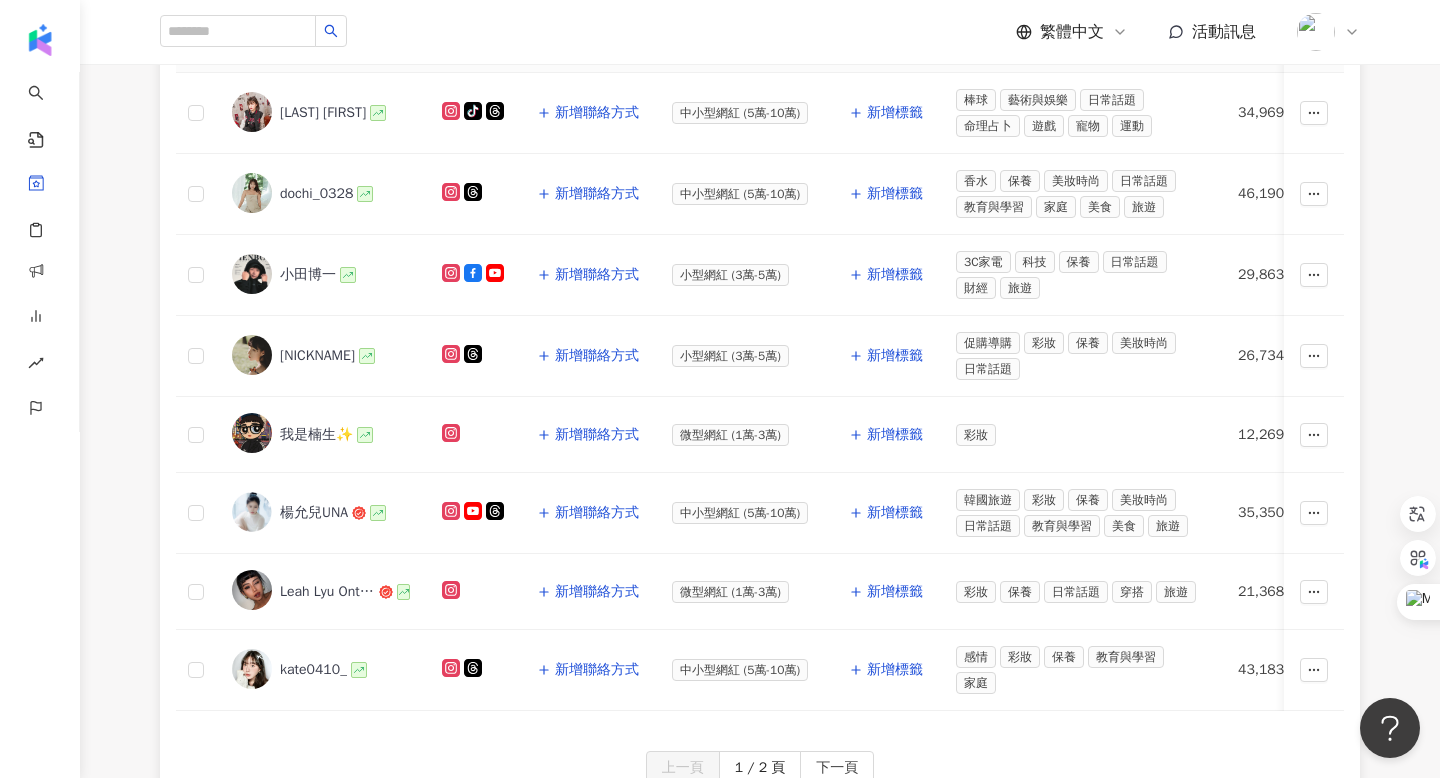 scroll, scrollTop: 673, scrollLeft: 0, axis: vertical 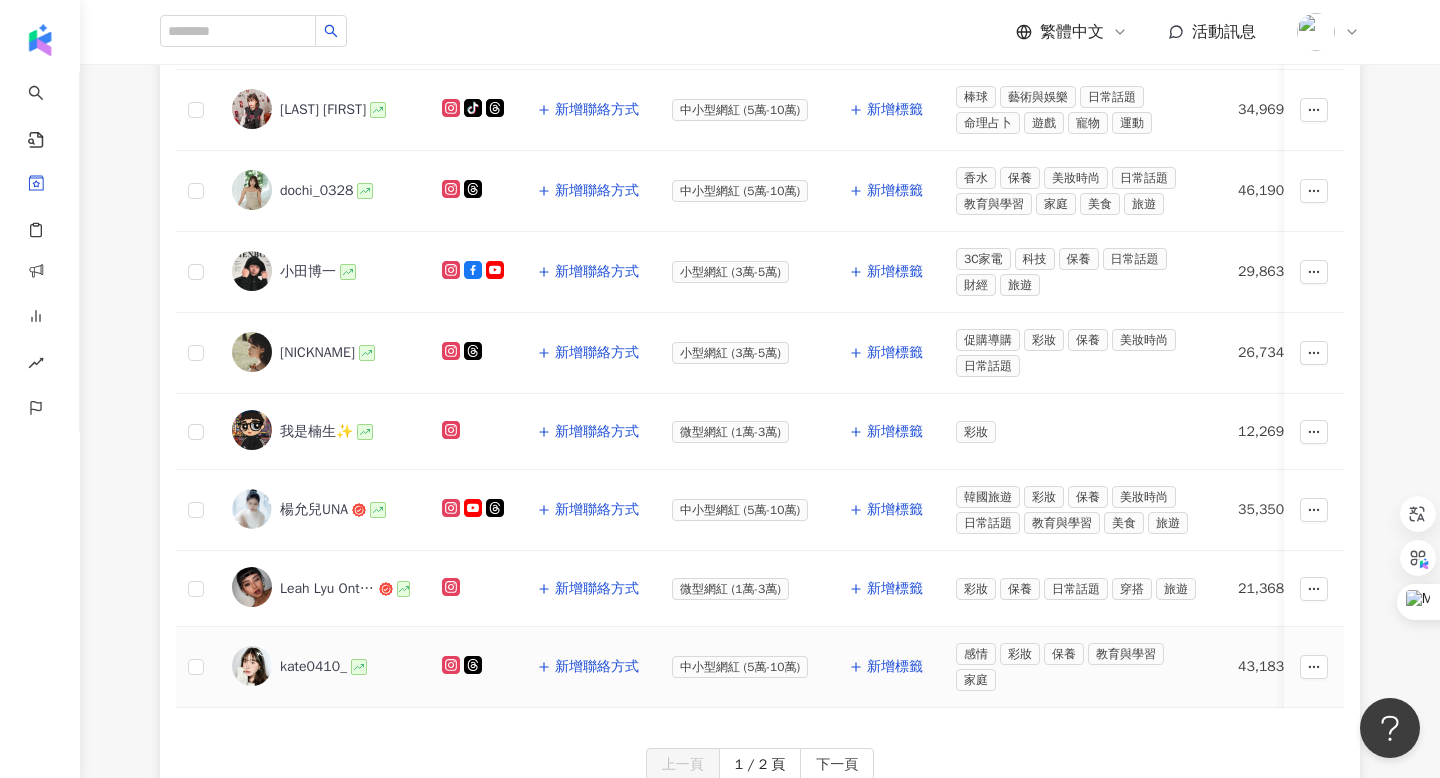 click on "kate0410_" at bounding box center [313, 667] 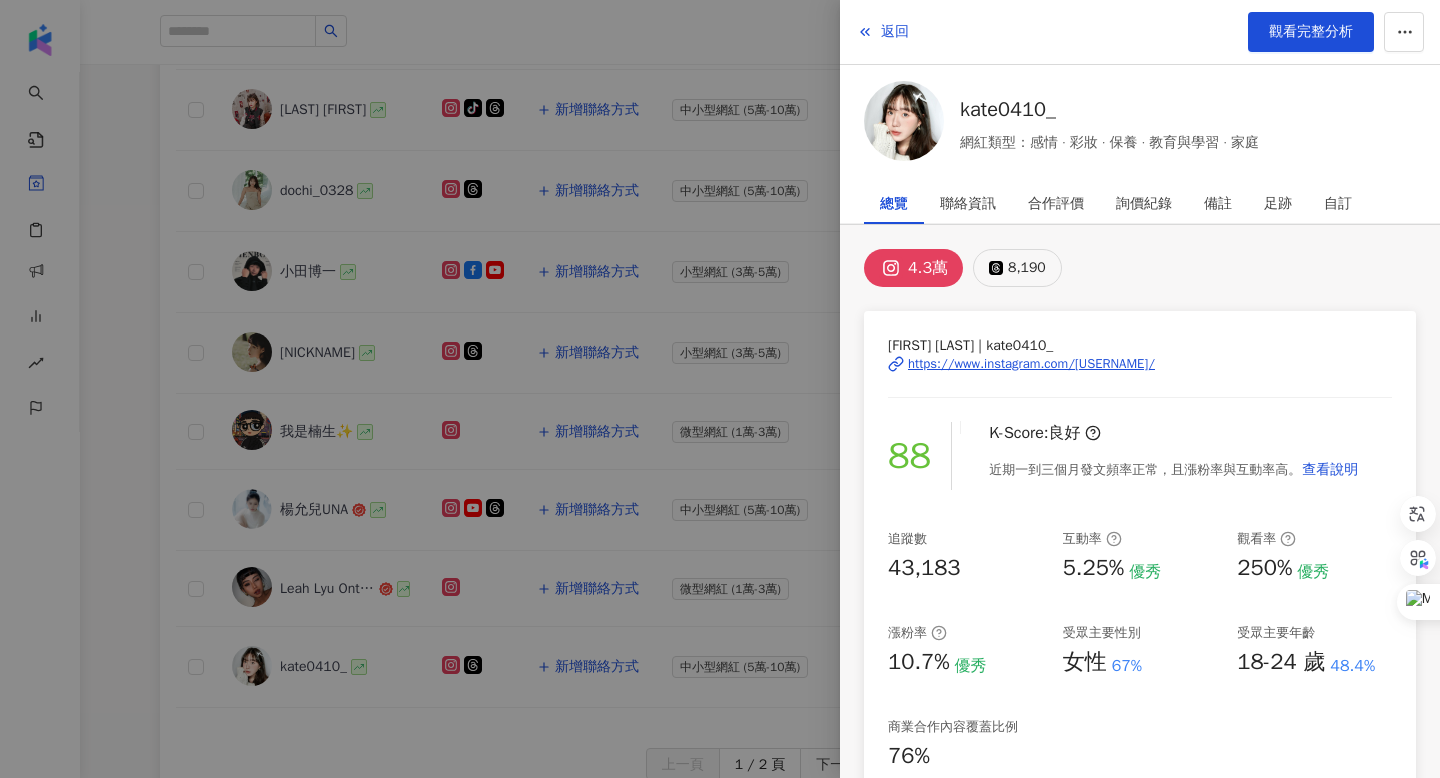 click on "8,190" at bounding box center (1027, 268) 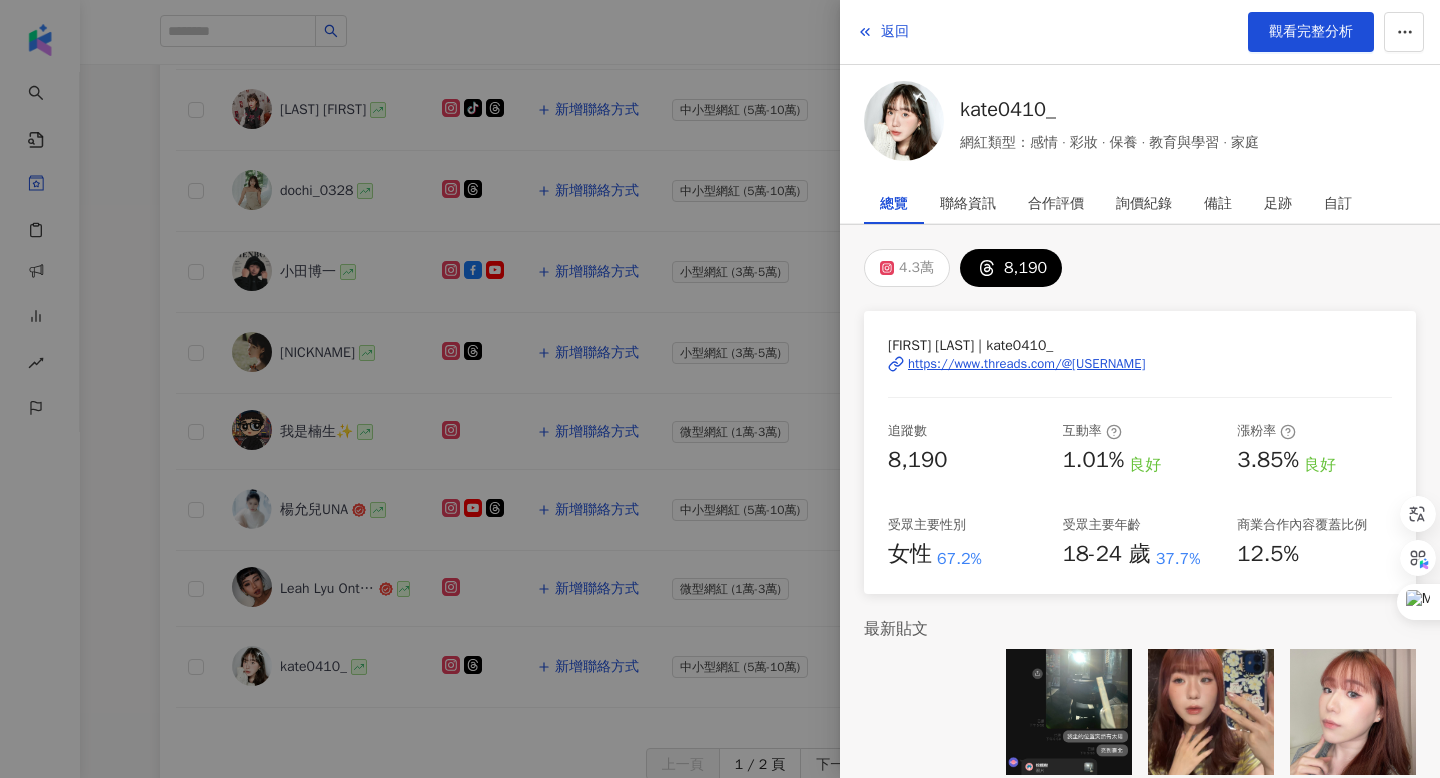 scroll, scrollTop: 20, scrollLeft: 0, axis: vertical 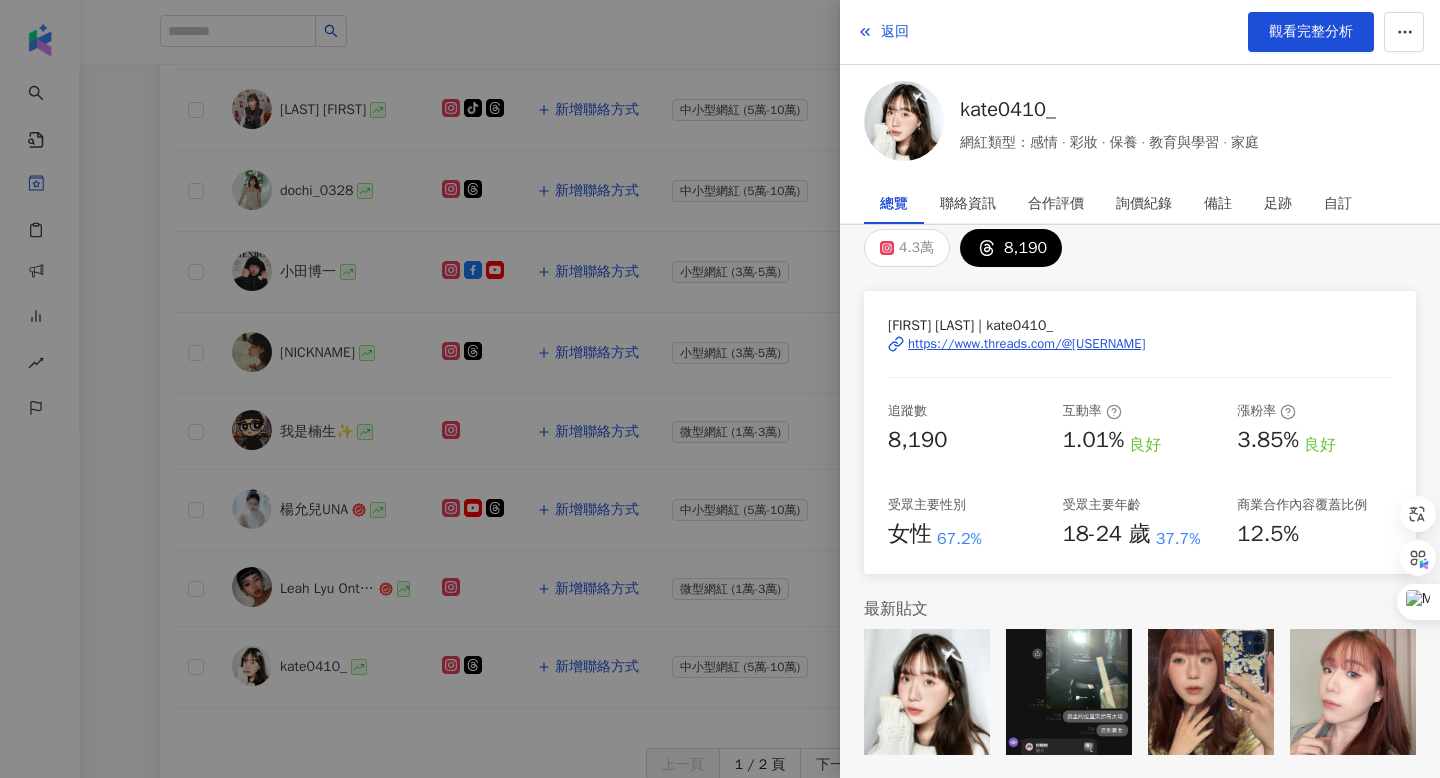 click on "總覽" at bounding box center [894, 204] 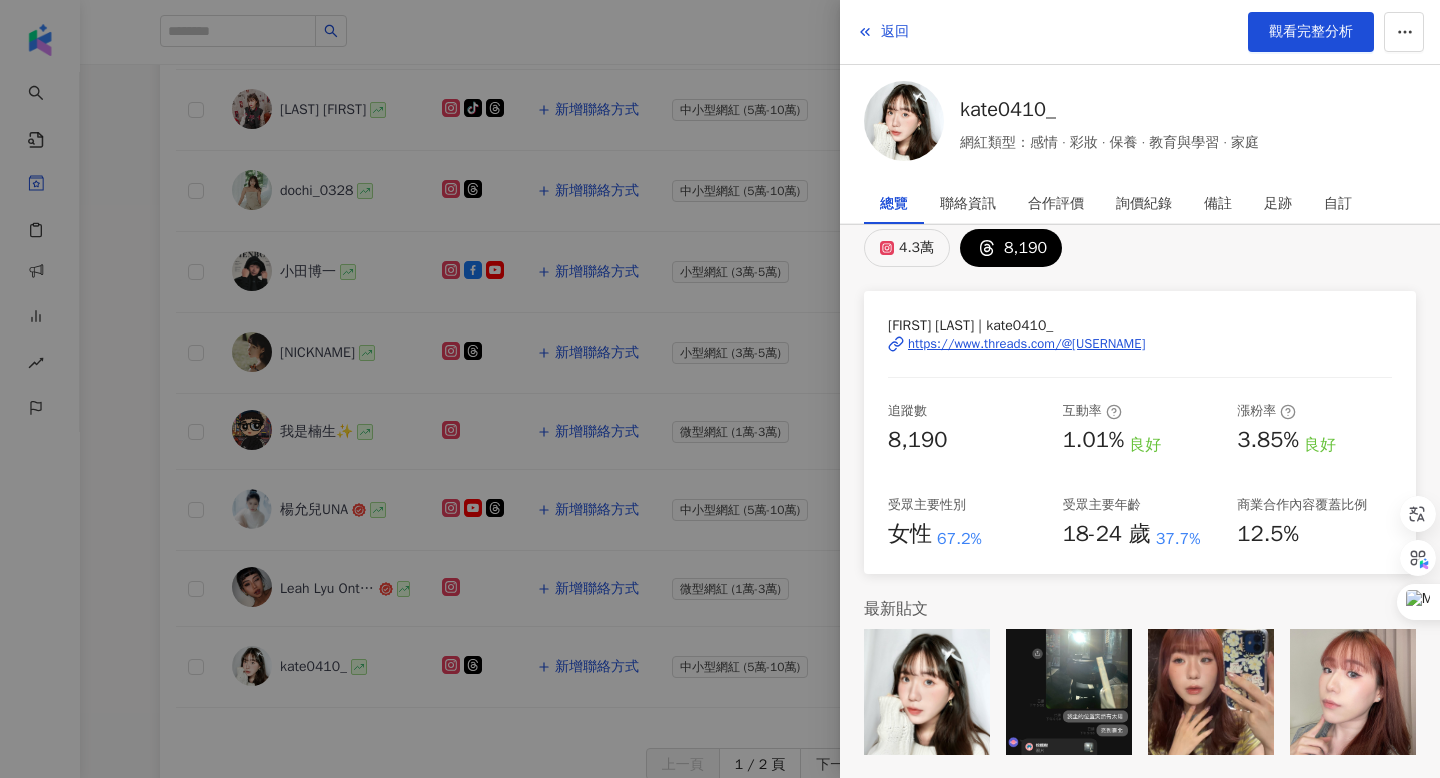 click on "4.3萬" at bounding box center (916, 248) 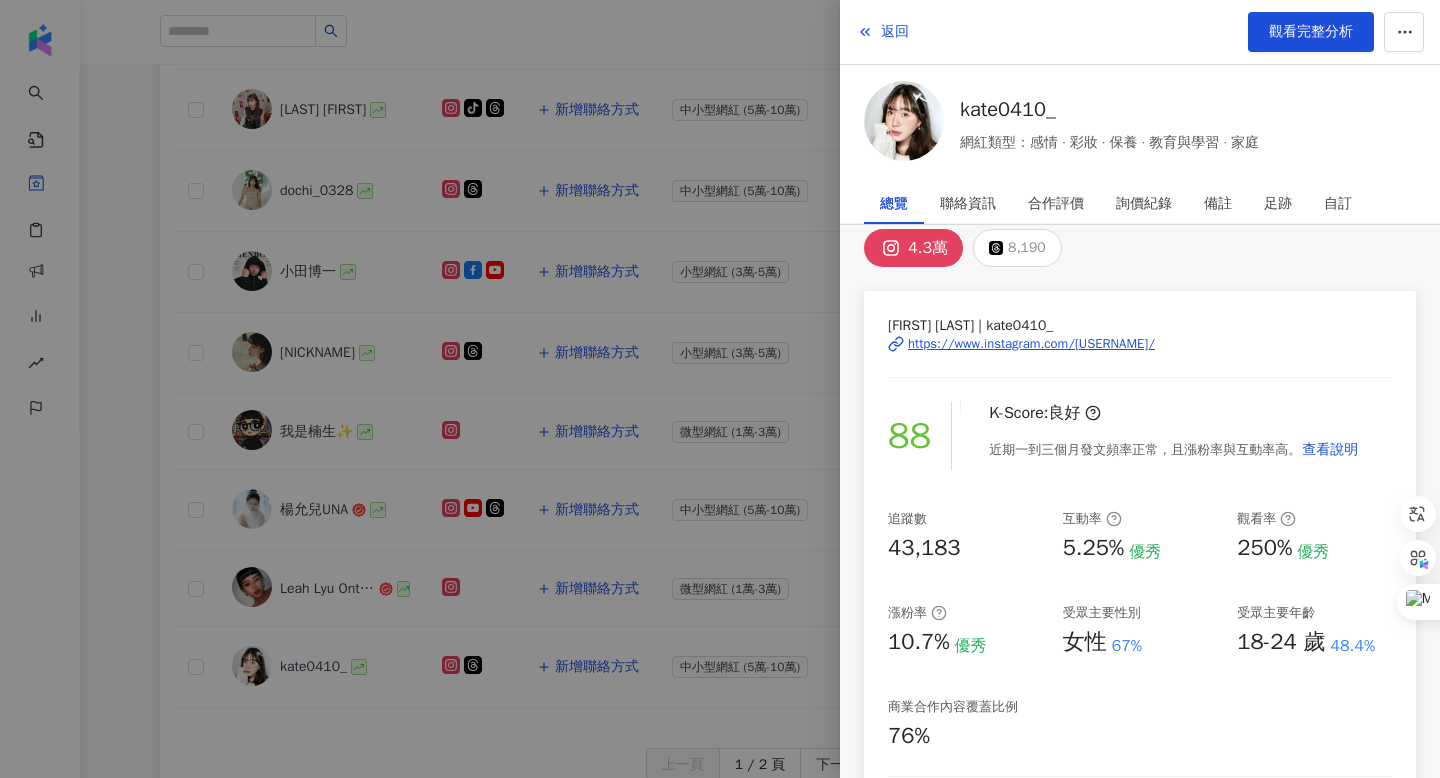 click at bounding box center (720, 389) 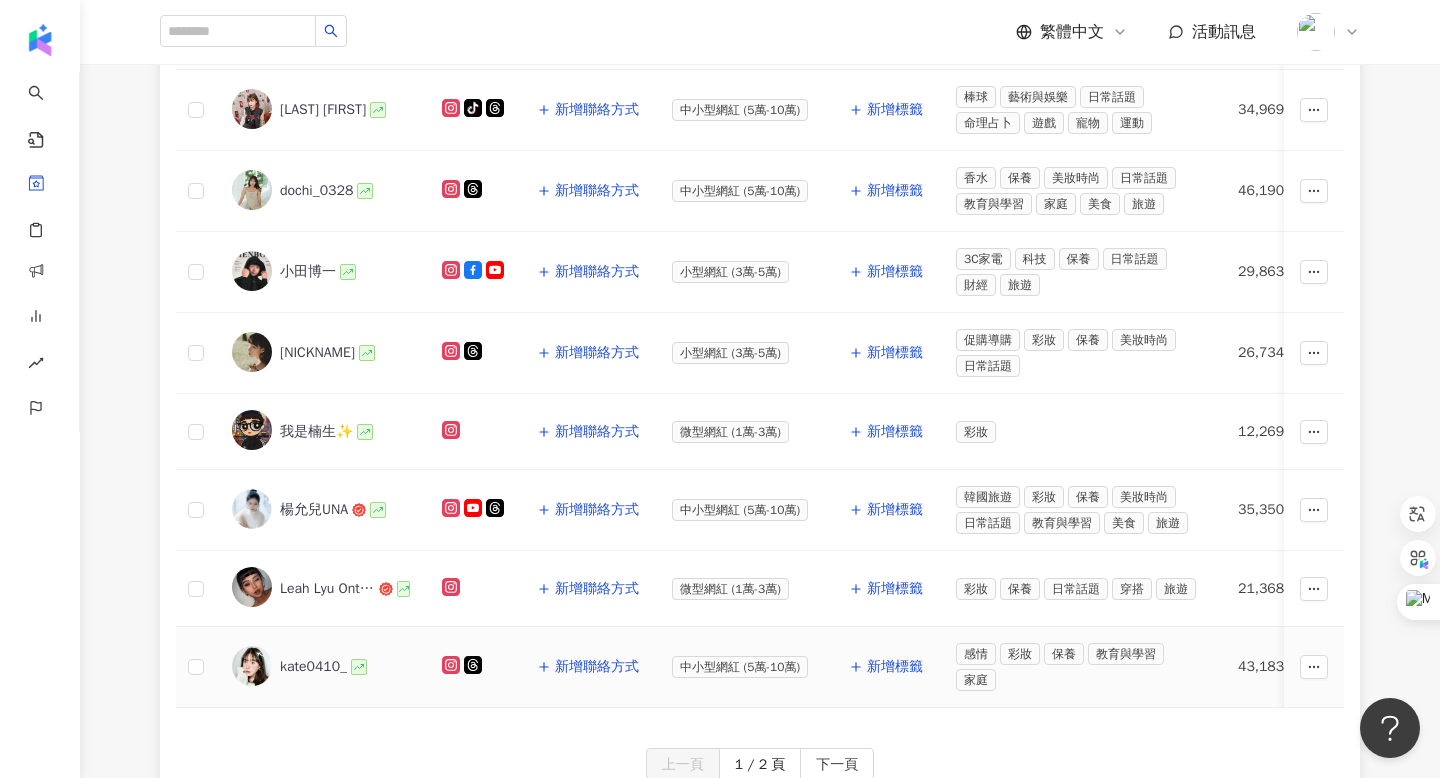 click on "kate0410_" at bounding box center [313, 667] 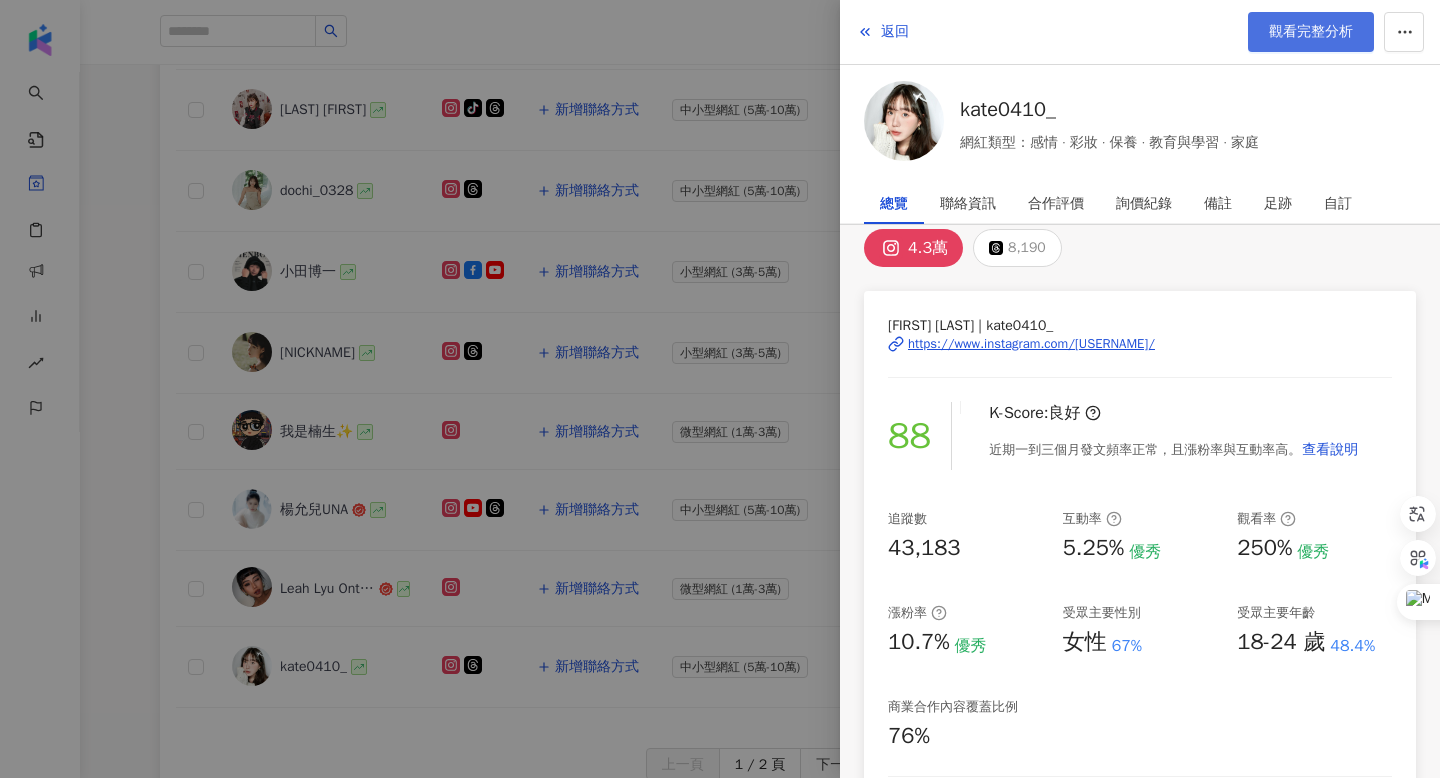 click on "觀看完整分析" at bounding box center (1311, 32) 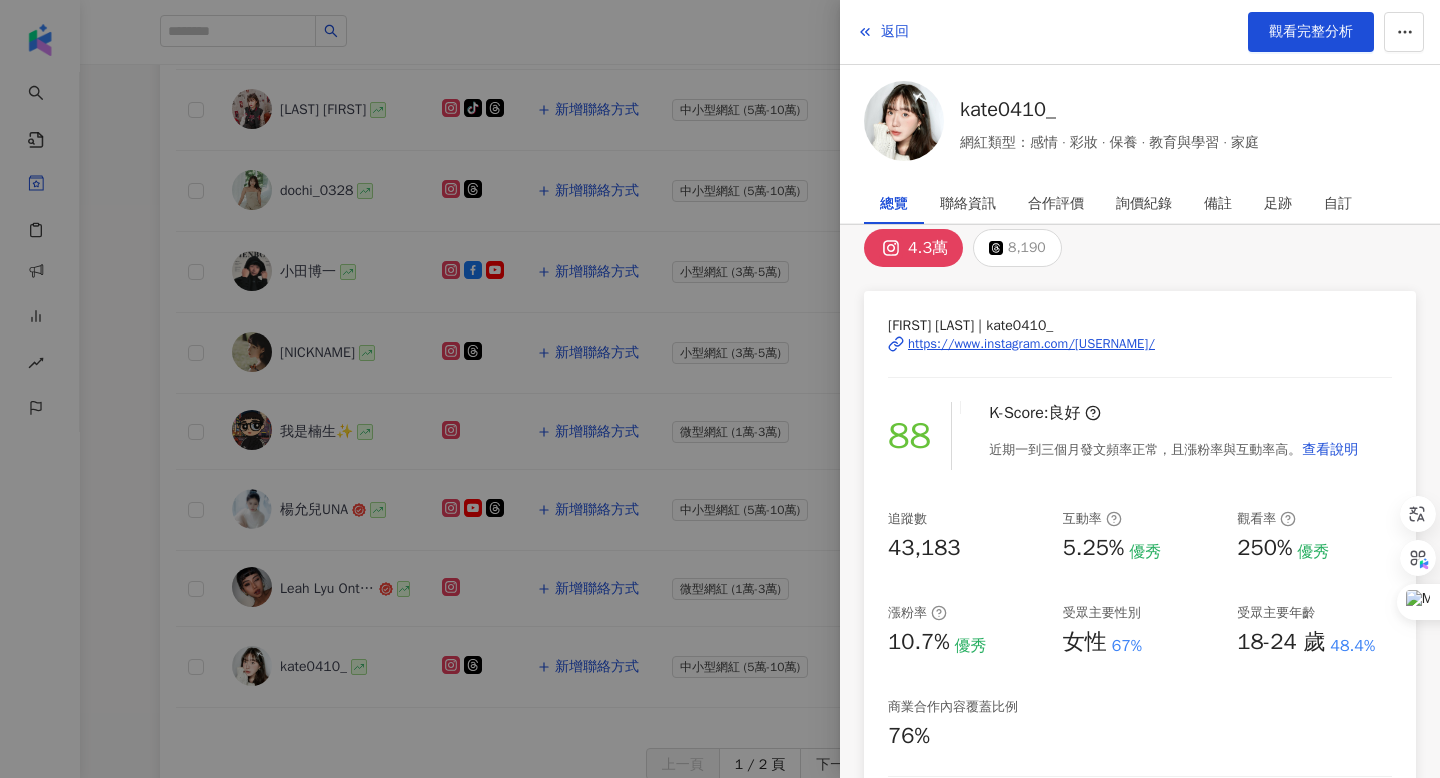 click at bounding box center [720, 389] 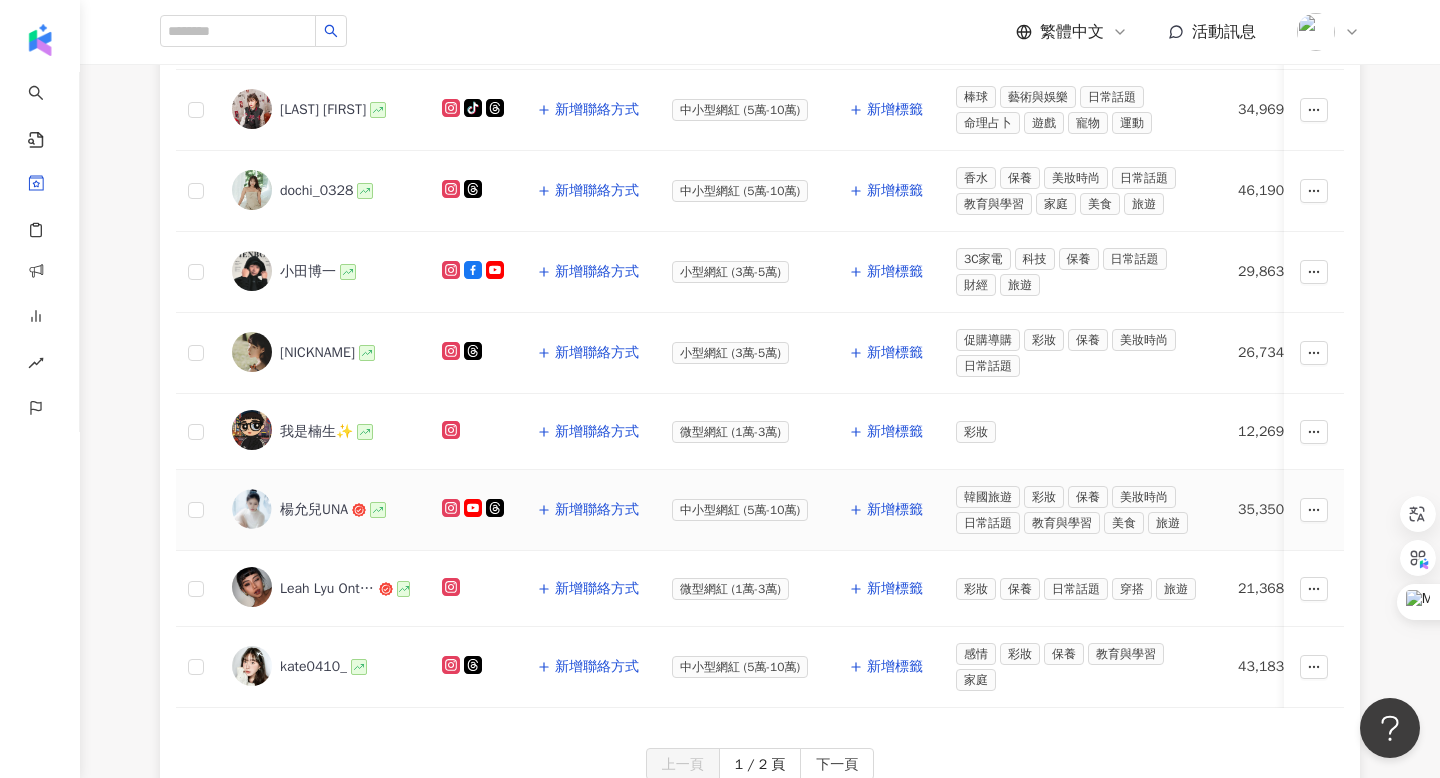 click on "楊允兒UNA" at bounding box center [314, 510] 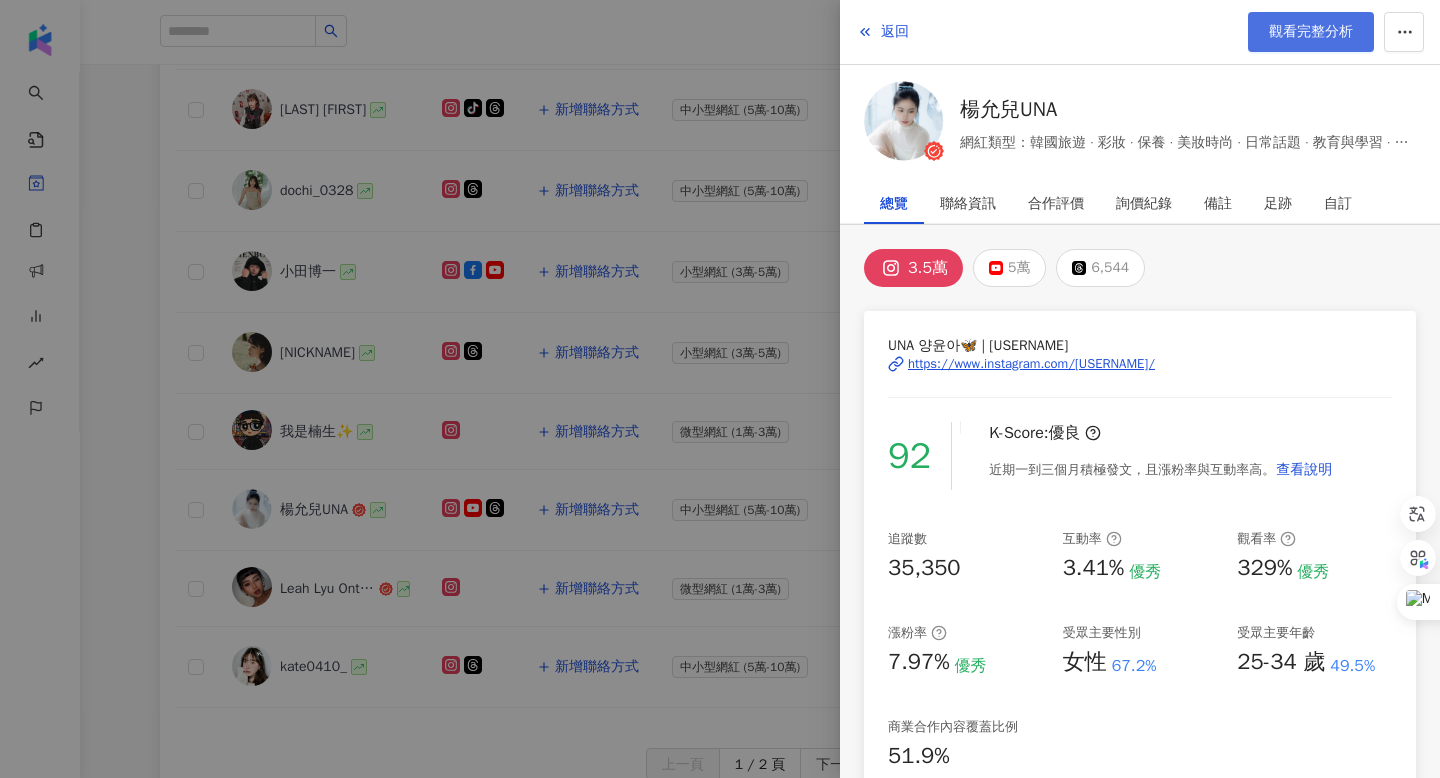 click on "觀看完整分析" at bounding box center [1311, 32] 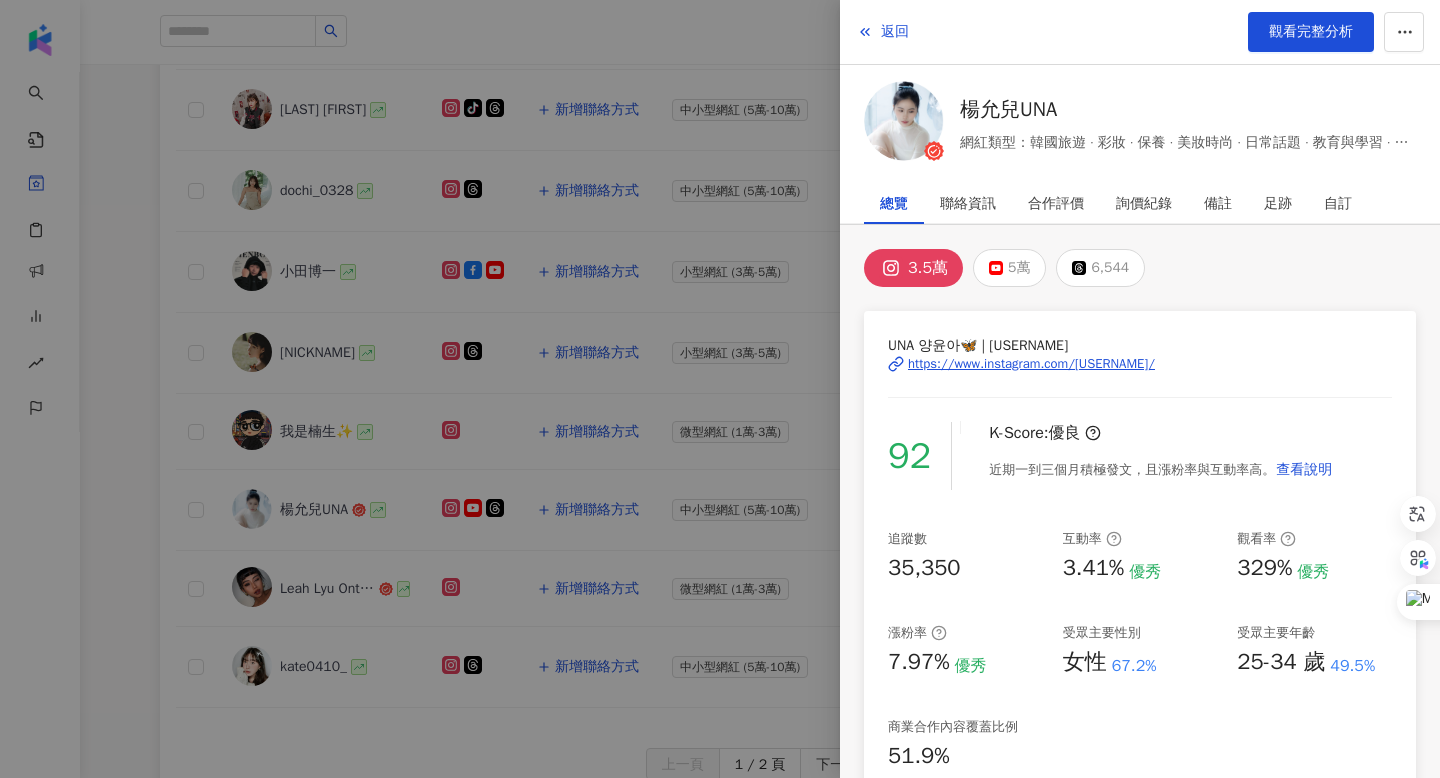 click at bounding box center (720, 389) 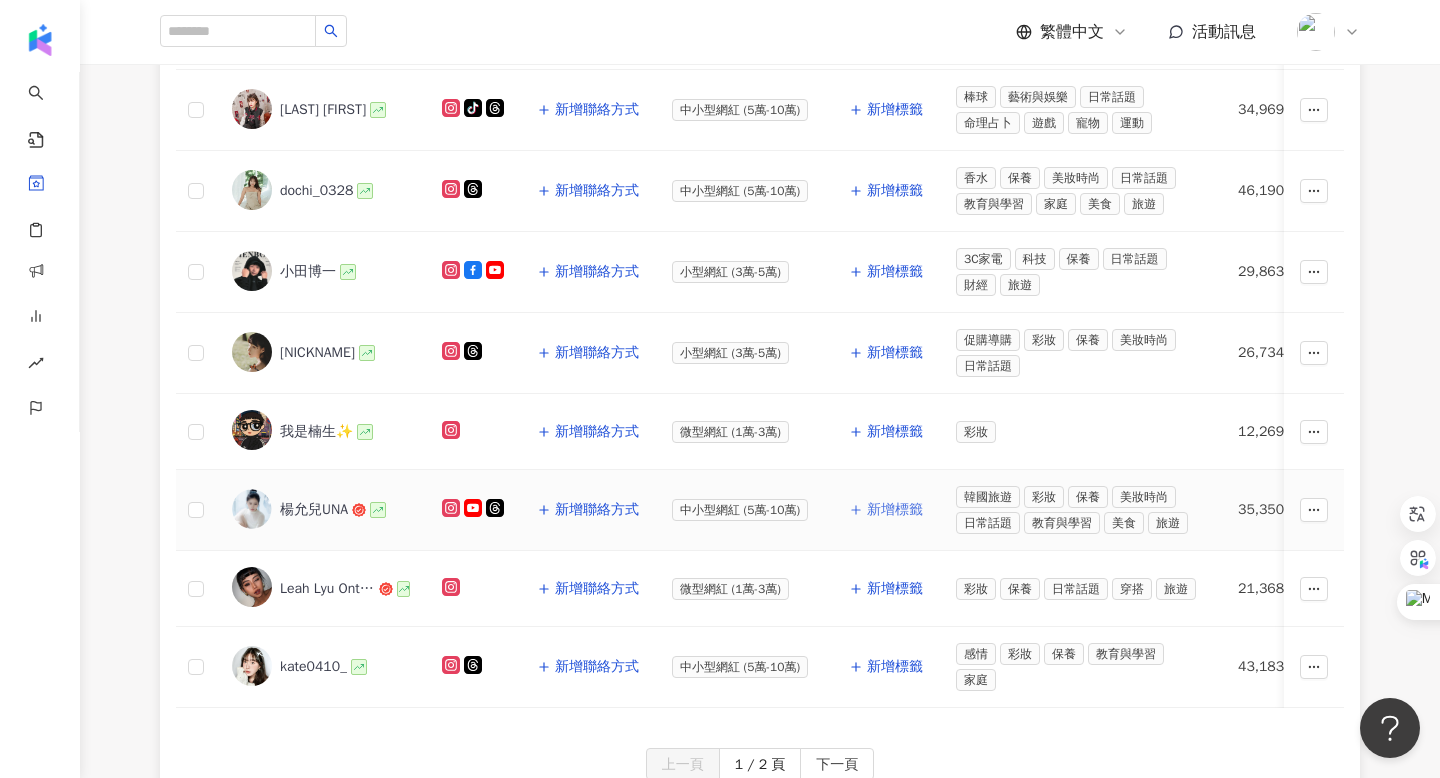 click on "新增標籤" at bounding box center [895, 510] 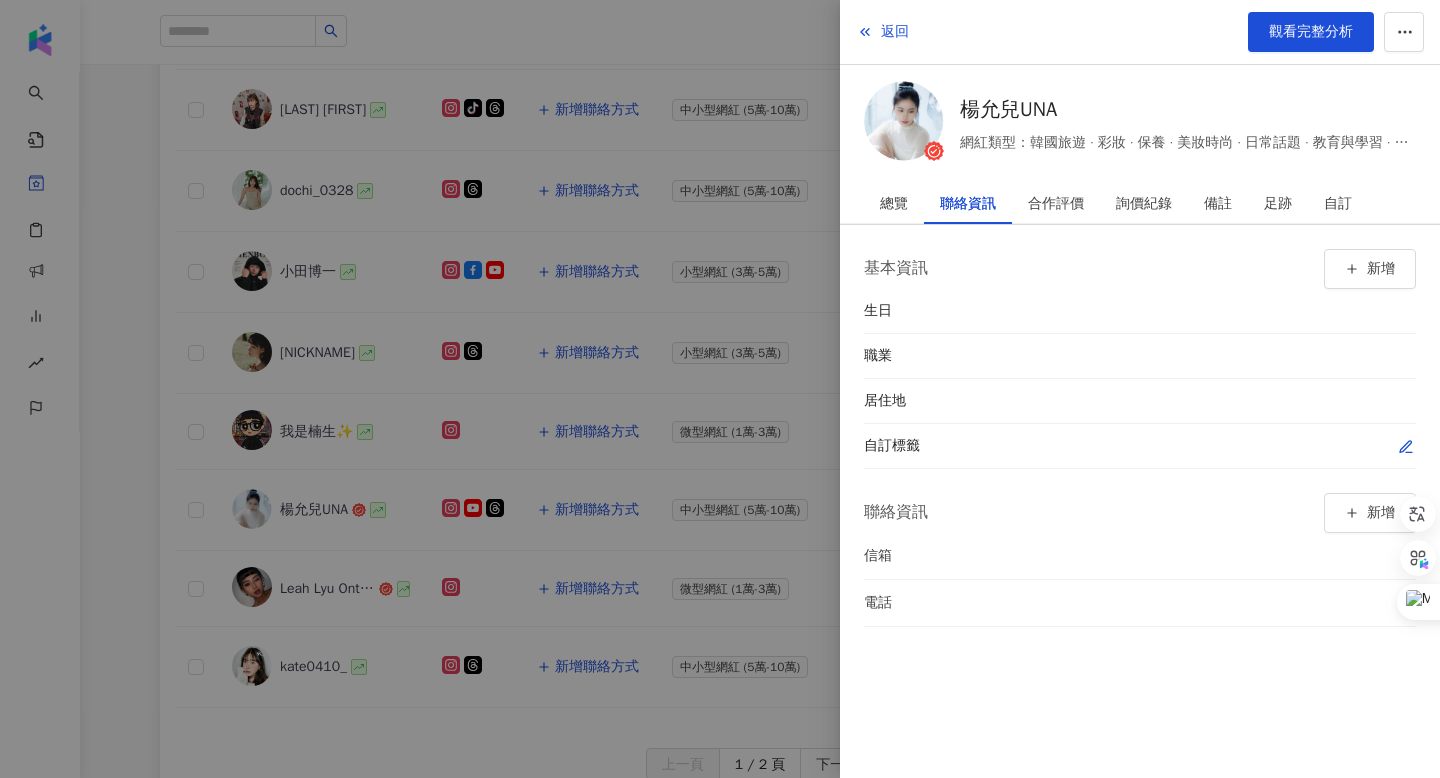 click on "自訂標籤" at bounding box center [1140, 446] 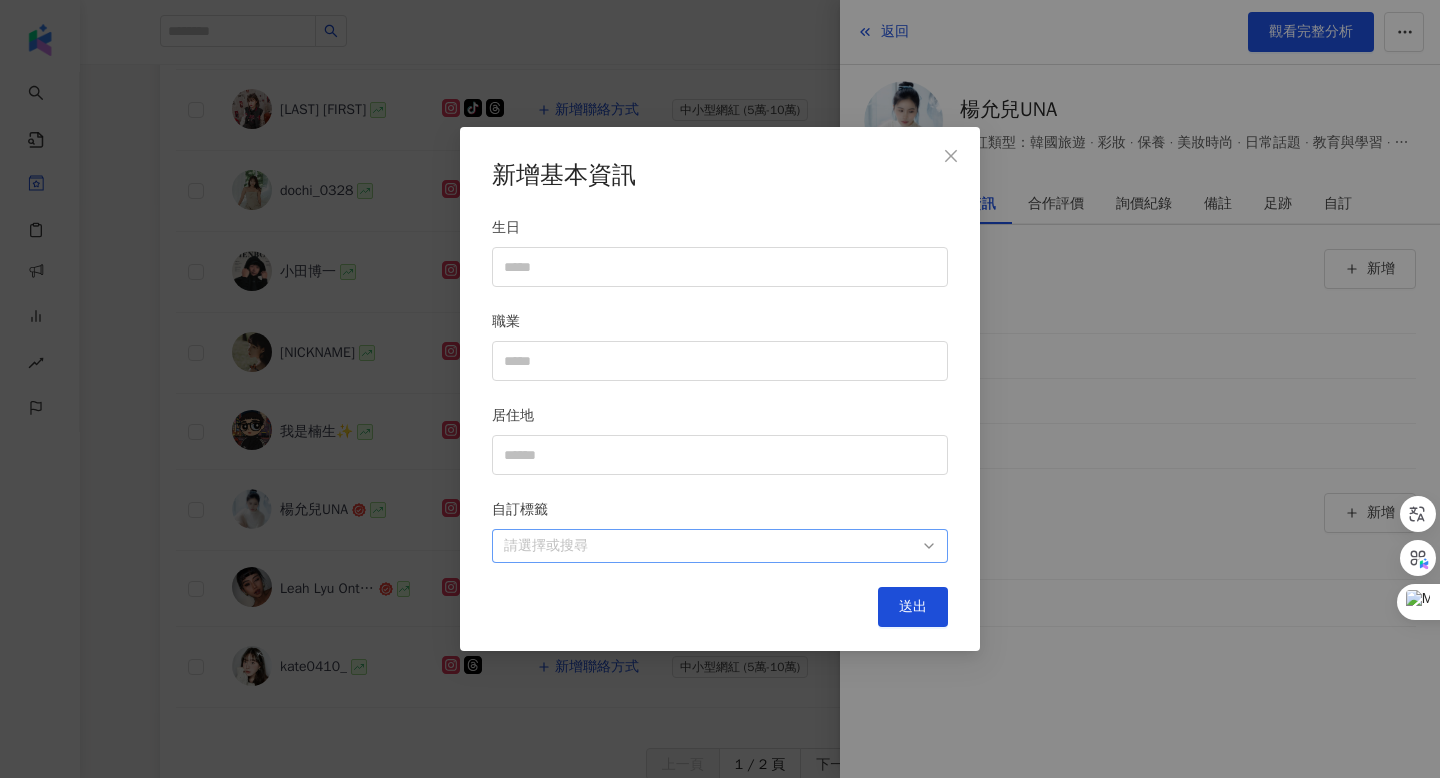 click at bounding box center [709, 545] 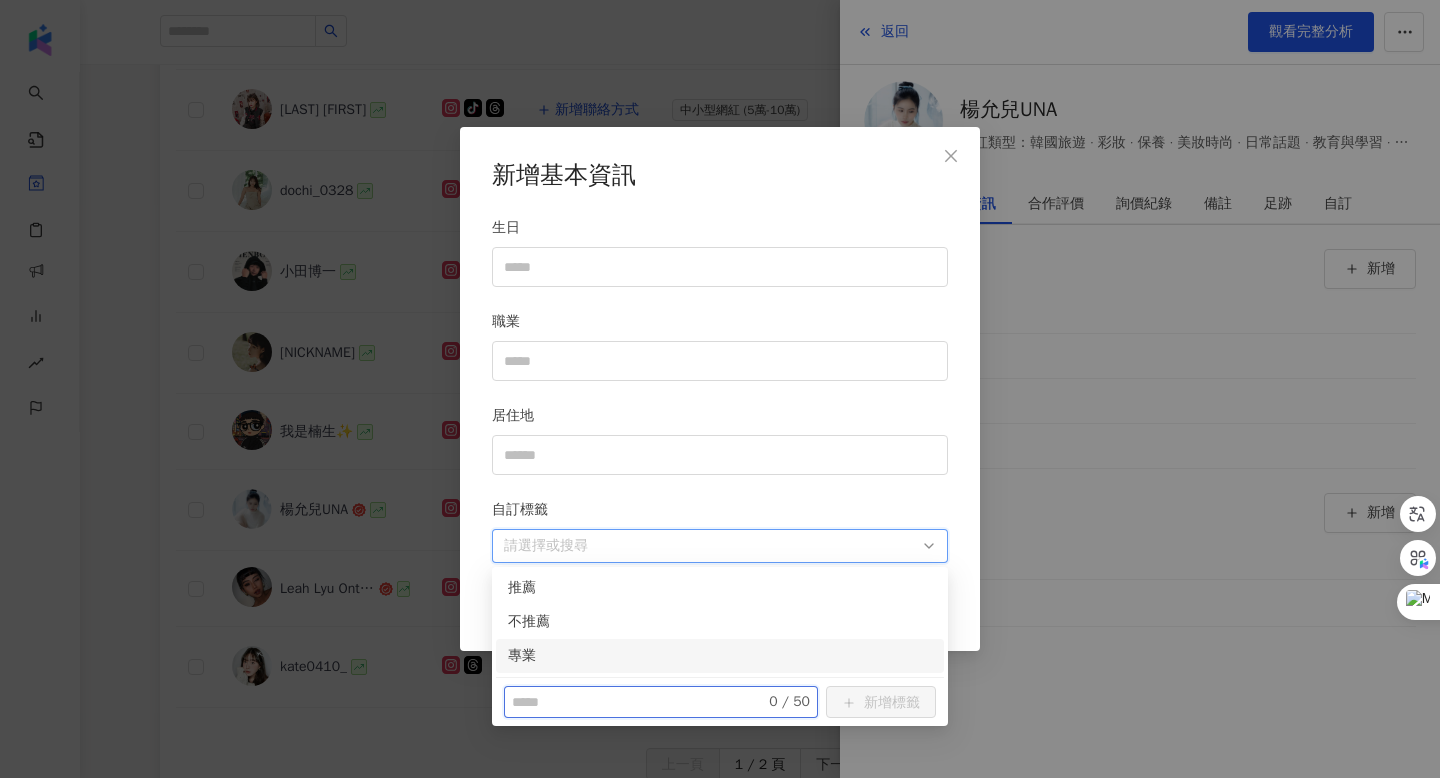 click at bounding box center [626, 702] 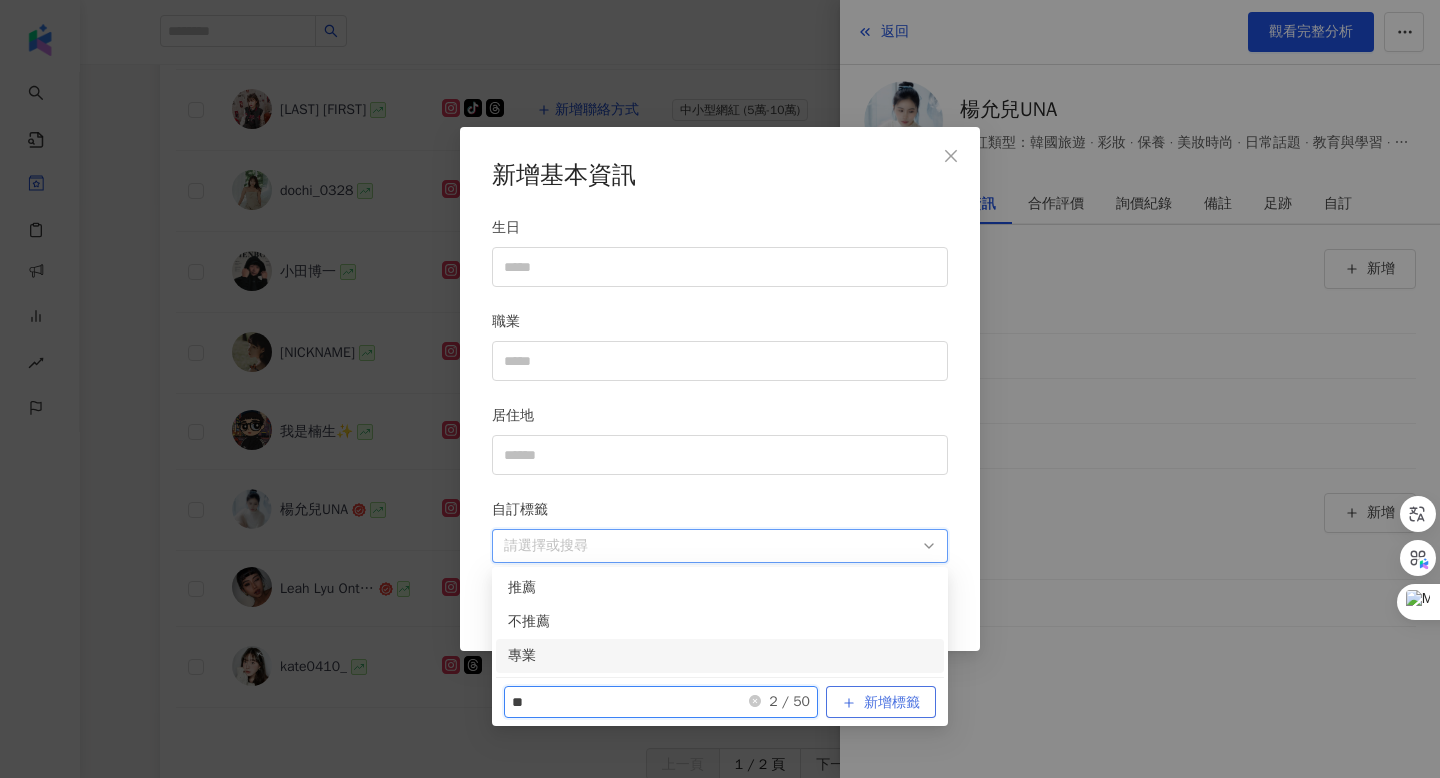 type on "**" 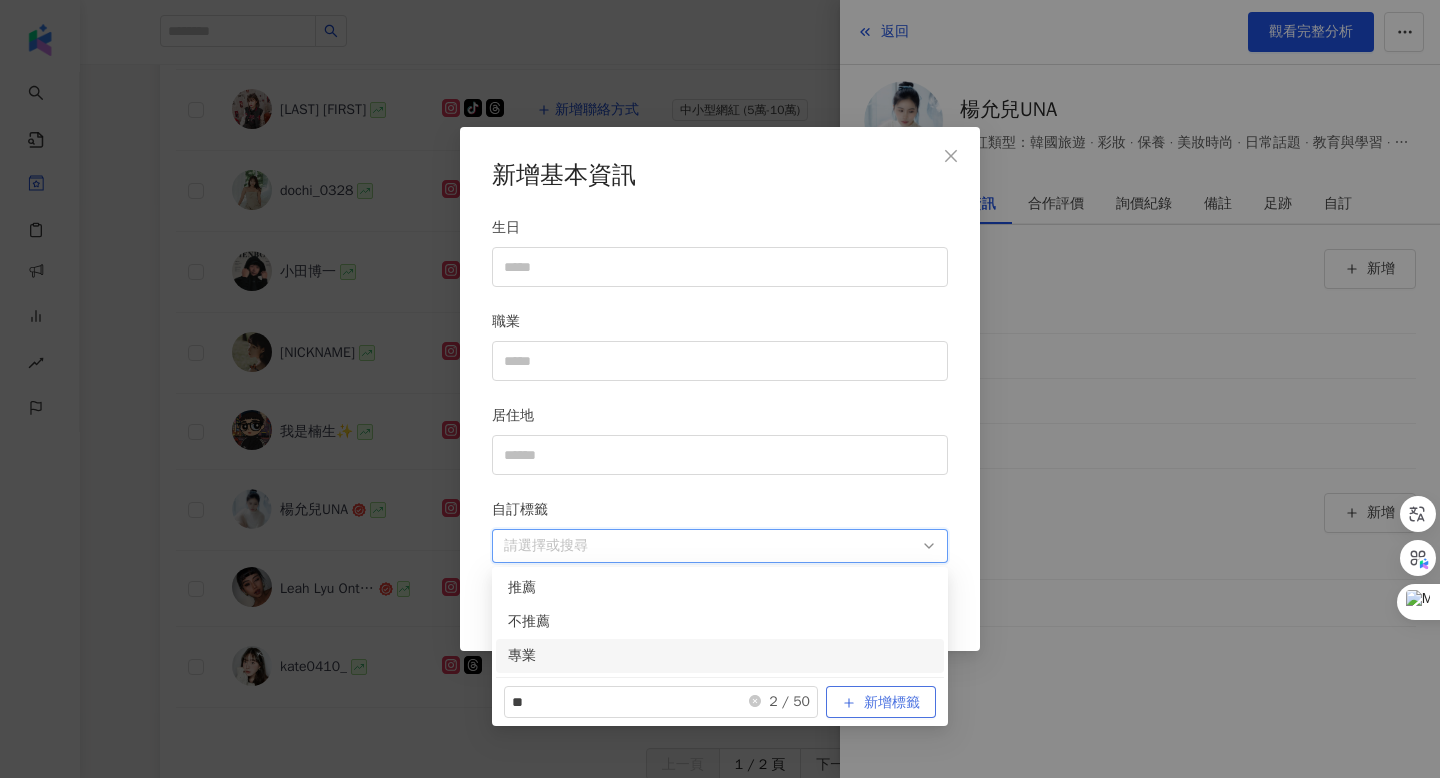click on "新增標籤" at bounding box center [892, 703] 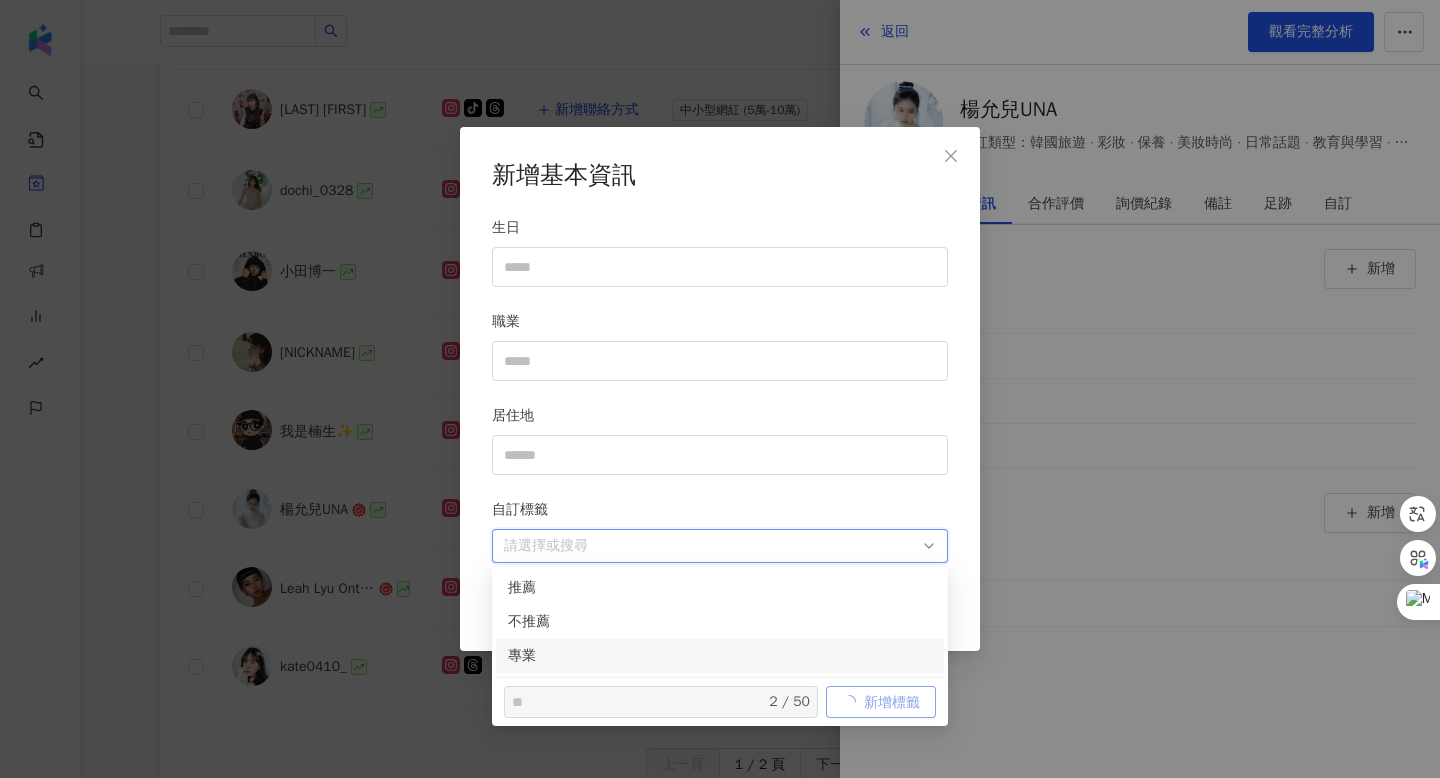 type 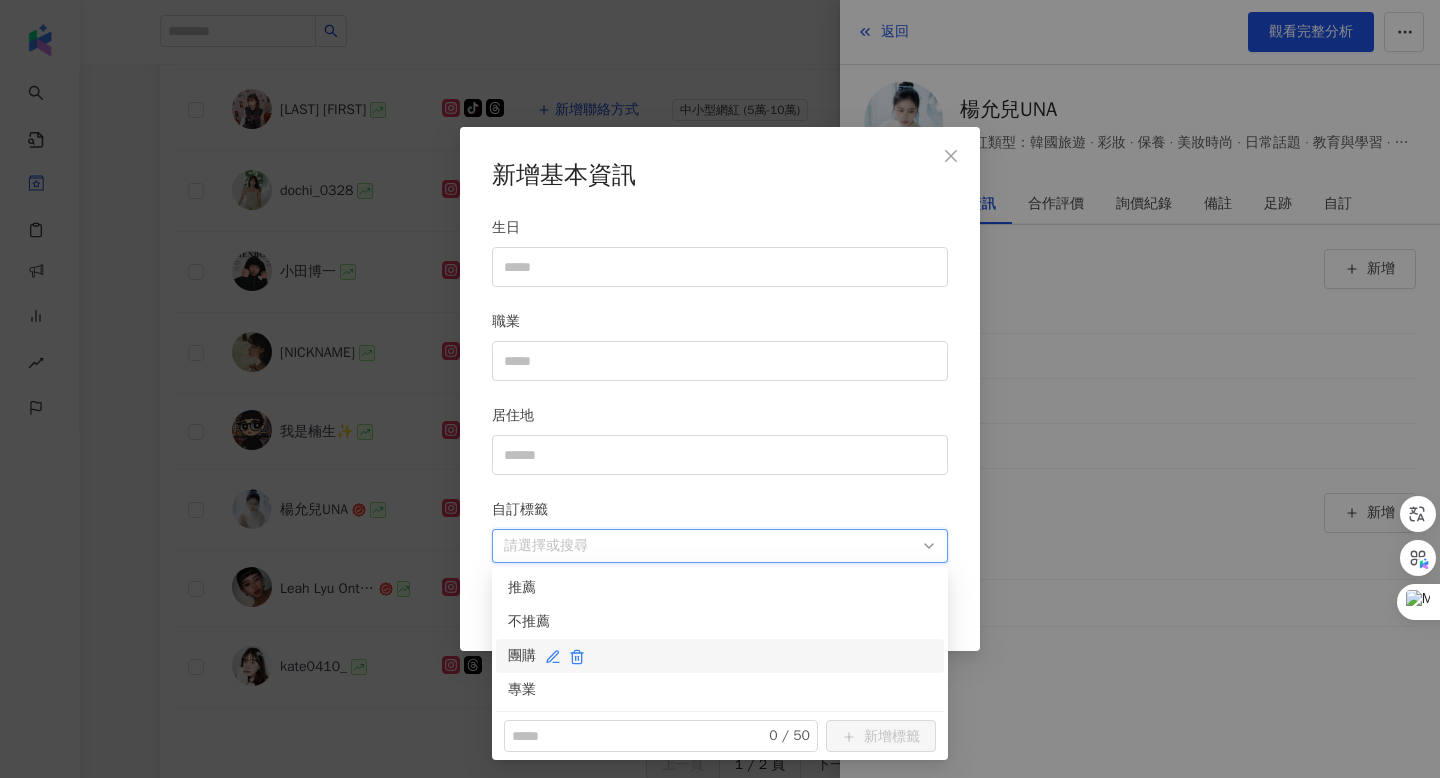 click on "團購" at bounding box center (720, 656) 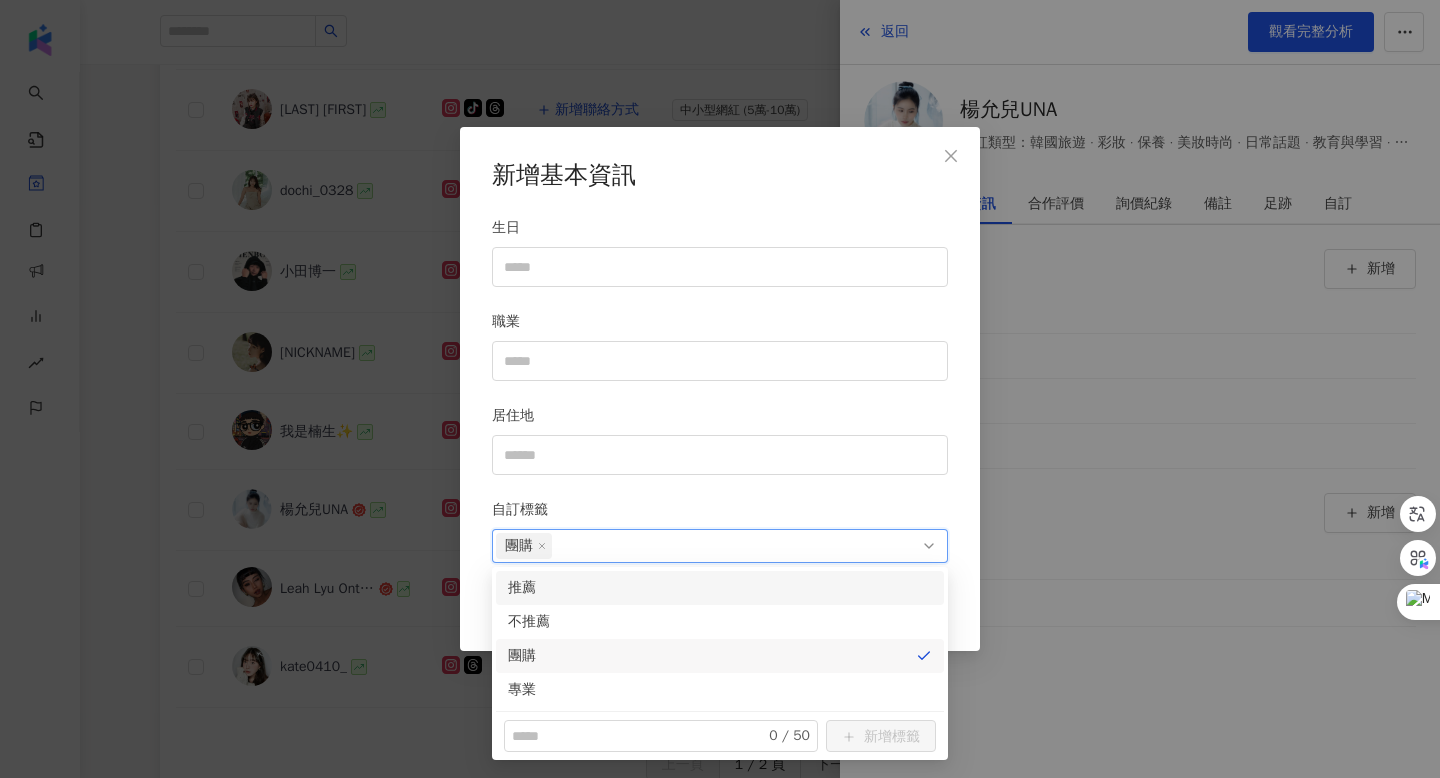 click on "自訂標籤" at bounding box center [720, 514] 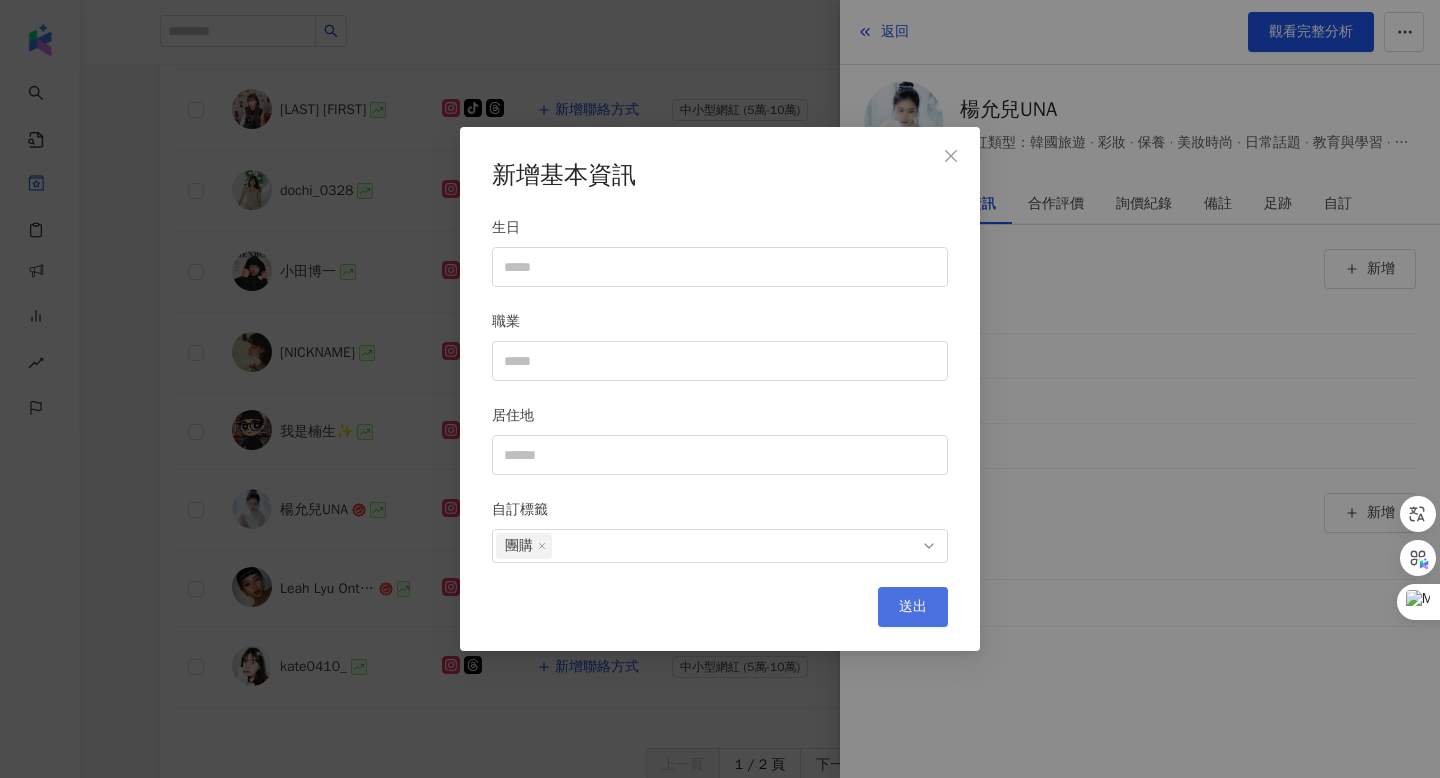 click on "送出" at bounding box center (913, 607) 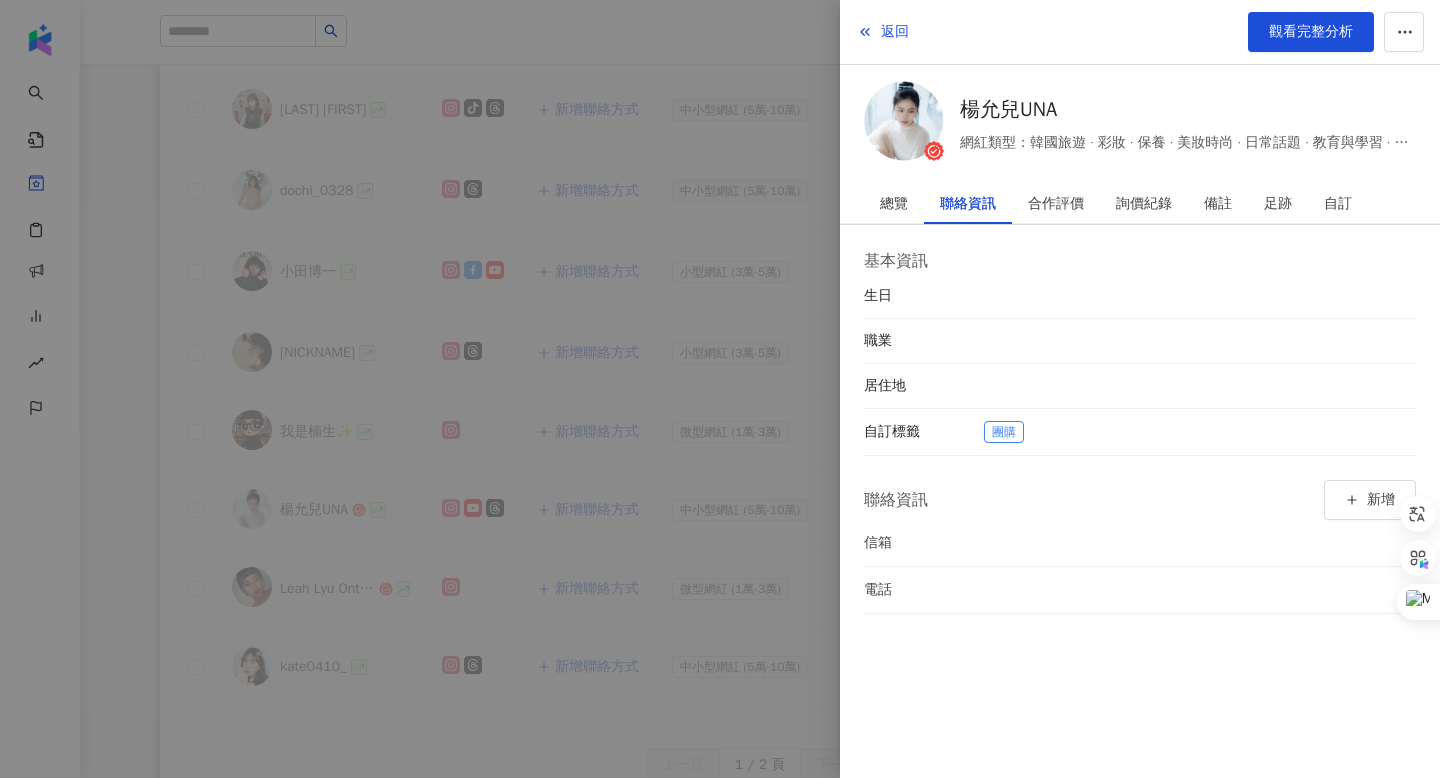 click at bounding box center (720, 389) 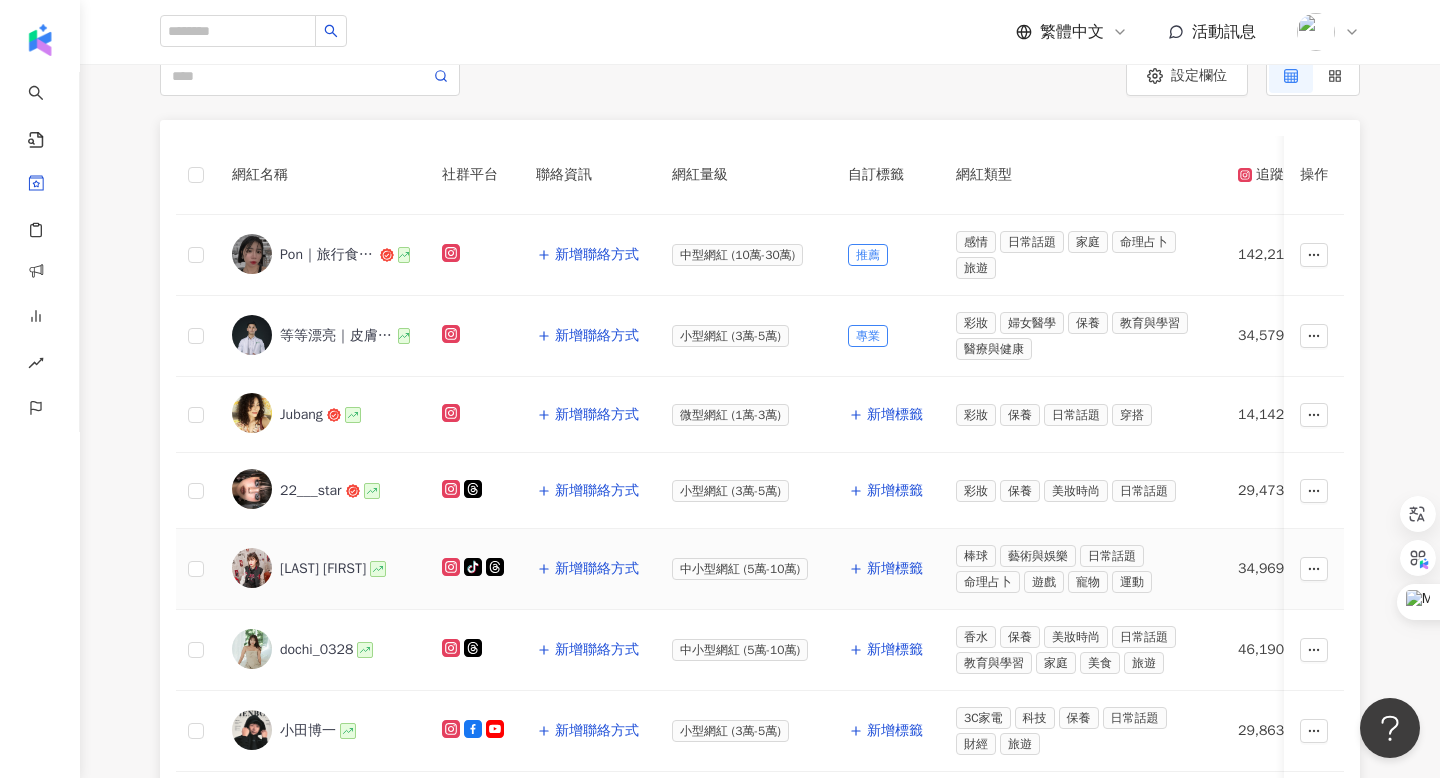 scroll, scrollTop: 376, scrollLeft: 0, axis: vertical 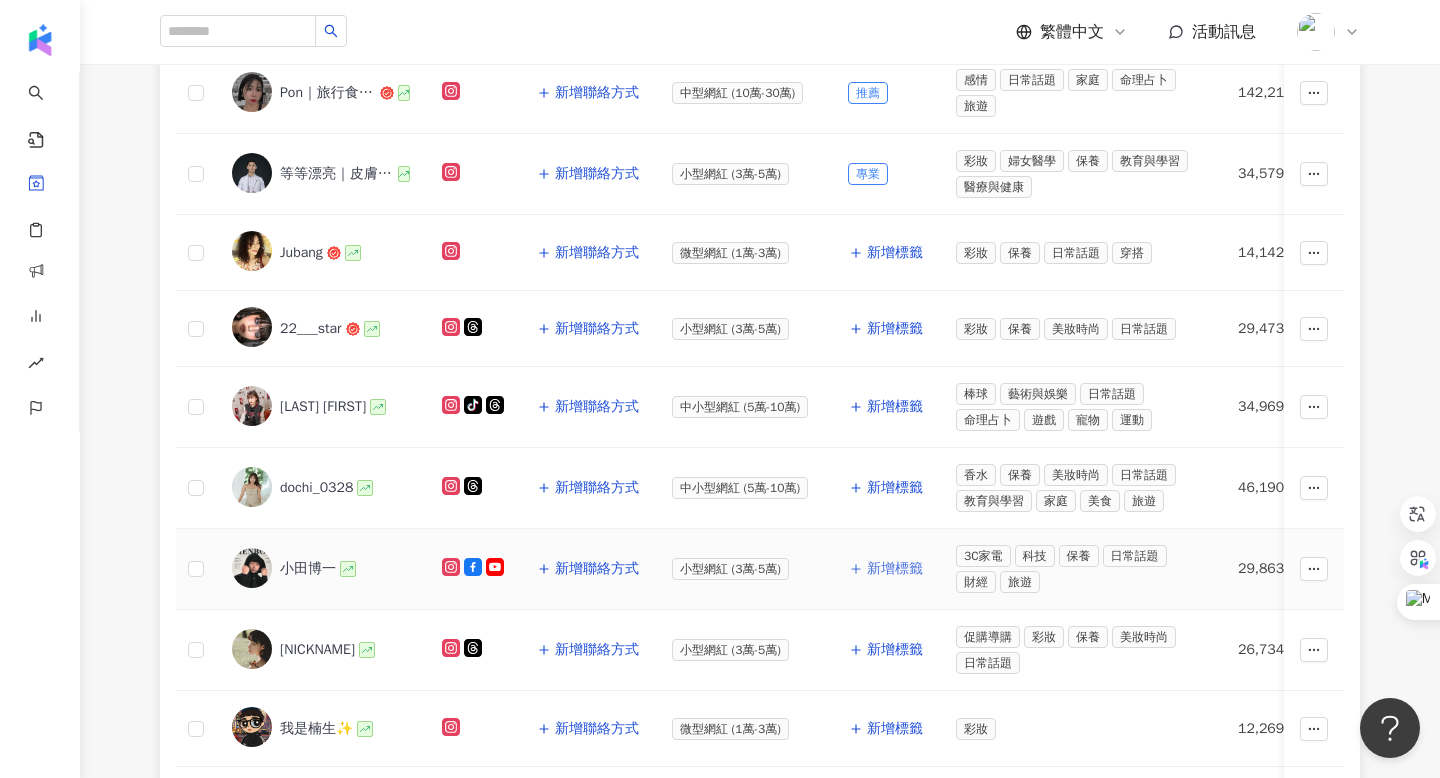click on "新增標籤" at bounding box center [886, 569] 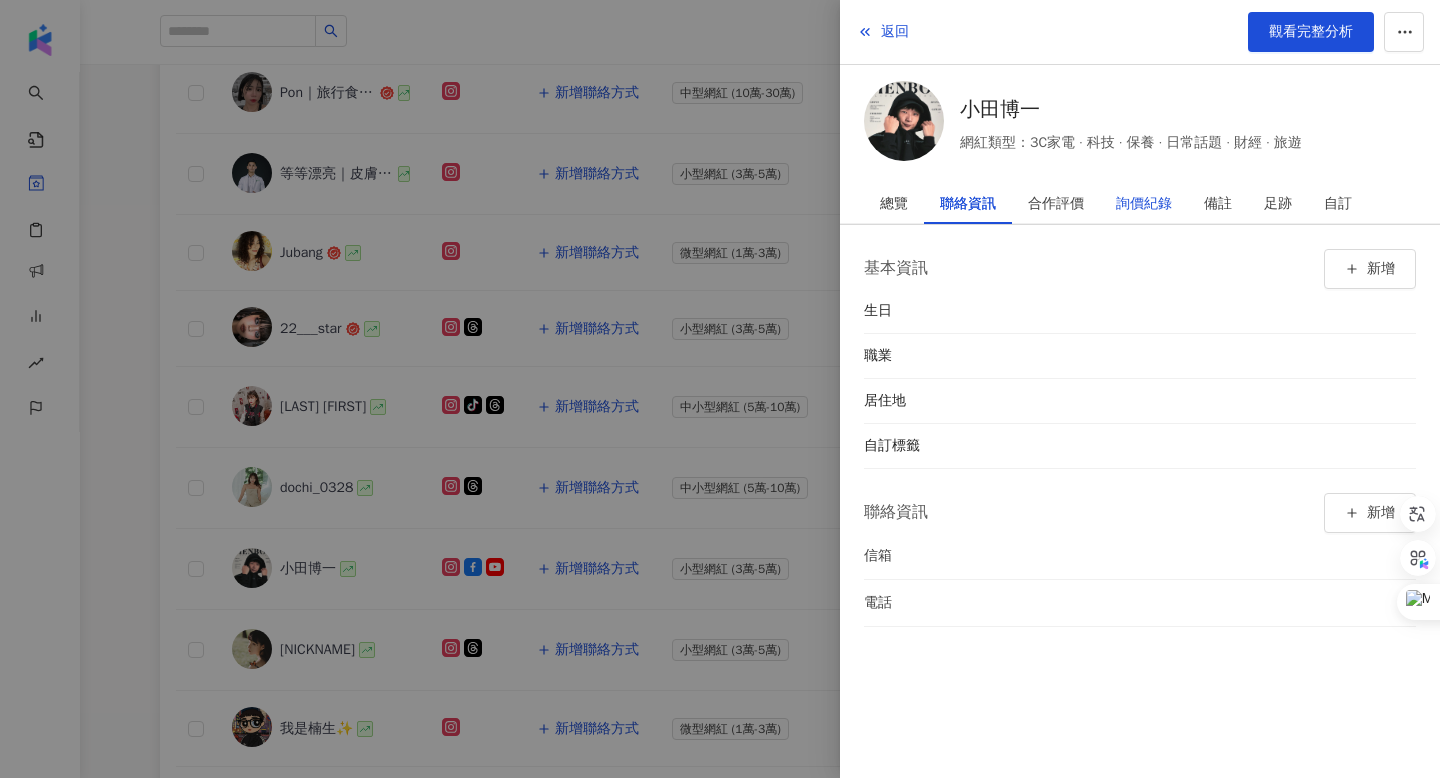 click on "詢價紀錄" at bounding box center (1144, 204) 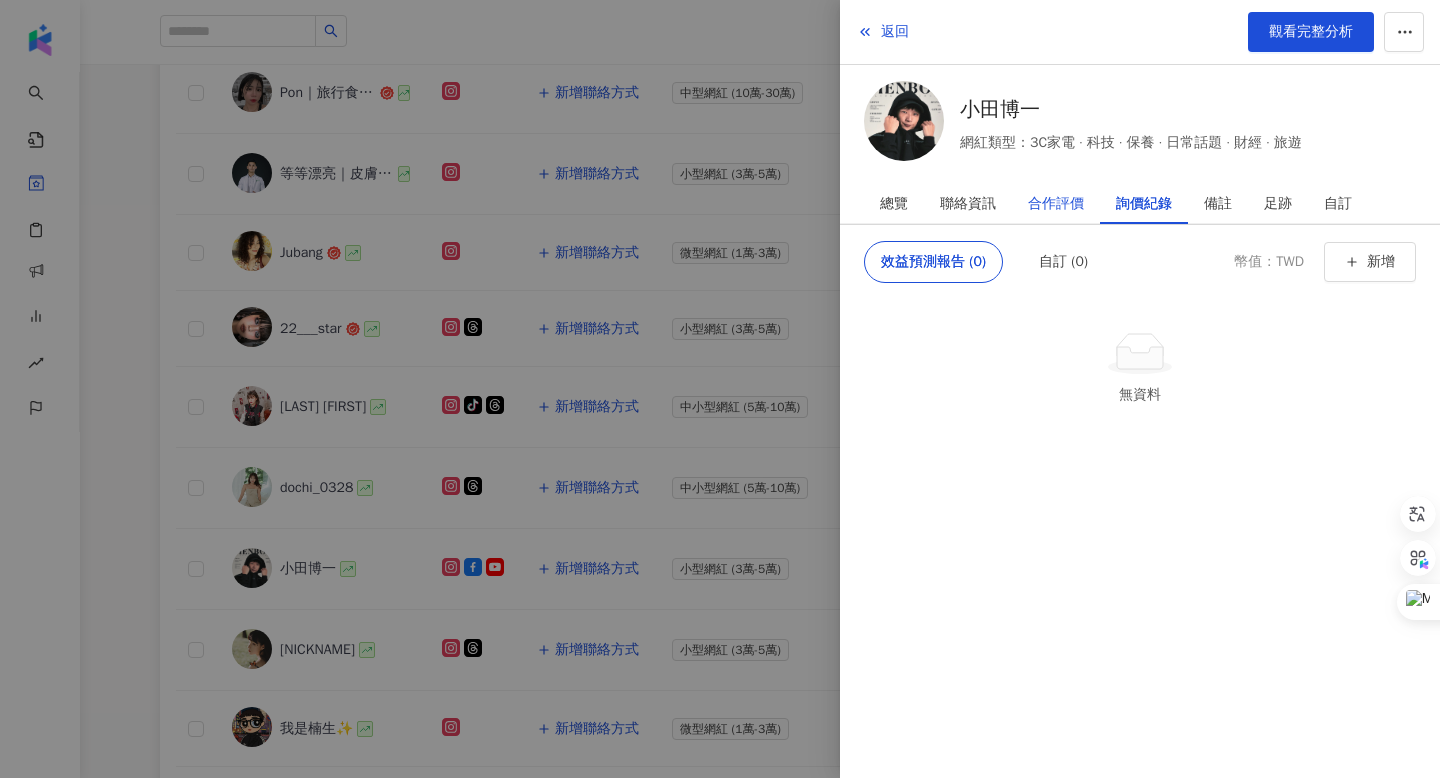 click on "合作評價" at bounding box center [1056, 204] 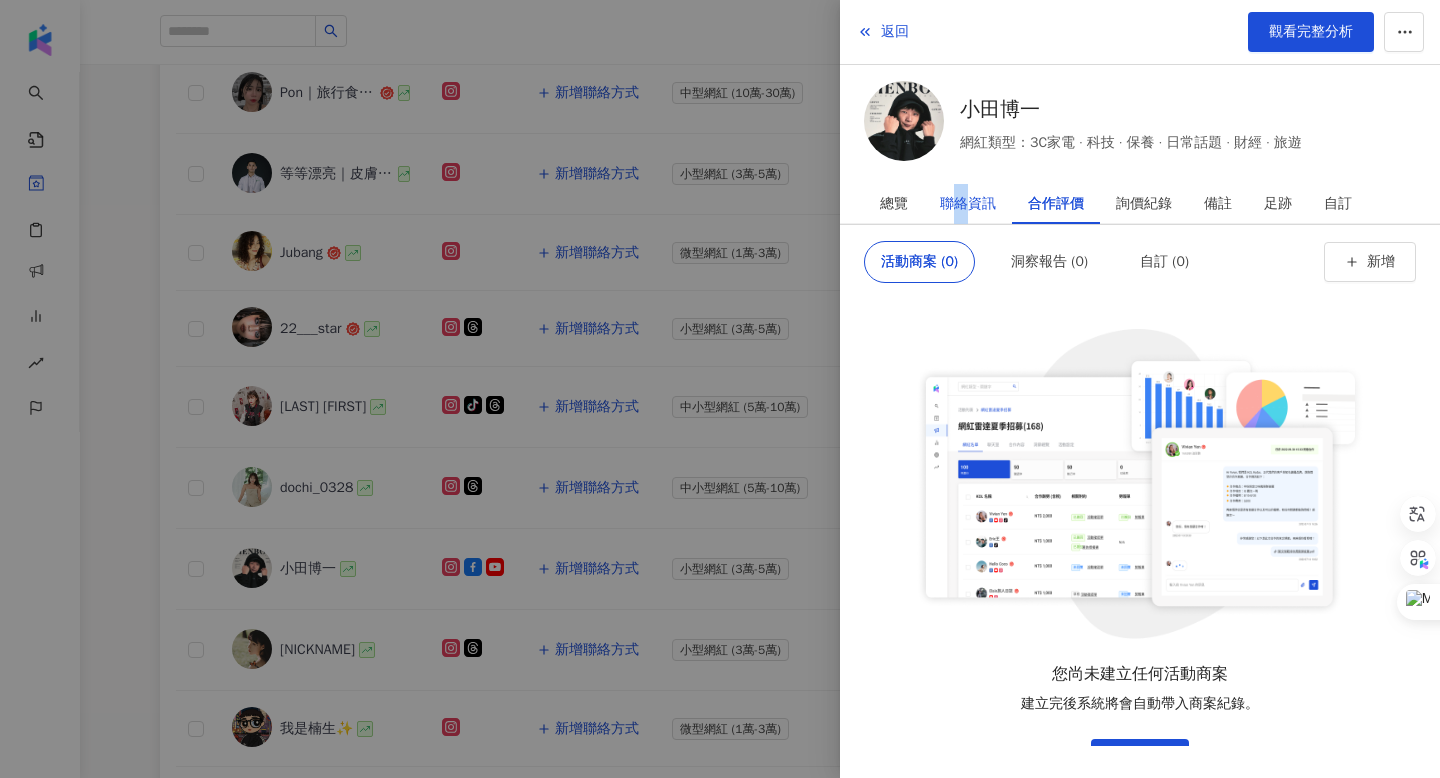 click on "聯絡資訊" at bounding box center (968, 204) 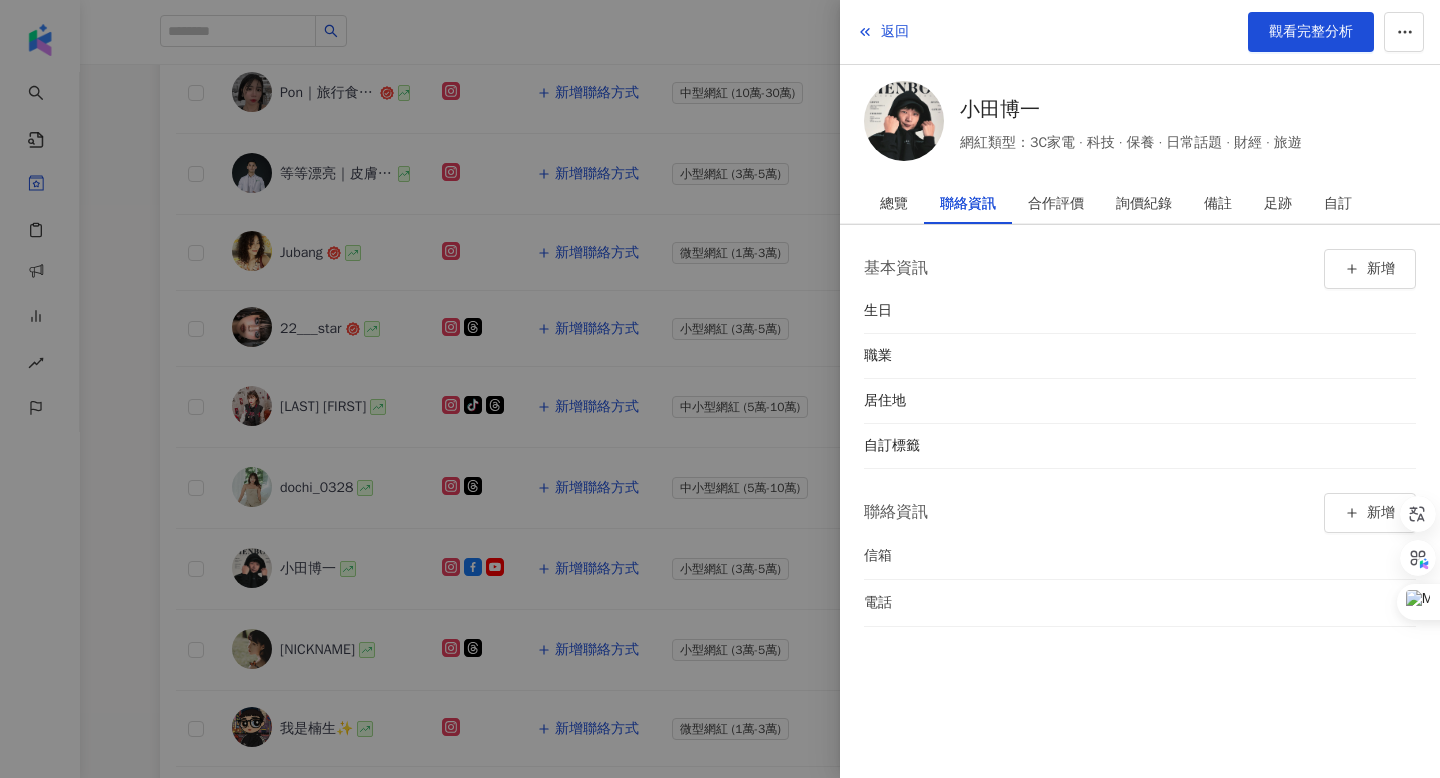 click at bounding box center [720, 389] 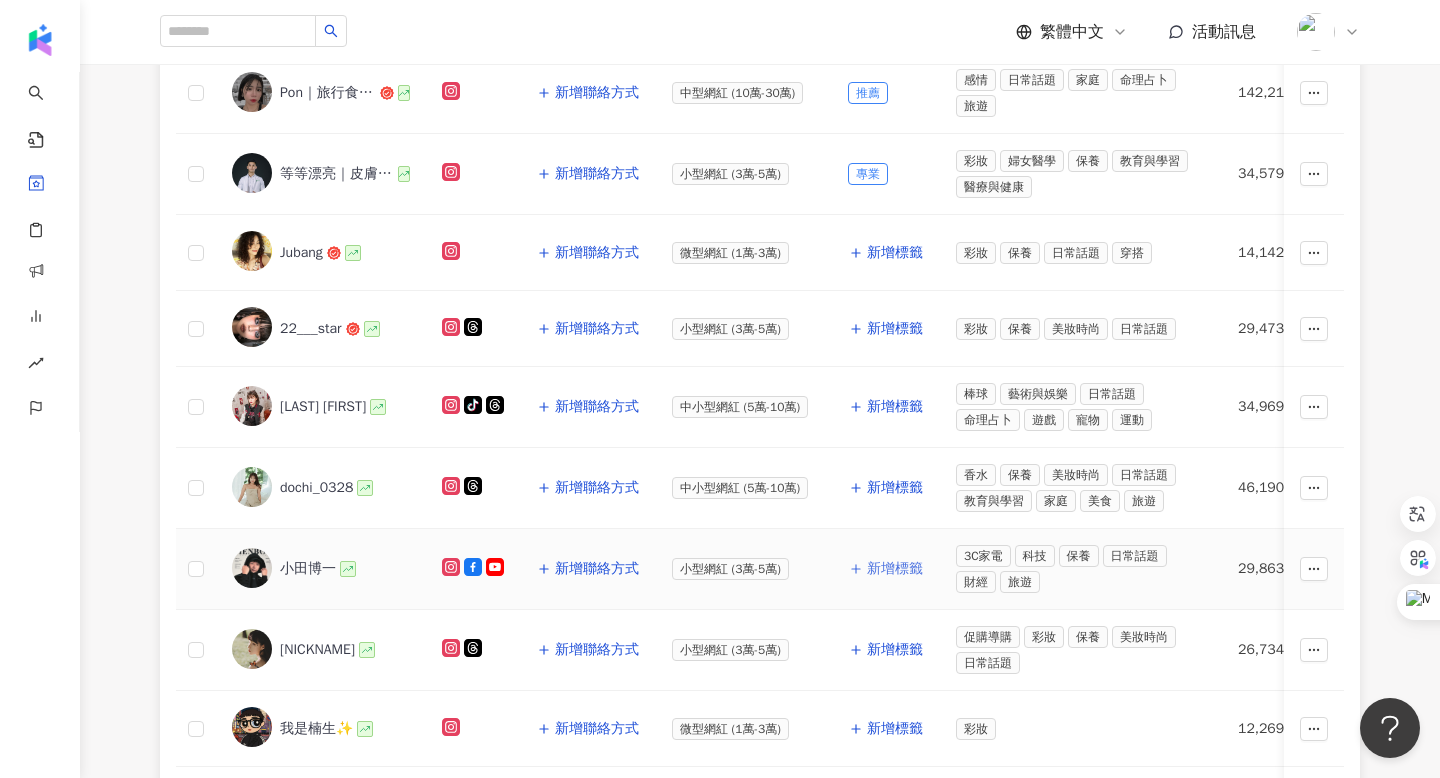 click on "新增標籤" at bounding box center [895, 569] 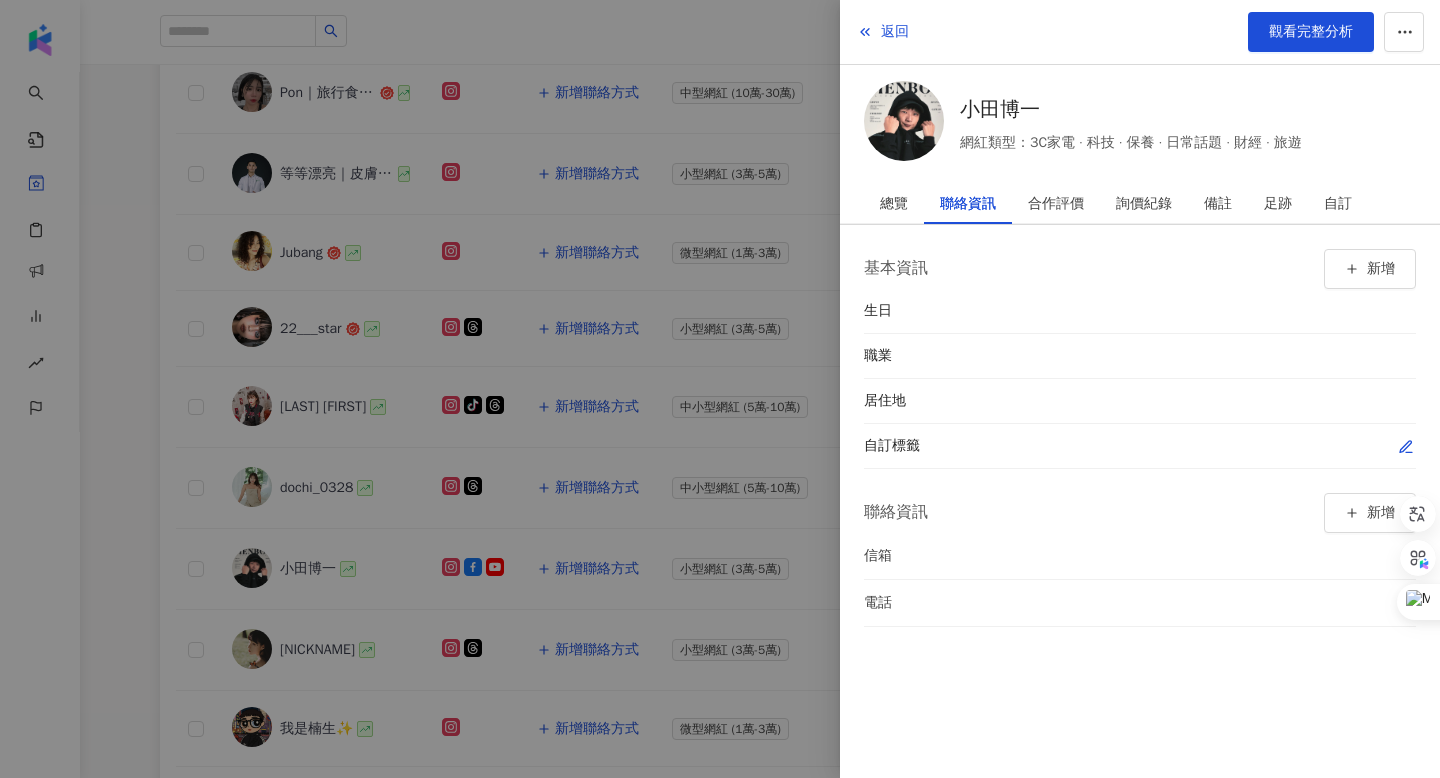 click 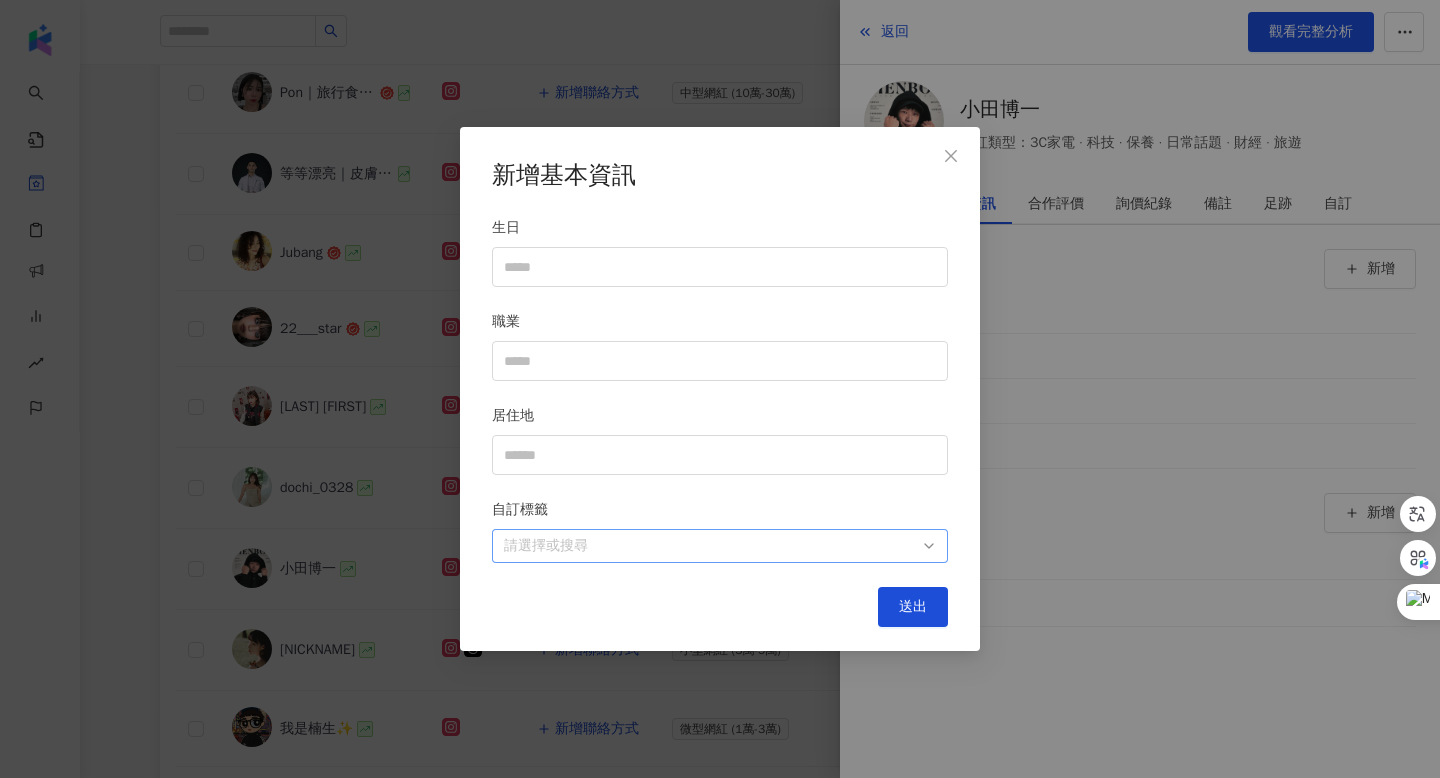 click at bounding box center (709, 545) 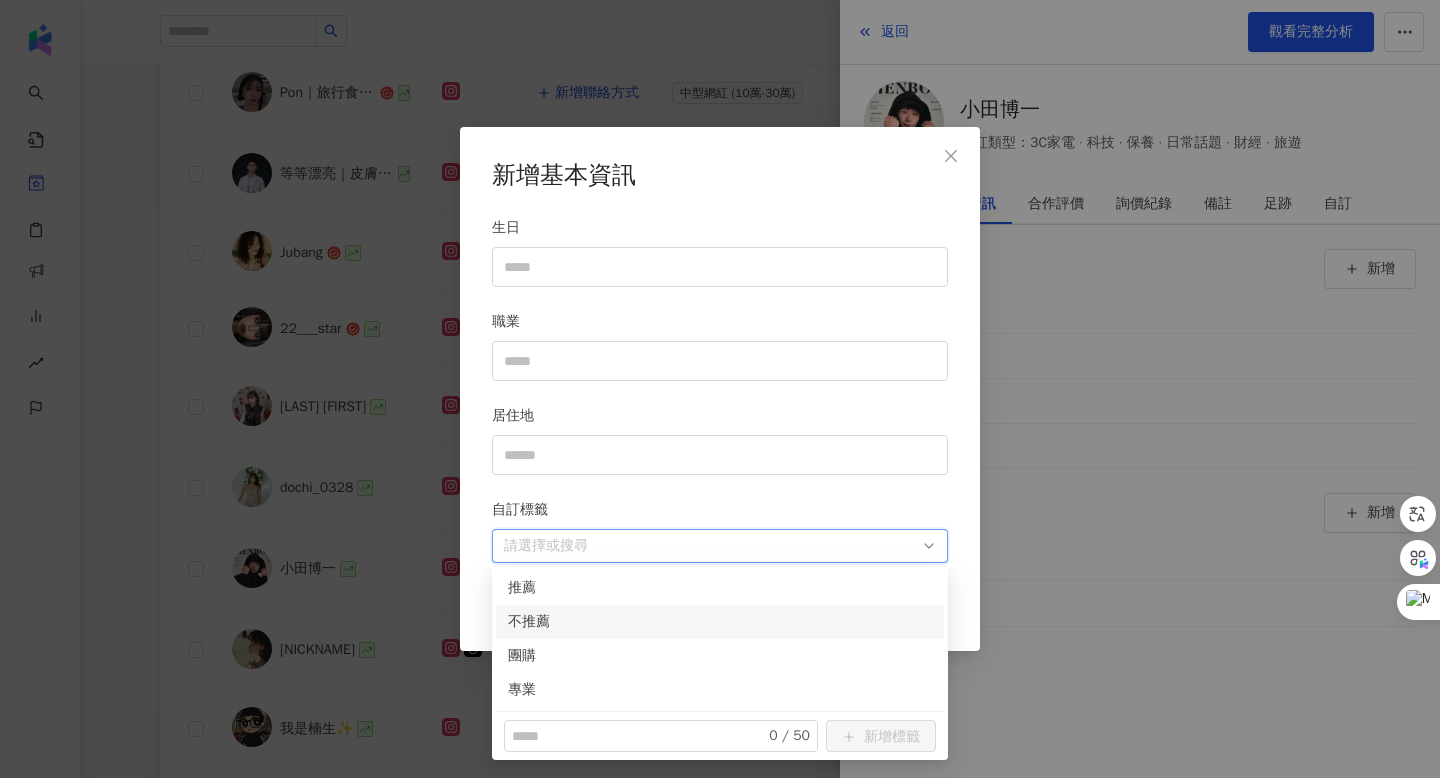 click on "不推薦" at bounding box center (720, 622) 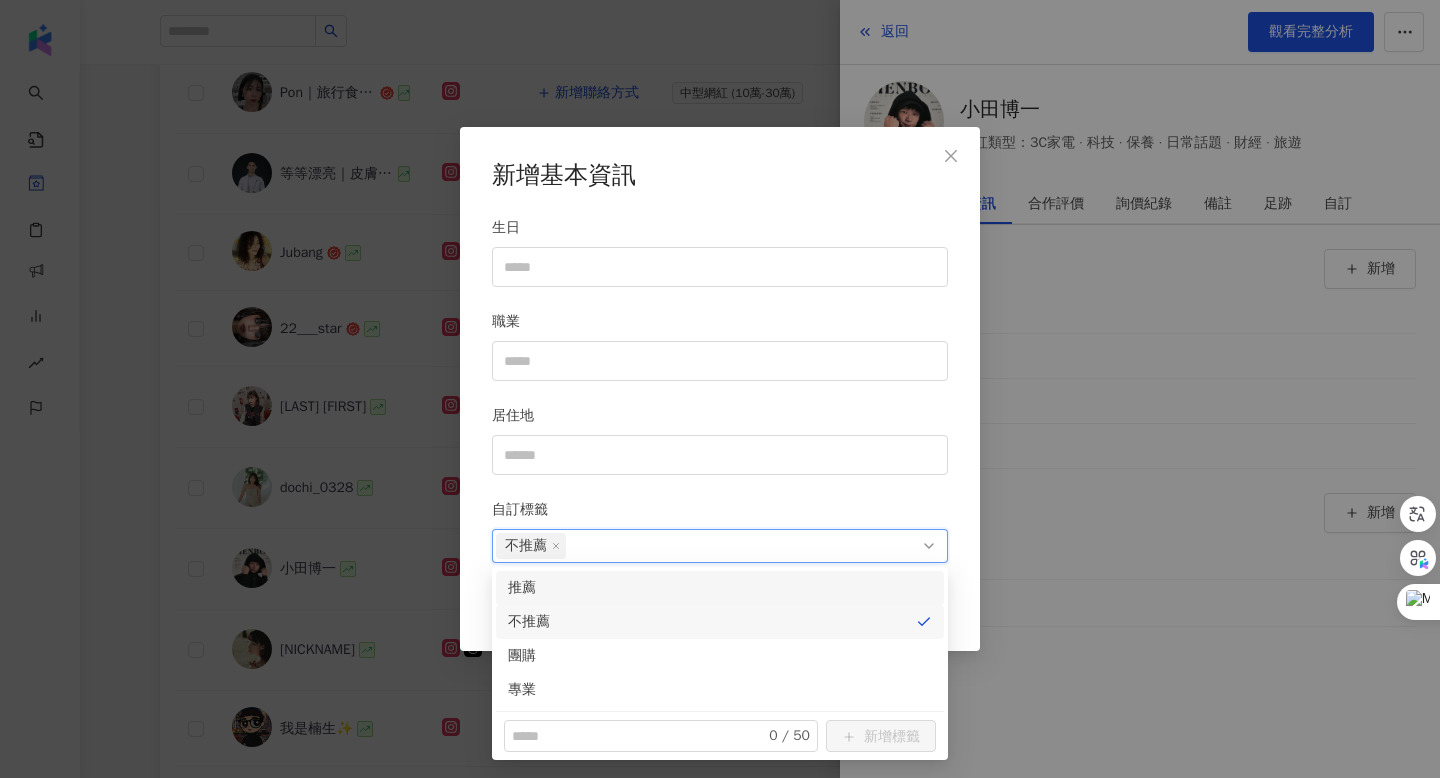 click on "生日 職業 居住地 自訂標籤 不推薦" at bounding box center (720, 390) 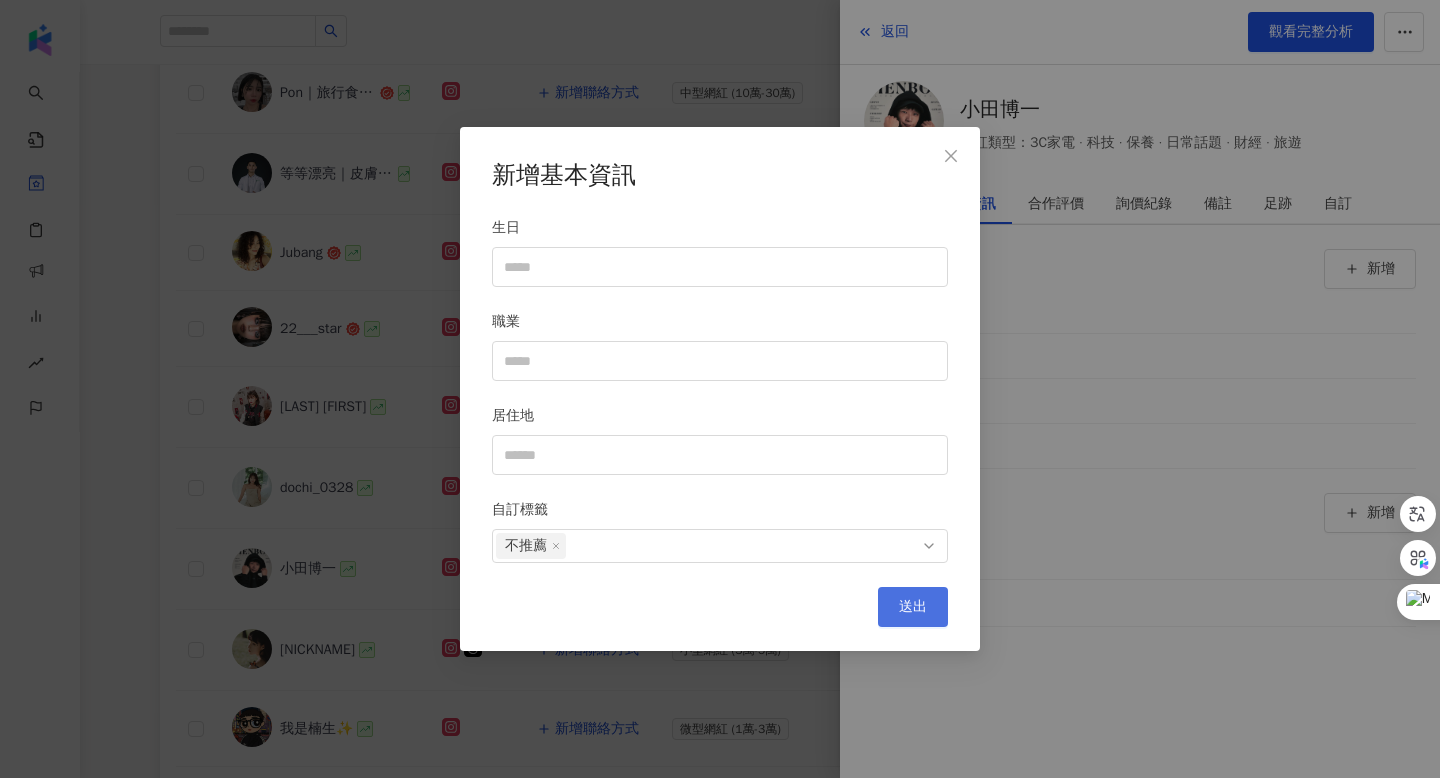 click on "送出" at bounding box center [913, 607] 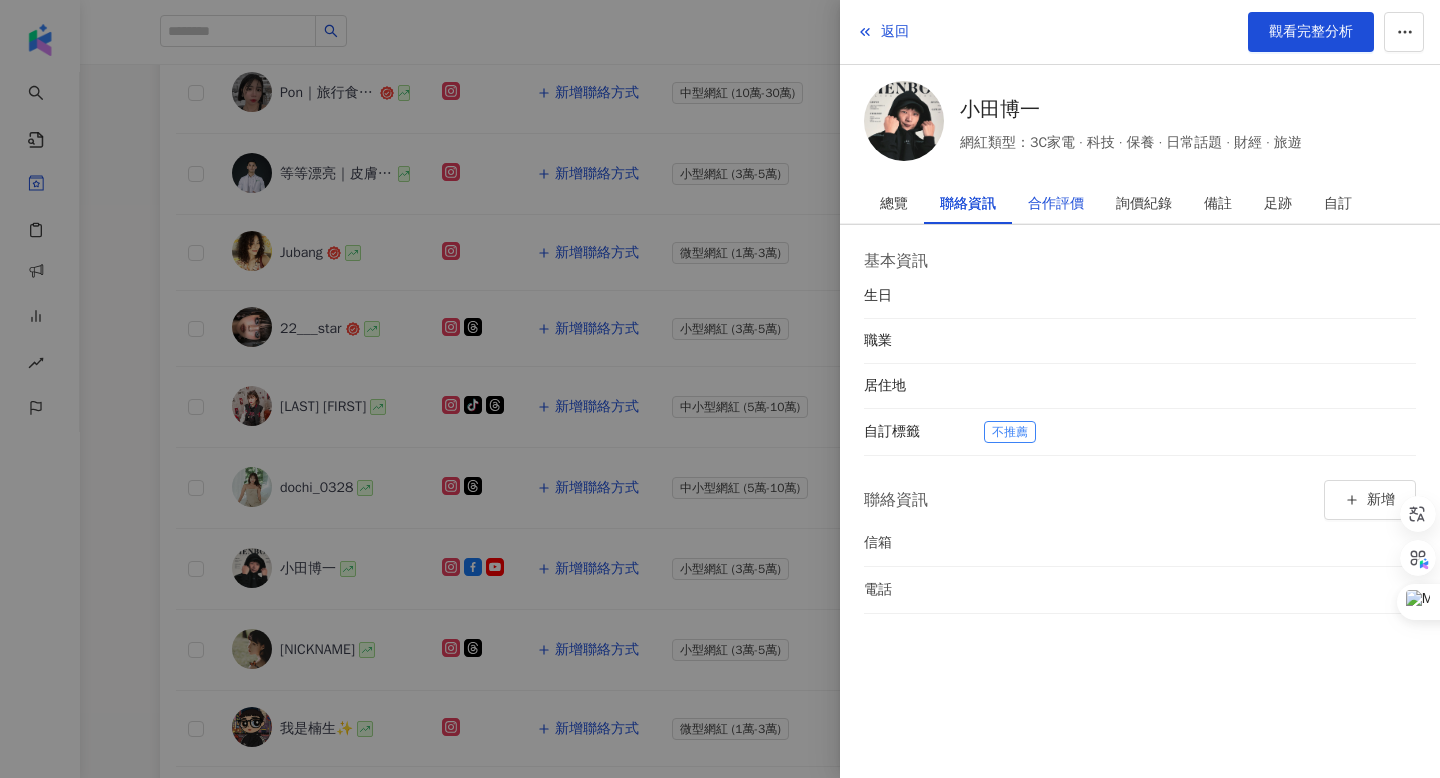 click on "合作評價" at bounding box center [1056, 204] 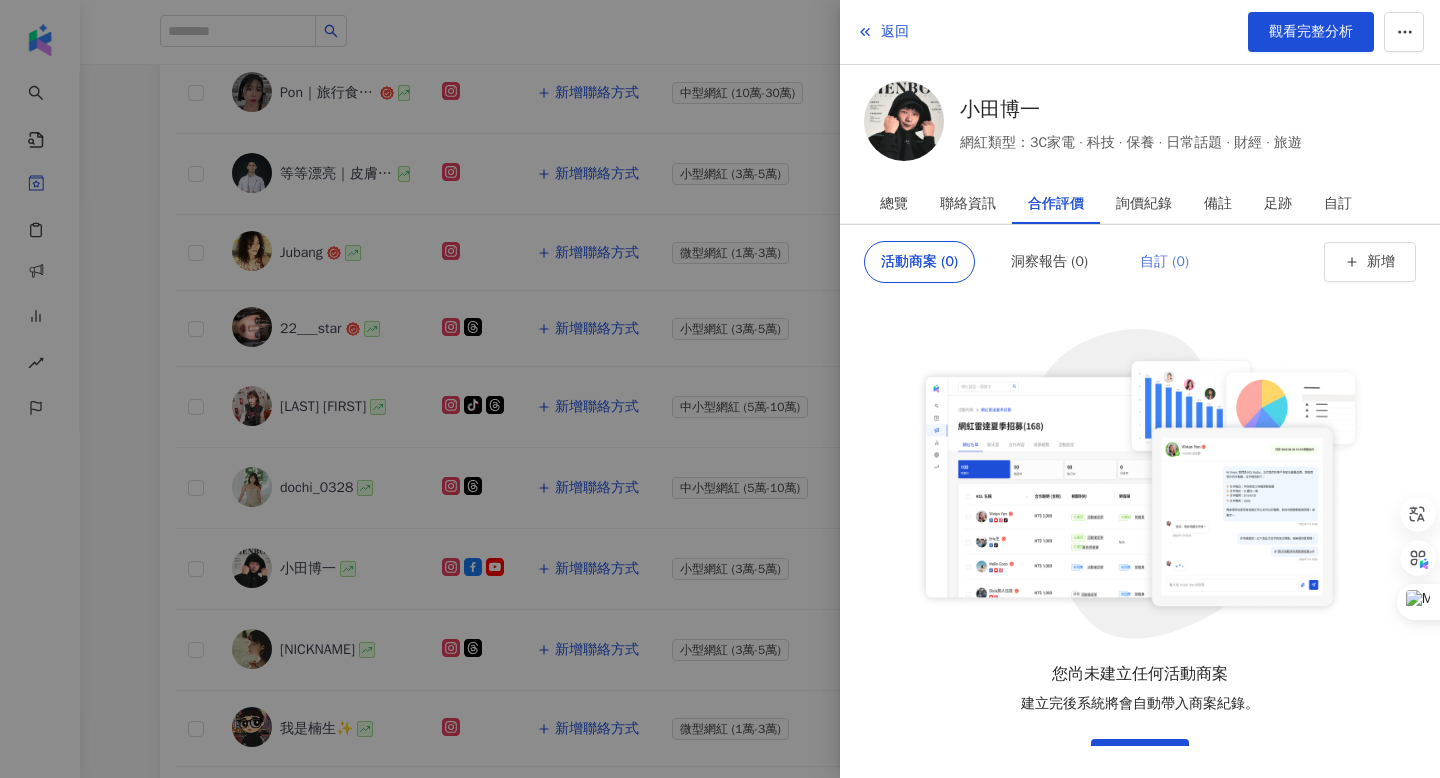 click on "自訂 (0)" at bounding box center (1164, 262) 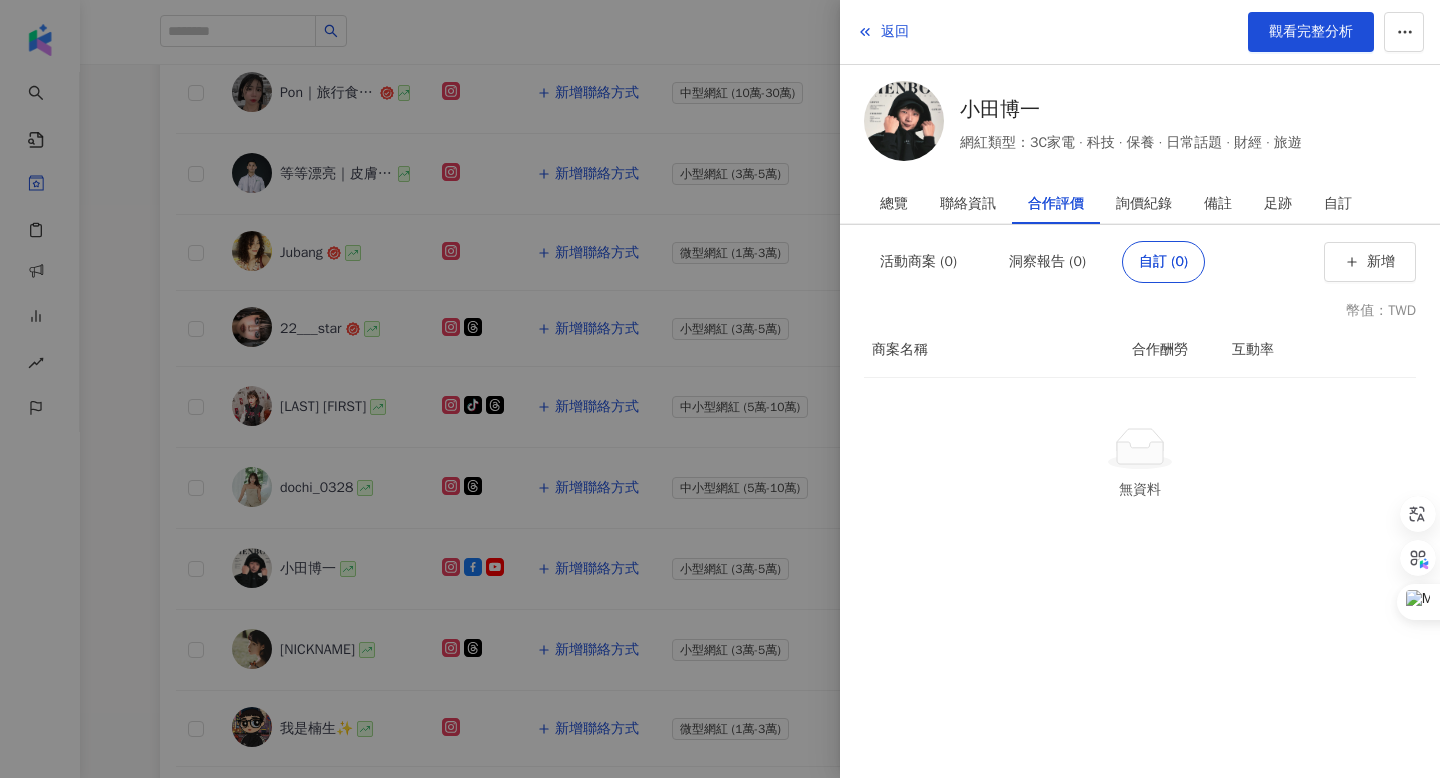 click at bounding box center (720, 389) 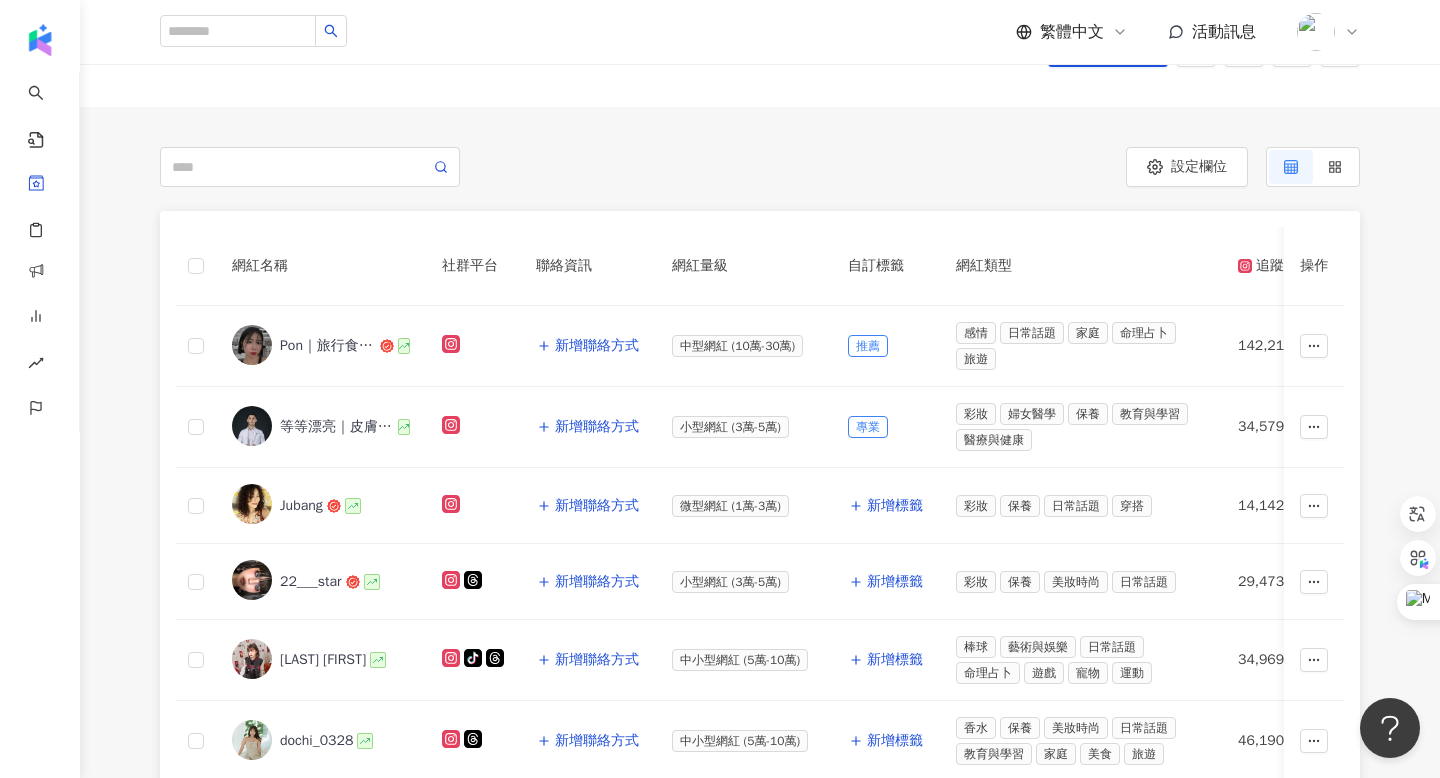 scroll, scrollTop: 0, scrollLeft: 0, axis: both 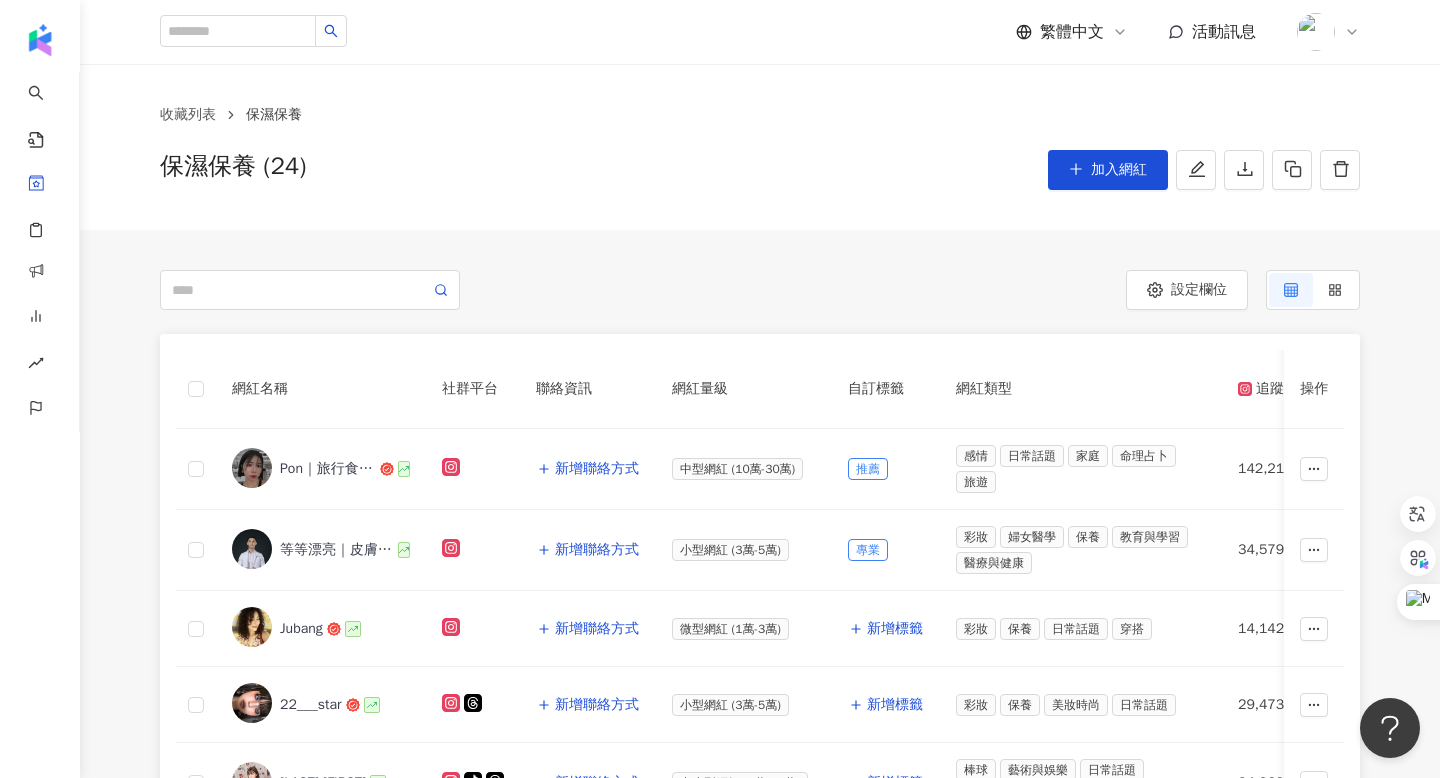 click on "保濕保養 (24) 加入網紅" at bounding box center (760, 170) 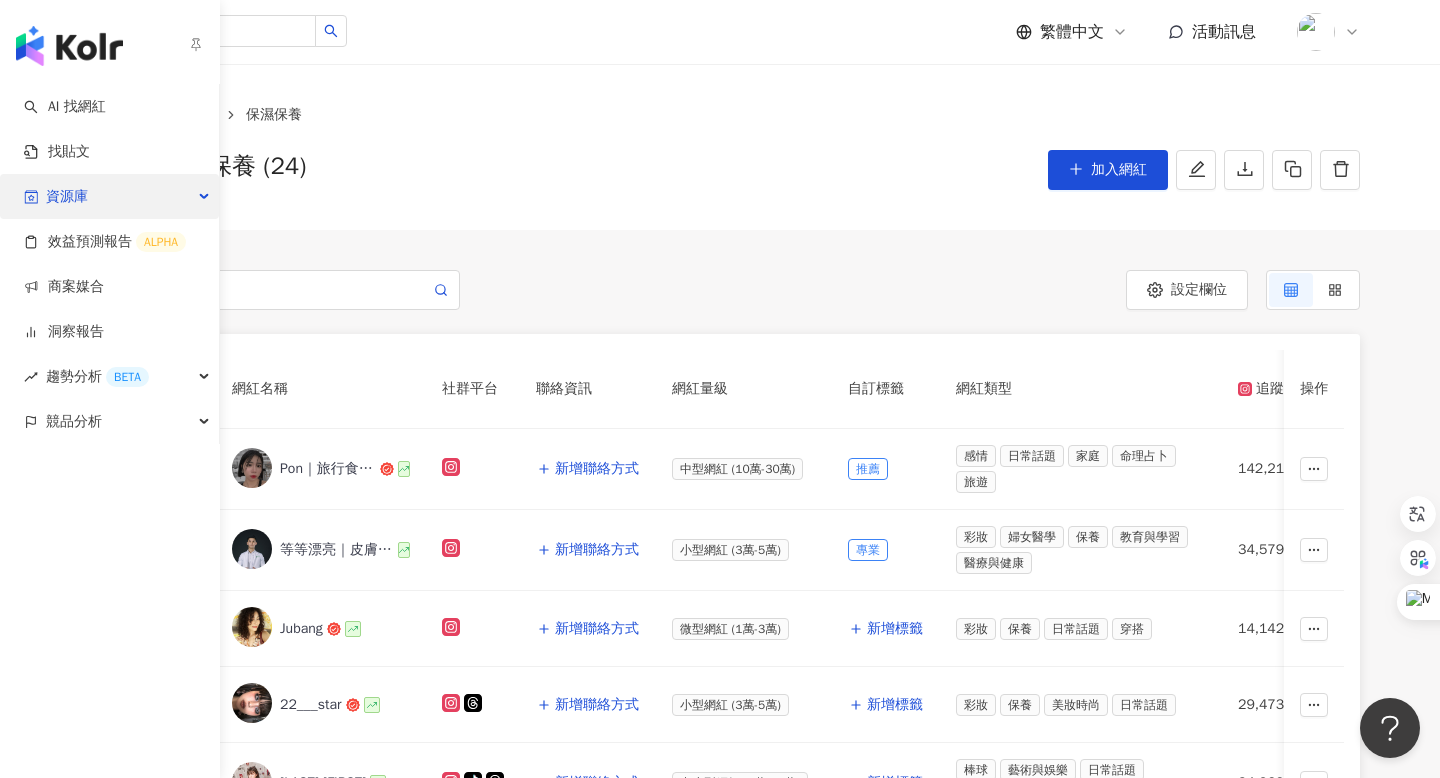 click on "資源庫" at bounding box center [109, 196] 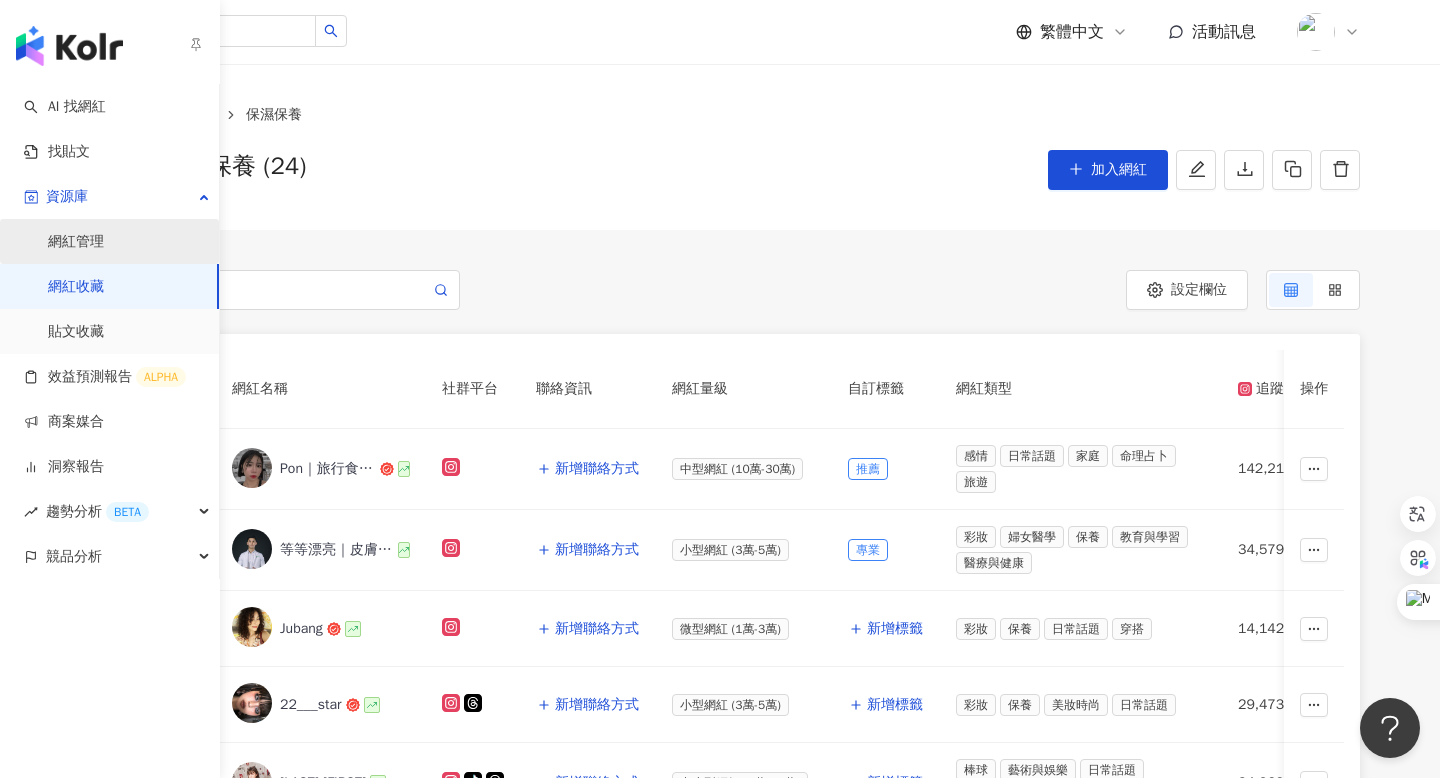 click on "網紅管理" at bounding box center [76, 242] 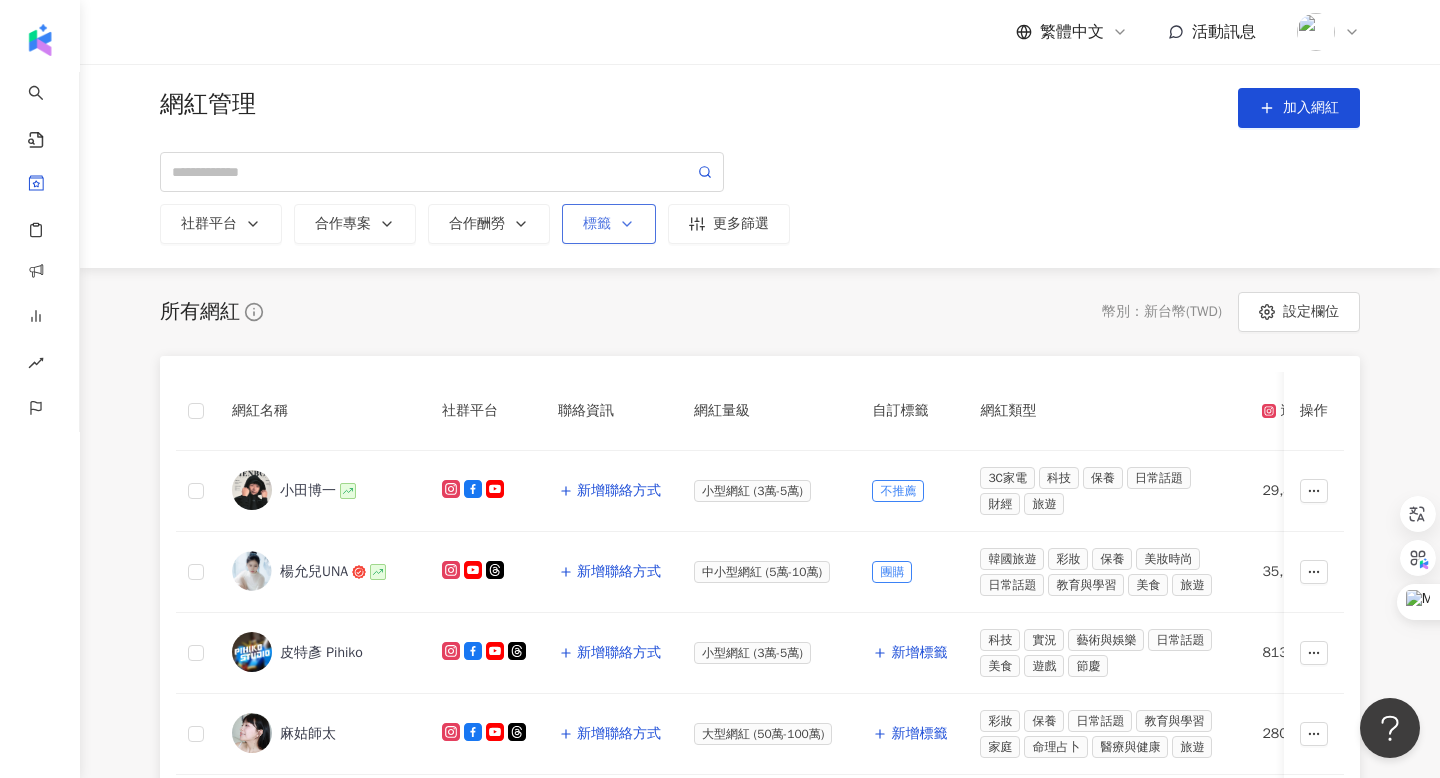 click on "標籤" at bounding box center (609, 224) 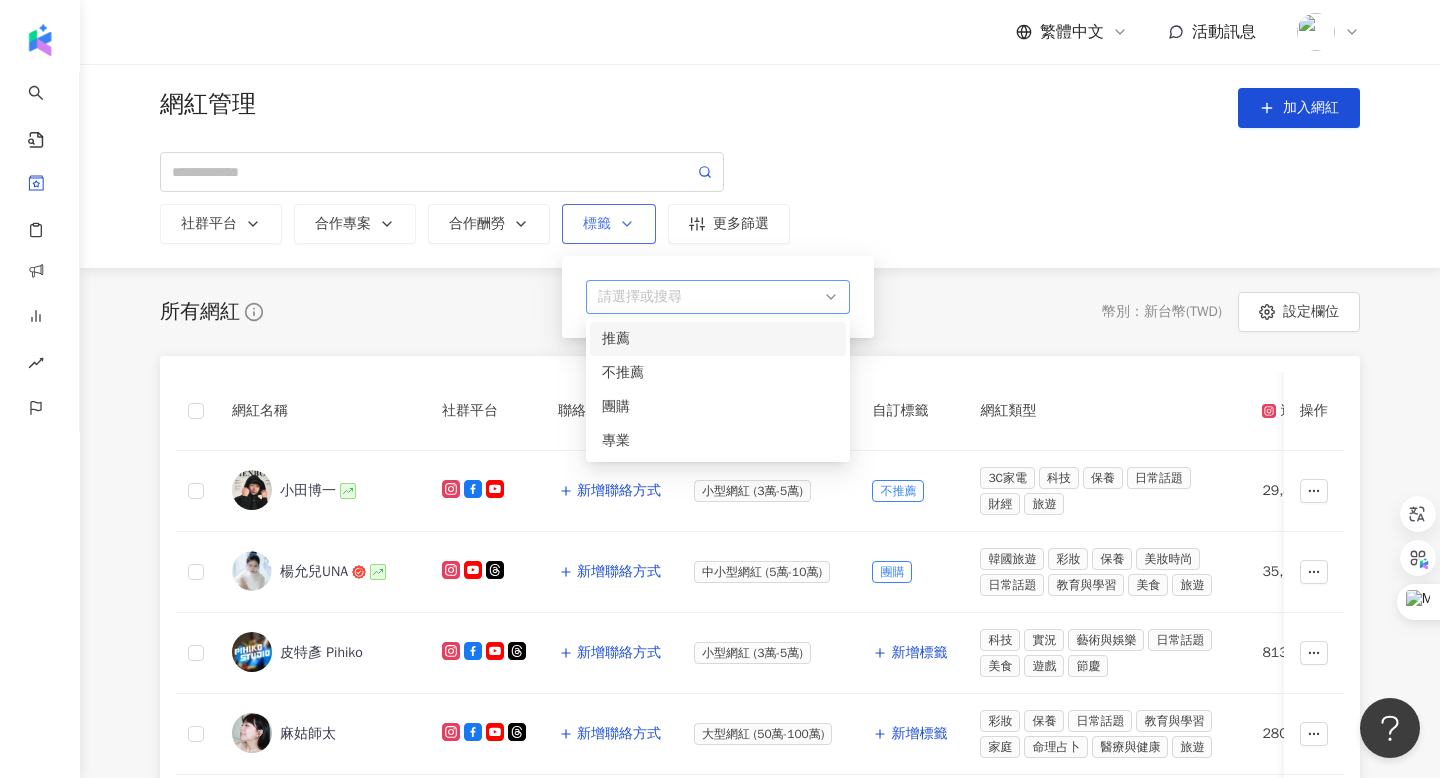 click at bounding box center (707, 297) 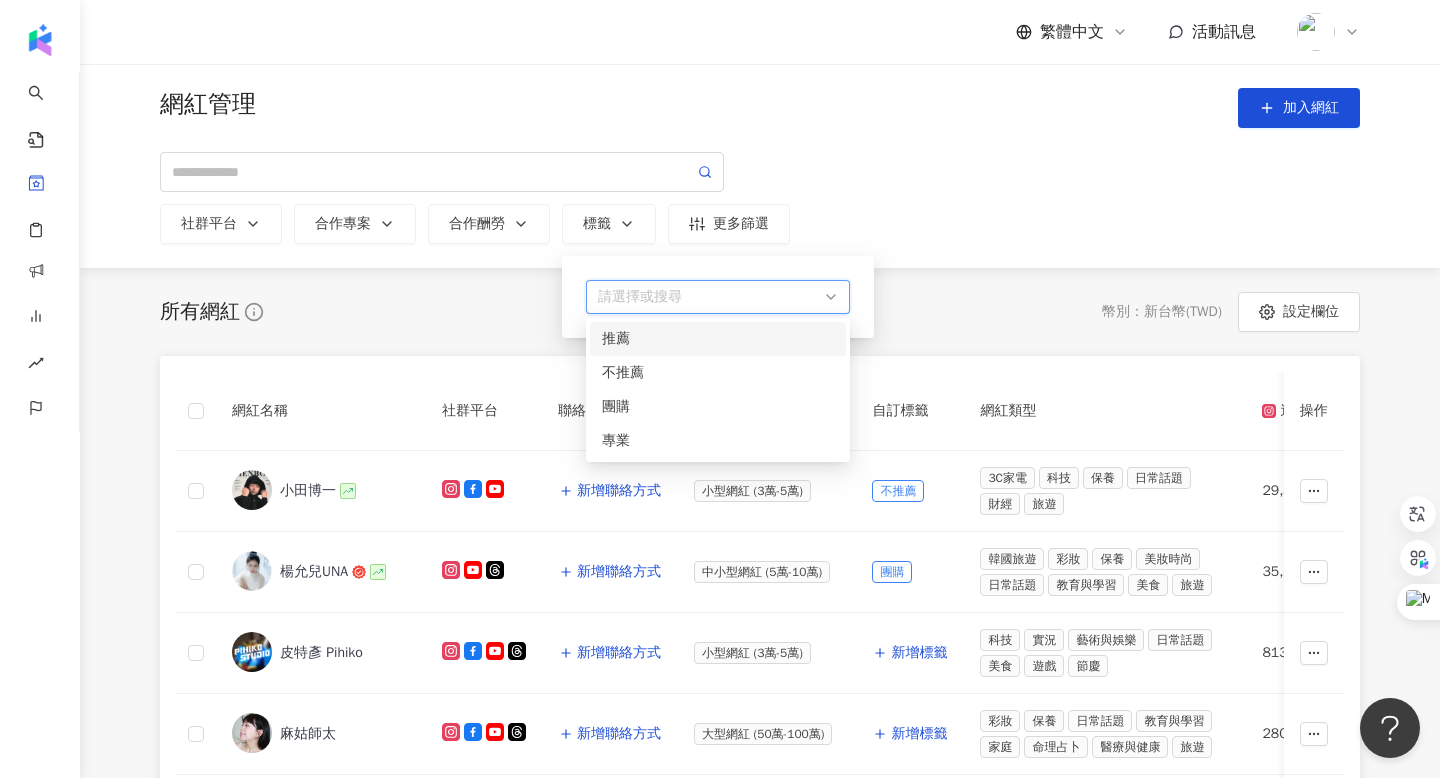 click on "推薦" at bounding box center (718, 339) 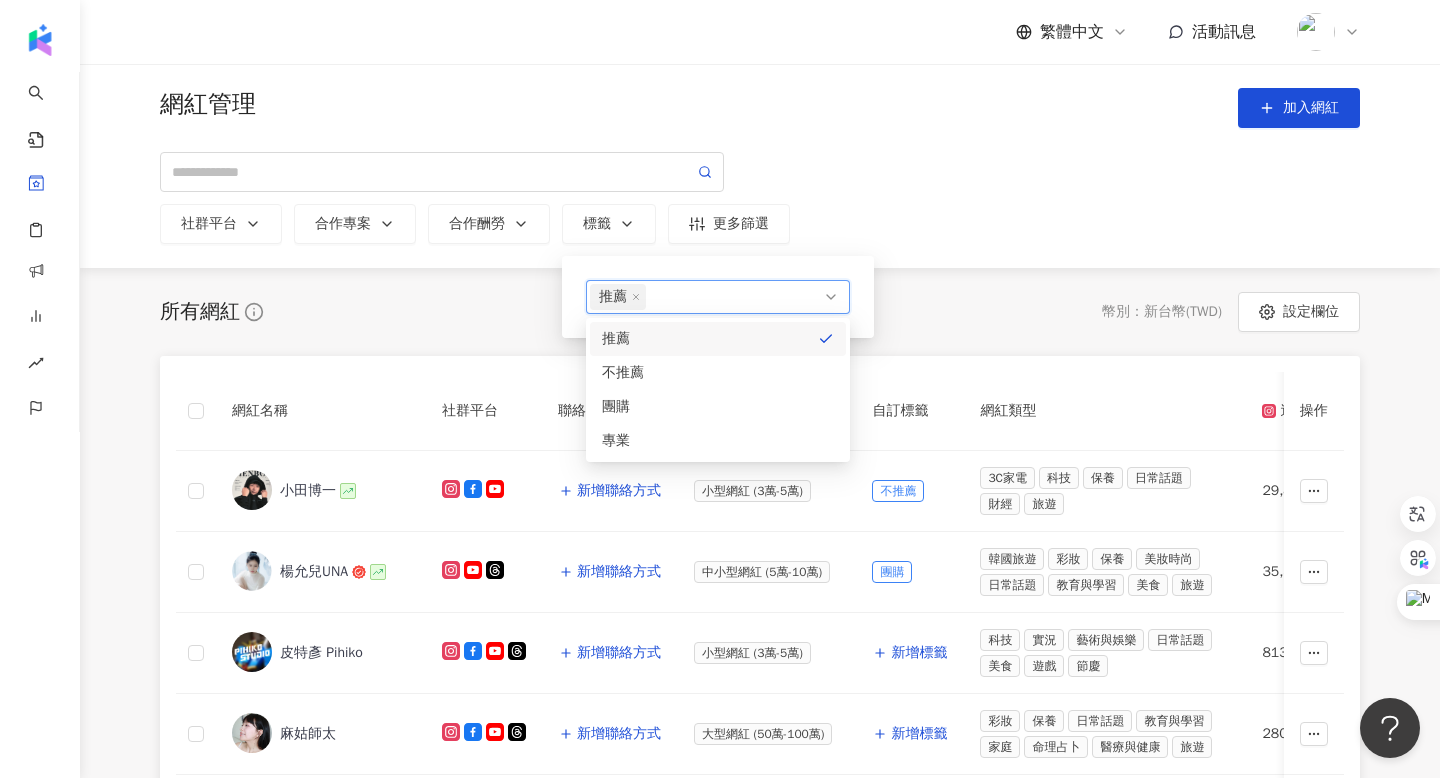 click on "網紅管理 加入網紅 社群平台 合作專案 合作酬勞 標籤 推薦   更多篩選" at bounding box center (760, 166) 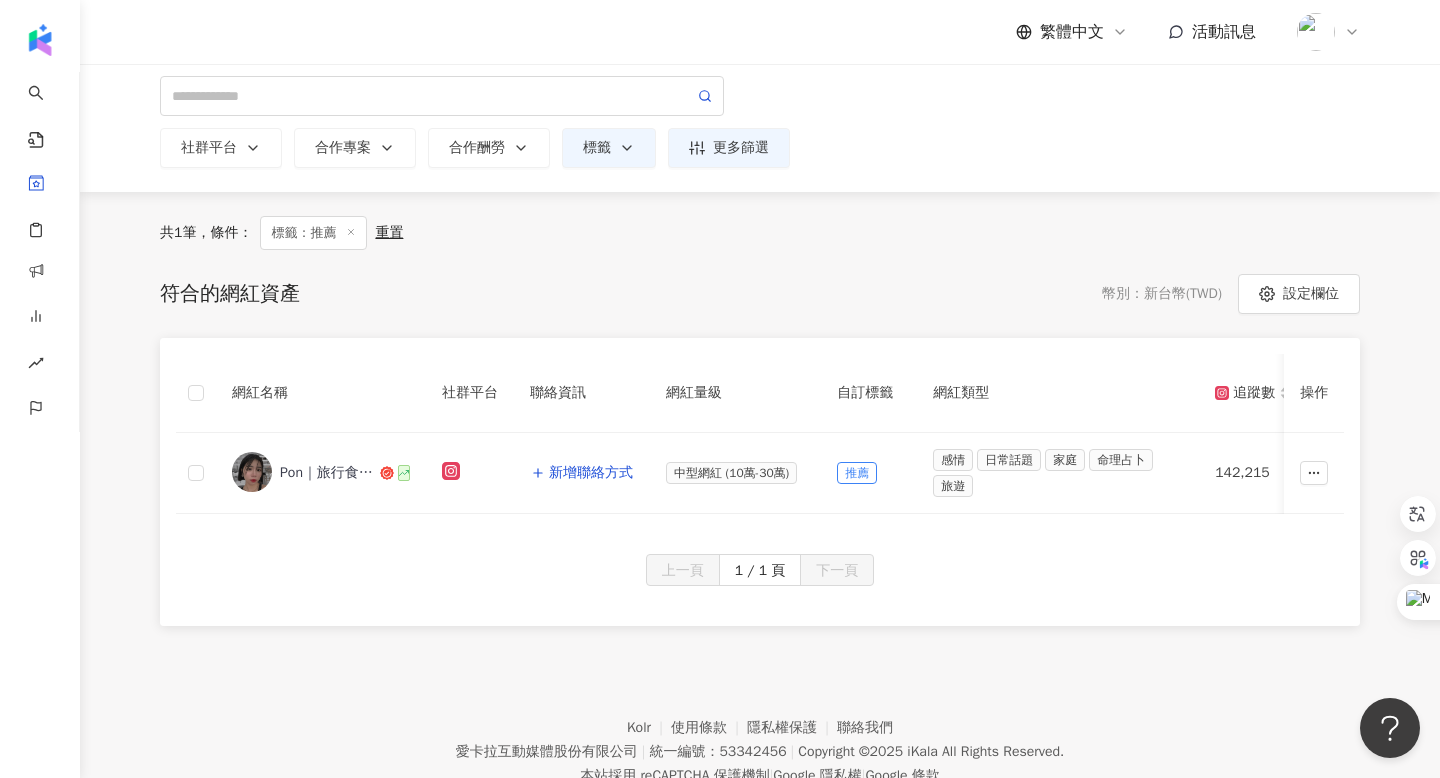 scroll, scrollTop: 64, scrollLeft: 0, axis: vertical 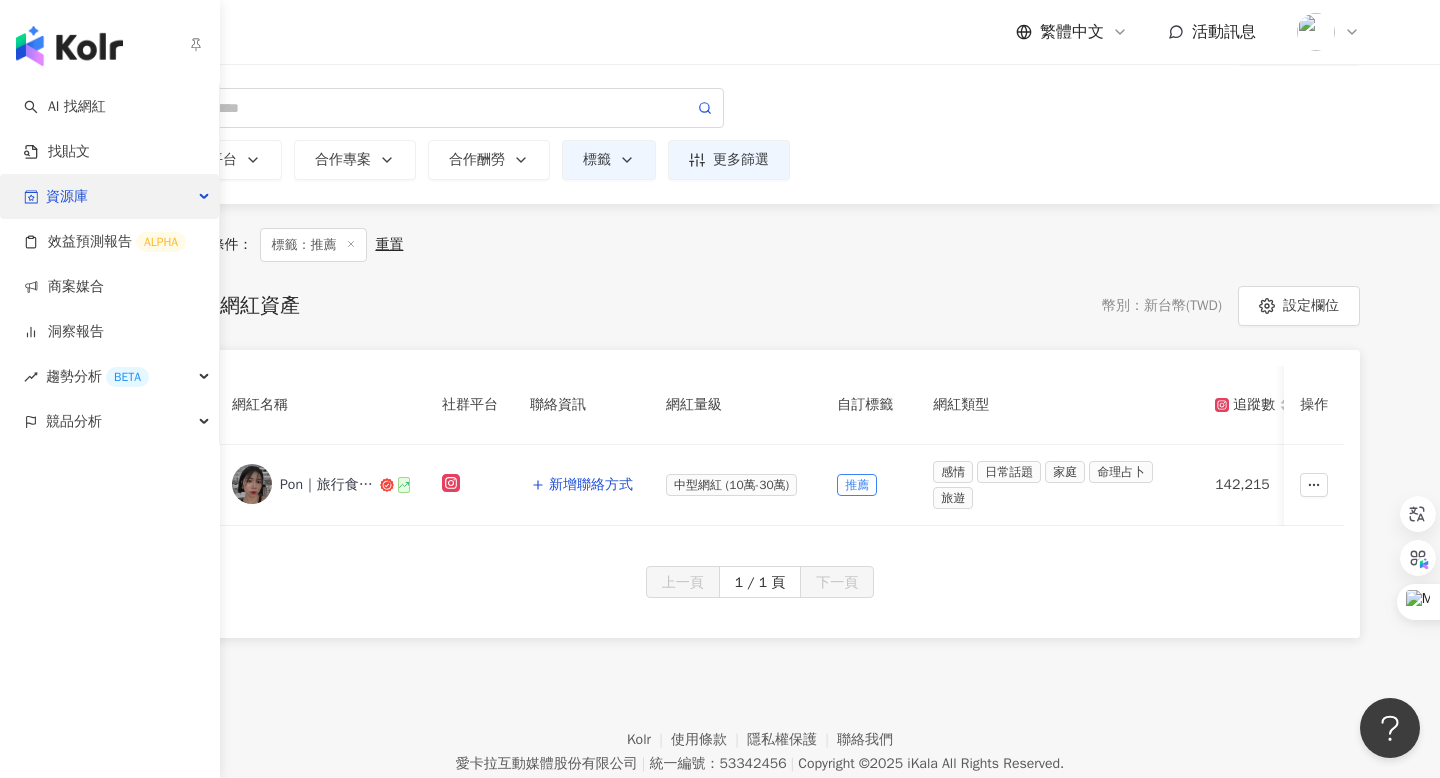 click on "資源庫" at bounding box center [109, 196] 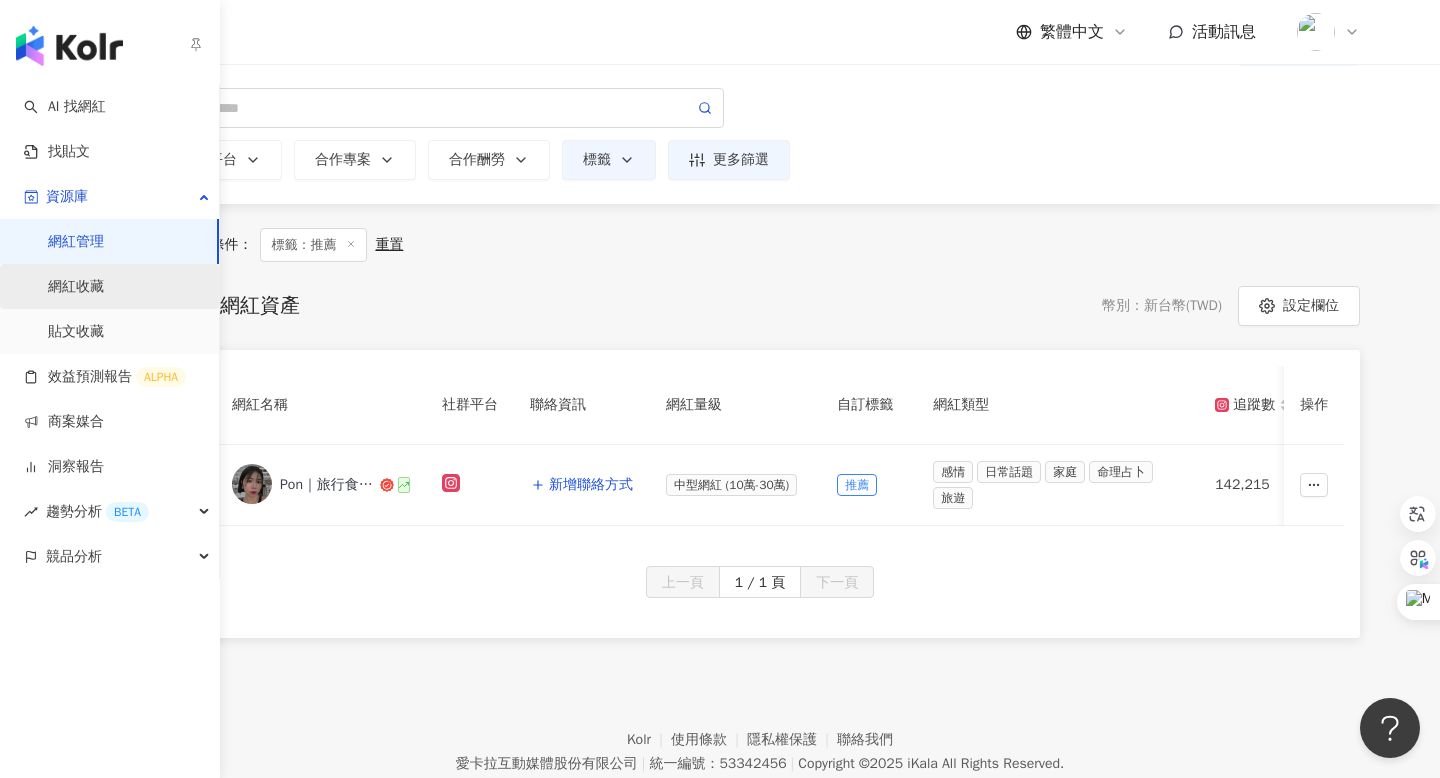 click on "網紅收藏" at bounding box center [76, 287] 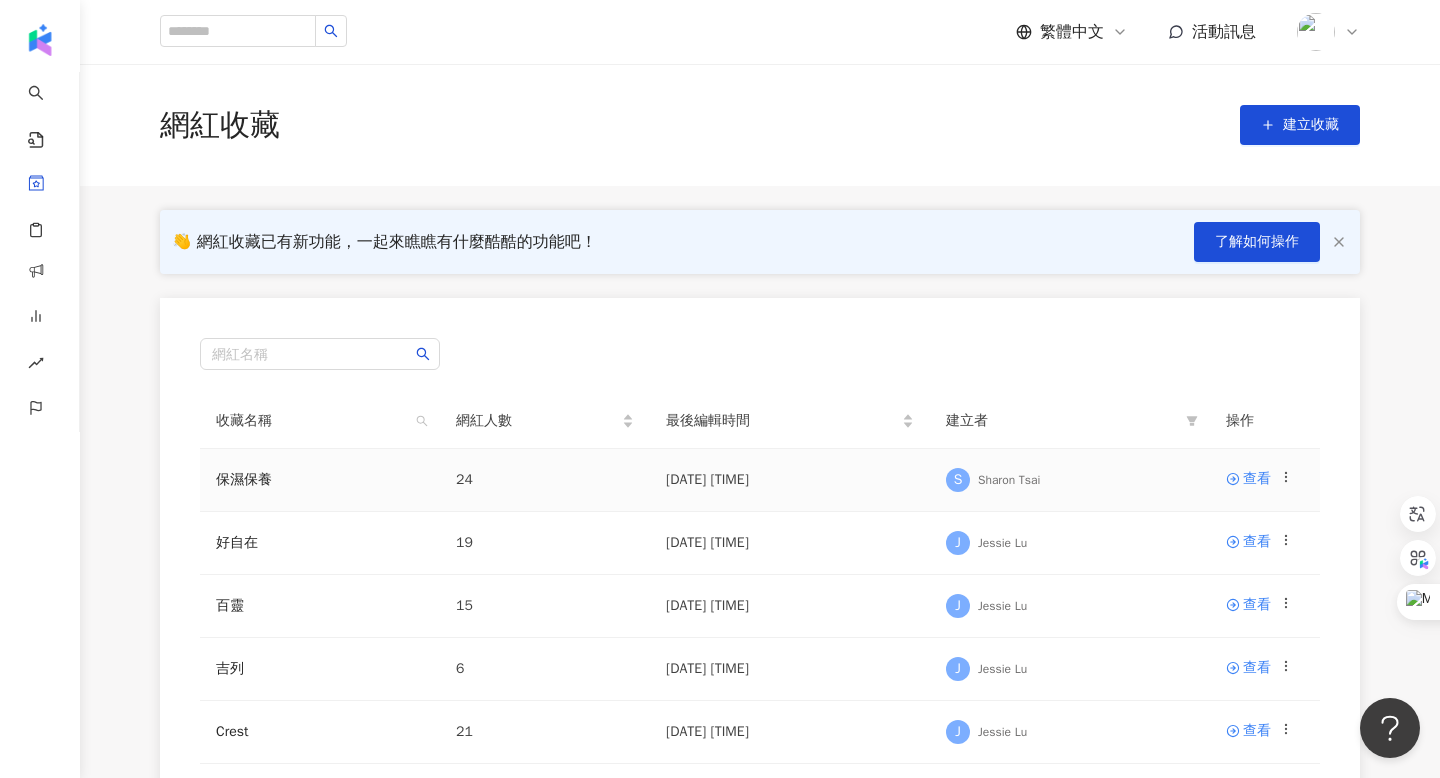 scroll, scrollTop: 24, scrollLeft: 0, axis: vertical 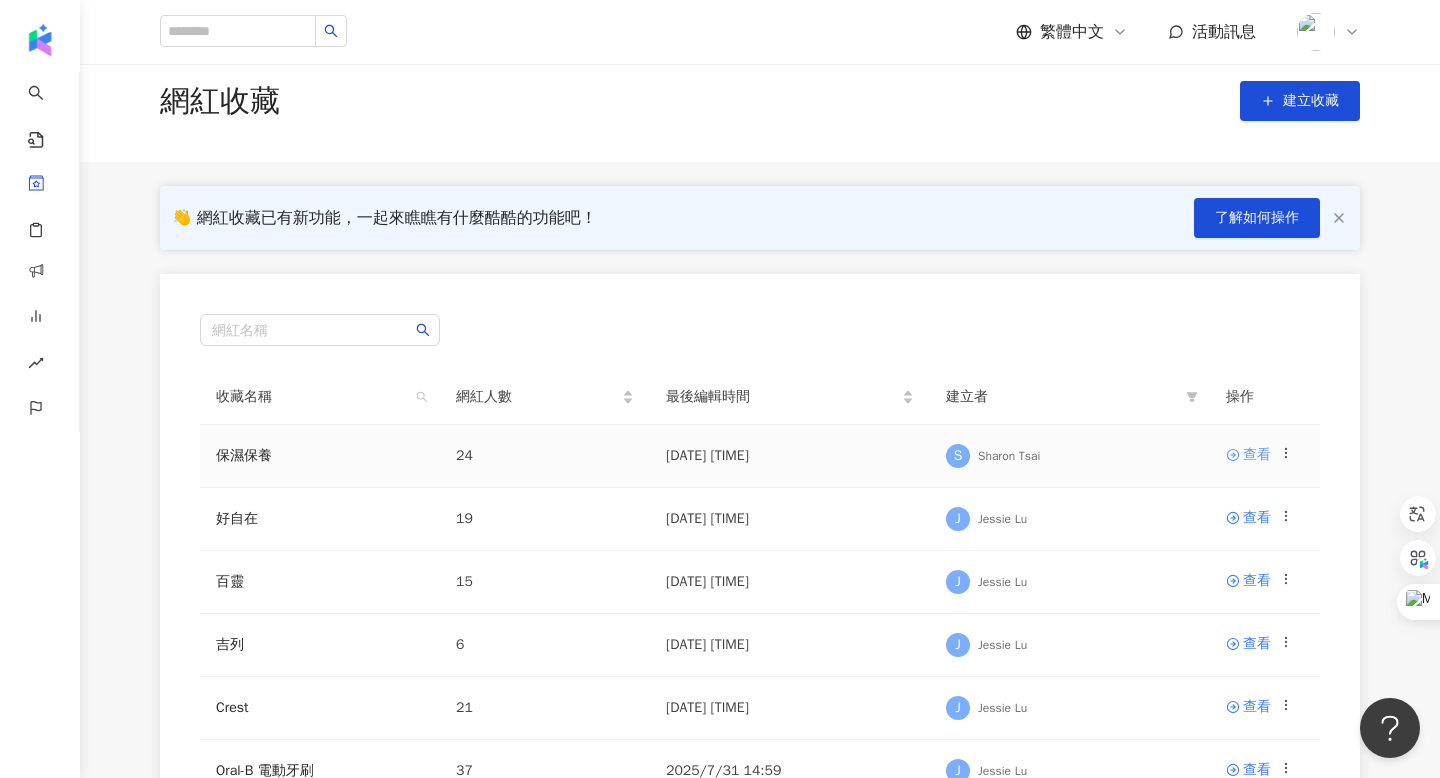 click on "查看" at bounding box center [1248, 455] 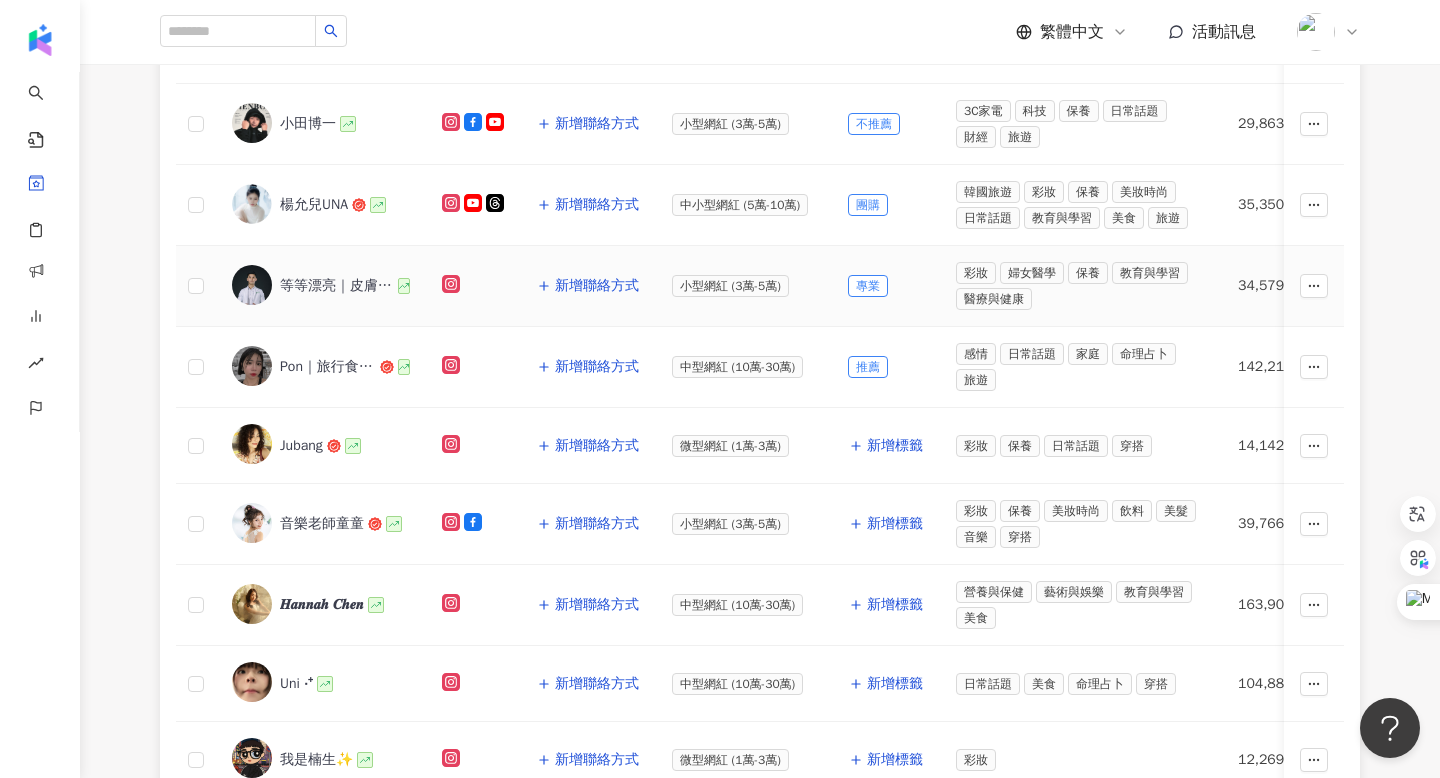 scroll, scrollTop: 344, scrollLeft: 0, axis: vertical 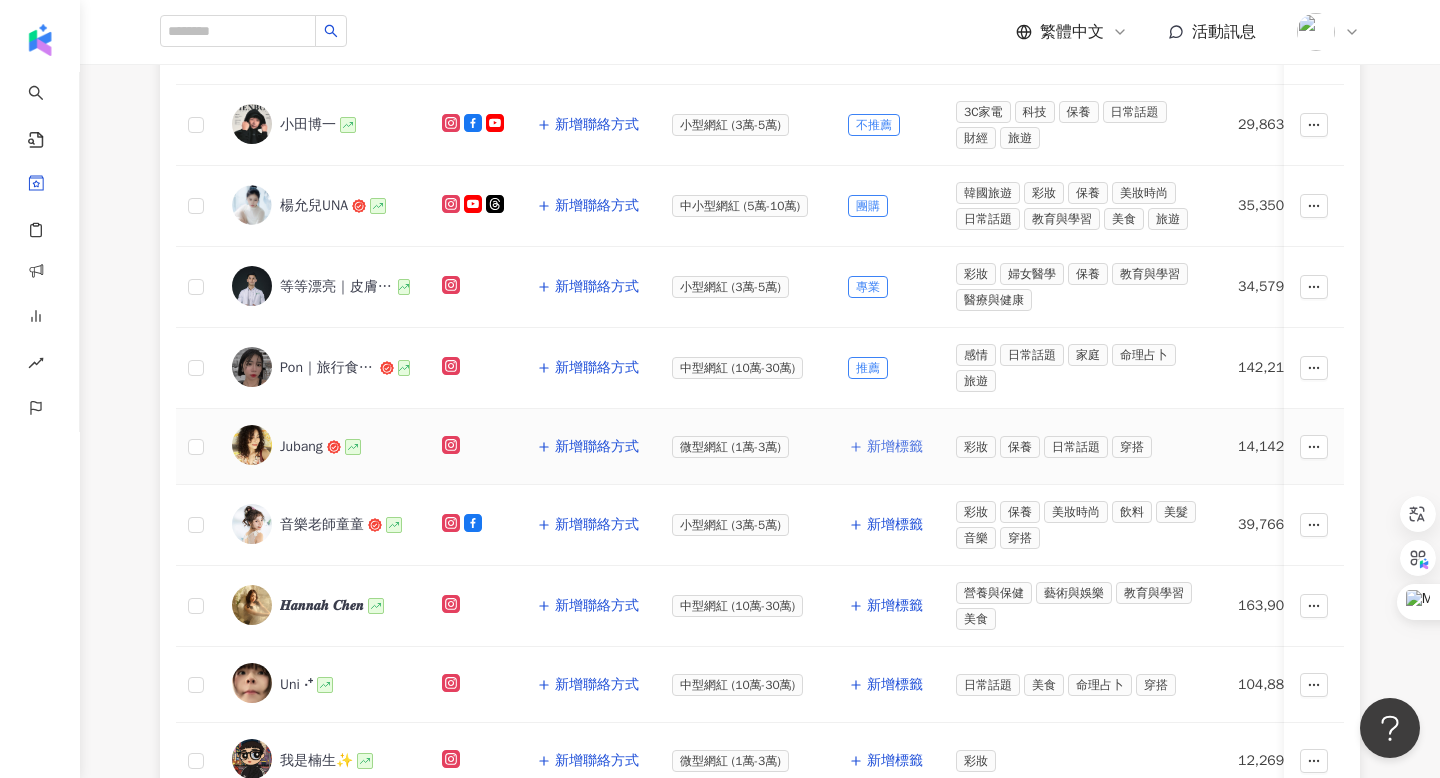 click on "新增標籤" at bounding box center (895, 447) 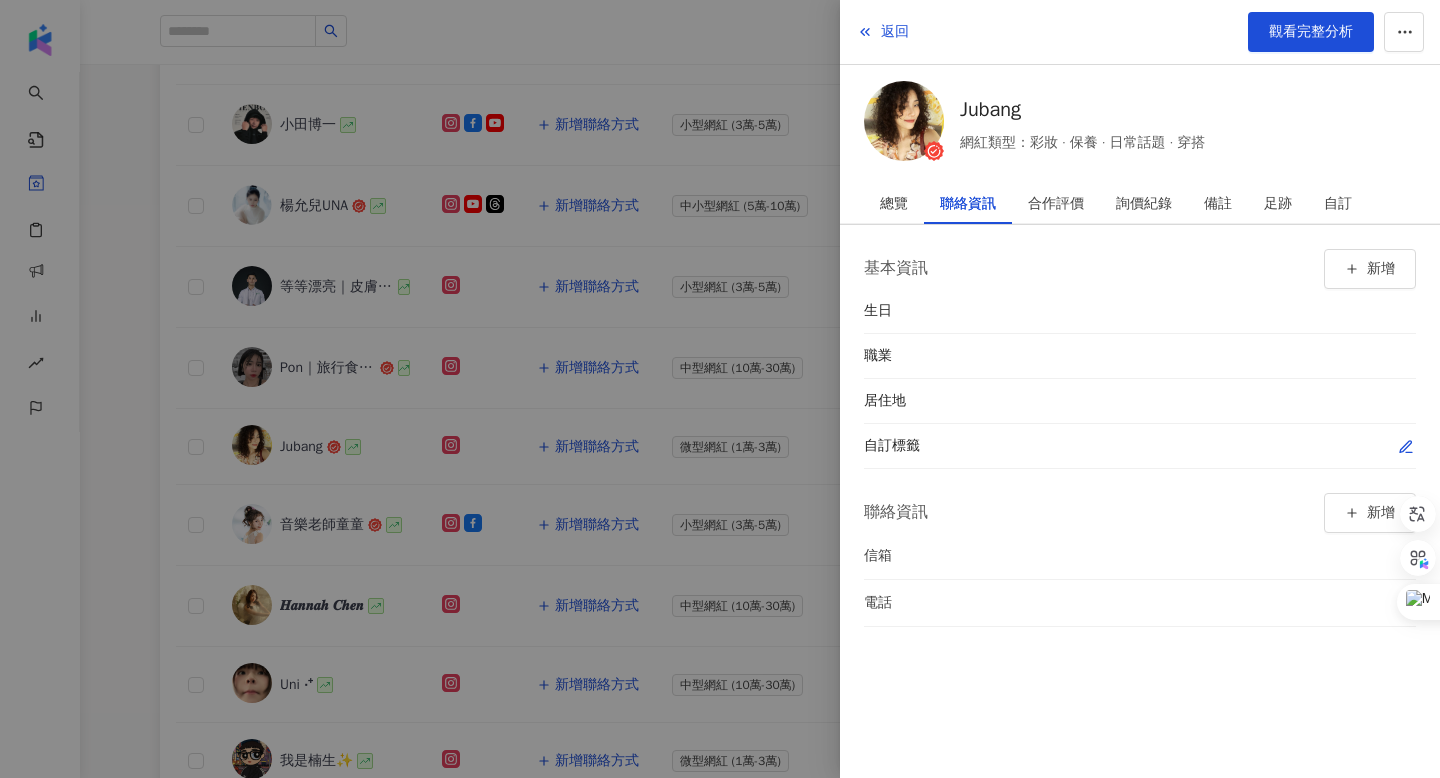 click at bounding box center (1406, 446) 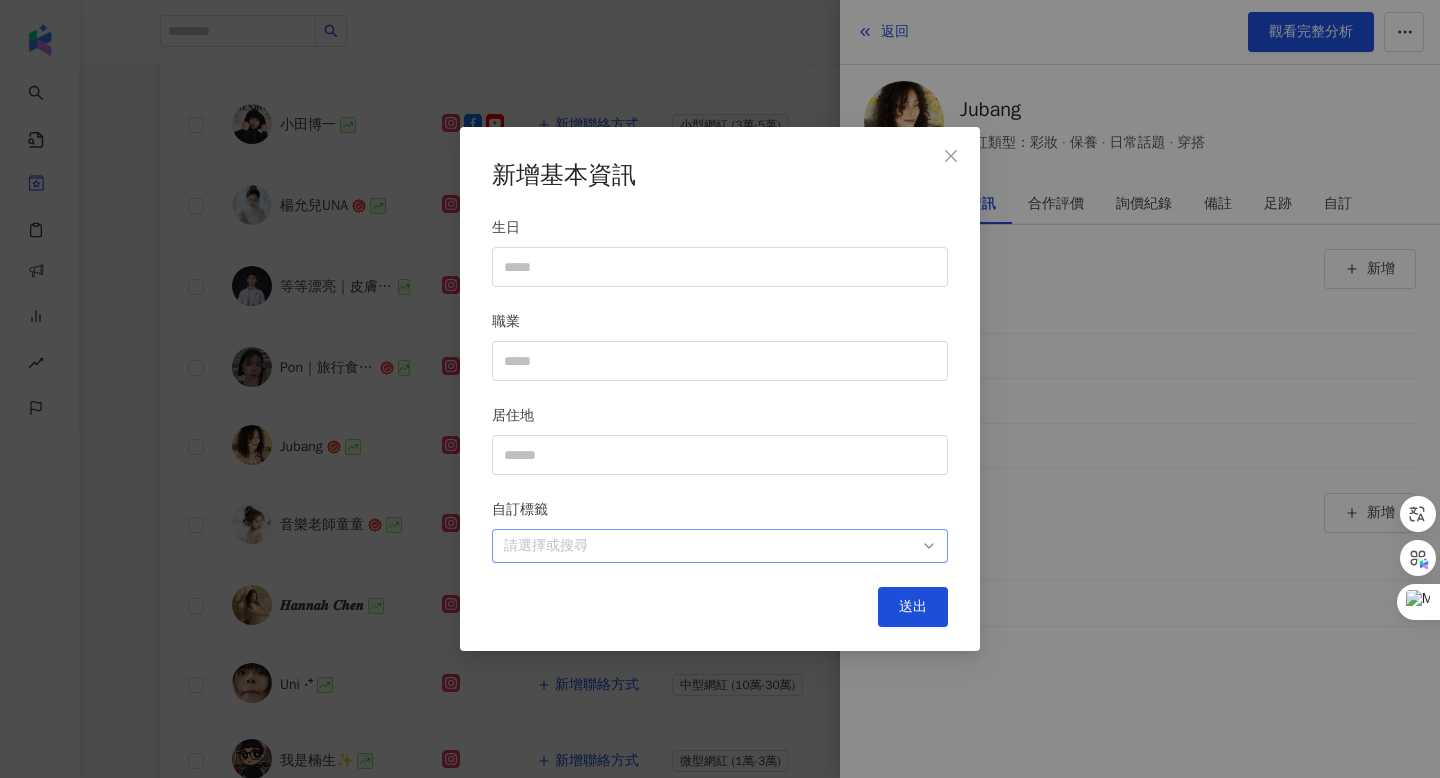 click at bounding box center [709, 545] 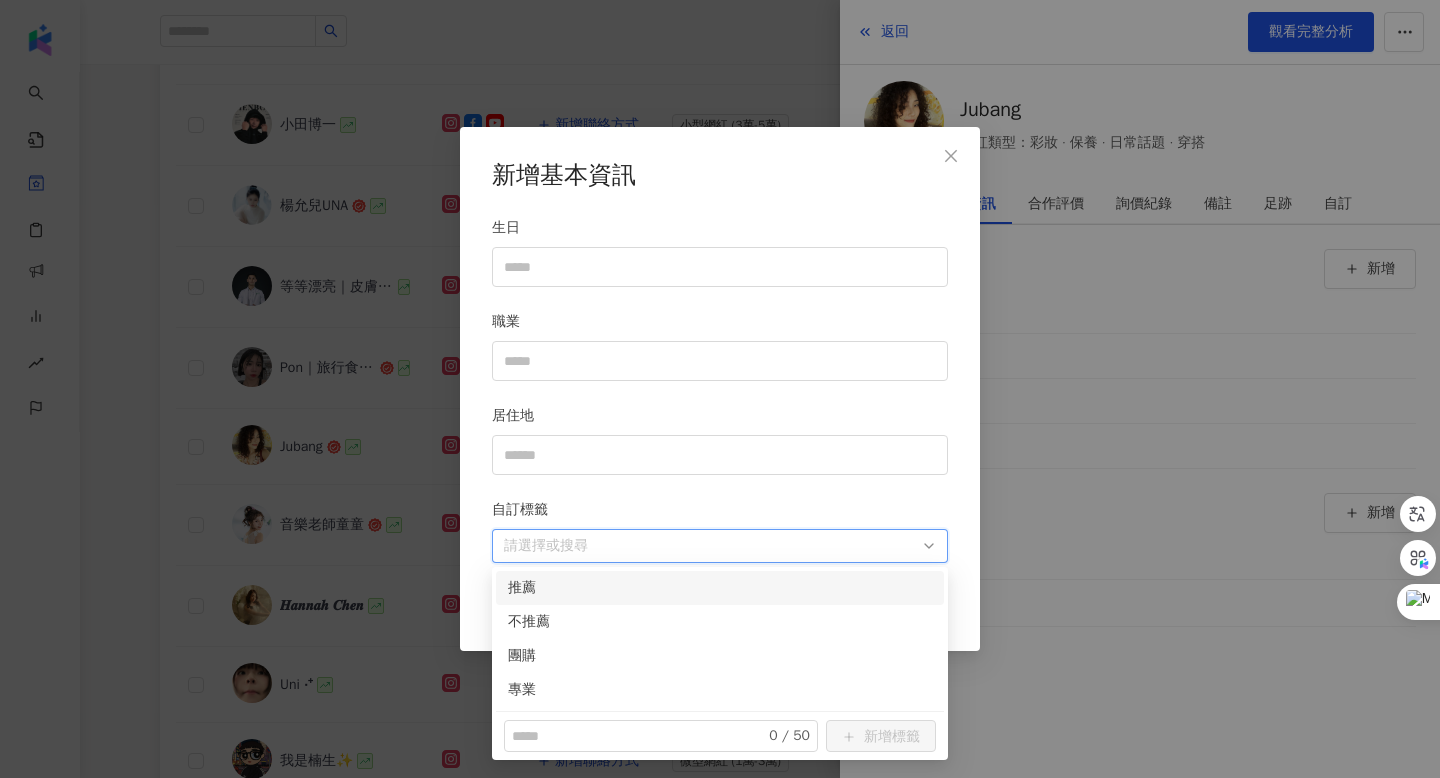 click on "推薦" at bounding box center (720, 588) 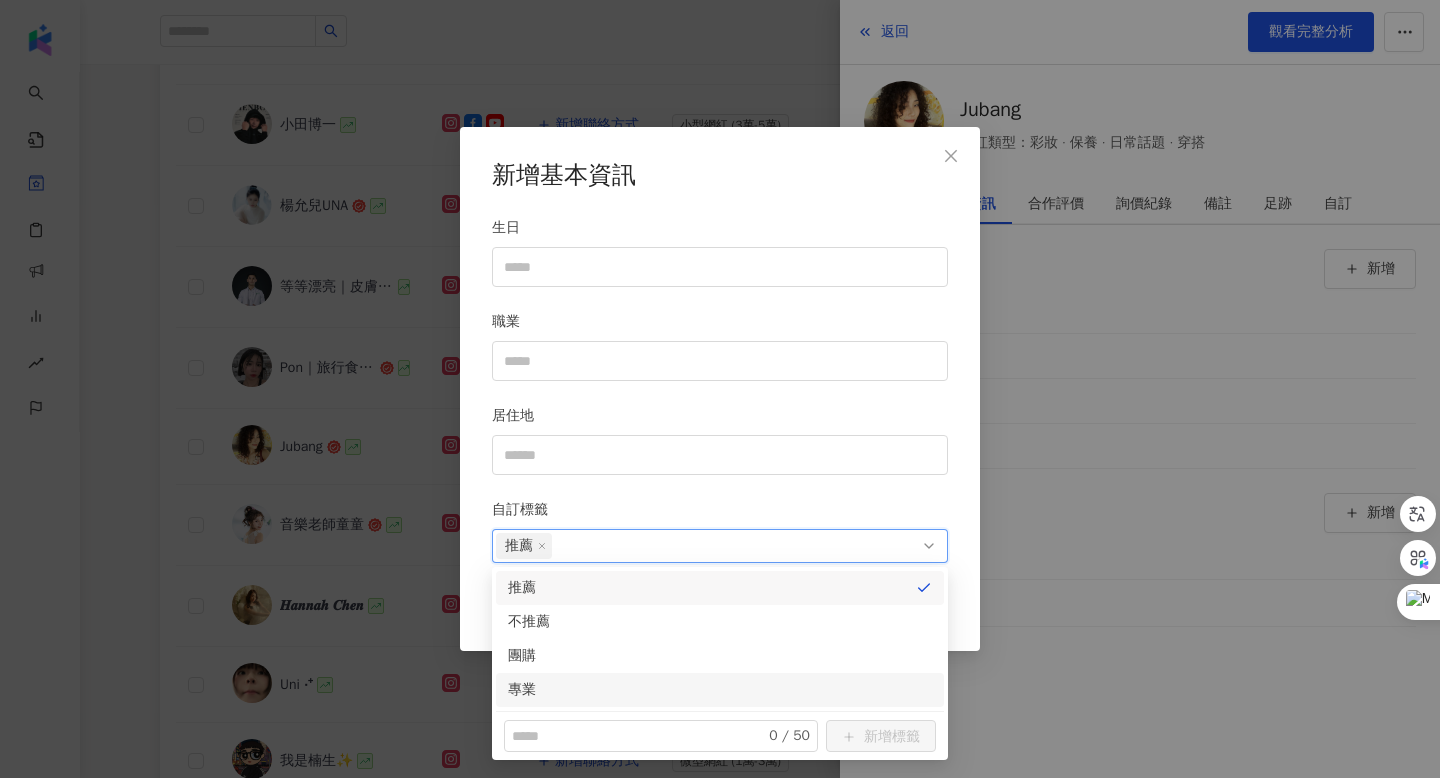 click on "新增基本資訊 生日 職業 居住地 自訂標籤 推薦   送出" at bounding box center [720, 389] 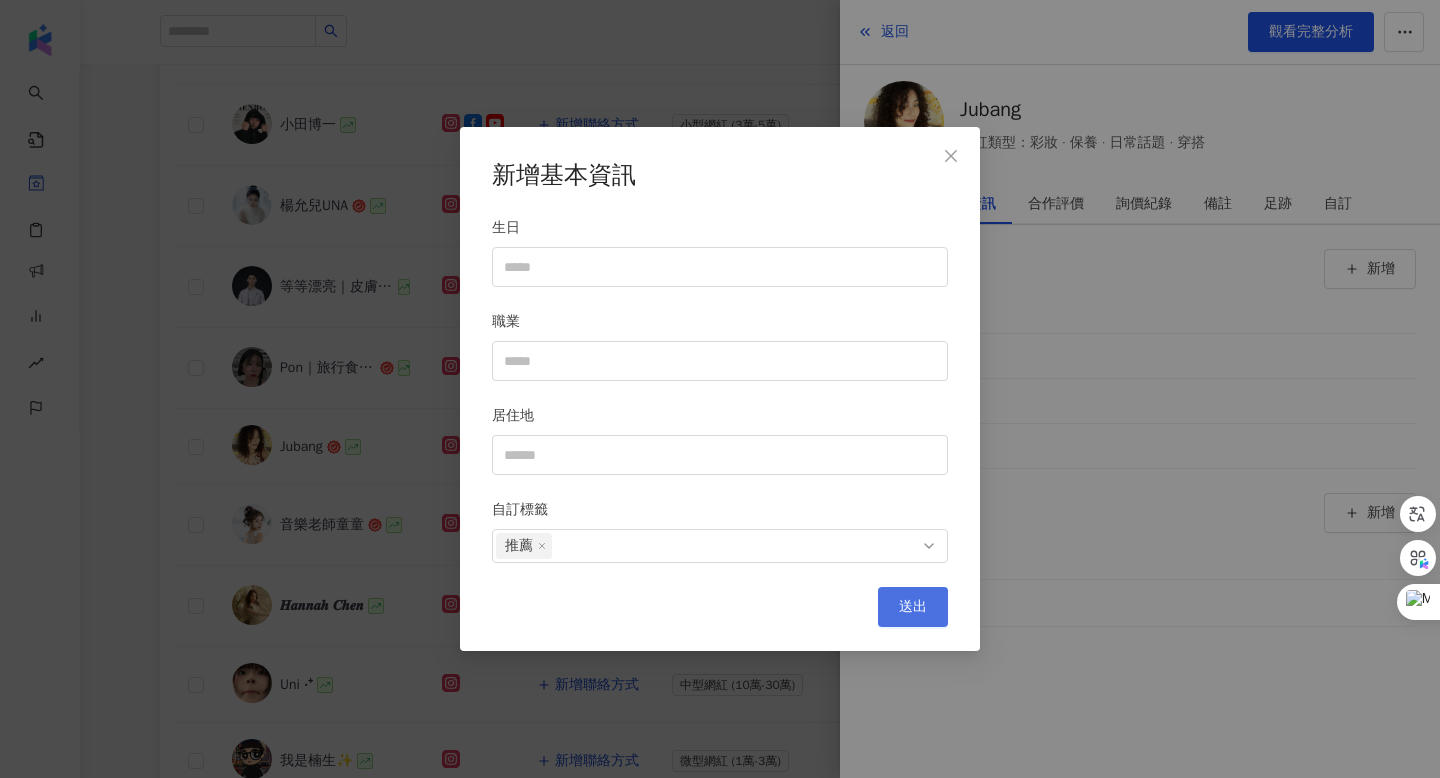 click on "送出" at bounding box center (913, 607) 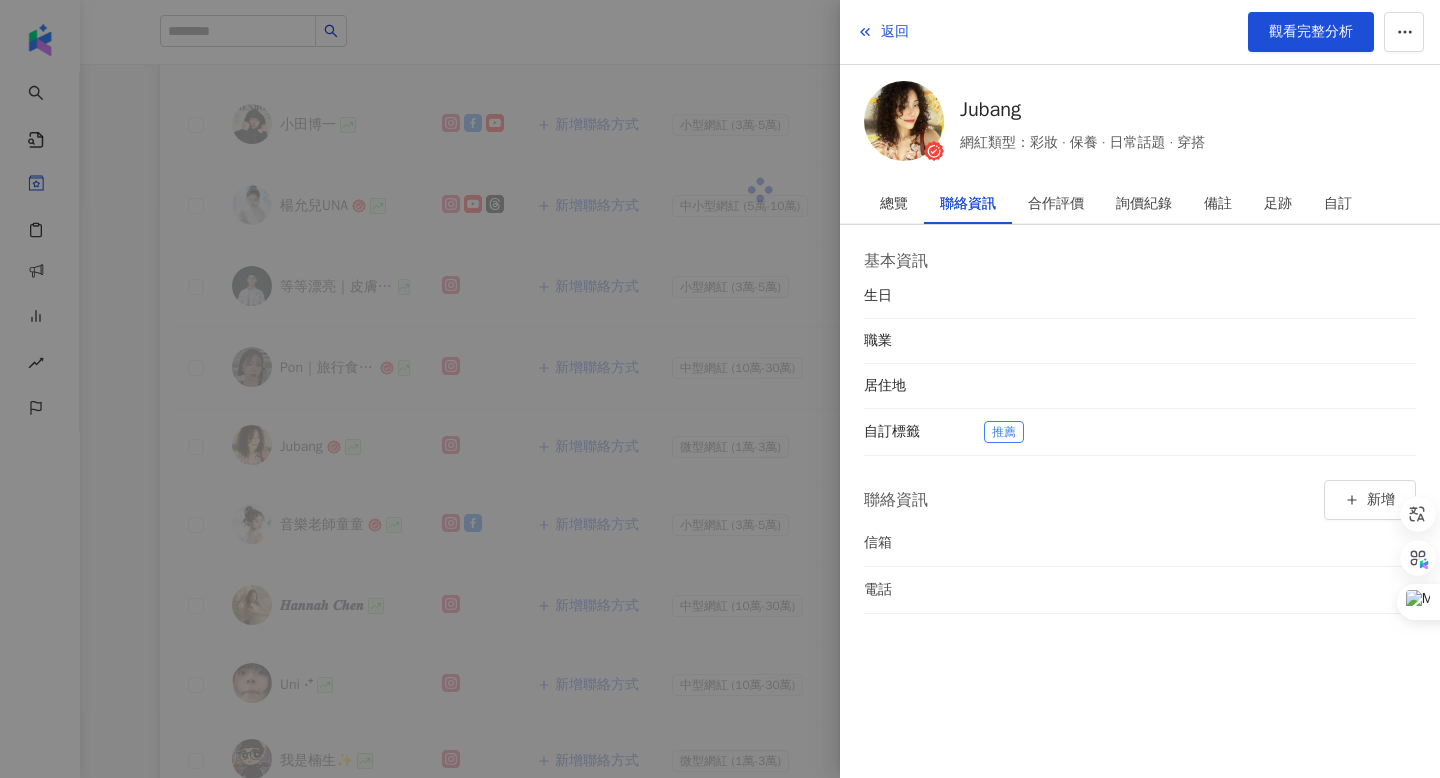 click at bounding box center [720, 389] 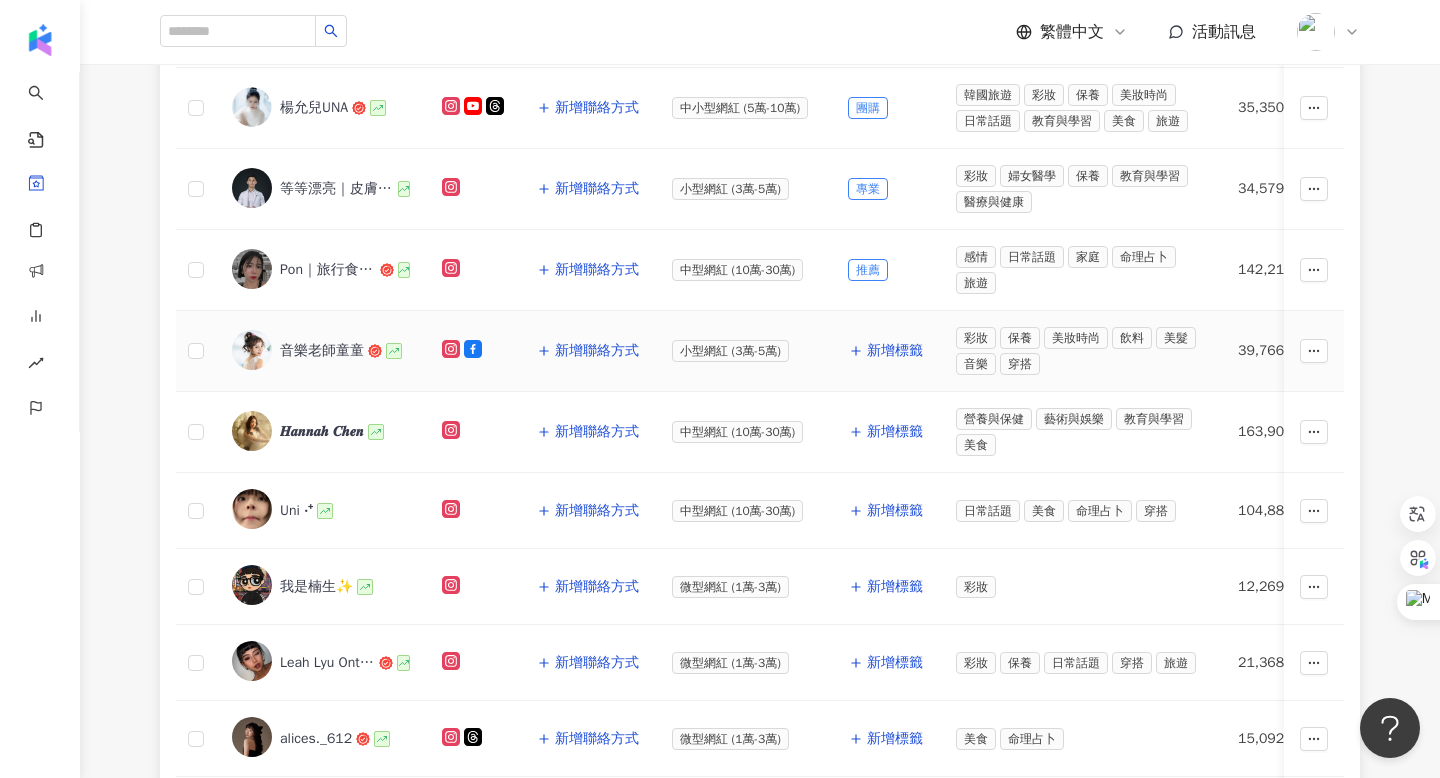 scroll, scrollTop: 525, scrollLeft: 0, axis: vertical 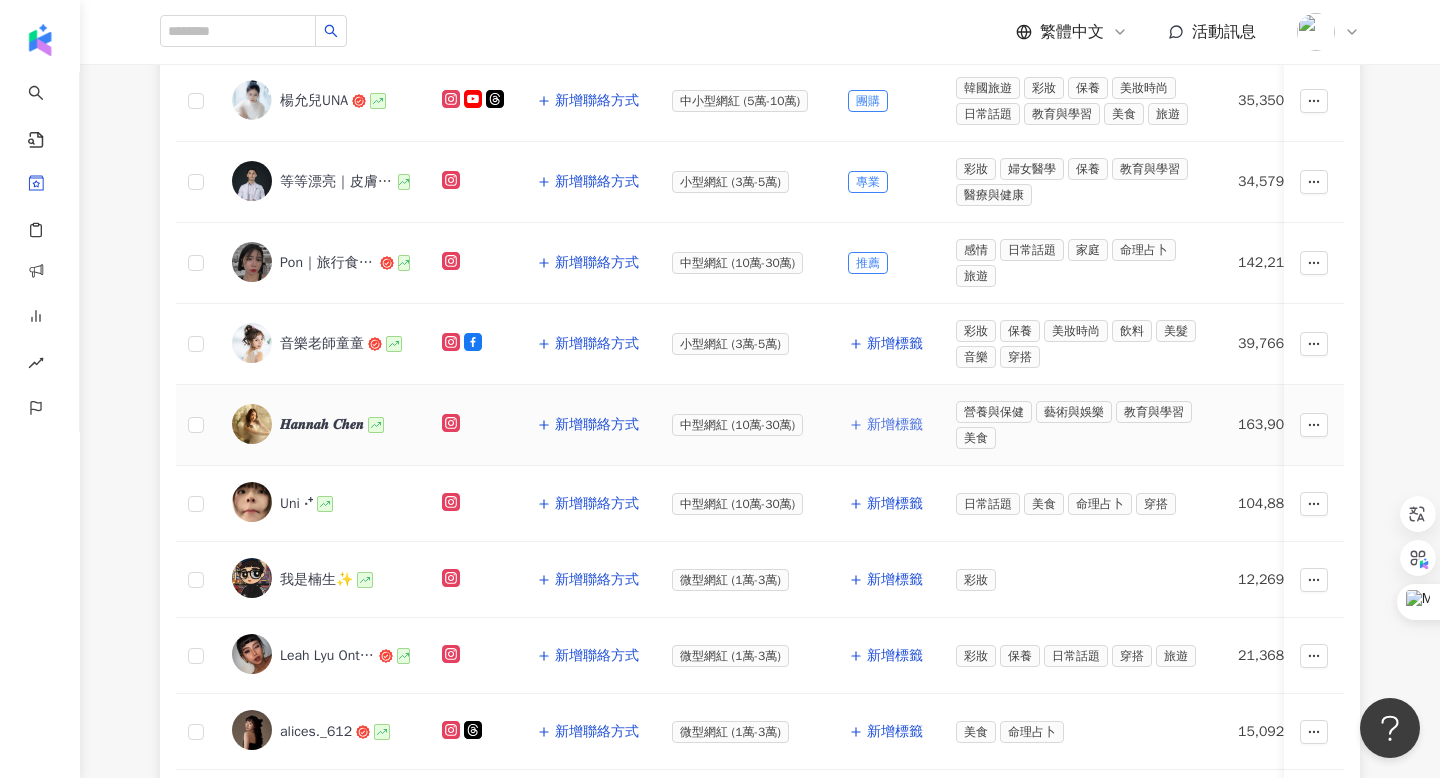 click on "新增標籤" at bounding box center (895, 425) 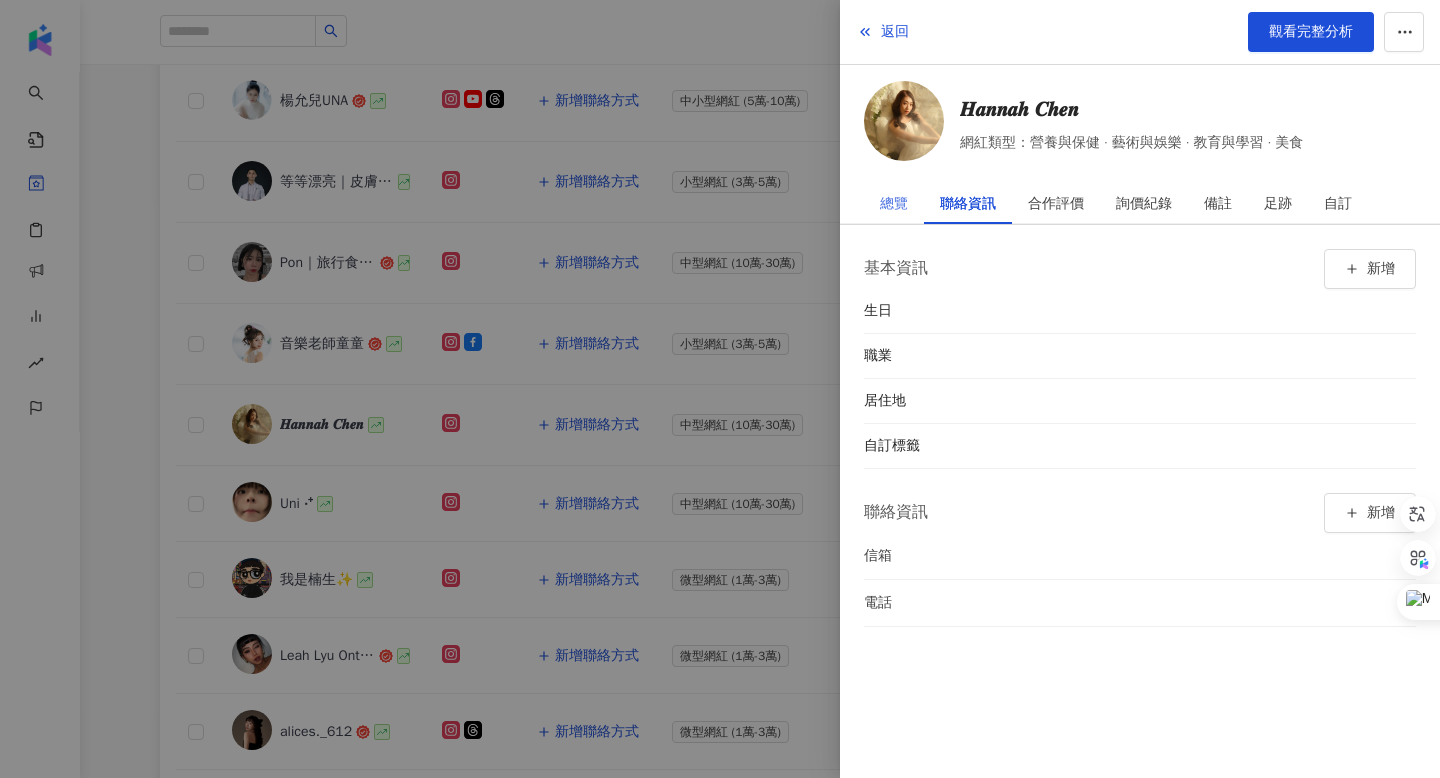 click on "總覽" at bounding box center (894, 204) 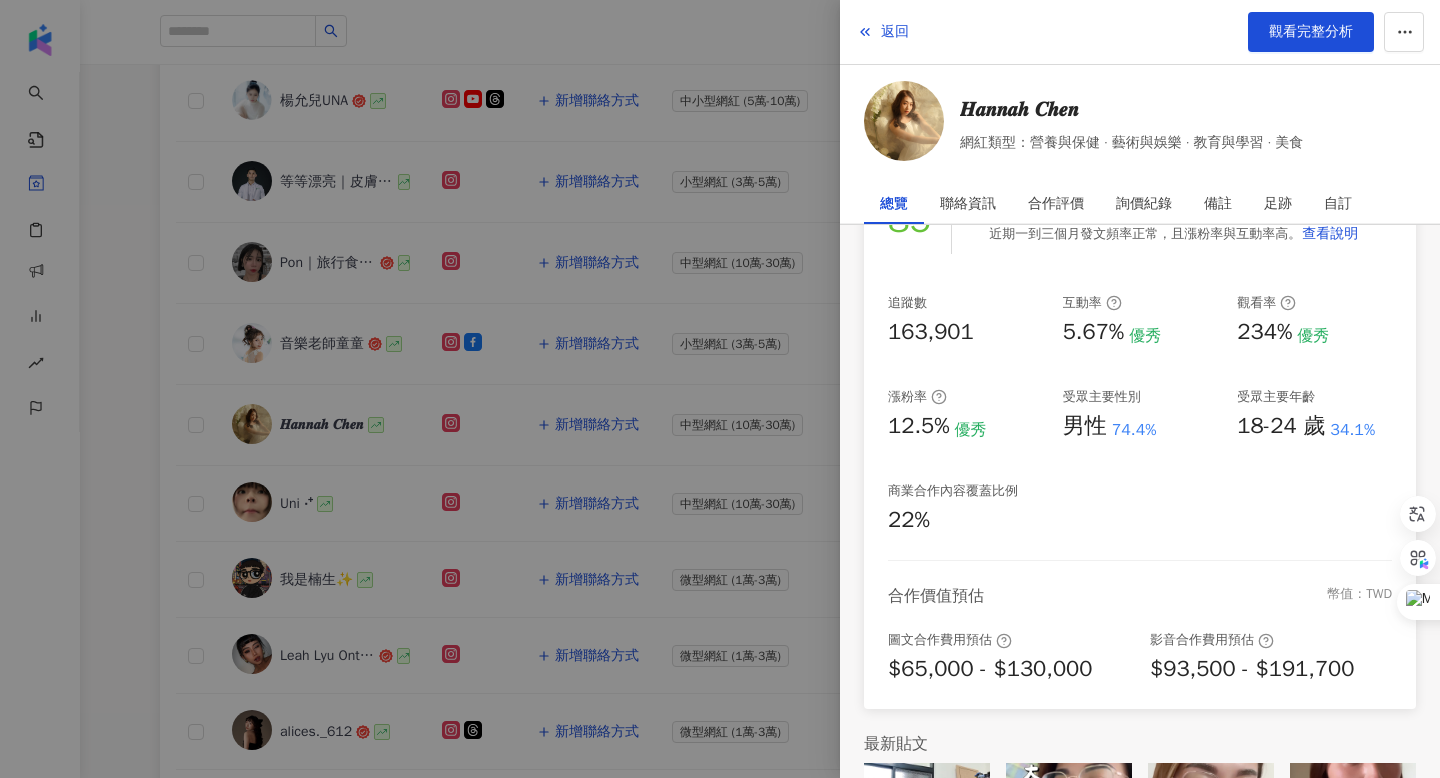 scroll, scrollTop: 369, scrollLeft: 0, axis: vertical 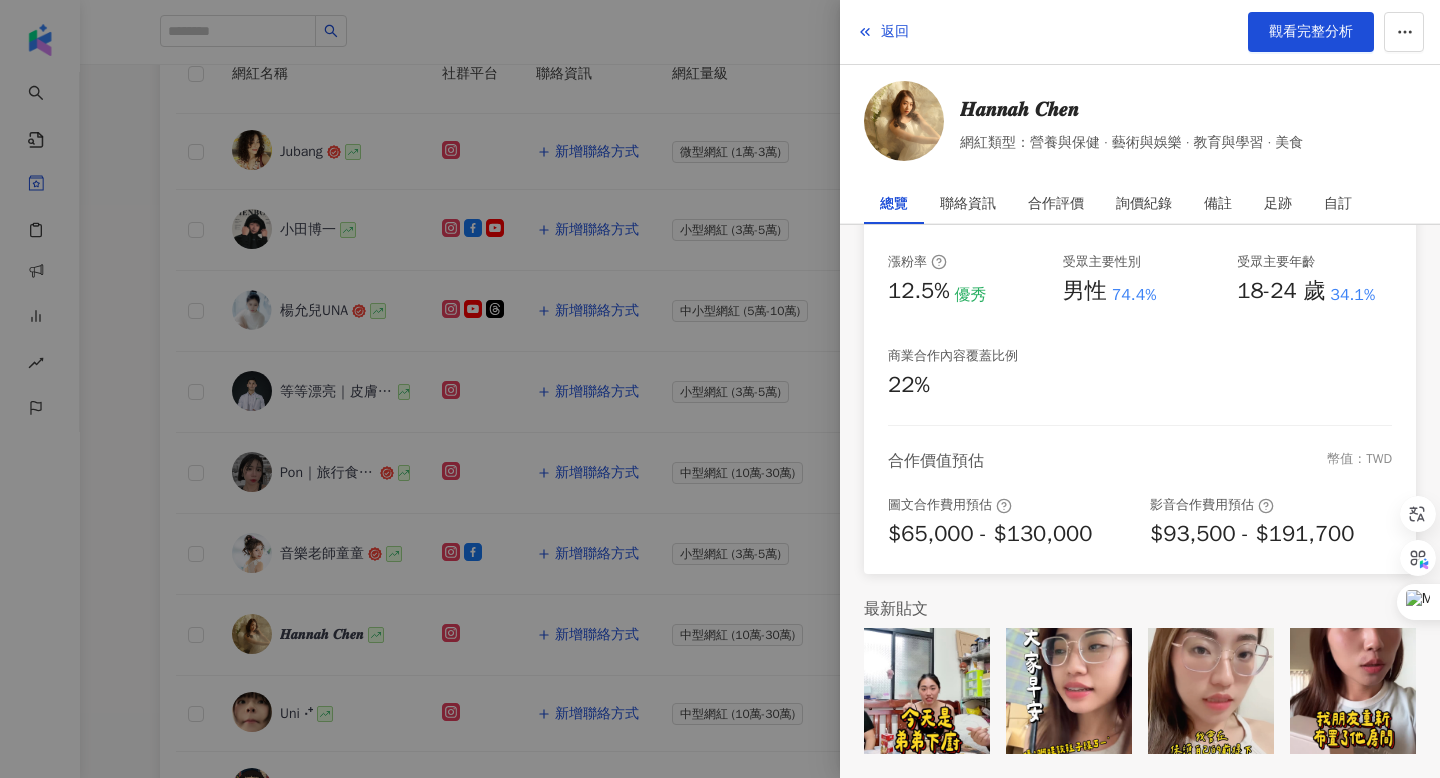 click at bounding box center (720, 389) 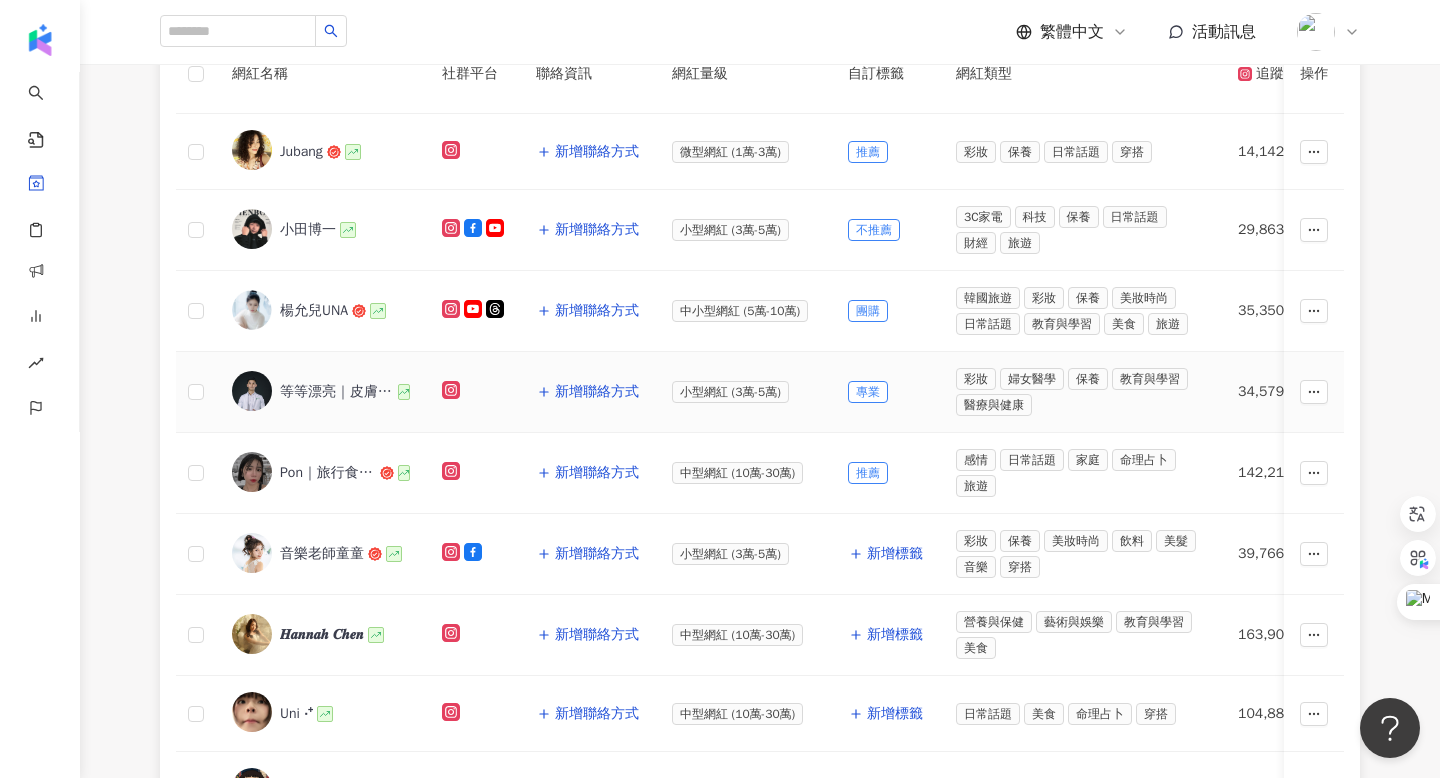 scroll, scrollTop: 403, scrollLeft: 0, axis: vertical 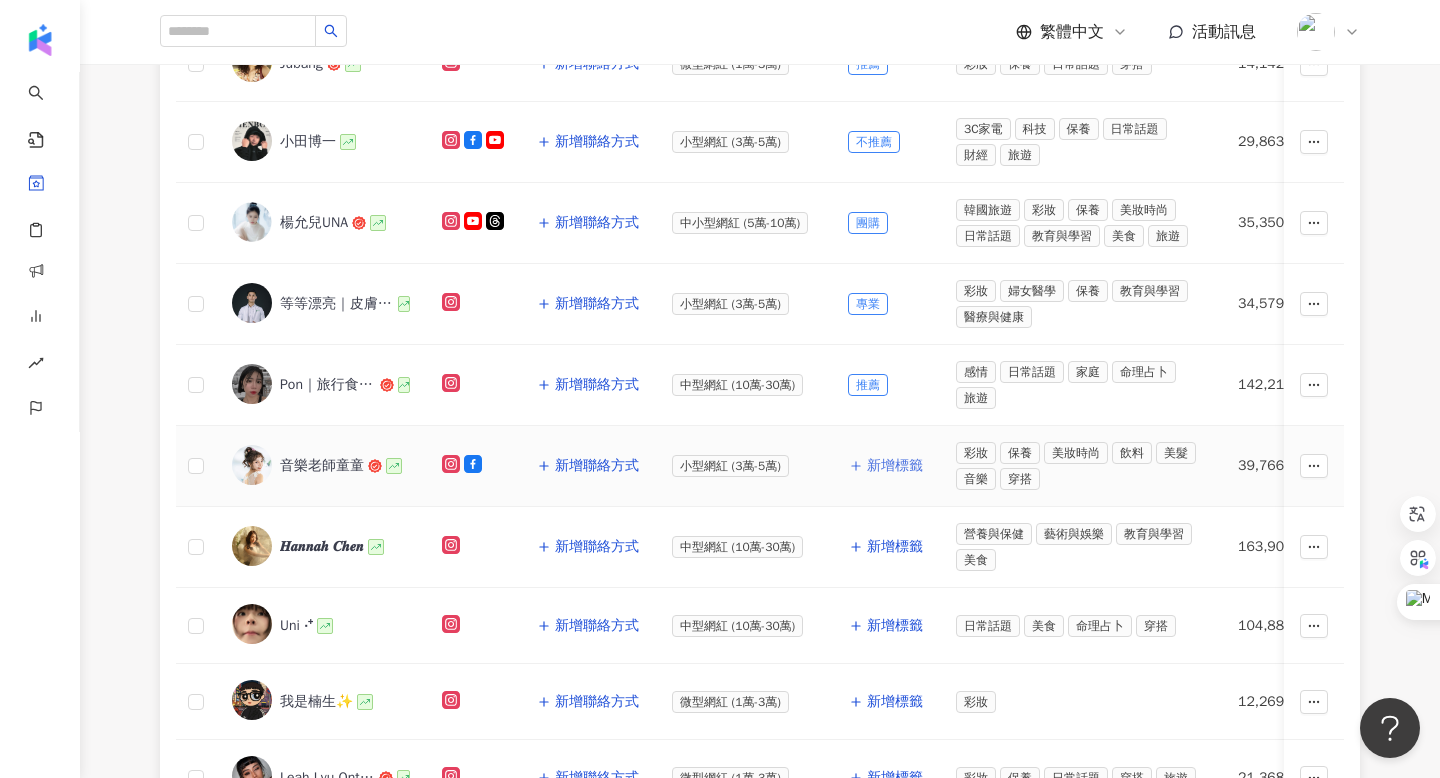 click on "新增標籤" at bounding box center [895, 466] 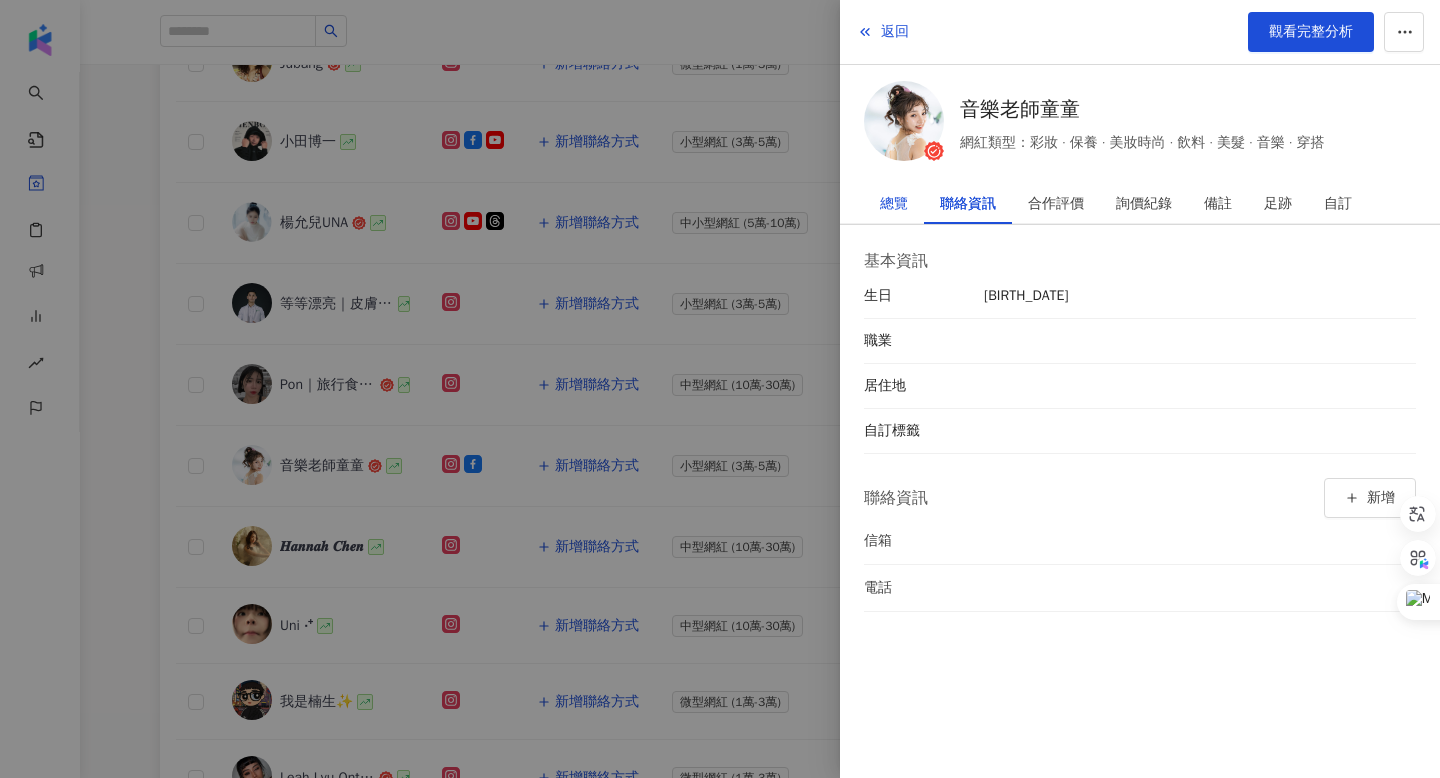 click on "總覽" at bounding box center [894, 204] 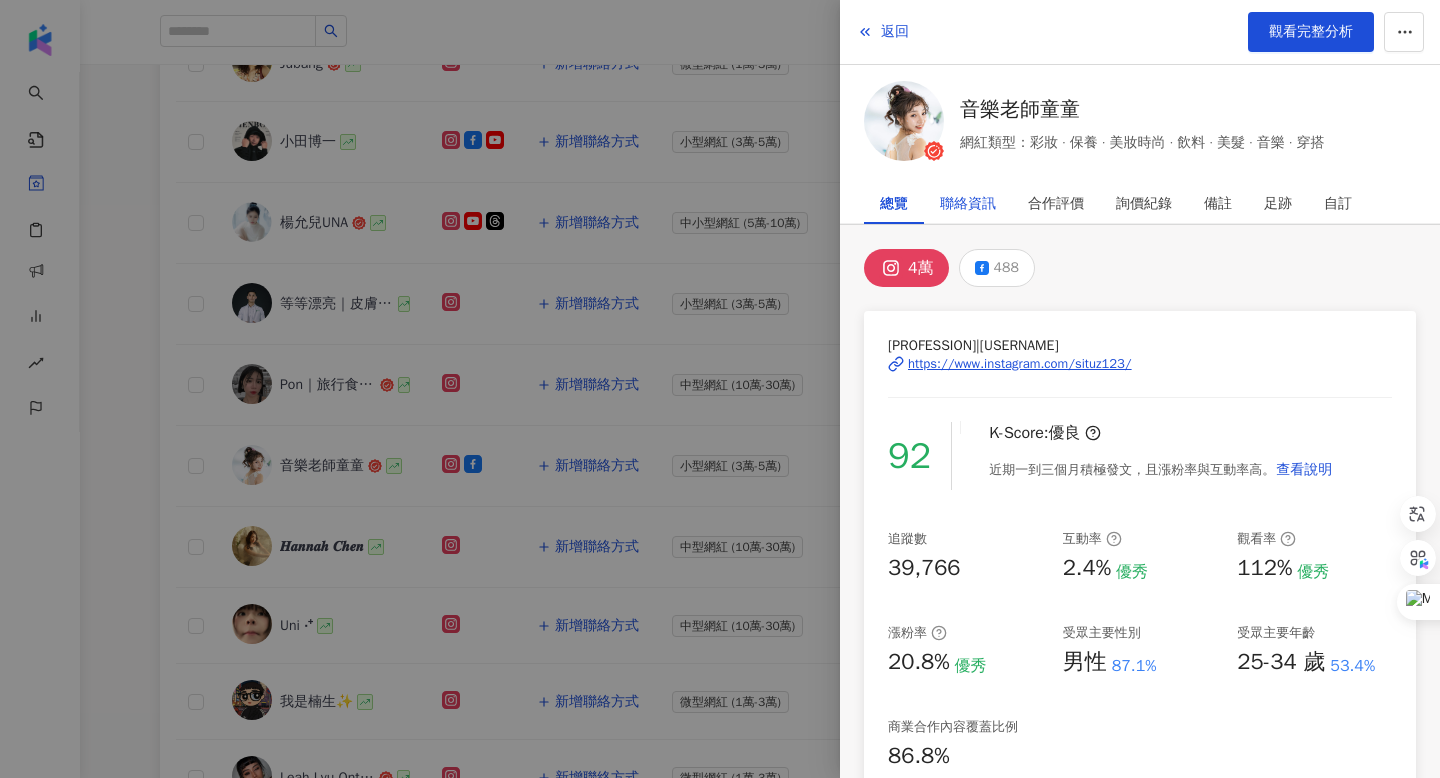 click on "聯絡資訊" at bounding box center (968, 204) 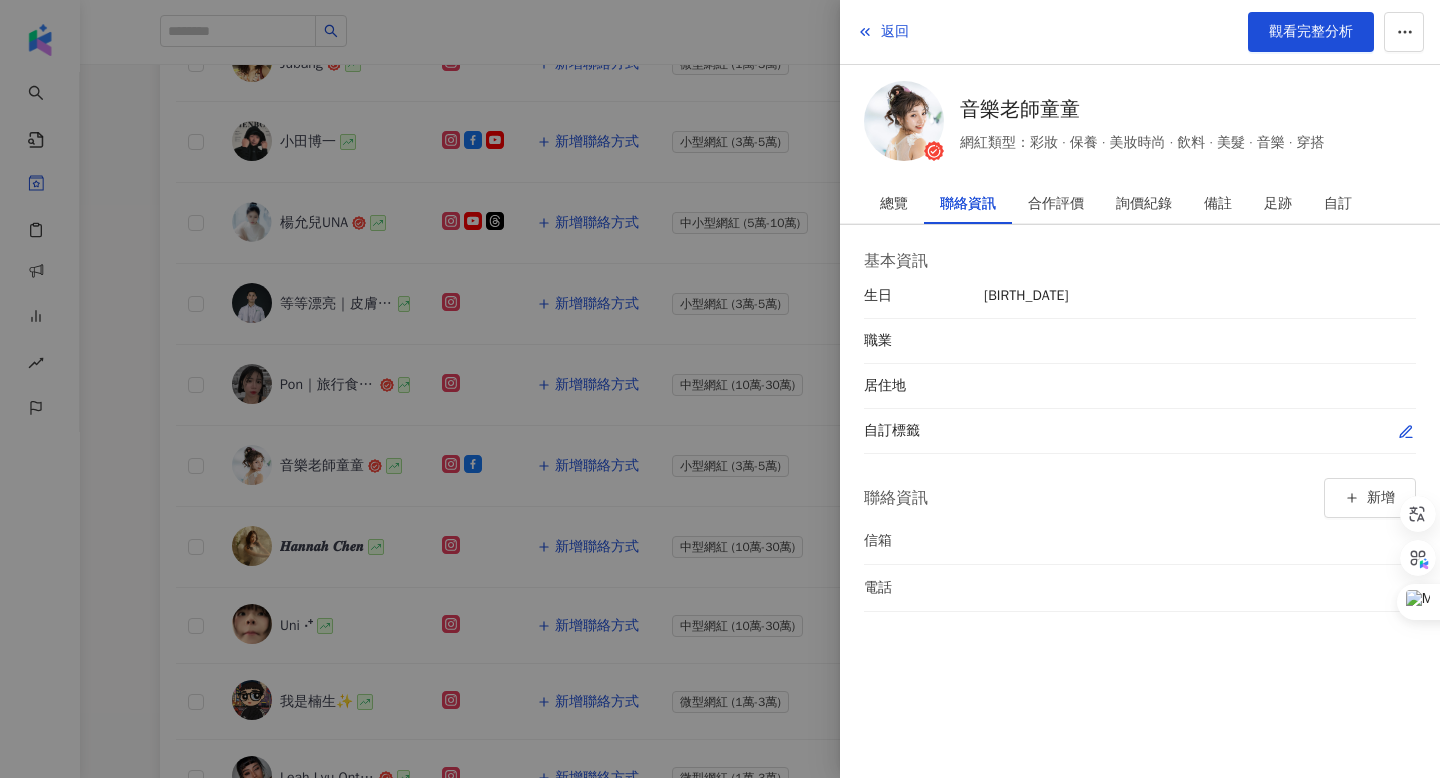 click 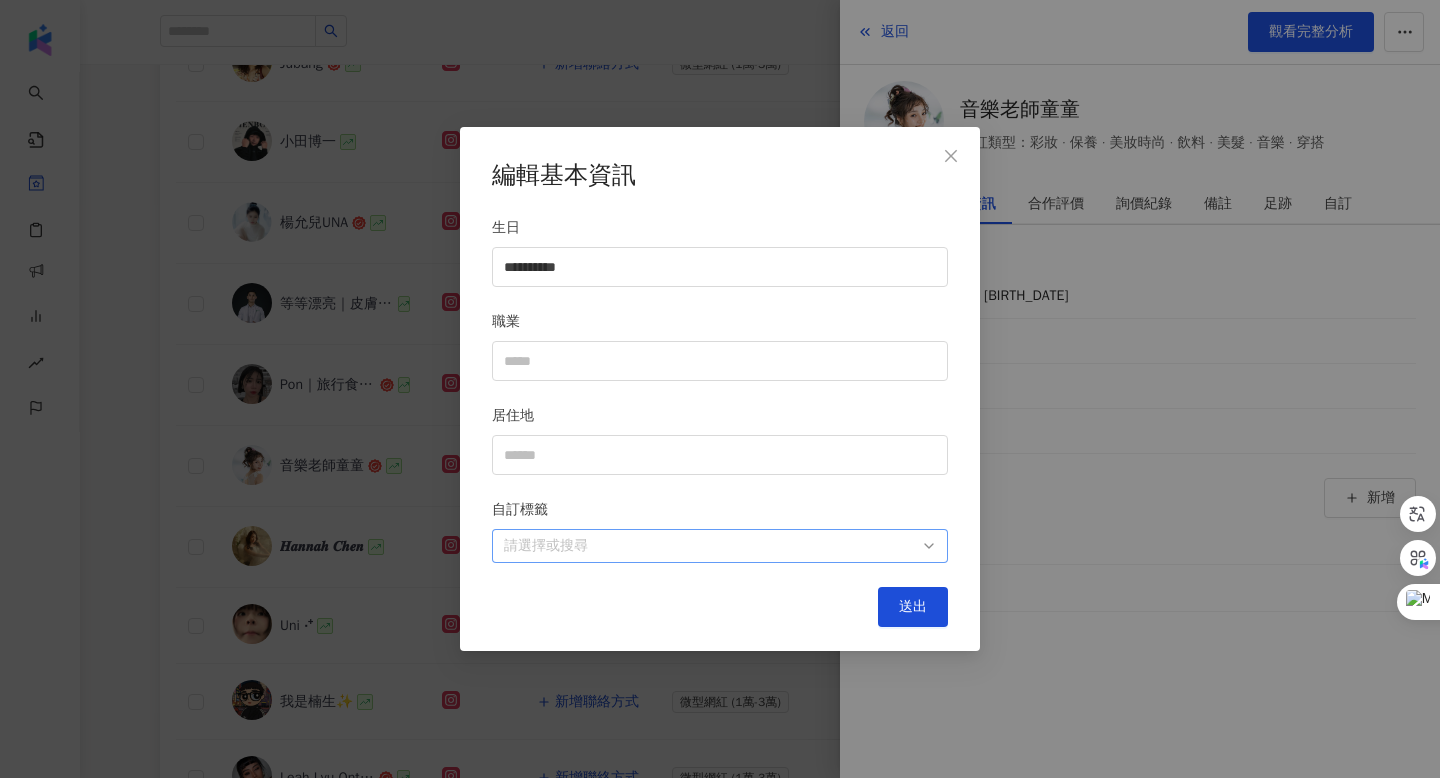 click at bounding box center [709, 545] 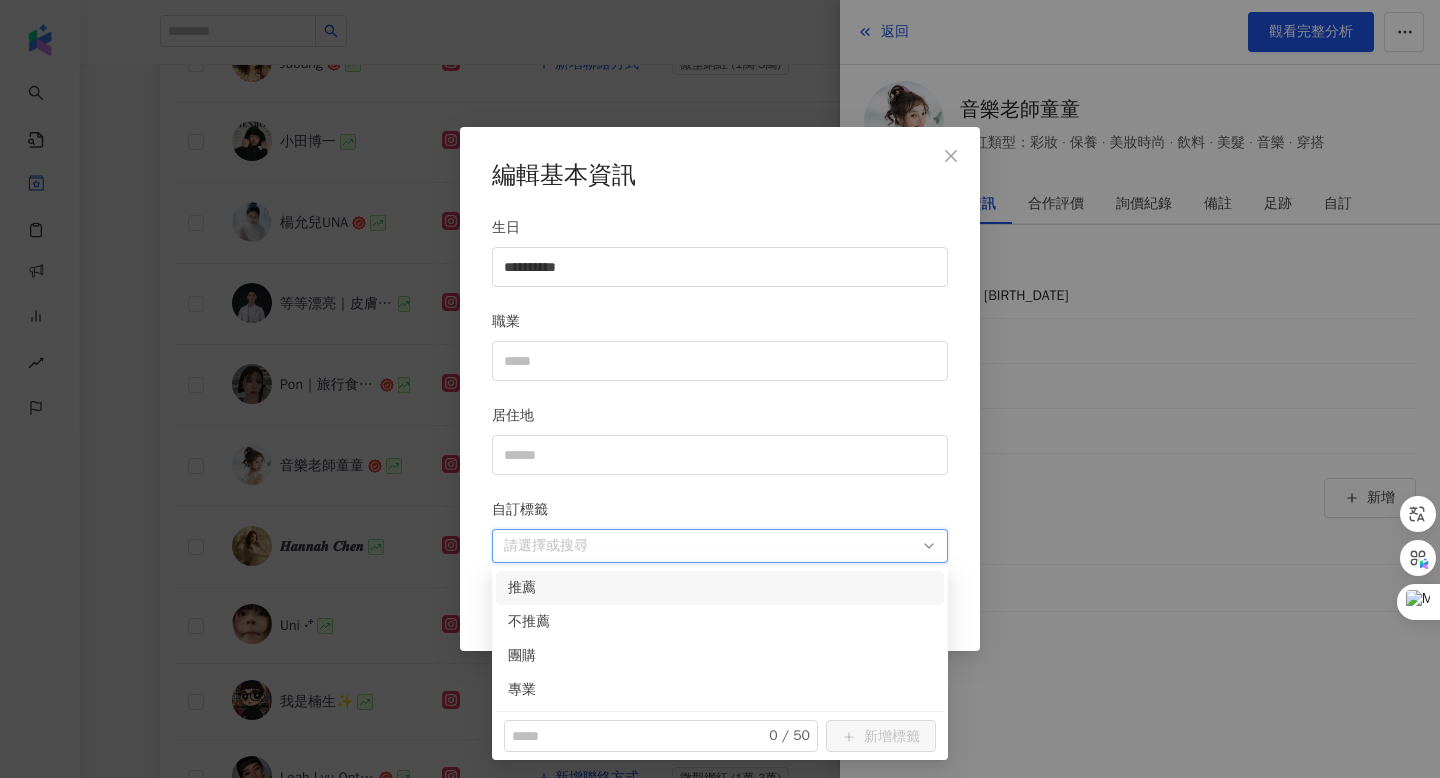 click on "推薦" at bounding box center [720, 588] 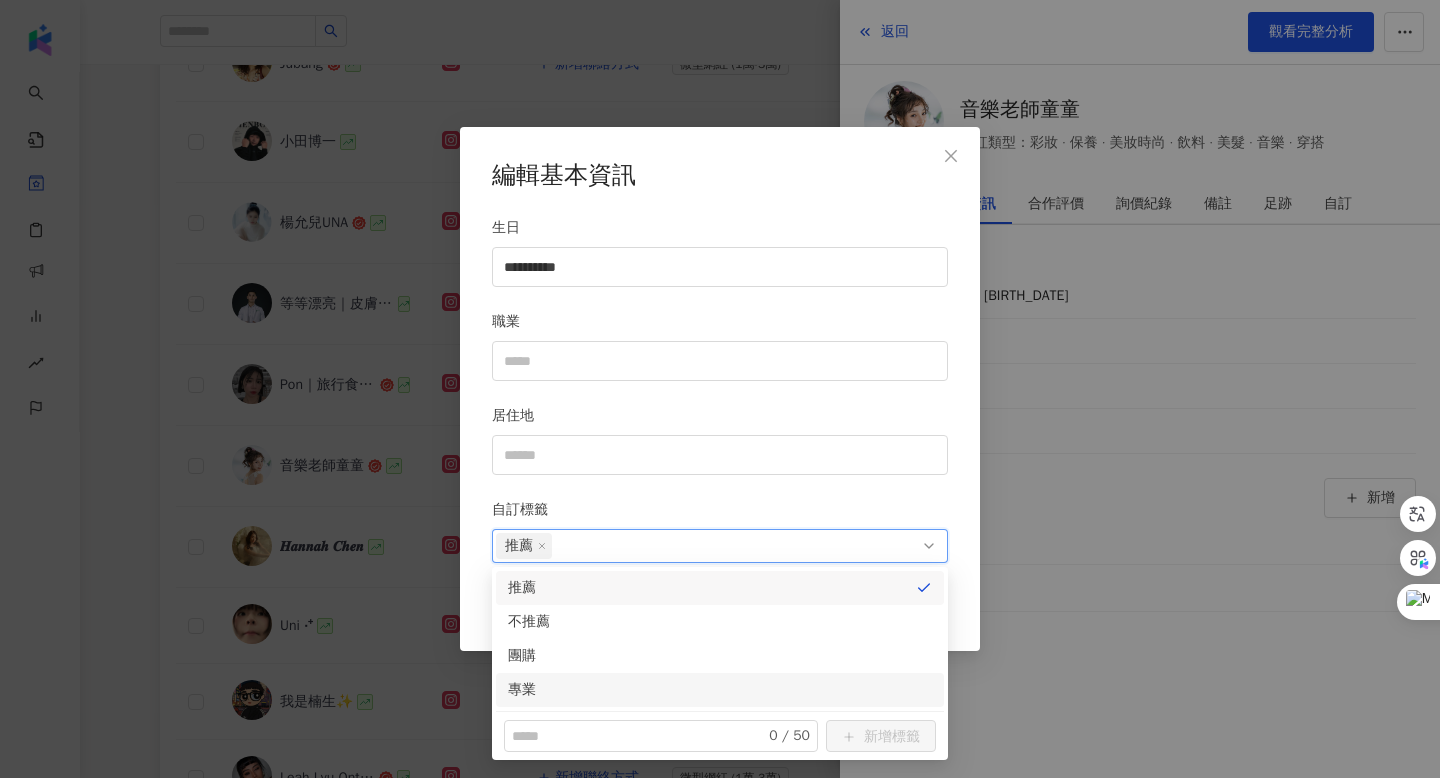 click on "**********" at bounding box center (720, 389) 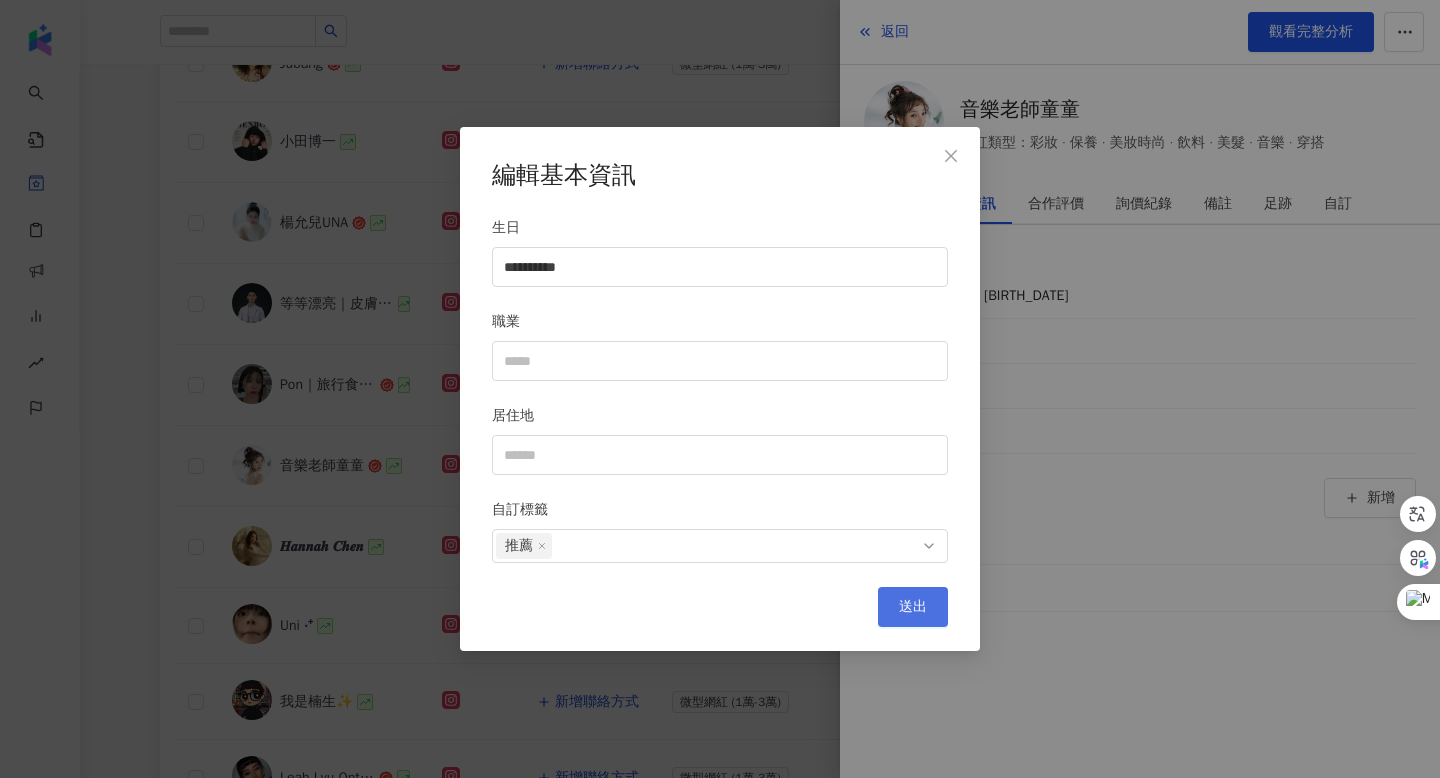 click on "送出" at bounding box center [913, 607] 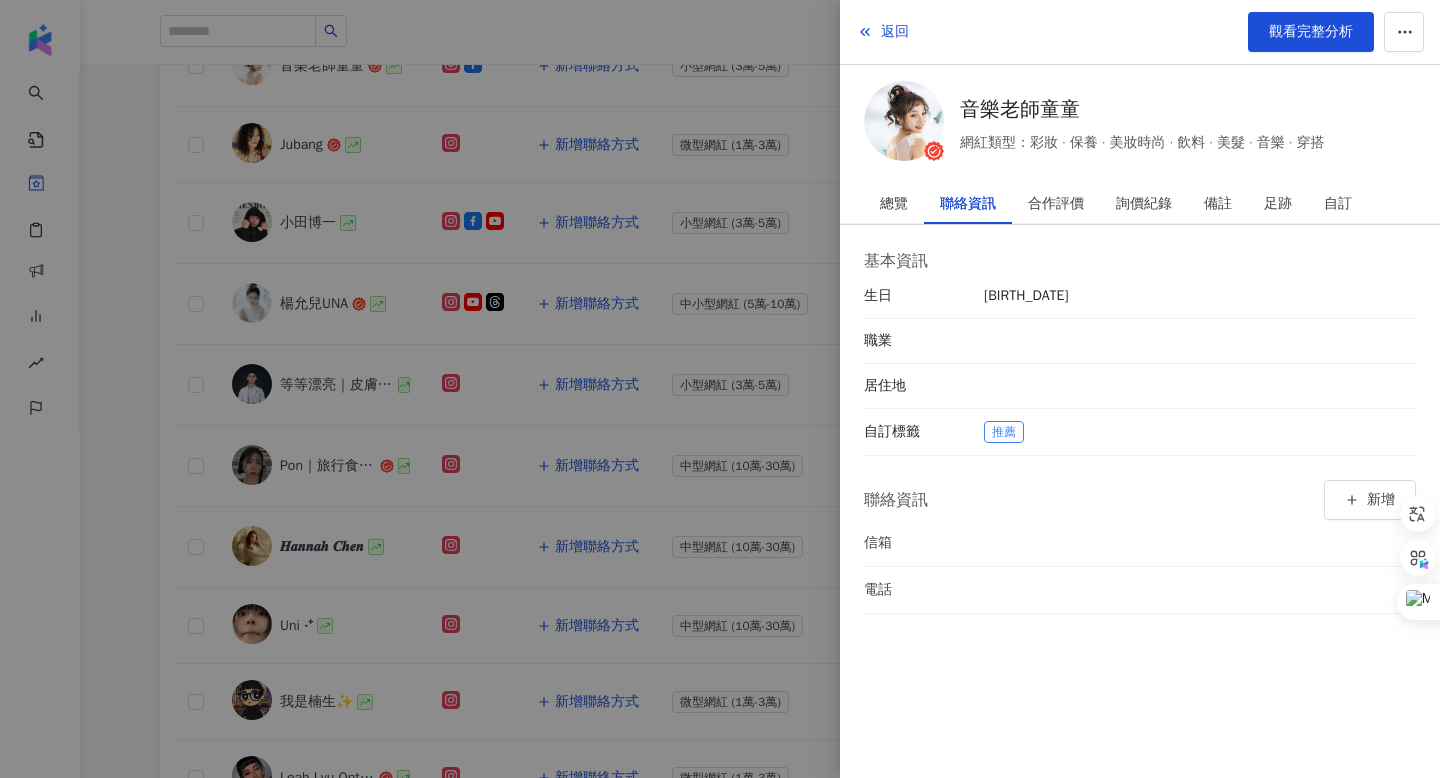click at bounding box center [720, 389] 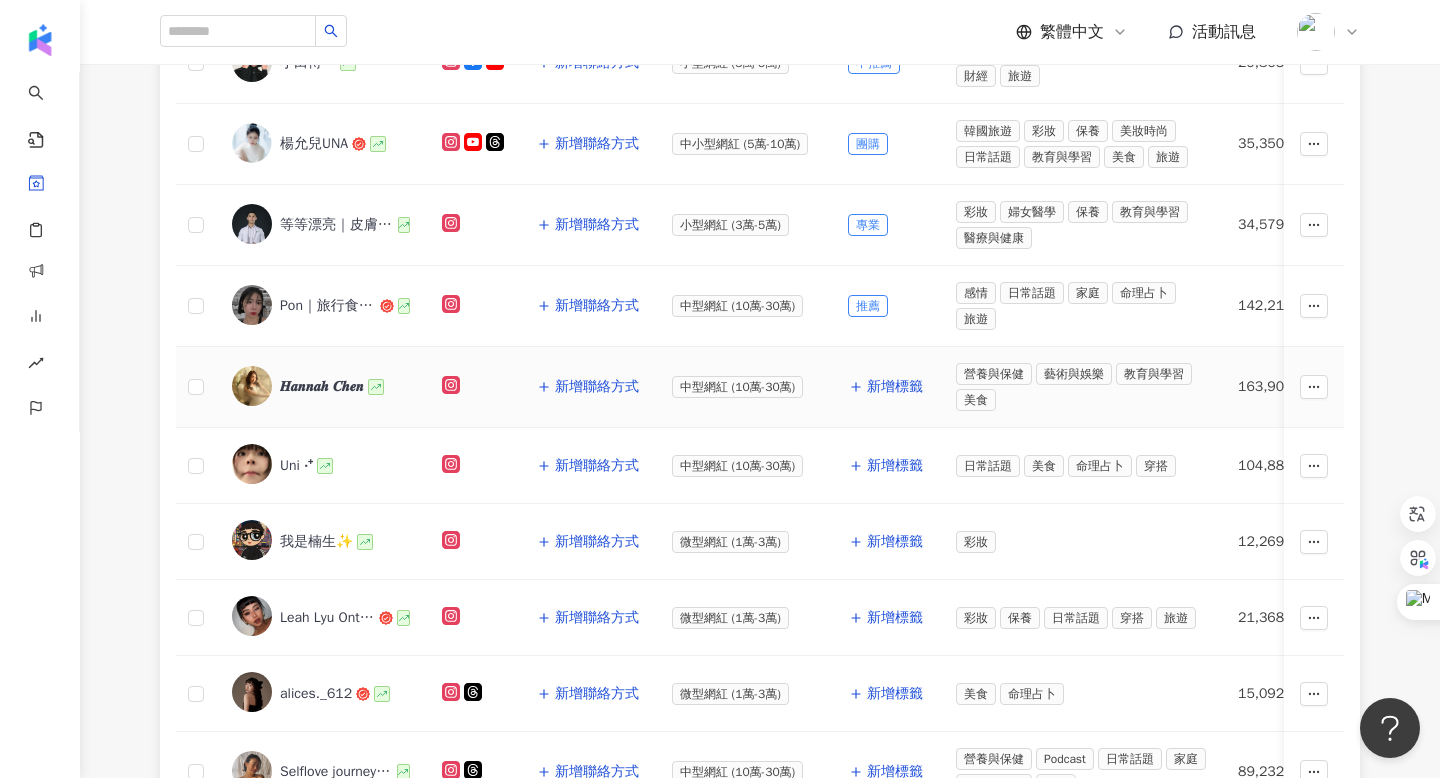 scroll, scrollTop: 564, scrollLeft: 0, axis: vertical 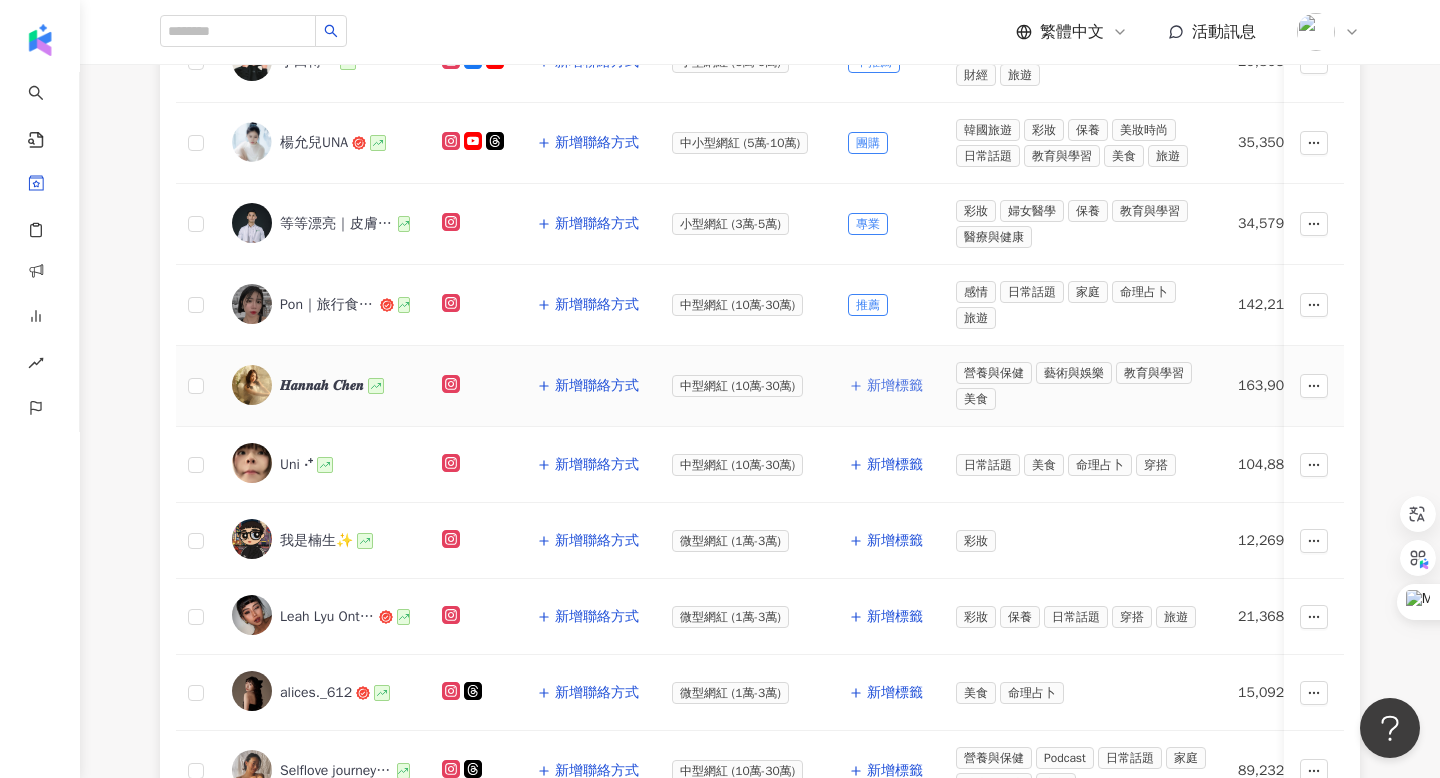 click on "新增標籤" at bounding box center [895, 386] 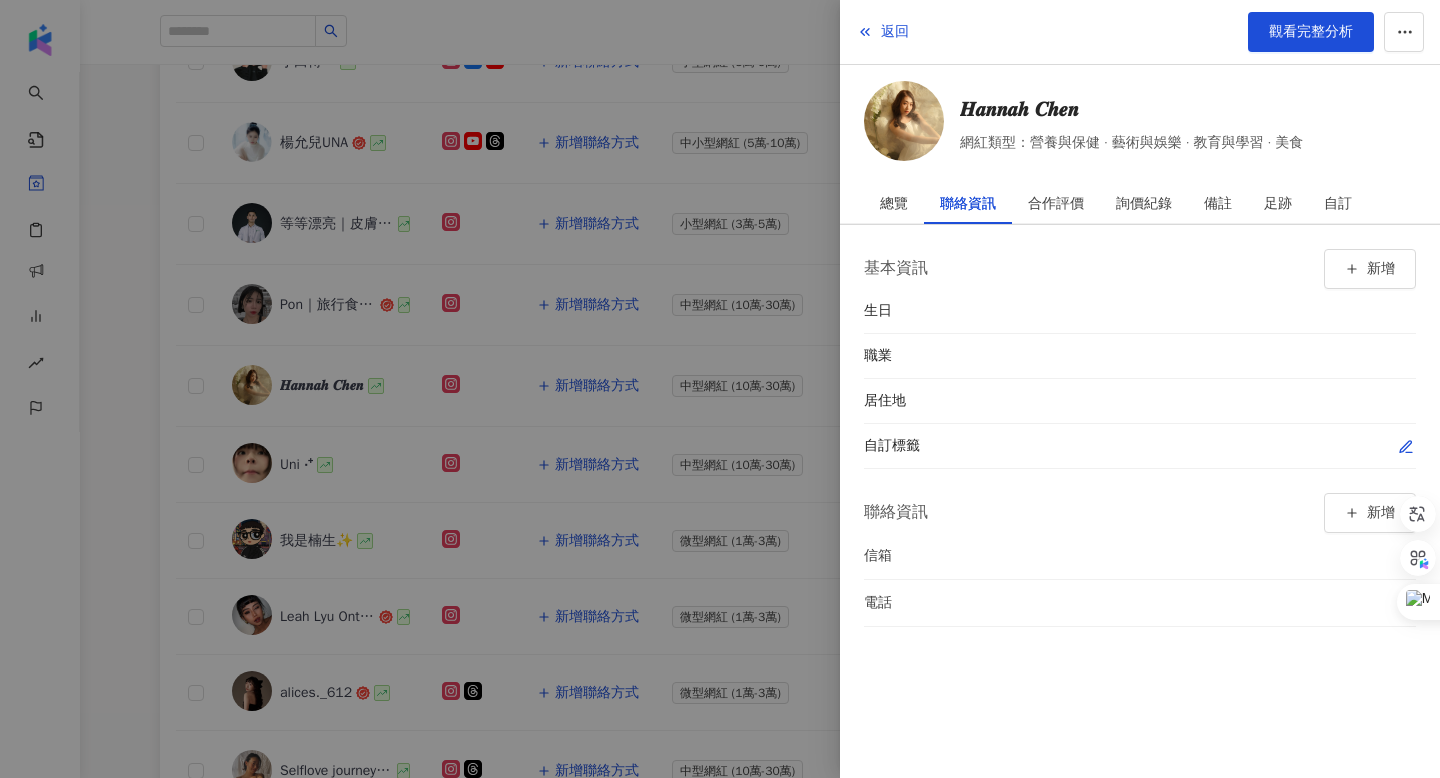 click 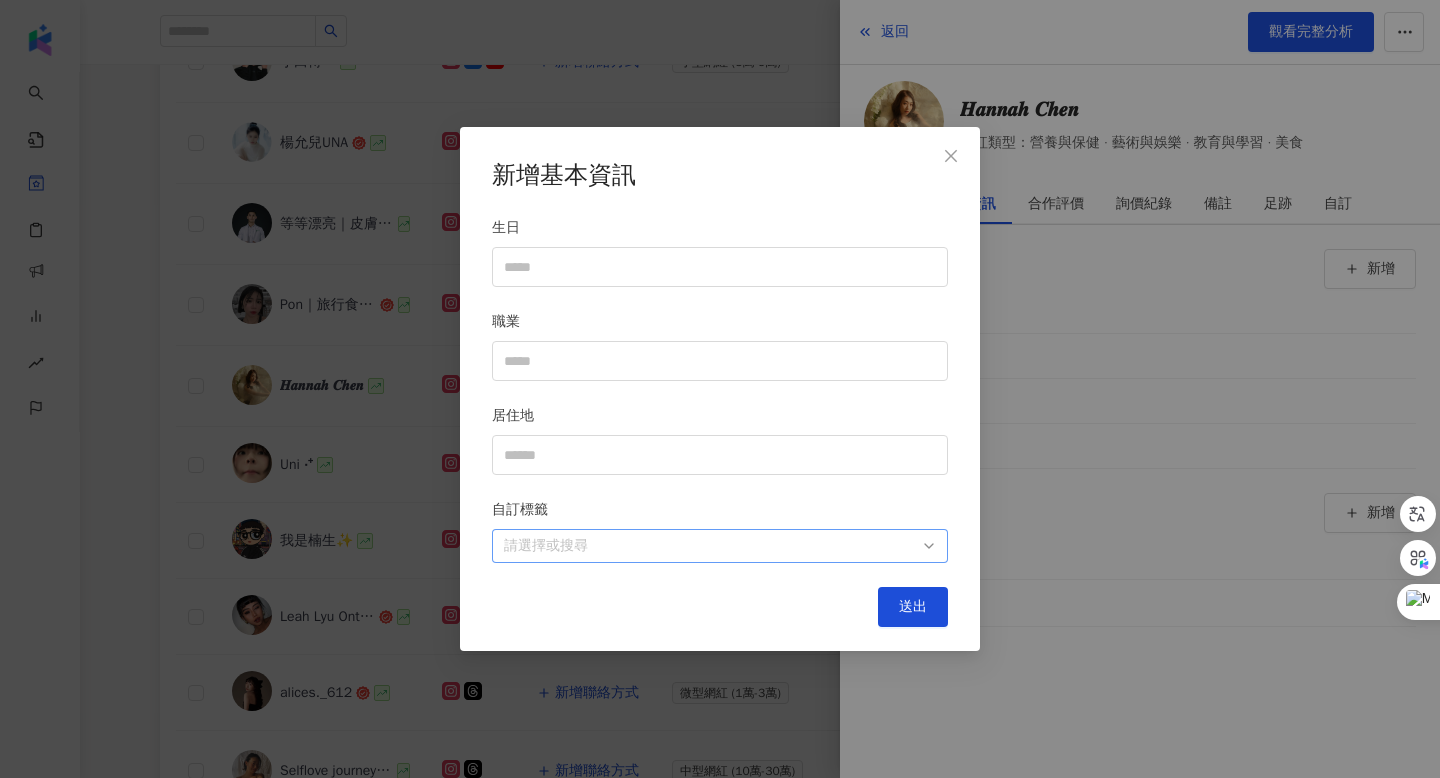 click at bounding box center (709, 545) 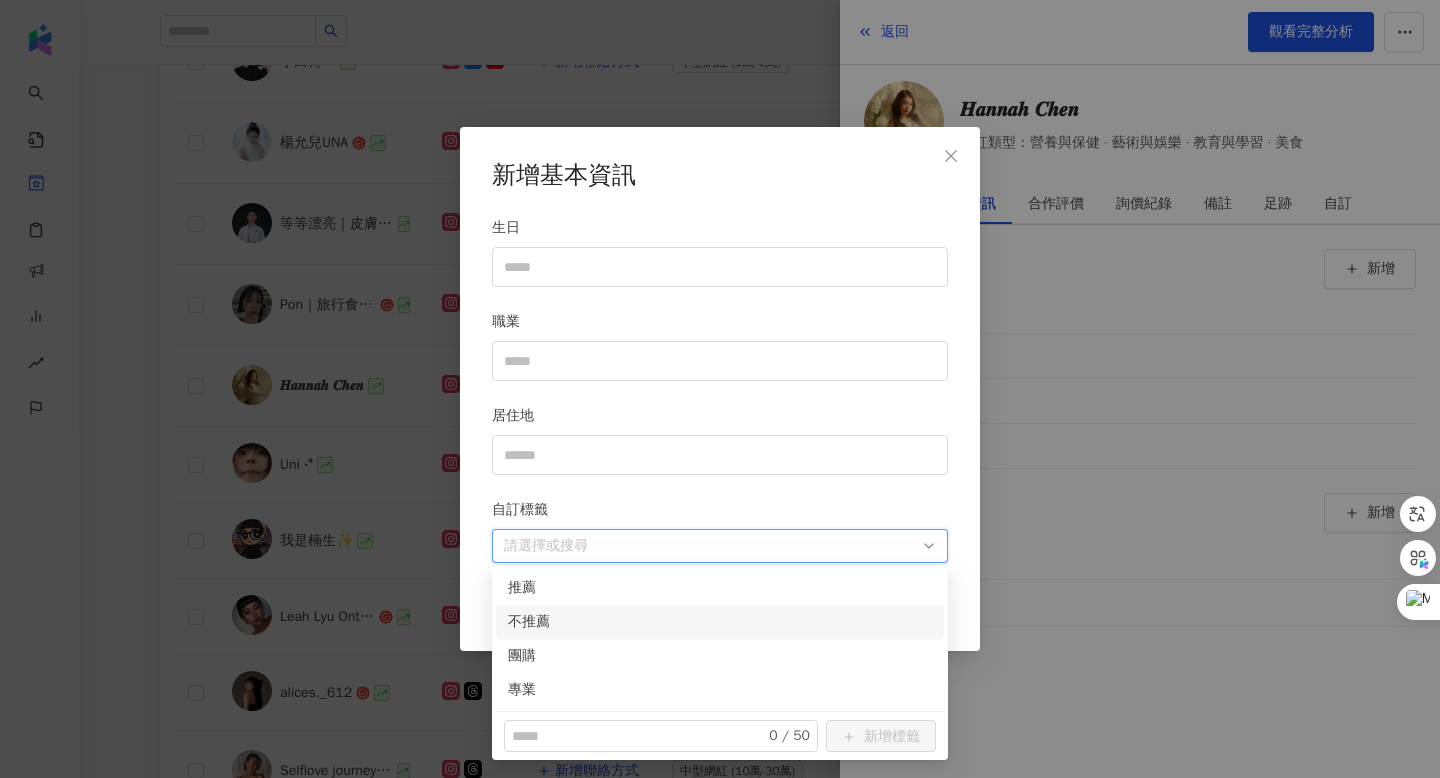 click on "不推薦" at bounding box center [720, 622] 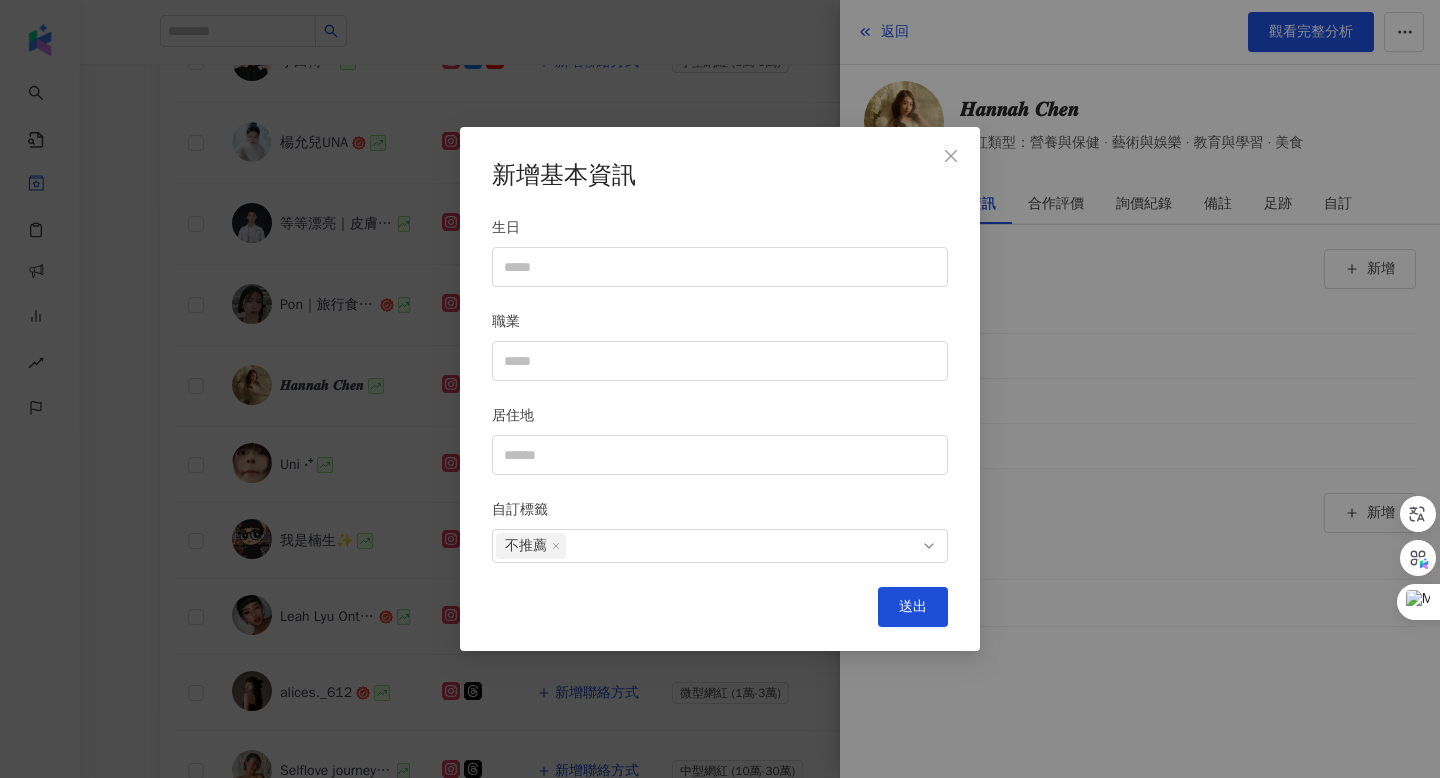 click on "自訂標籤" at bounding box center [720, 514] 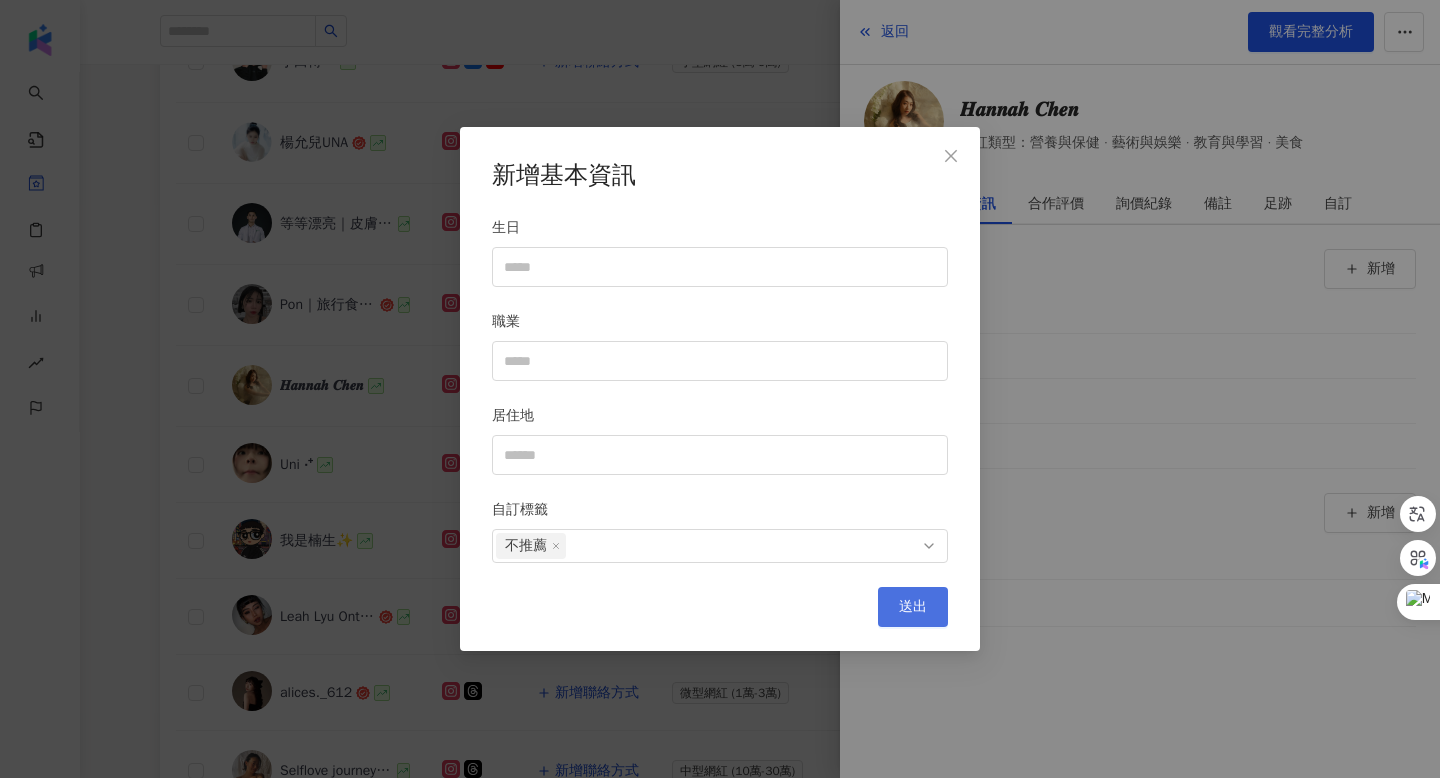 click on "送出" at bounding box center [913, 607] 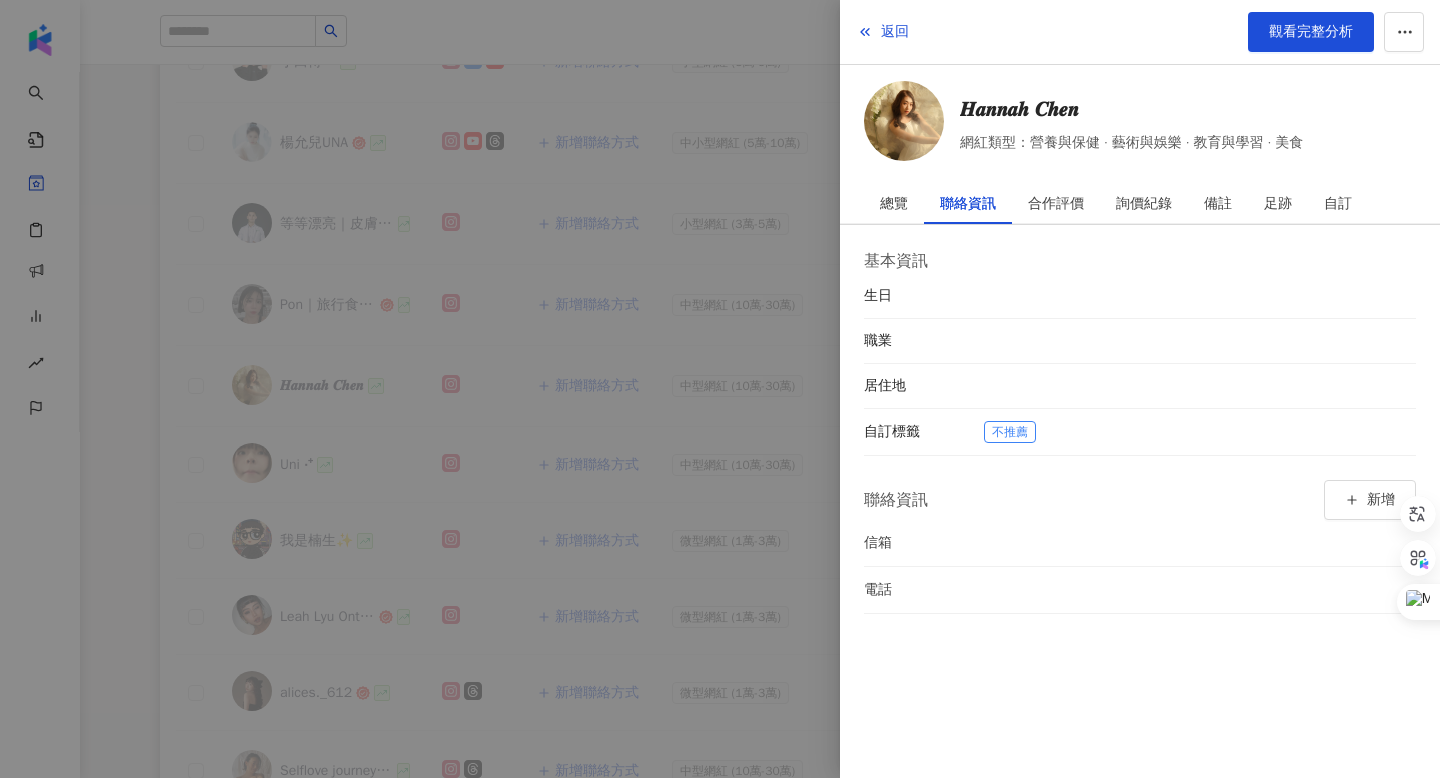 click at bounding box center (720, 389) 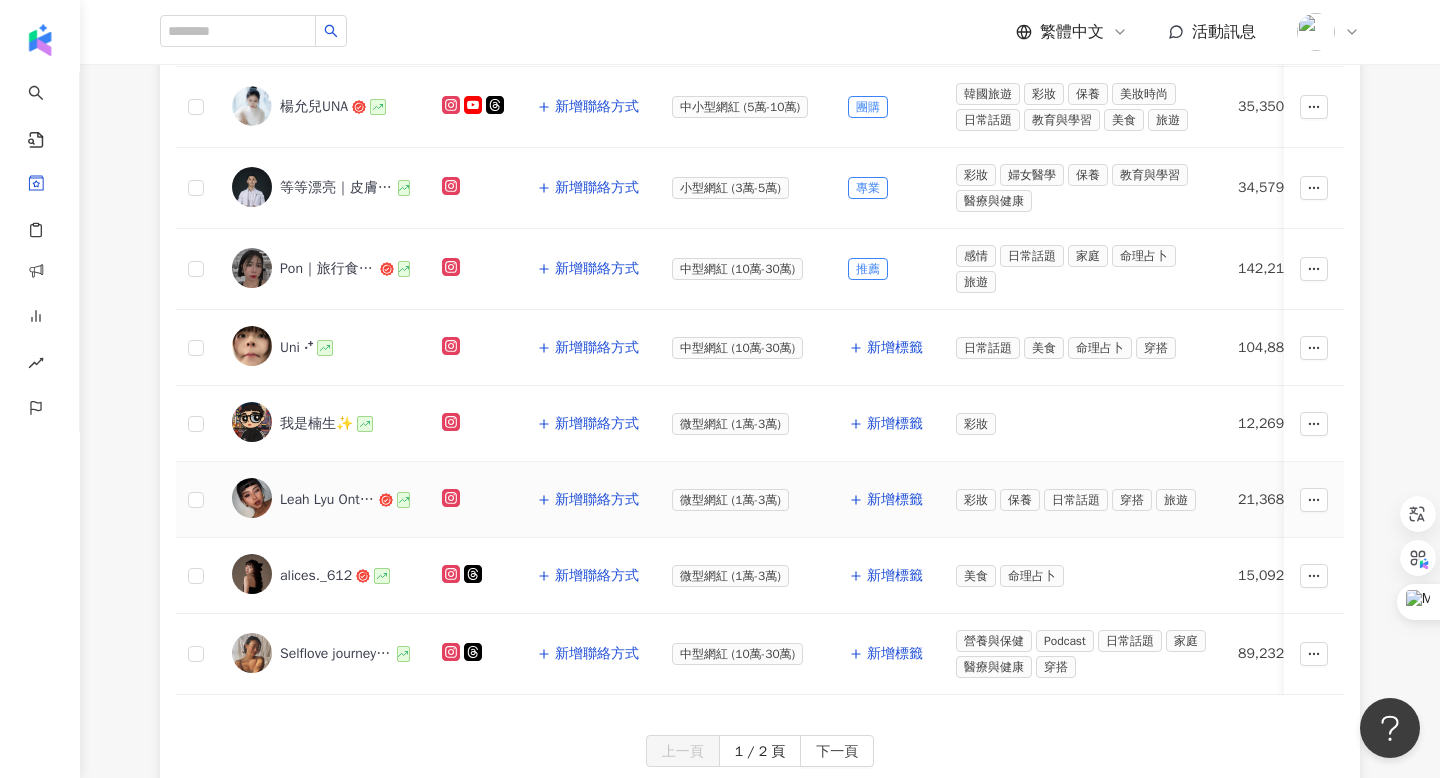 scroll, scrollTop: 698, scrollLeft: 0, axis: vertical 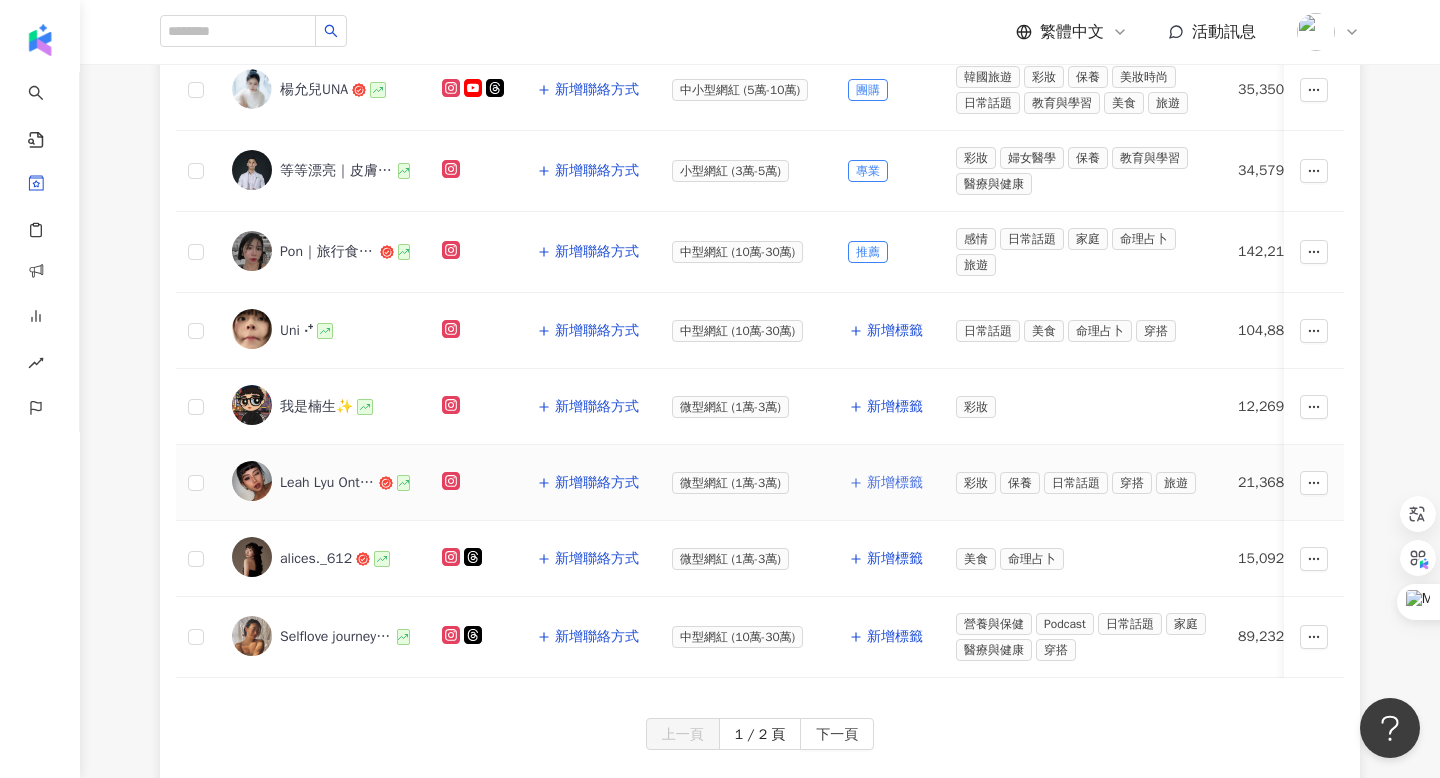 click on "新增標籤" at bounding box center [895, 483] 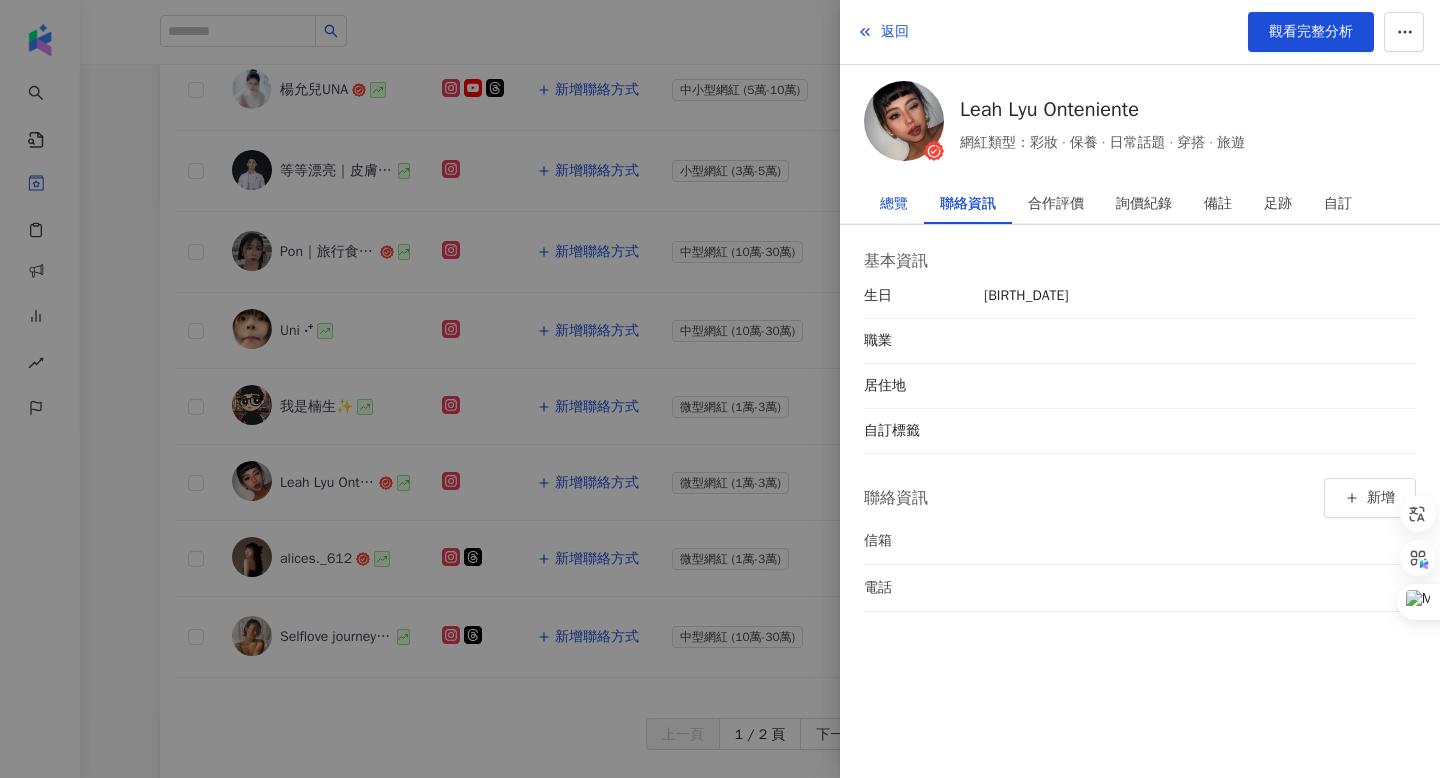 click on "總覽" at bounding box center [894, 204] 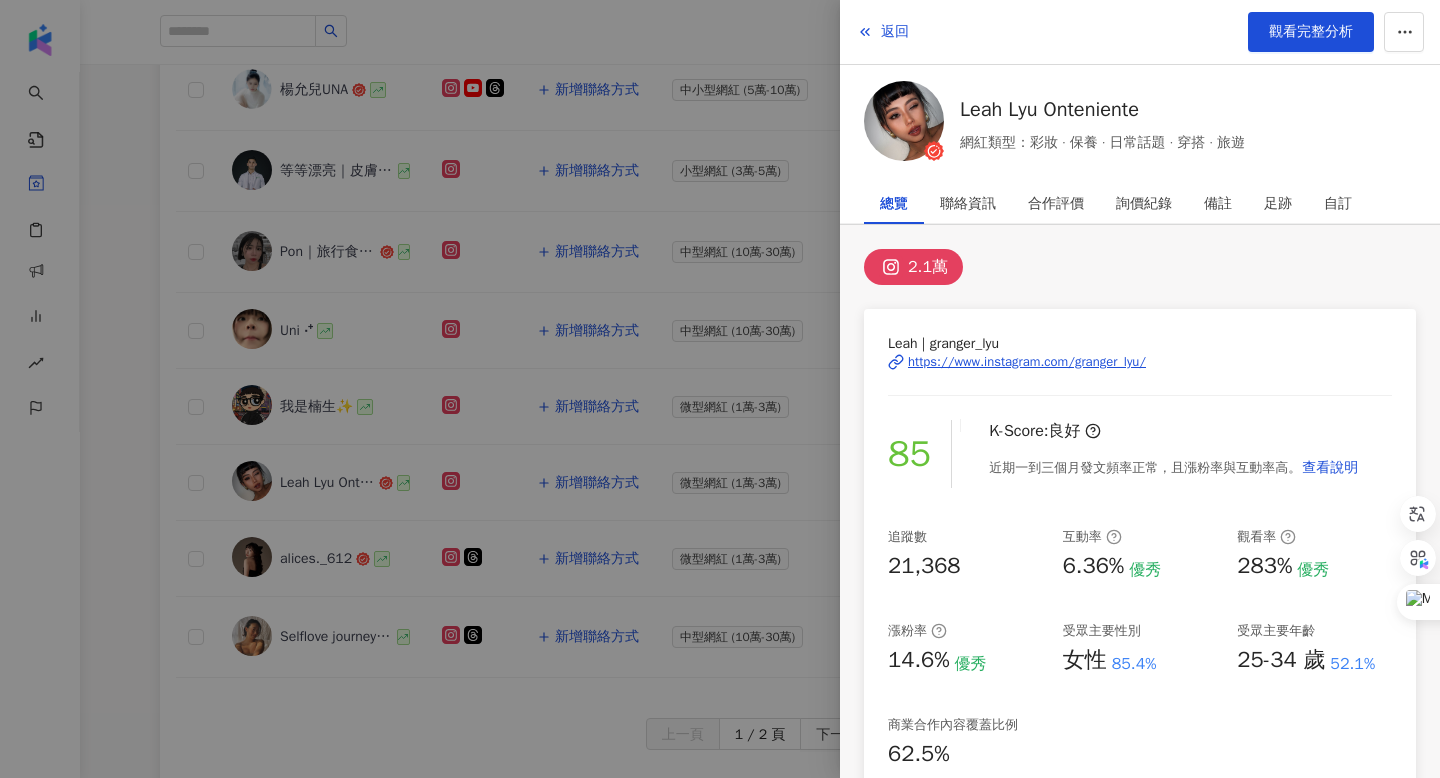 click at bounding box center [720, 389] 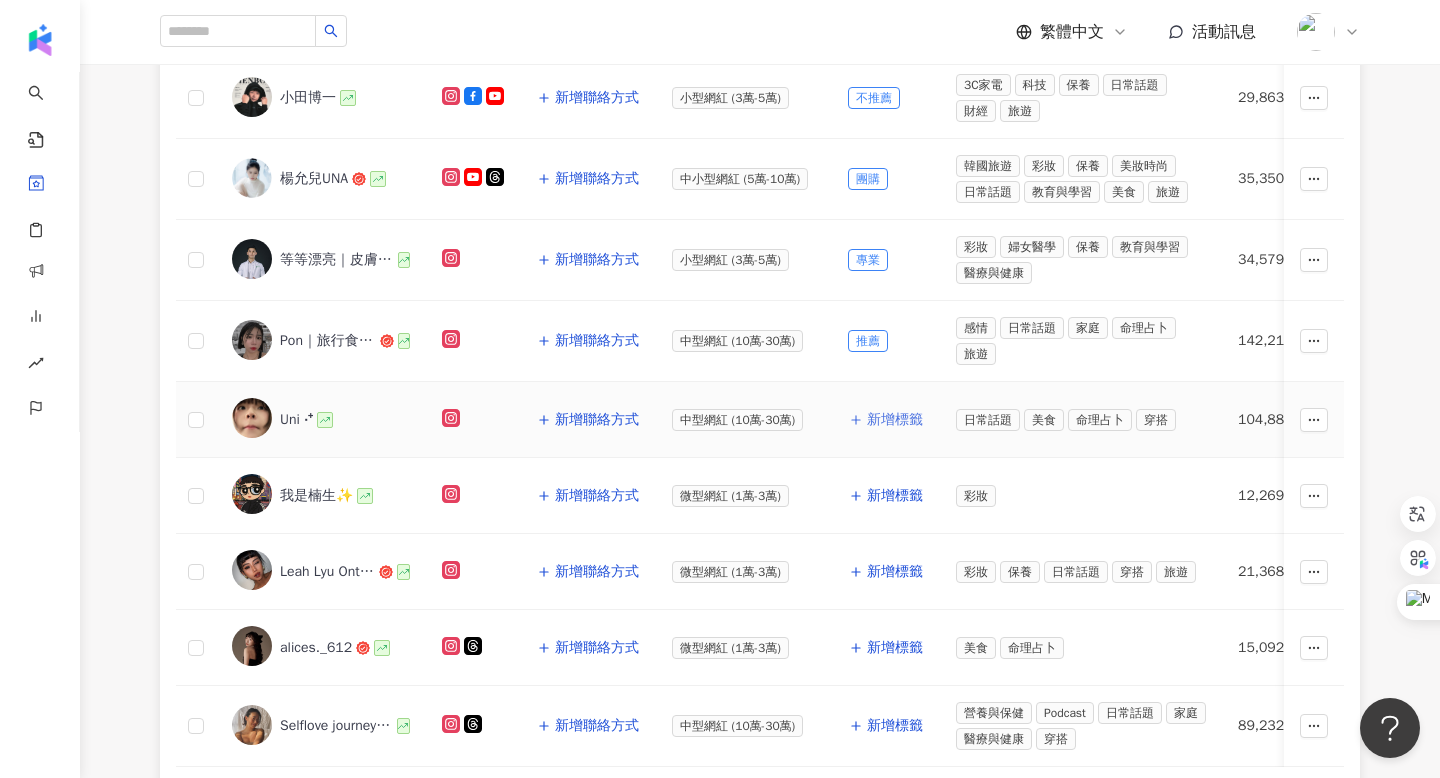 scroll, scrollTop: 611, scrollLeft: 0, axis: vertical 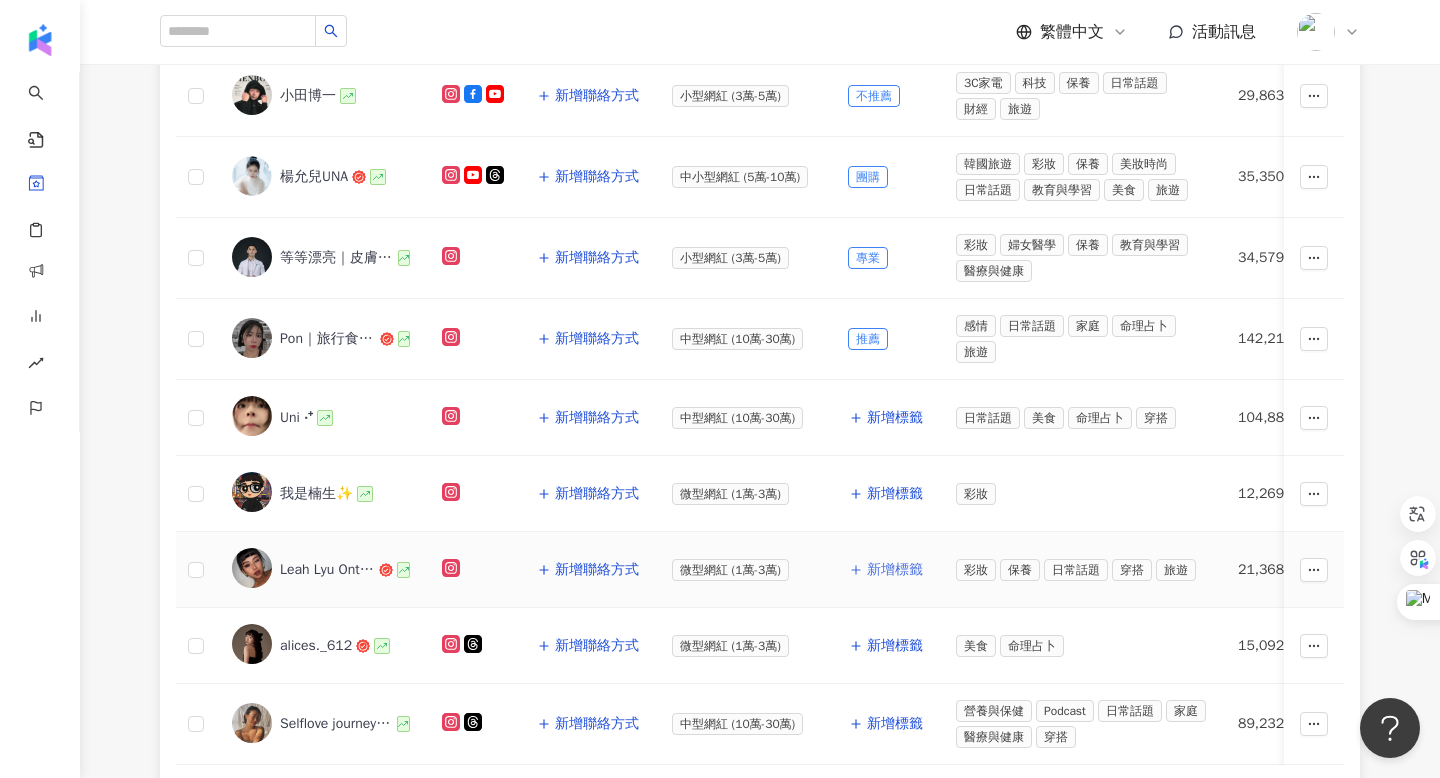 click on "新增標籤" at bounding box center [895, 570] 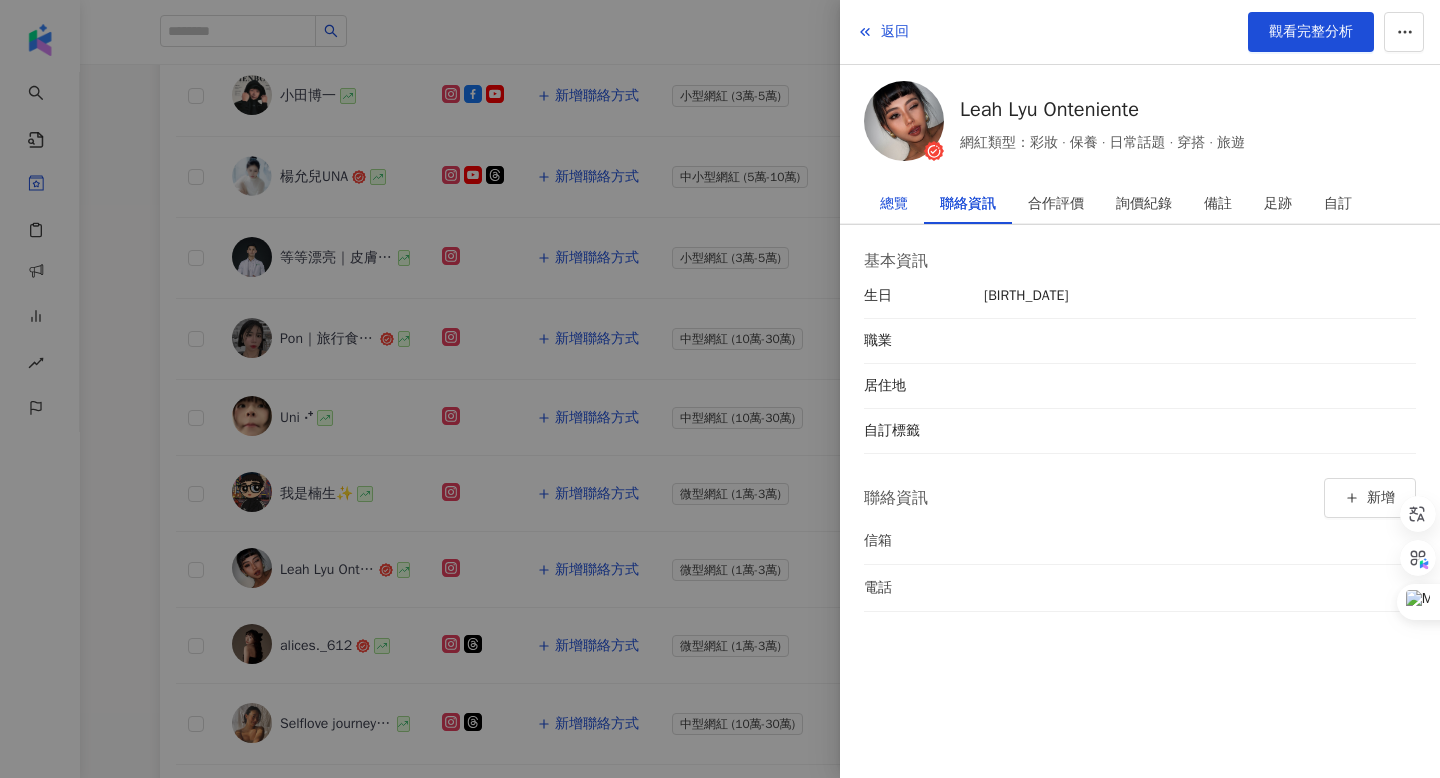 click on "總覽" at bounding box center [894, 204] 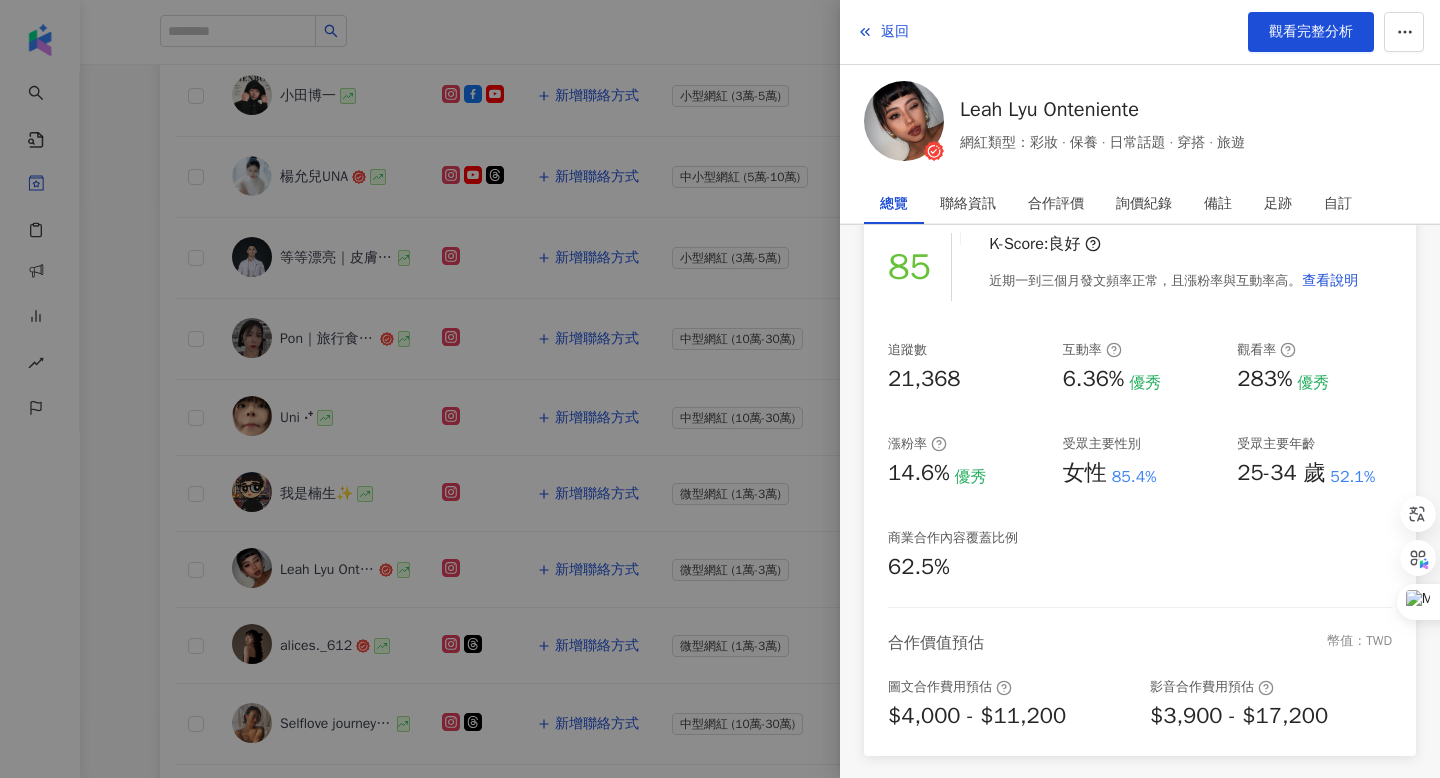 scroll, scrollTop: 0, scrollLeft: 0, axis: both 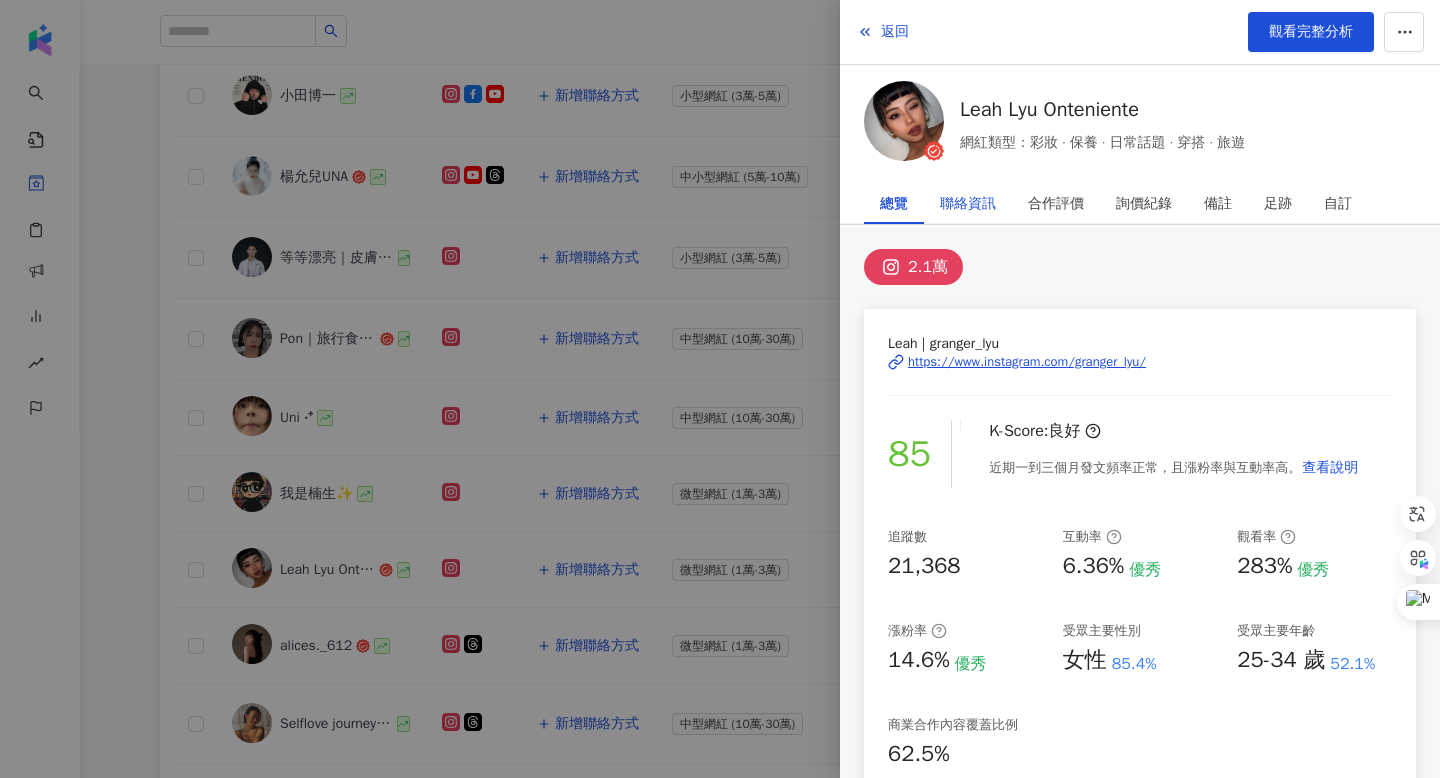 click on "聯絡資訊" at bounding box center [968, 204] 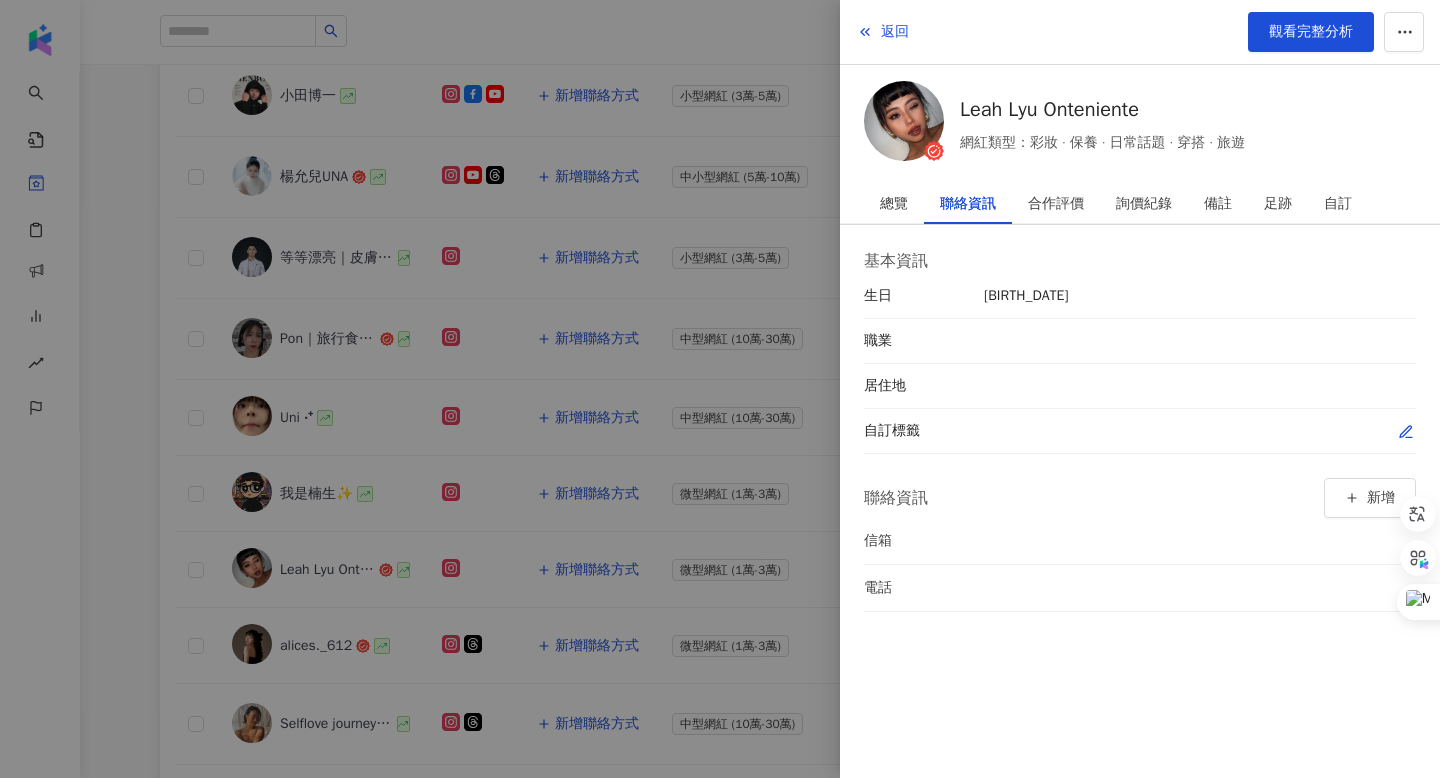 click 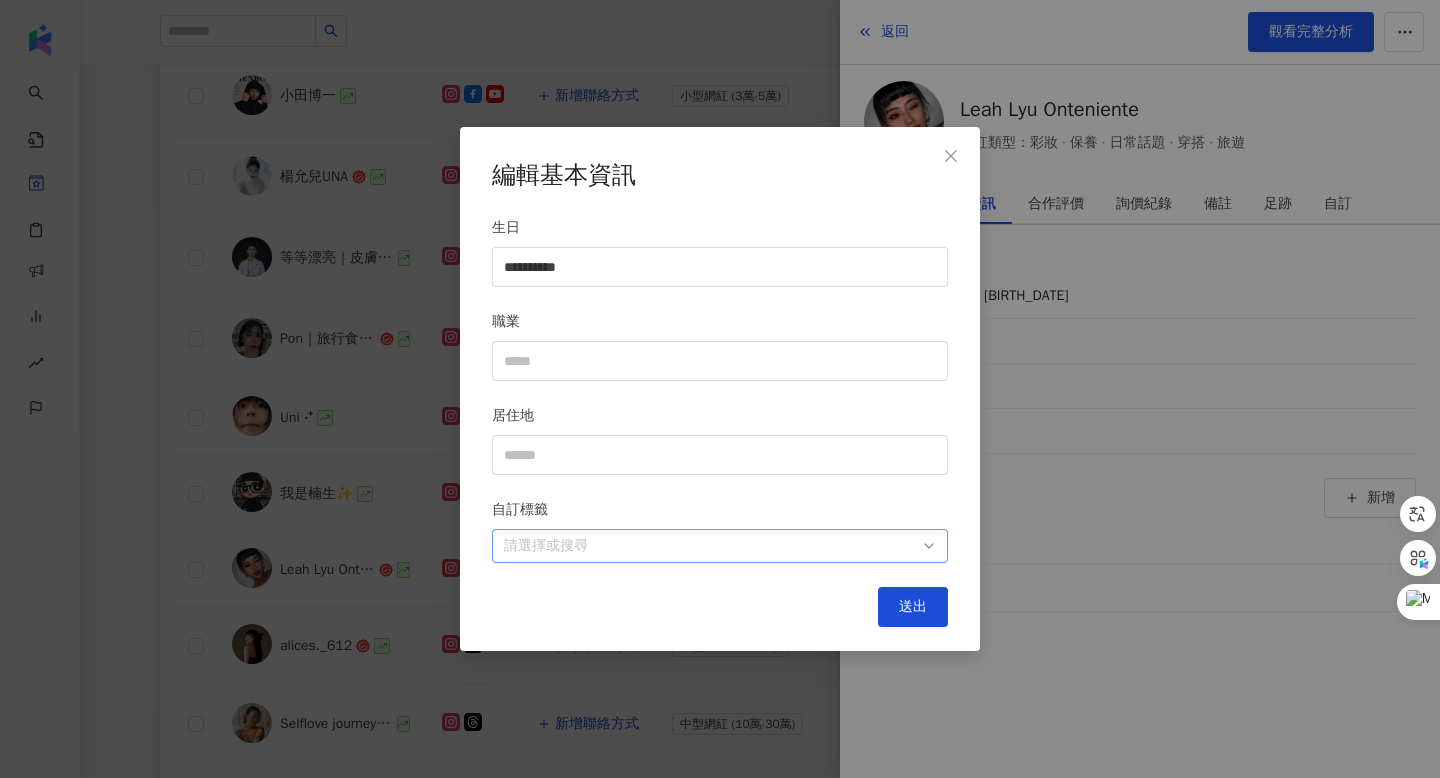 click at bounding box center [709, 545] 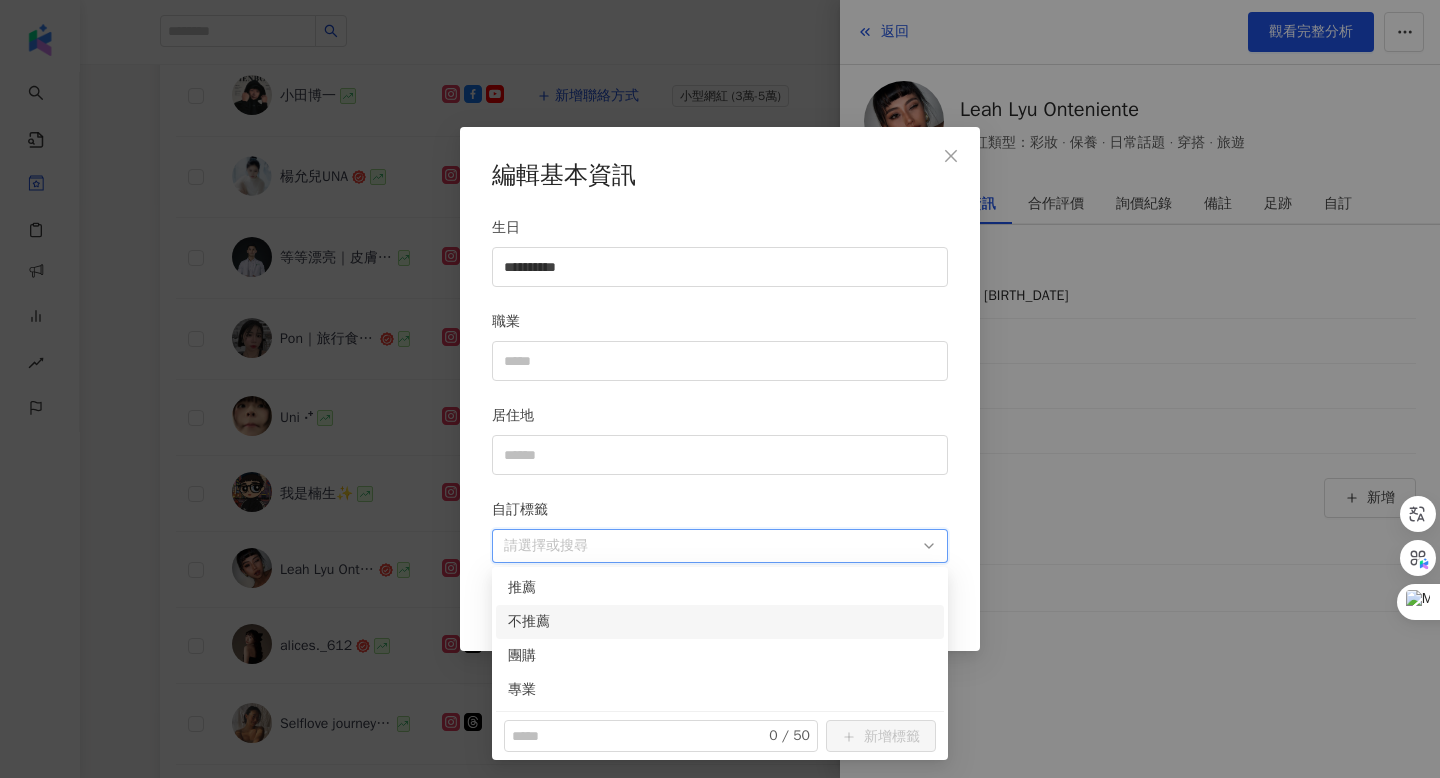 click on "推薦" at bounding box center (720, 588) 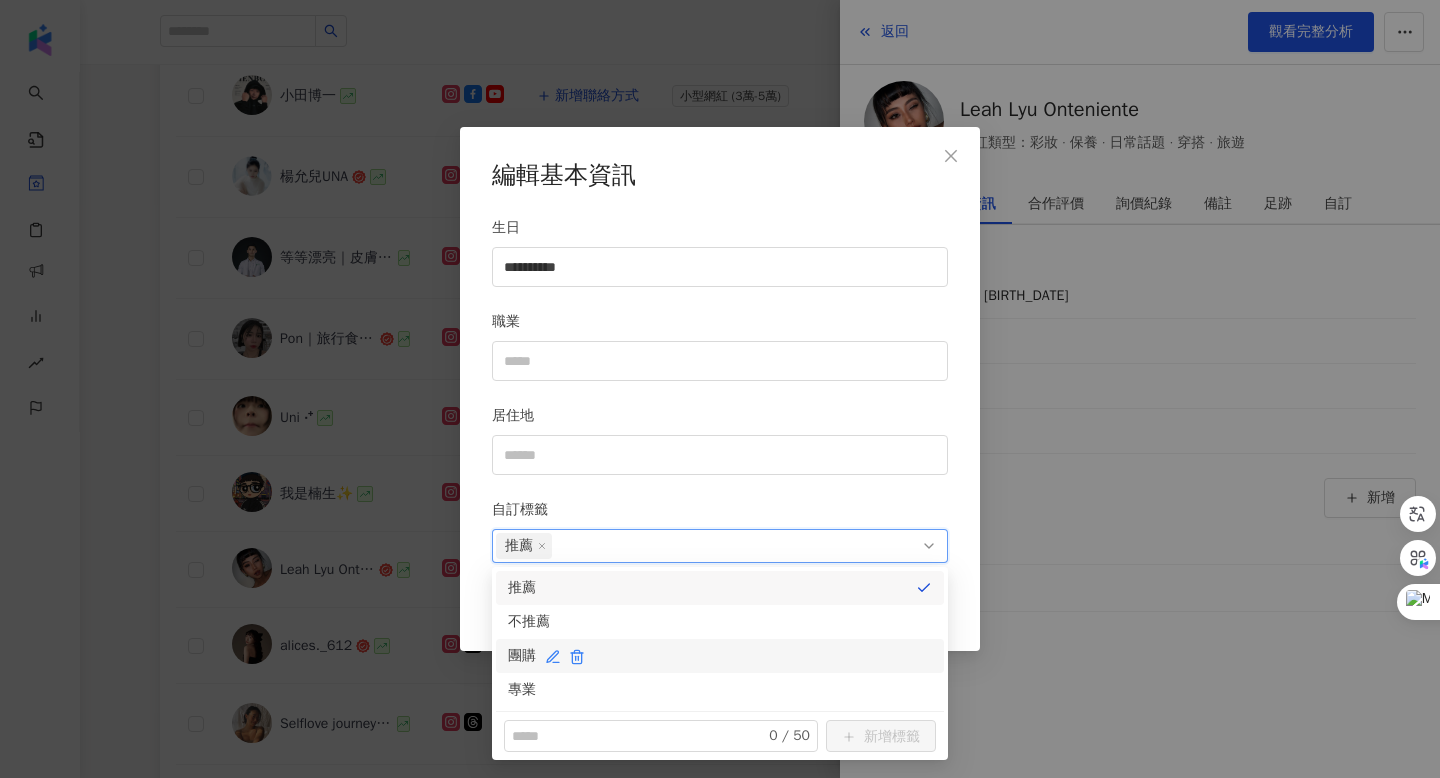 click on "團購" at bounding box center [720, 656] 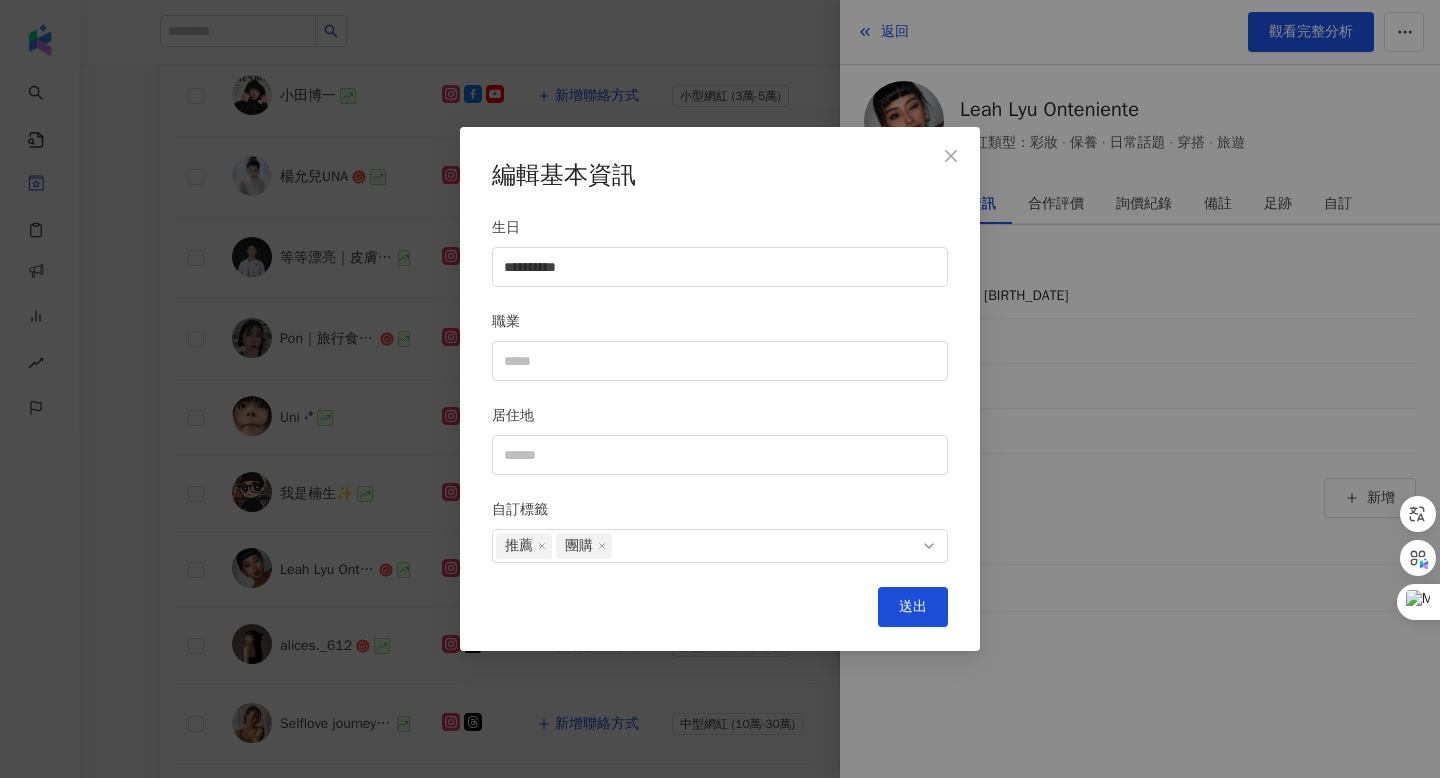 click on "**********" at bounding box center [720, 389] 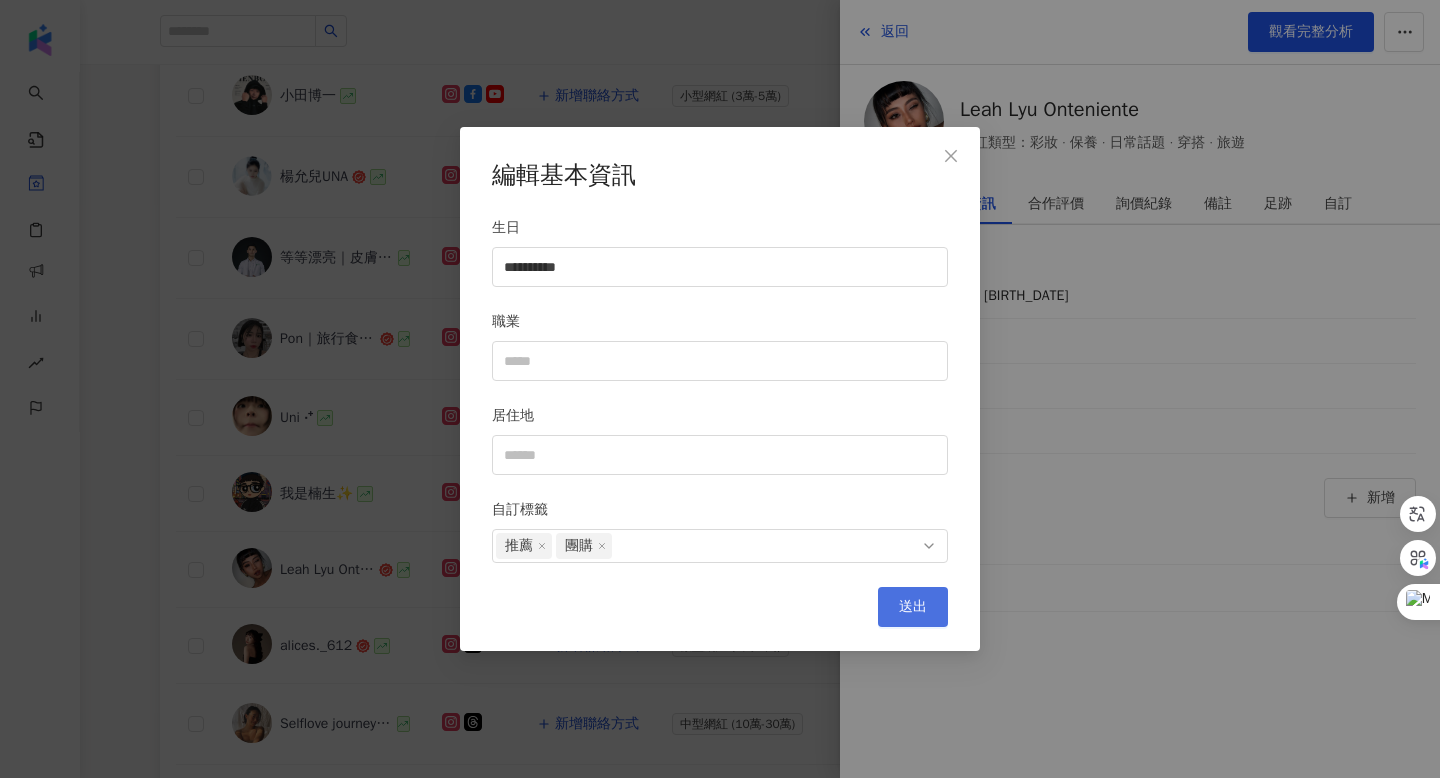 click on "送出" at bounding box center [913, 607] 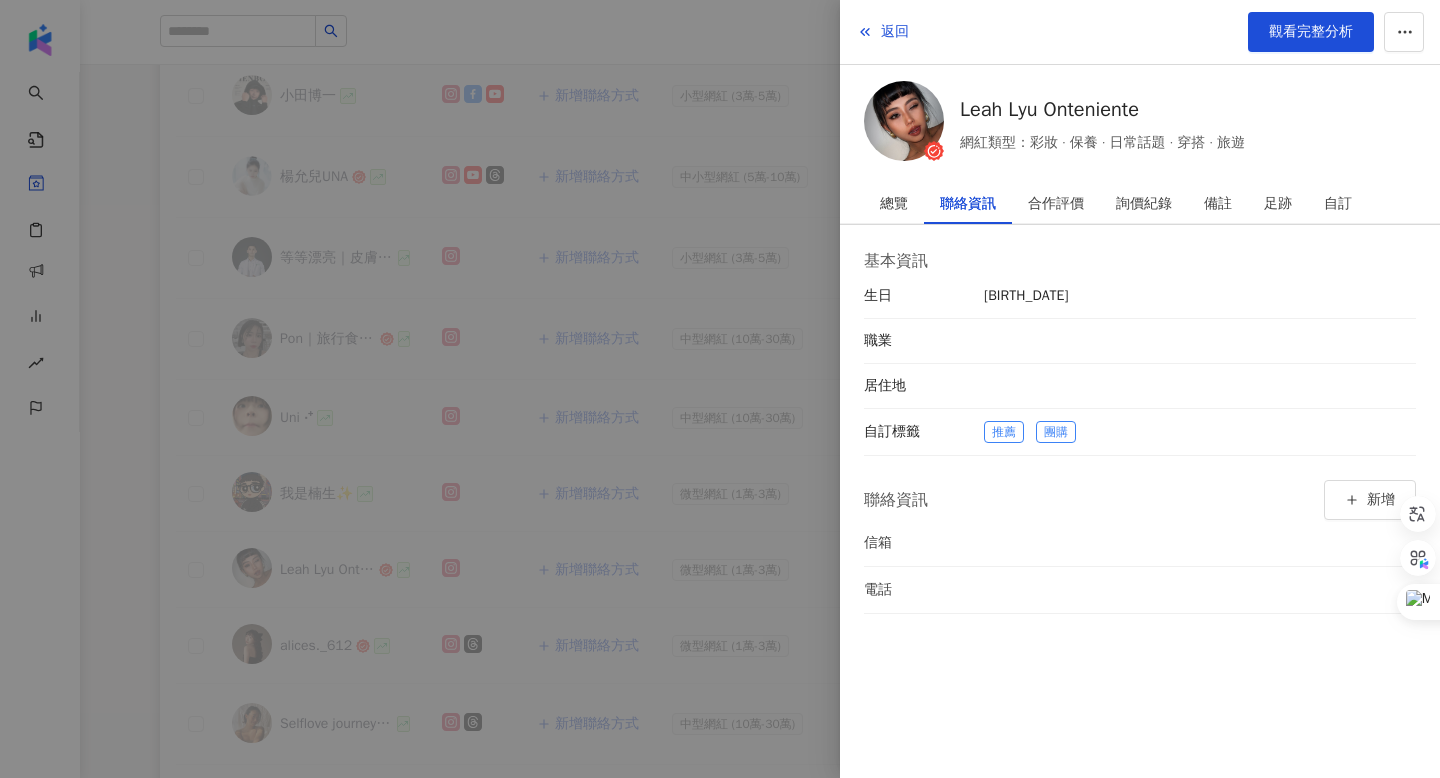 click at bounding box center (720, 389) 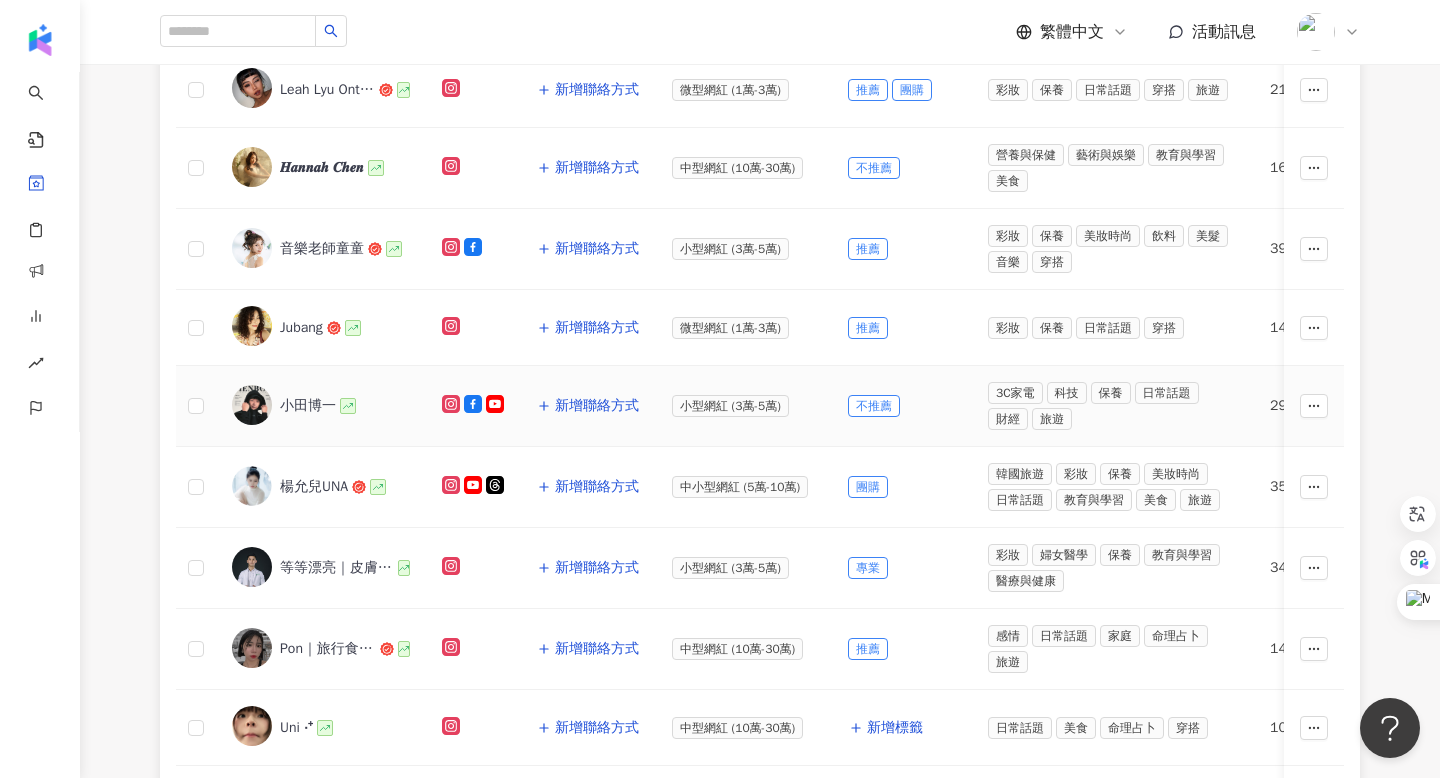scroll, scrollTop: 378, scrollLeft: 0, axis: vertical 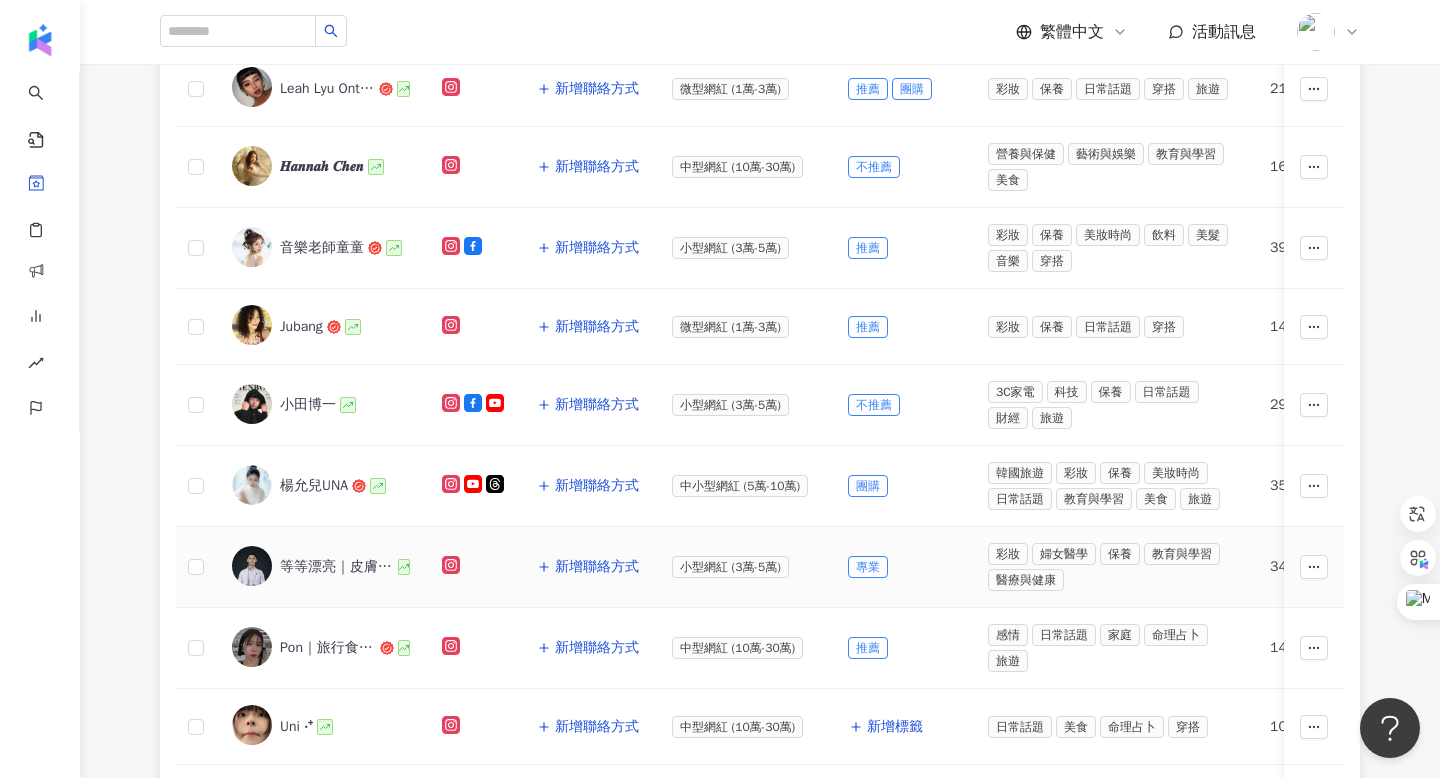 click on "等等漂亮｜皮膚專科王宣甯醫師" at bounding box center [337, 567] 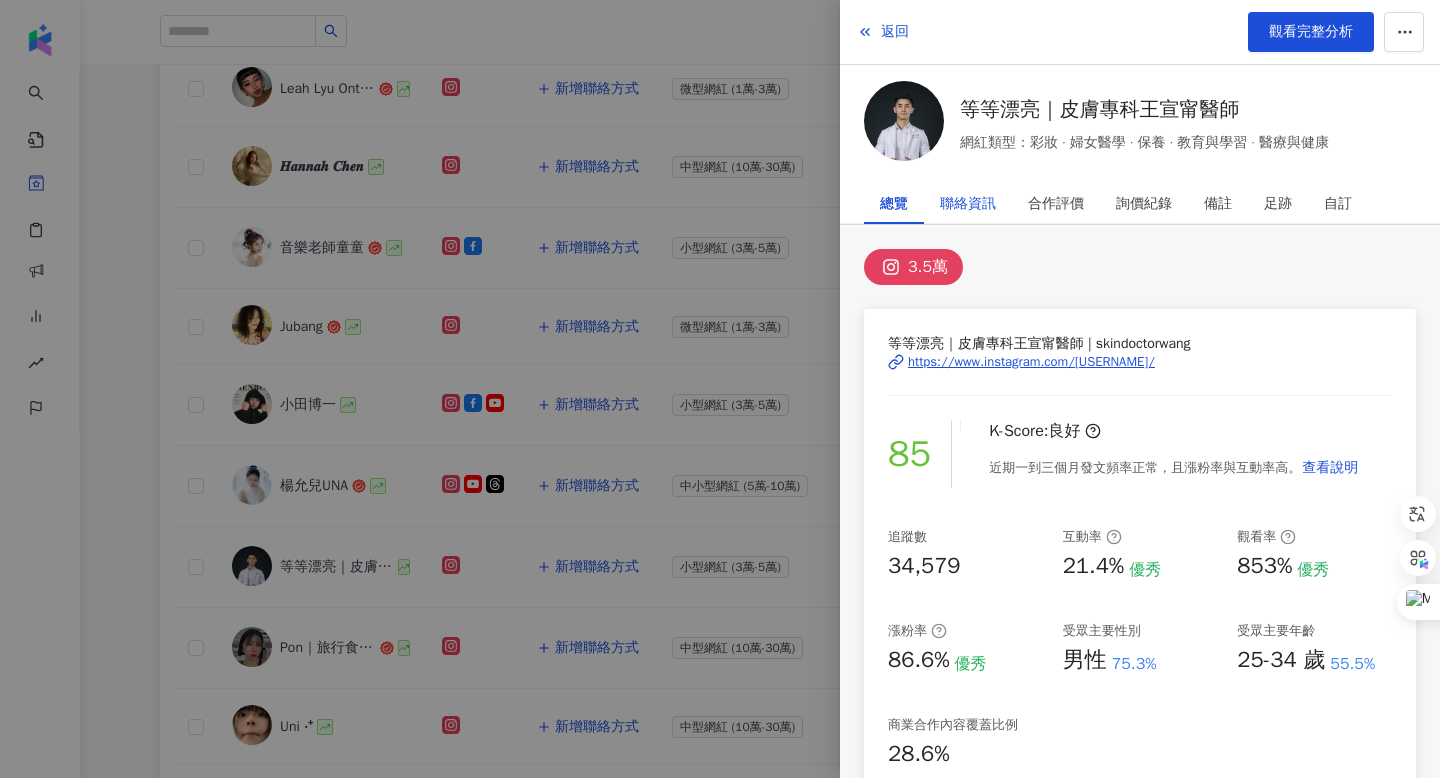 click on "聯絡資訊" at bounding box center [968, 204] 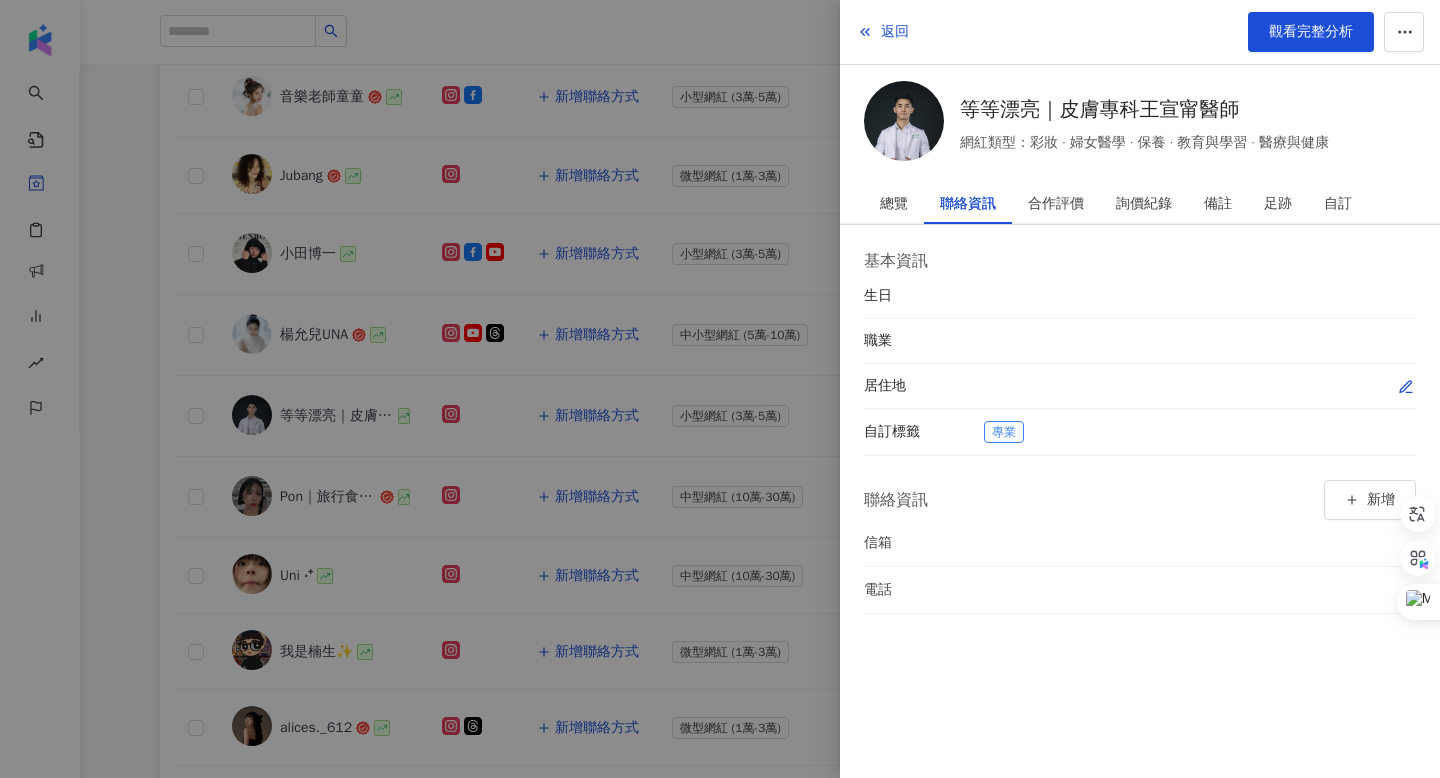 scroll, scrollTop: 780, scrollLeft: 0, axis: vertical 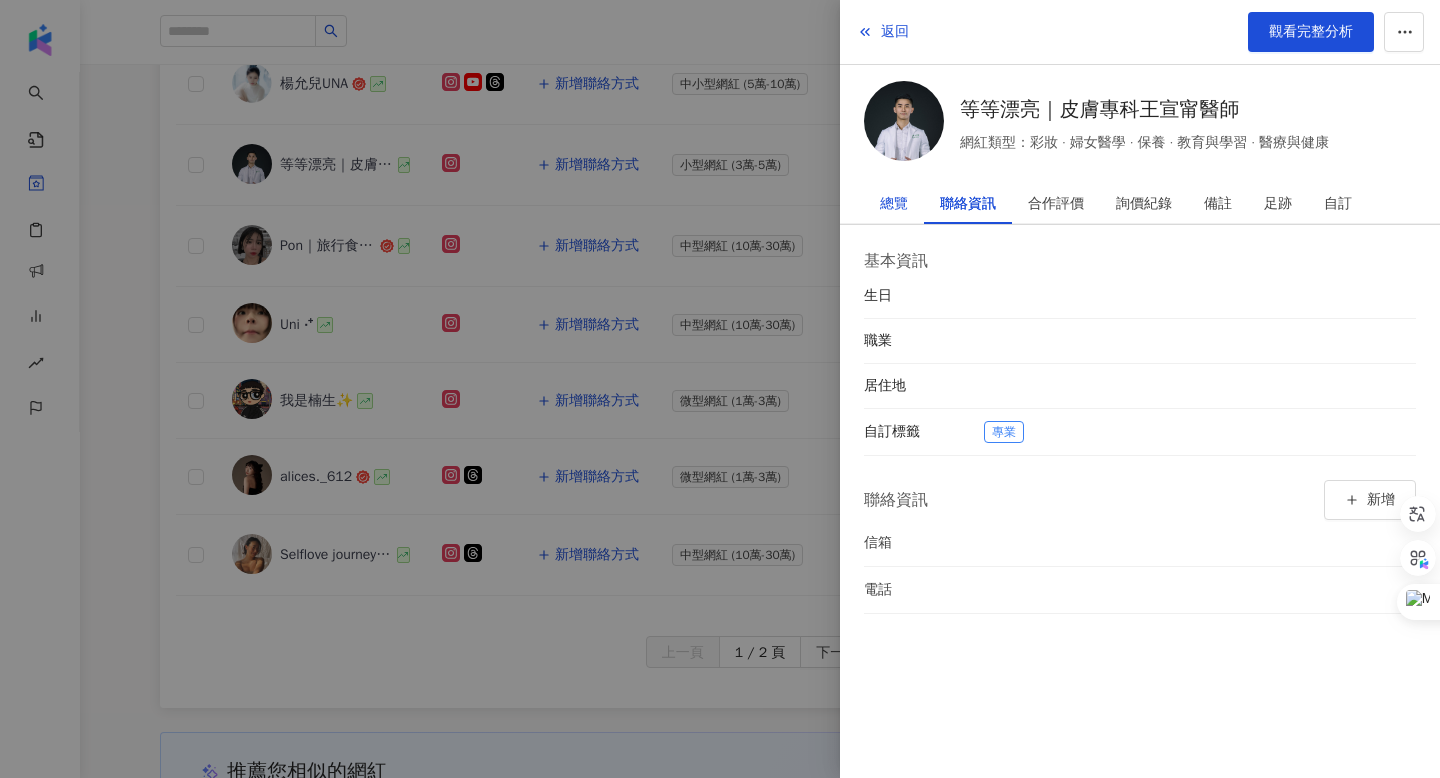 click on "總覽" at bounding box center (894, 204) 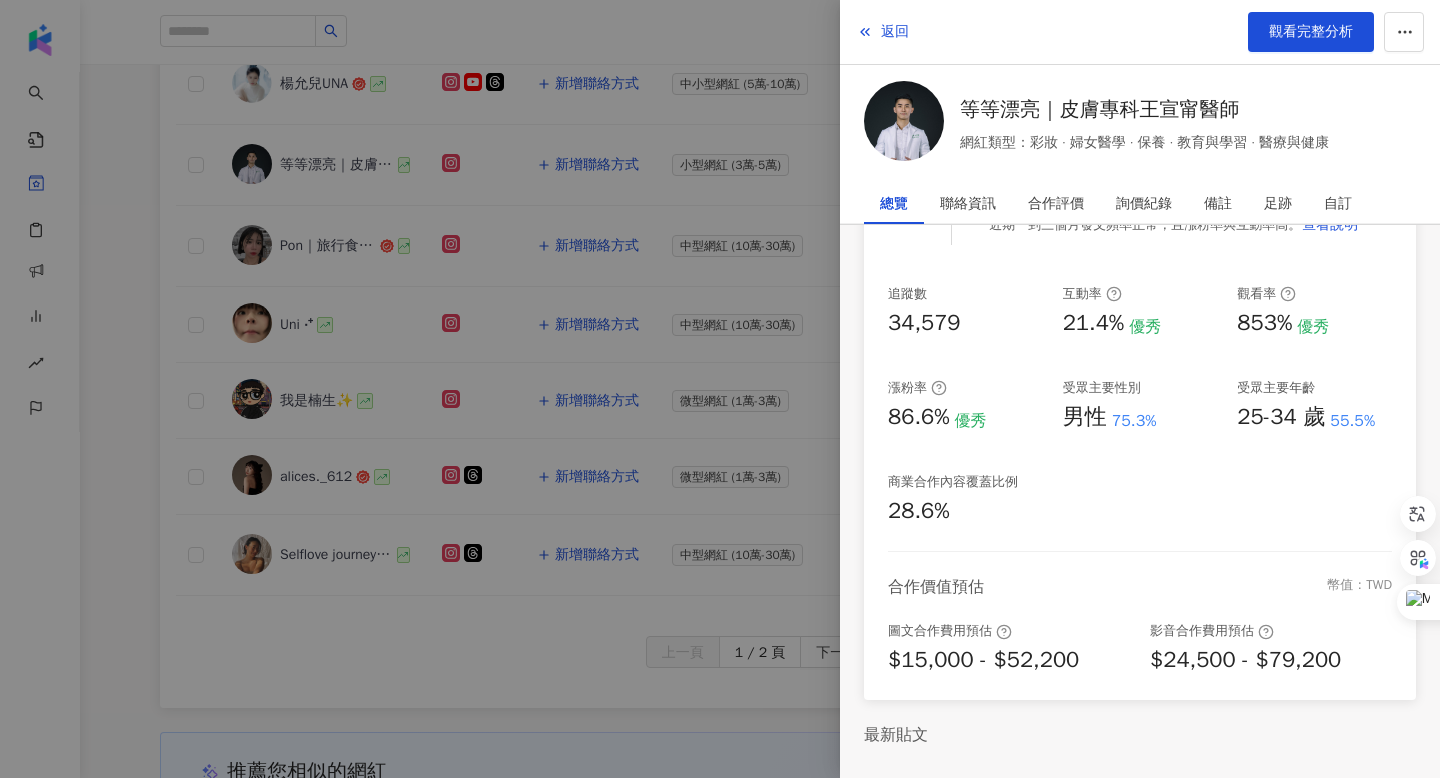 scroll, scrollTop: 369, scrollLeft: 0, axis: vertical 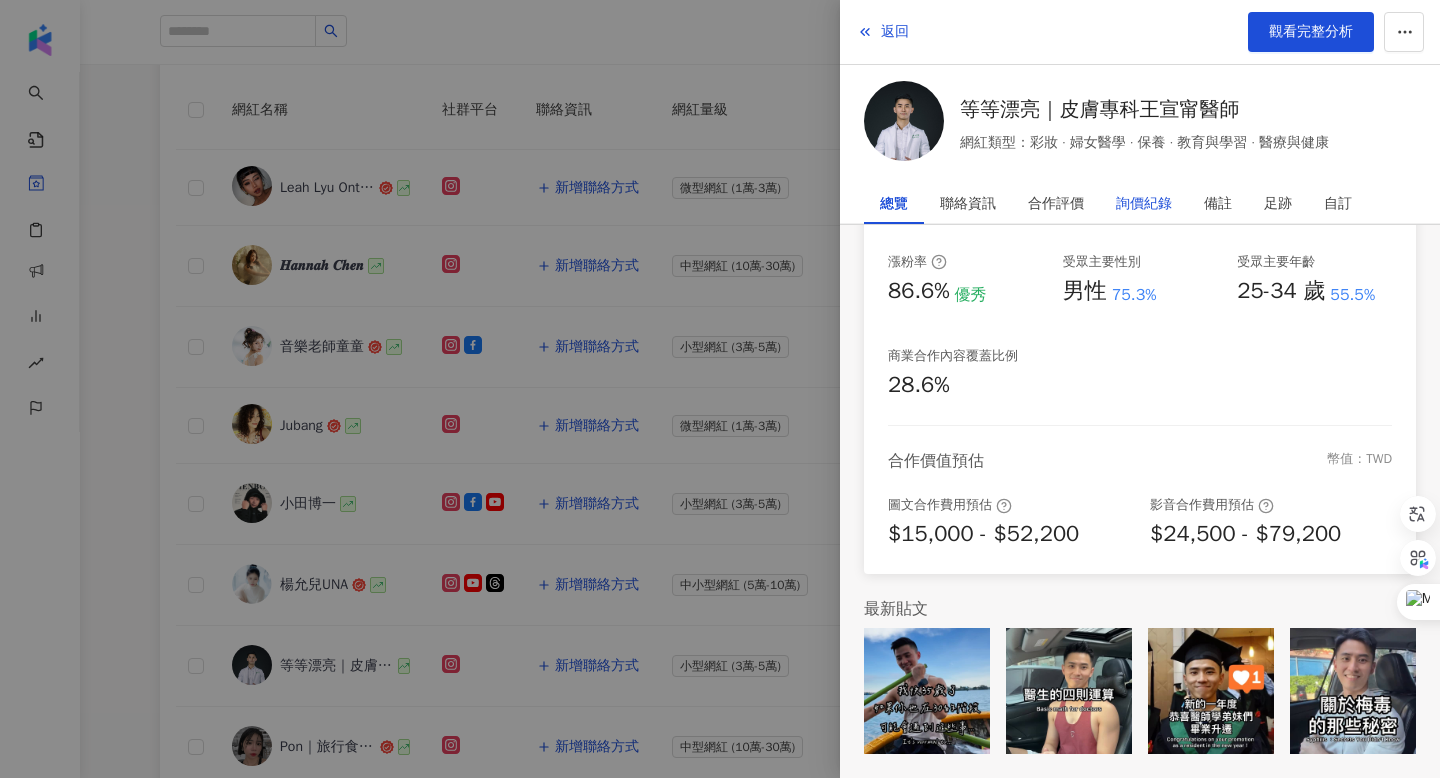 click on "詢價紀錄" at bounding box center (1144, 204) 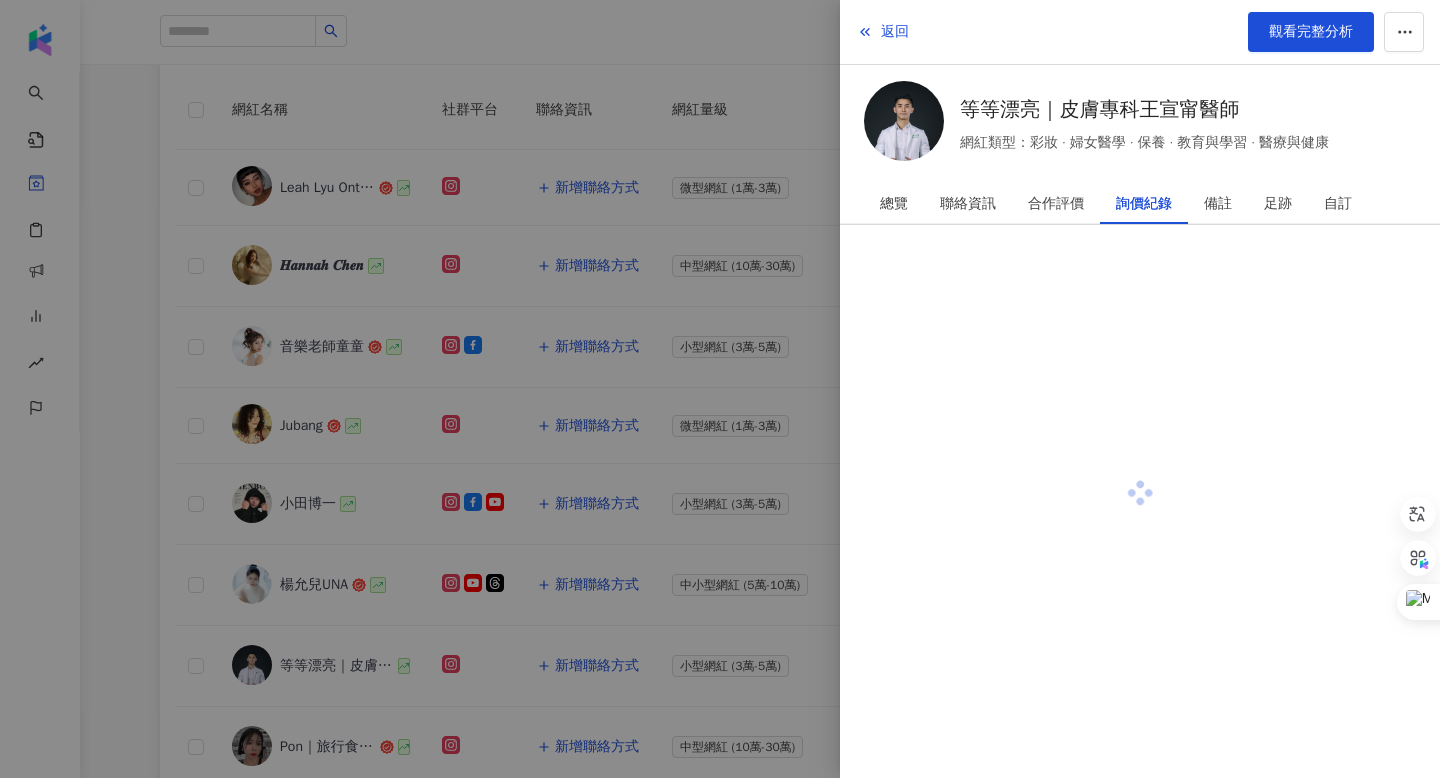 scroll, scrollTop: 0, scrollLeft: 0, axis: both 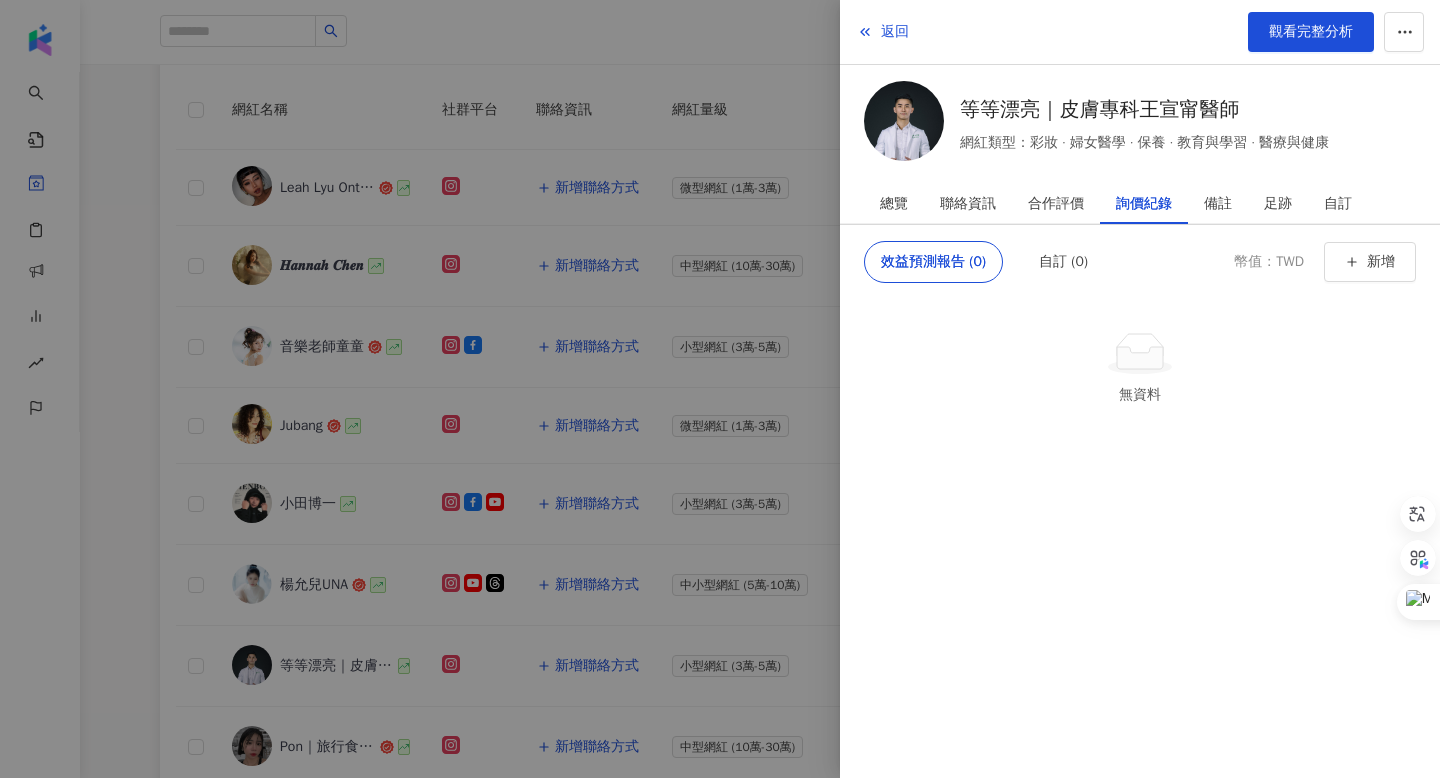 click on "詢價紀錄" at bounding box center [1144, 204] 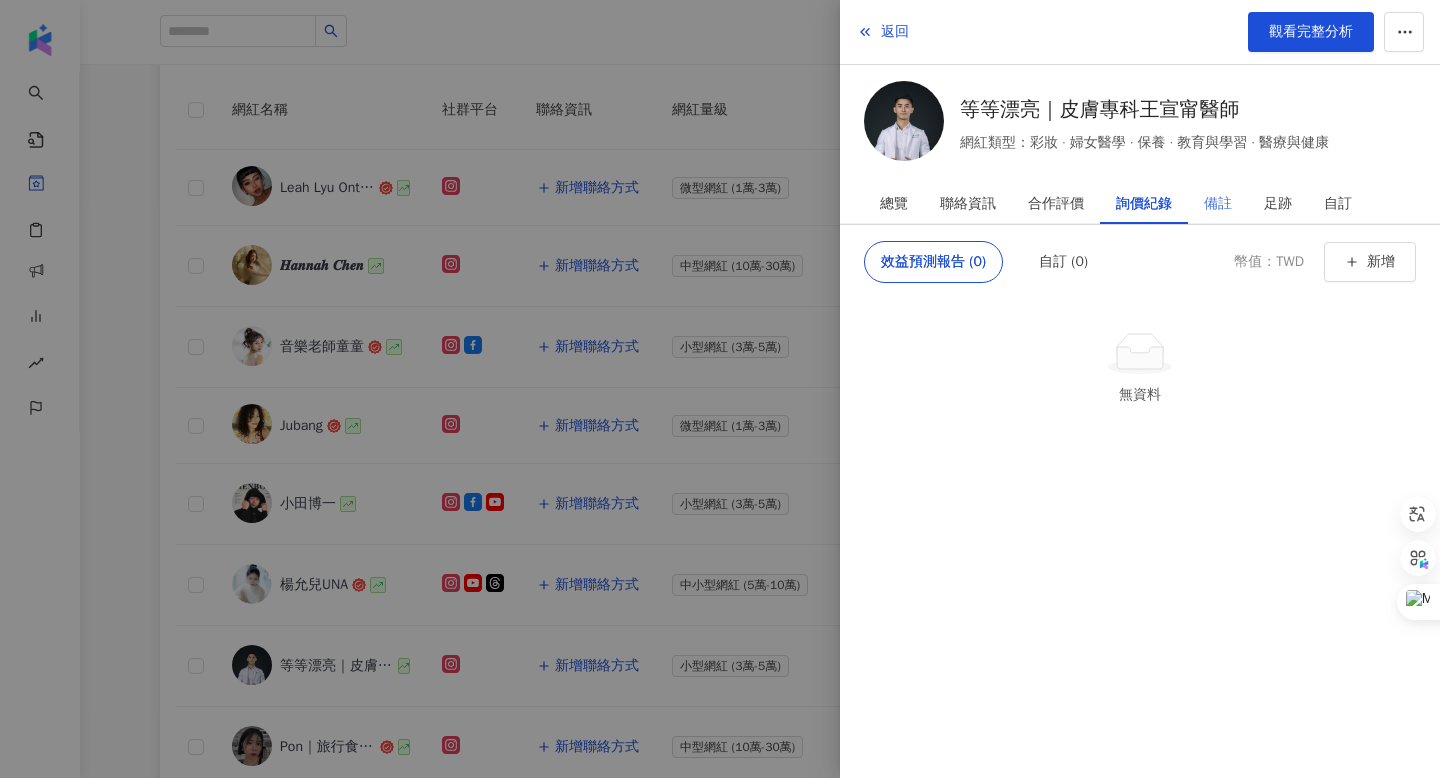 click on "備註" at bounding box center (1218, 204) 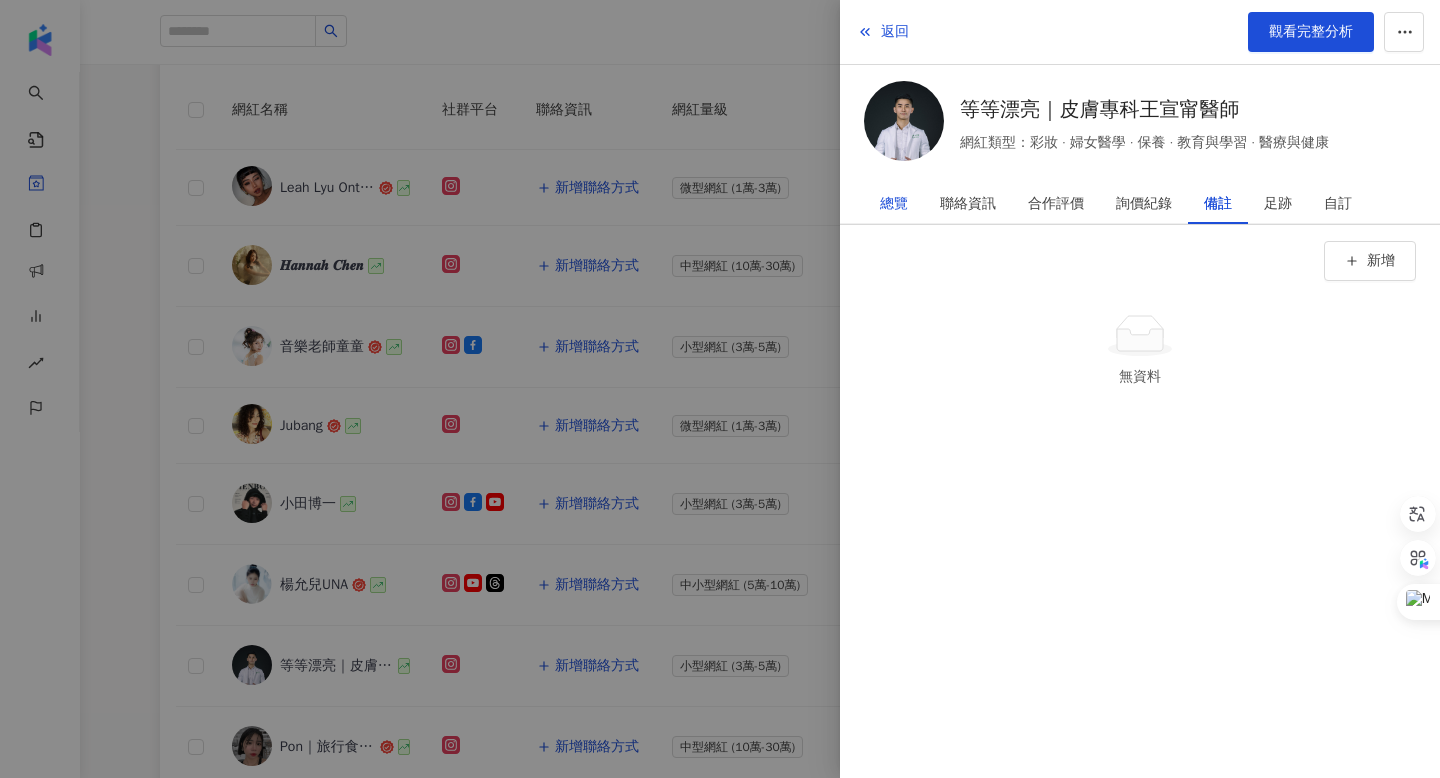 click on "總覽" at bounding box center [894, 204] 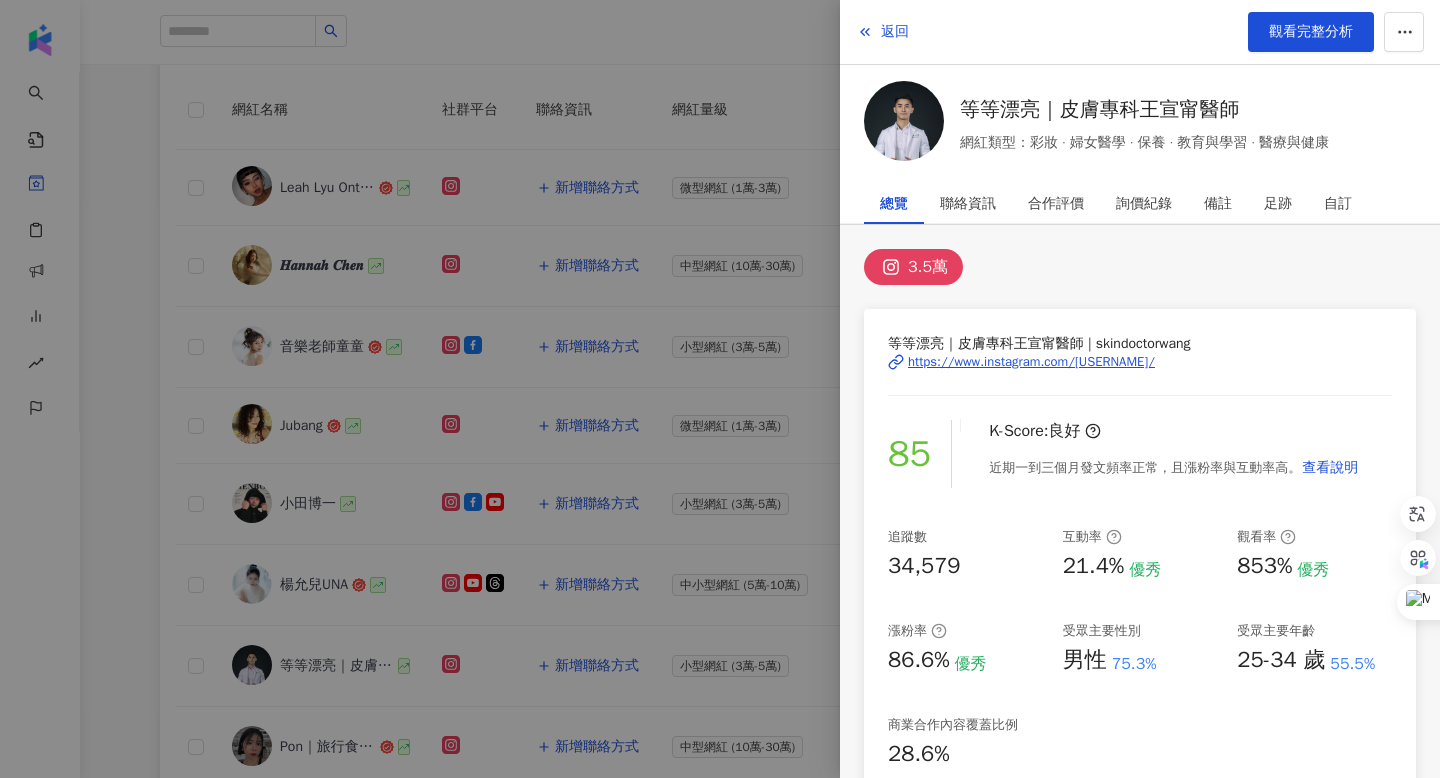 click at bounding box center (720, 389) 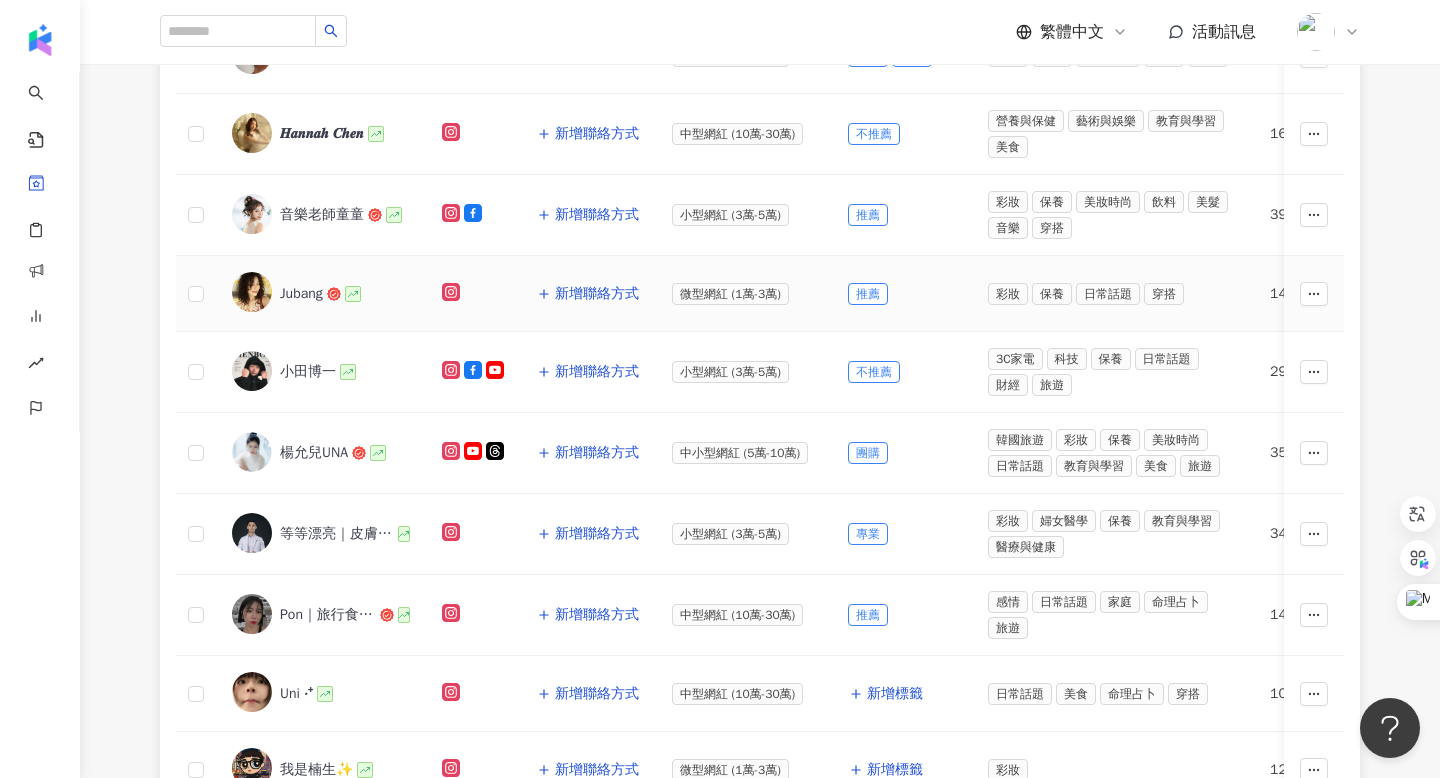 scroll, scrollTop: 415, scrollLeft: 0, axis: vertical 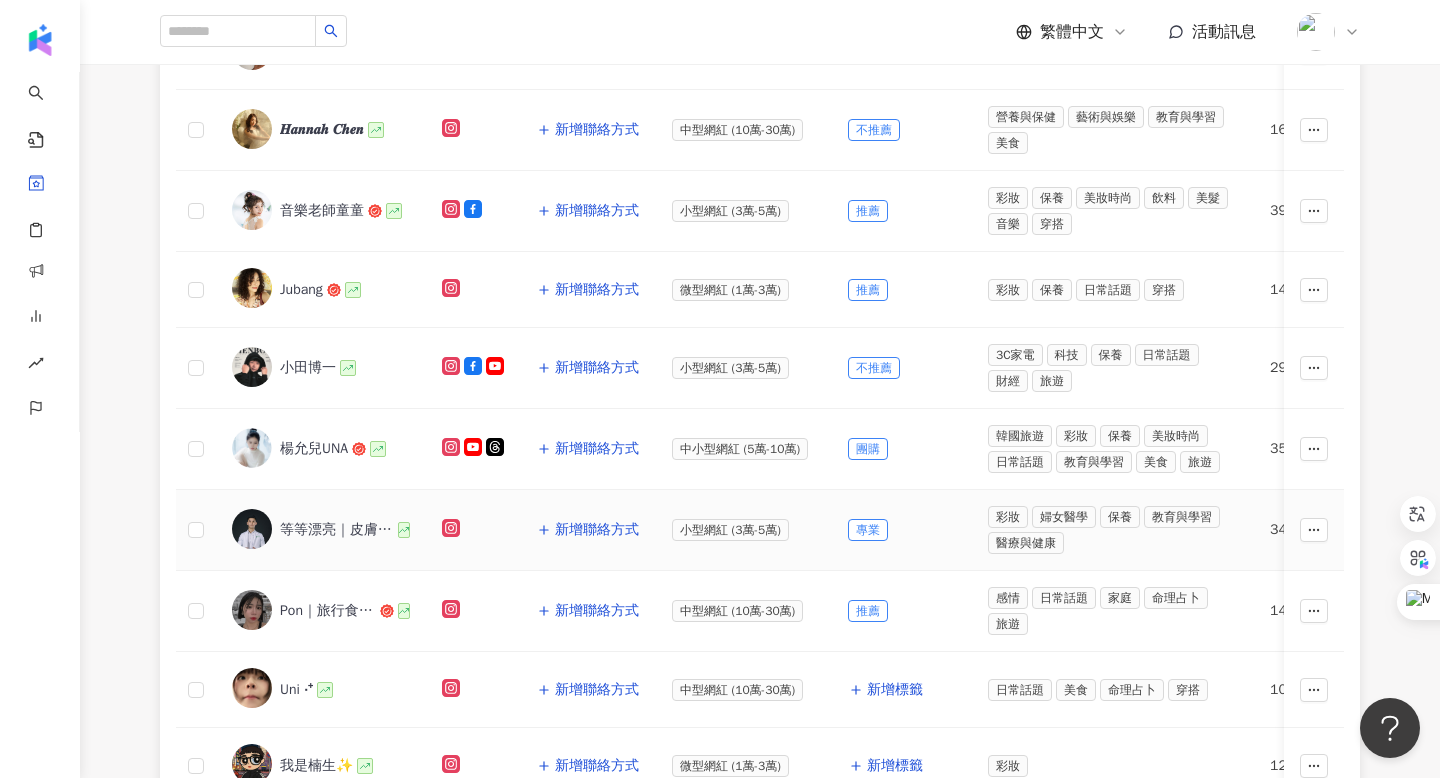 click on "等等漂亮｜皮膚專科王宣甯醫師" at bounding box center [337, 530] 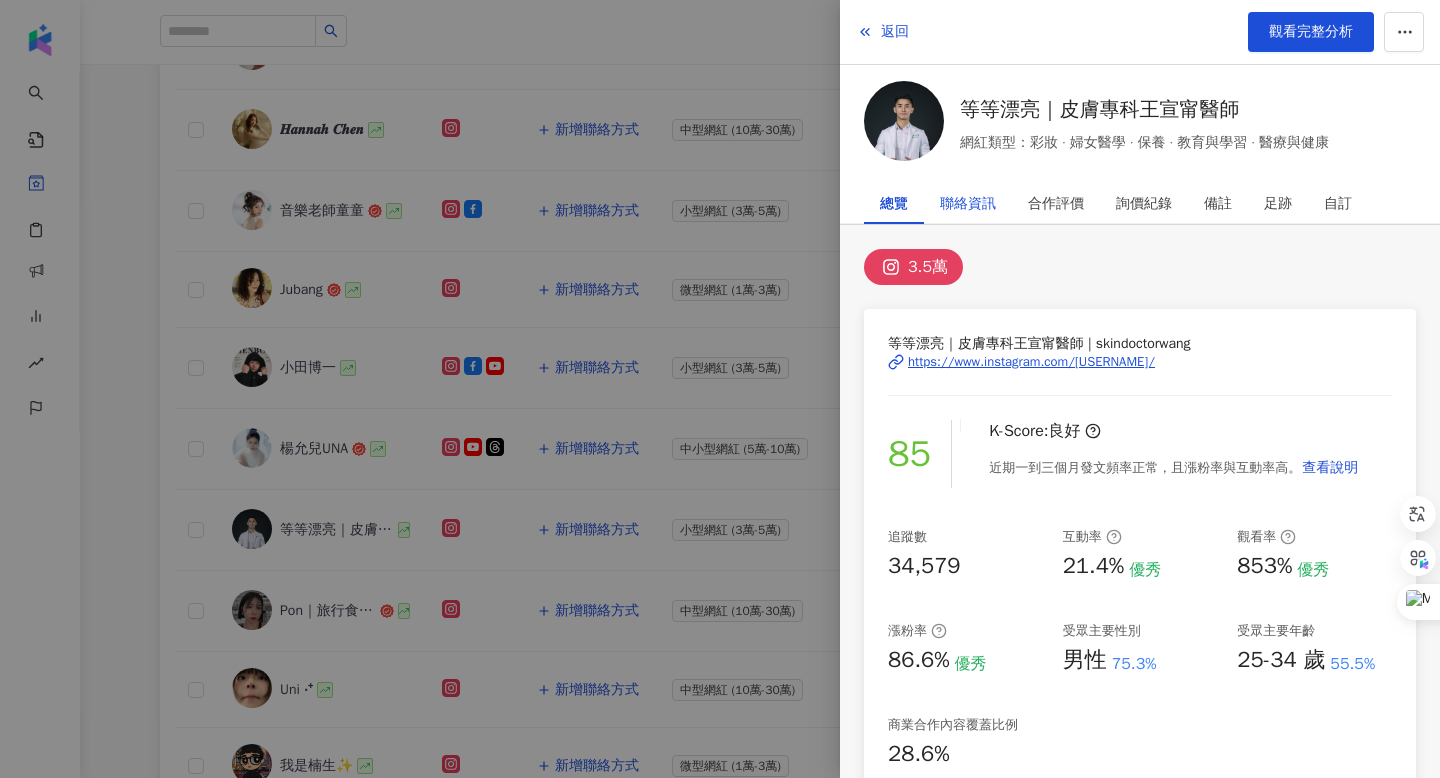 click on "聯絡資訊" at bounding box center (968, 204) 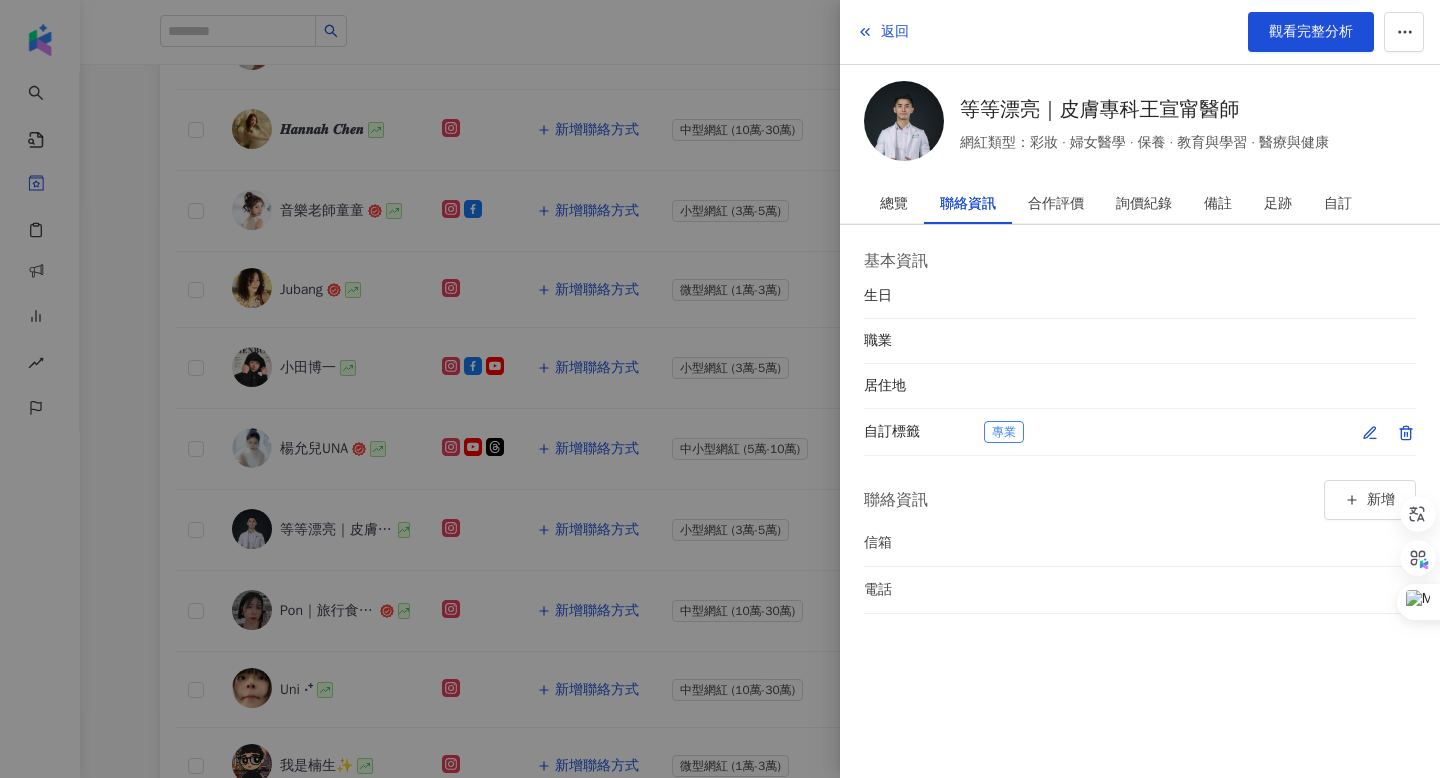 click 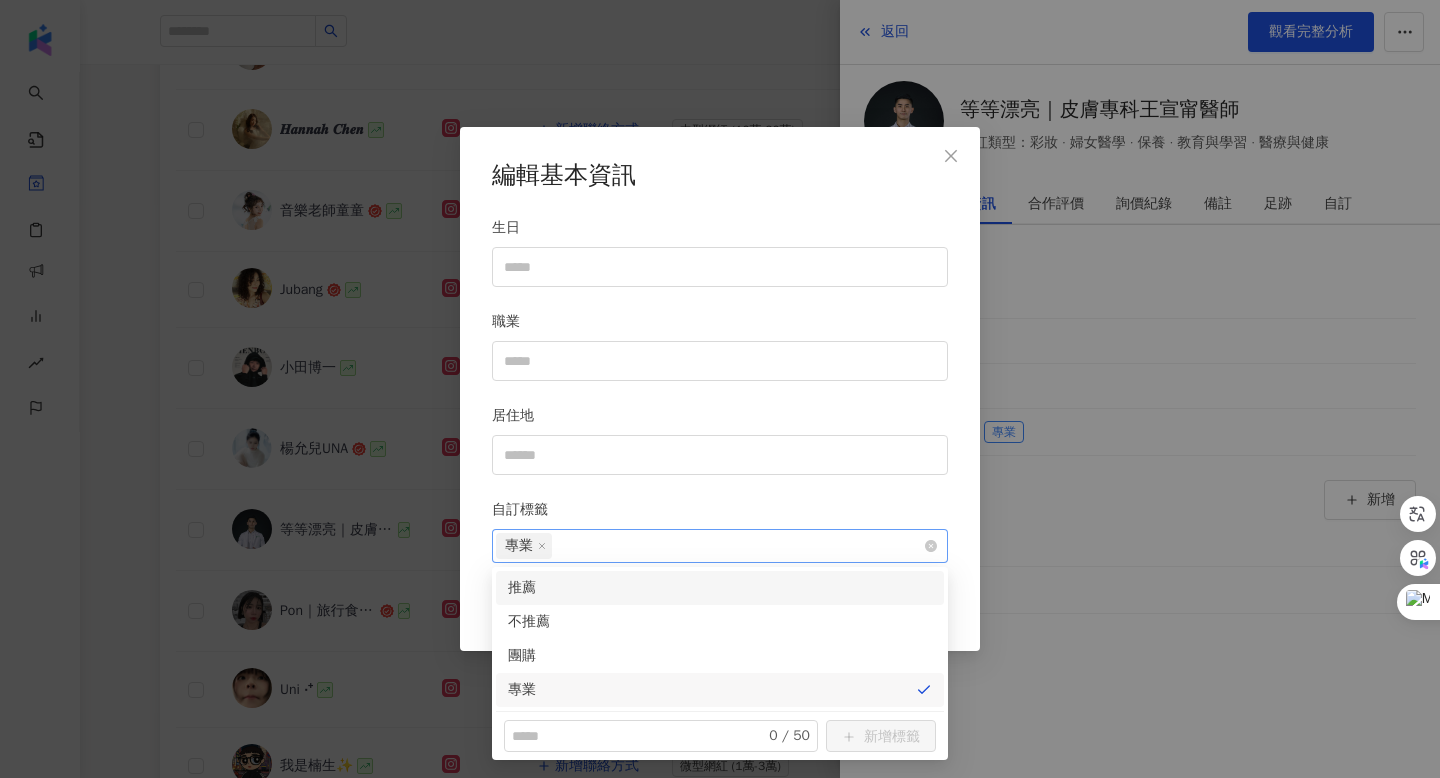 click on "專業" at bounding box center [709, 546] 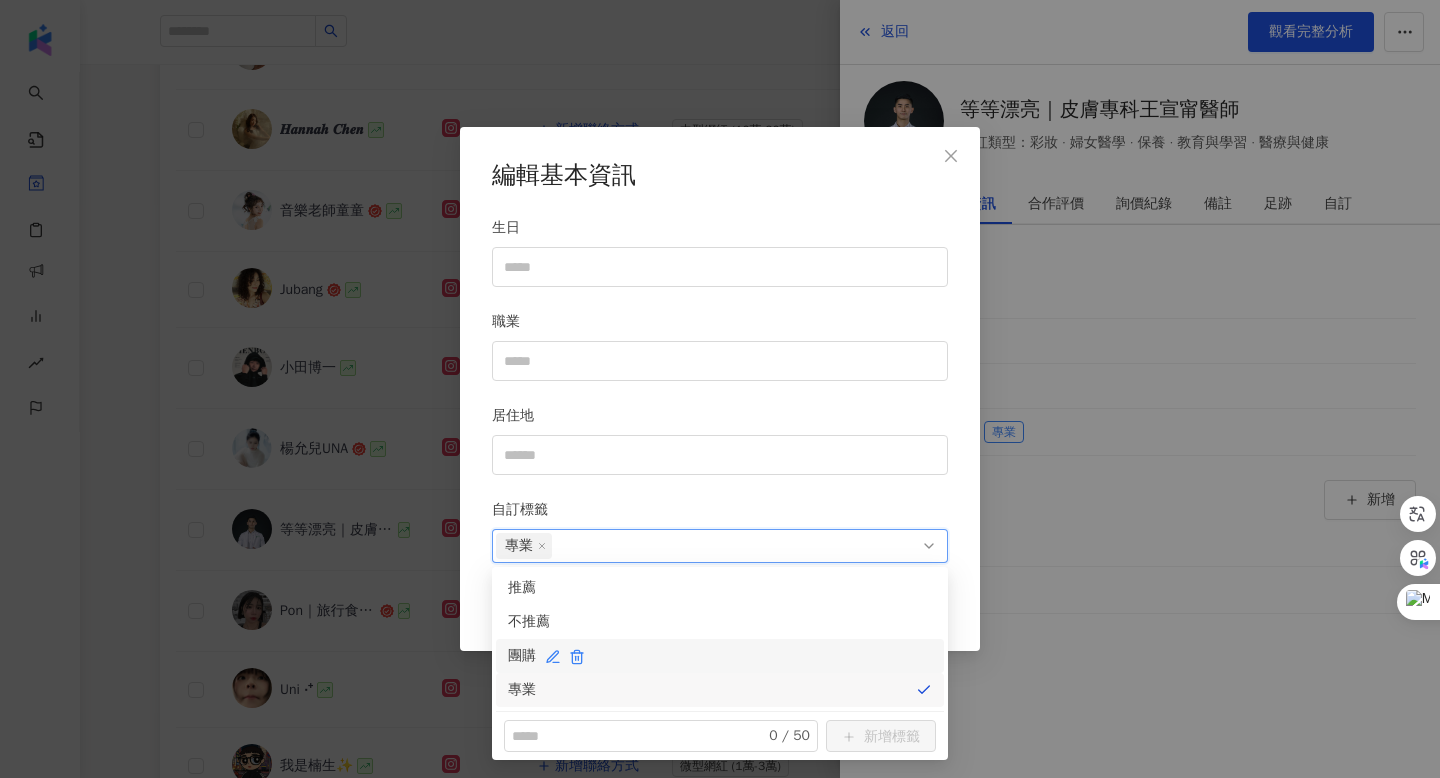 click on "團購" at bounding box center (720, 656) 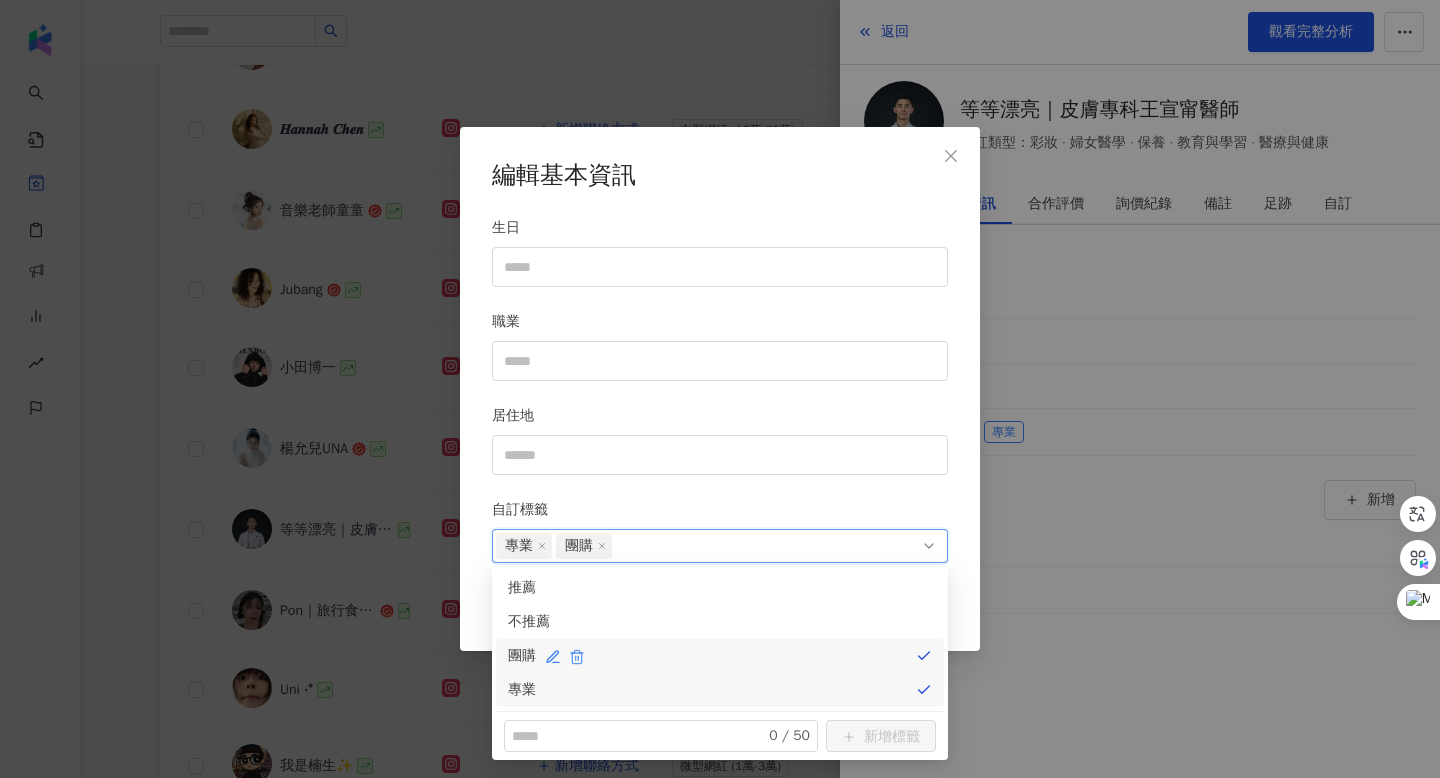 click 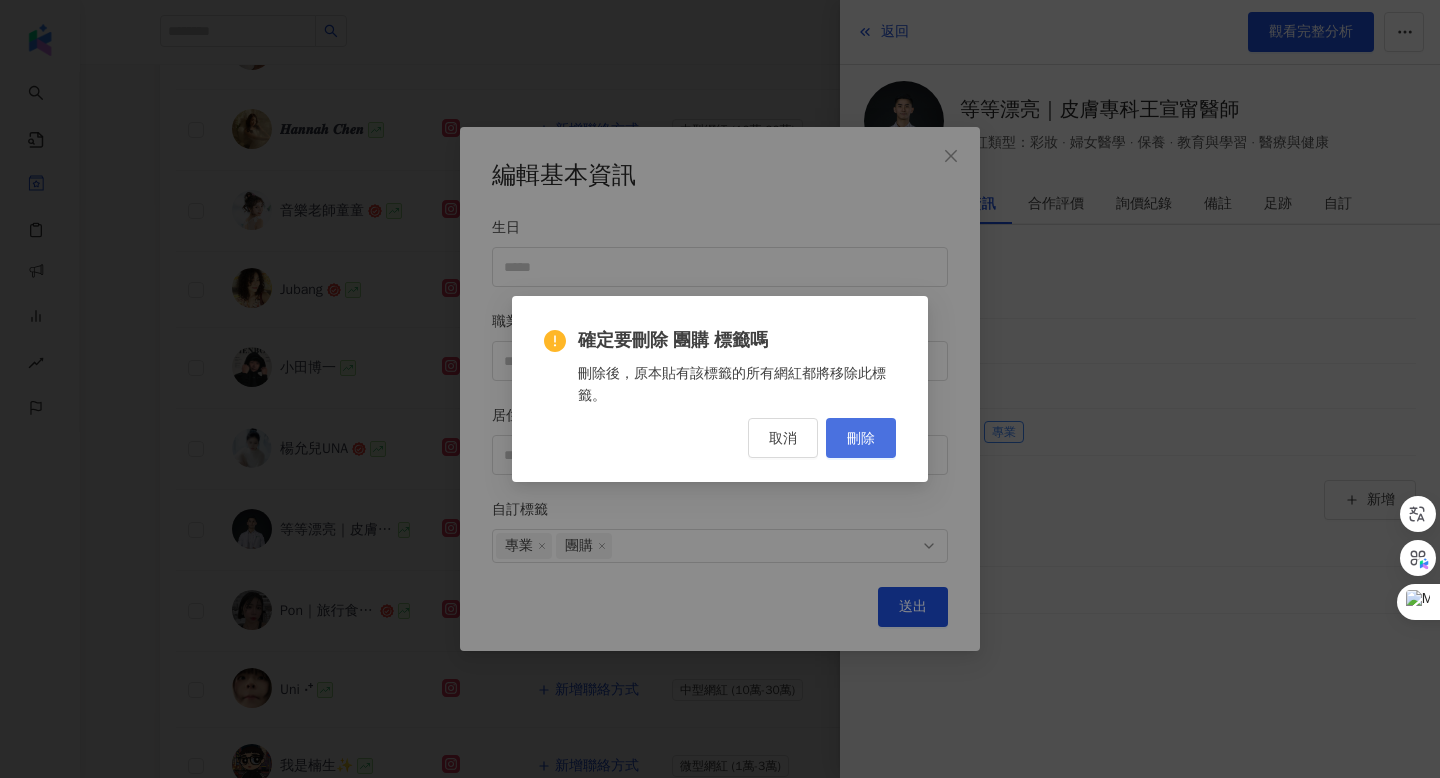 click on "刪除" at bounding box center (861, 438) 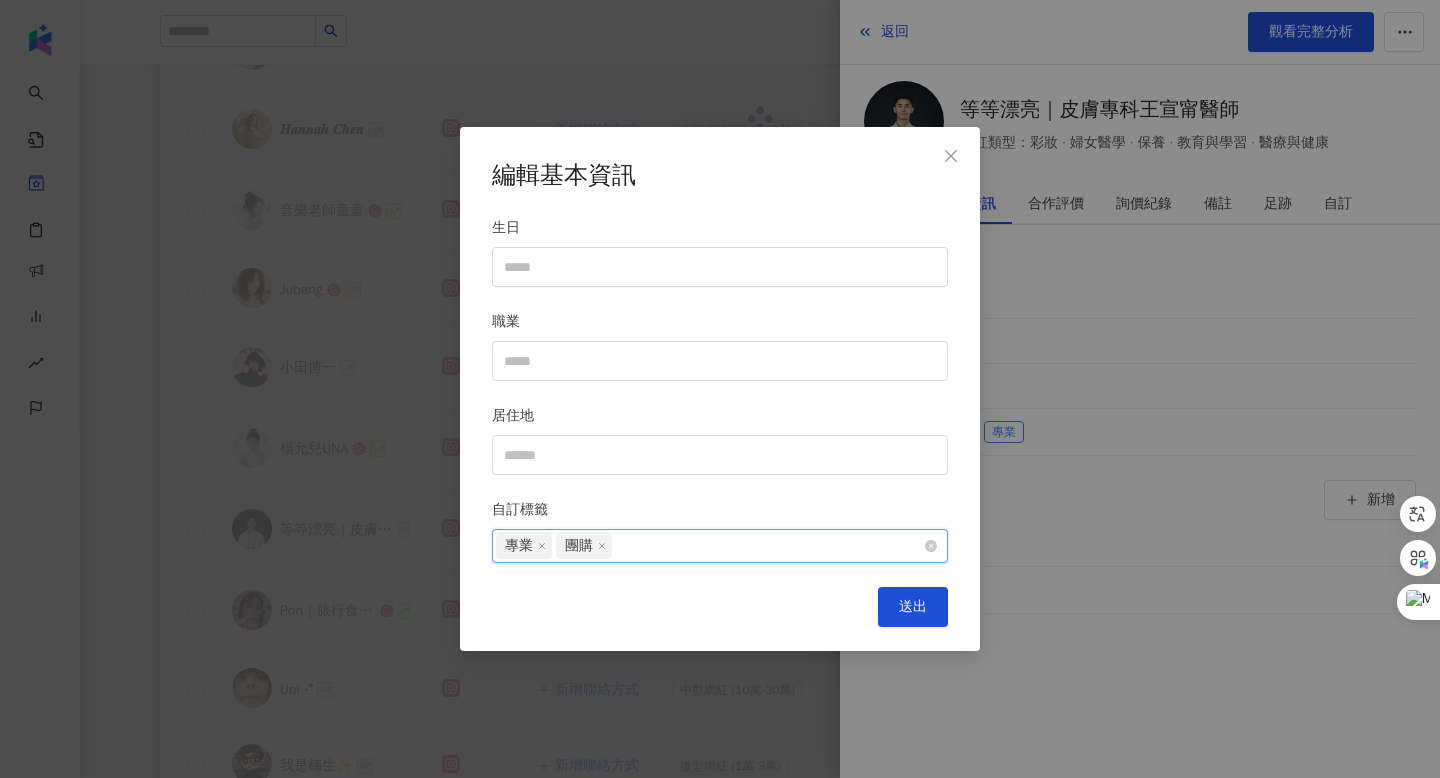 click on "專業 團購" at bounding box center (709, 546) 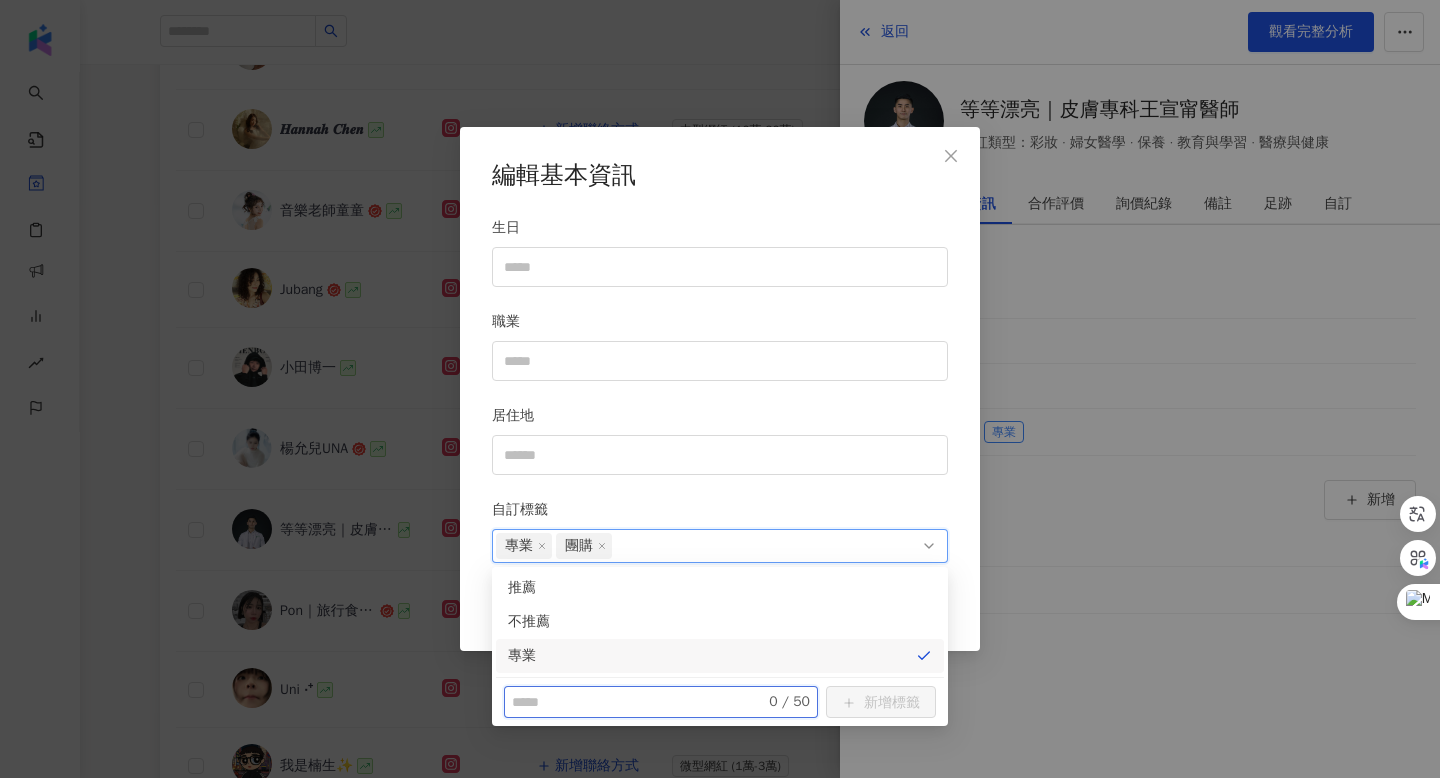 click at bounding box center (626, 702) 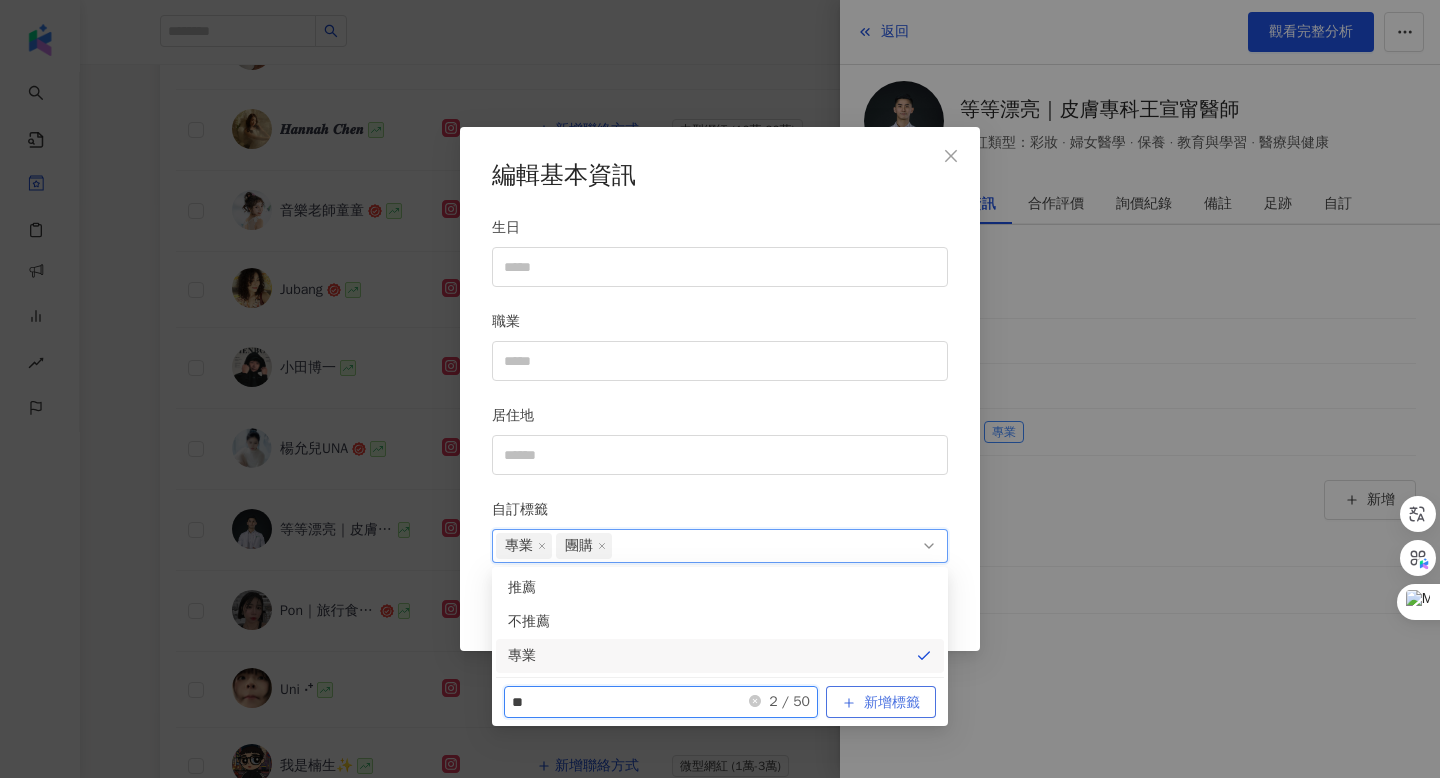 type on "**" 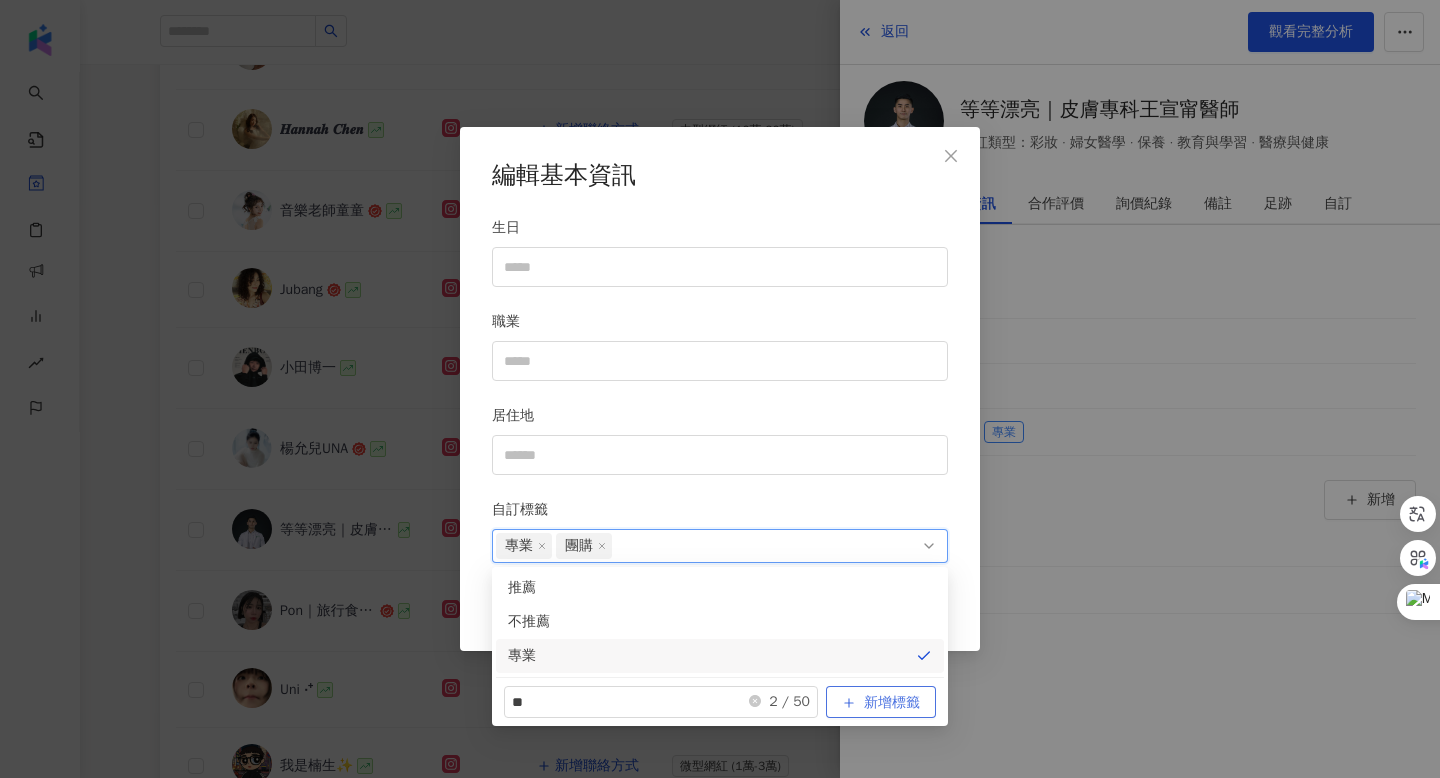 click on "新增標籤" at bounding box center [892, 703] 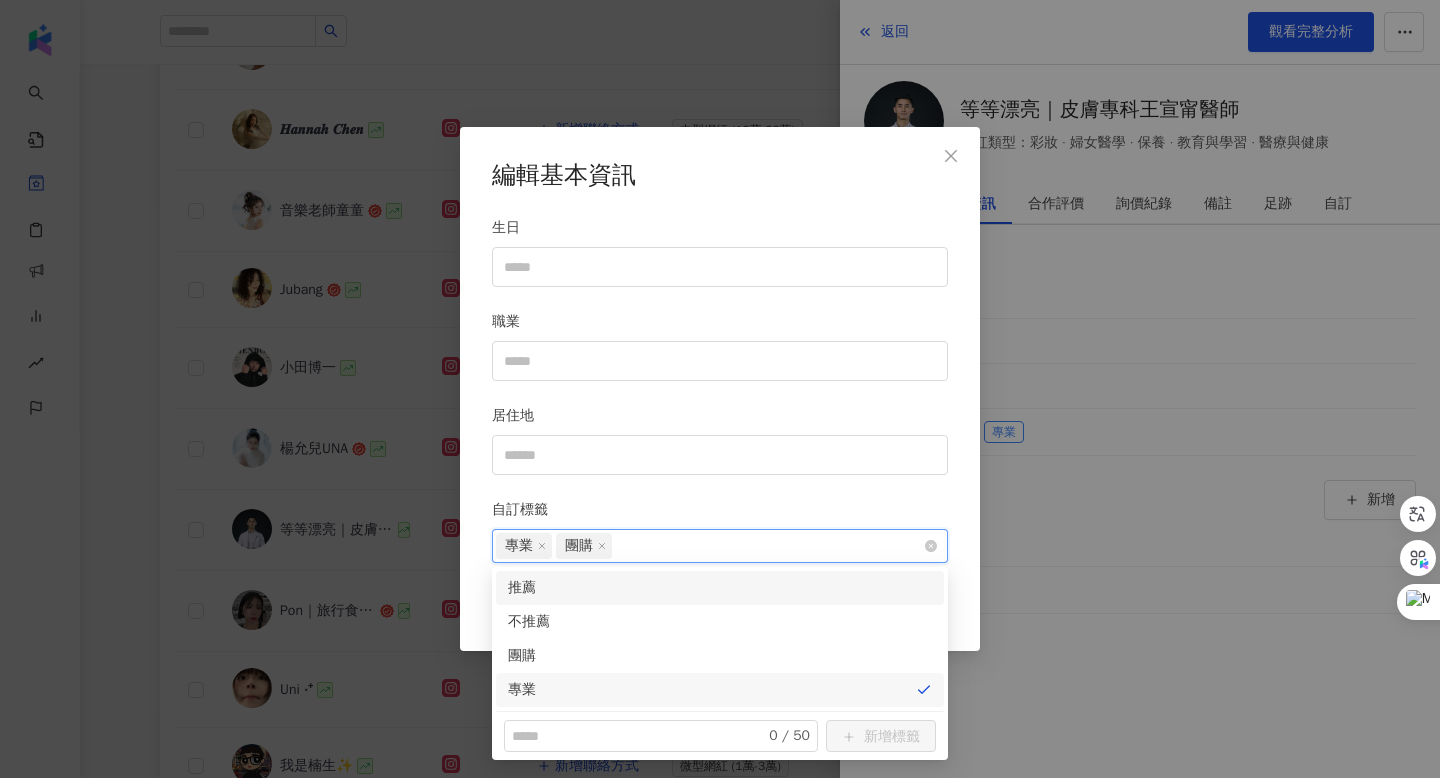 click 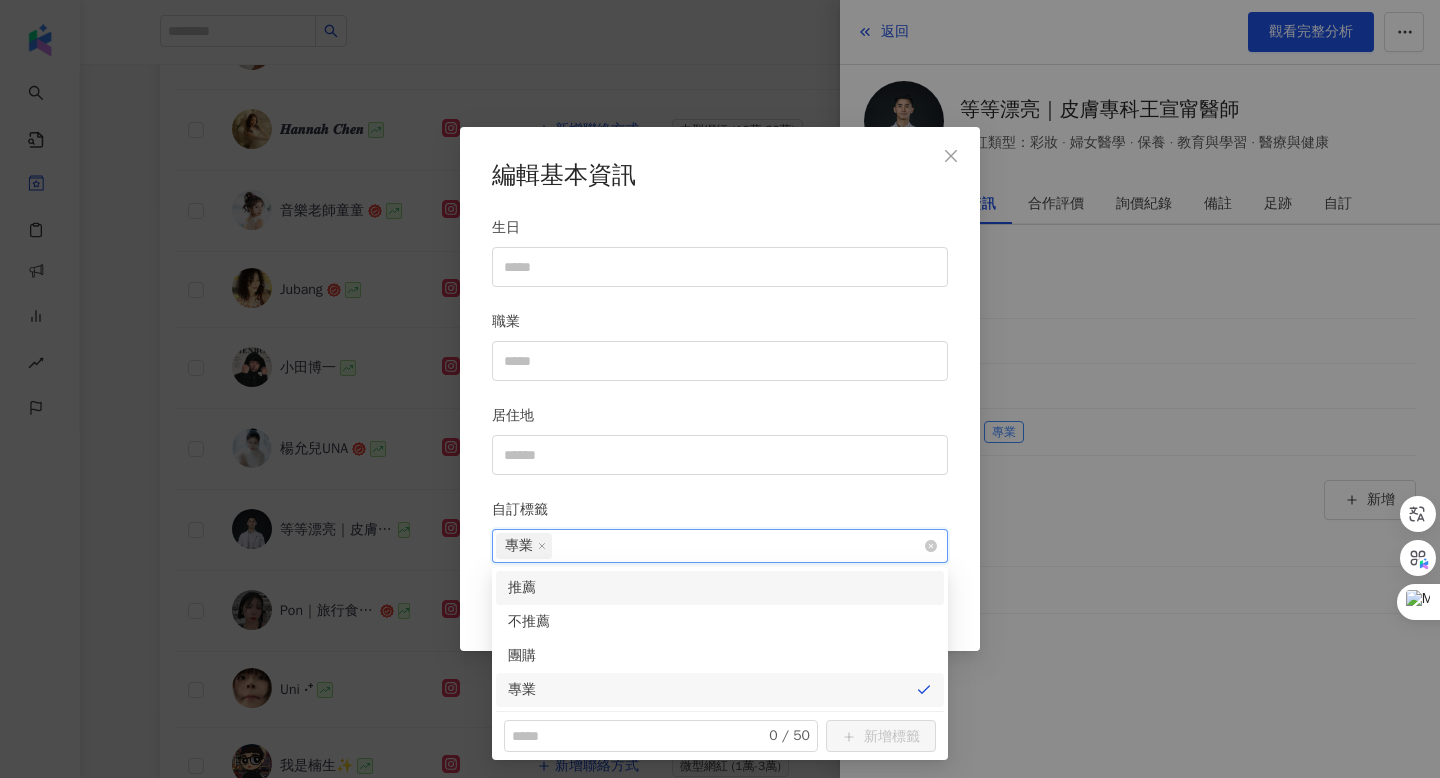click on "推薦" at bounding box center [720, 588] 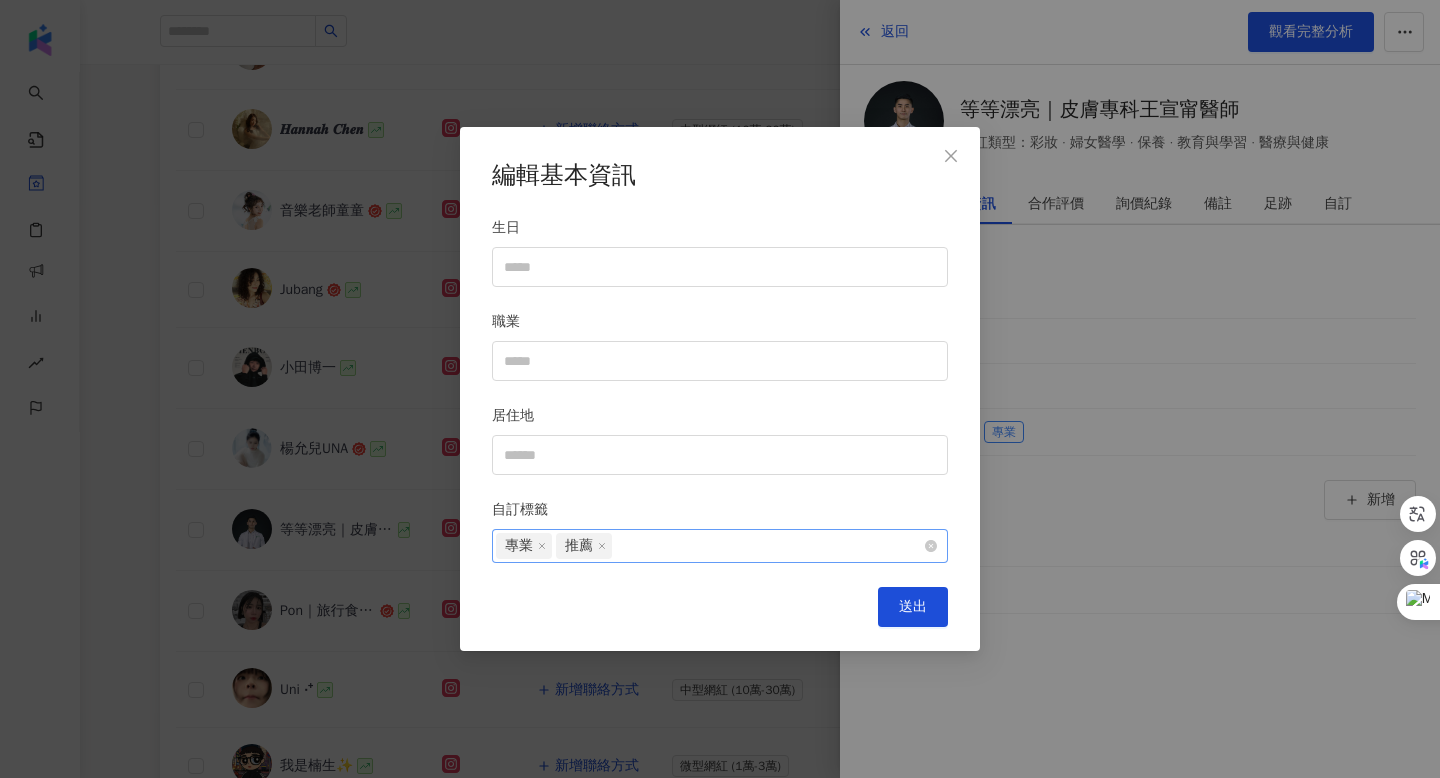 click on "編輯基本資訊 生日 職業 居住地 自訂標籤 專業 推薦   送出" at bounding box center (720, 389) 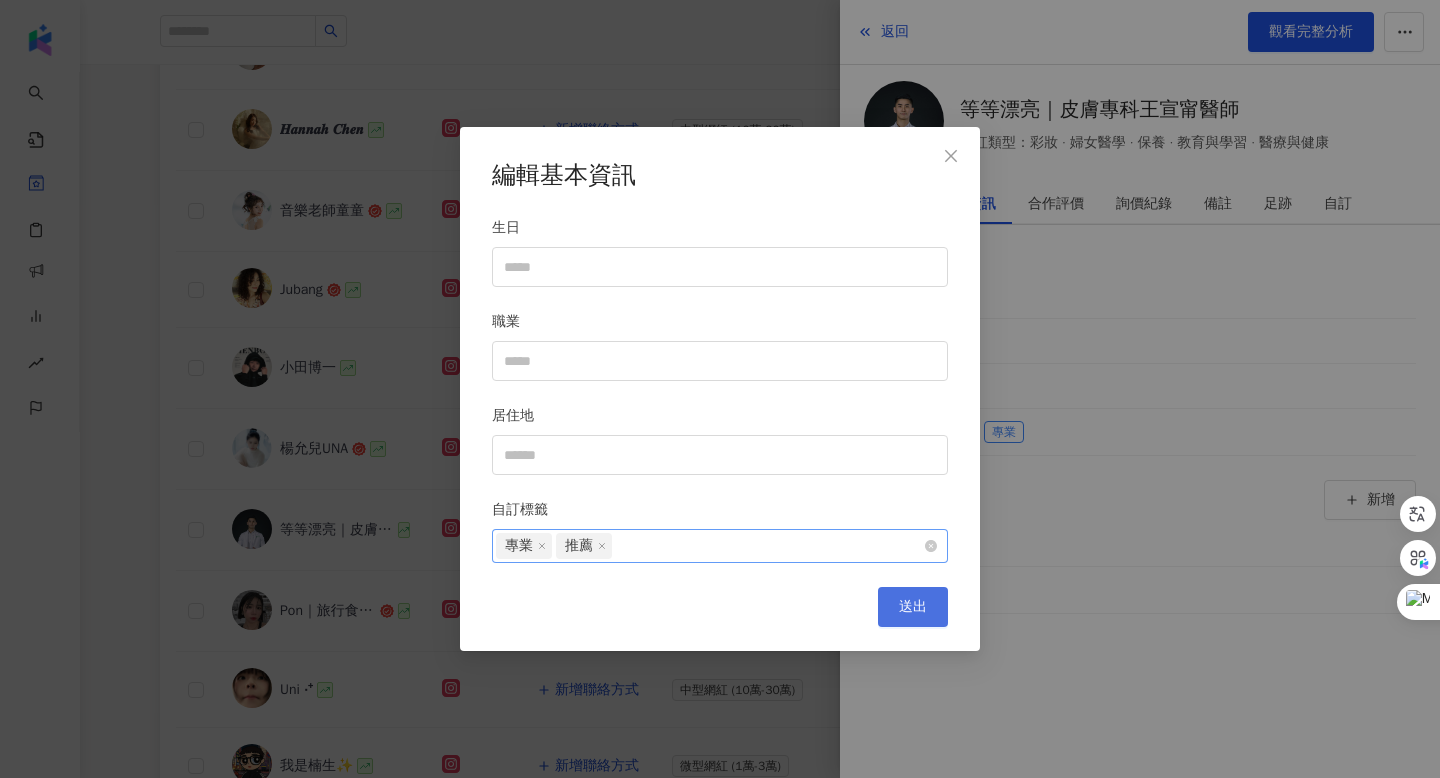click on "送出" at bounding box center [913, 607] 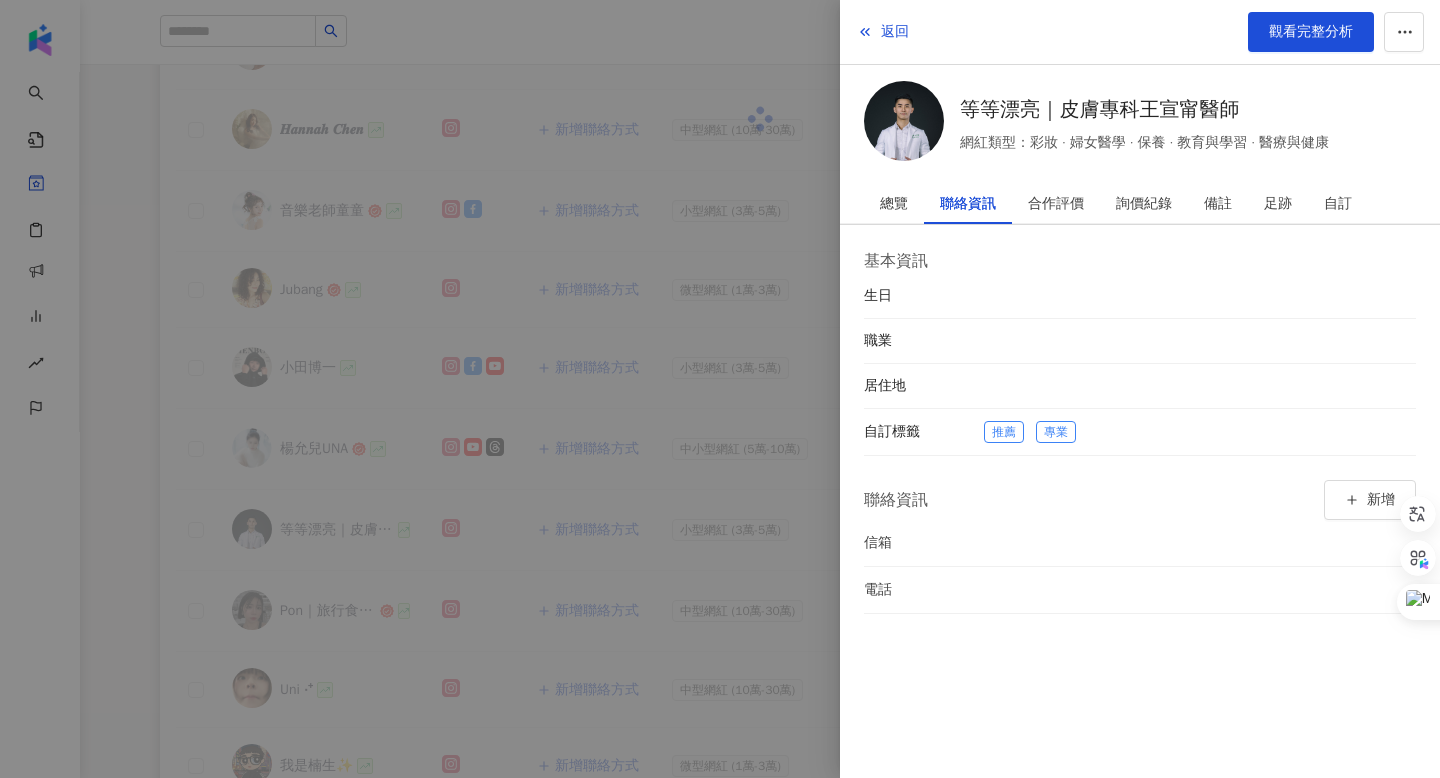 click at bounding box center (720, 389) 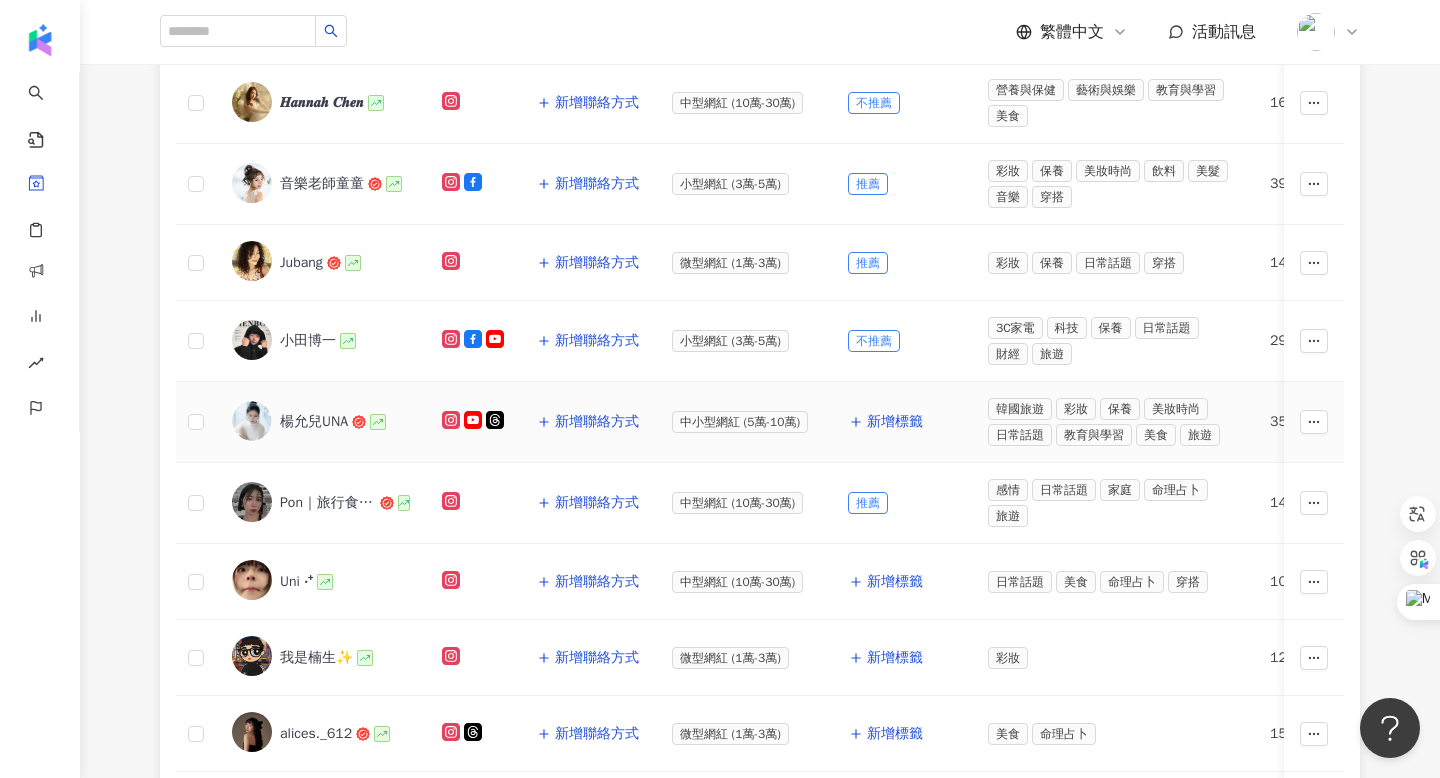 scroll, scrollTop: 539, scrollLeft: 0, axis: vertical 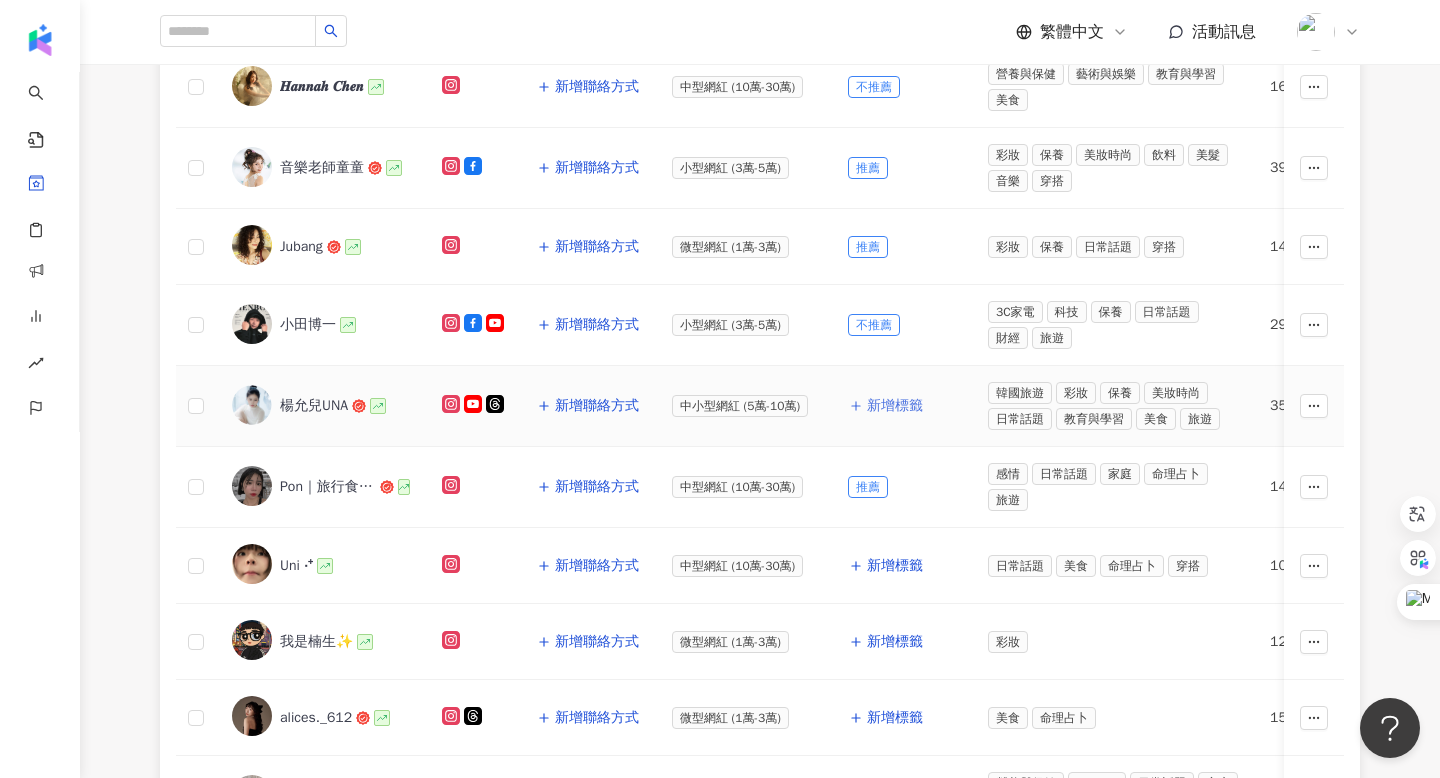 click on "新增標籤" at bounding box center [895, 406] 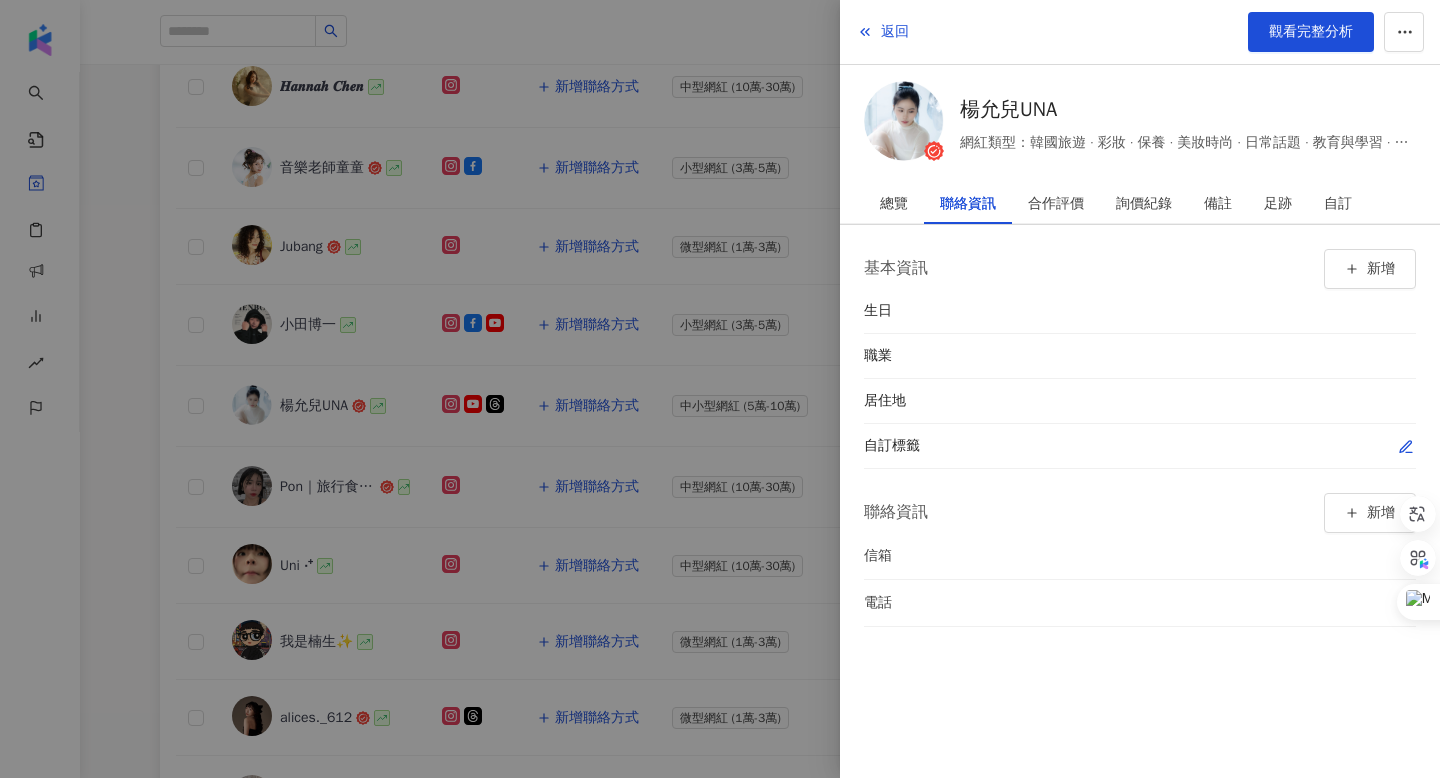 click on "自訂標籤" at bounding box center (1140, 446) 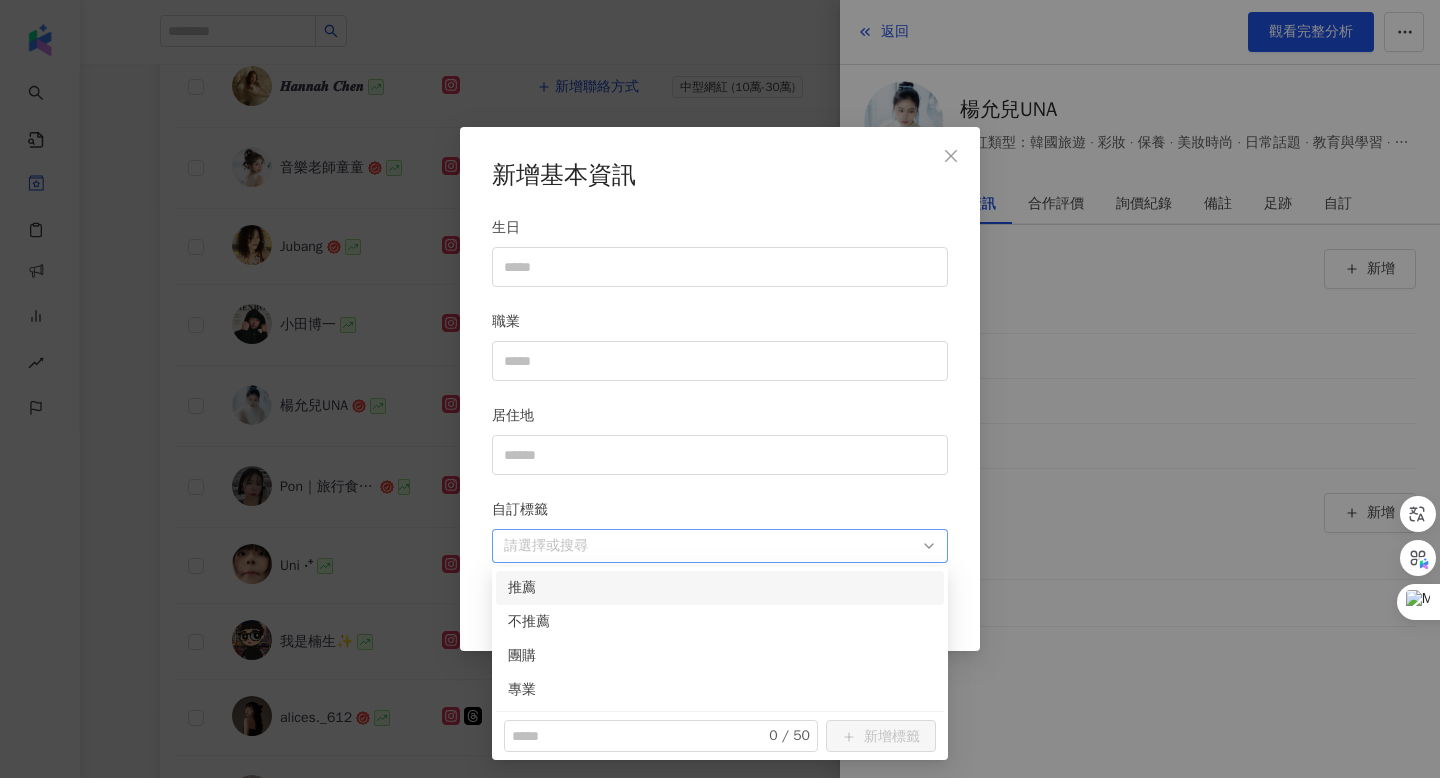 click at bounding box center (709, 545) 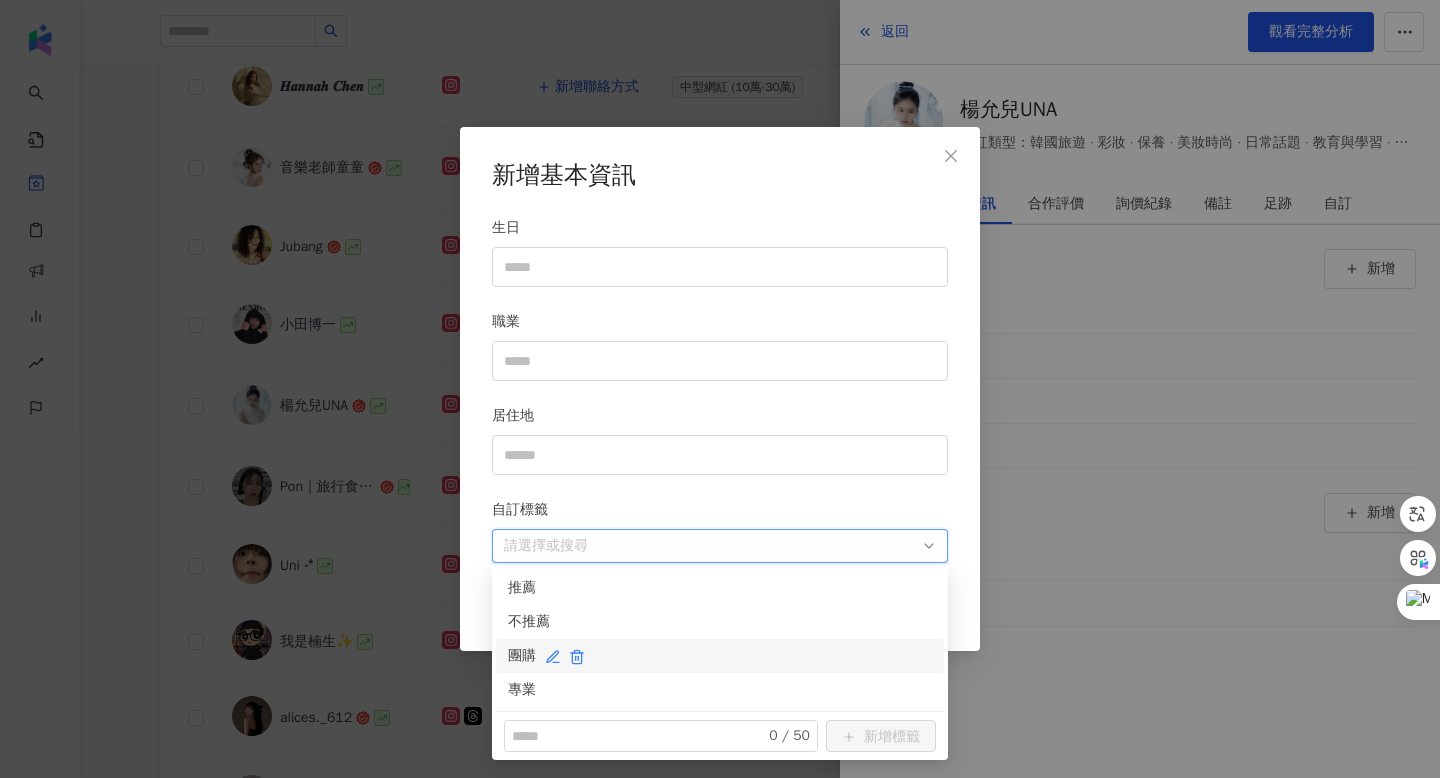 click on "團購" at bounding box center [720, 656] 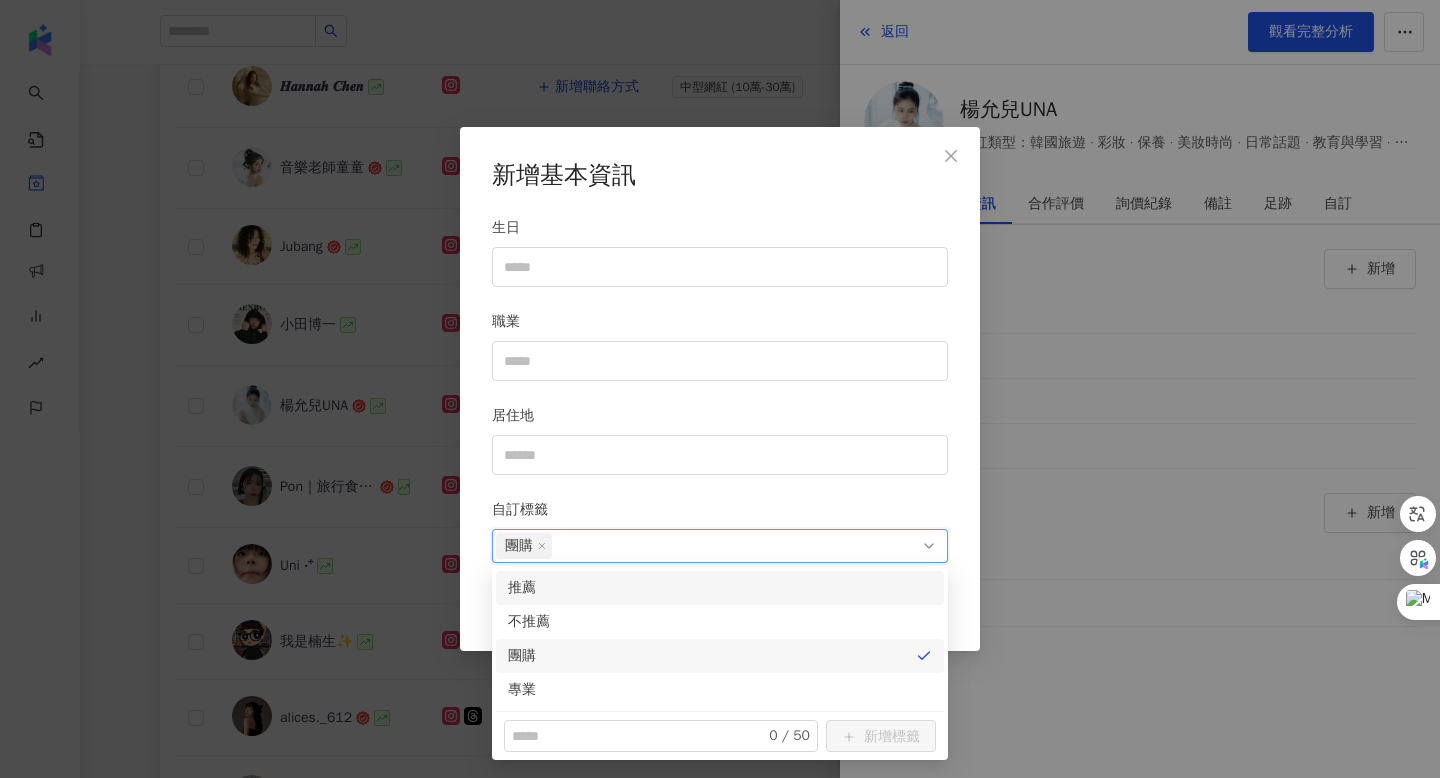 click on "推薦" at bounding box center [720, 588] 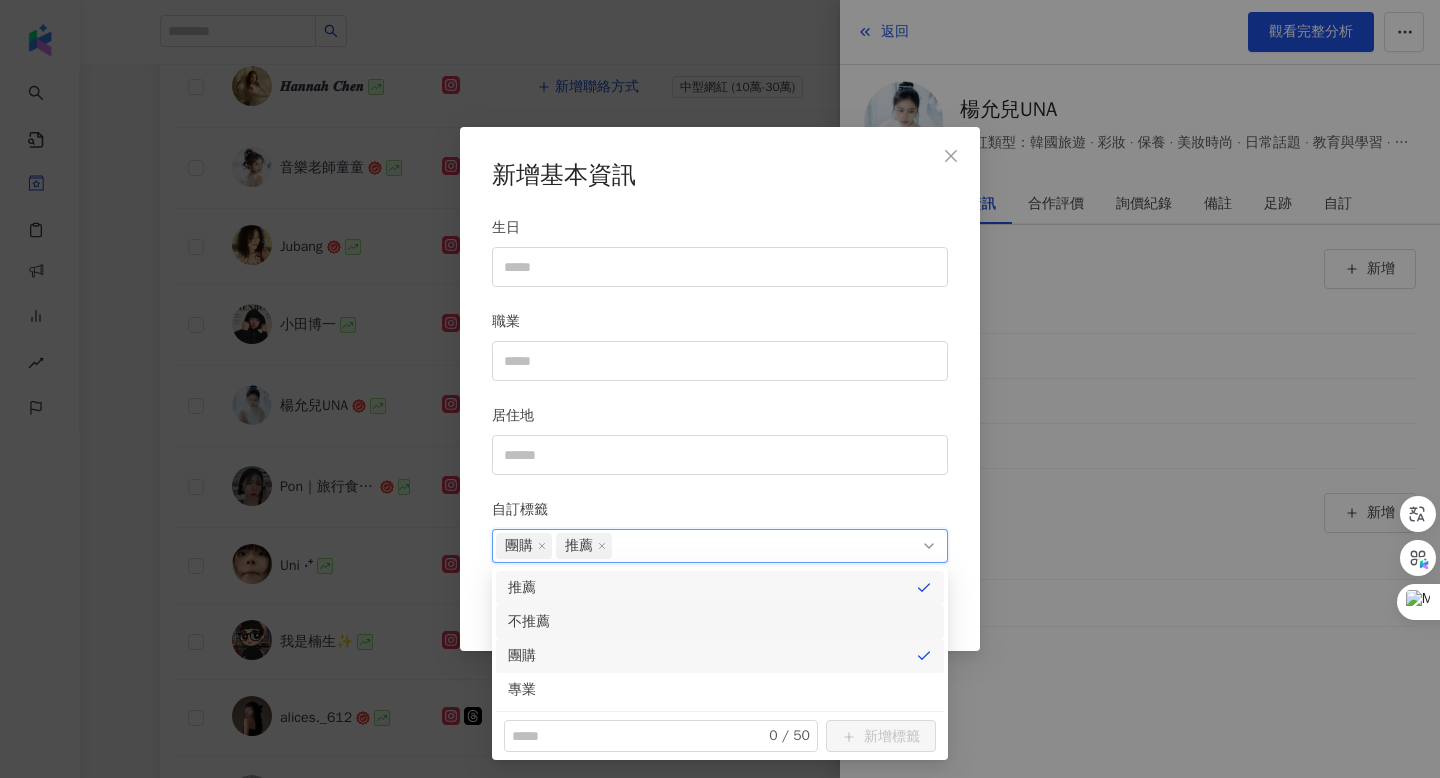 click on "新增基本資訊 生日 職業 居住地 自訂標籤 團購, 推薦 團購 推薦   送出" at bounding box center [720, 389] 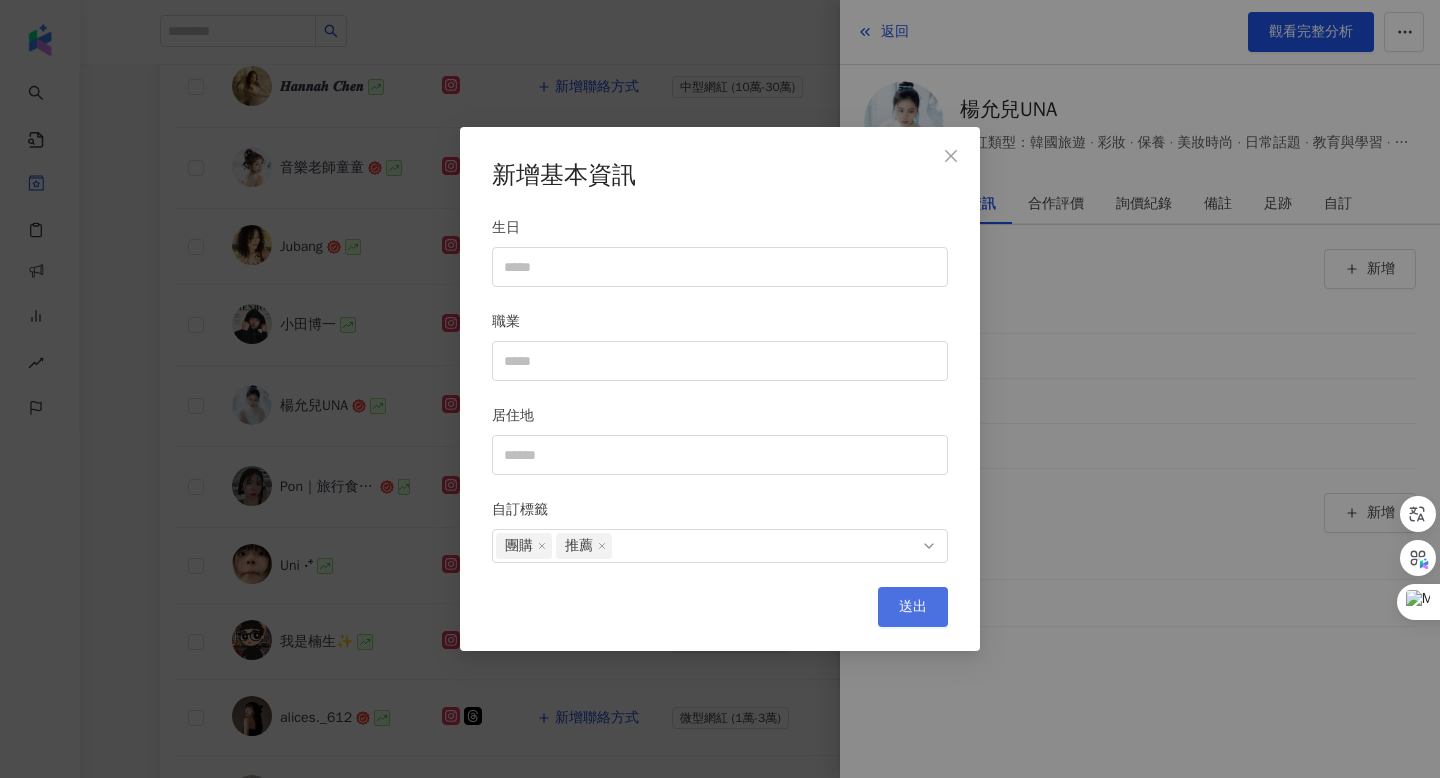 click on "送出" at bounding box center (913, 607) 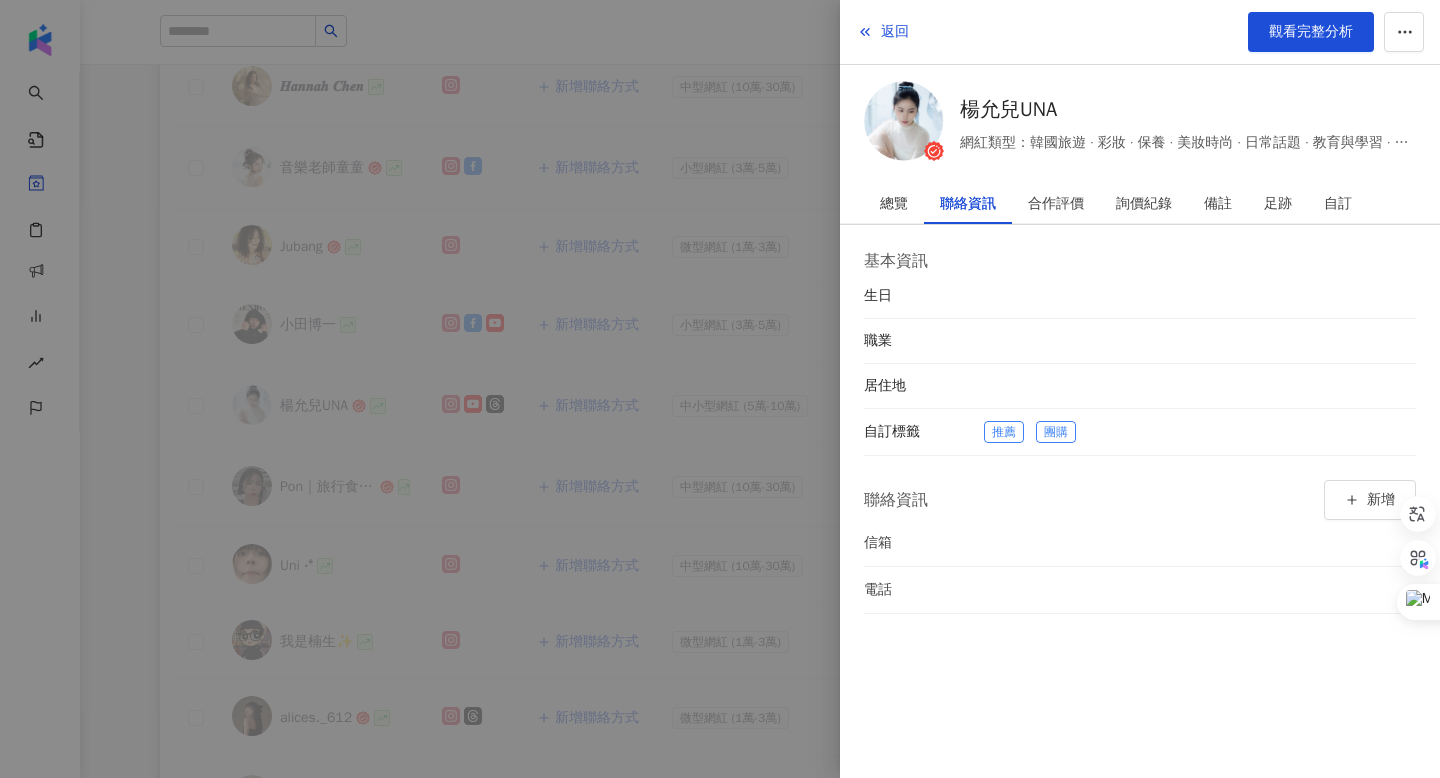 click at bounding box center [720, 389] 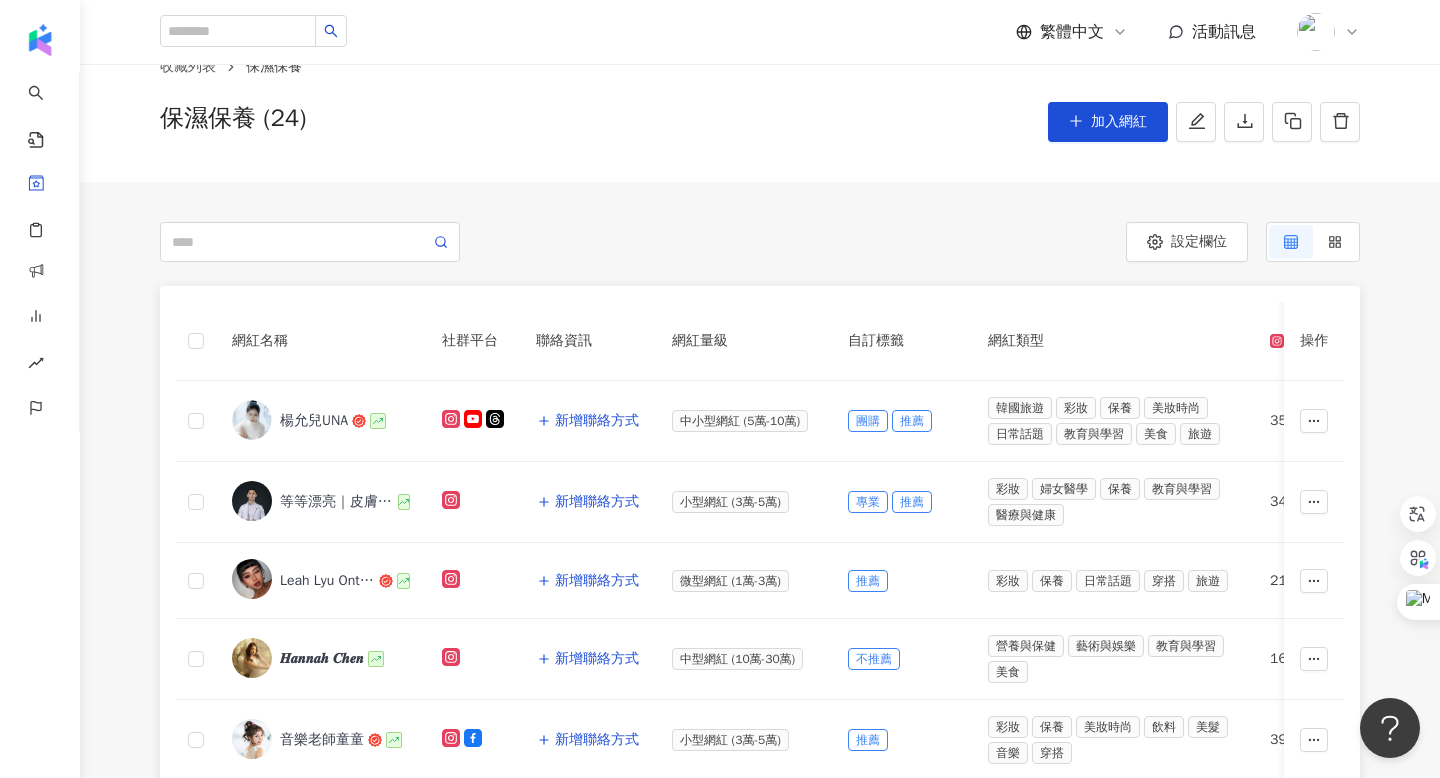 scroll, scrollTop: 0, scrollLeft: 0, axis: both 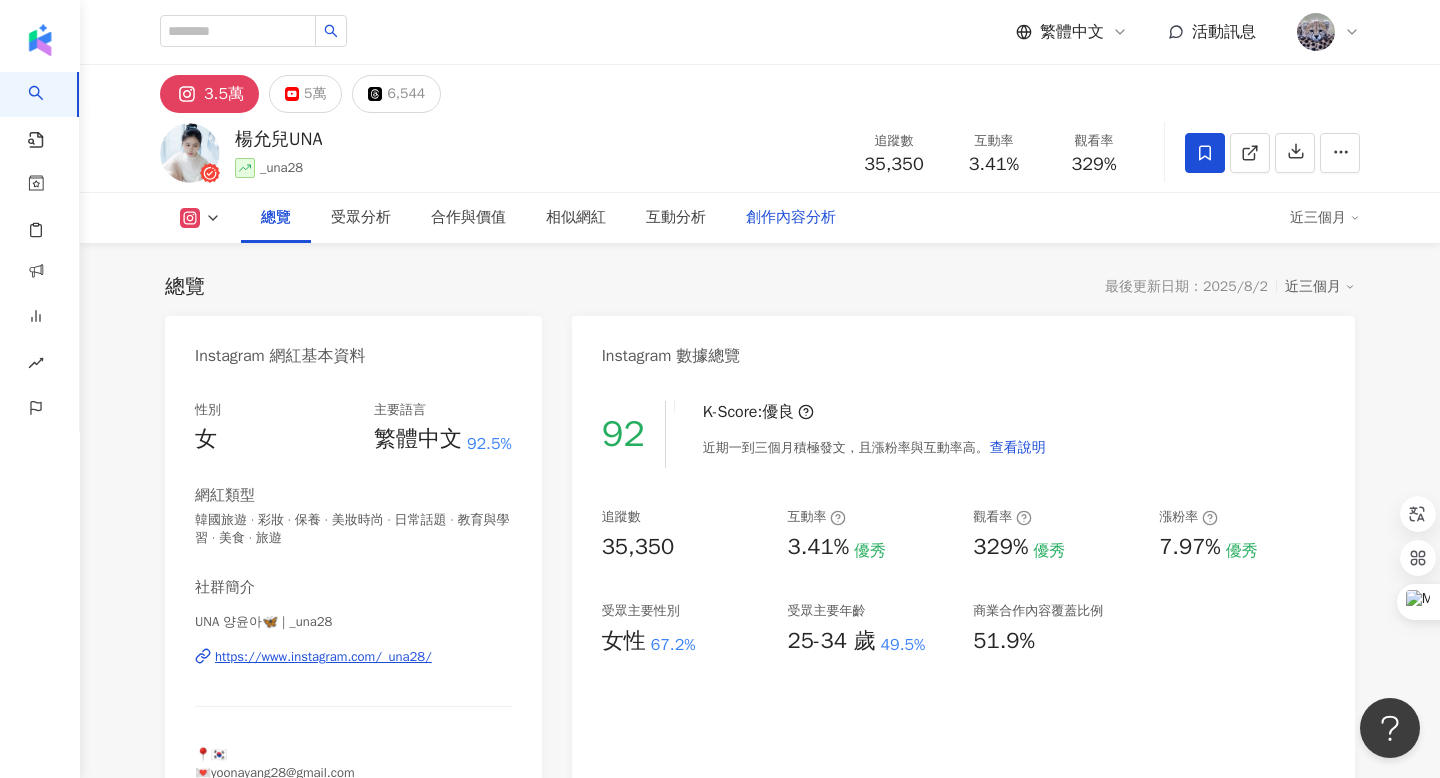 click on "創作內容分析" at bounding box center (791, 218) 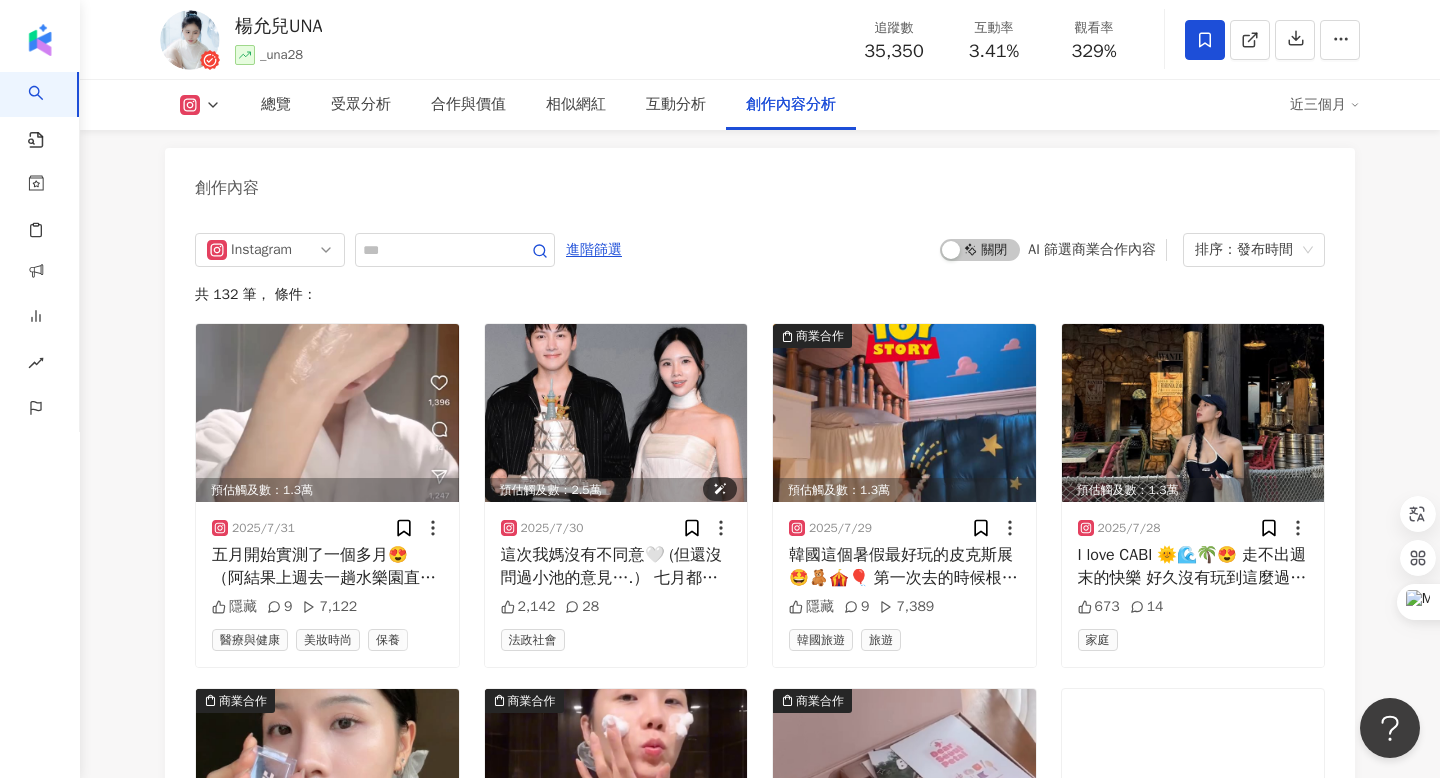 scroll, scrollTop: 6157, scrollLeft: 0, axis: vertical 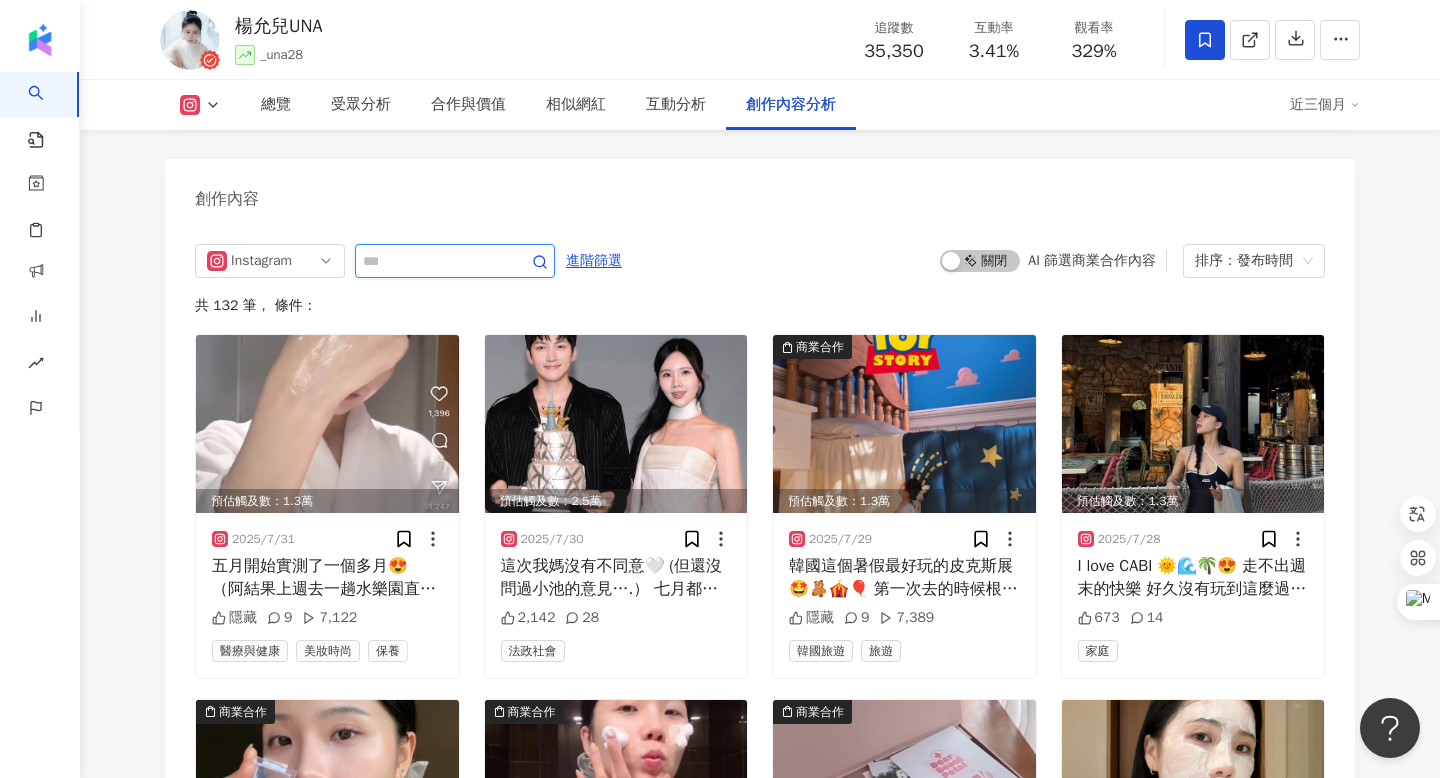 click at bounding box center [433, 261] 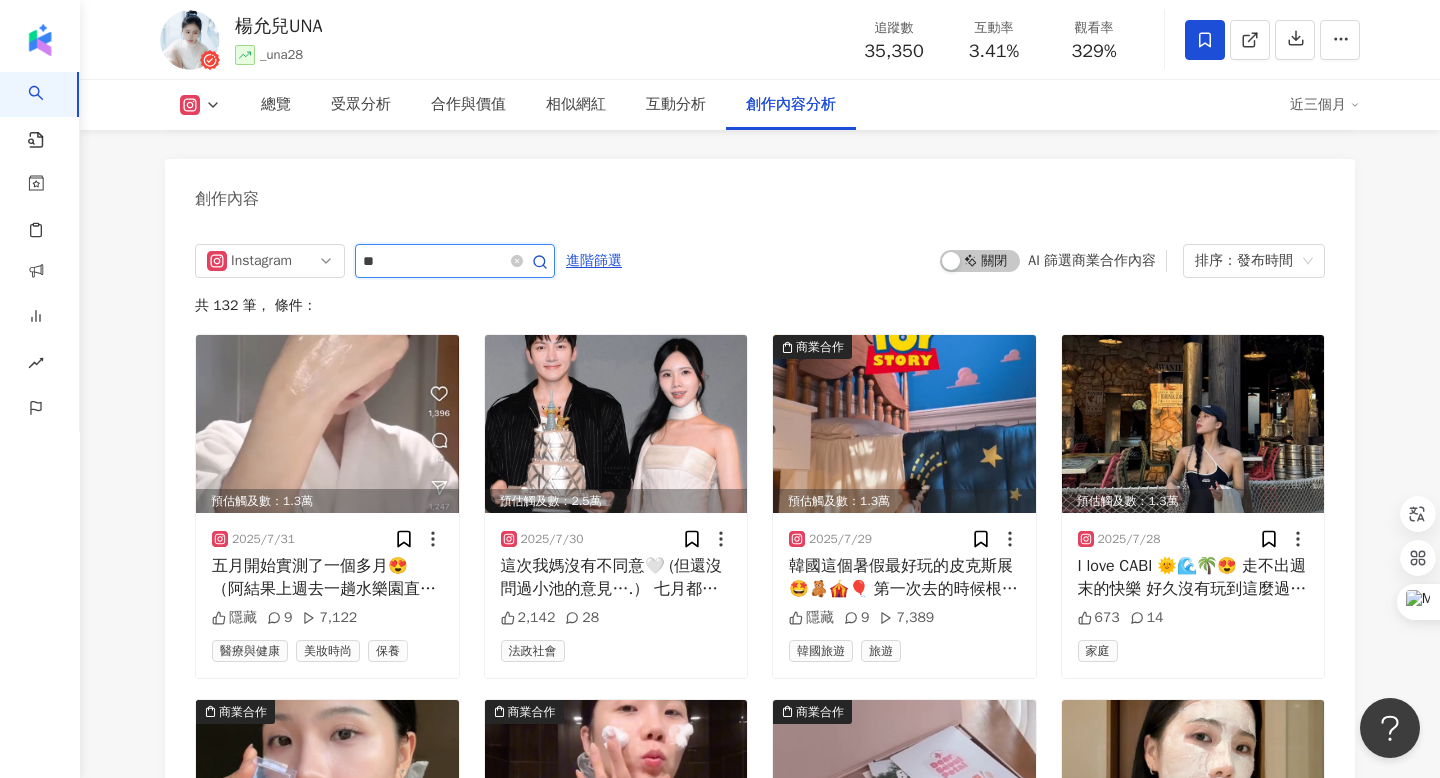 type on "**" 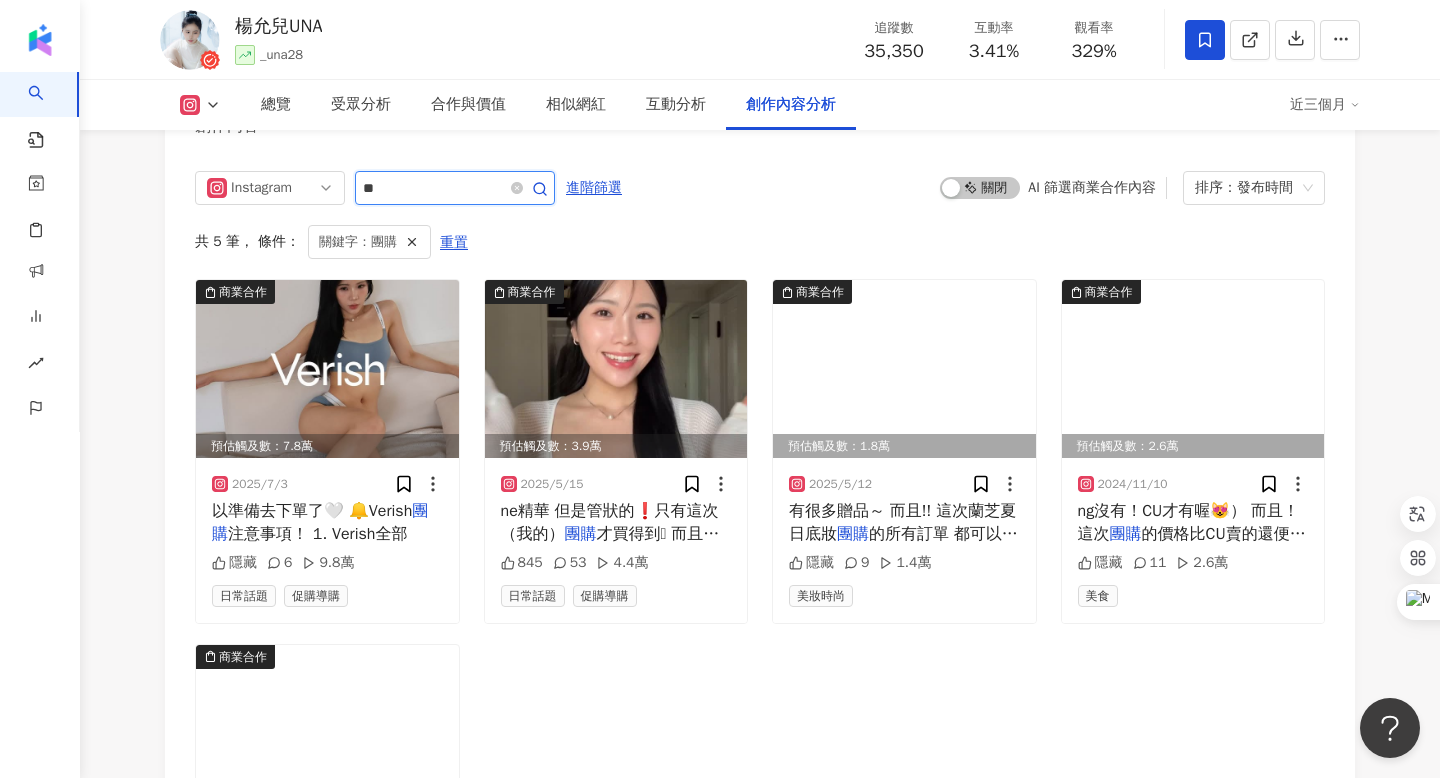 scroll, scrollTop: 6231, scrollLeft: 0, axis: vertical 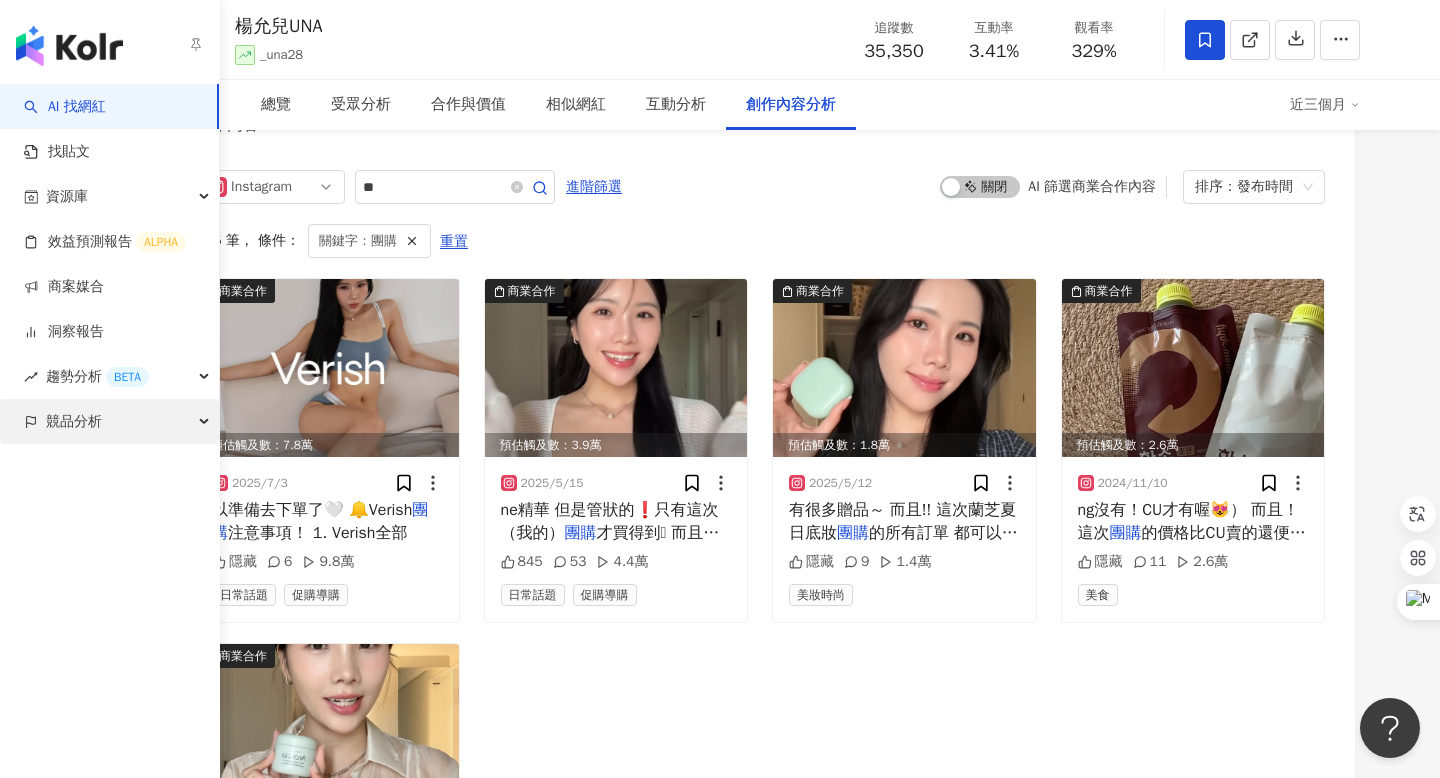 click on "競品分析" at bounding box center [74, 421] 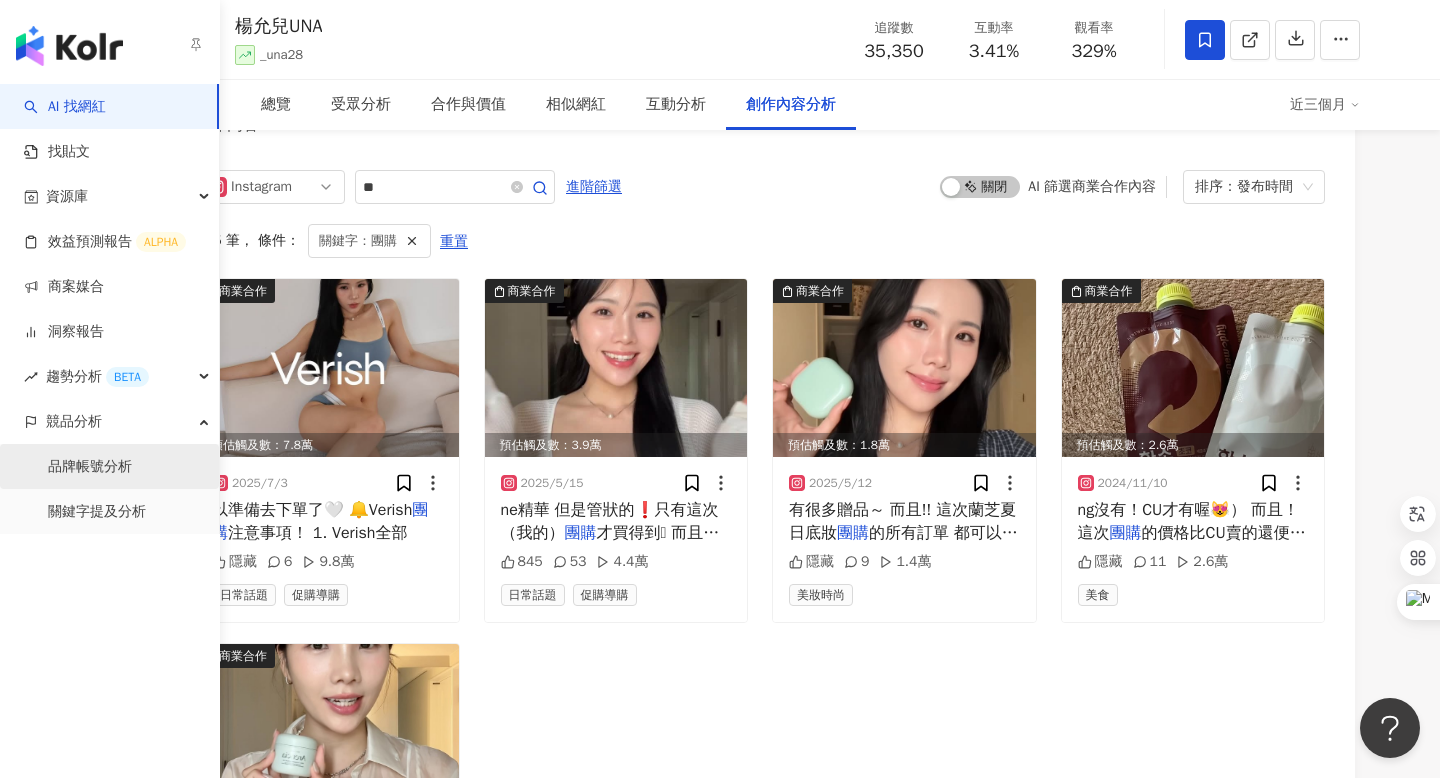 click on "品牌帳號分析" at bounding box center [90, 467] 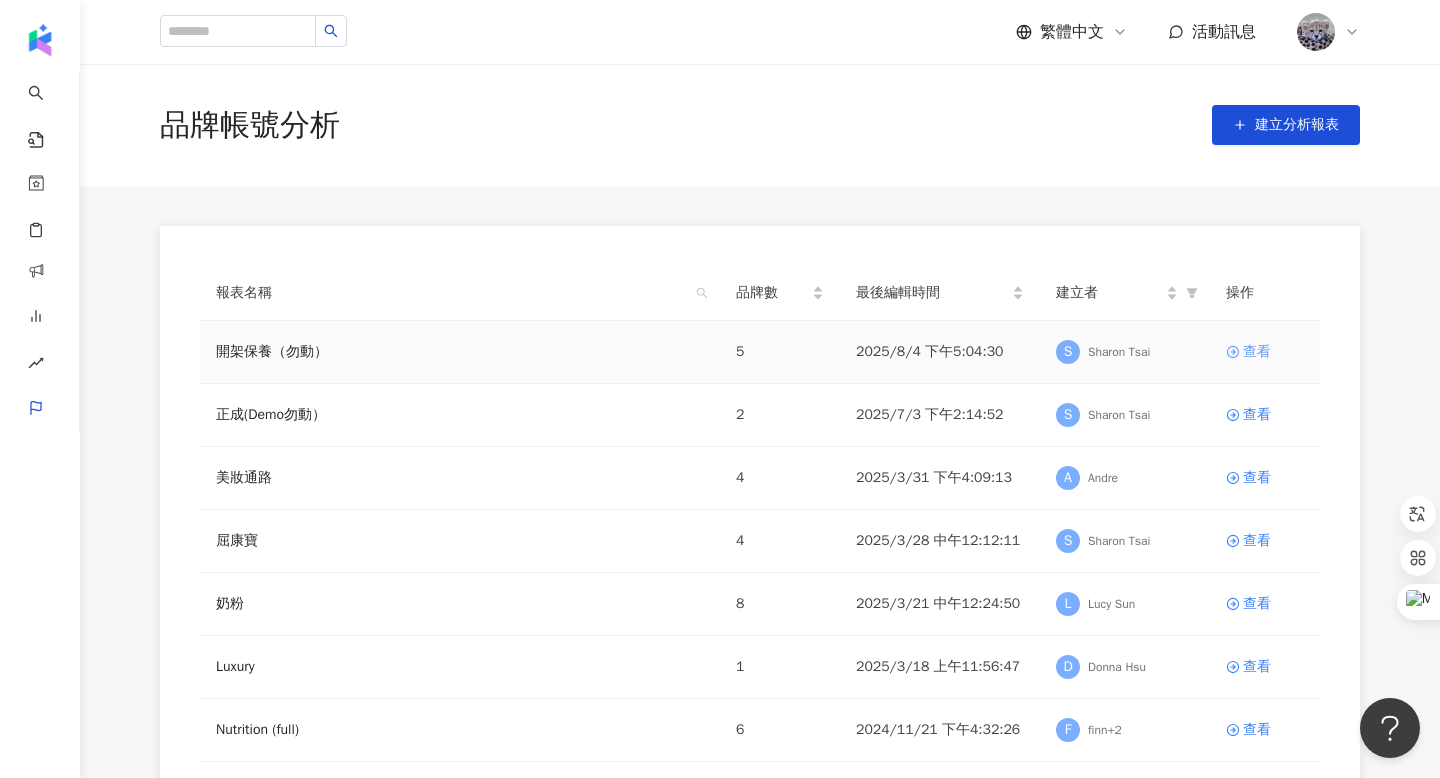 click on "查看" at bounding box center (1257, 352) 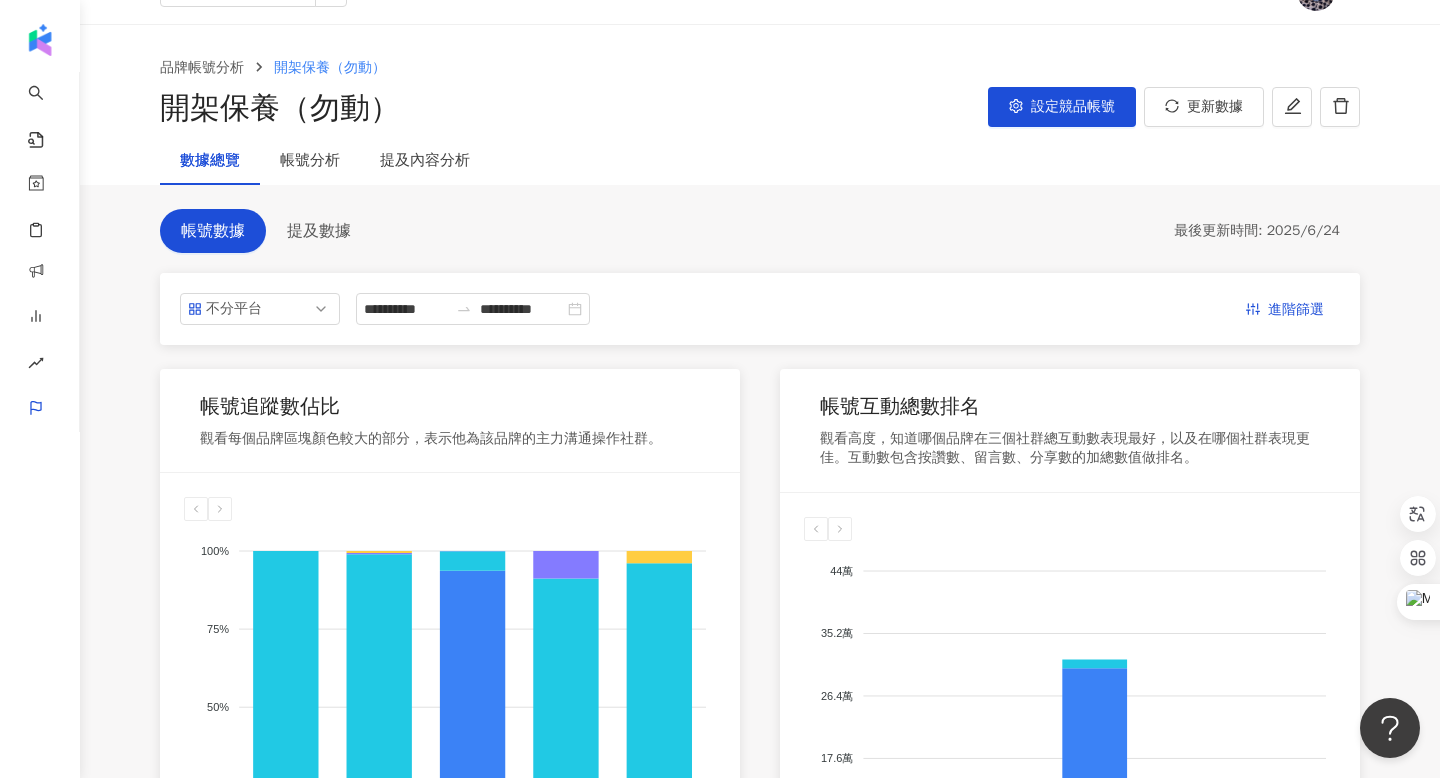 scroll, scrollTop: 42, scrollLeft: 0, axis: vertical 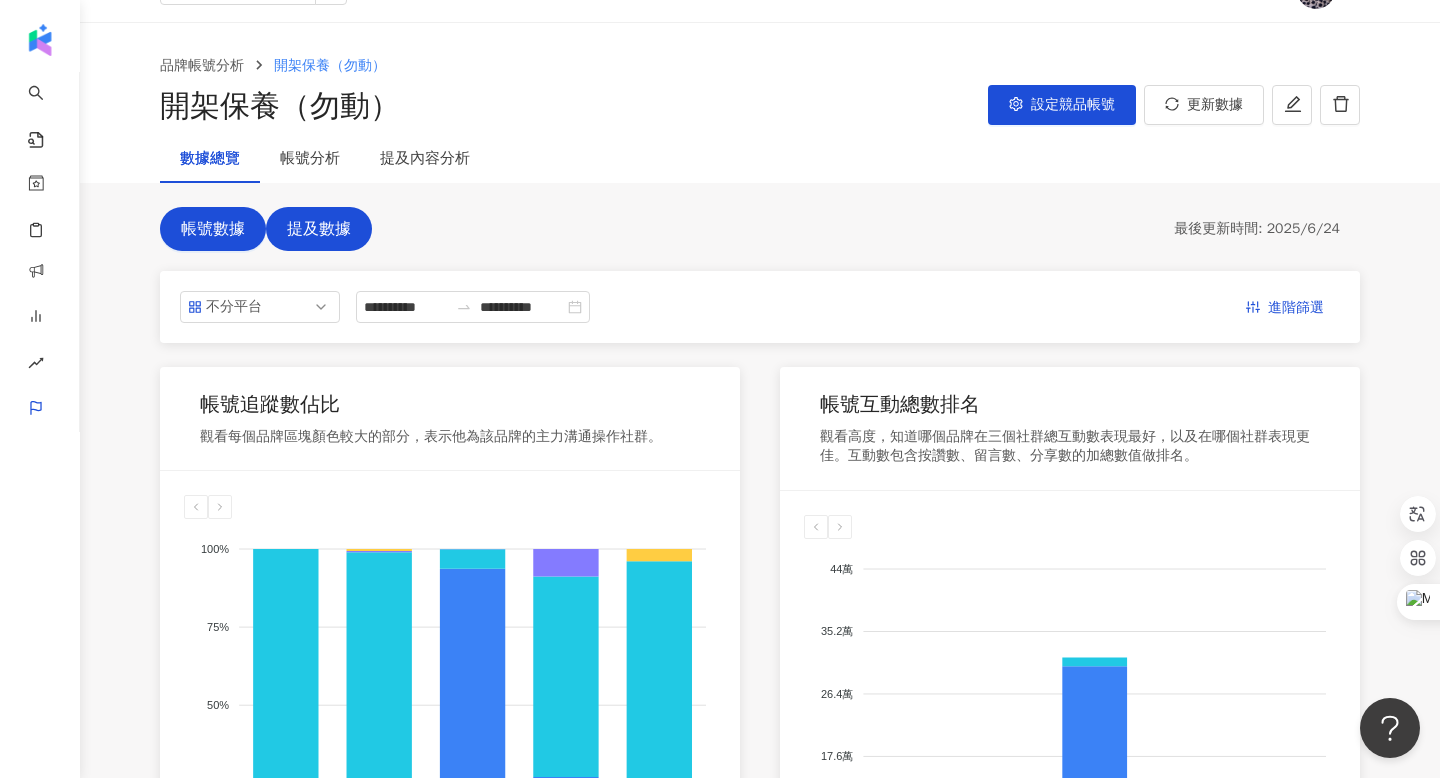 click on "提及數據" at bounding box center (319, 229) 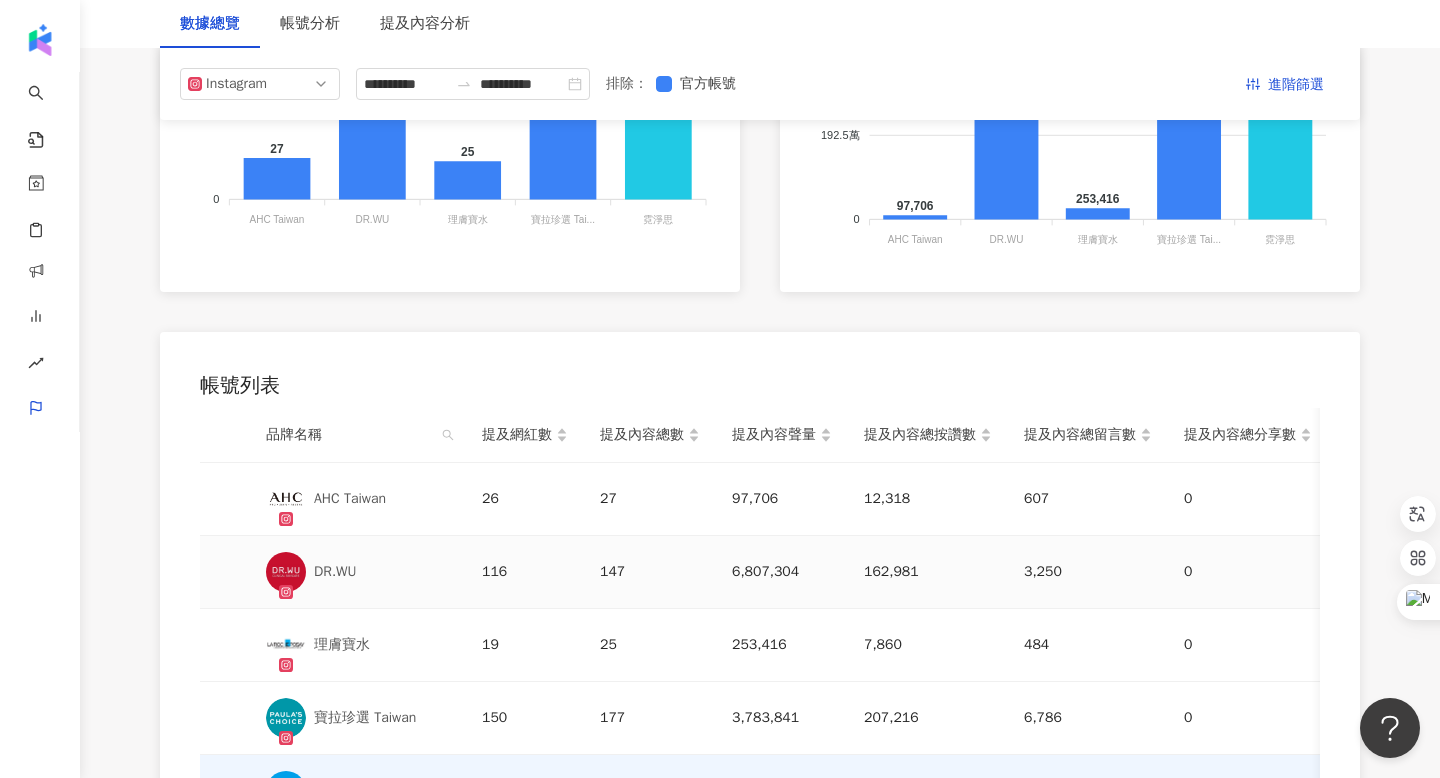 scroll, scrollTop: 567, scrollLeft: 0, axis: vertical 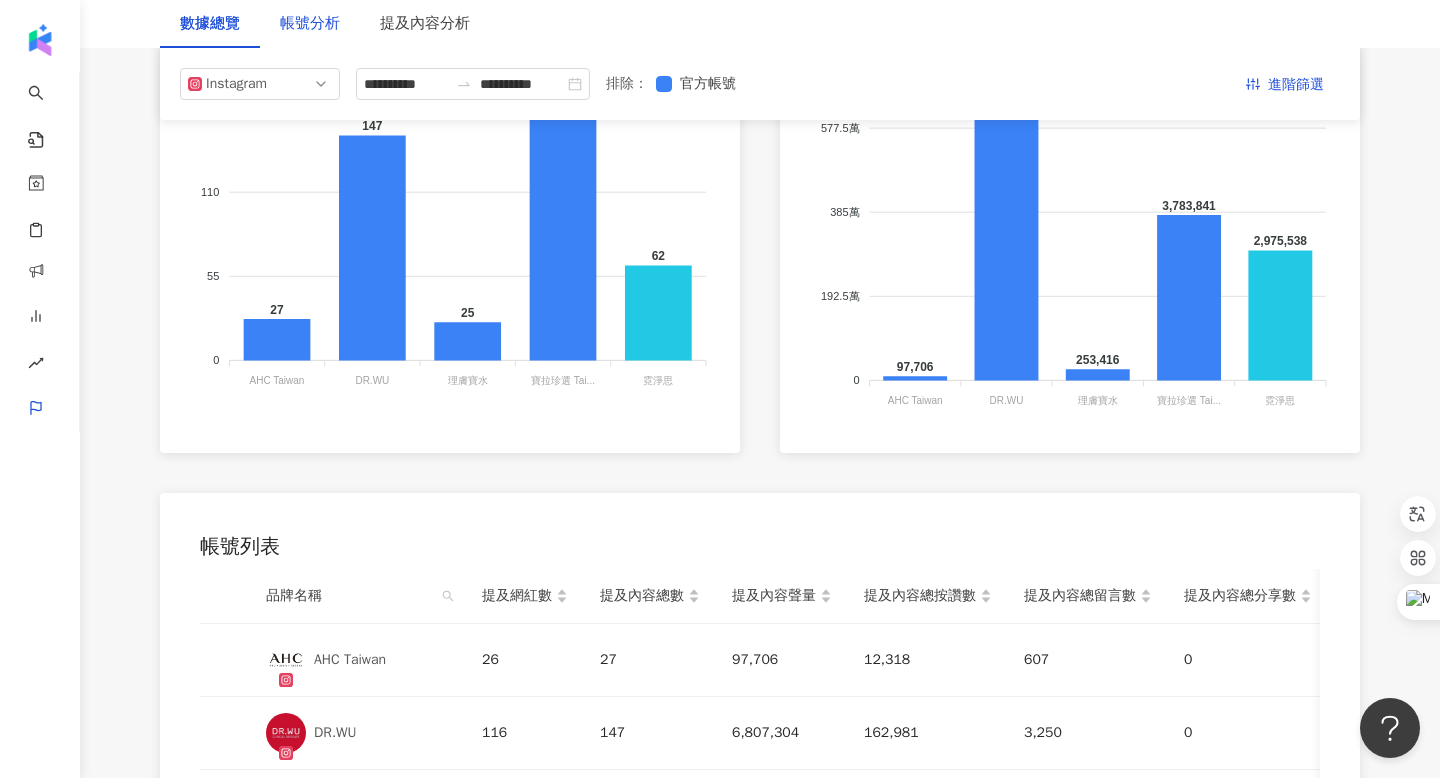 click on "帳號分析" at bounding box center [310, 24] 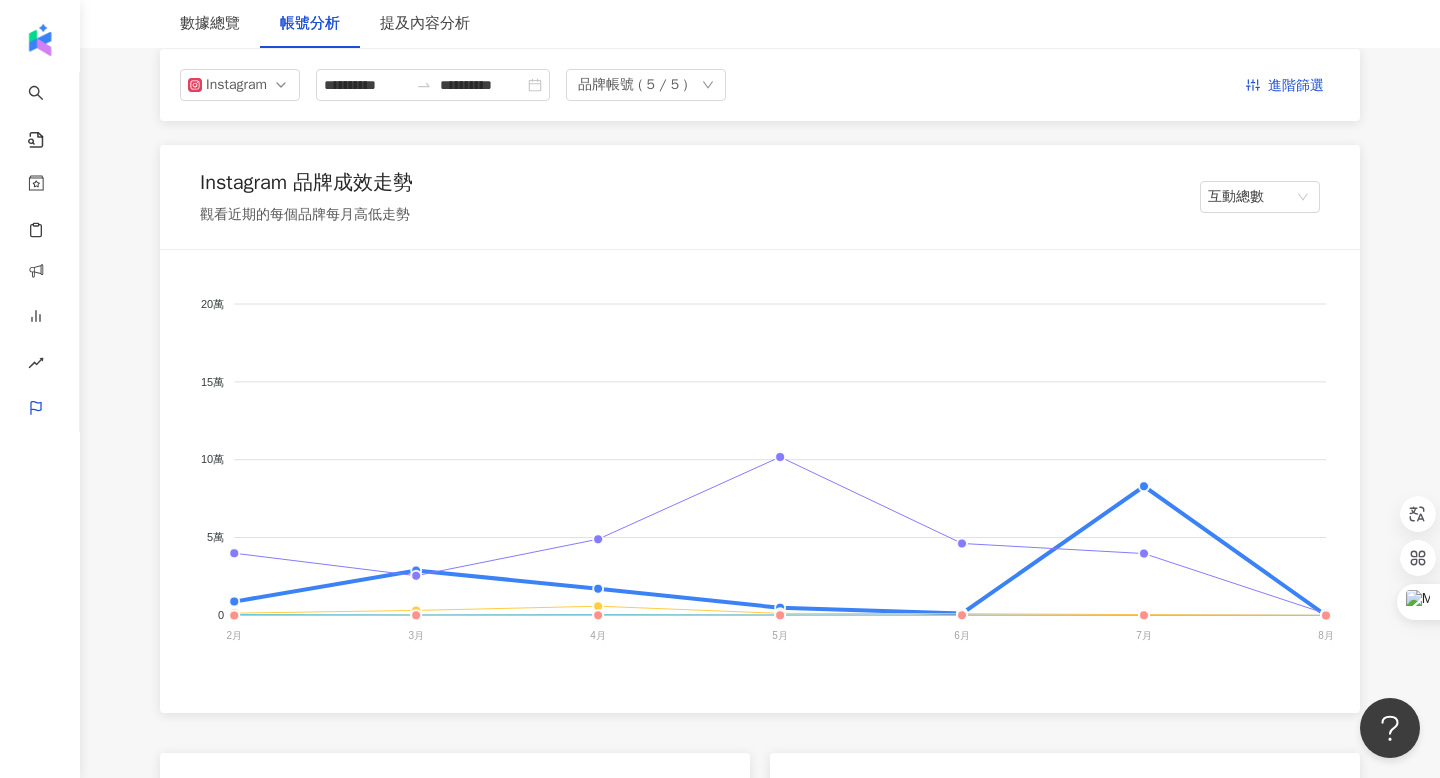 scroll, scrollTop: 244, scrollLeft: 0, axis: vertical 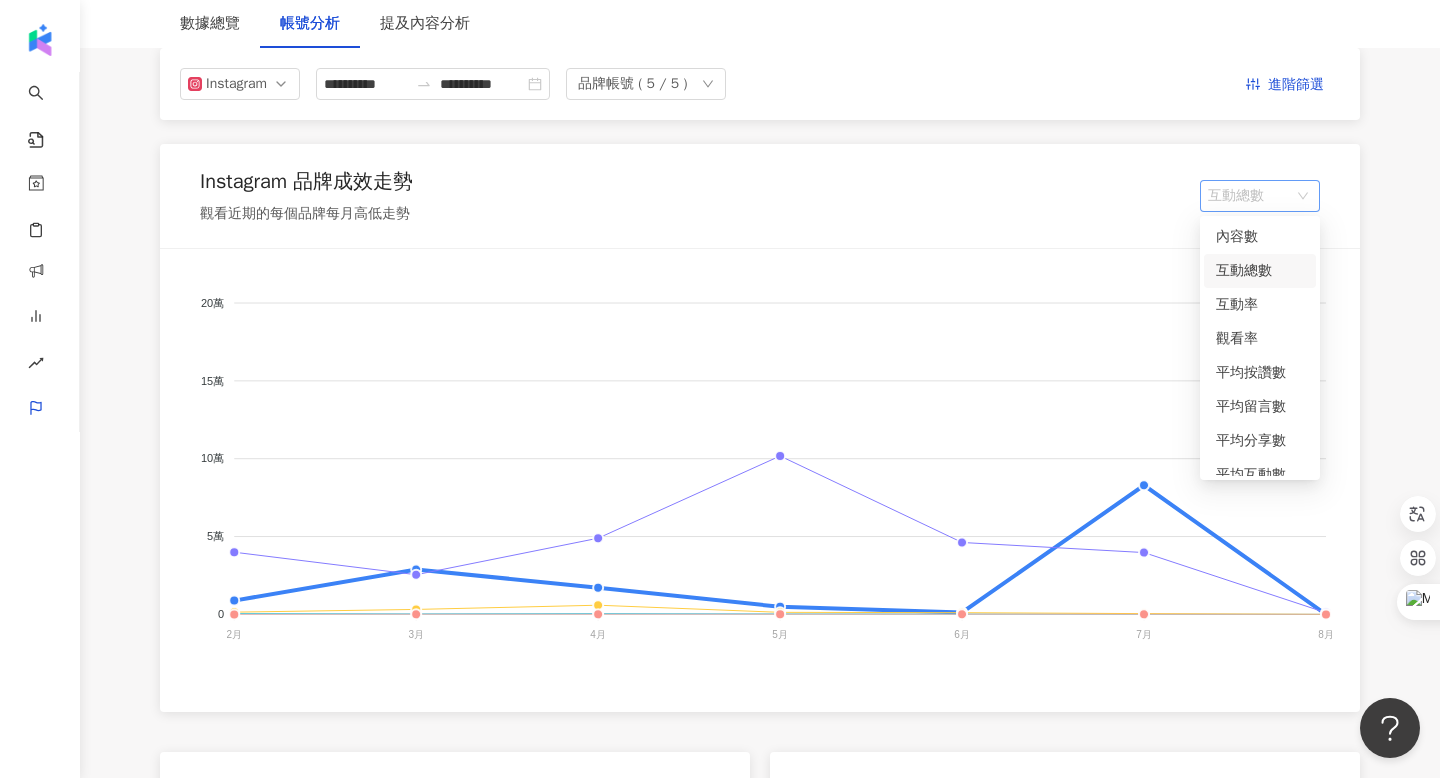 click on "互動總數" at bounding box center [1260, 196] 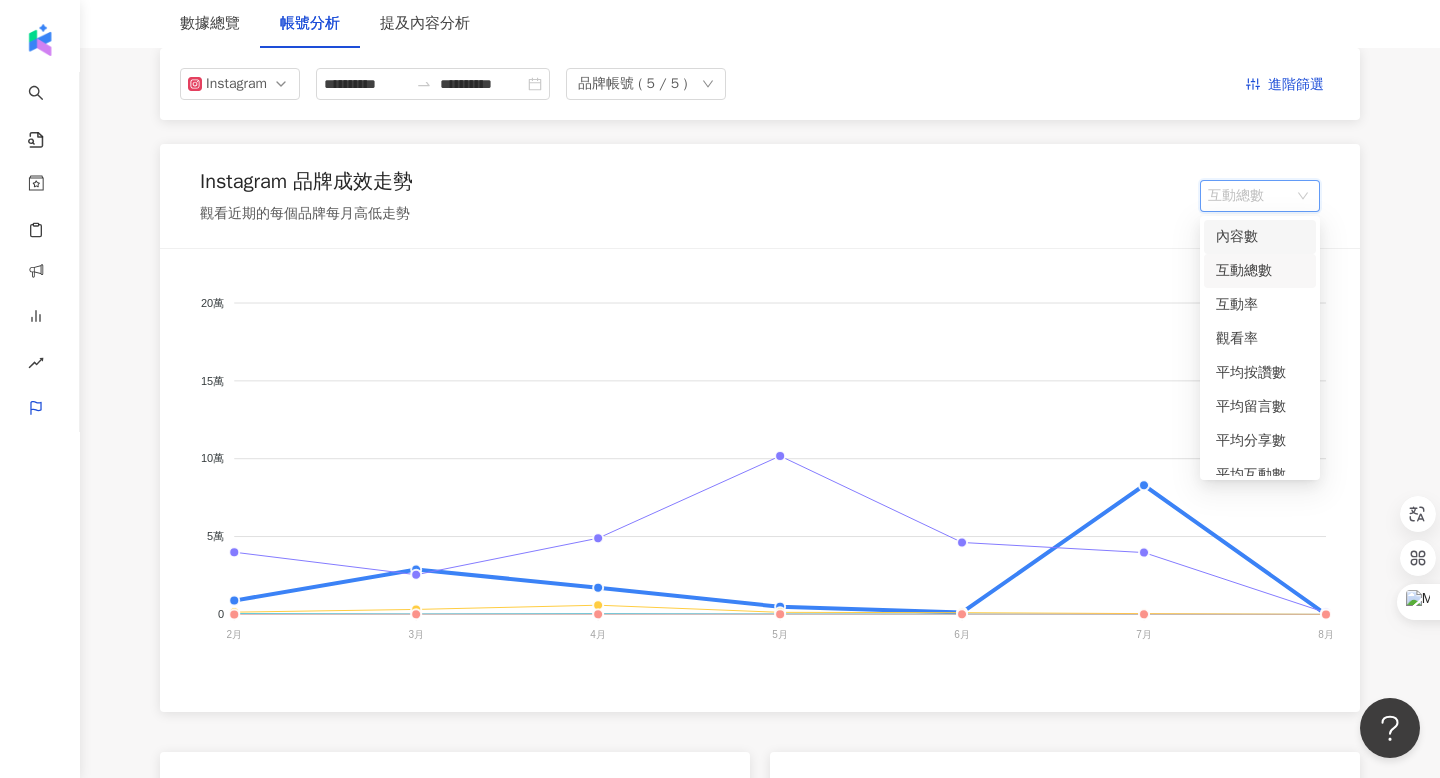 click on "內容數" at bounding box center (1260, 237) 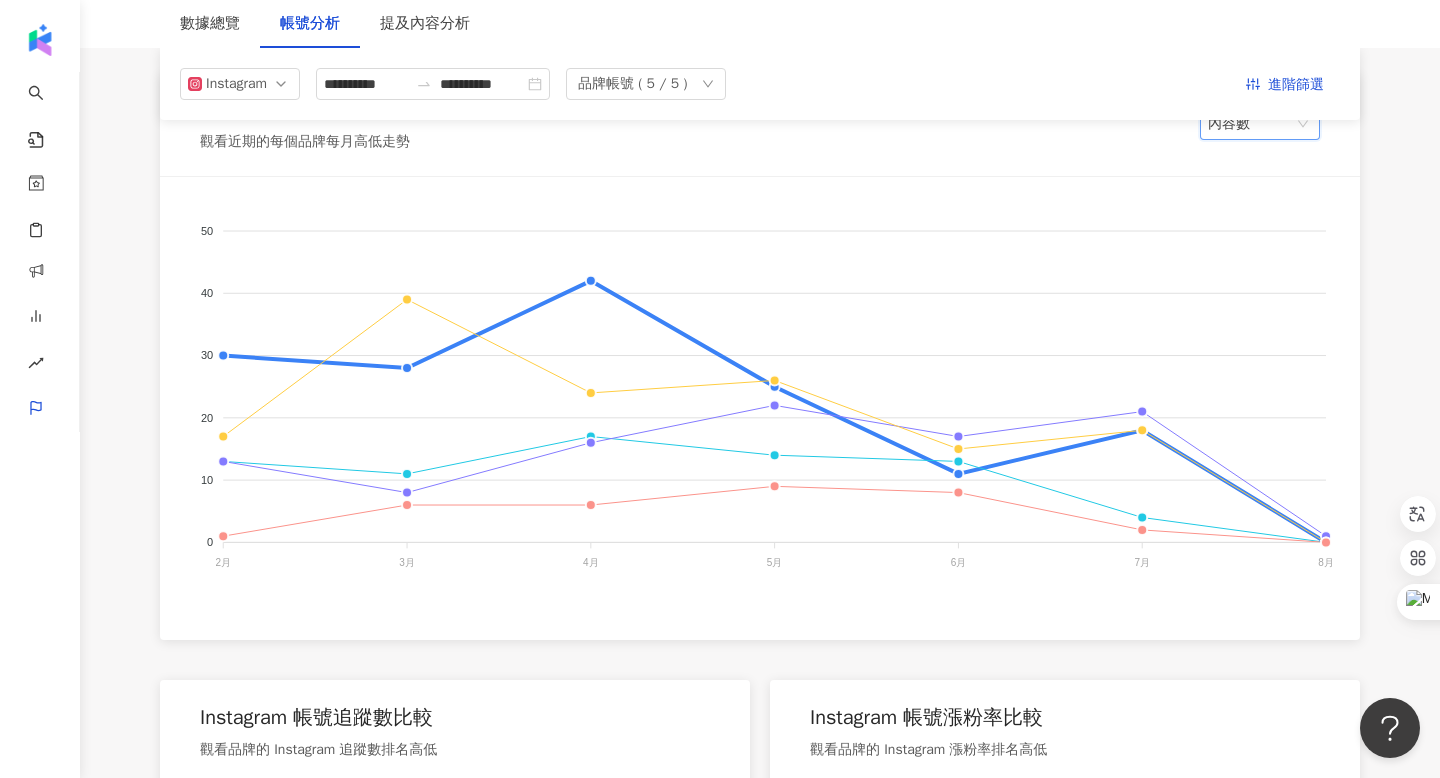 scroll, scrollTop: 0, scrollLeft: 0, axis: both 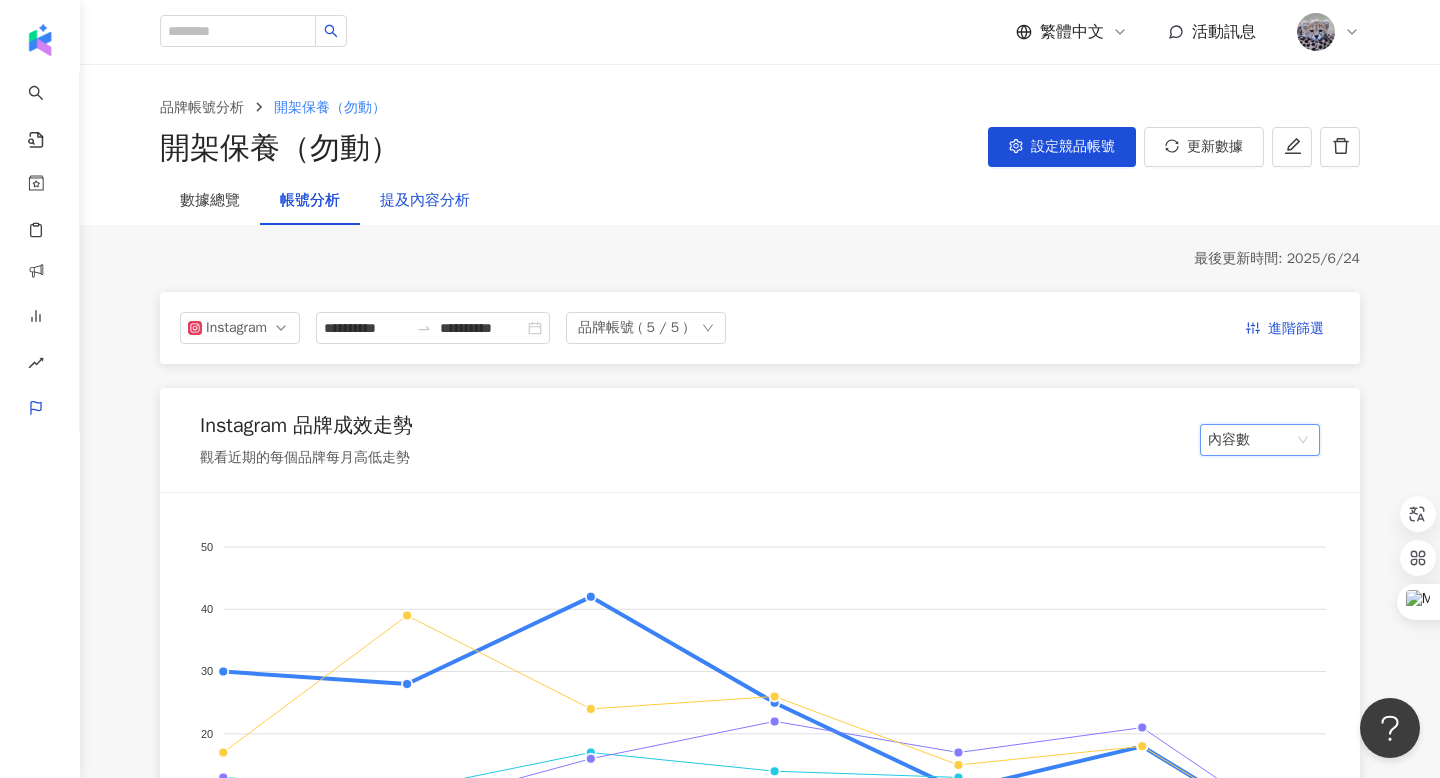click on "提及內容分析" at bounding box center (425, 201) 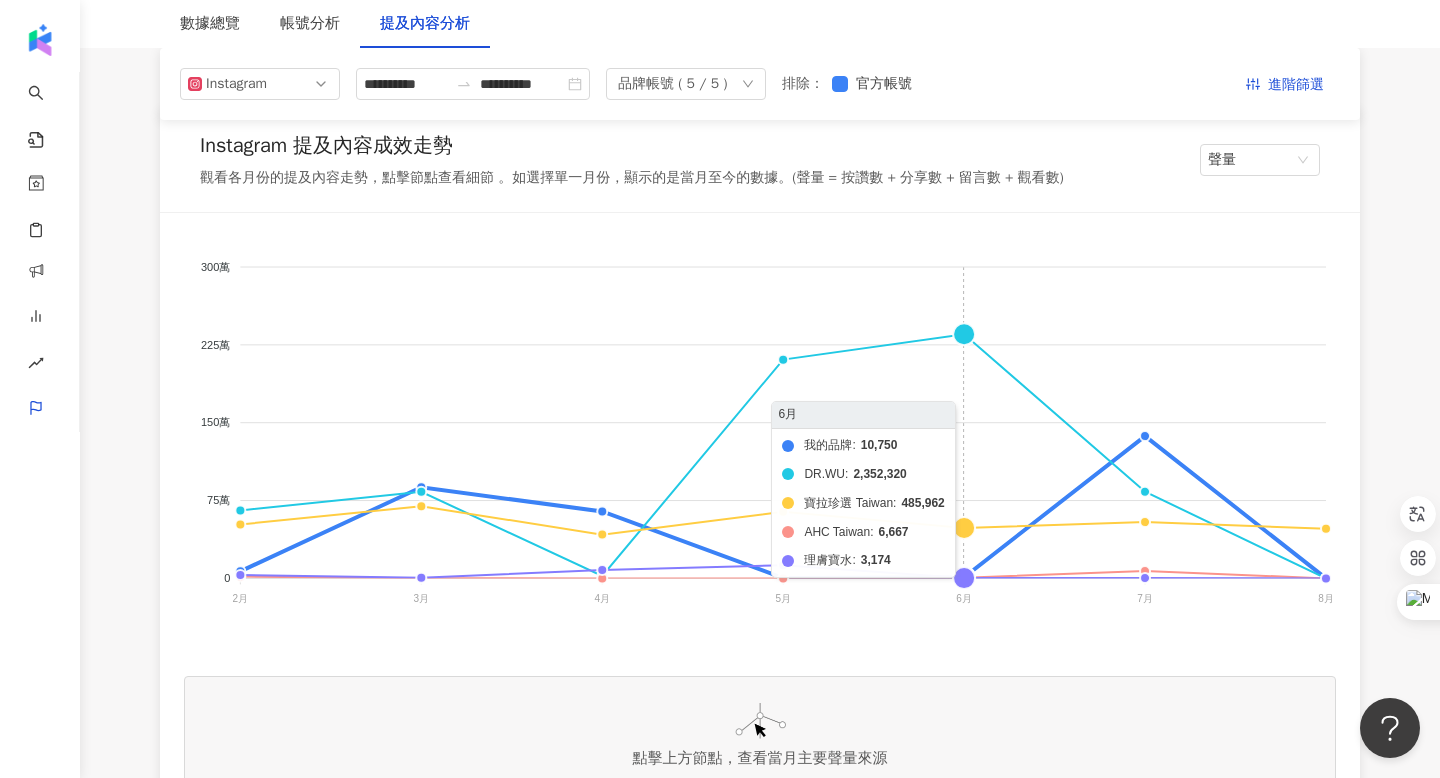 scroll, scrollTop: 0, scrollLeft: 0, axis: both 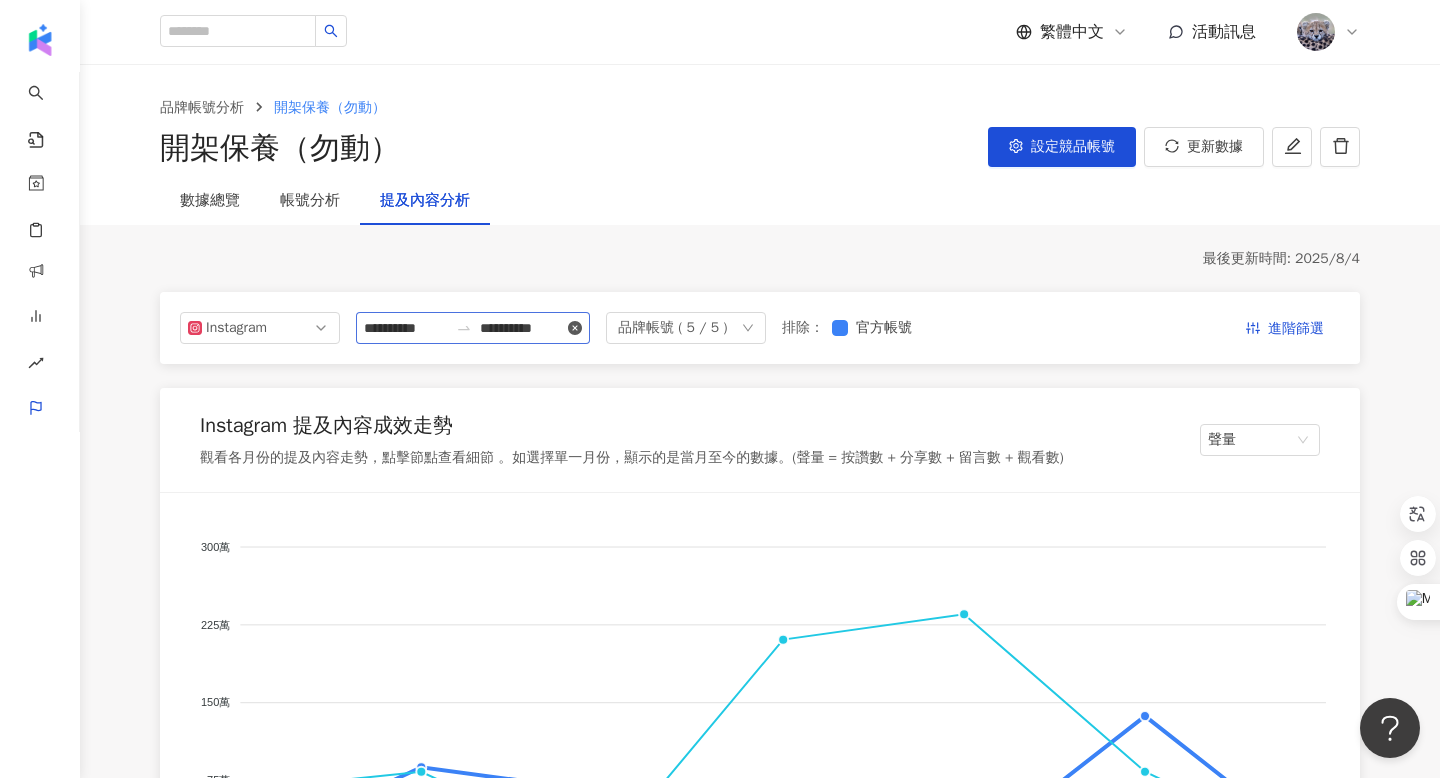 click 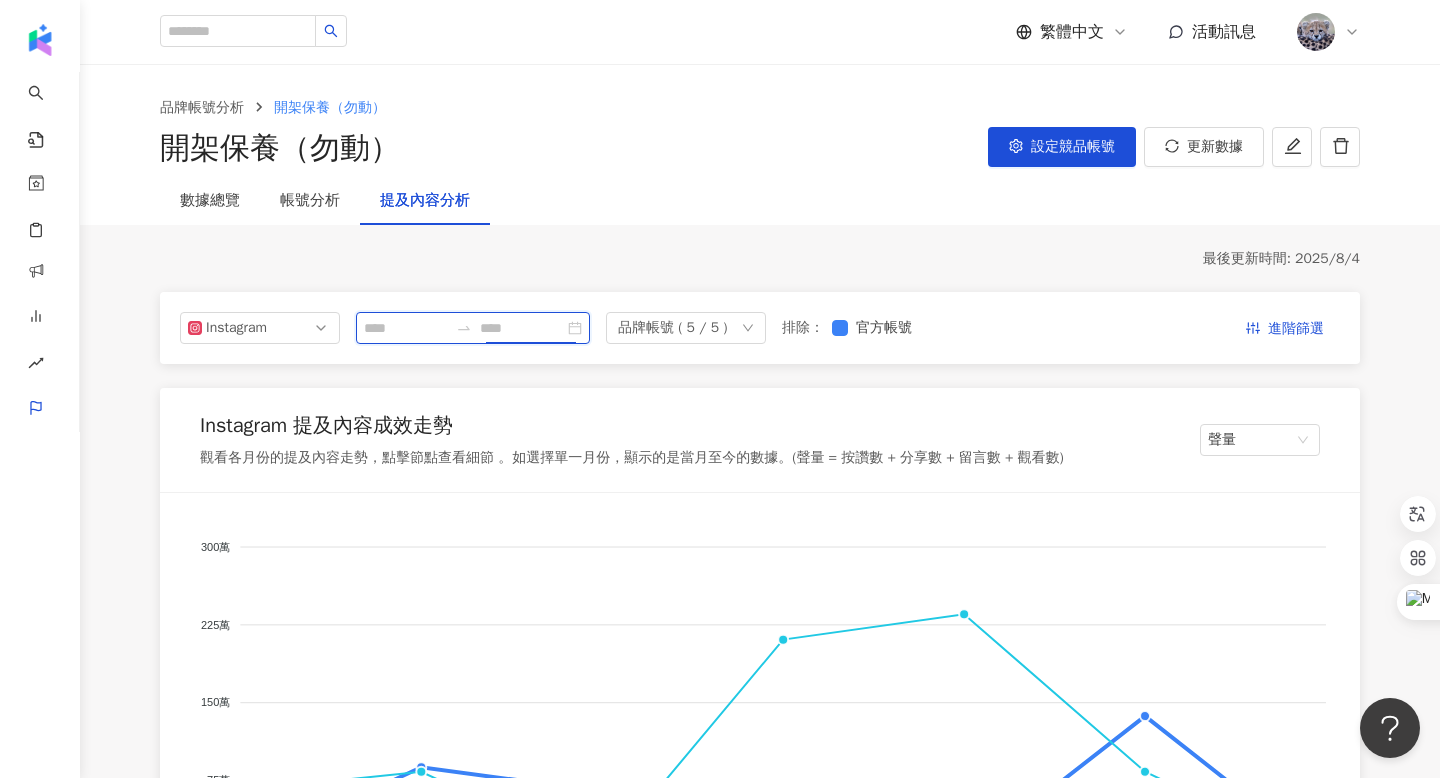 click at bounding box center (522, 328) 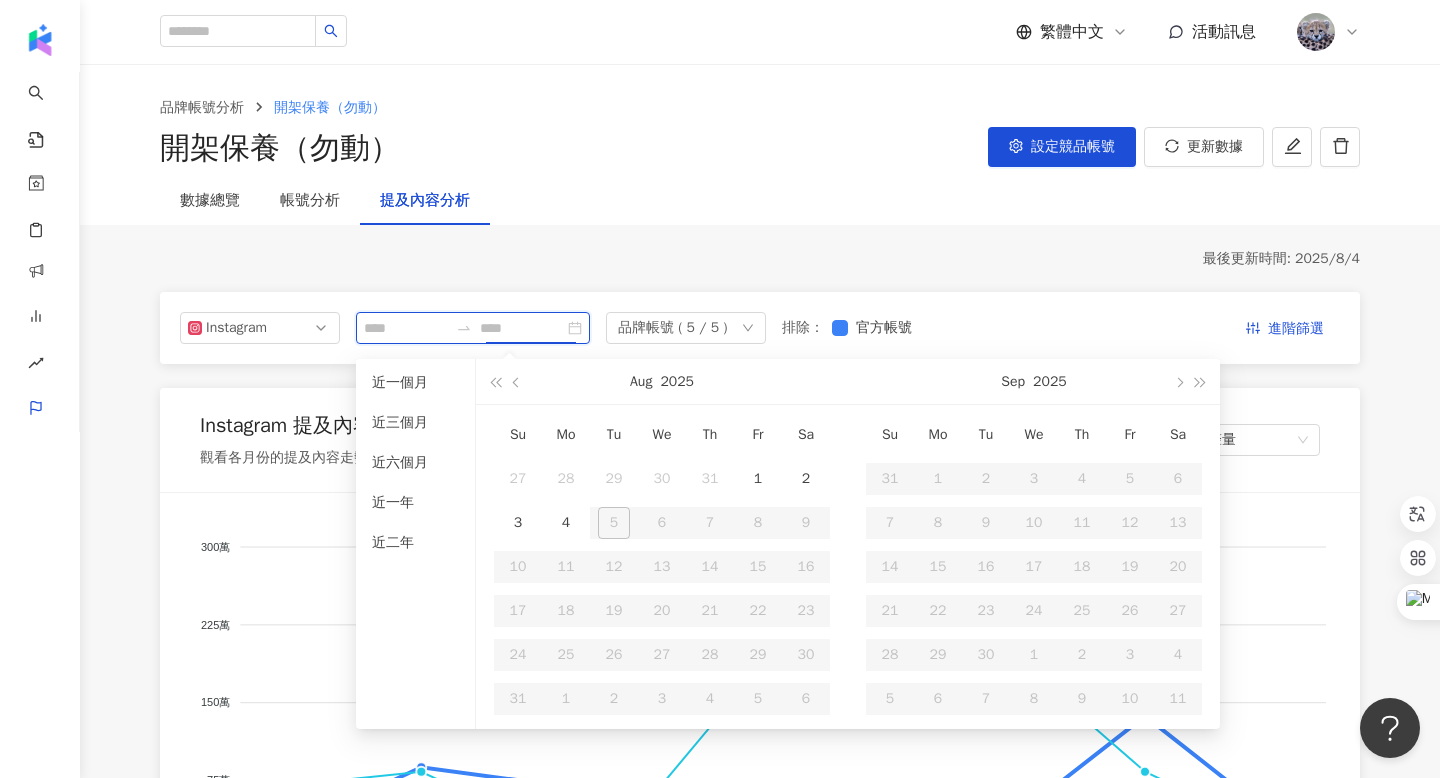 type on "**********" 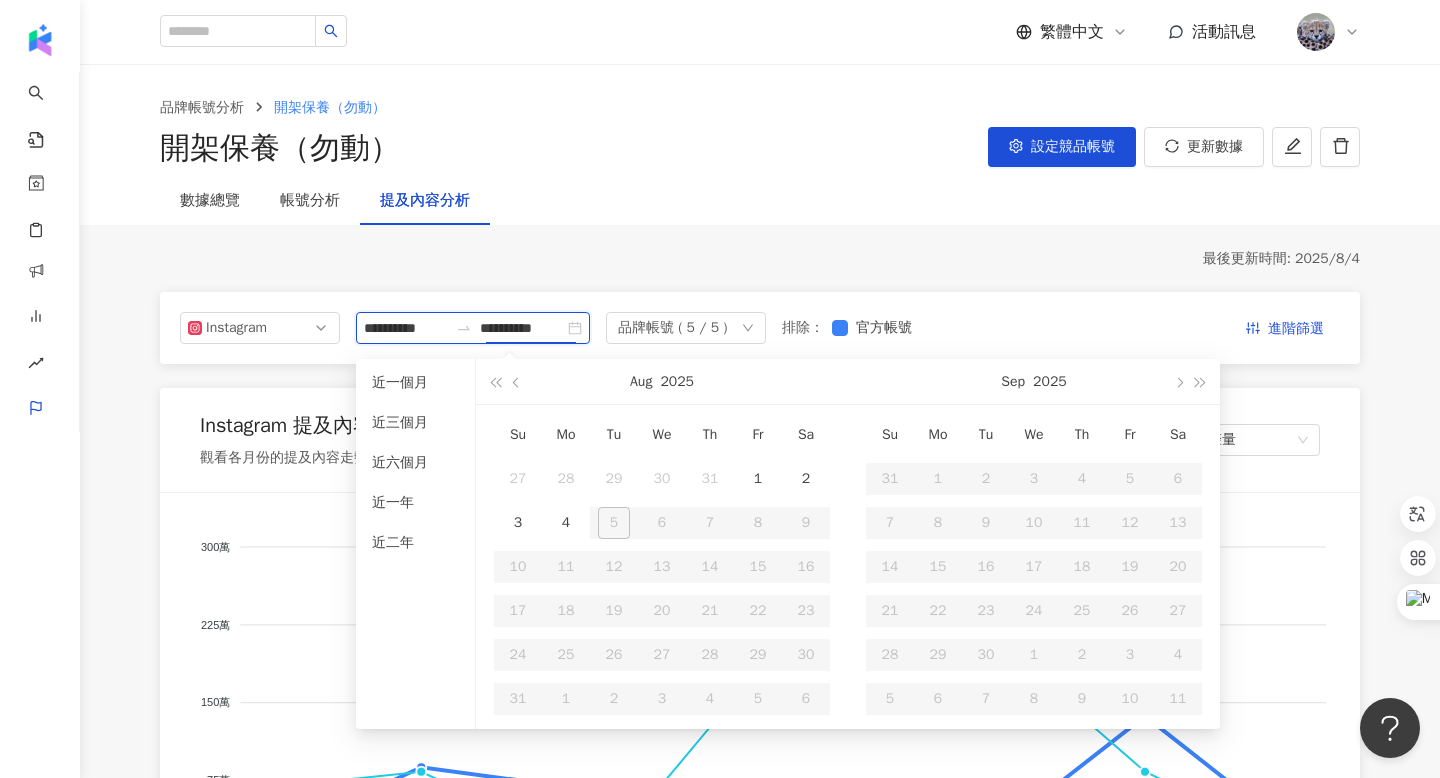 type 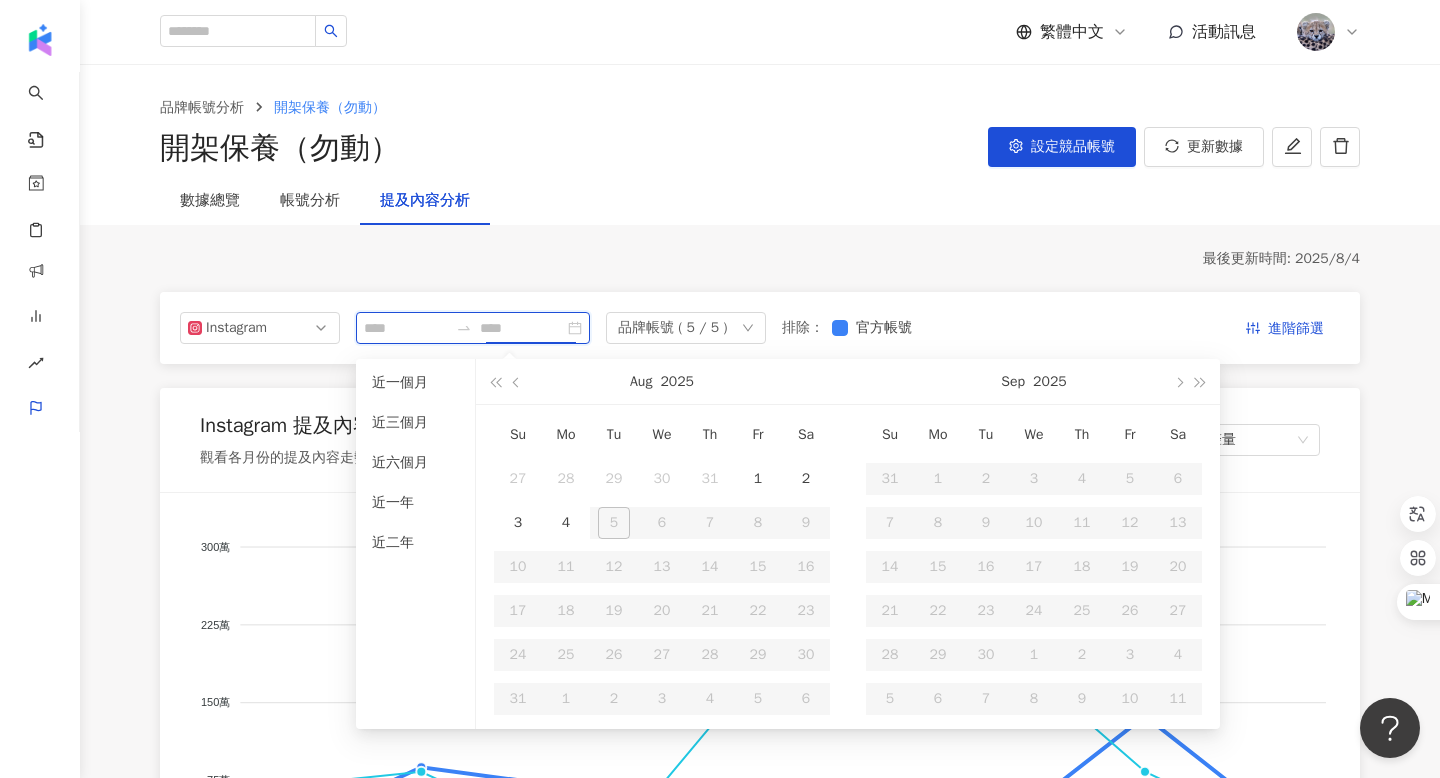 type on "**********" 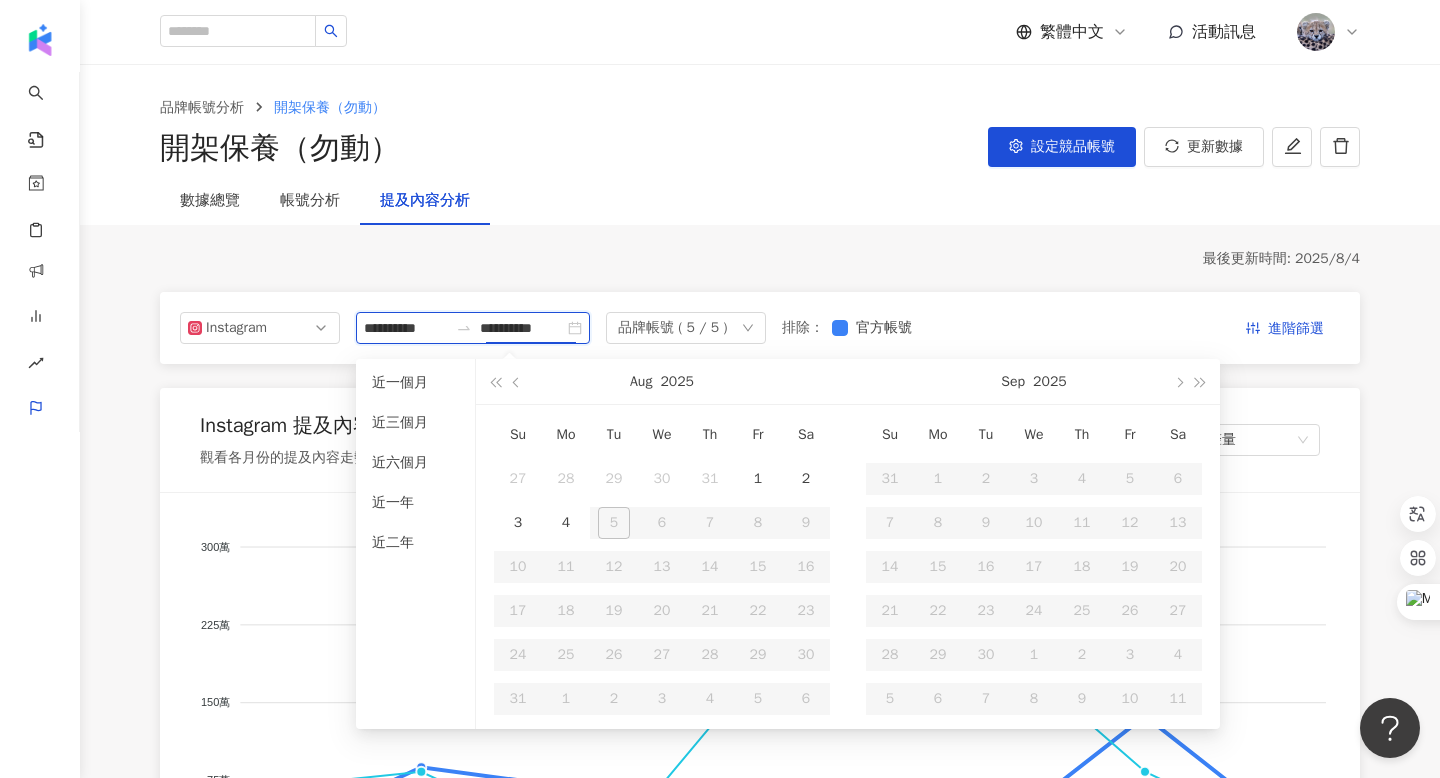type 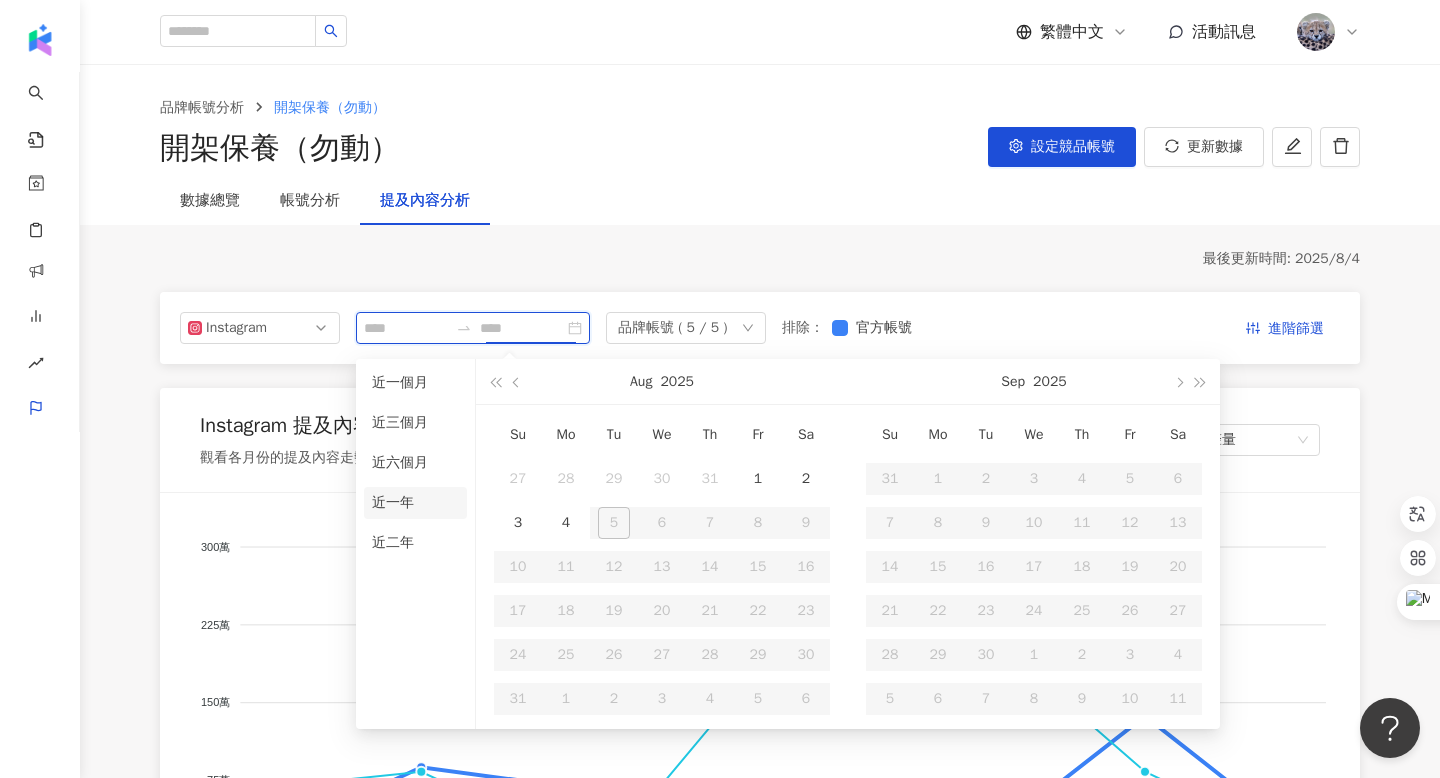 type on "**********" 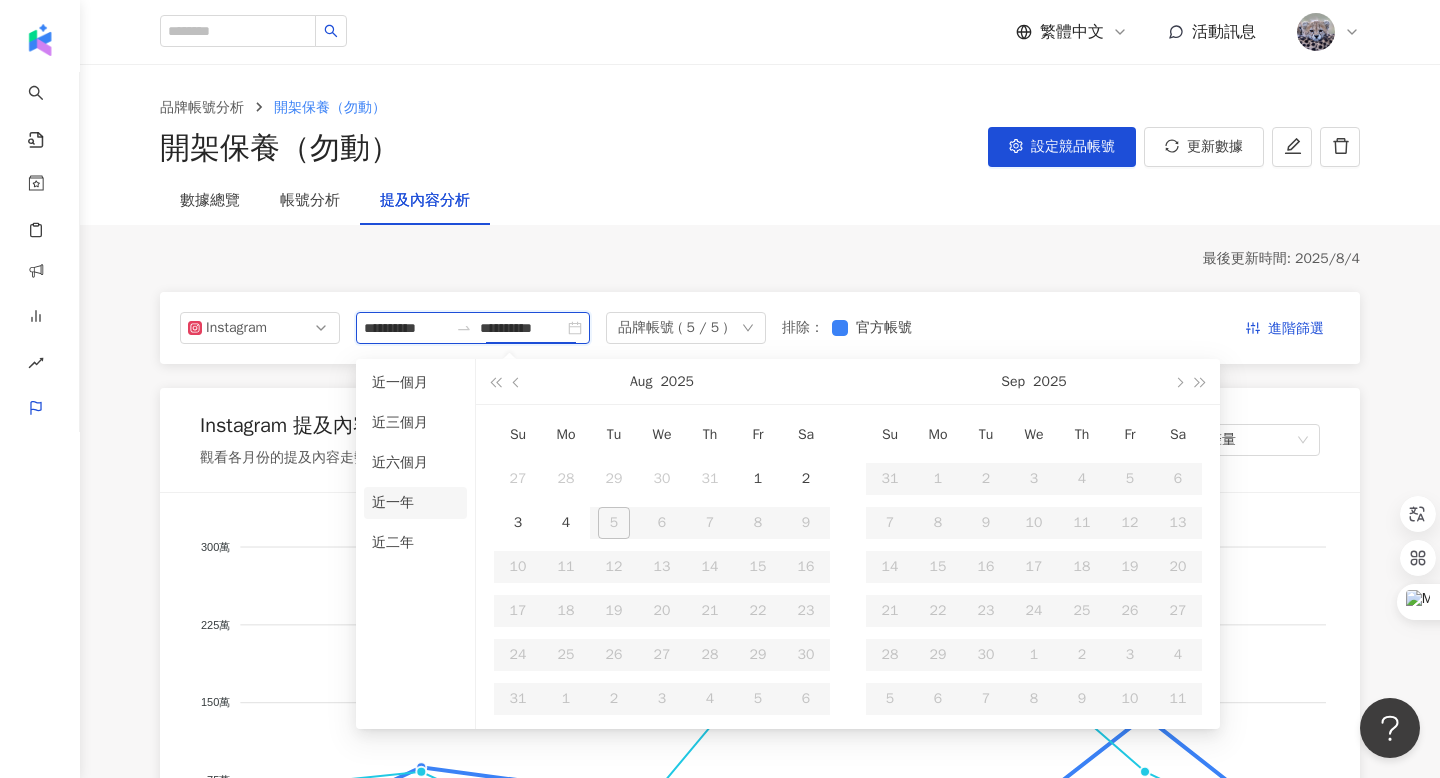 type 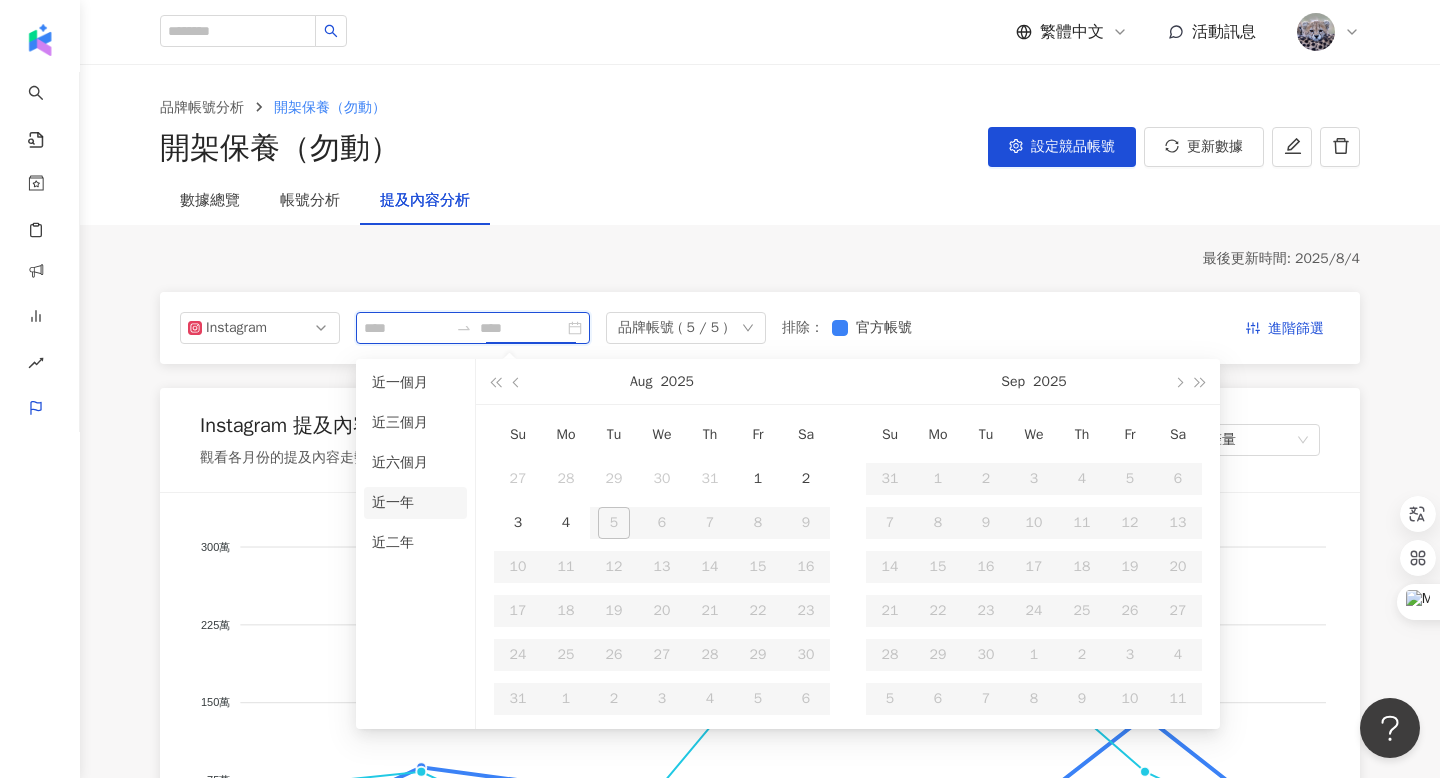 type on "**********" 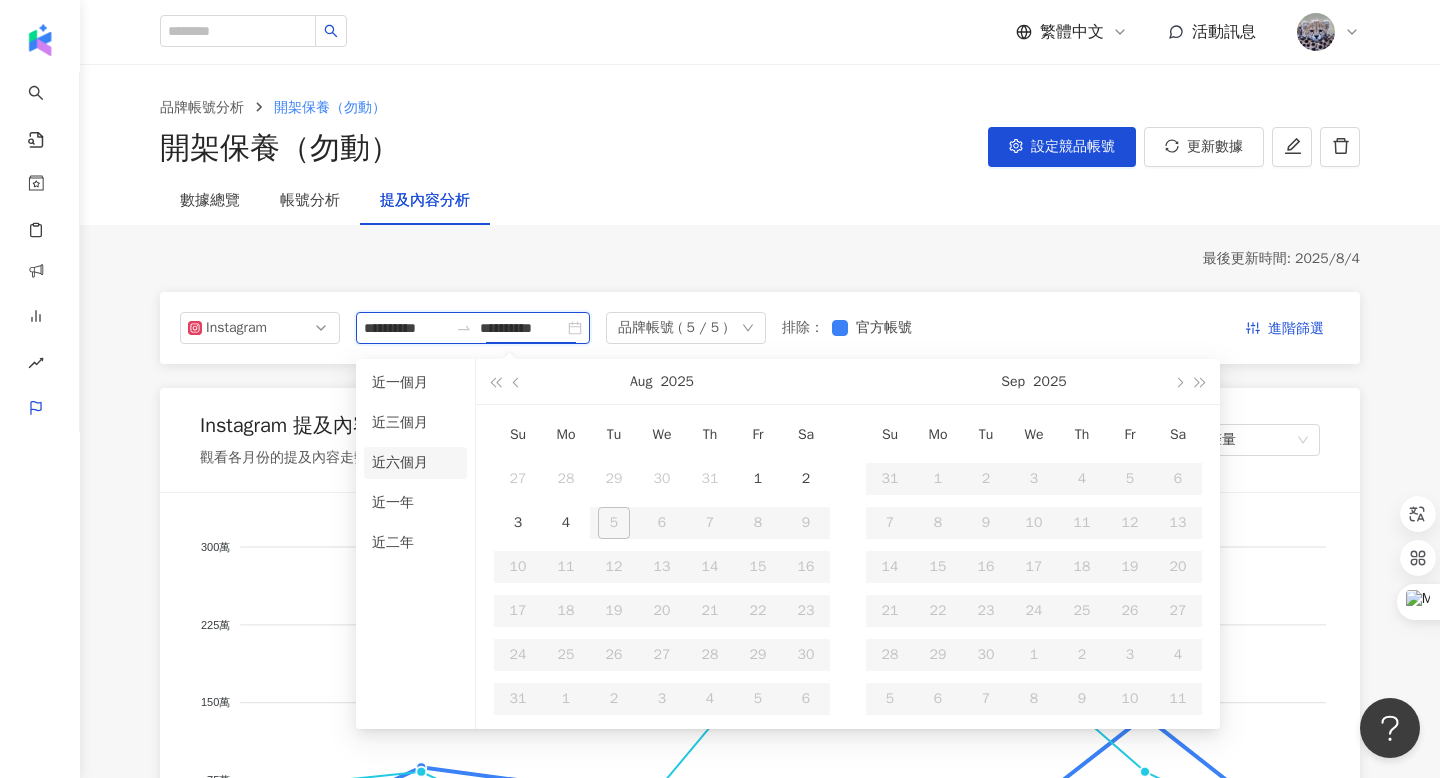 type 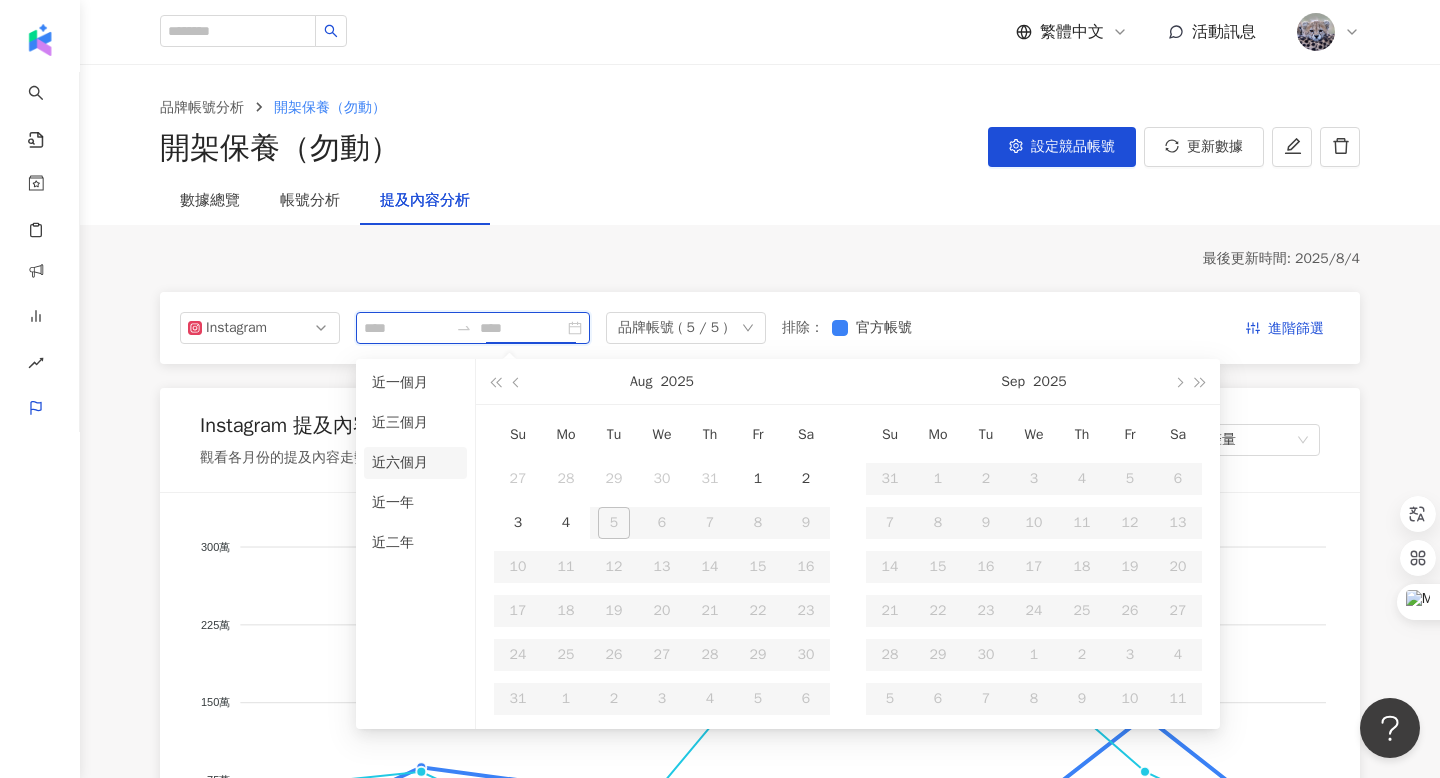 type on "**********" 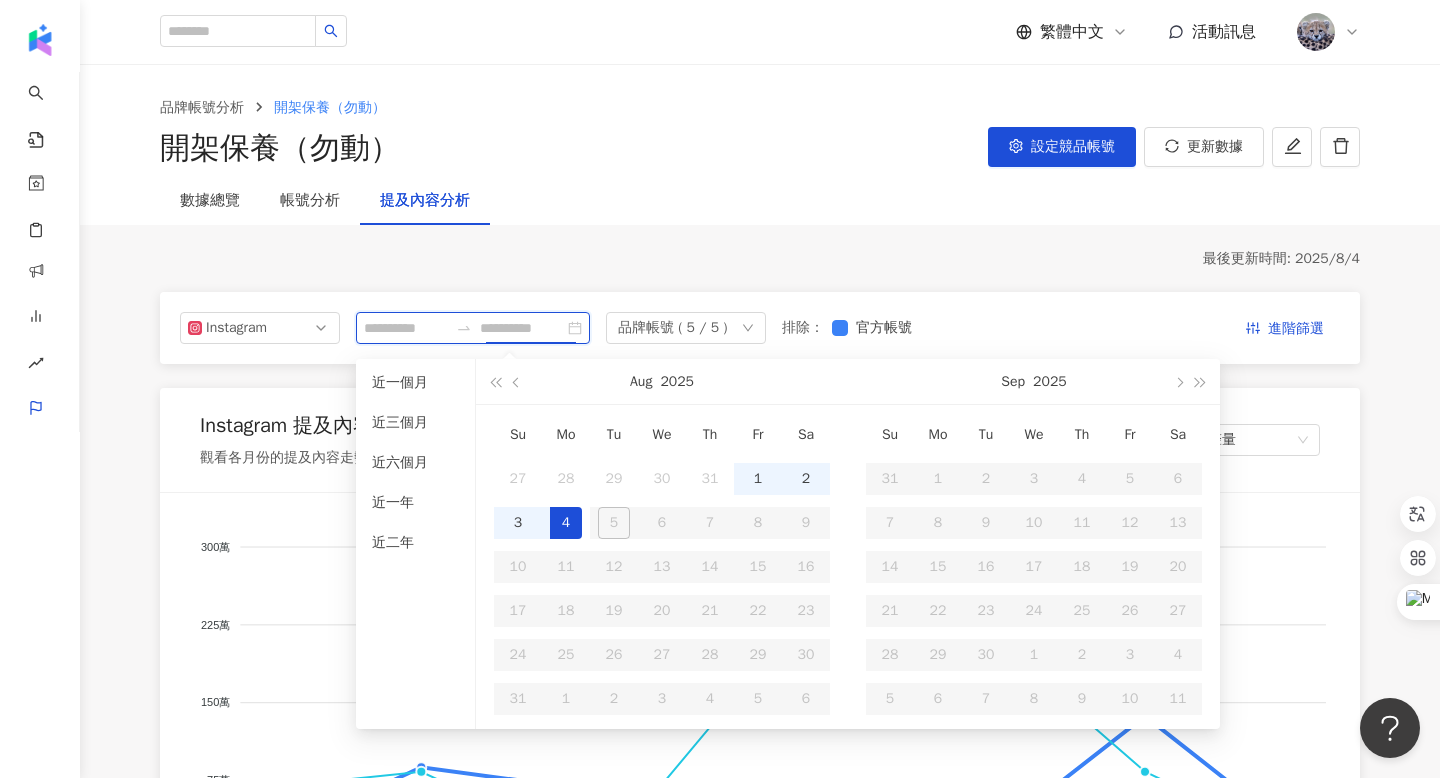 type 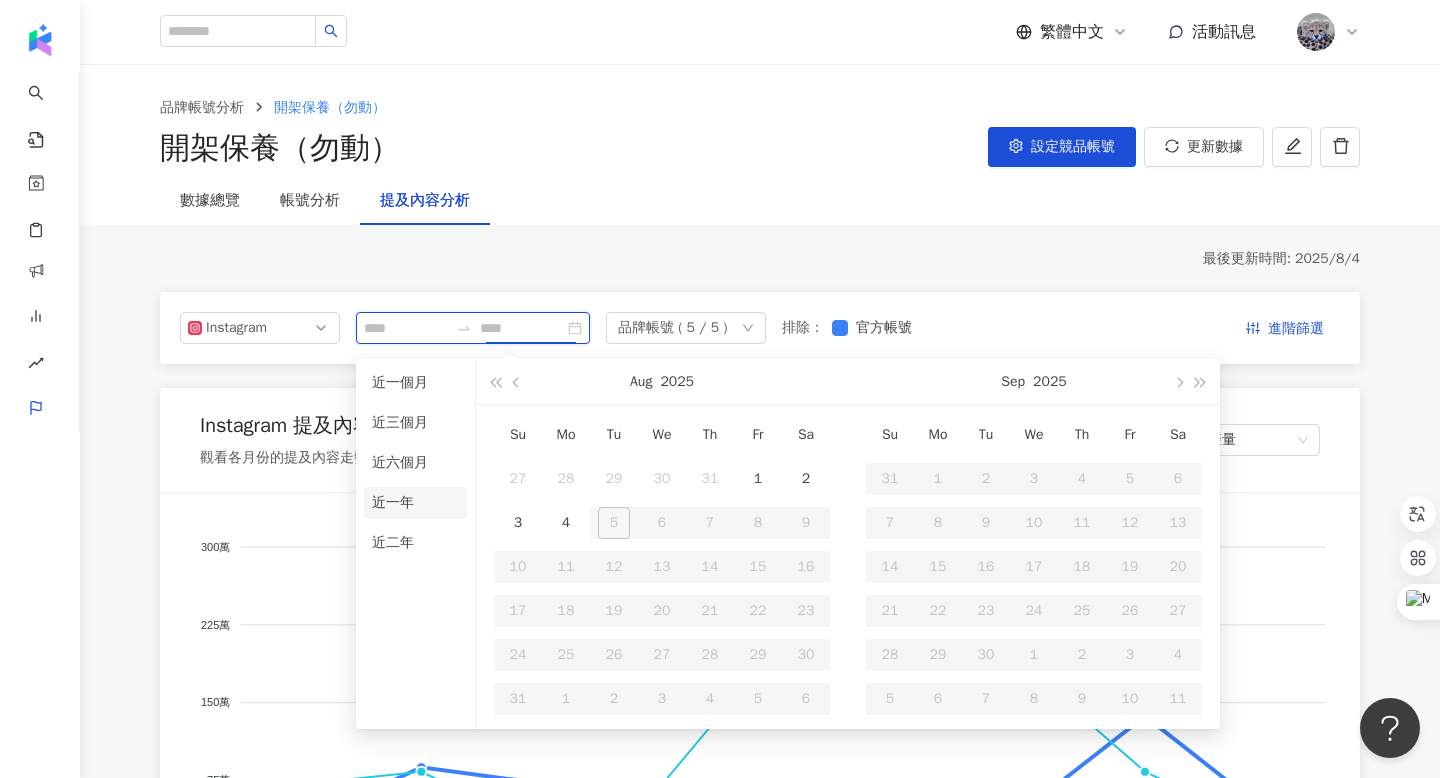 type on "**********" 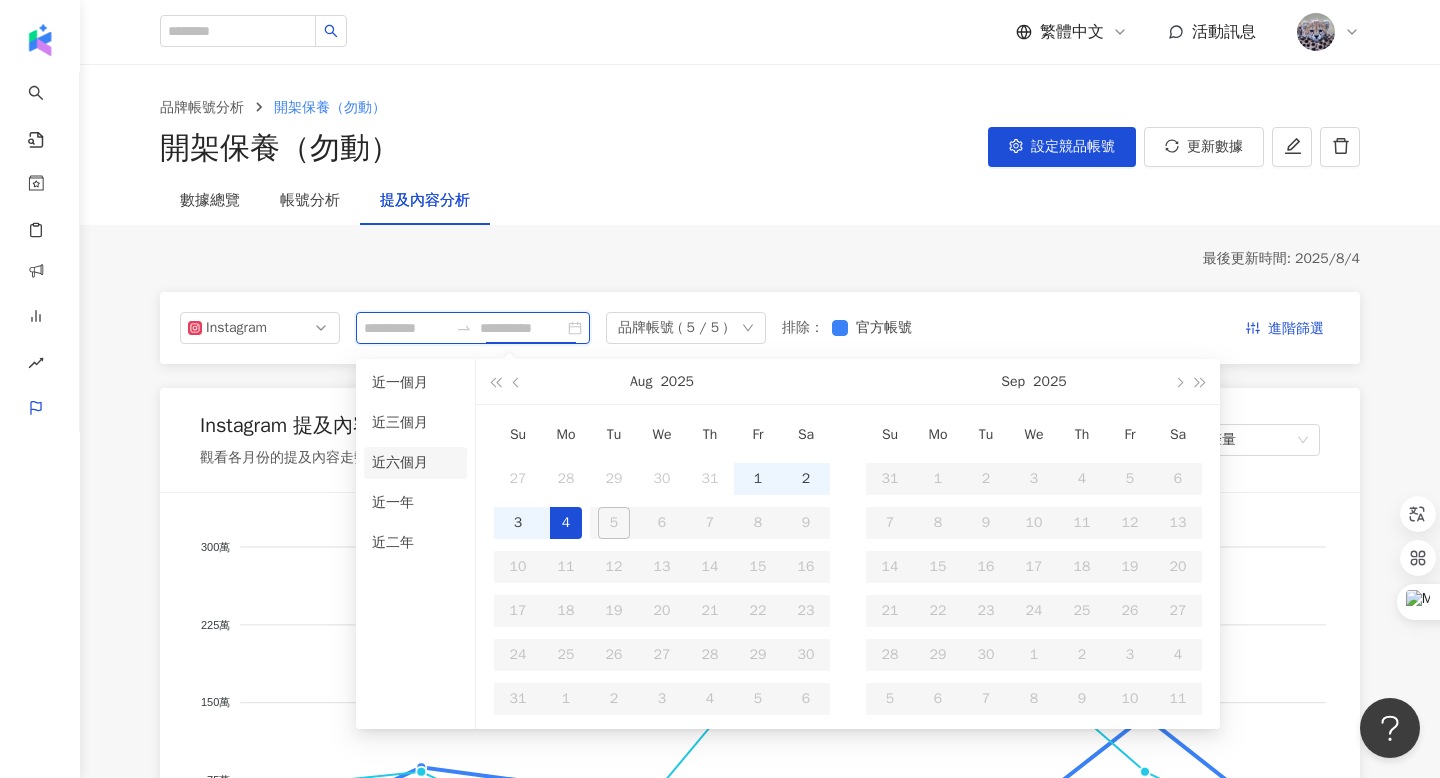 type 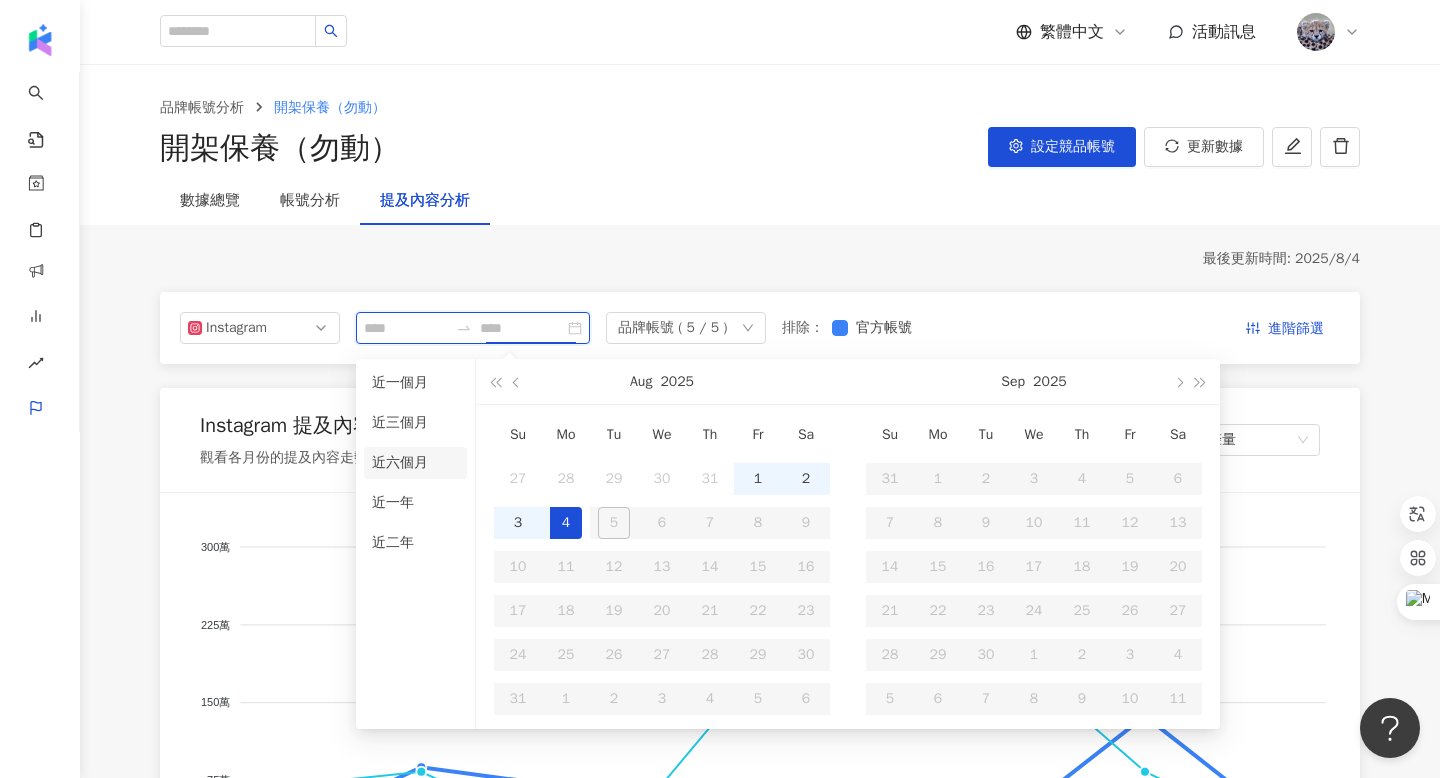 type on "**********" 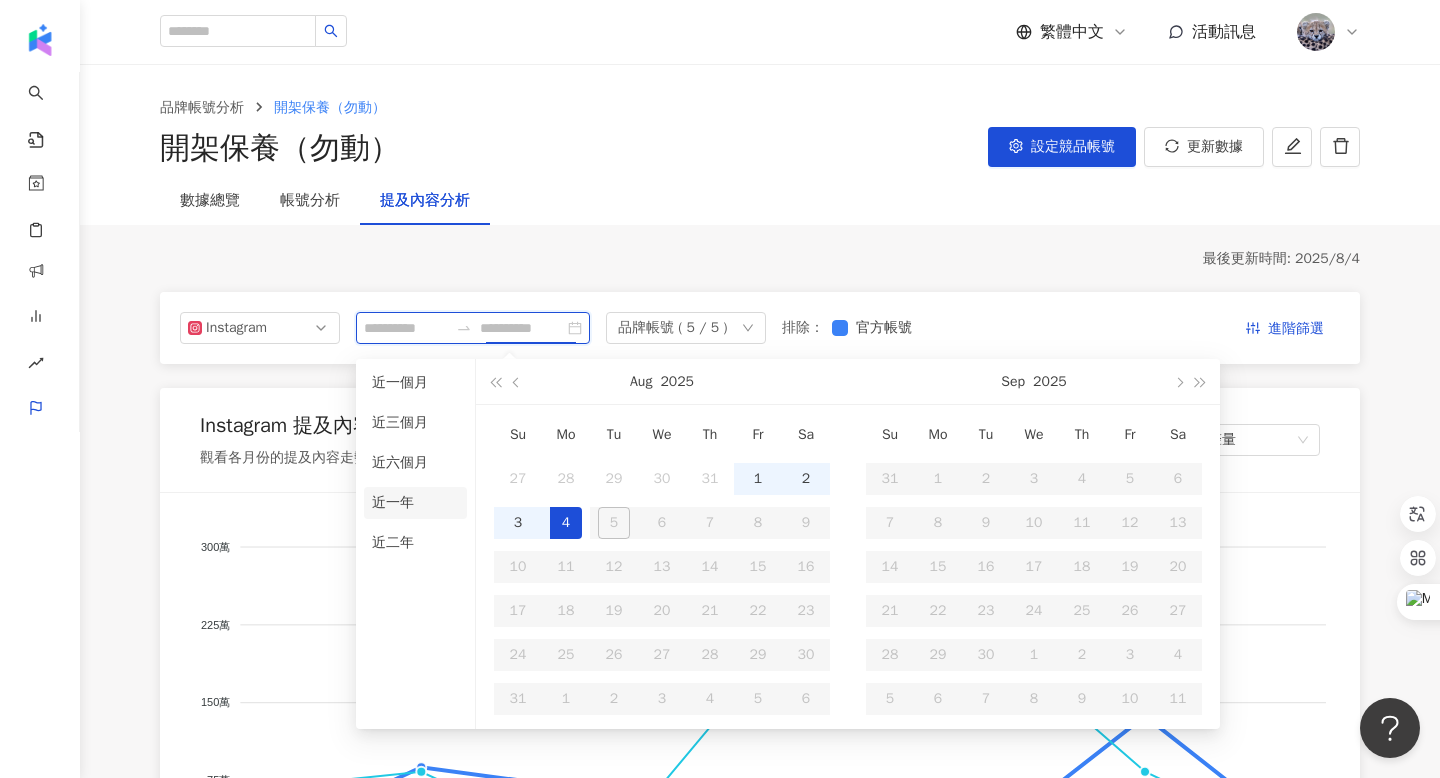 type 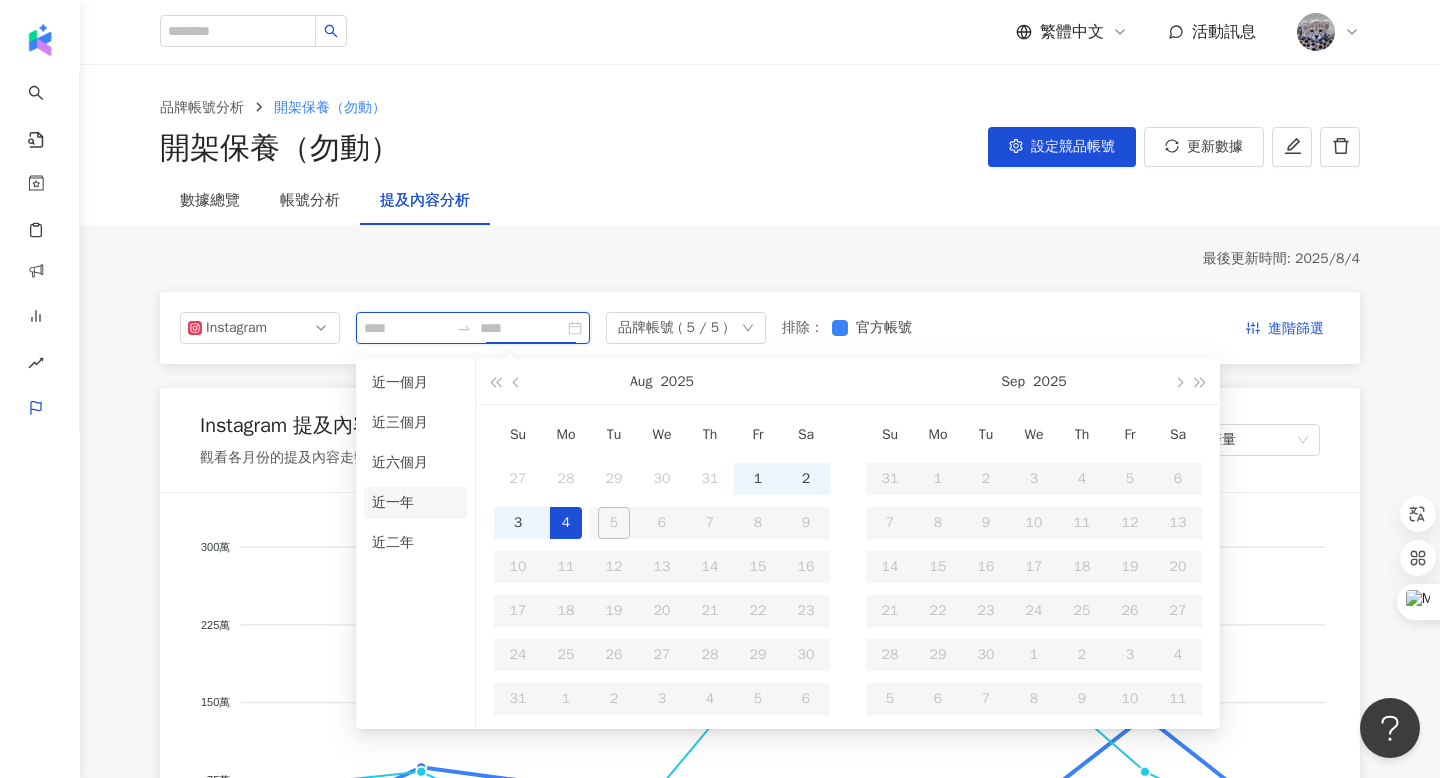 type on "**********" 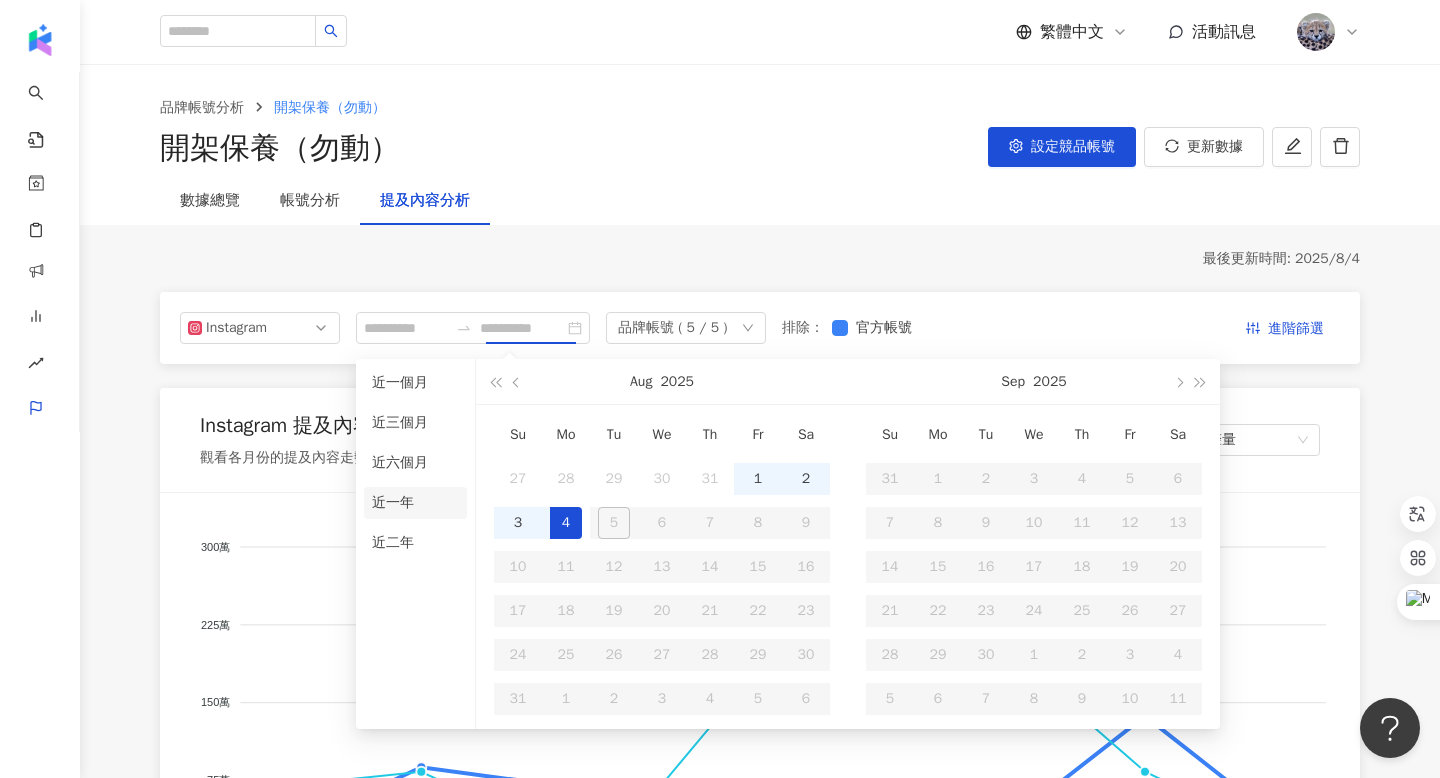 click on "近一年" at bounding box center [415, 503] 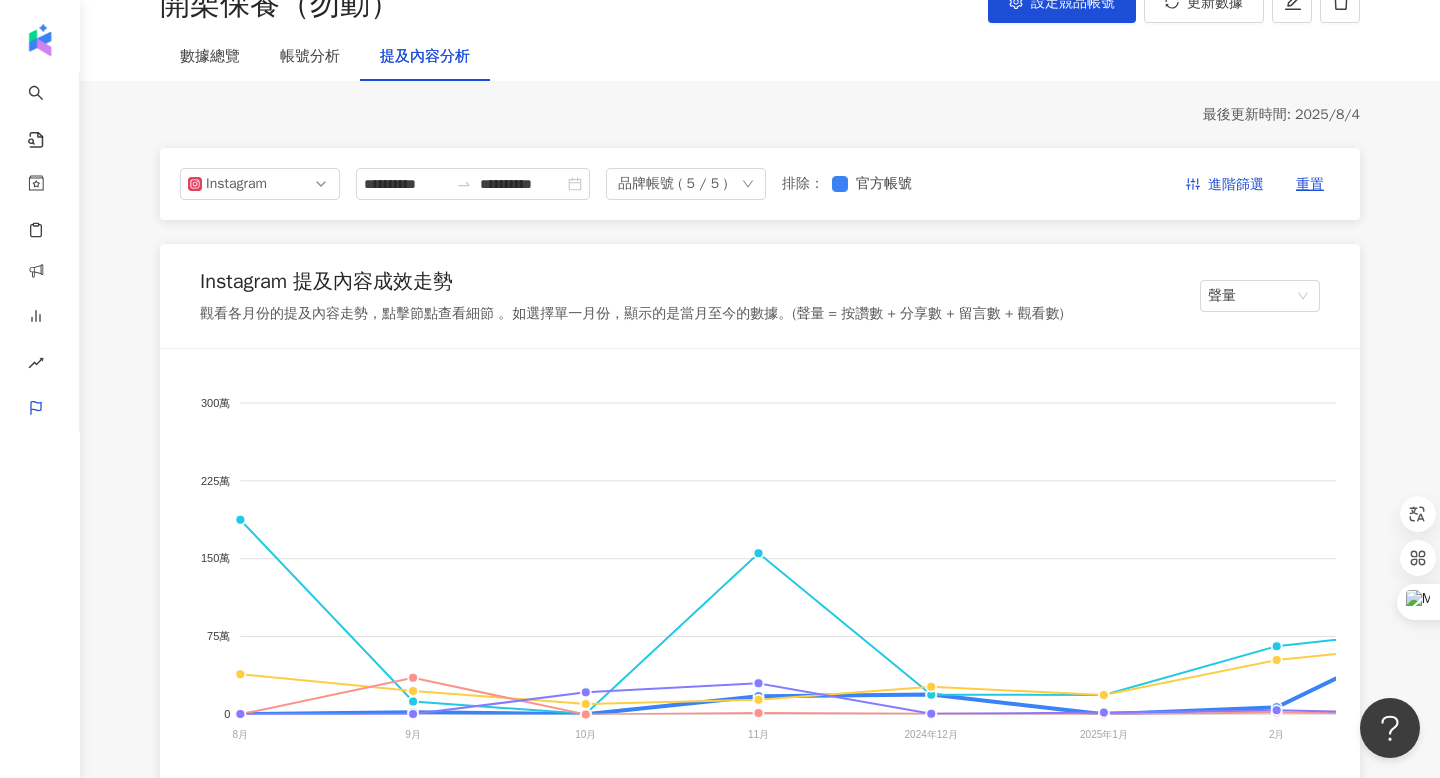 scroll, scrollTop: 140, scrollLeft: 0, axis: vertical 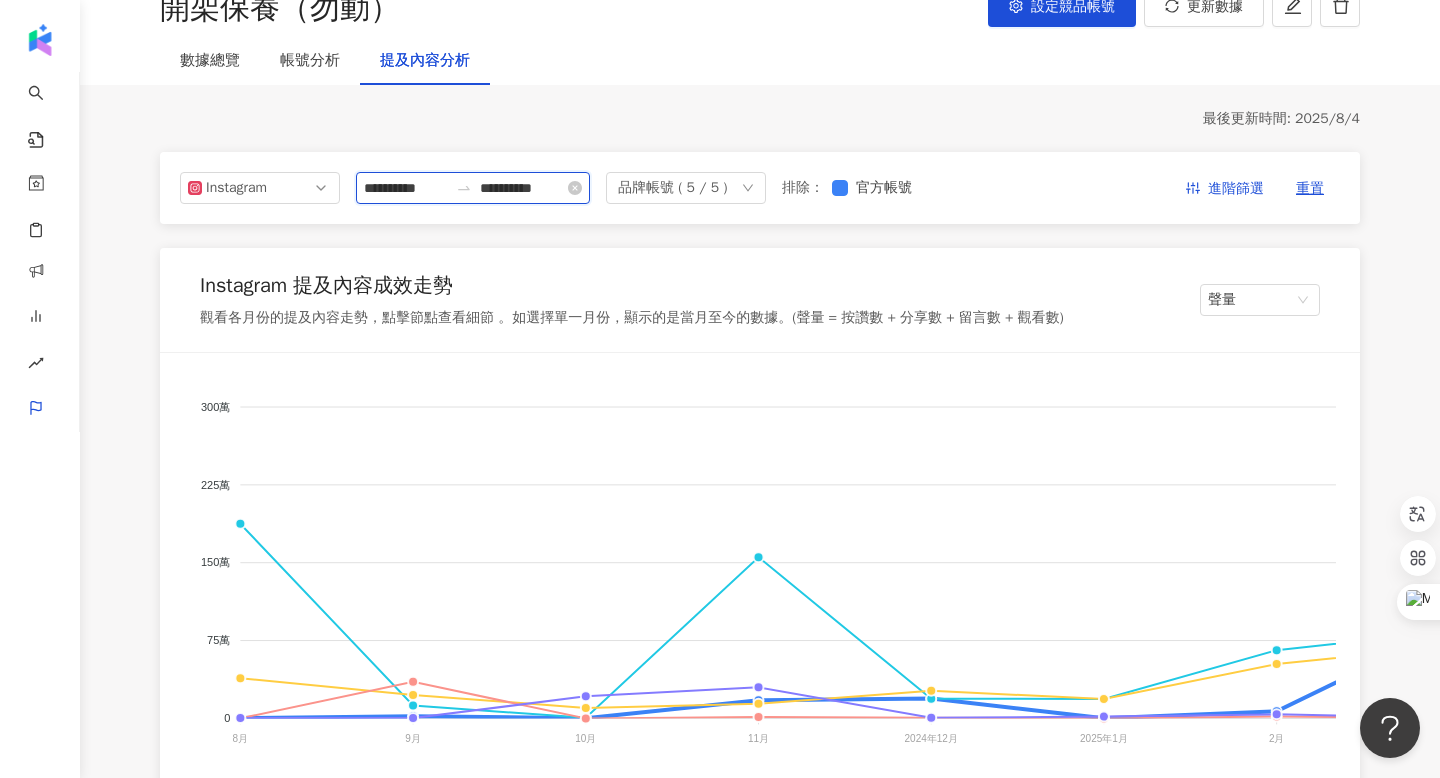 click on "**********" at bounding box center [522, 188] 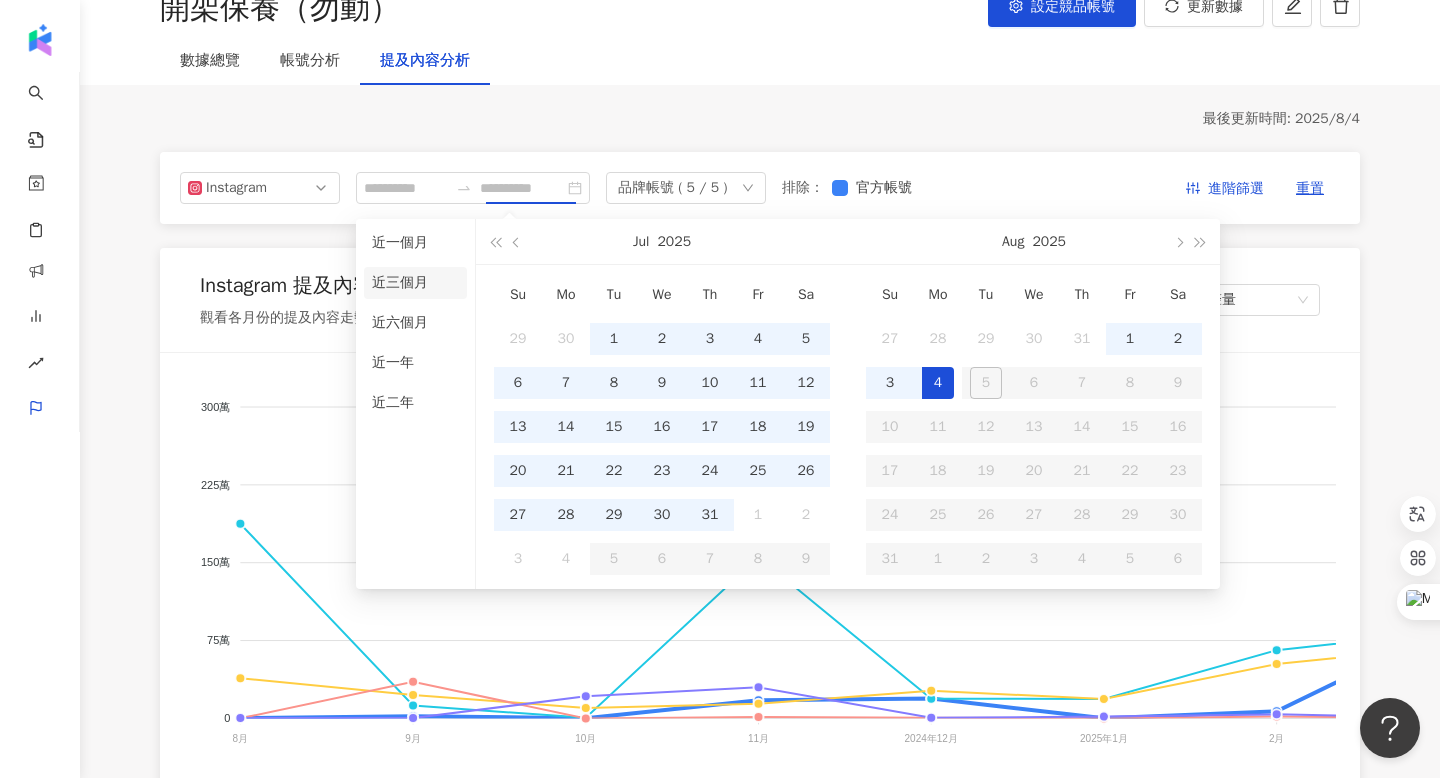 click on "近三個月" at bounding box center [415, 283] 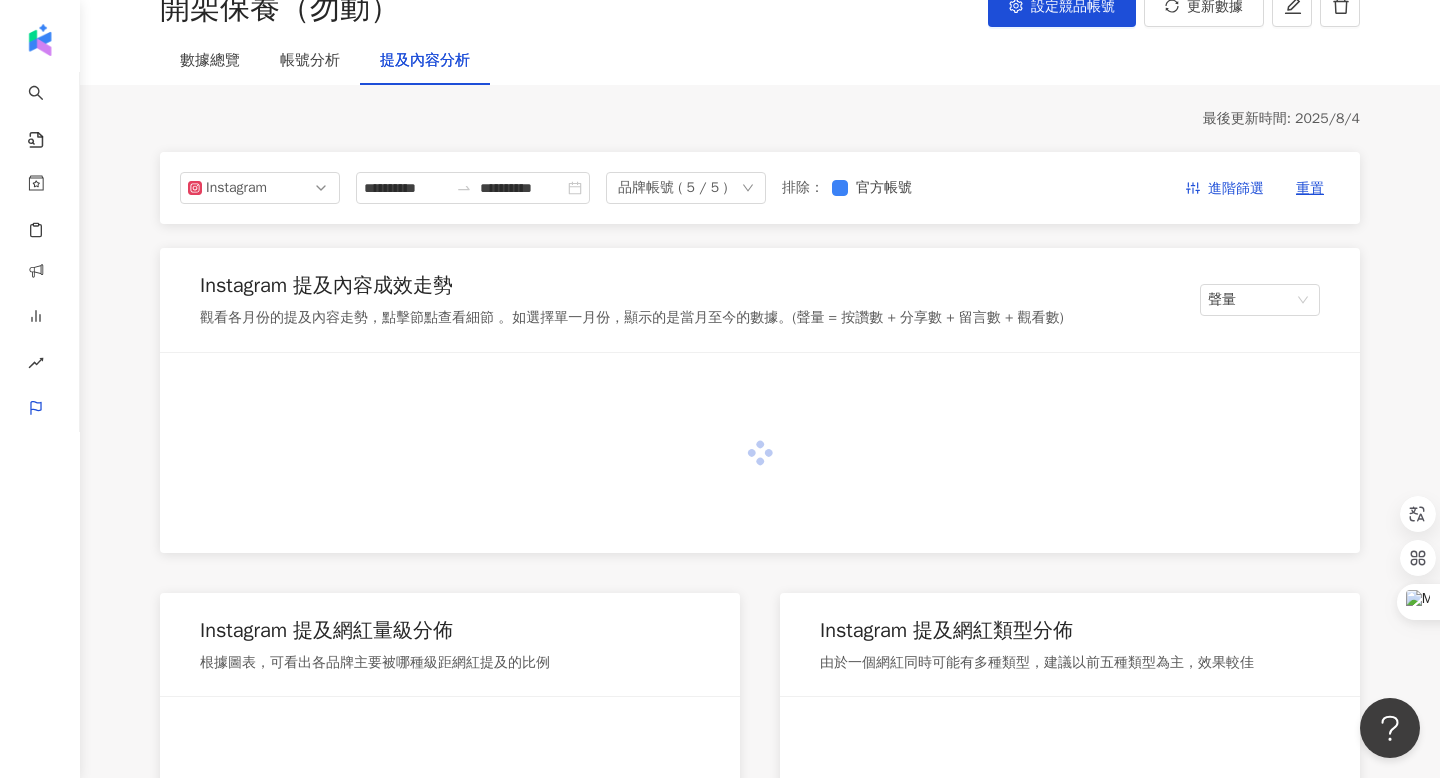 click on "**********" at bounding box center (760, 1919) 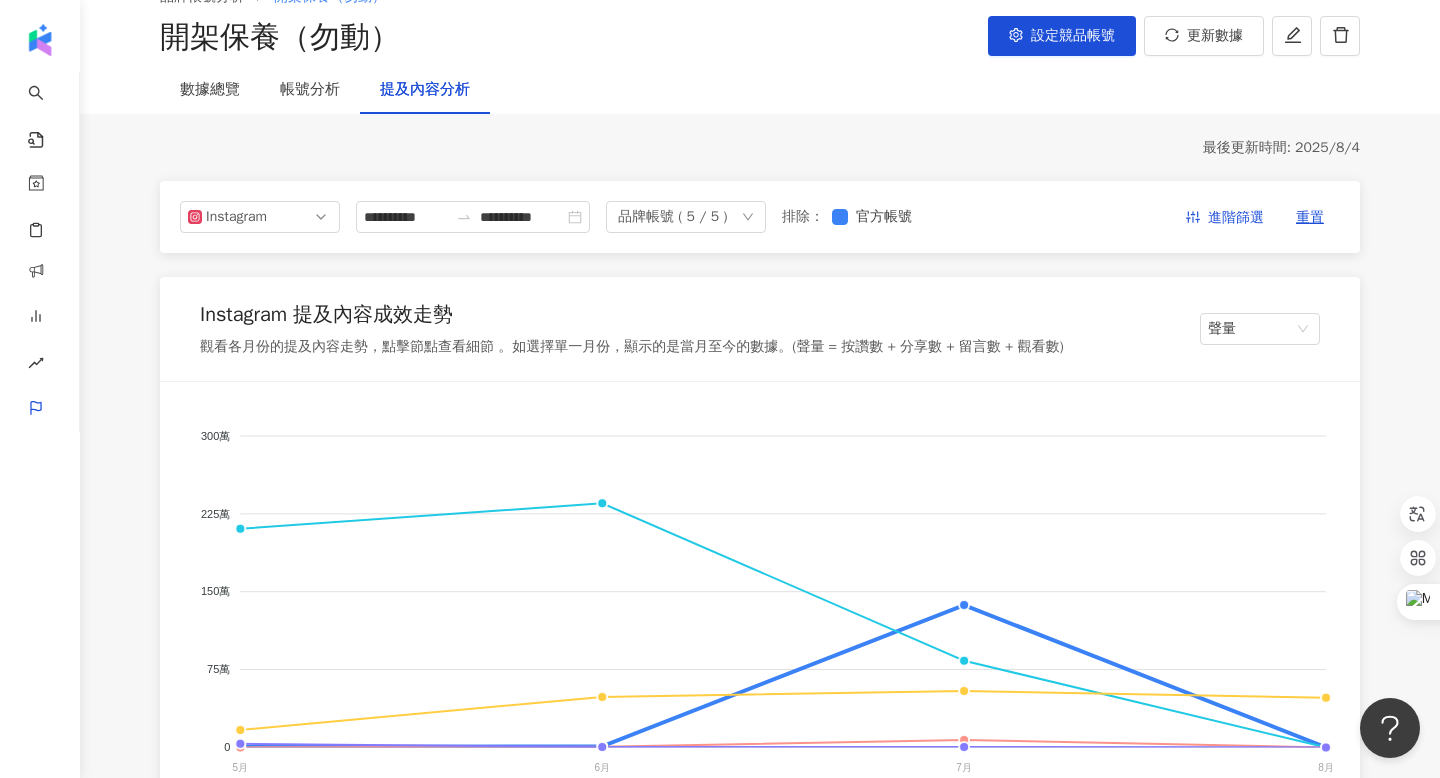 scroll, scrollTop: 113, scrollLeft: 0, axis: vertical 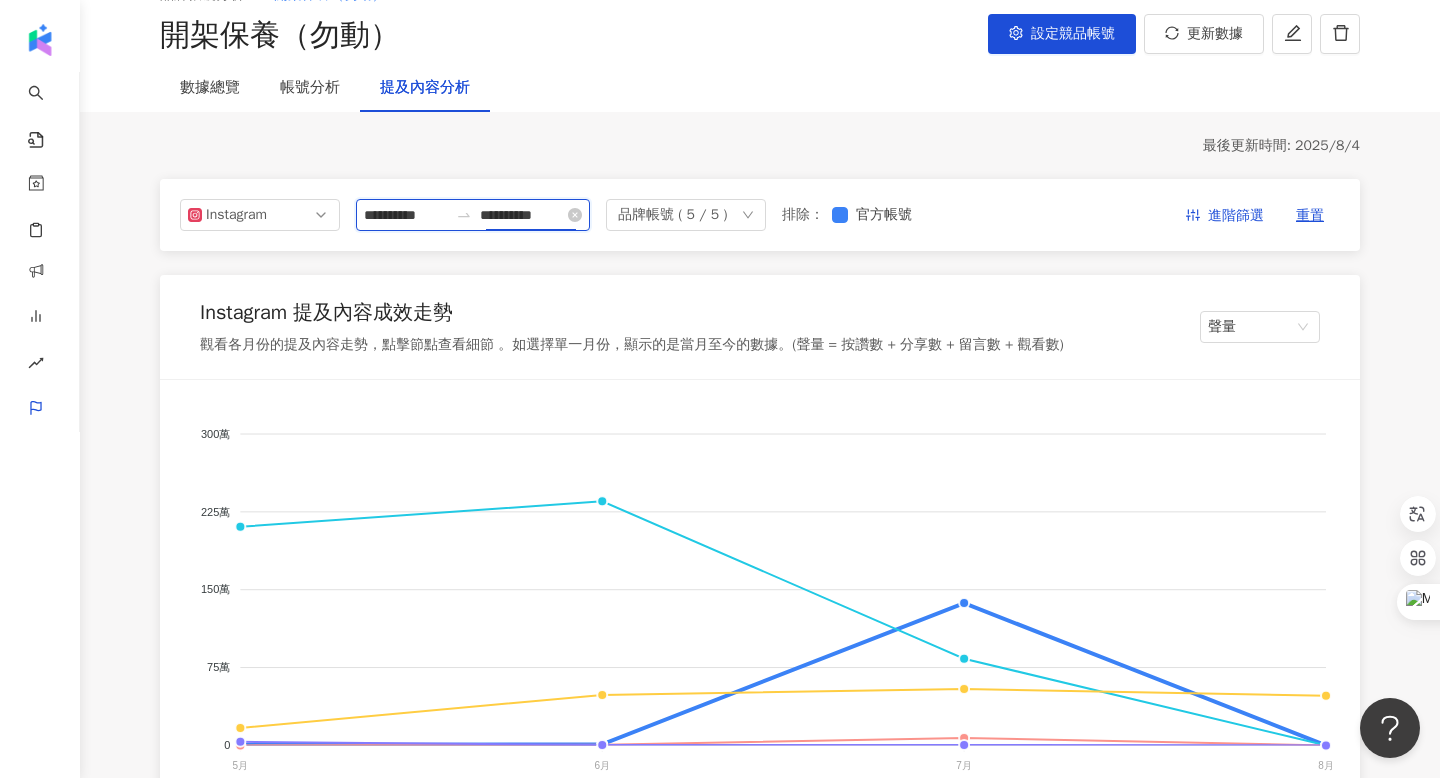 click on "**********" at bounding box center (522, 215) 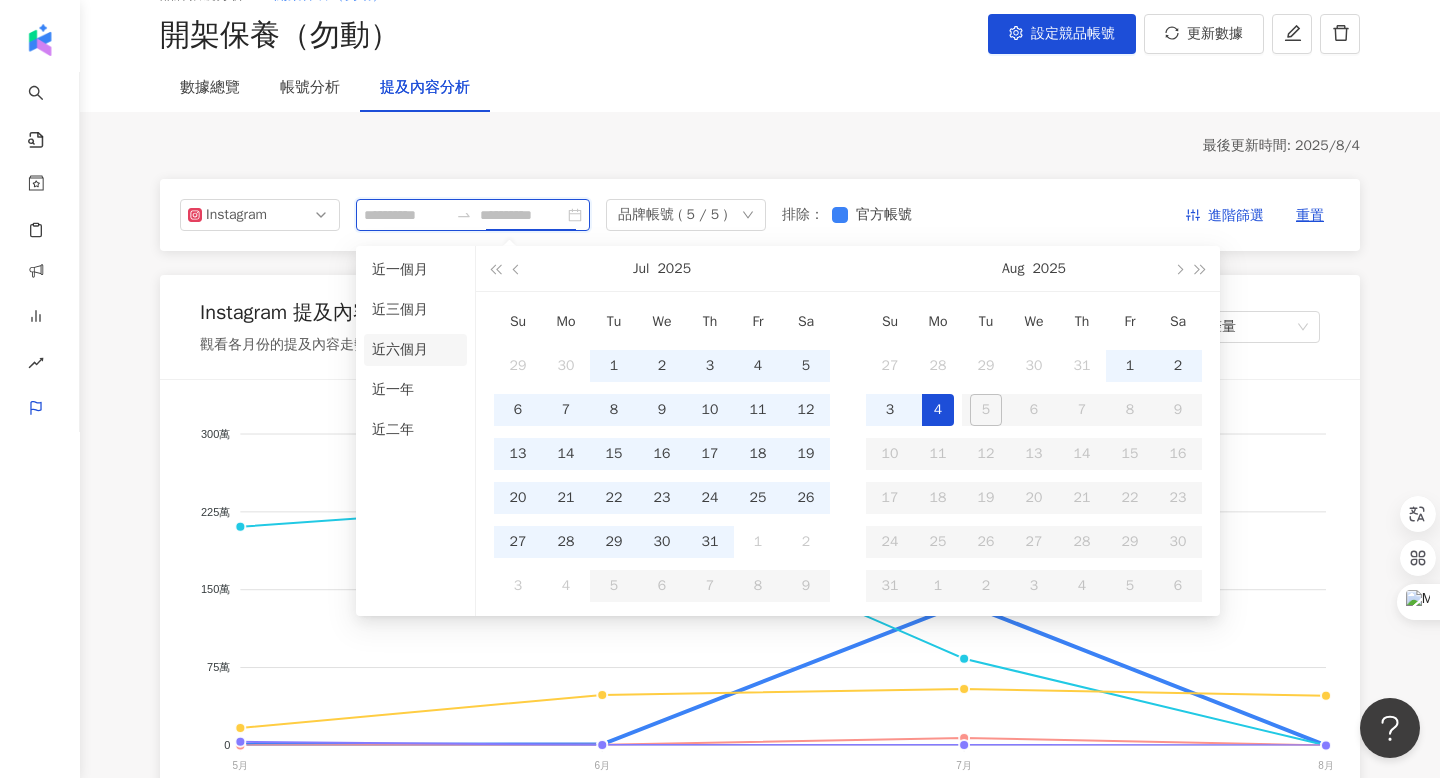 type on "**********" 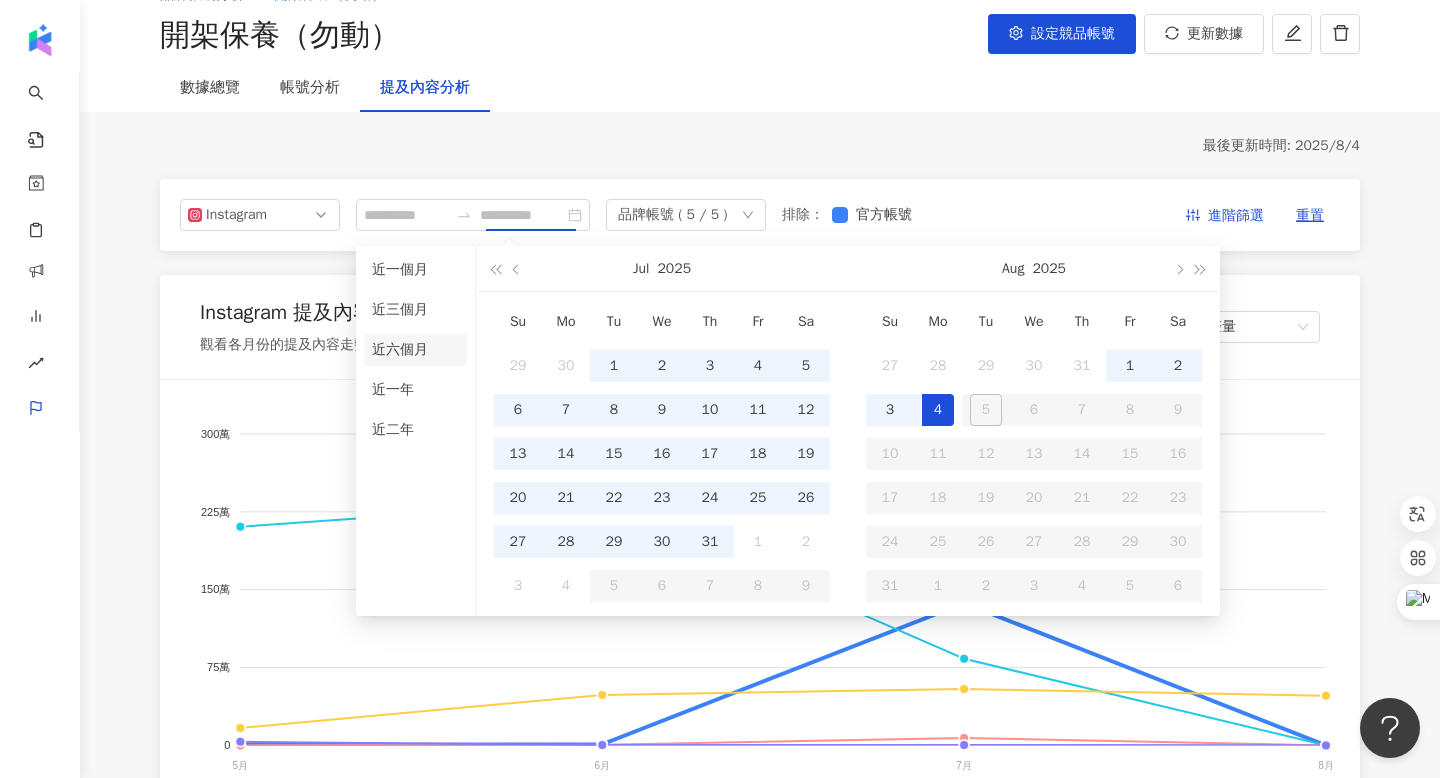 click on "近六個月" at bounding box center (415, 350) 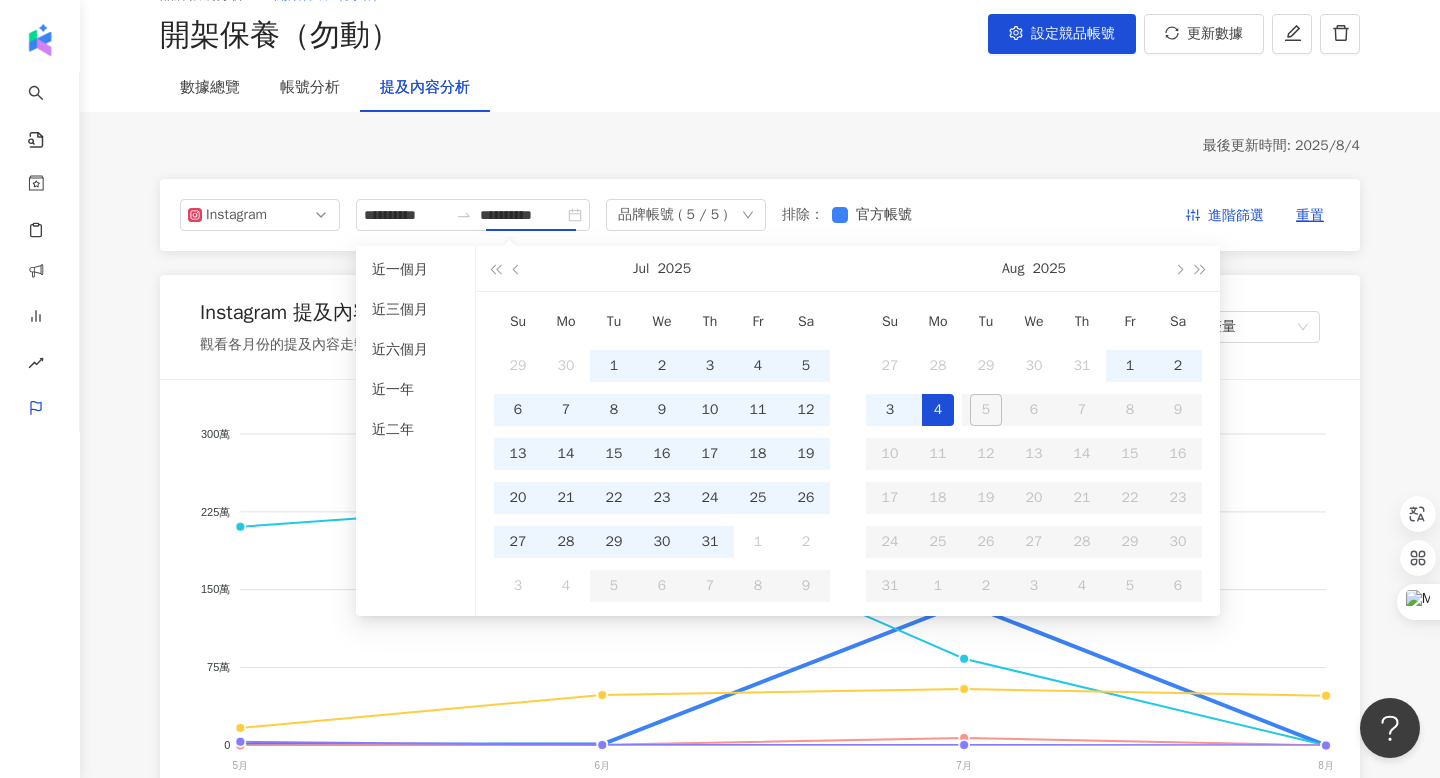 click on "**********" at bounding box center [760, 2814] 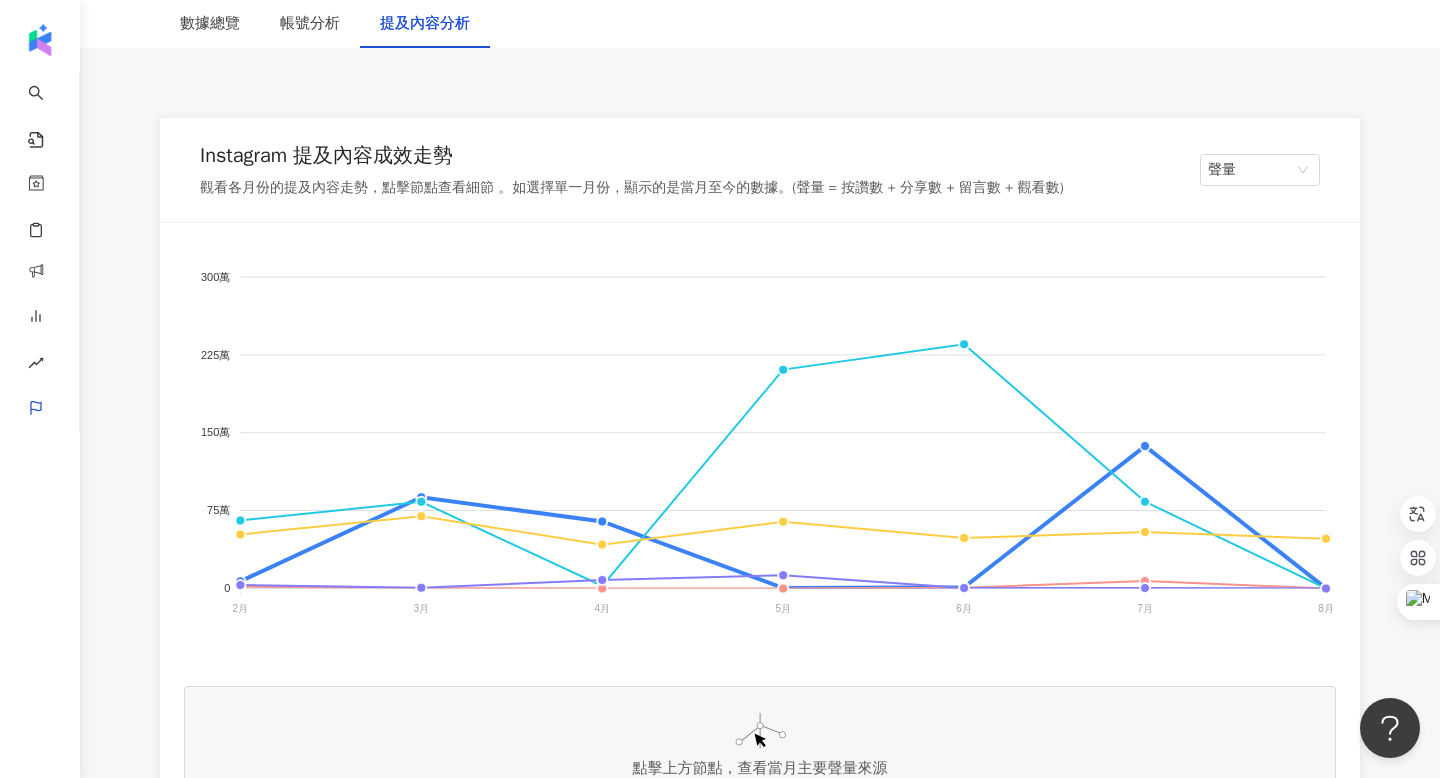 scroll, scrollTop: 272, scrollLeft: 0, axis: vertical 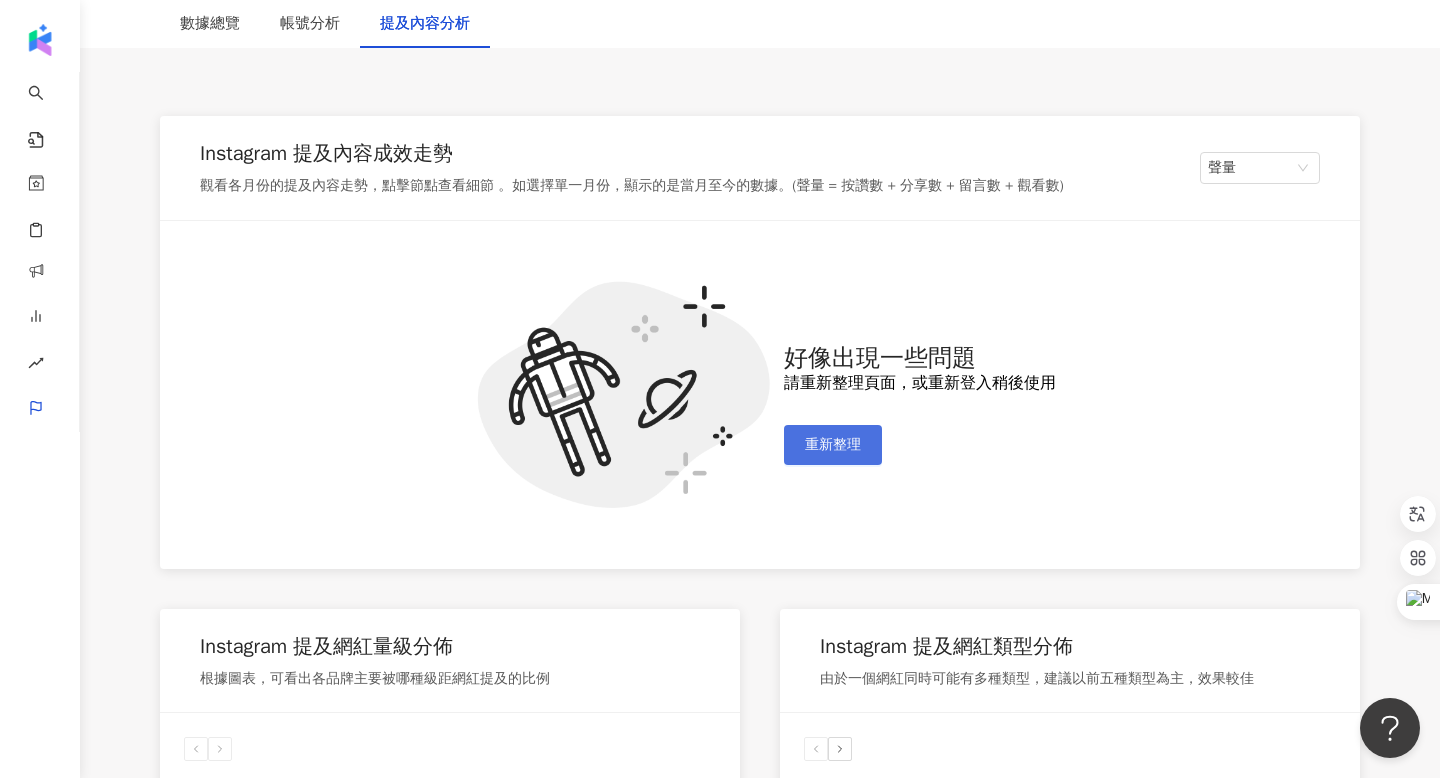 click on "重新整理" at bounding box center [833, 445] 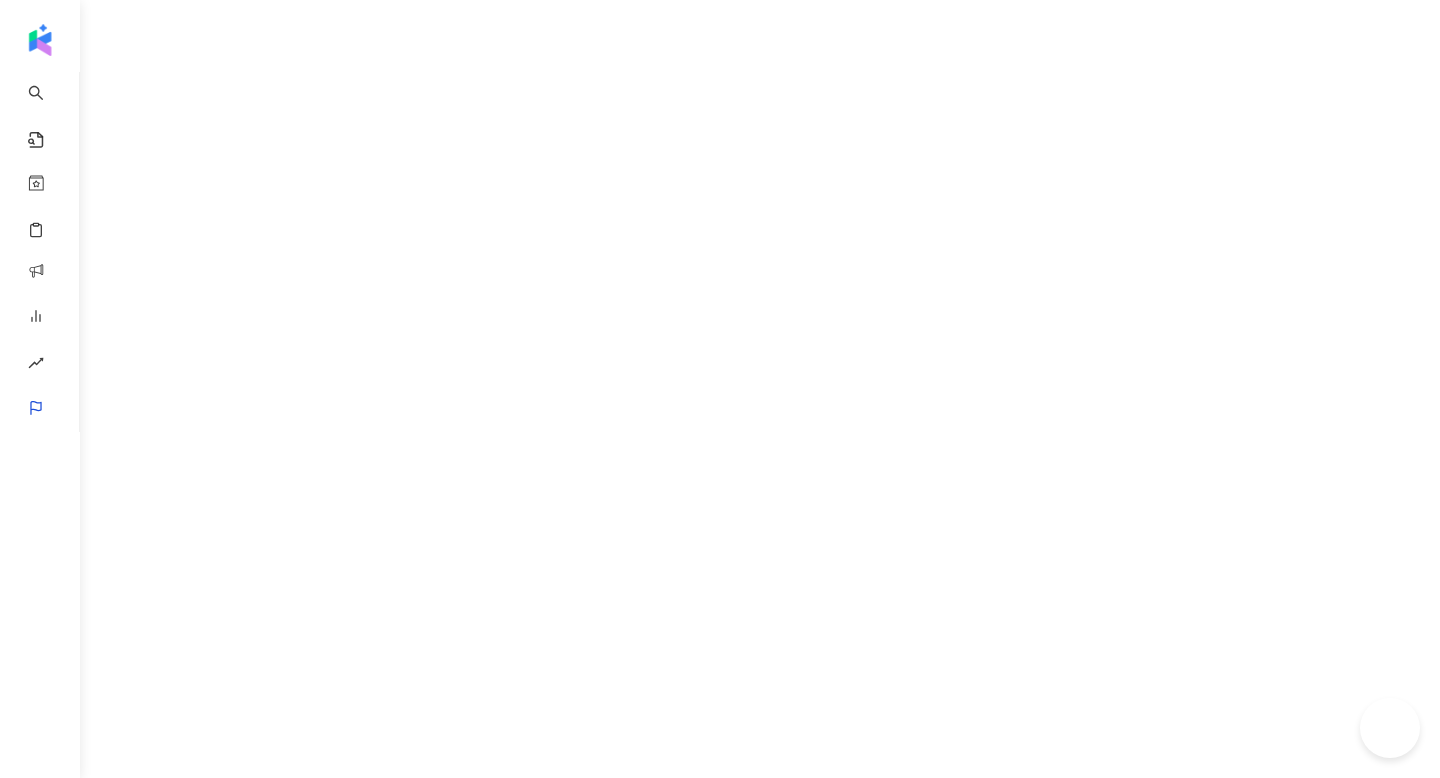 scroll, scrollTop: 0, scrollLeft: 0, axis: both 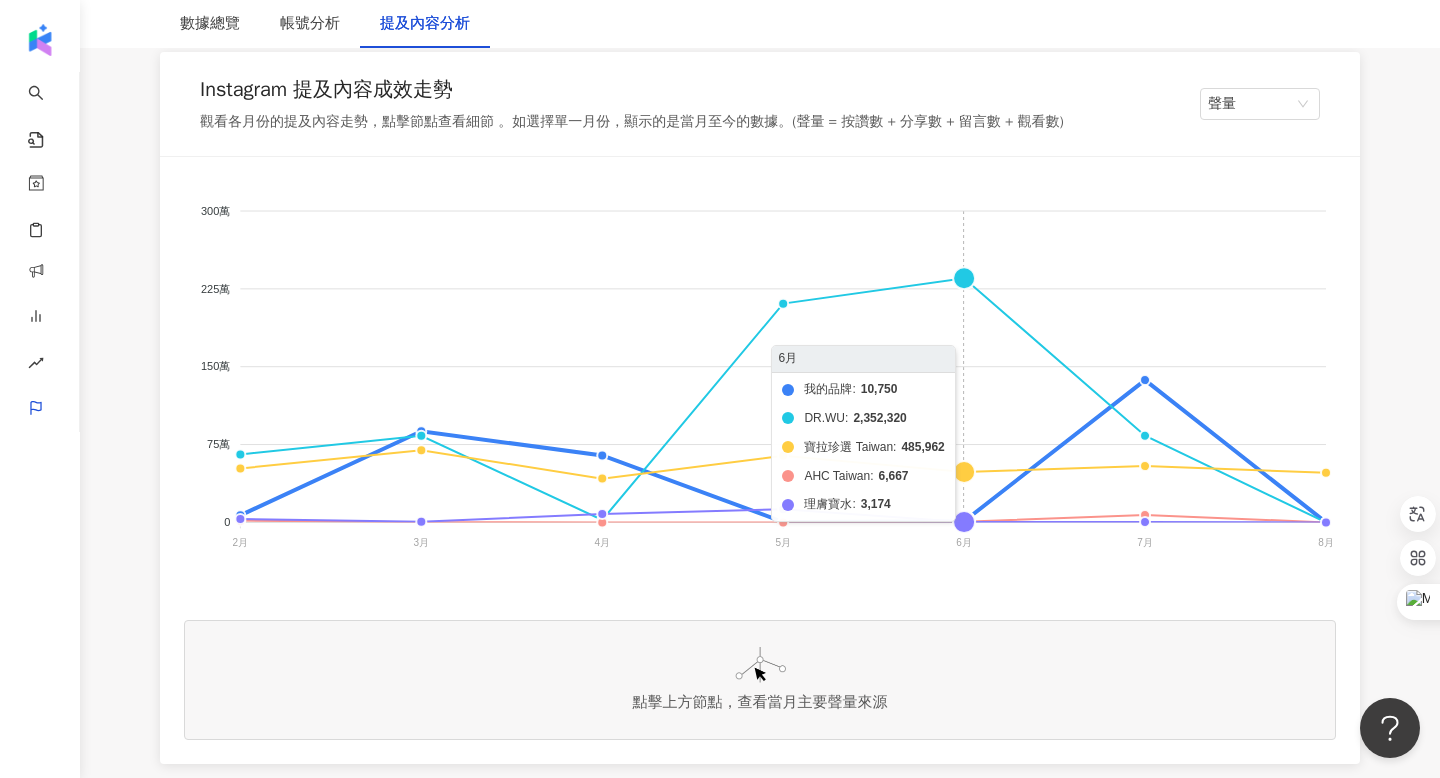 click on "我的品牌 DR.WU 寶拉珍選 Taiwan AHC Taiwan 理膚寶水" 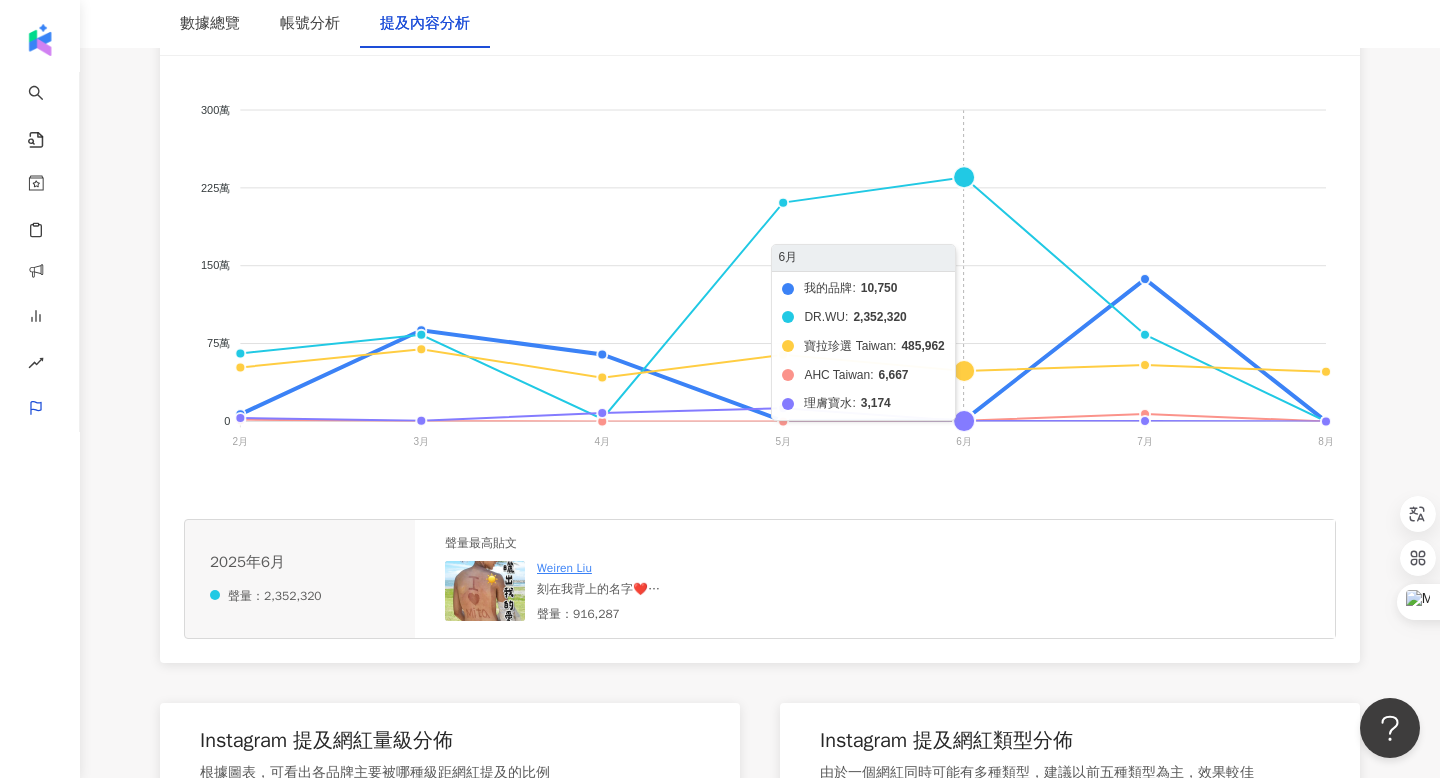 scroll, scrollTop: 449, scrollLeft: 0, axis: vertical 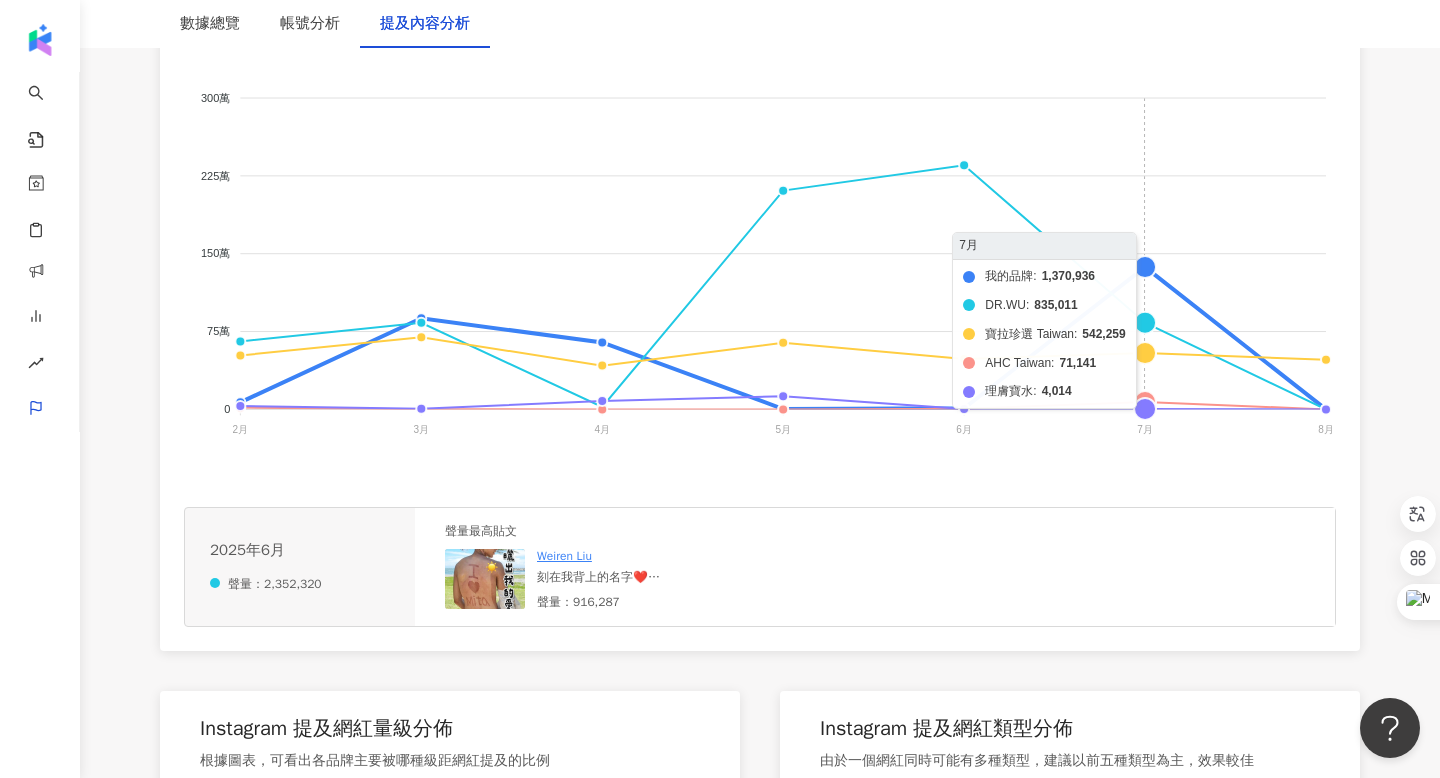 click on "我的品牌 DR.WU 寶拉珍選 Taiwan AHC Taiwan 理膚寶水" 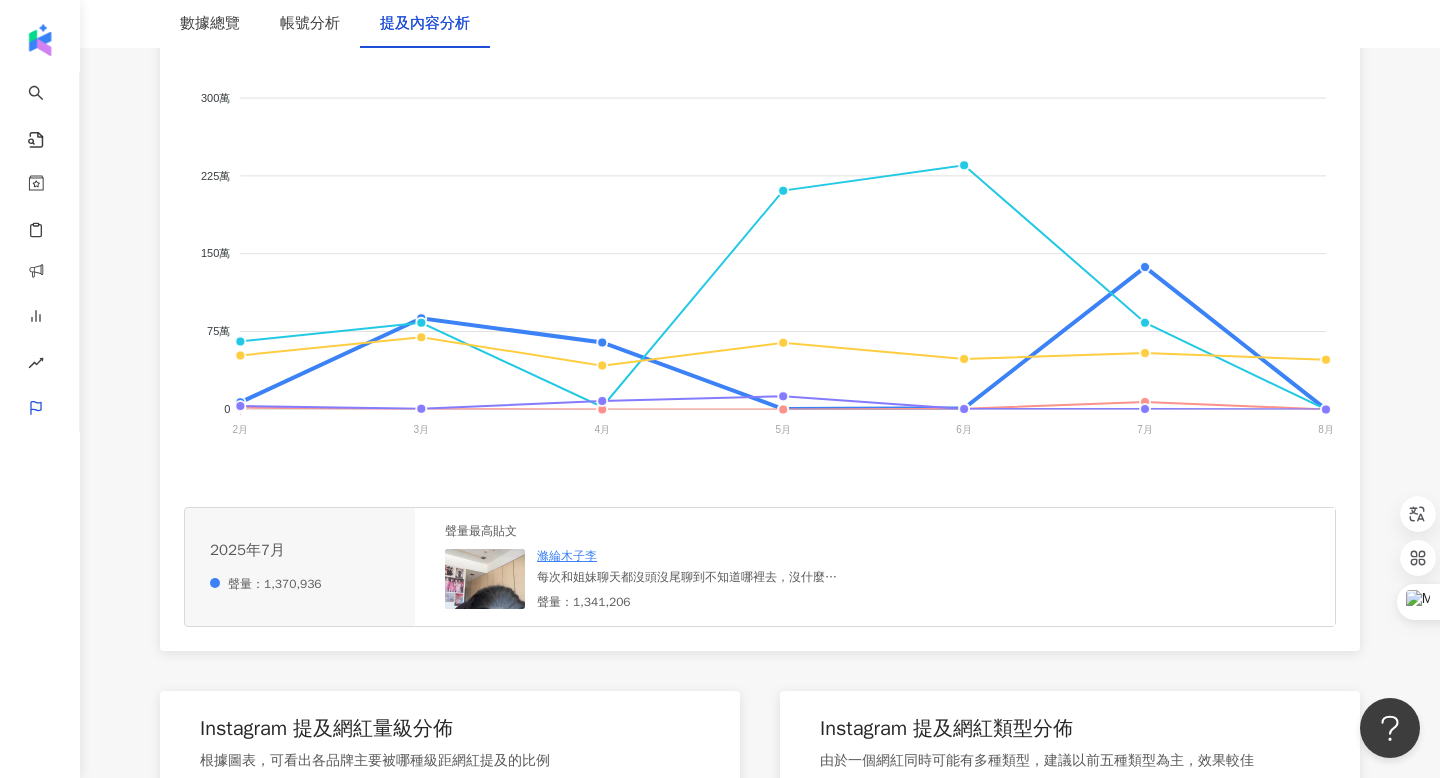 click at bounding box center (485, 579) 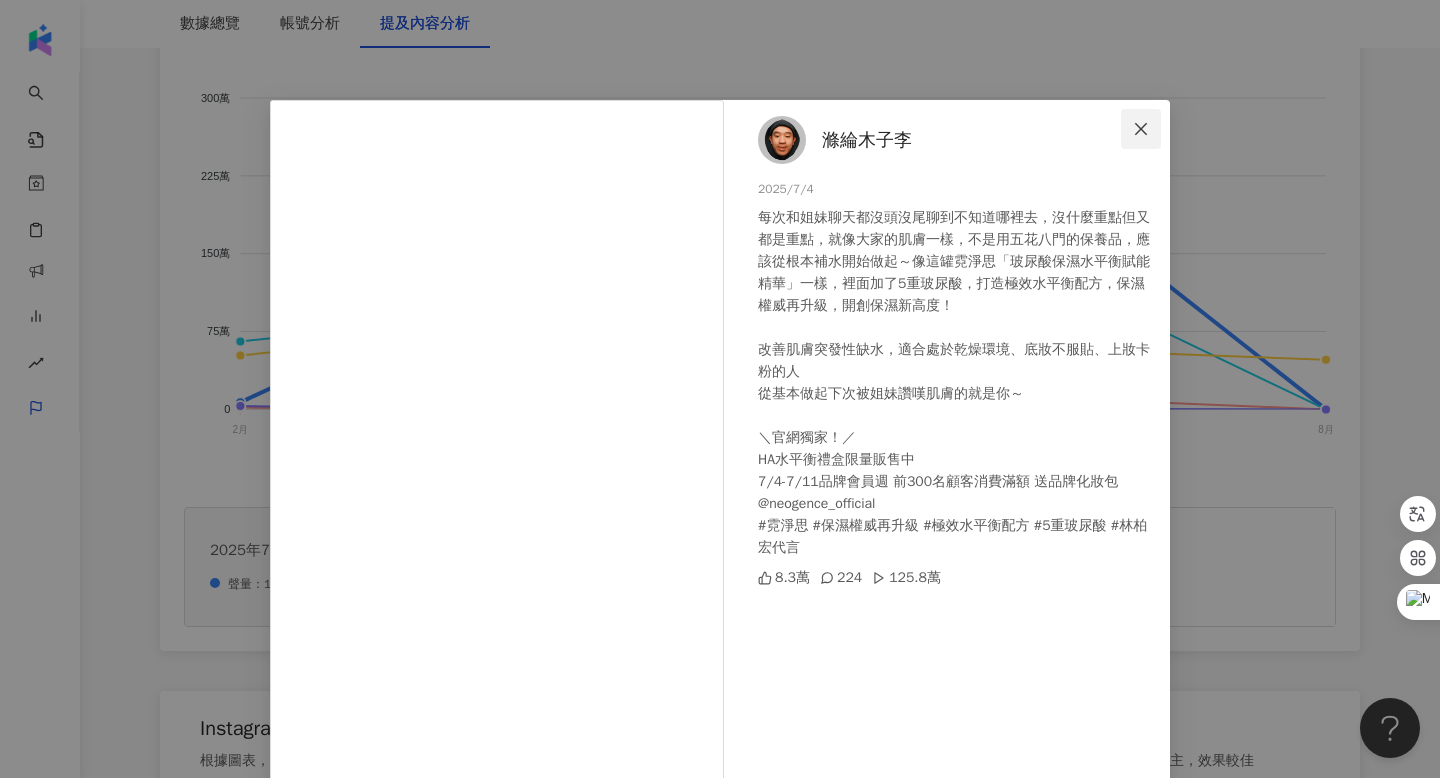 click 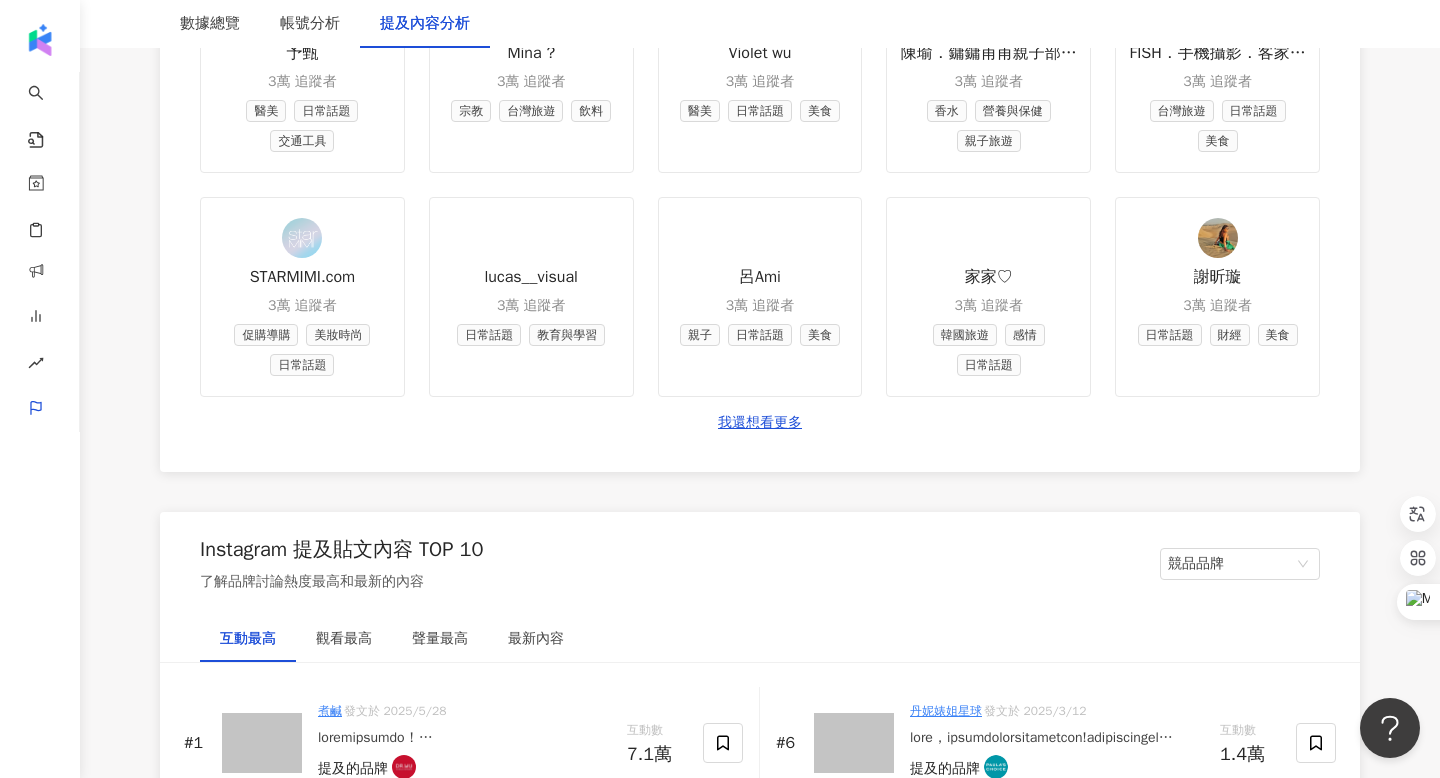 scroll, scrollTop: 3083, scrollLeft: 0, axis: vertical 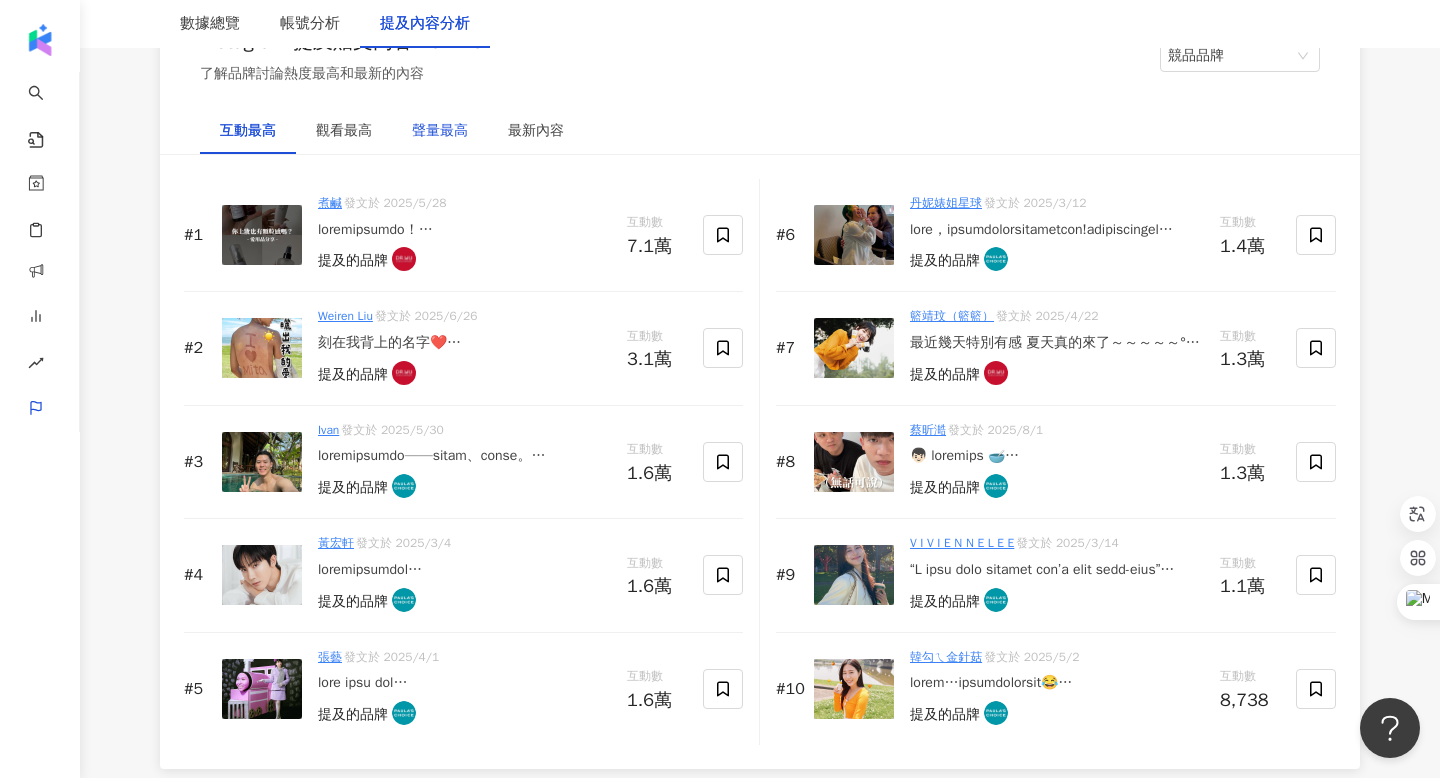 click on "聲量最高" at bounding box center (440, 131) 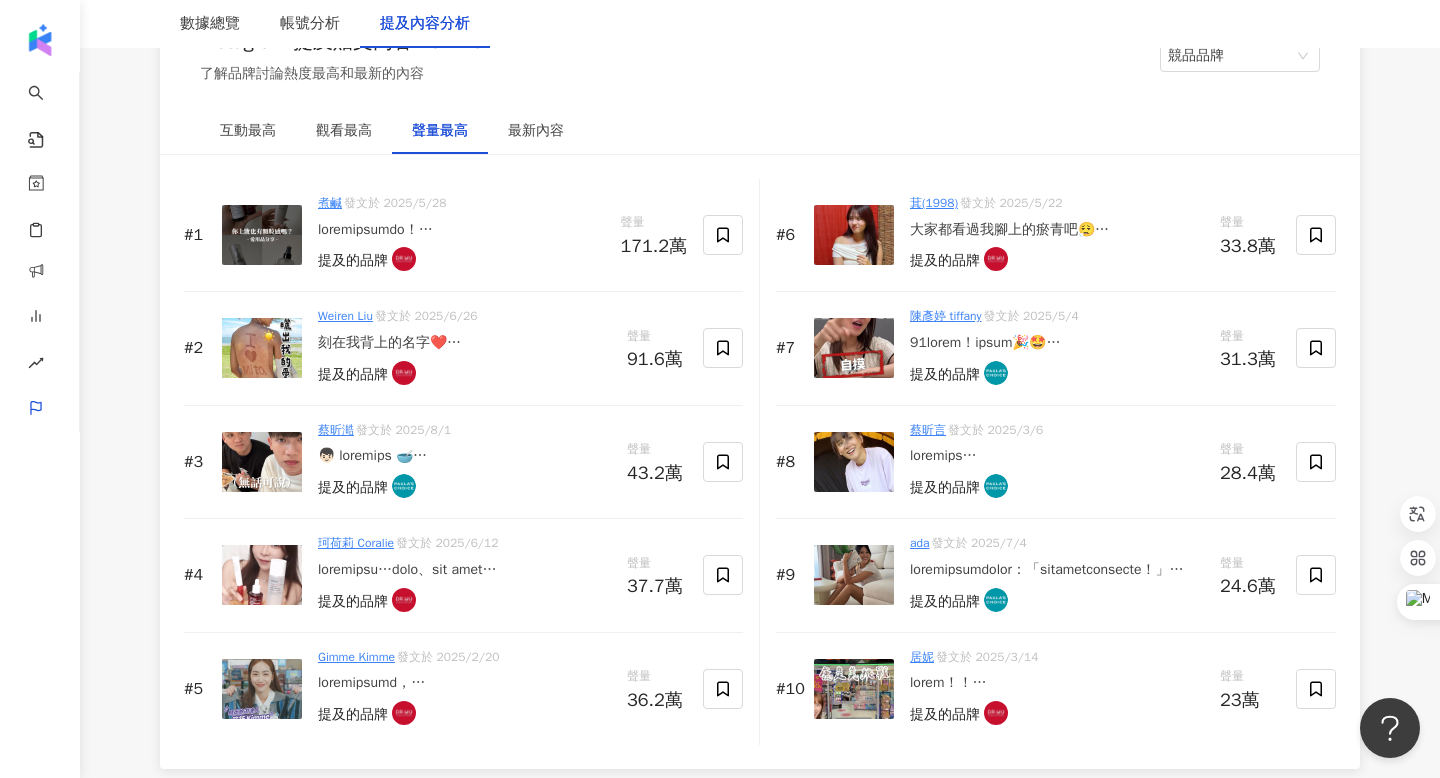 click at bounding box center (262, 235) 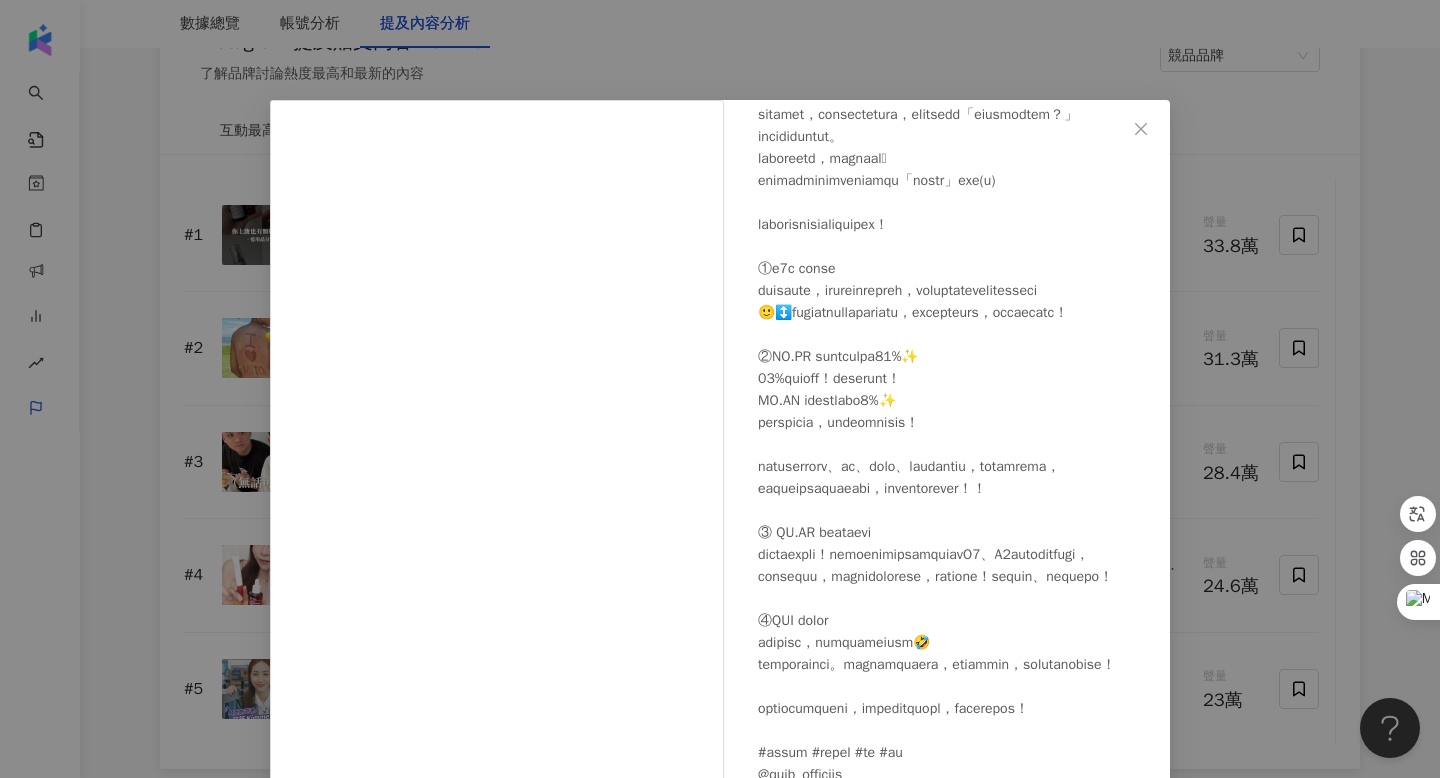 scroll, scrollTop: 279, scrollLeft: 0, axis: vertical 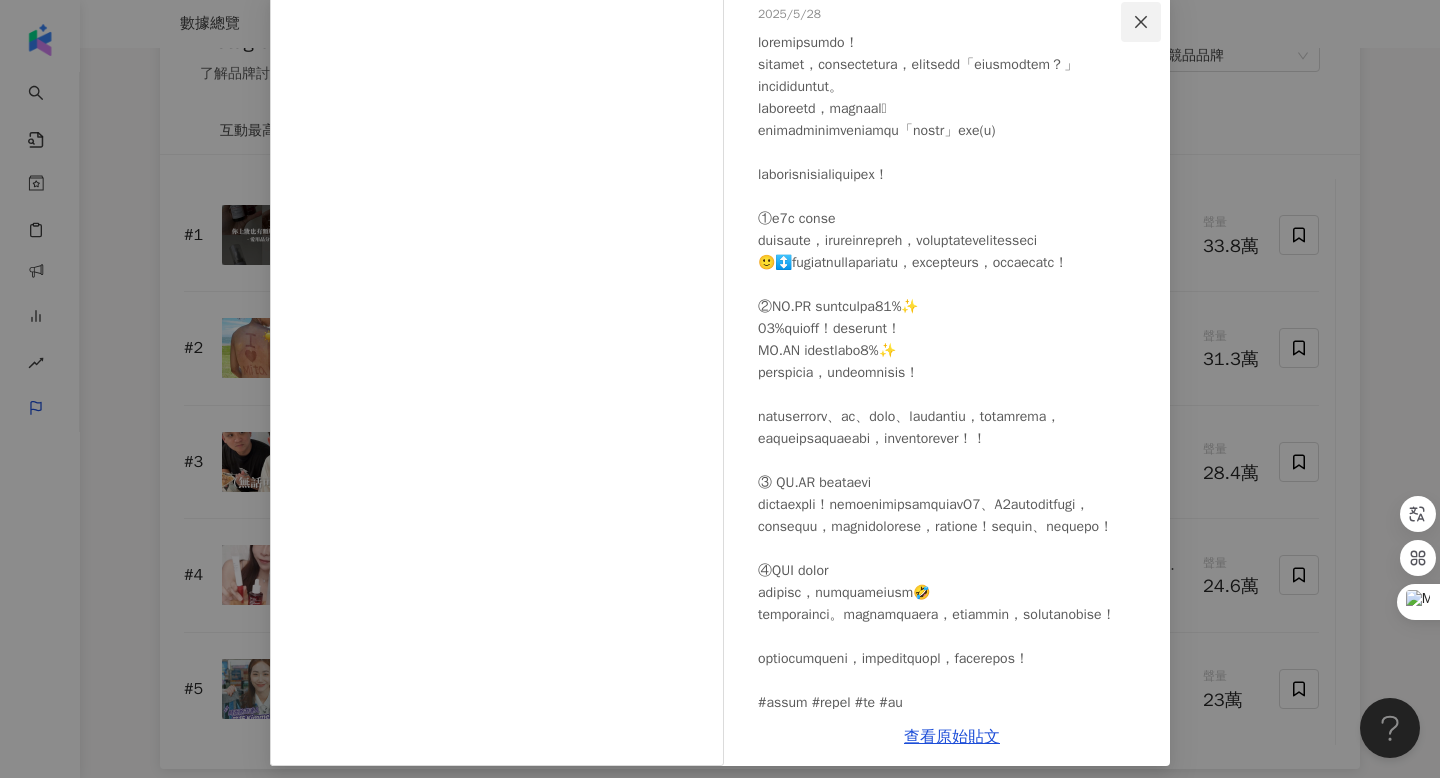 click at bounding box center (1141, 22) 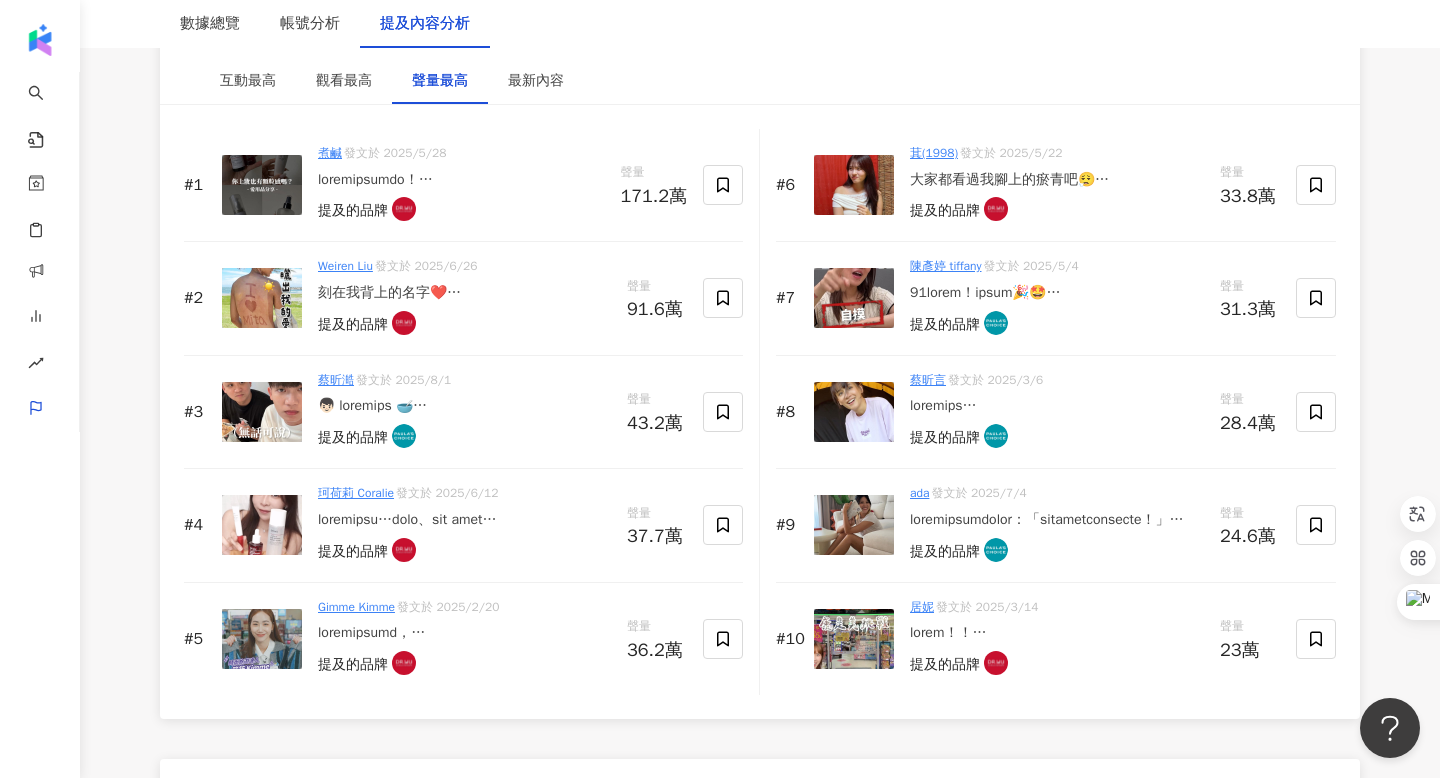 scroll, scrollTop: 3140, scrollLeft: 0, axis: vertical 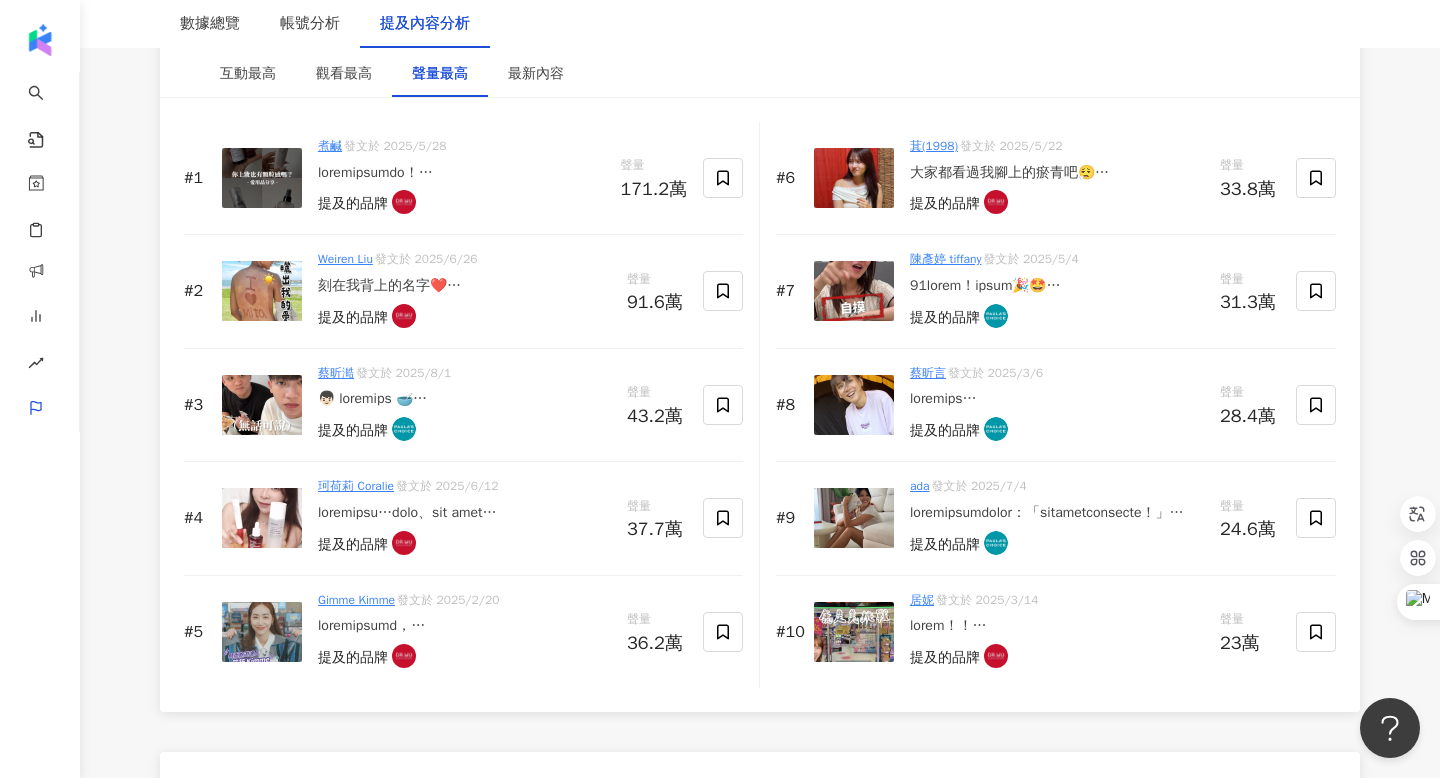 click at bounding box center [262, 291] 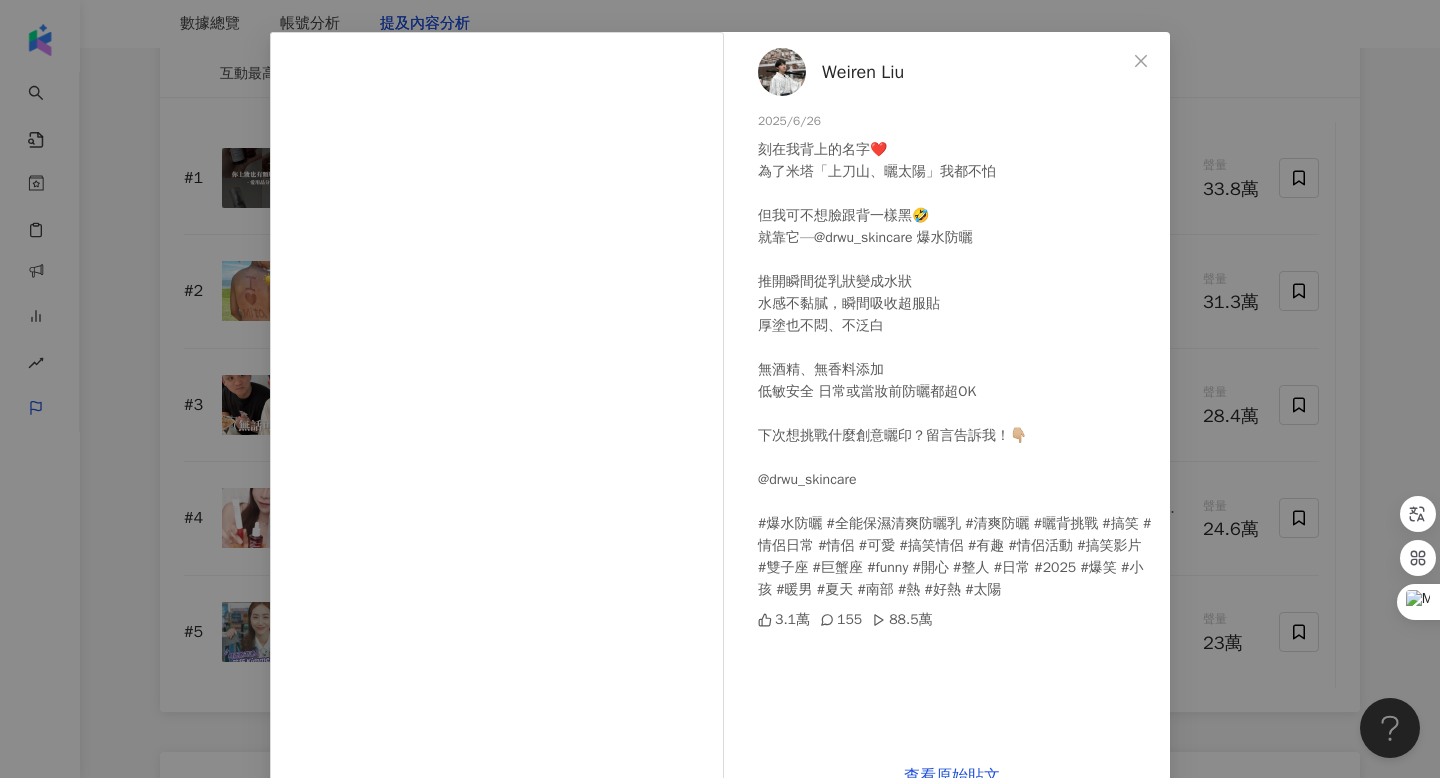 scroll, scrollTop: 71, scrollLeft: 0, axis: vertical 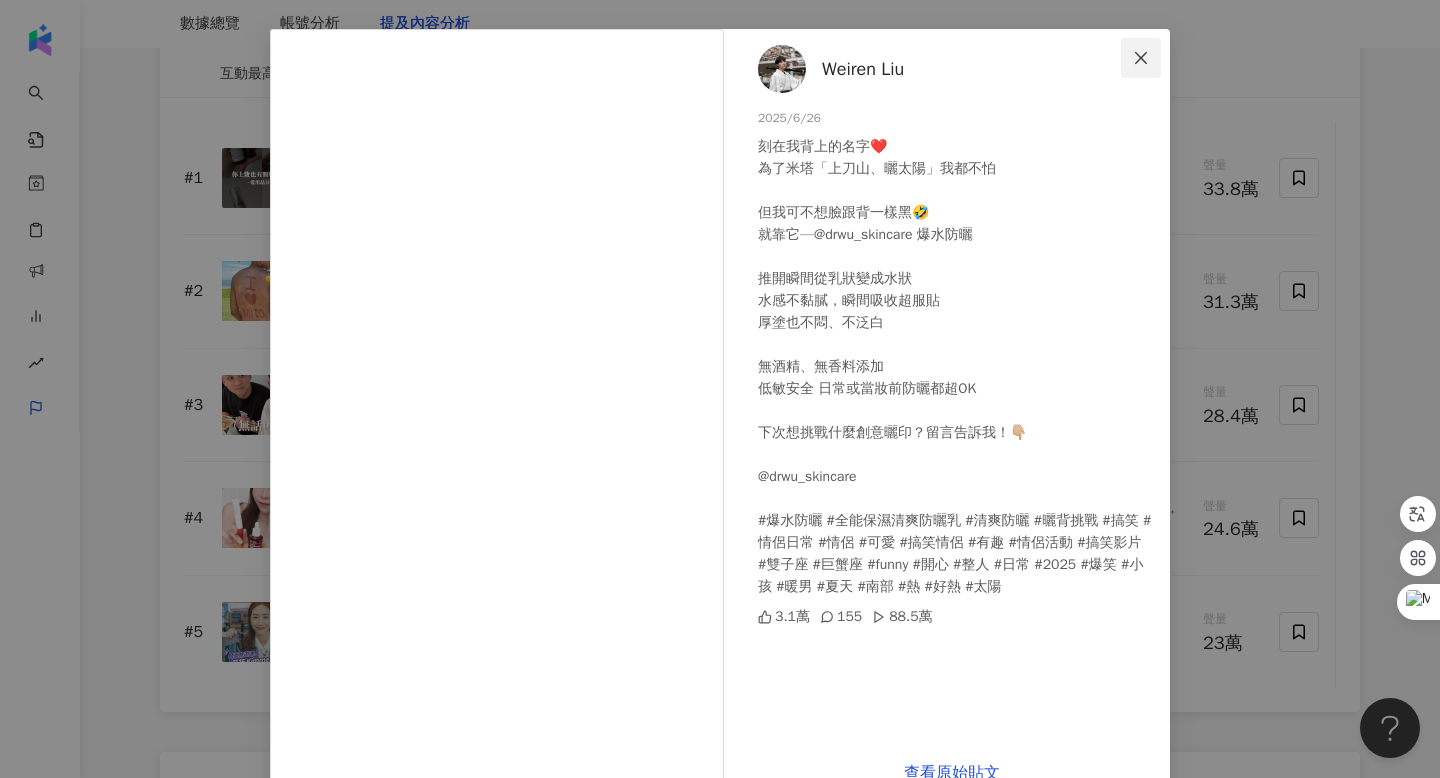 click 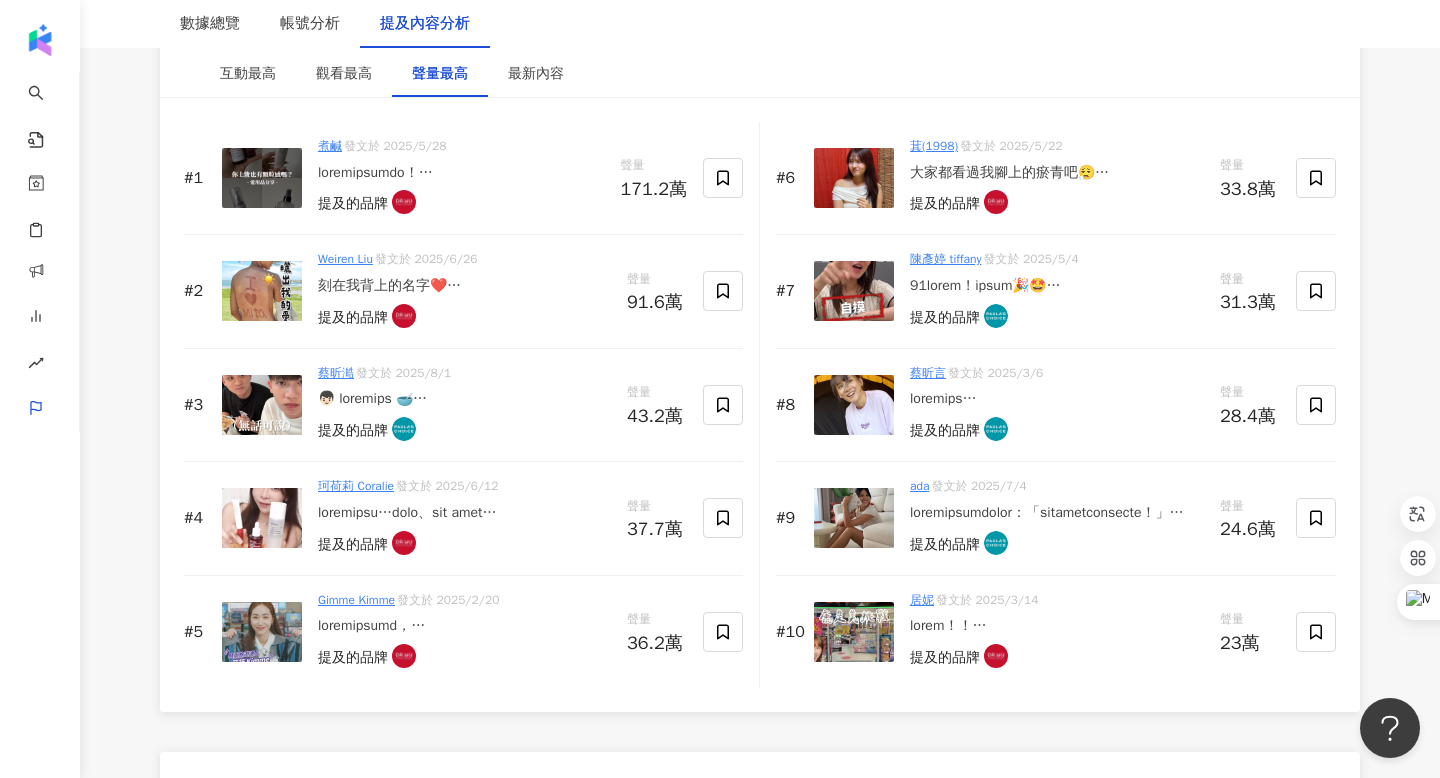 click at bounding box center (262, 405) 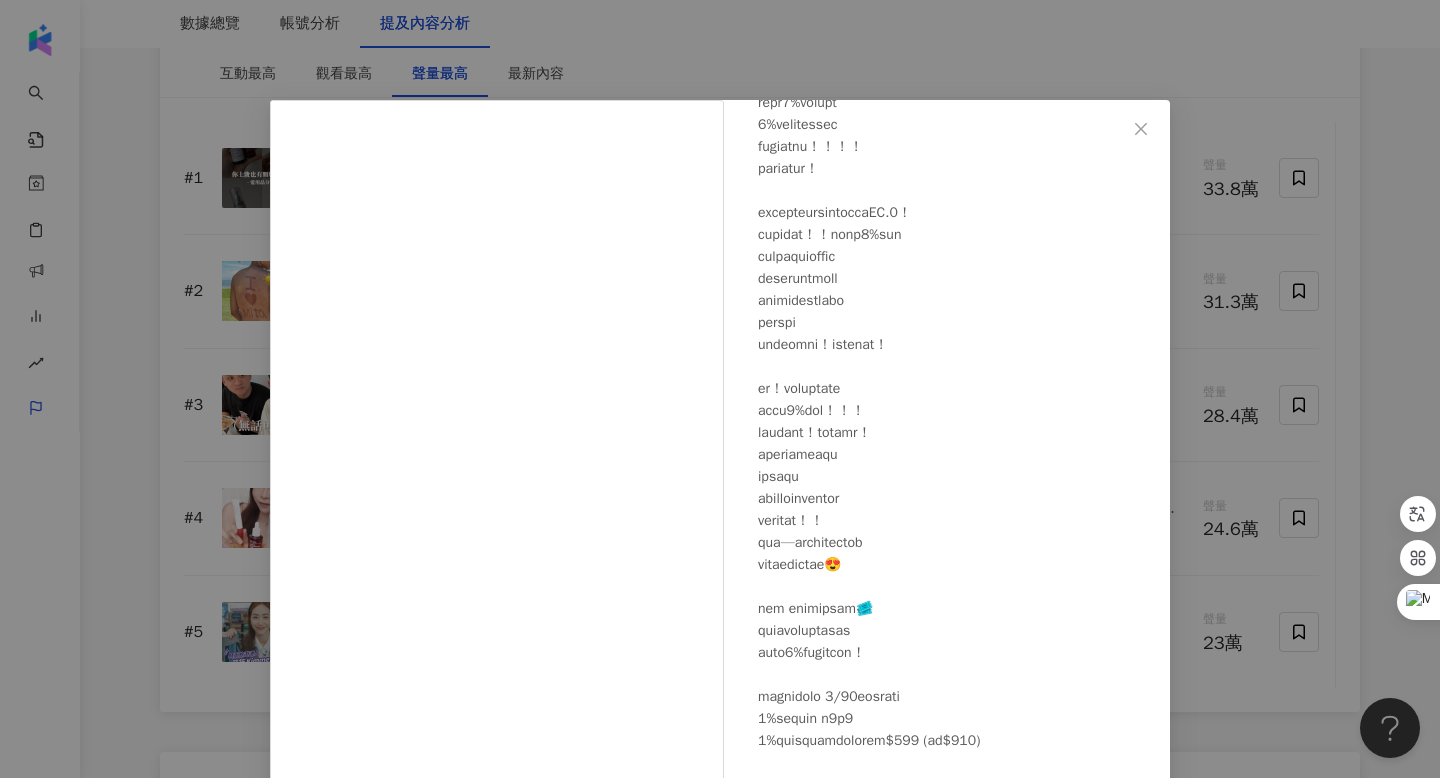 scroll, scrollTop: 512, scrollLeft: 0, axis: vertical 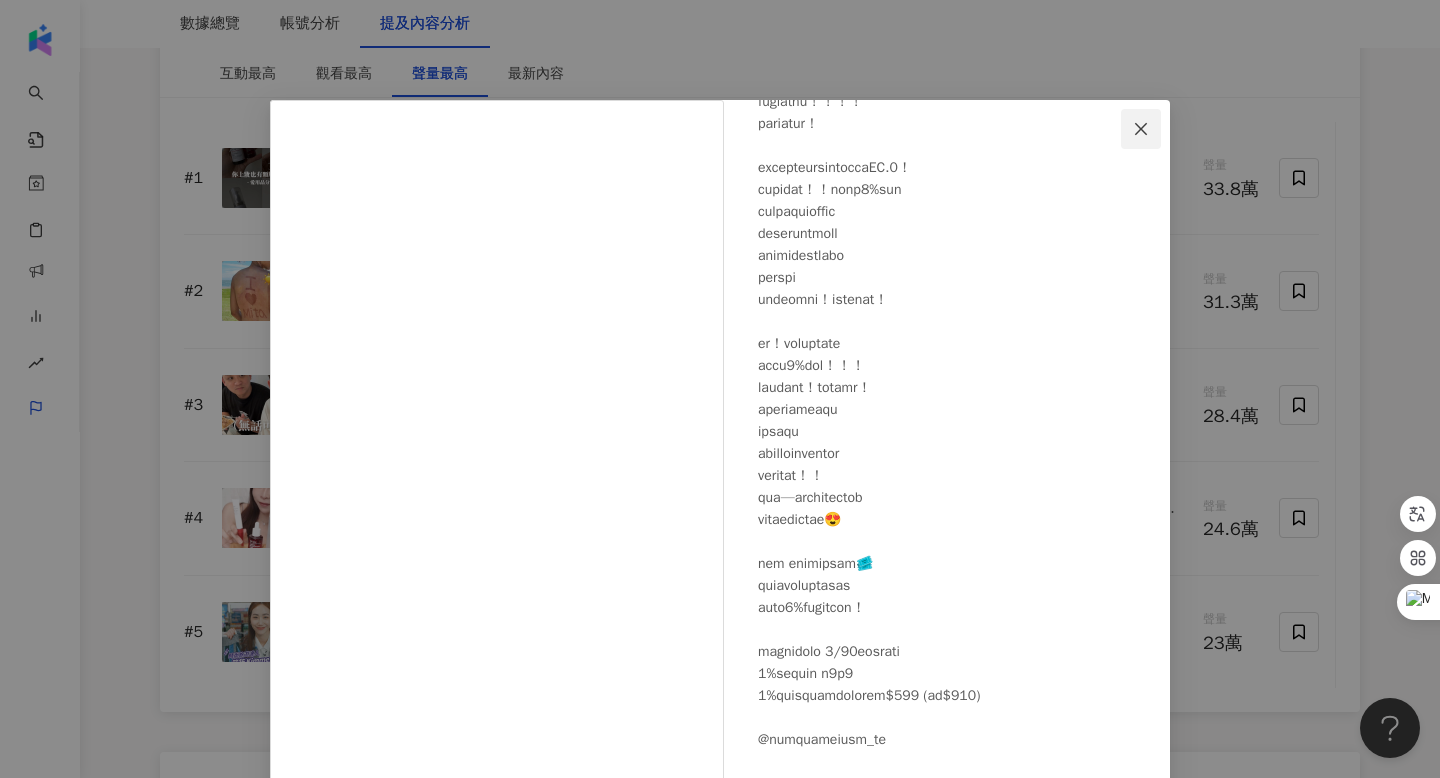 click 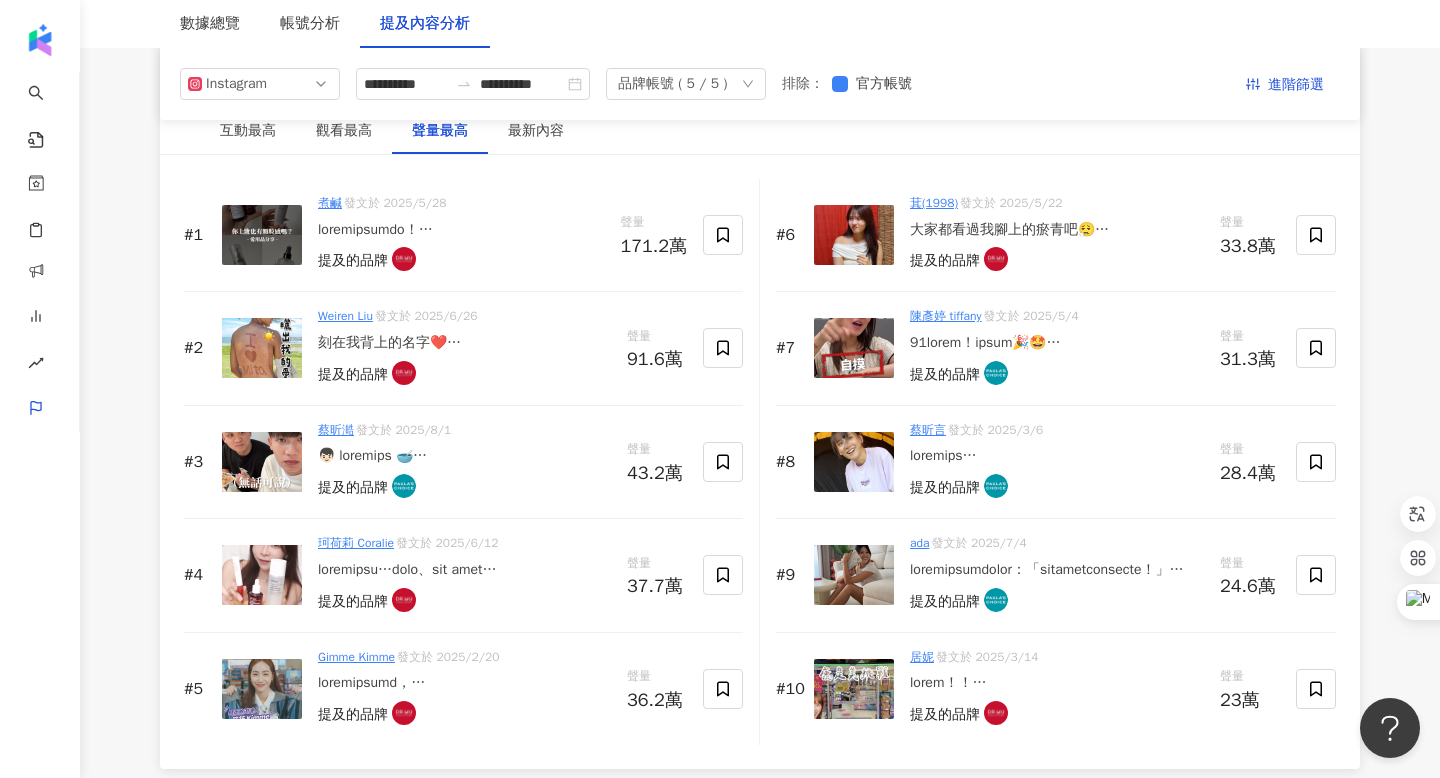 scroll, scrollTop: 3066, scrollLeft: 0, axis: vertical 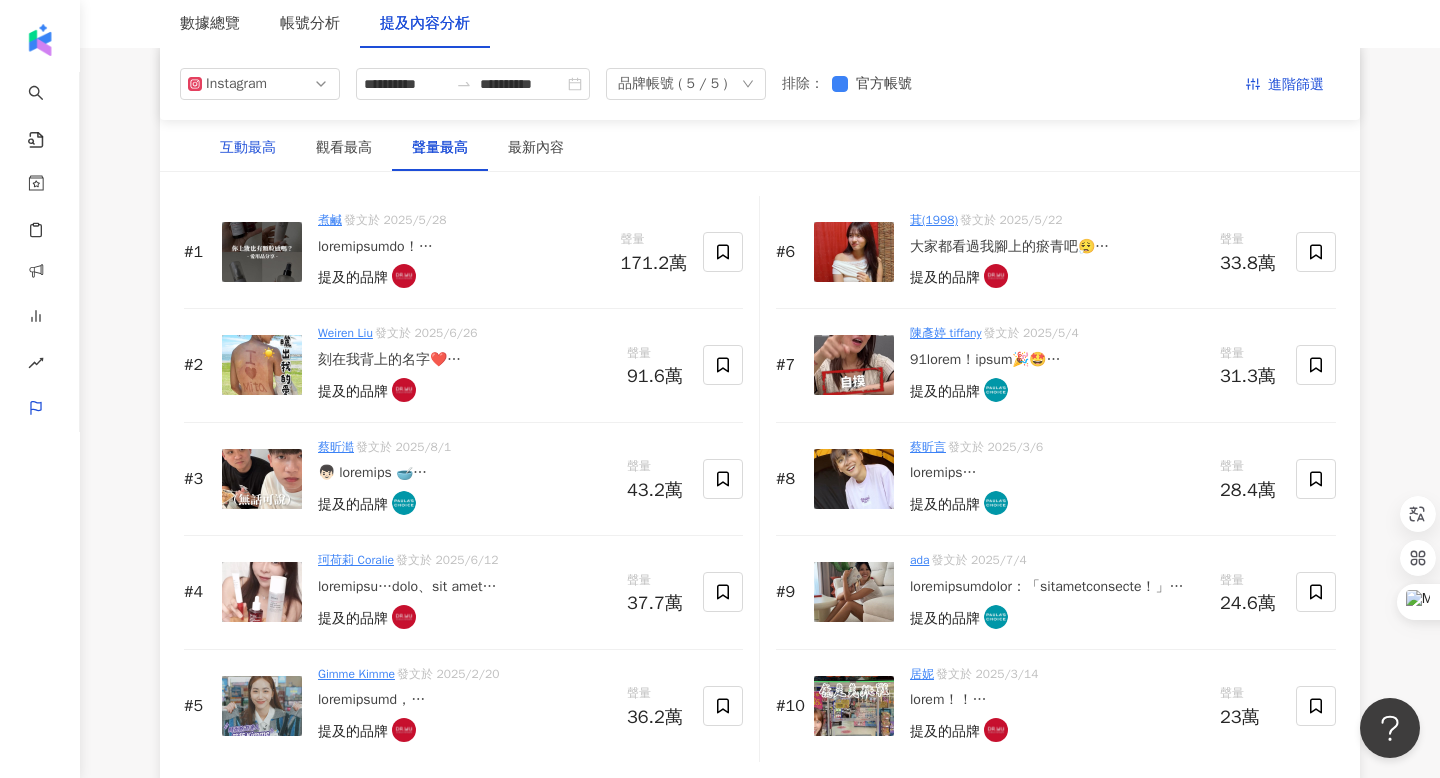 click on "互動最高" at bounding box center [248, 148] 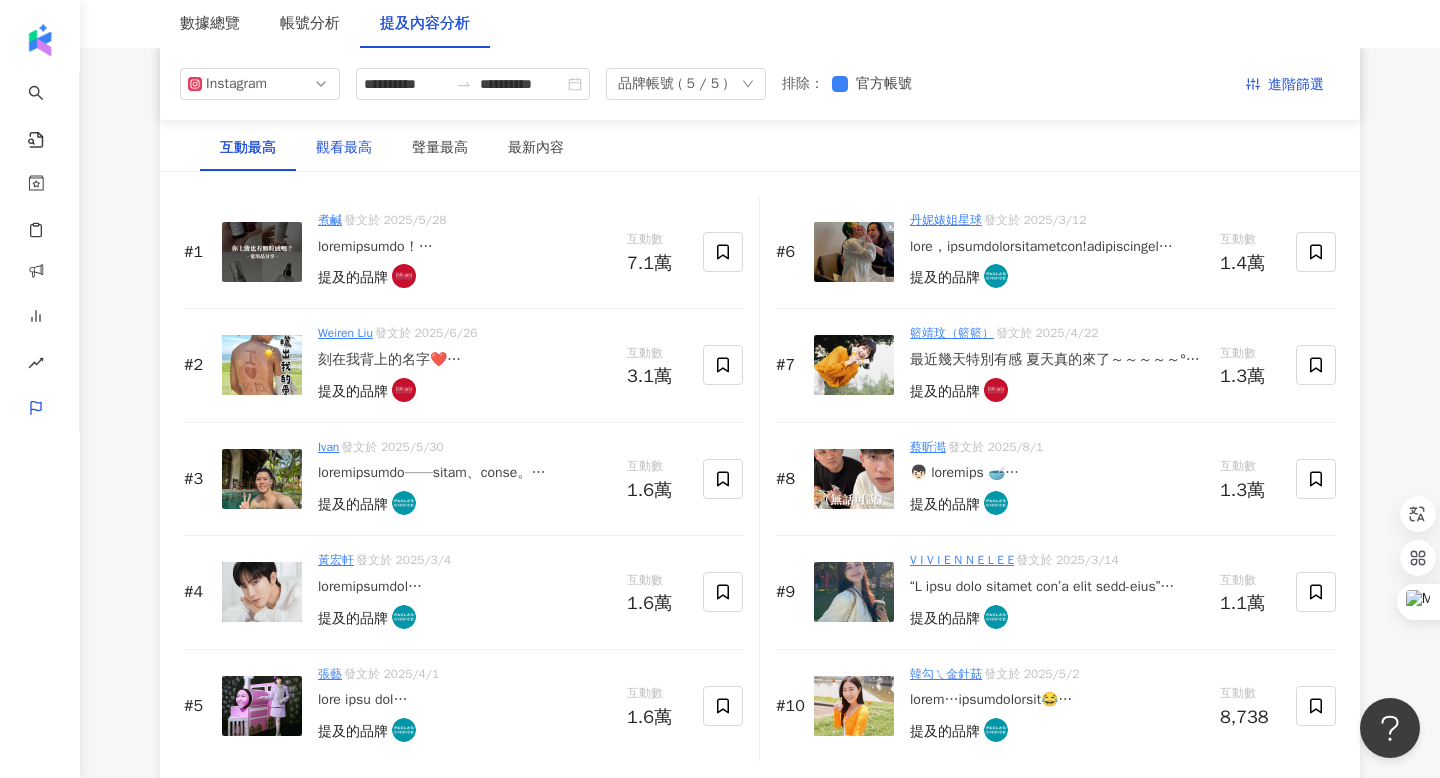 click on "觀看最高" at bounding box center (344, 148) 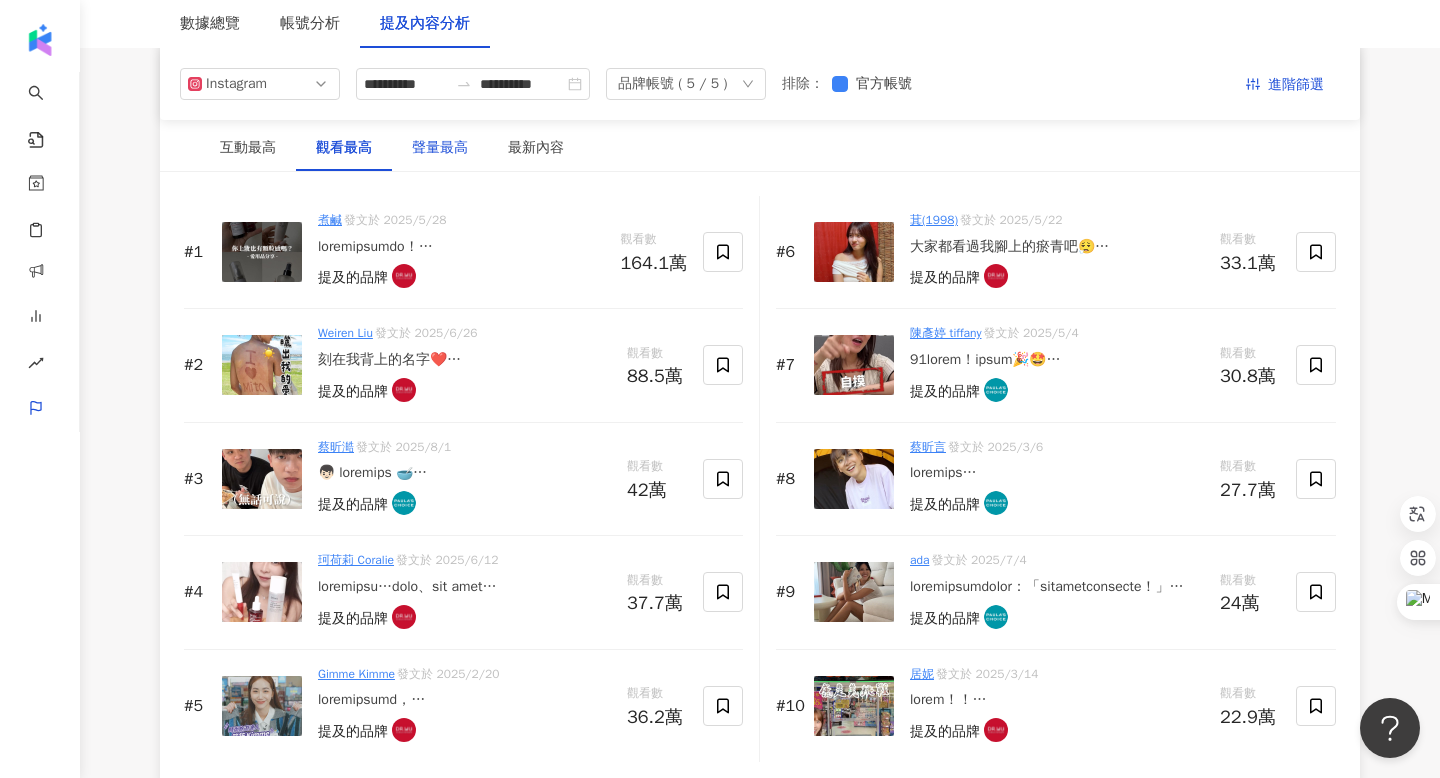 click on "聲量最高" at bounding box center [440, 148] 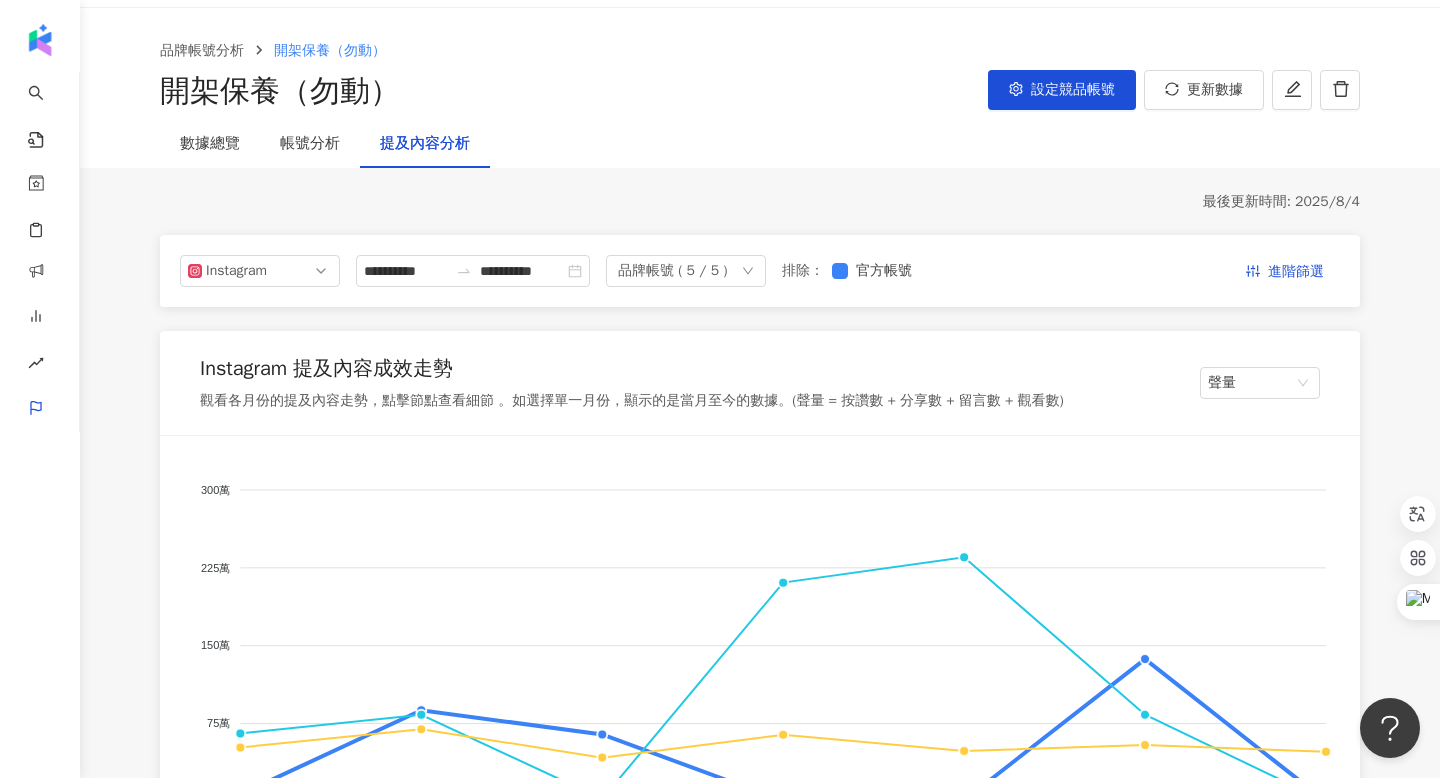 scroll, scrollTop: 0, scrollLeft: 0, axis: both 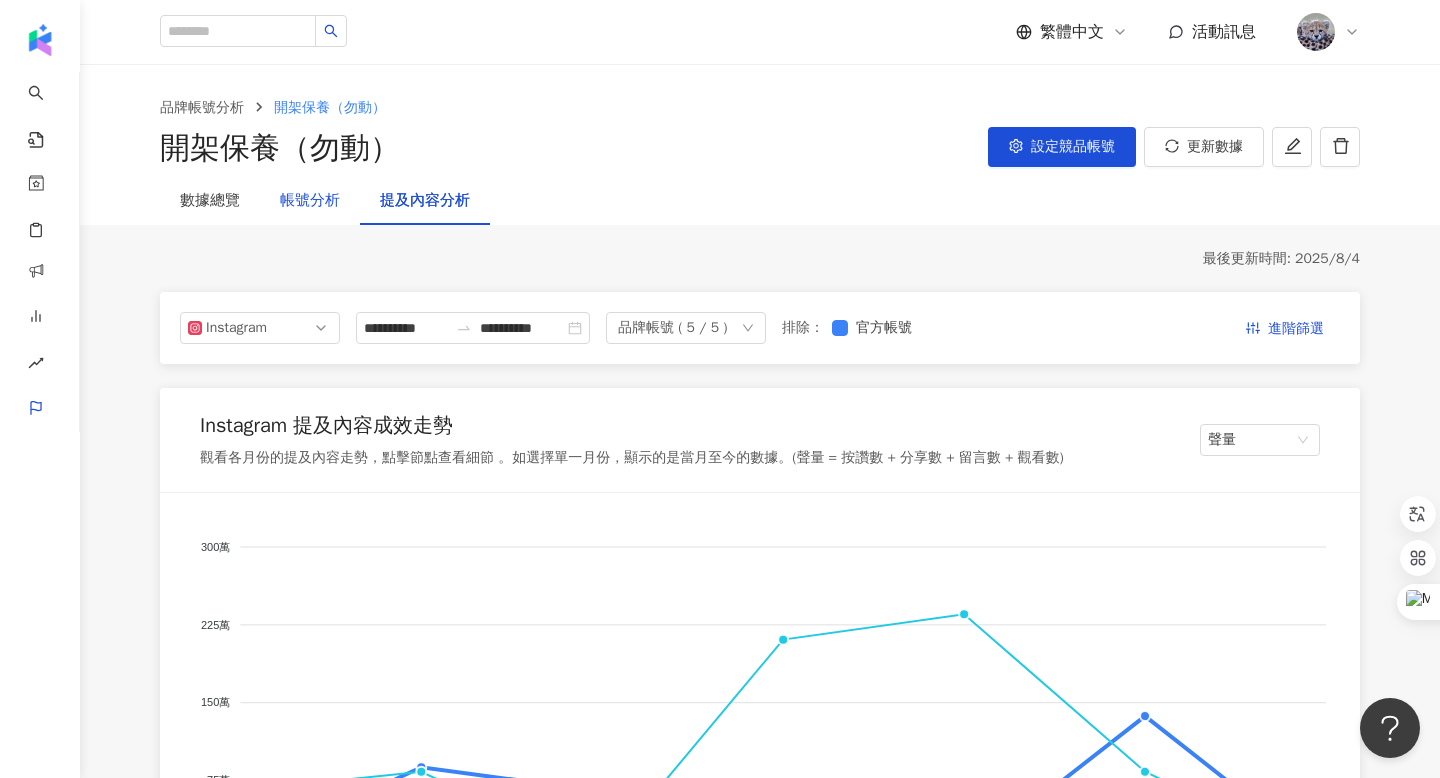 click on "帳號分析" at bounding box center [310, 201] 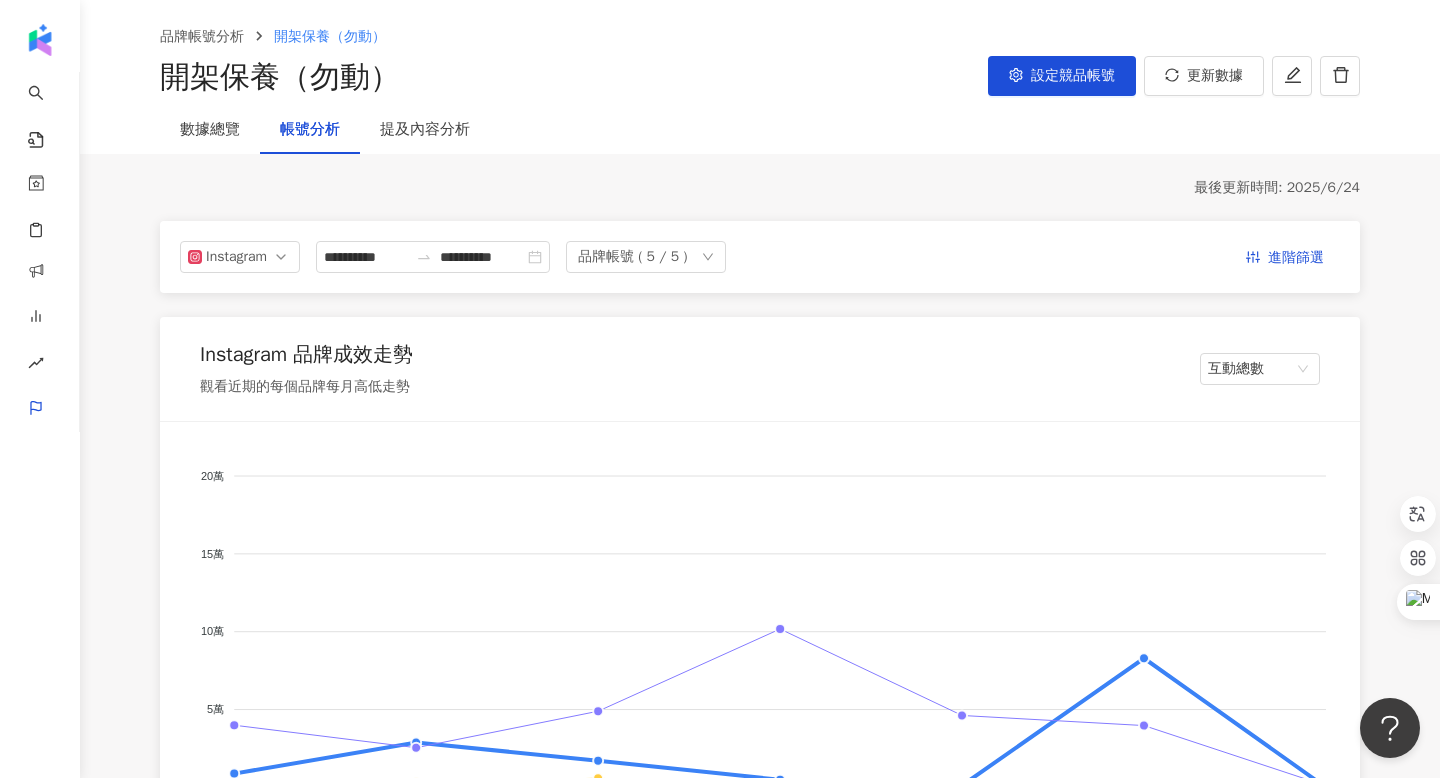 scroll, scrollTop: 70, scrollLeft: 0, axis: vertical 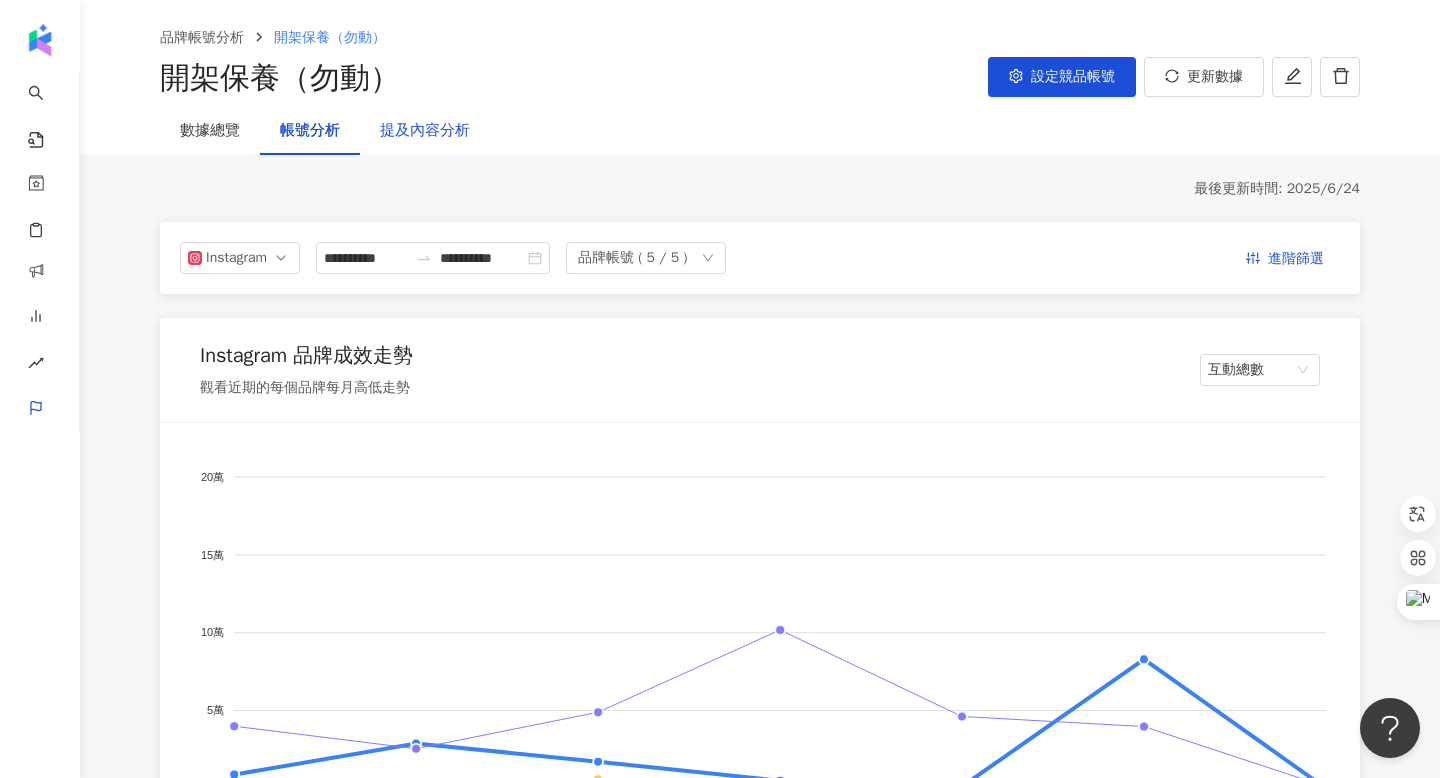 click on "提及內容分析" at bounding box center (425, 131) 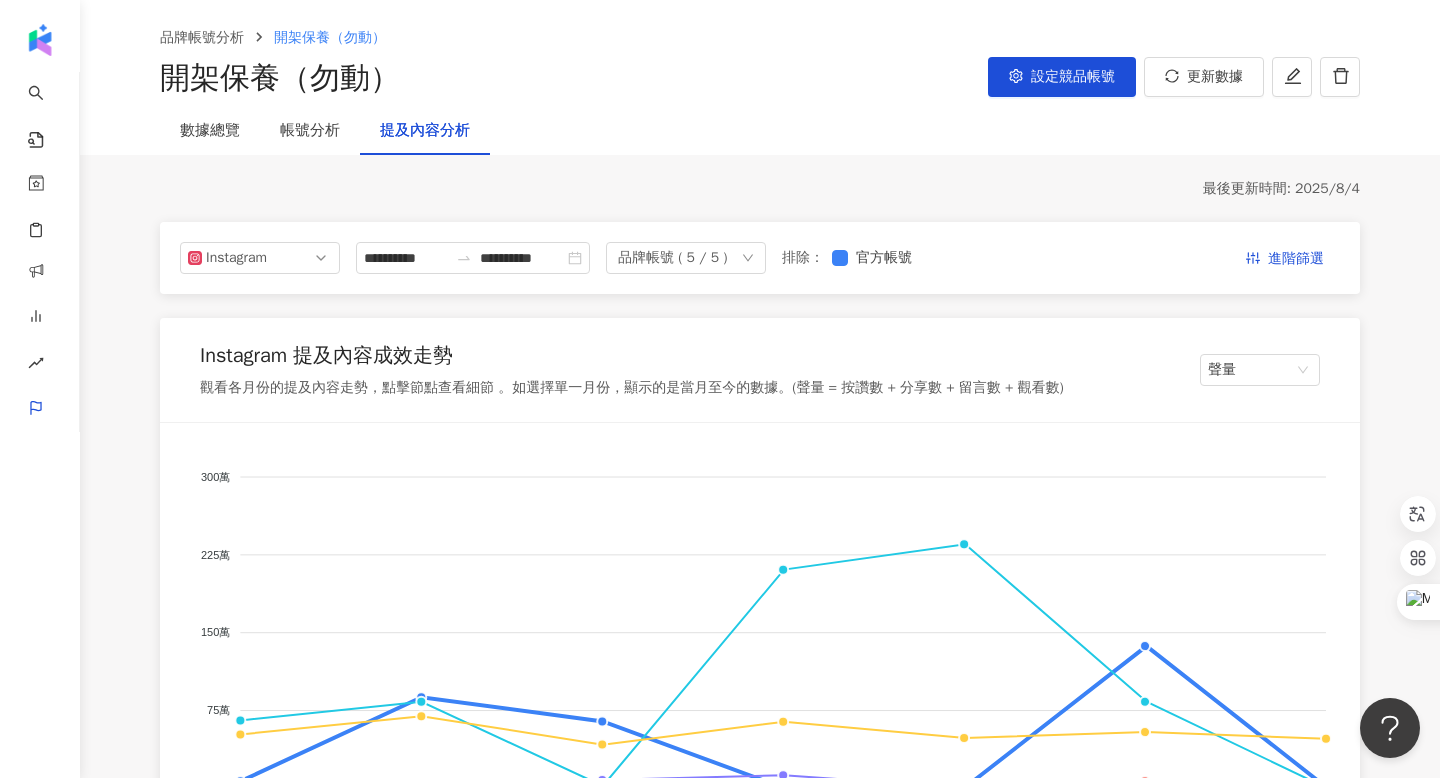 scroll, scrollTop: 0, scrollLeft: 0, axis: both 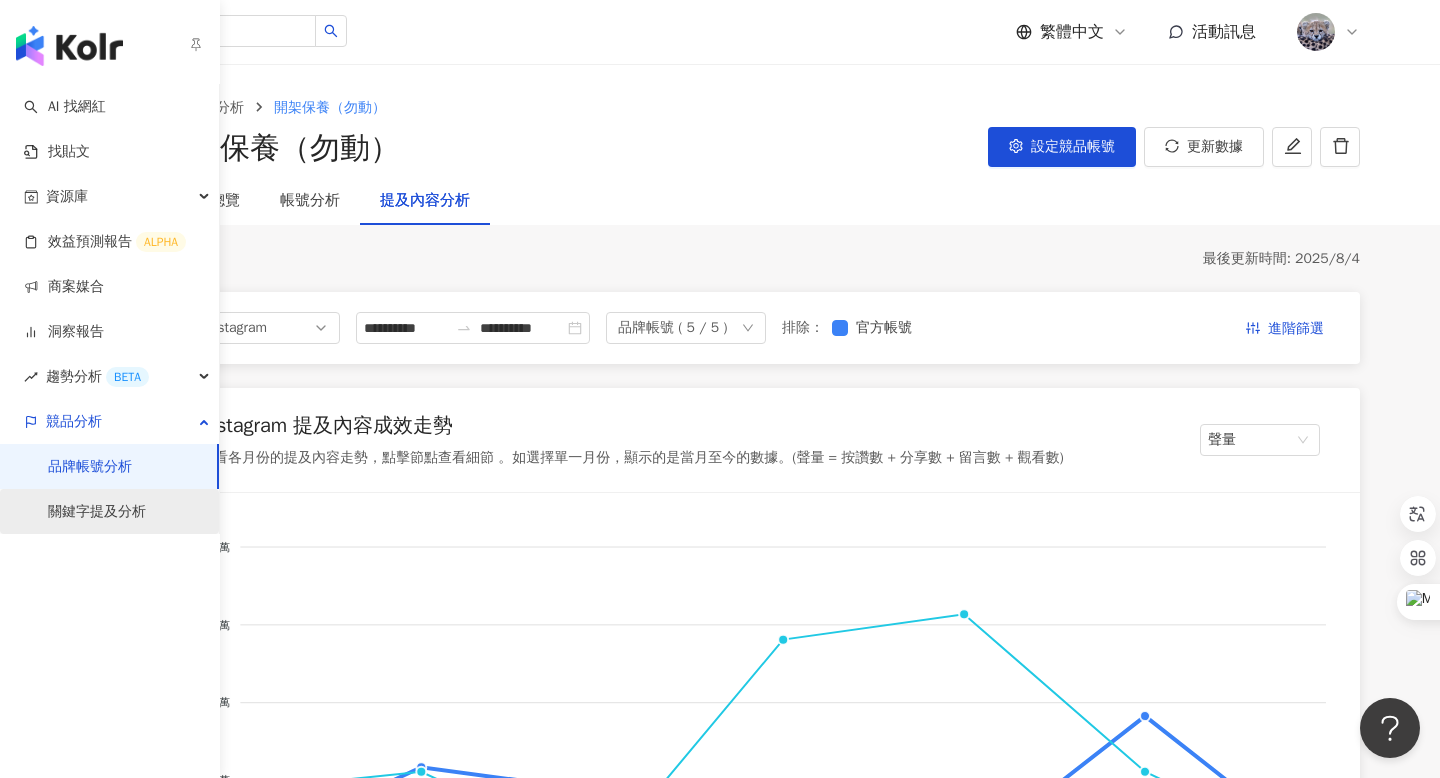 click on "關鍵字提及分析" at bounding box center (97, 512) 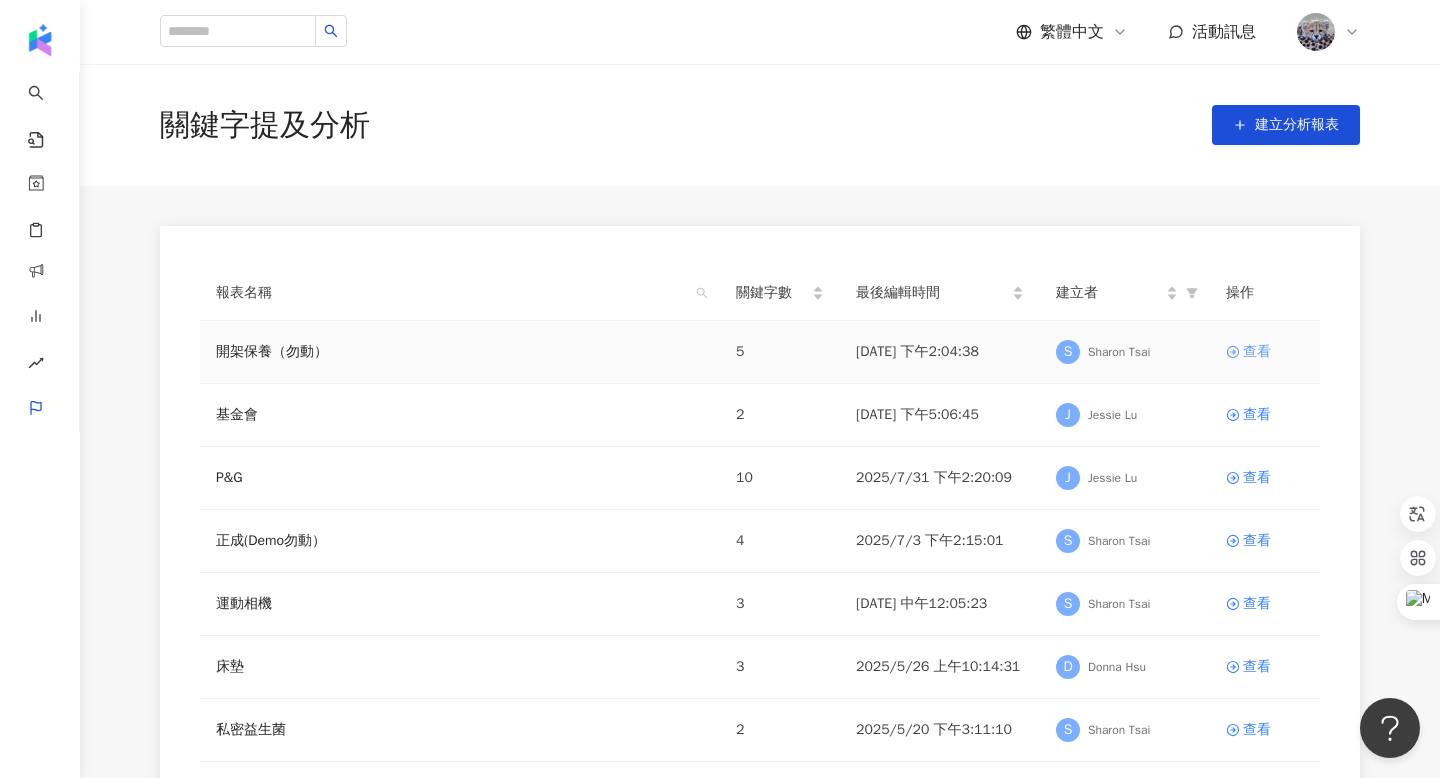 click on "查看" at bounding box center (1257, 352) 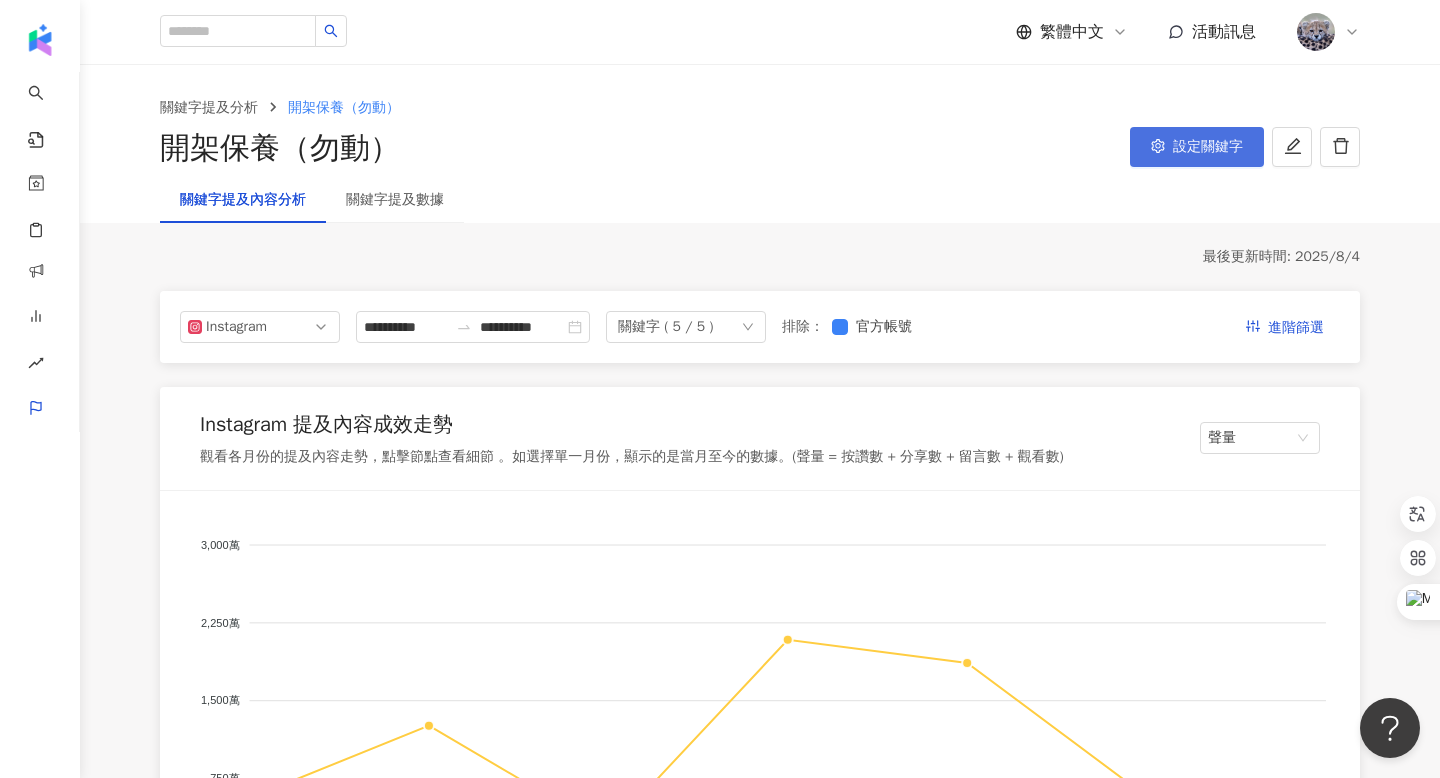 click on "設定關鍵字" at bounding box center [1197, 147] 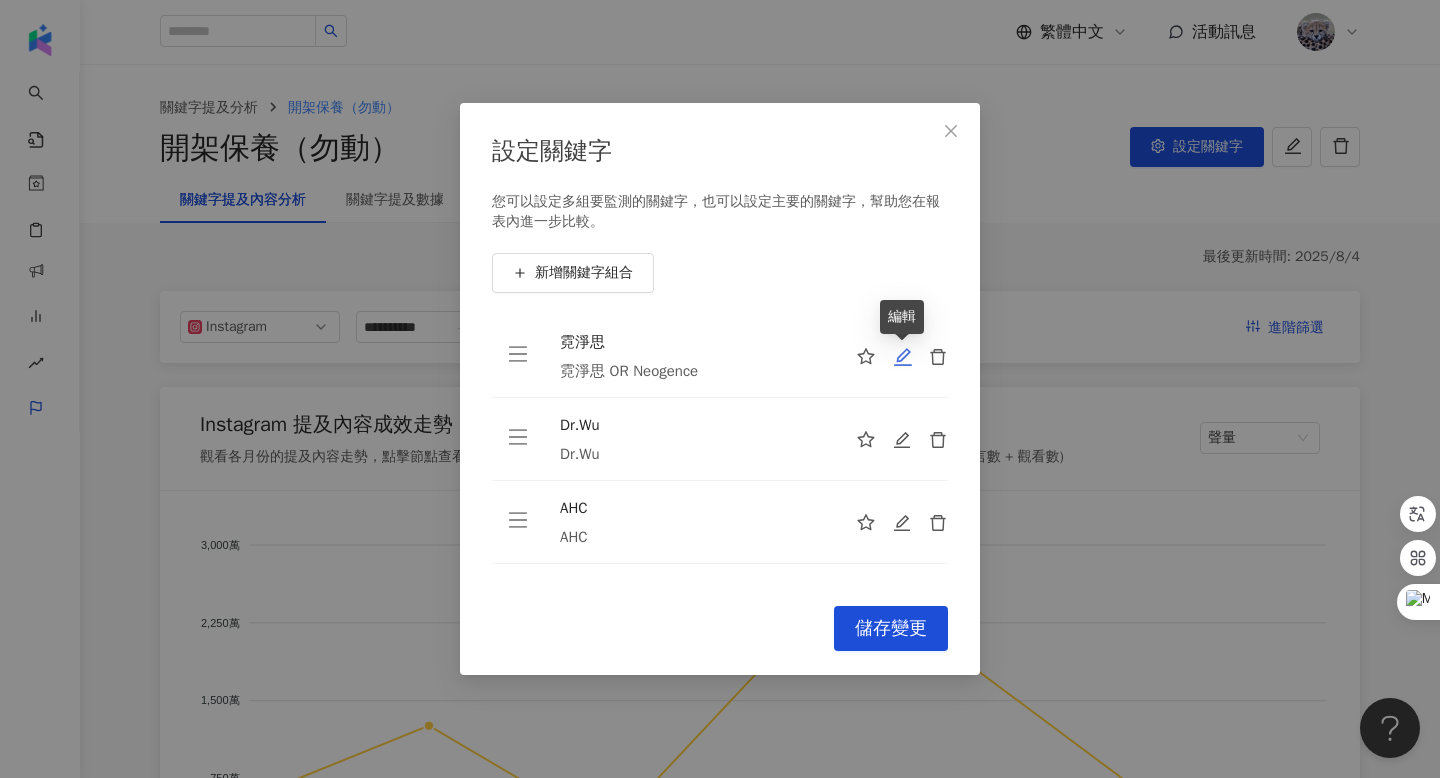 click 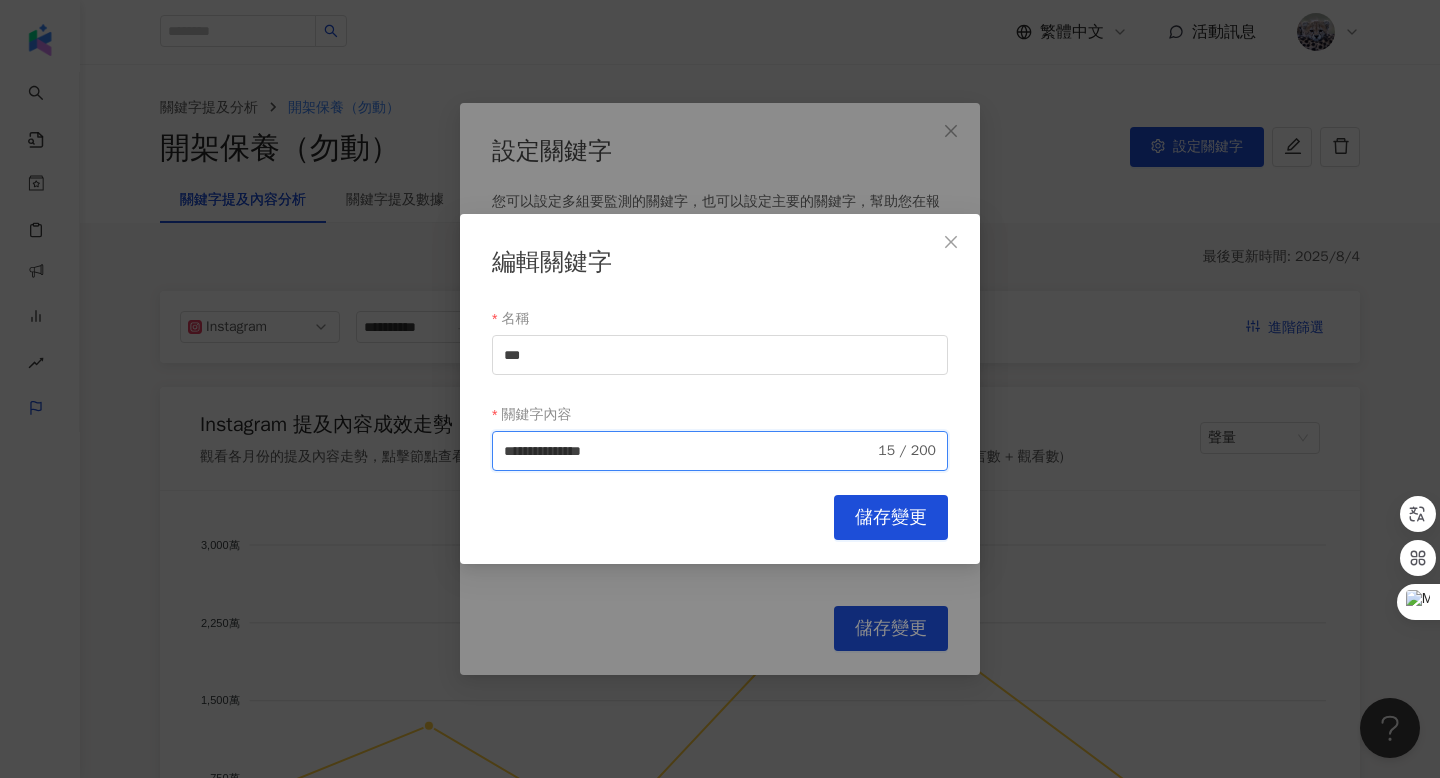 drag, startPoint x: 552, startPoint y: 452, endPoint x: 695, endPoint y: 450, distance: 143.01399 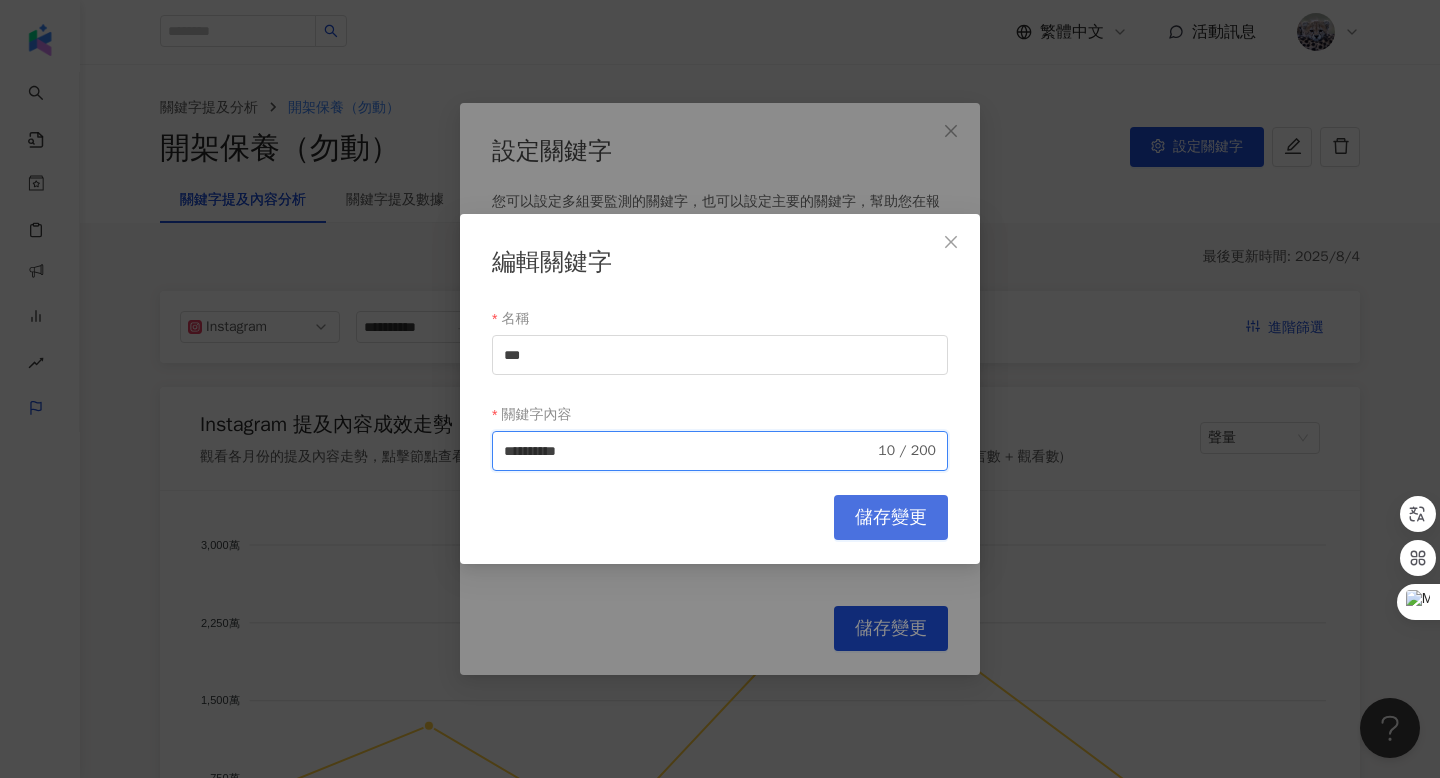 type on "**********" 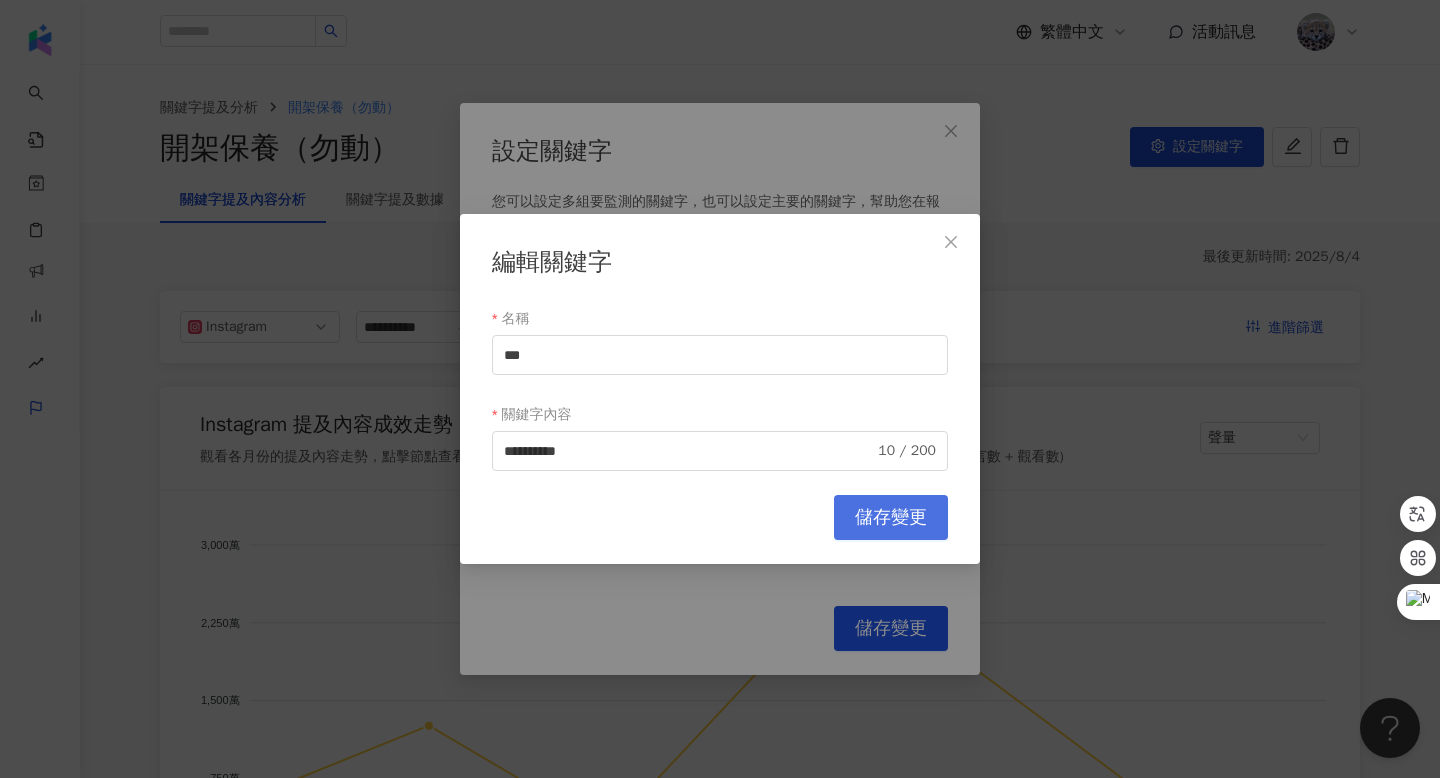 click on "儲存變更" at bounding box center [891, 518] 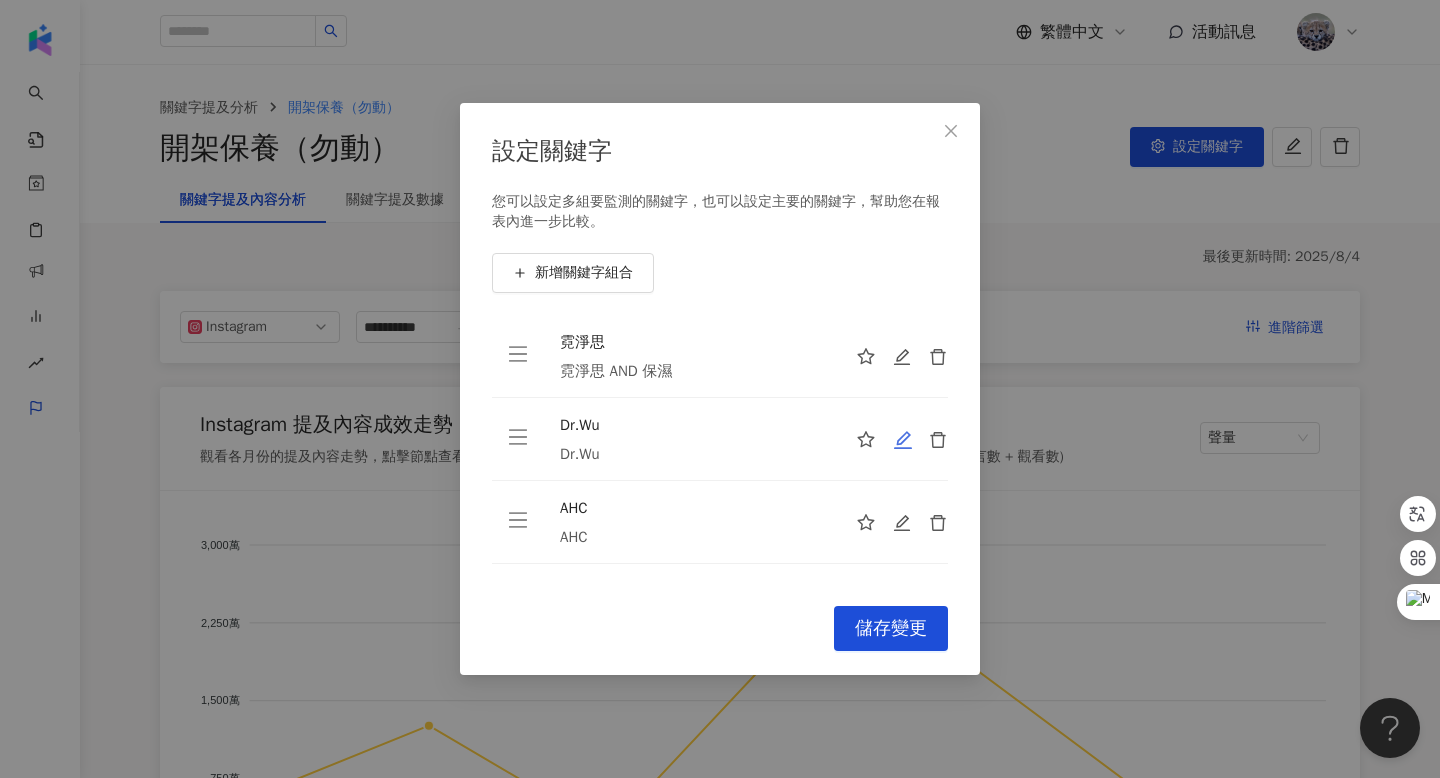 click 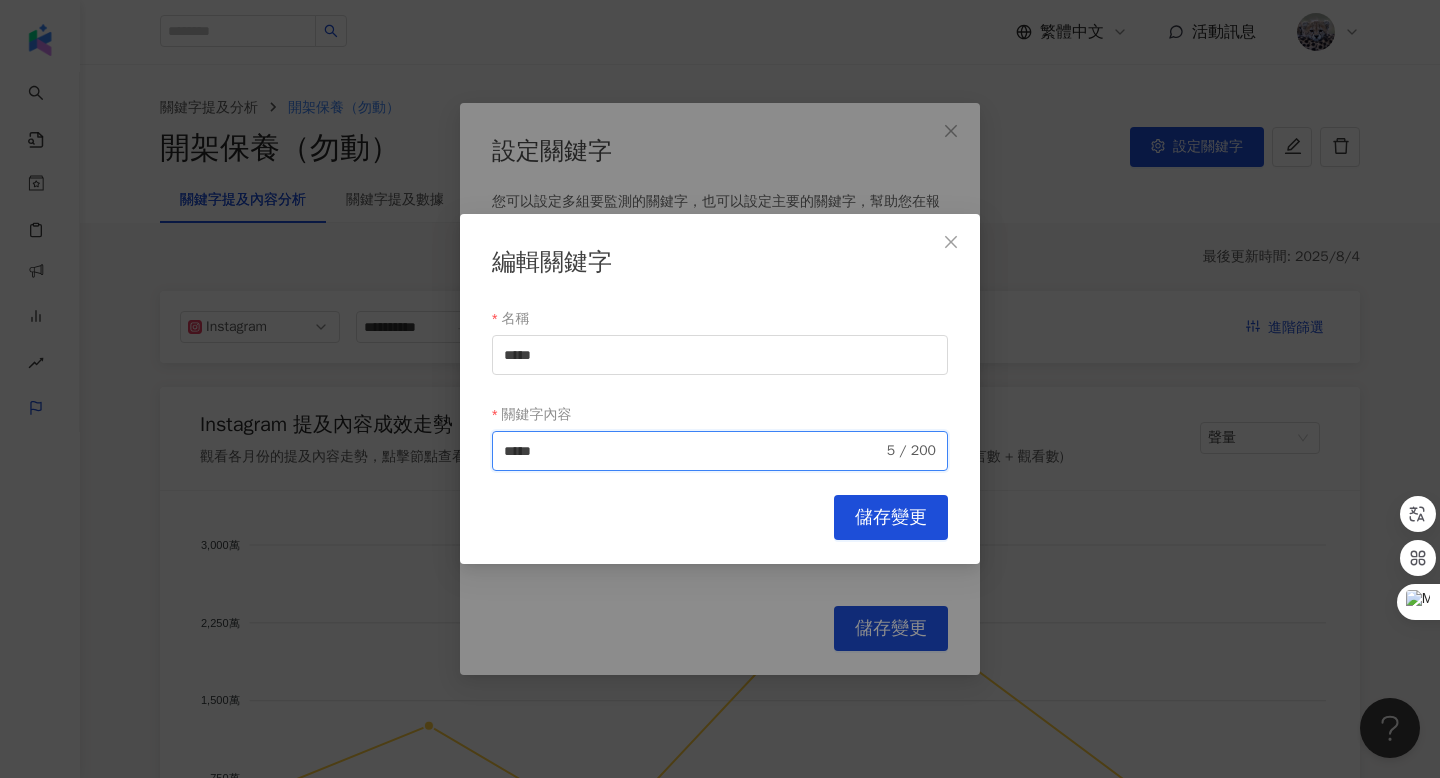 click on "*****" at bounding box center [693, 451] 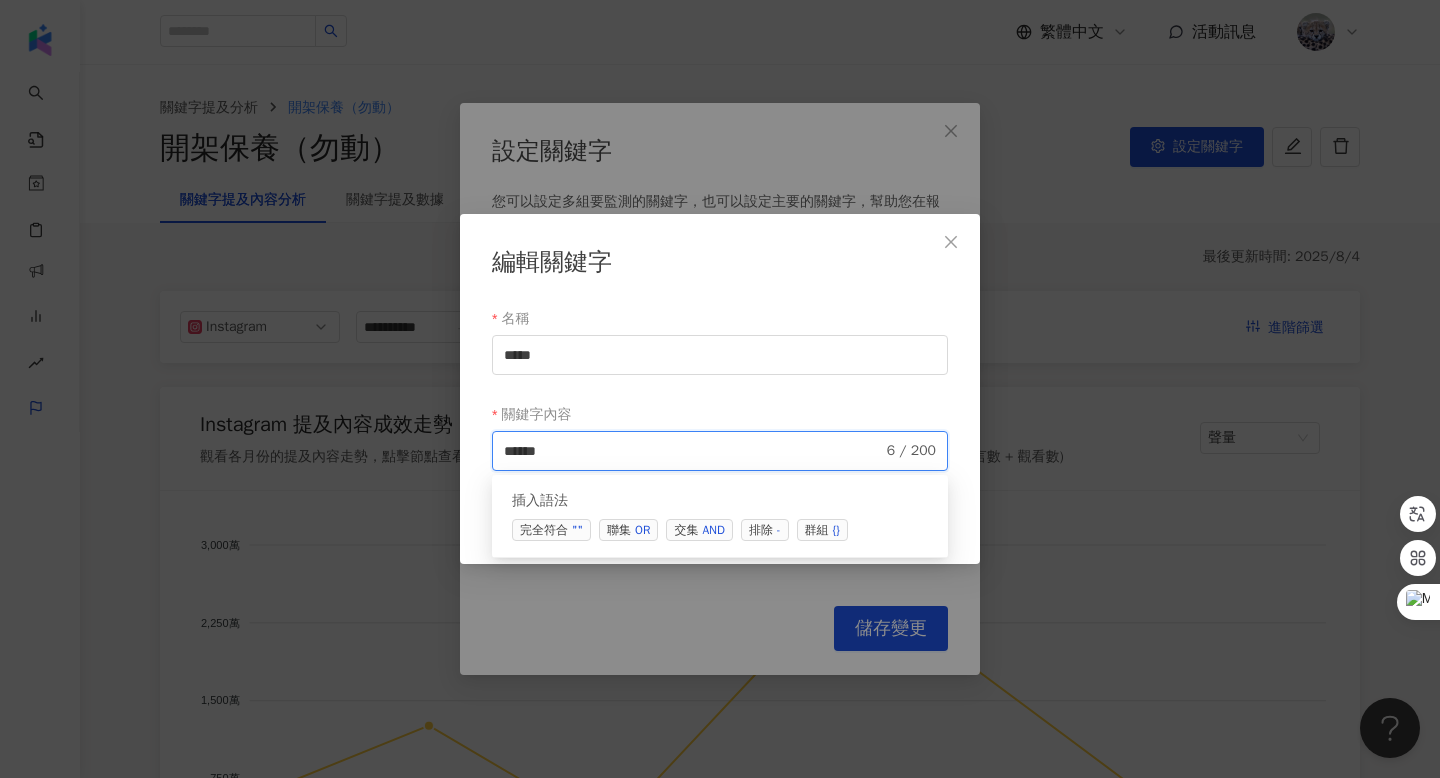 click on "交集 AND" at bounding box center [699, 530] 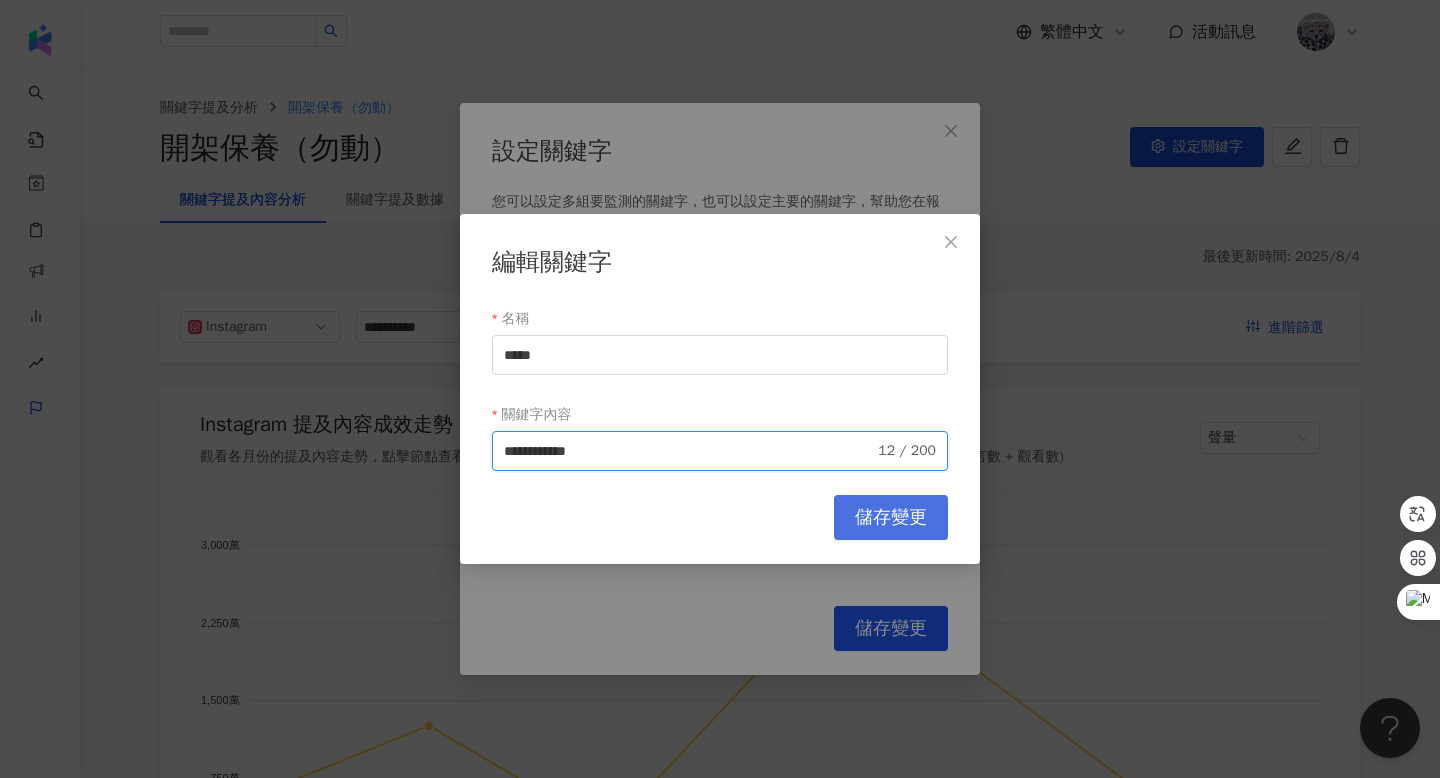 type on "**********" 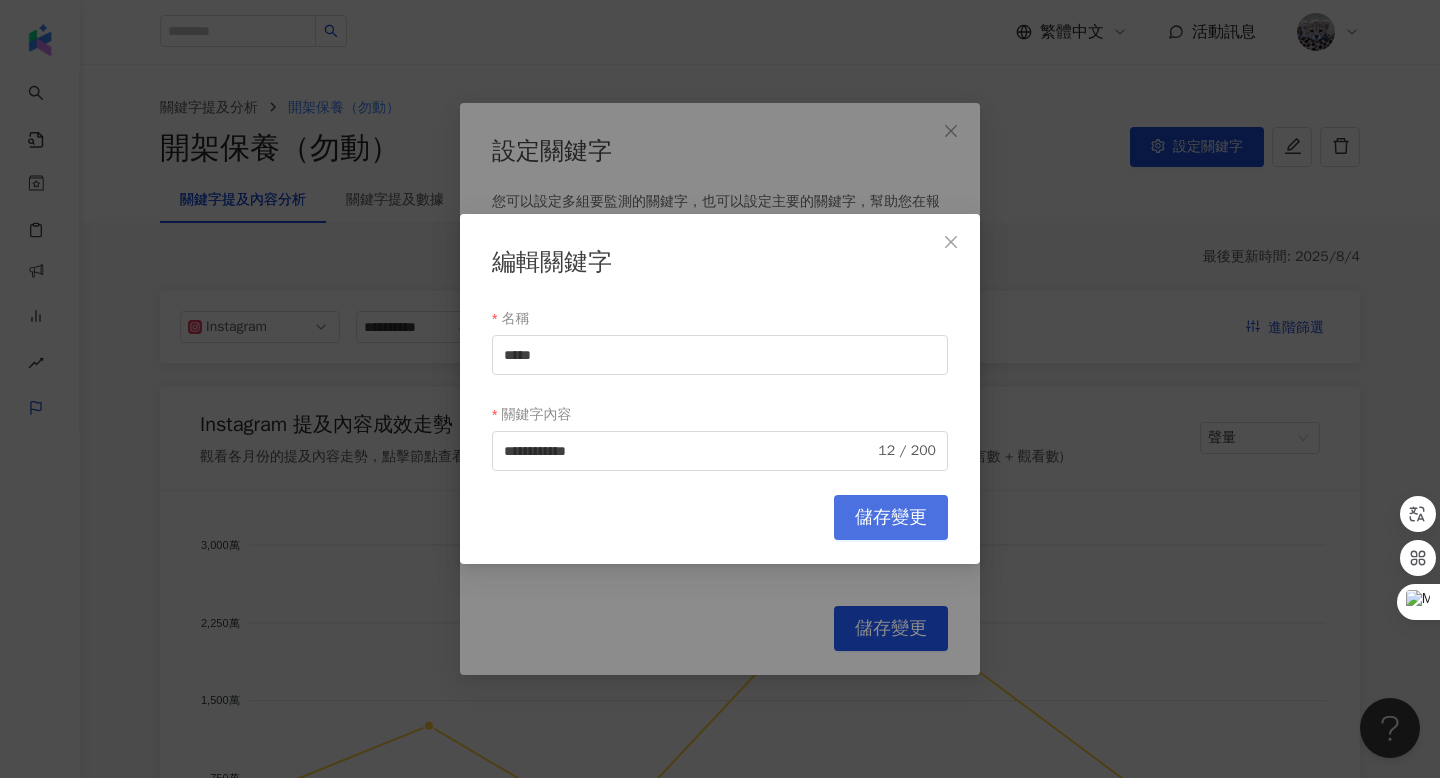 click on "儲存變更" at bounding box center (891, 518) 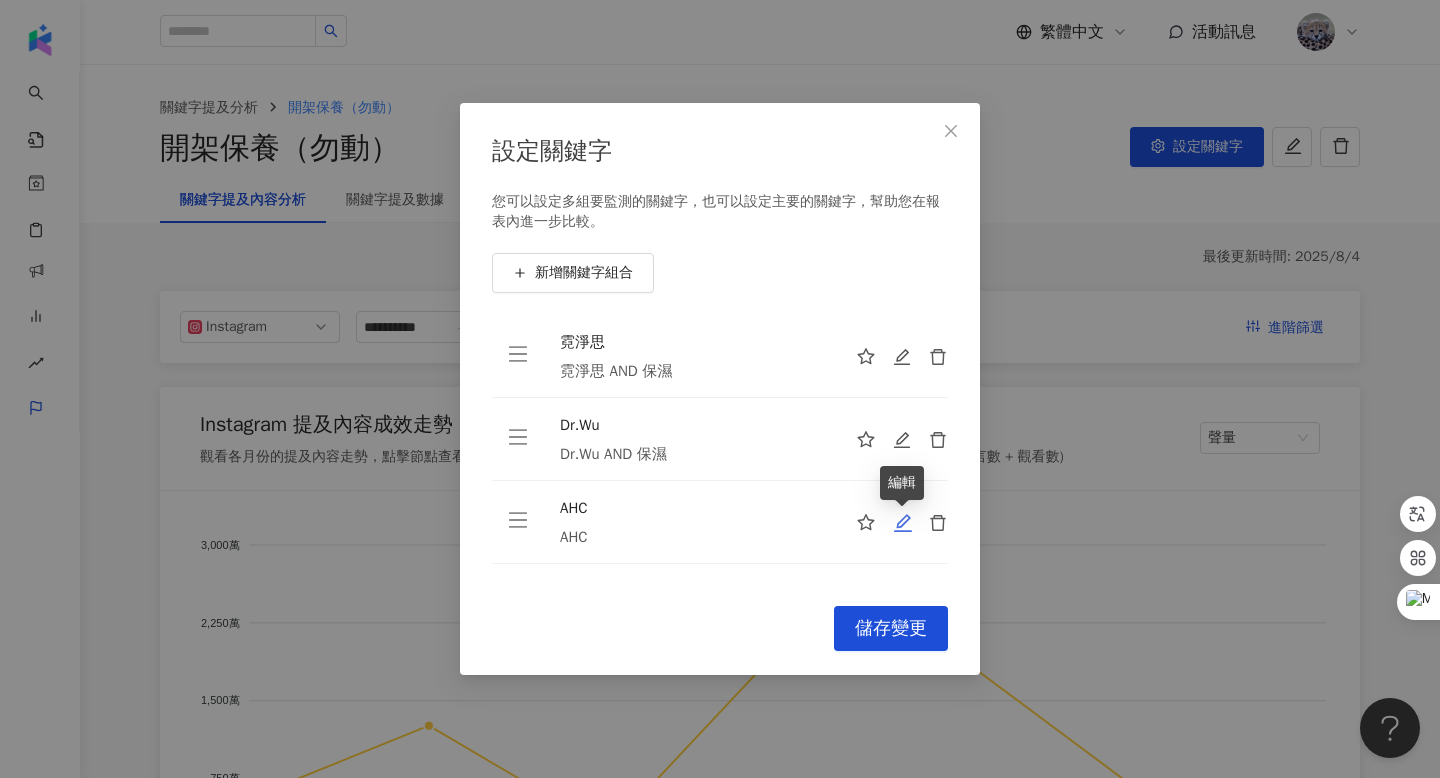 click 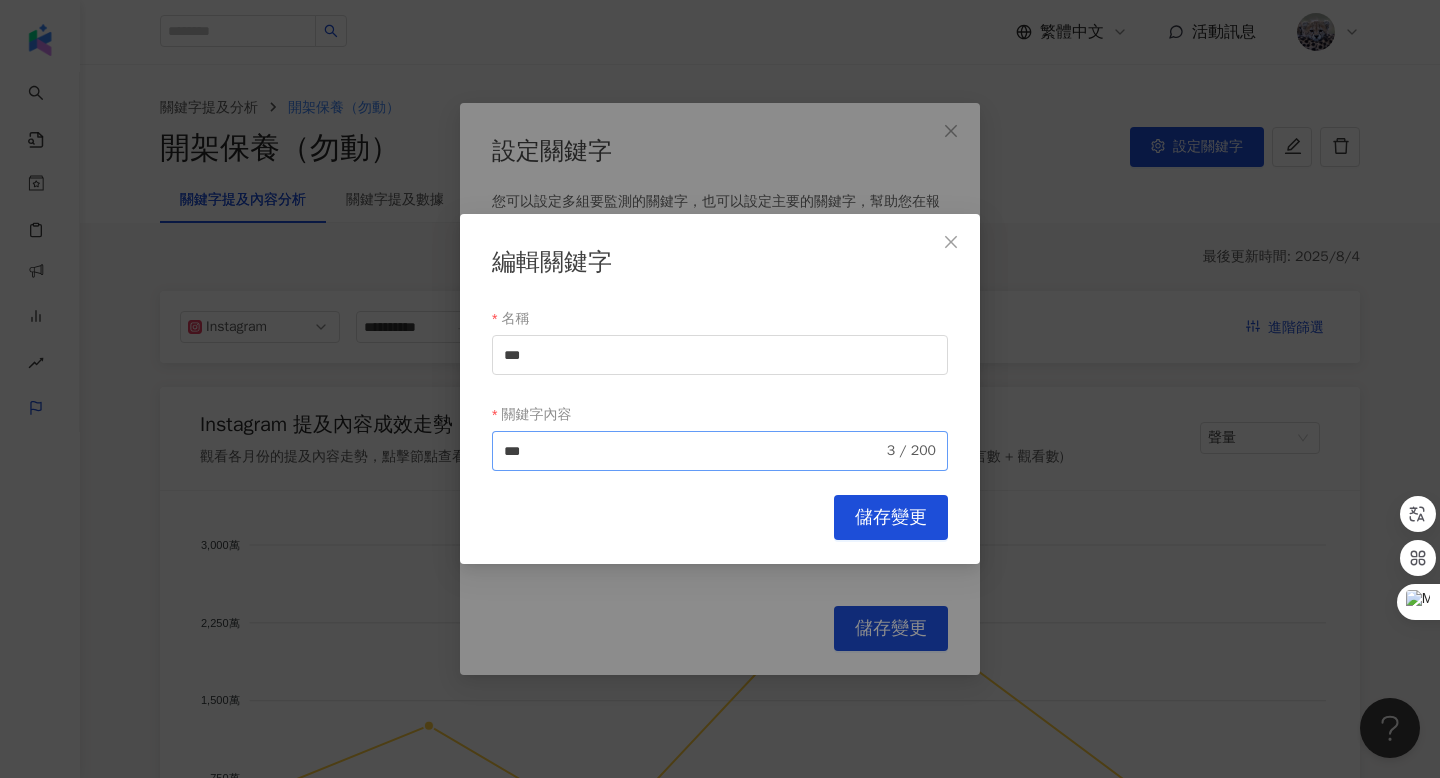 click on "*** 3 / 200" at bounding box center [720, 451] 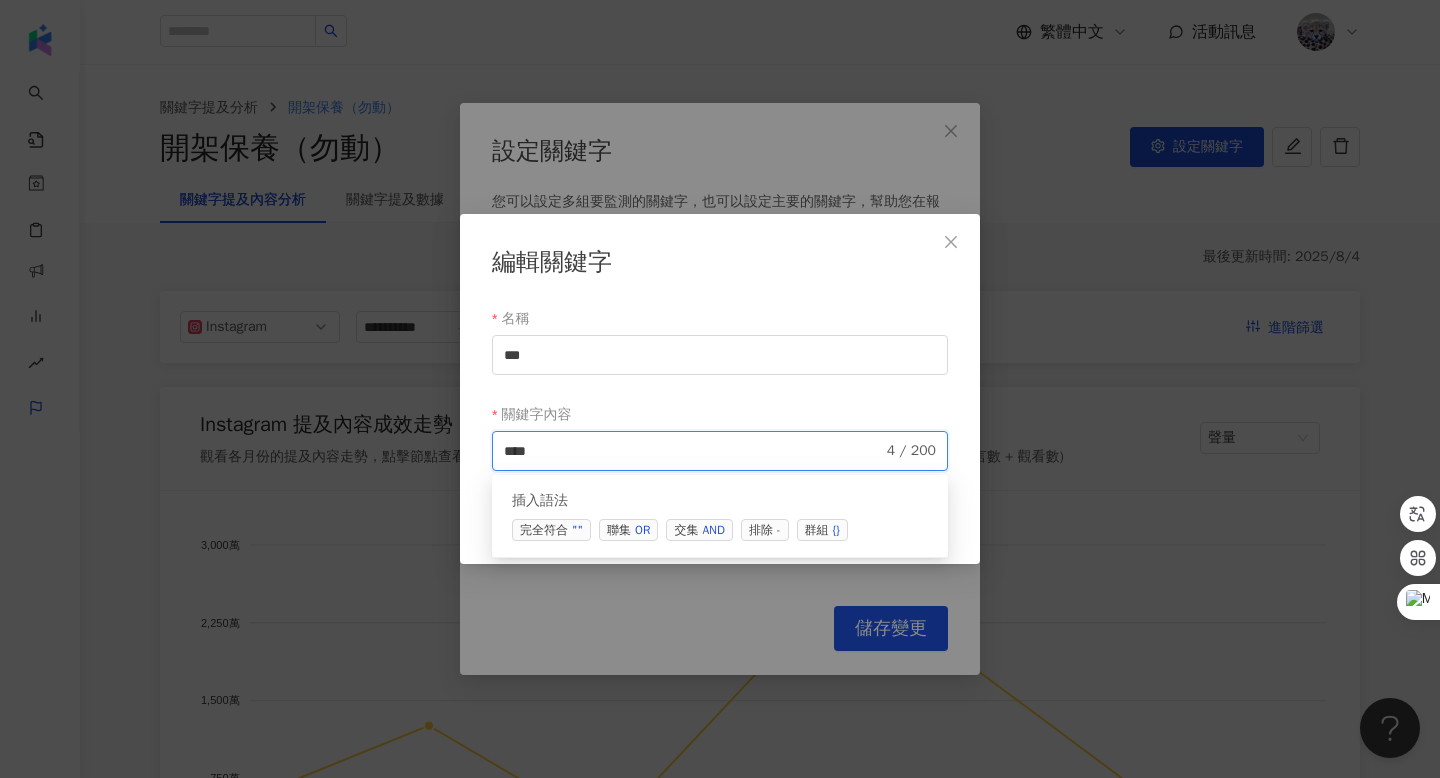 click on "交集 AND" at bounding box center [699, 530] 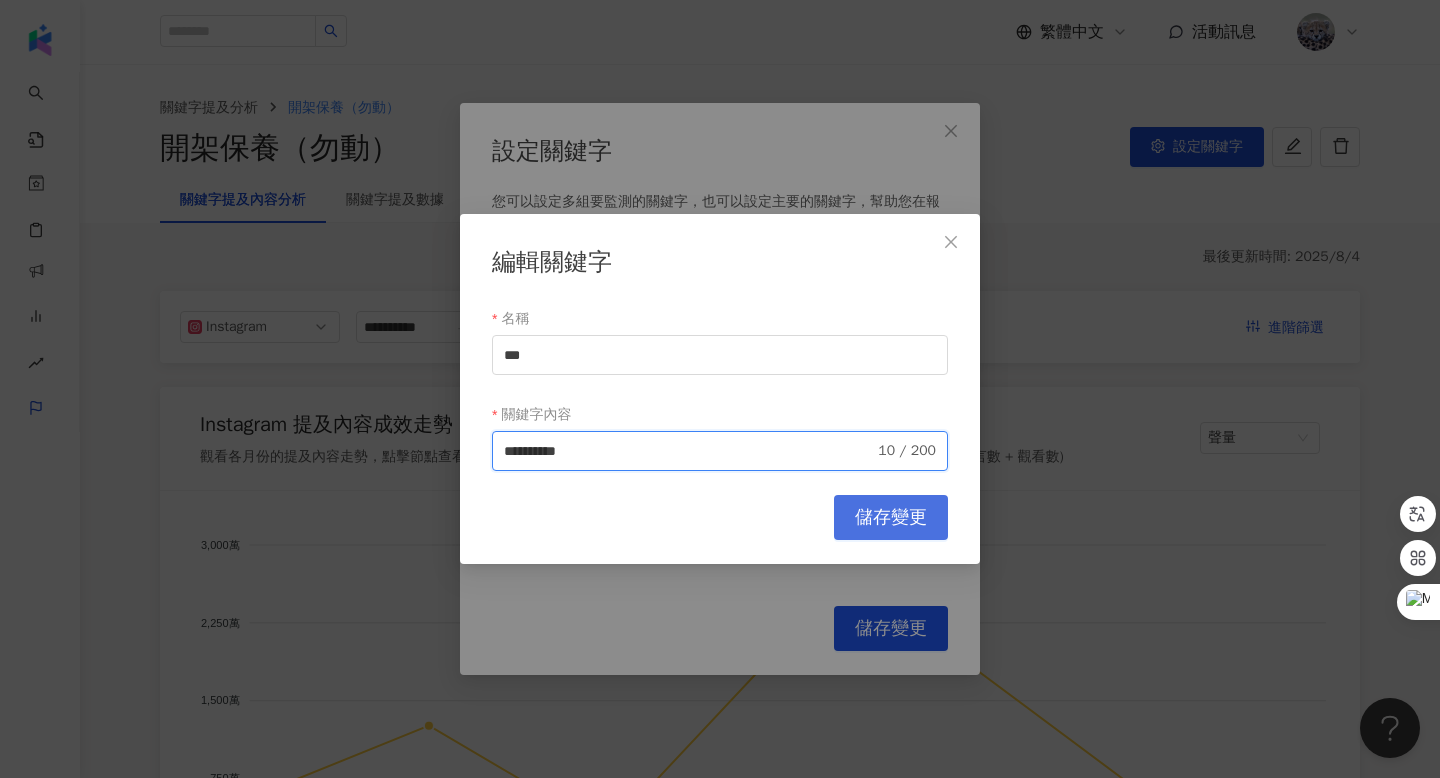 type on "**********" 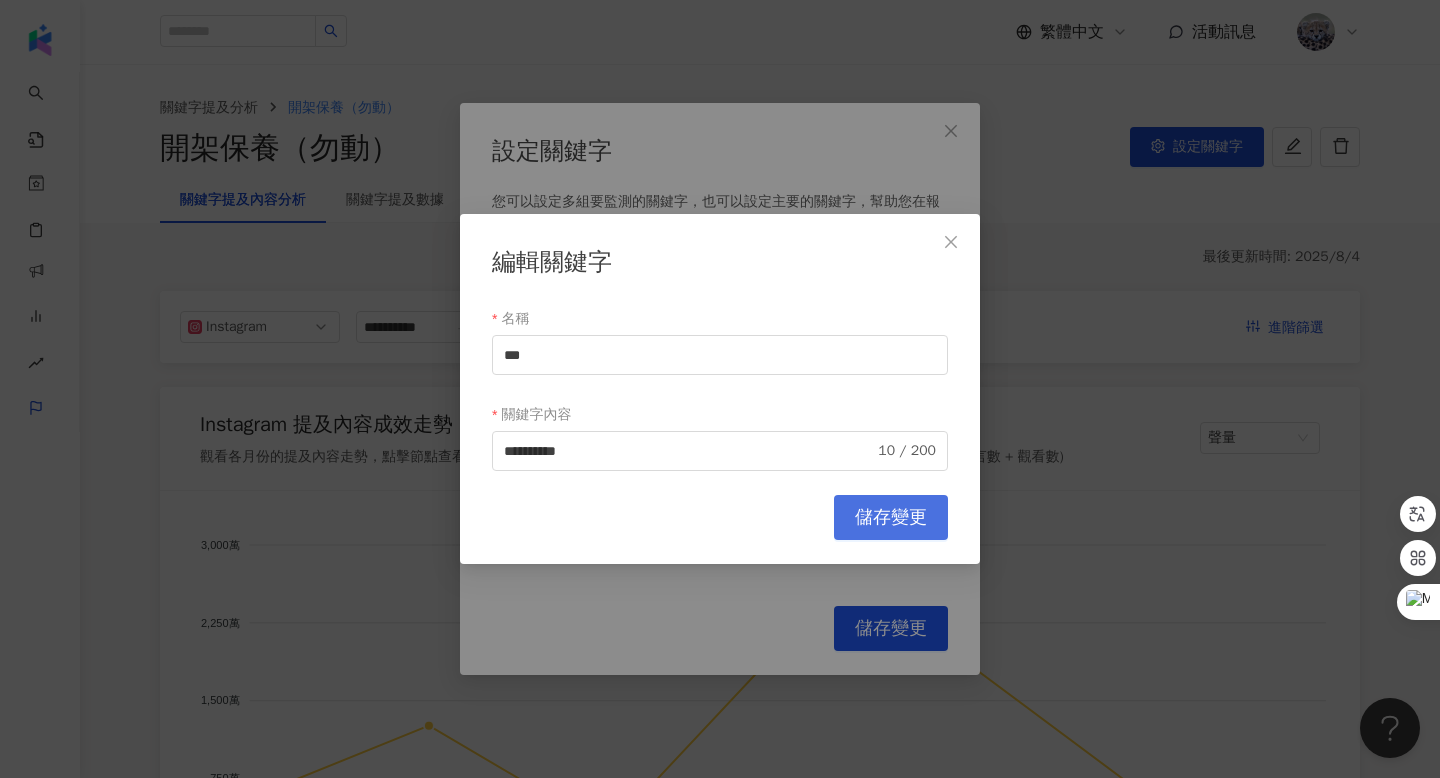 click on "儲存變更" at bounding box center [891, 518] 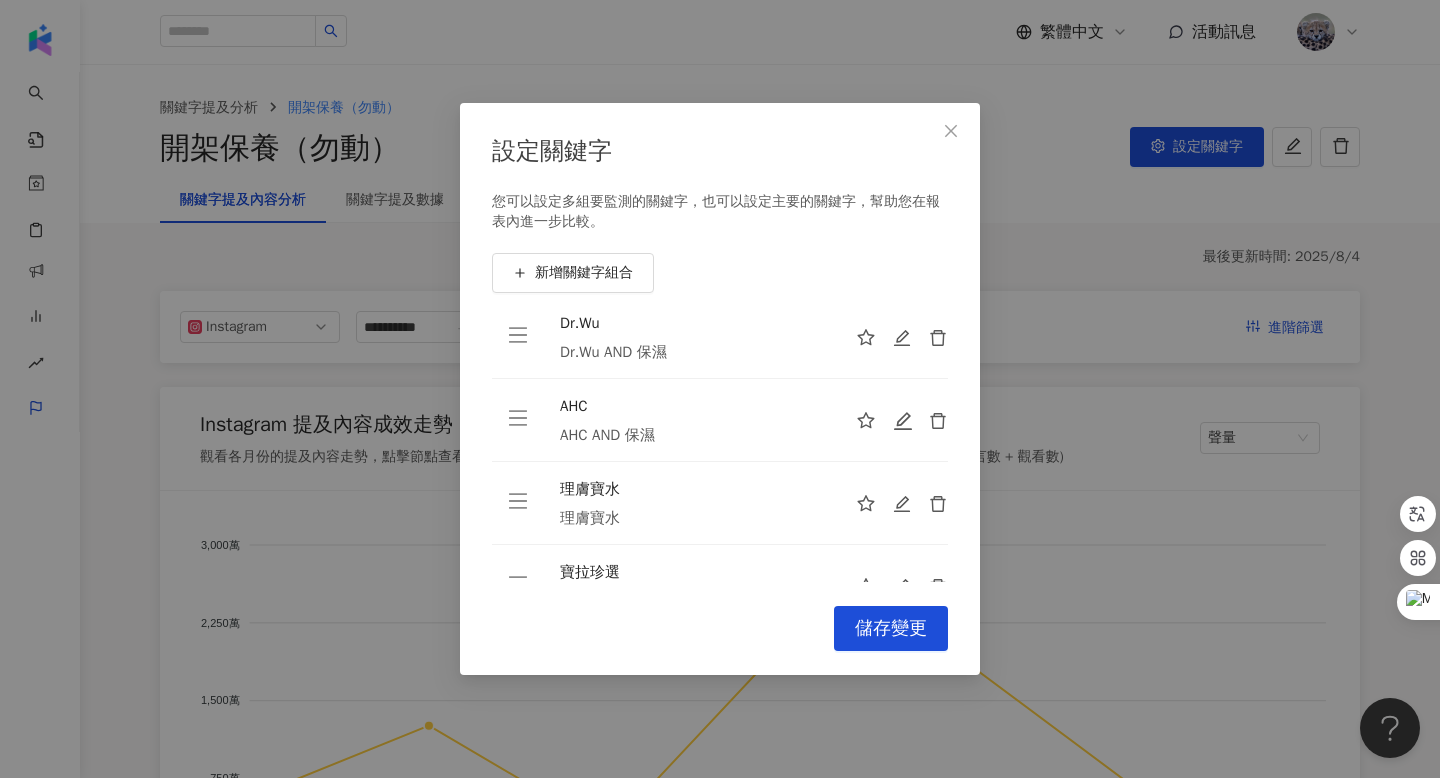 scroll, scrollTop: 111, scrollLeft: 0, axis: vertical 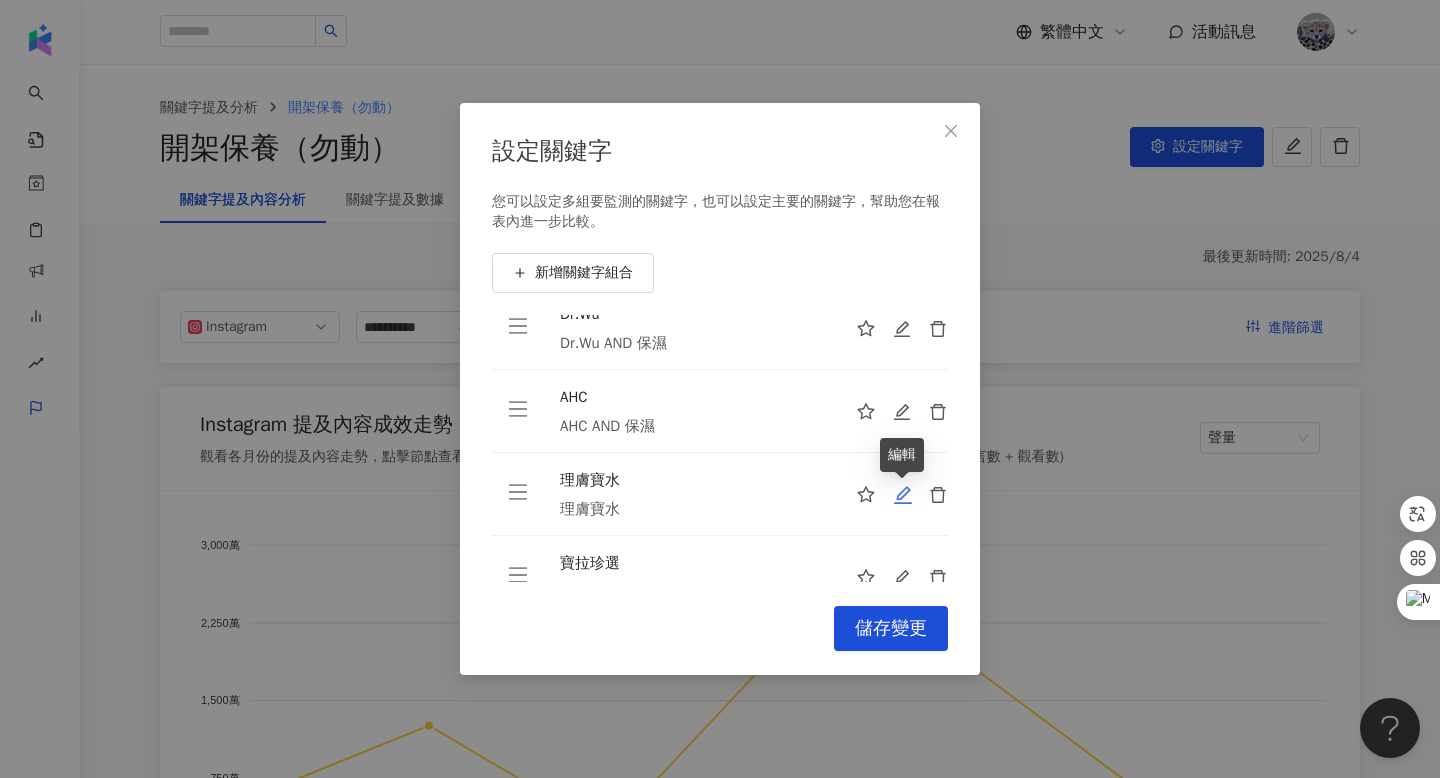 click 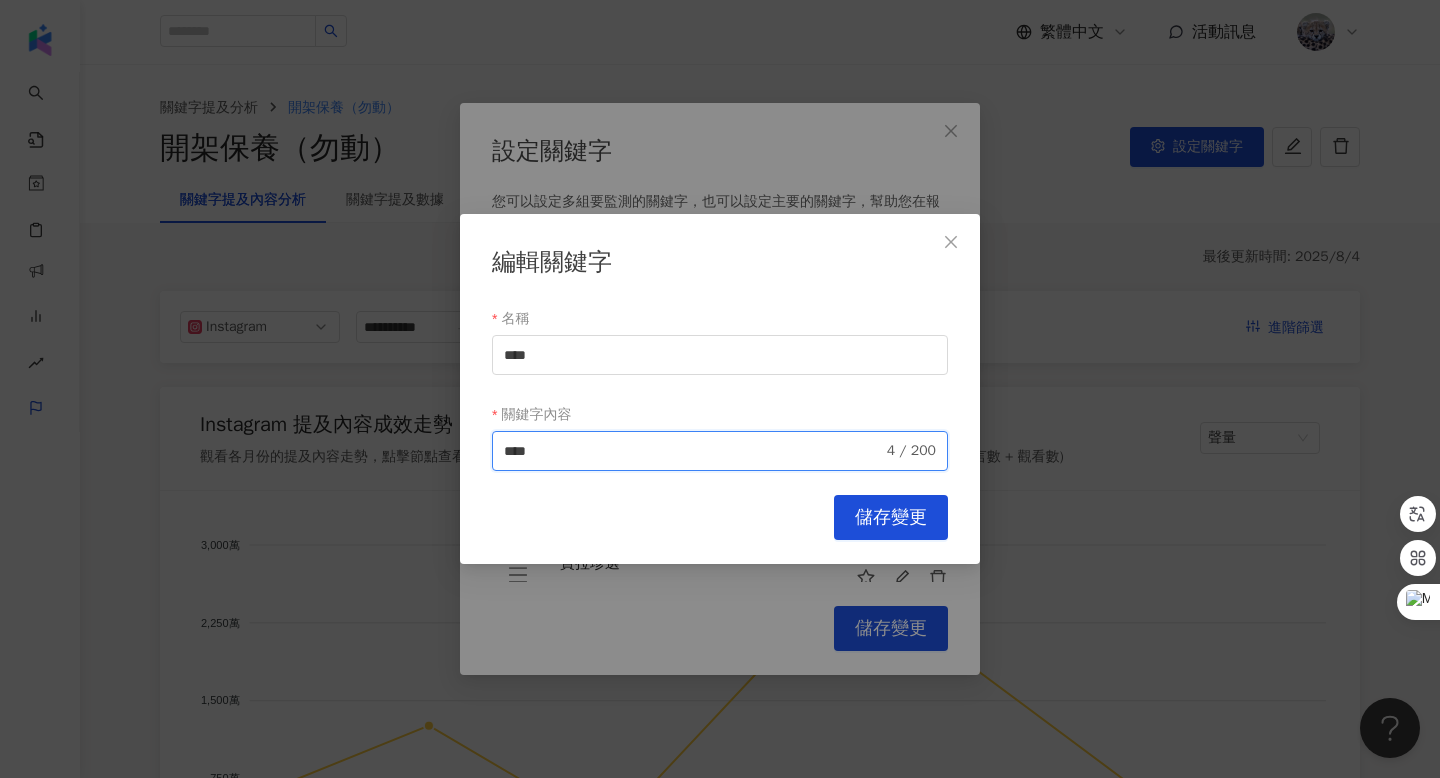 click on "****" at bounding box center [693, 451] 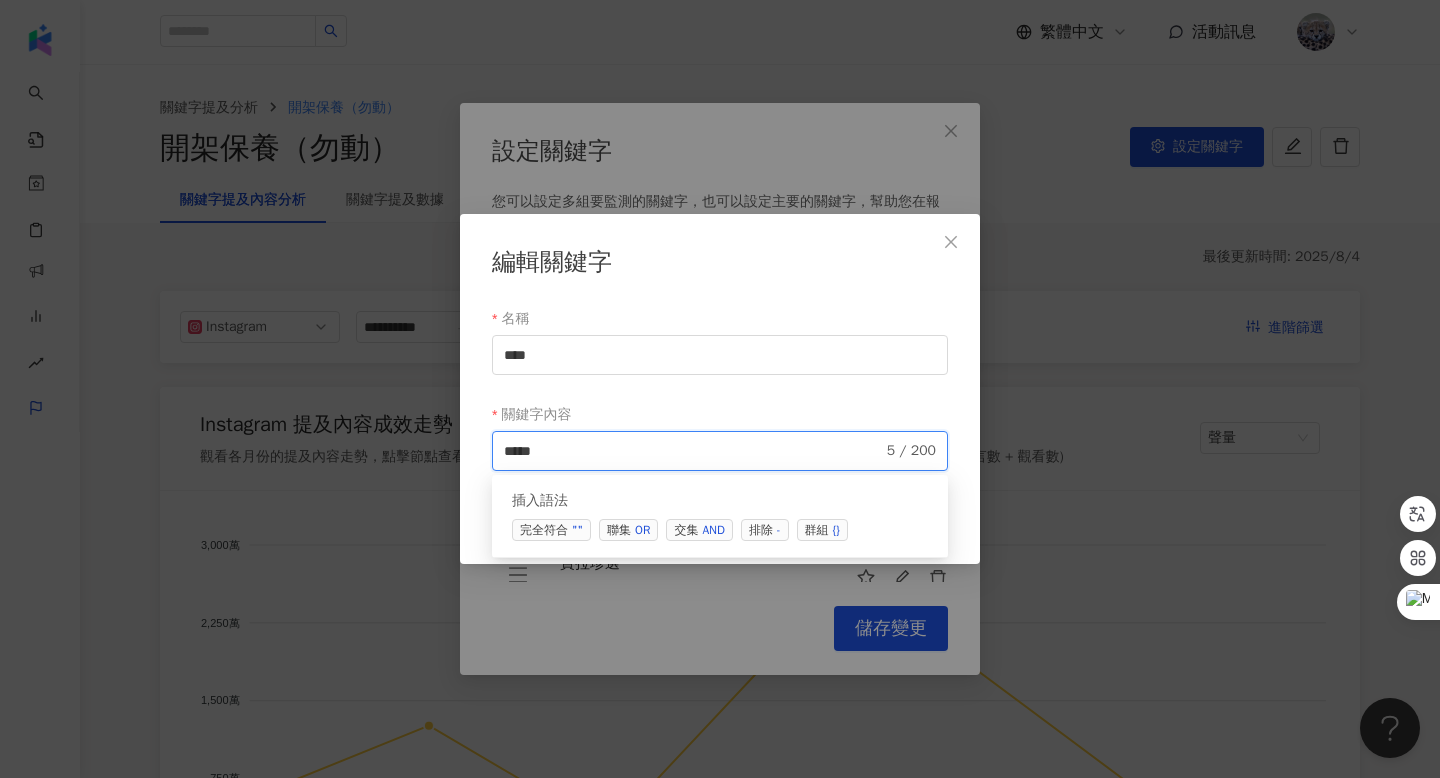 click on "交集 AND" at bounding box center (699, 530) 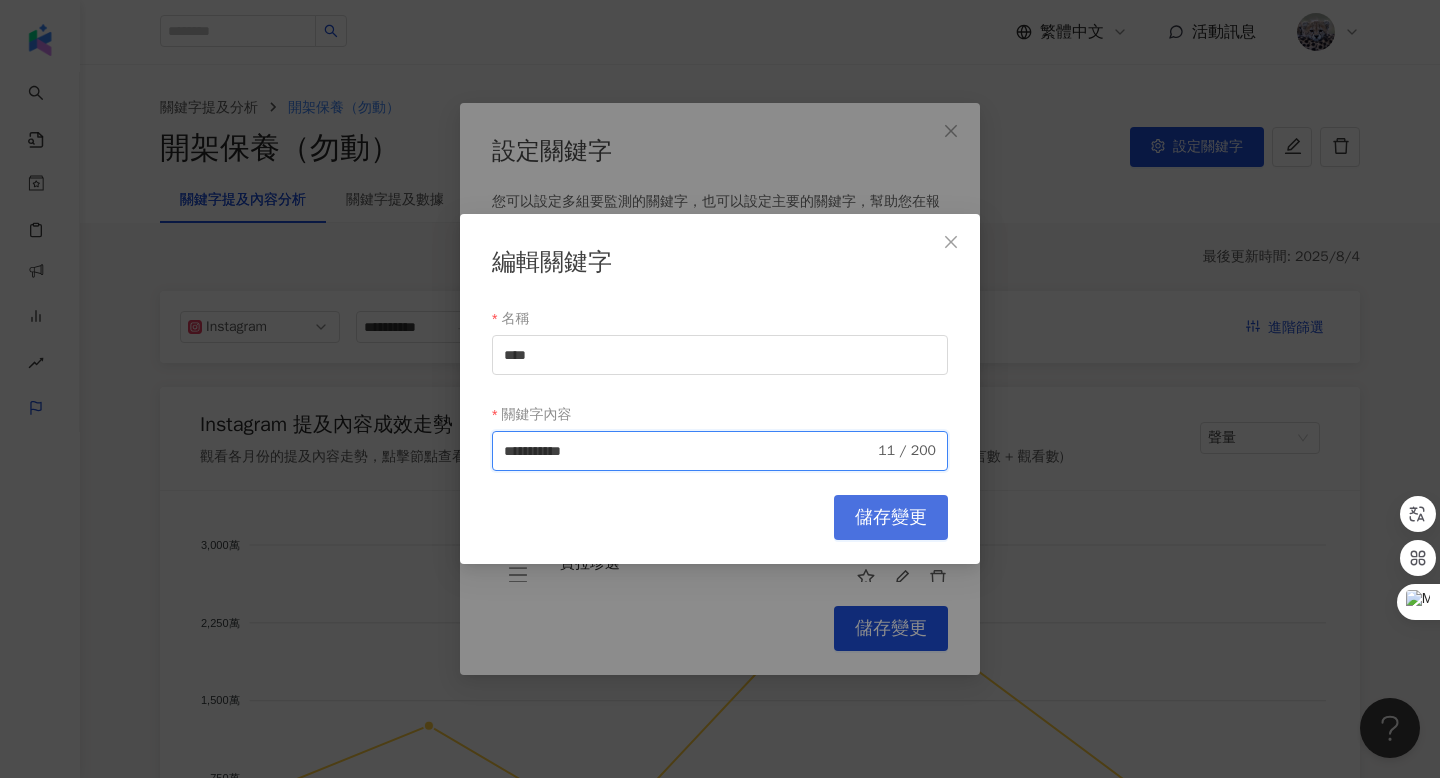 type on "**********" 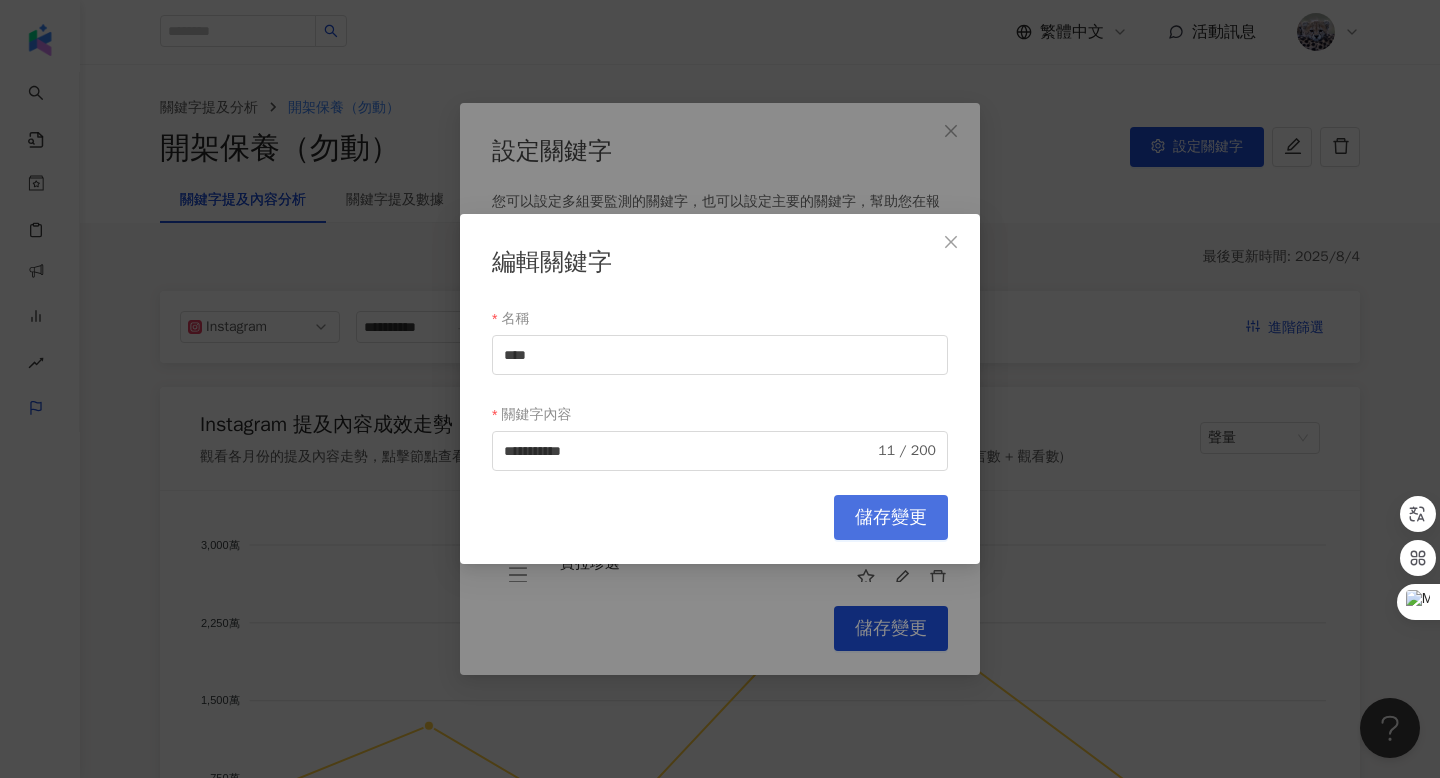 click on "儲存變更" at bounding box center [891, 518] 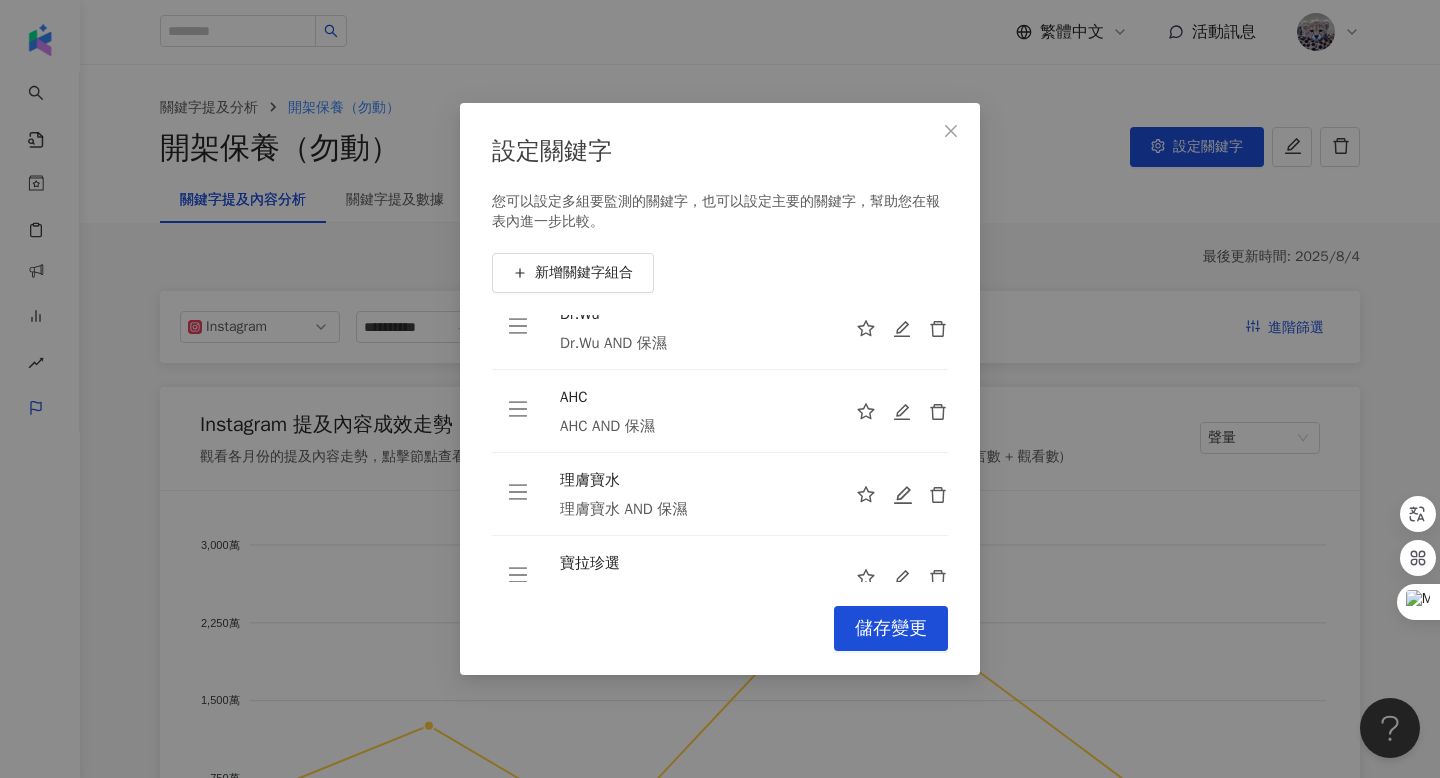 scroll, scrollTop: 148, scrollLeft: 0, axis: vertical 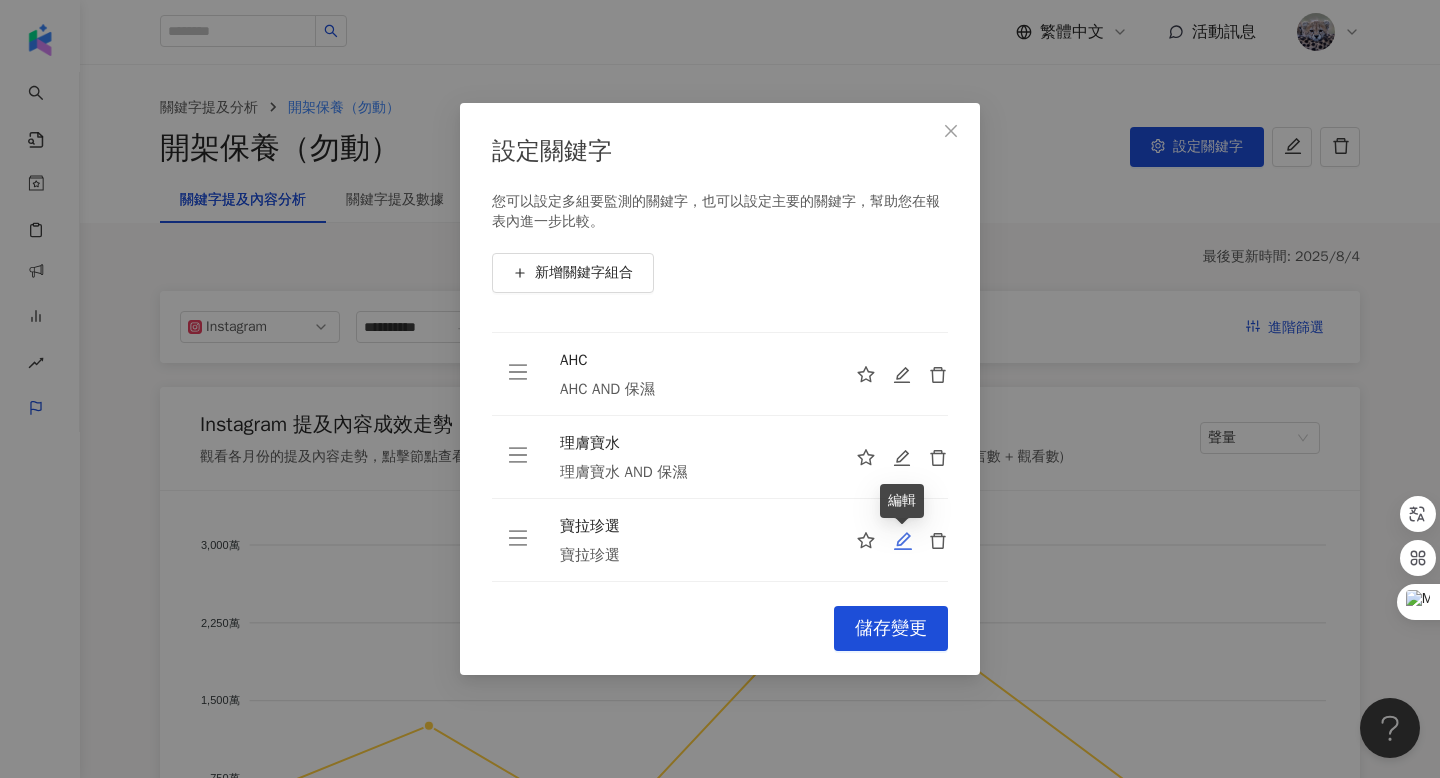 click 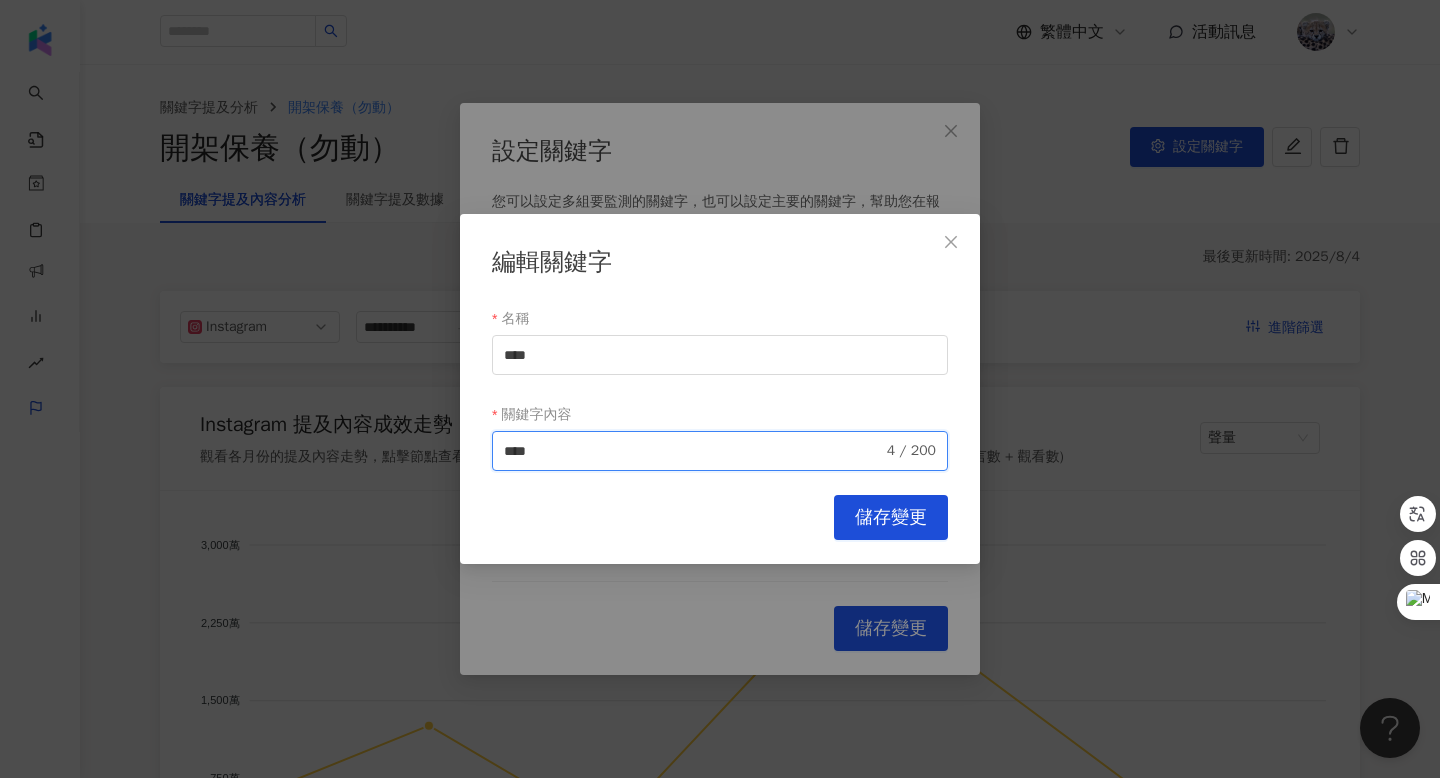 click on "****" at bounding box center (693, 451) 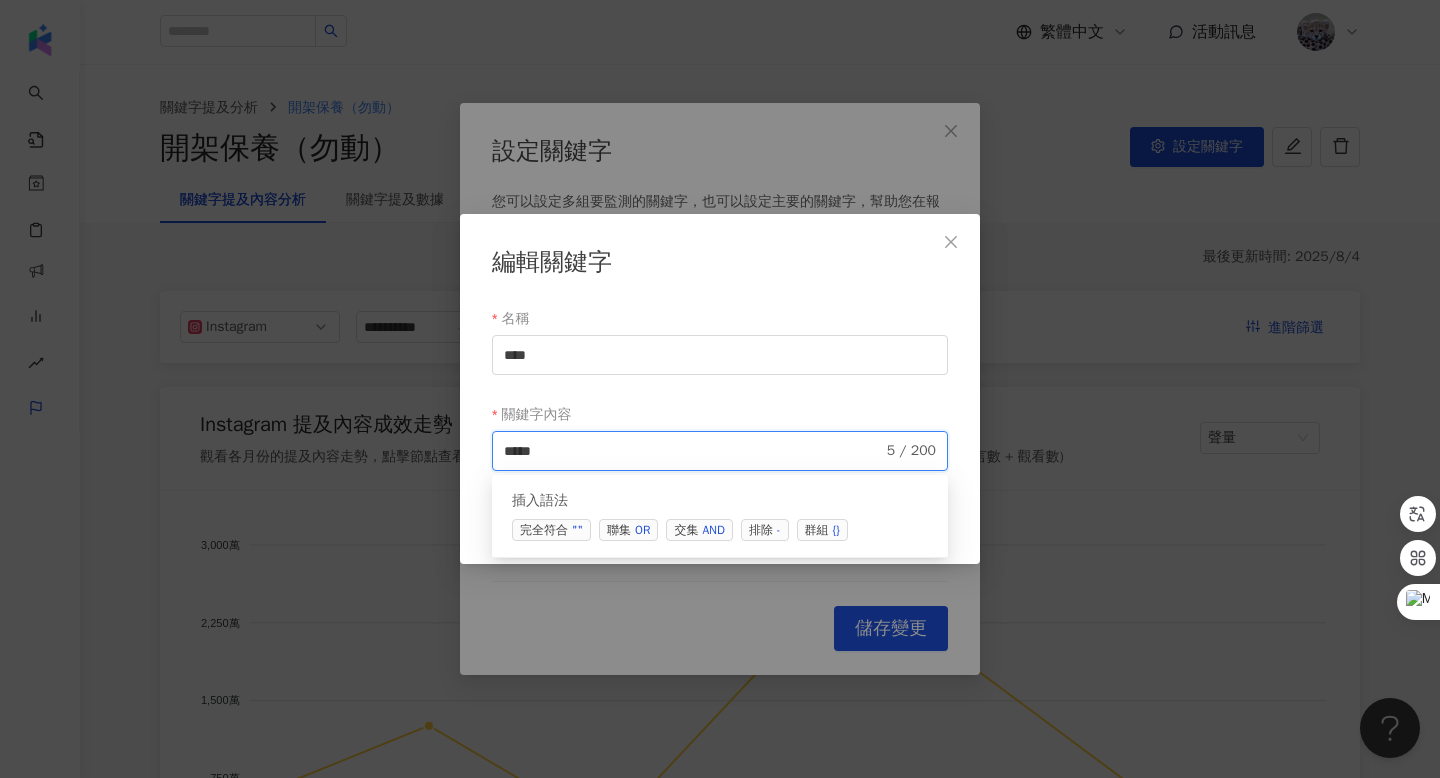 click on "AND" at bounding box center (713, 530) 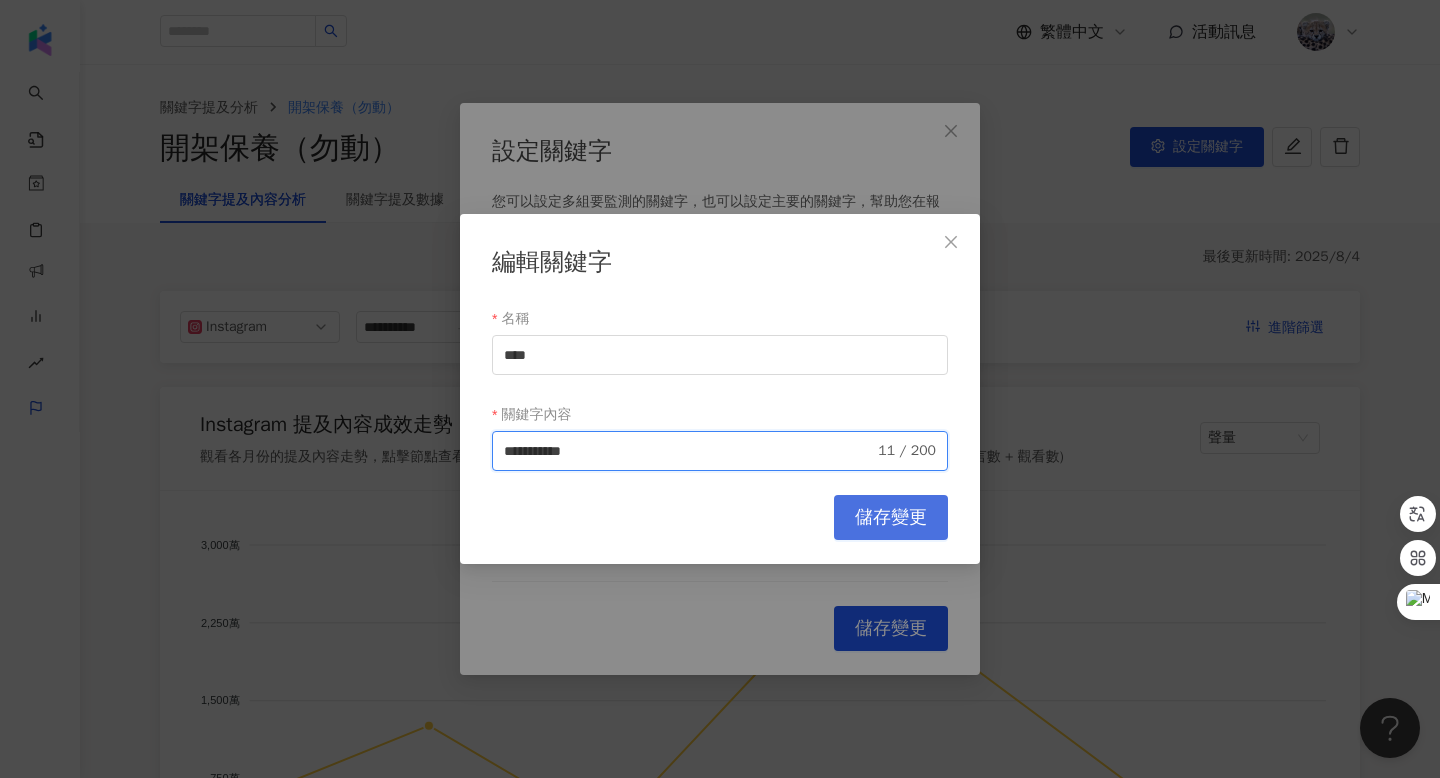 type on "**********" 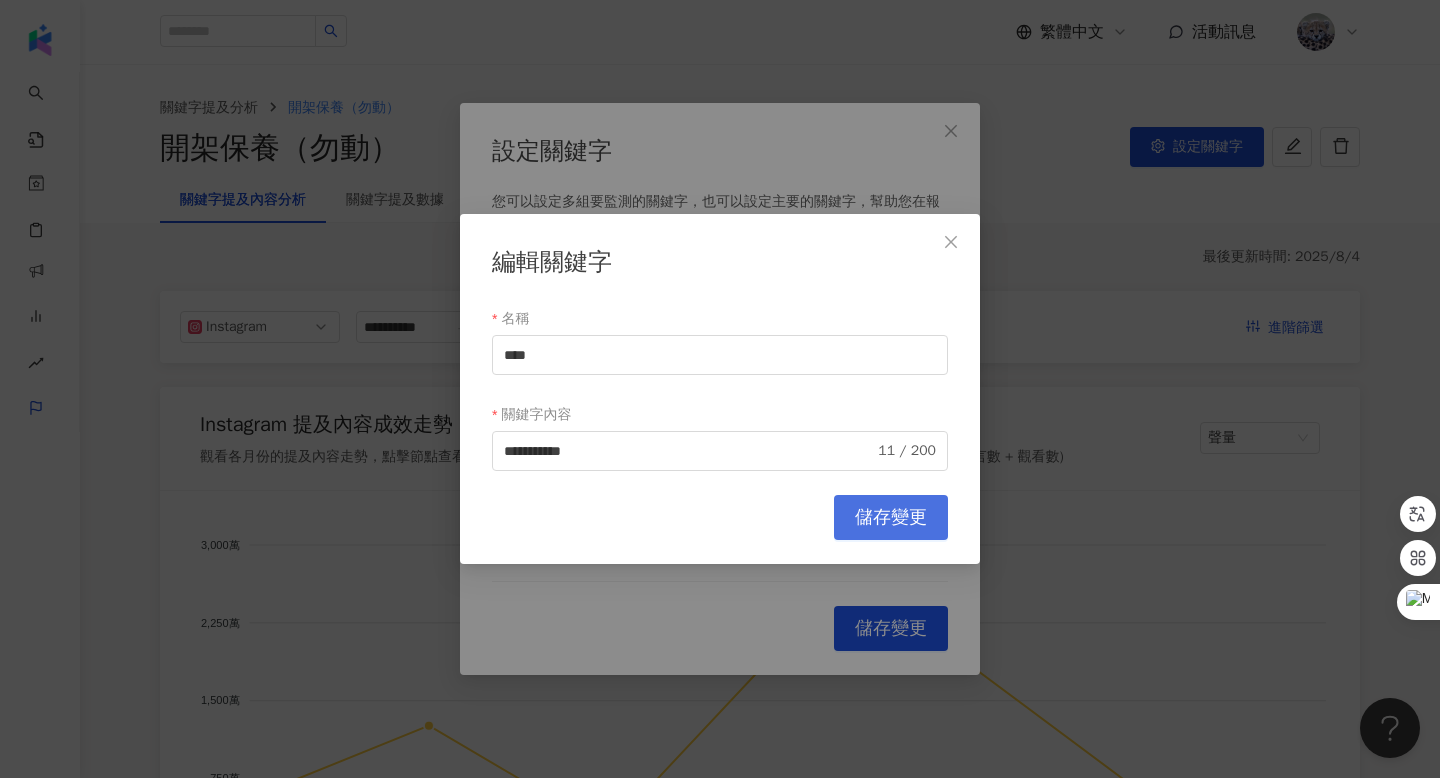 click on "儲存變更" at bounding box center (891, 518) 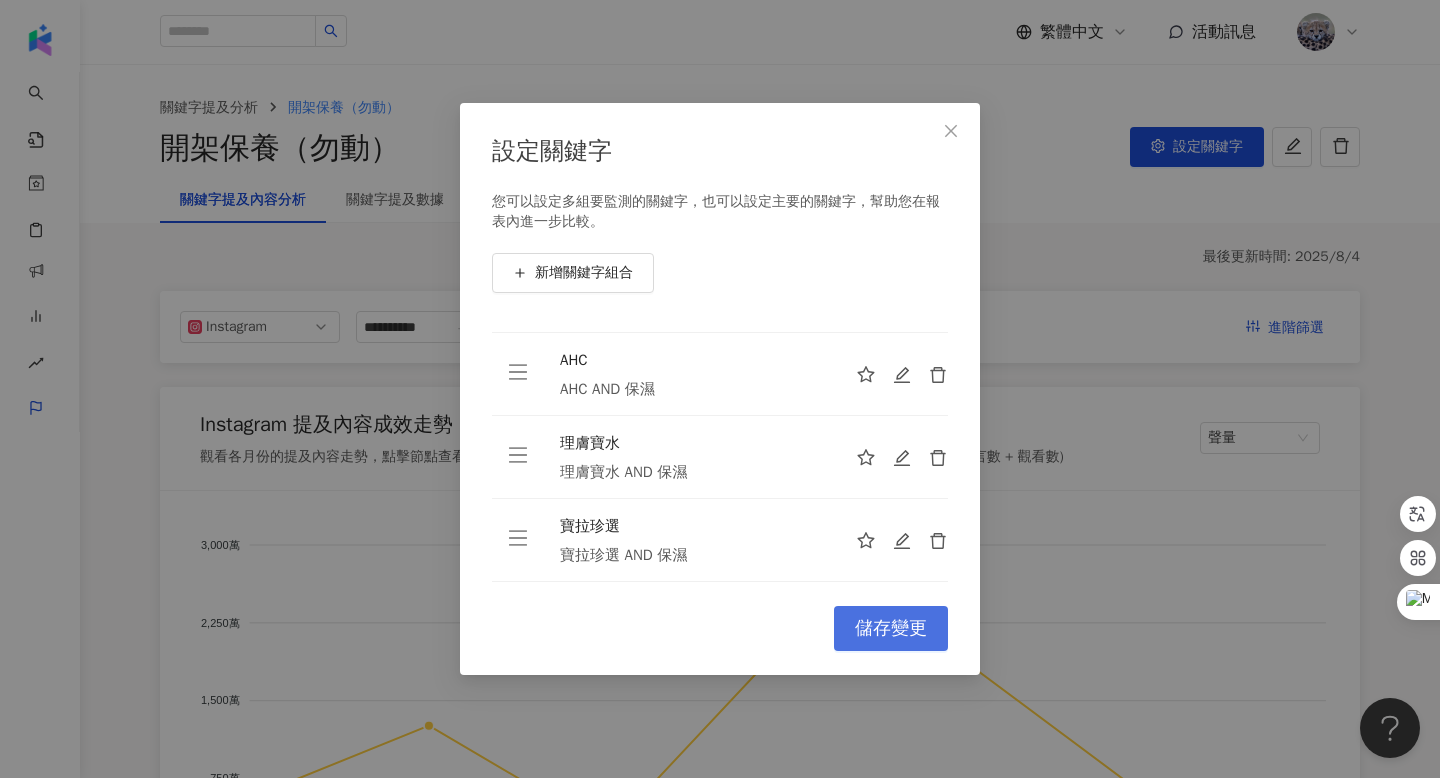 click on "儲存變更" at bounding box center [891, 629] 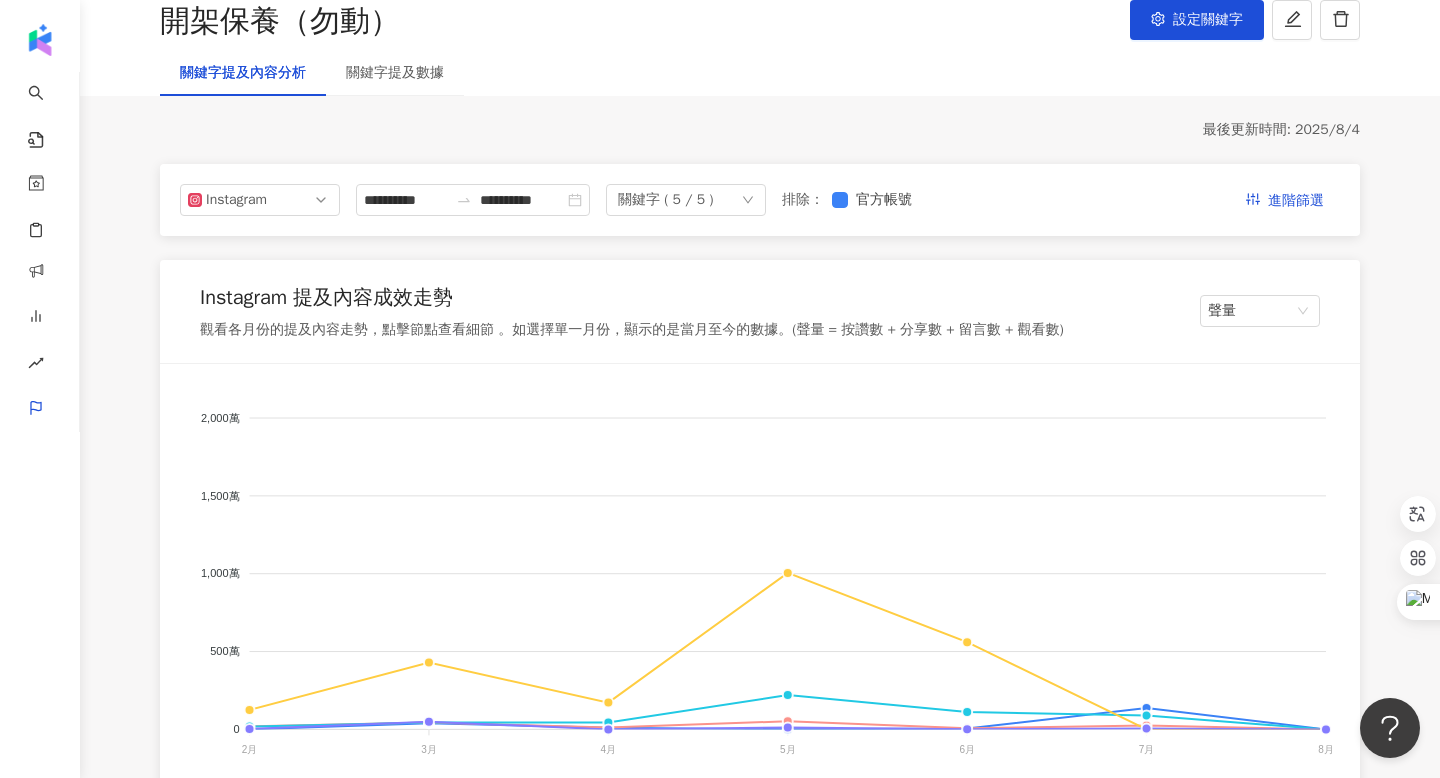 scroll, scrollTop: 129, scrollLeft: 0, axis: vertical 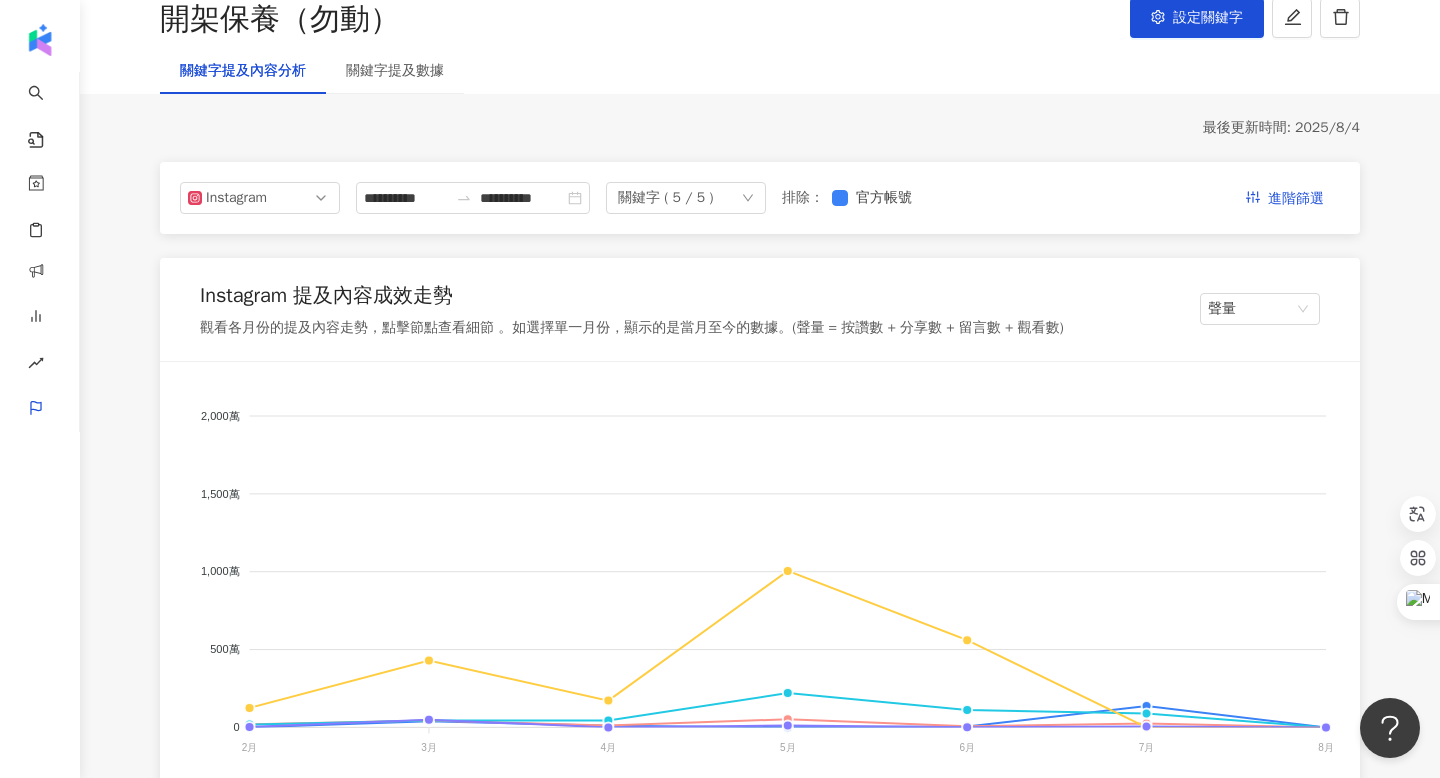 click on "關鍵字
( 5 / 5 )" at bounding box center [665, 198] 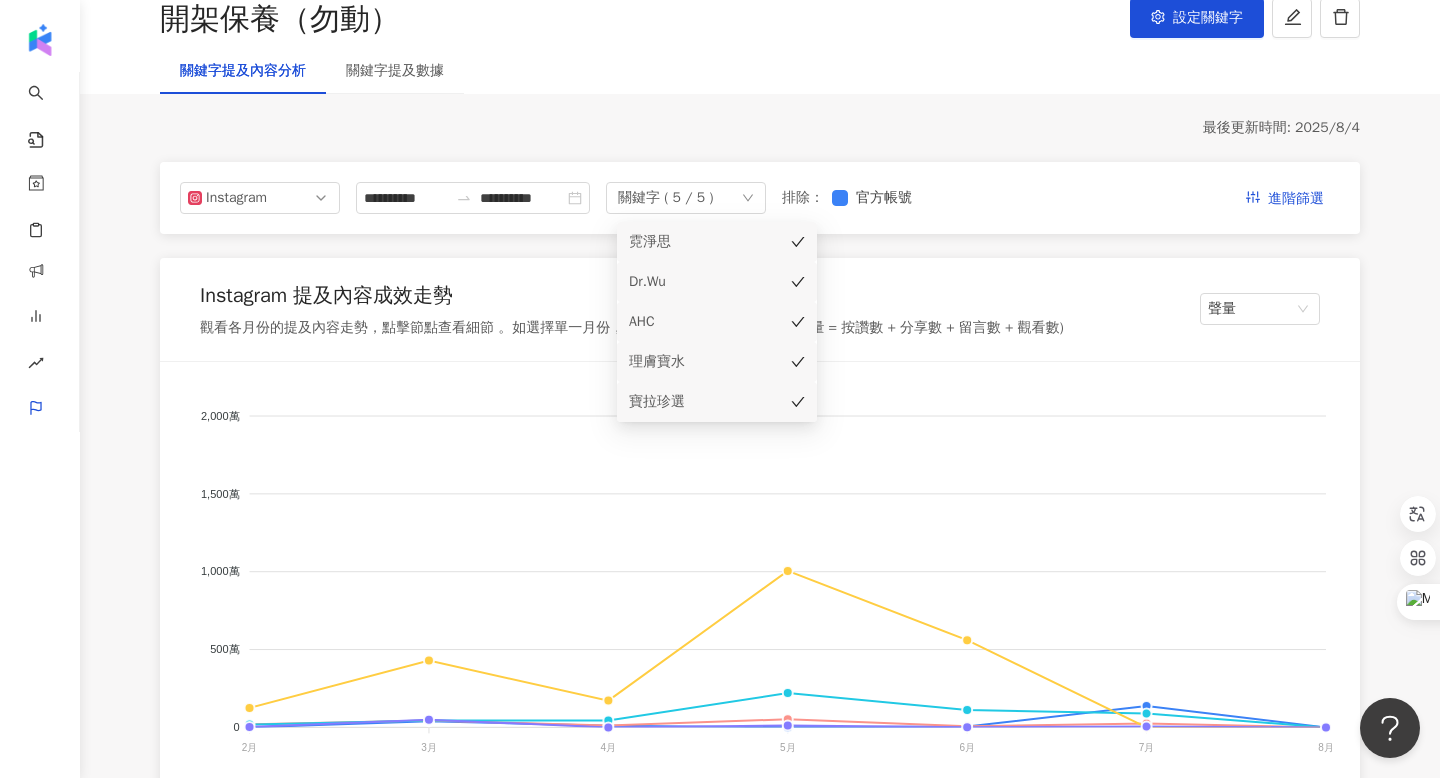 click on "理膚寶水" at bounding box center (689, 362) 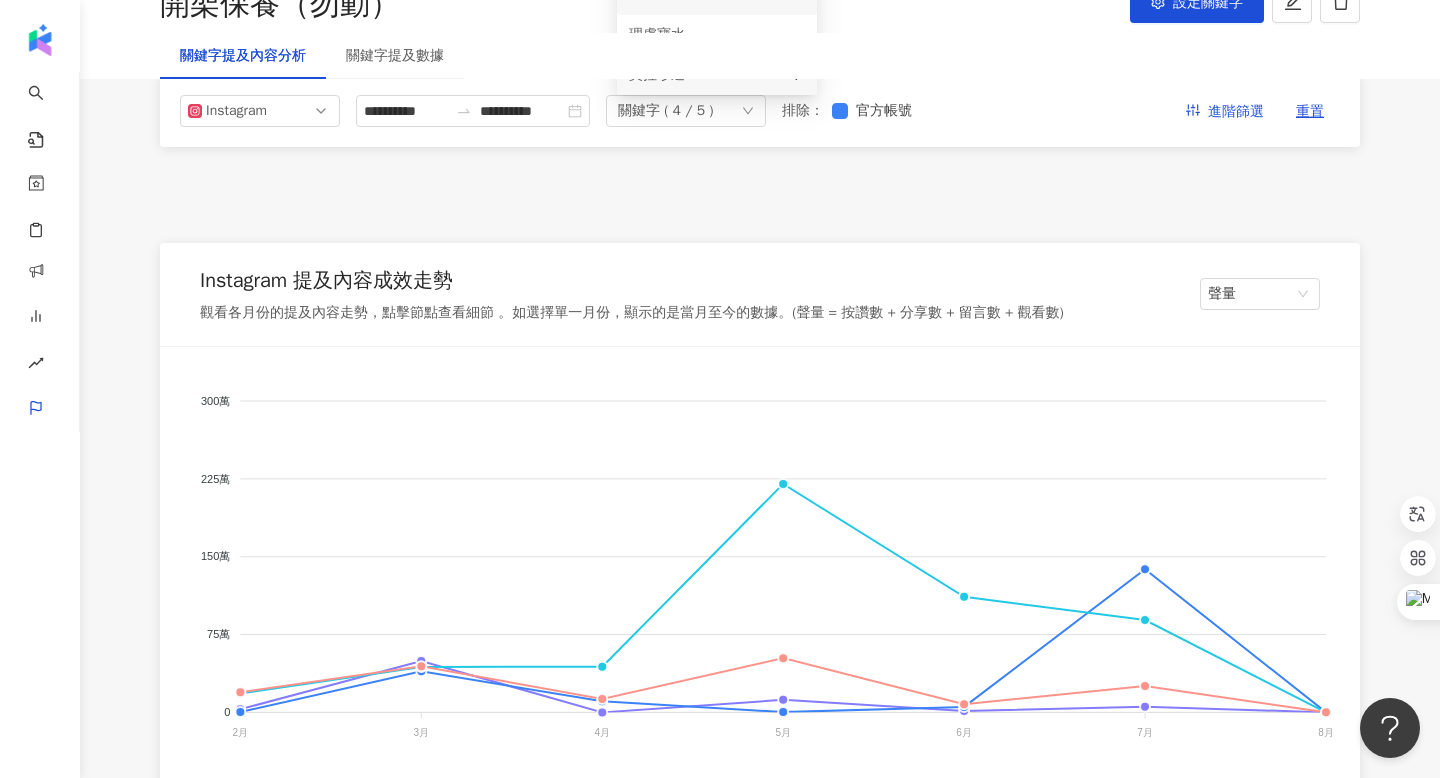 scroll, scrollTop: 98, scrollLeft: 0, axis: vertical 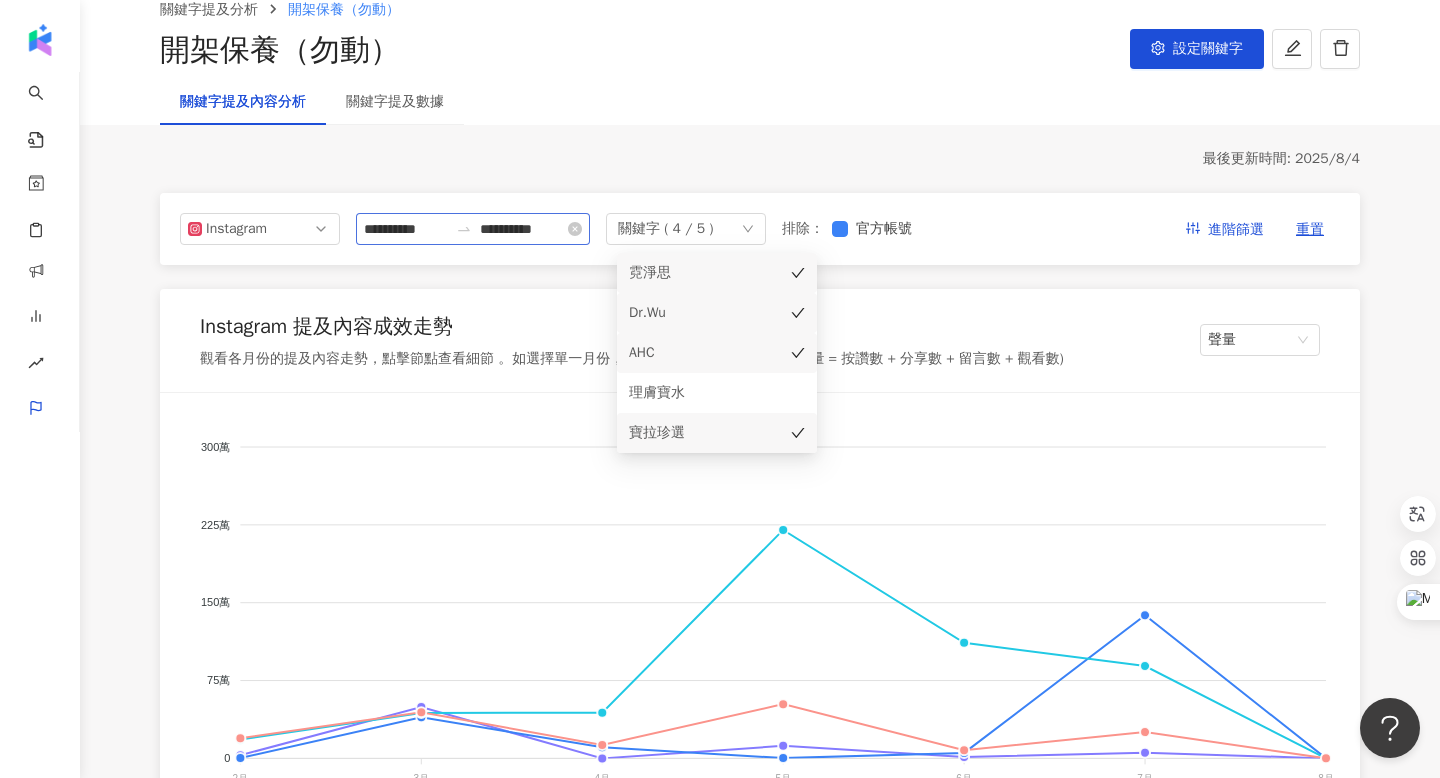 click on "**********" at bounding box center (473, 229) 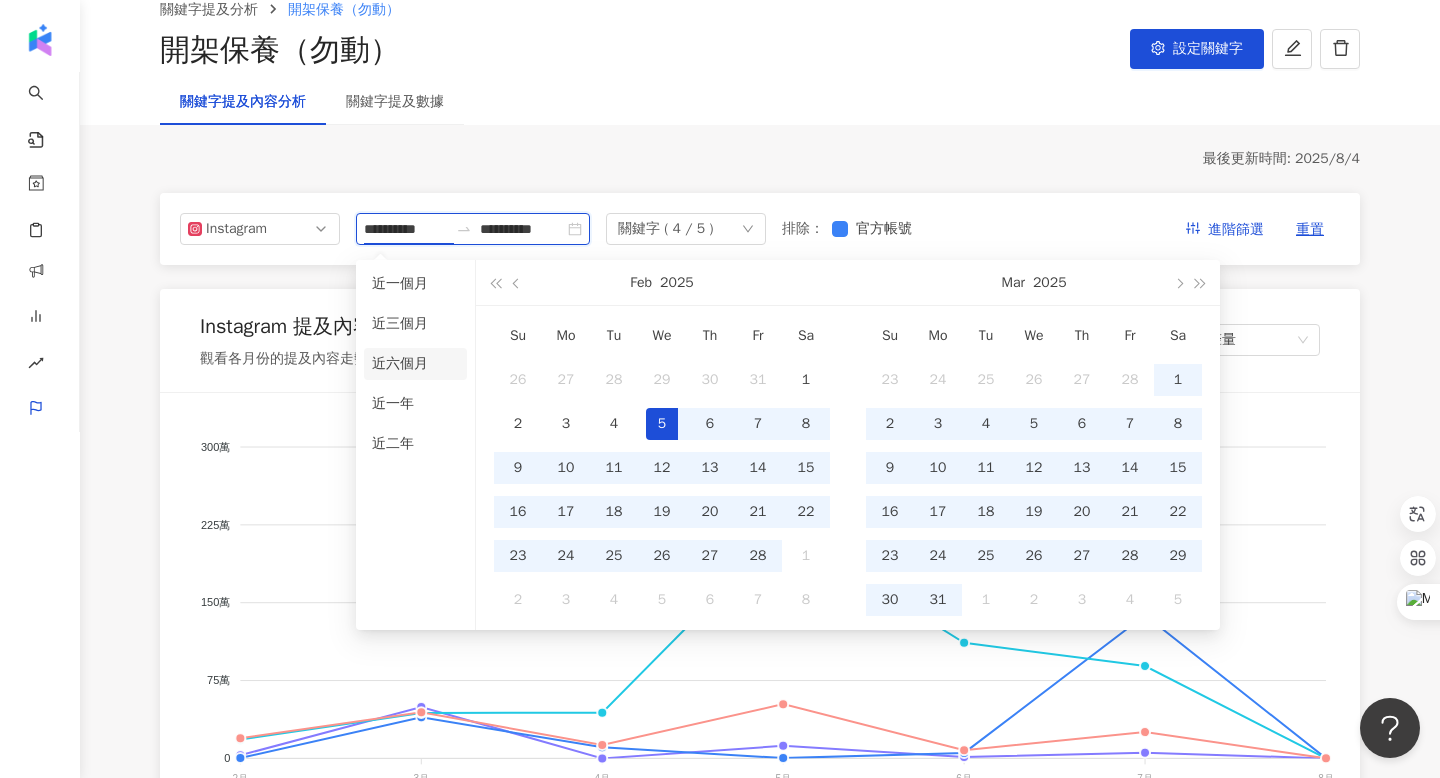 type on "**********" 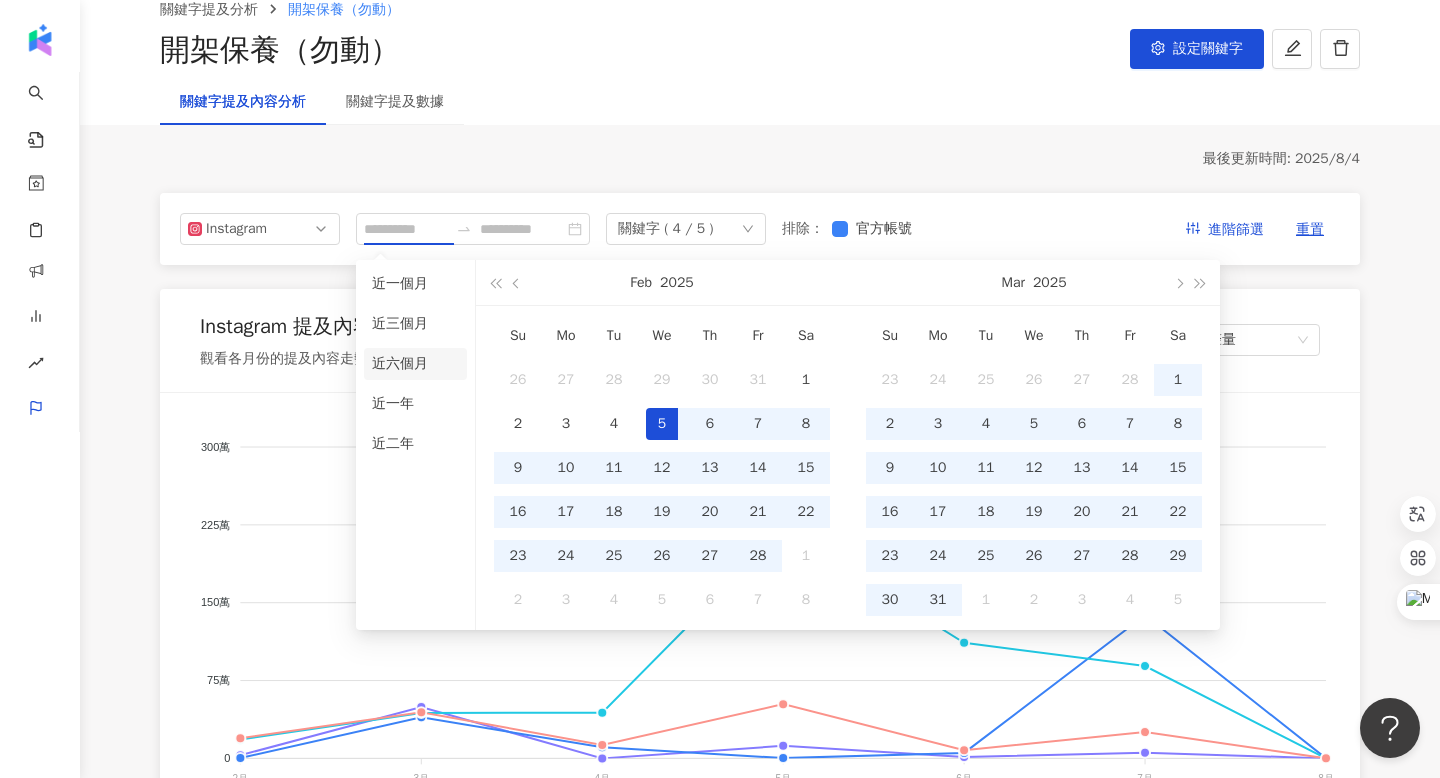 click on "近六個月" at bounding box center (415, 364) 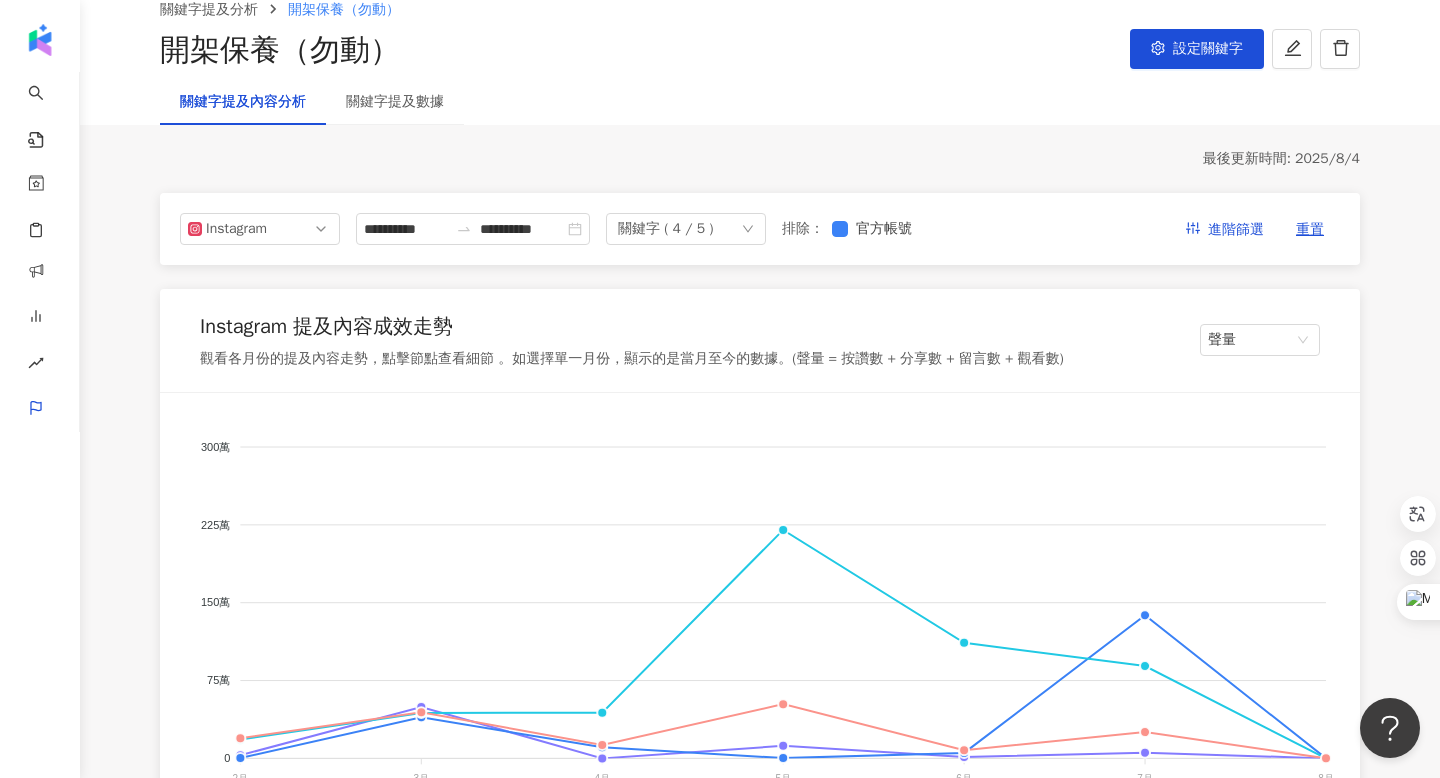 click on "關鍵字
( 4 / 5 )" at bounding box center [686, 229] 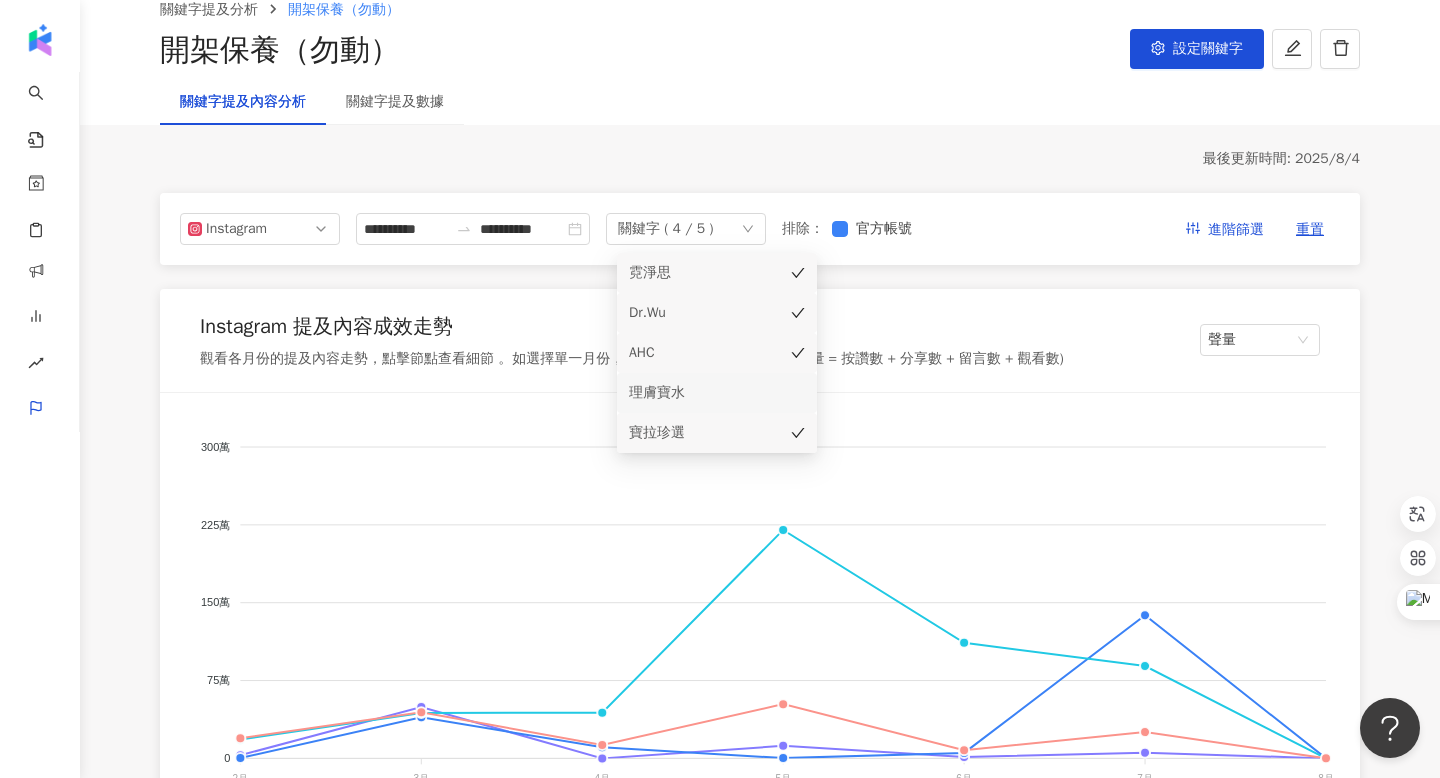 click on "理膚寶水" at bounding box center (689, 393) 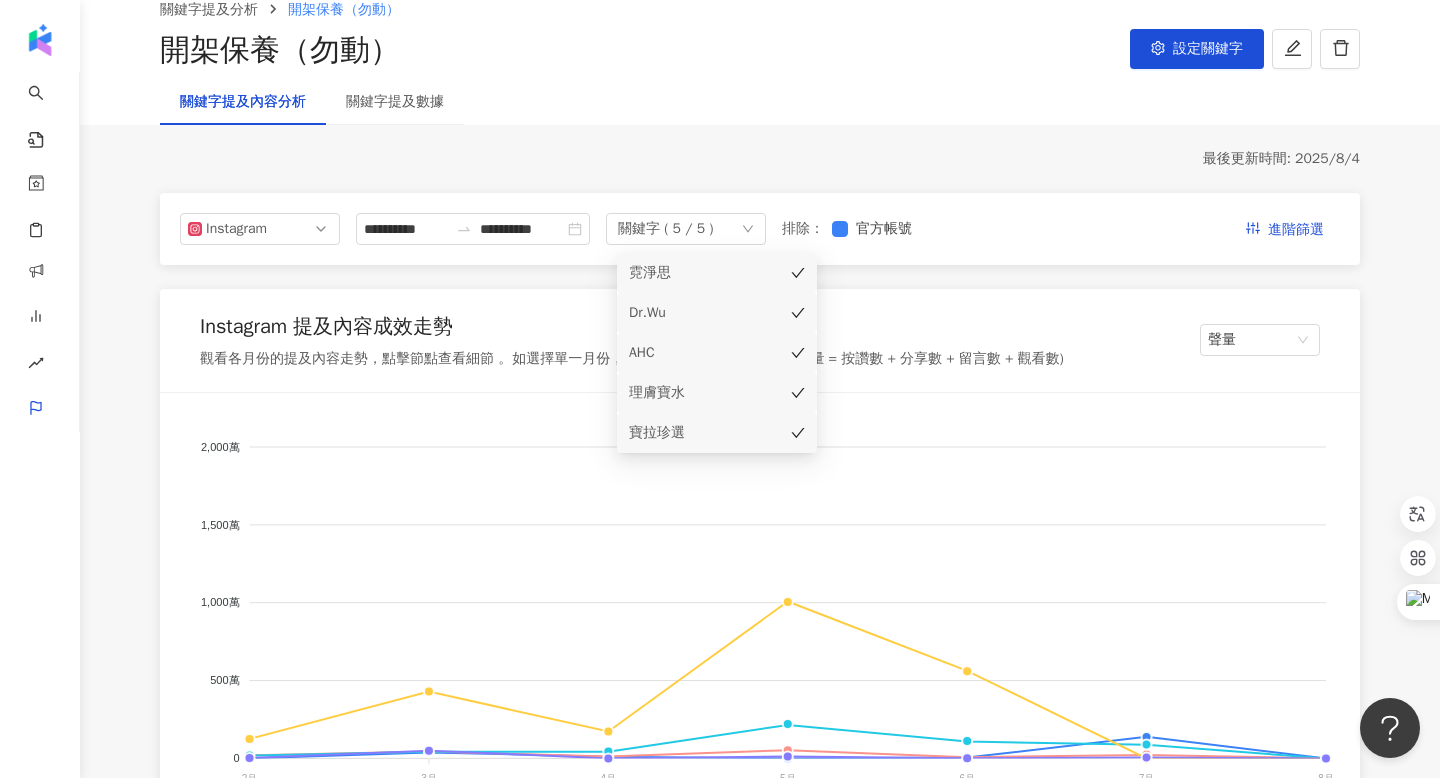 click on "**********" at bounding box center [760, 2740] 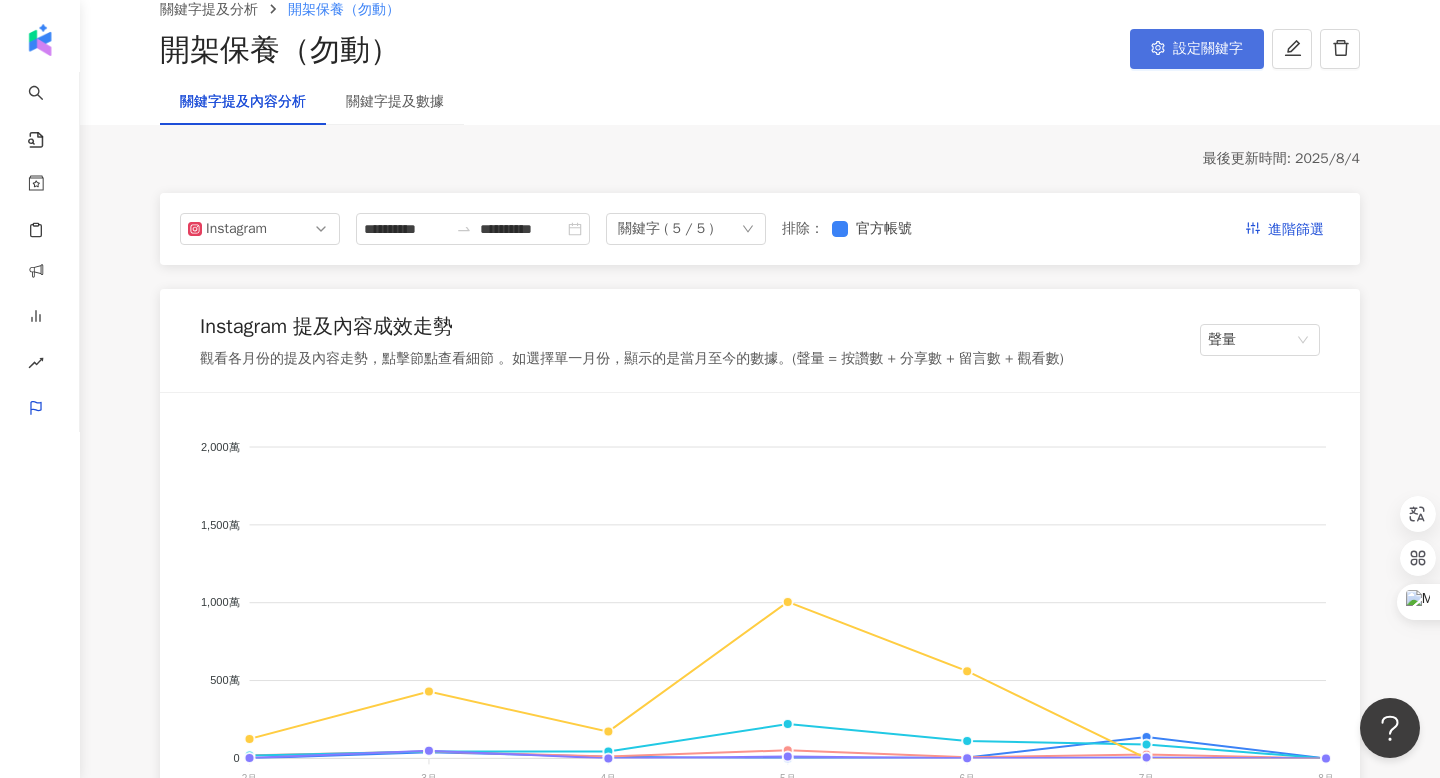 click on "設定關鍵字" at bounding box center (1197, 49) 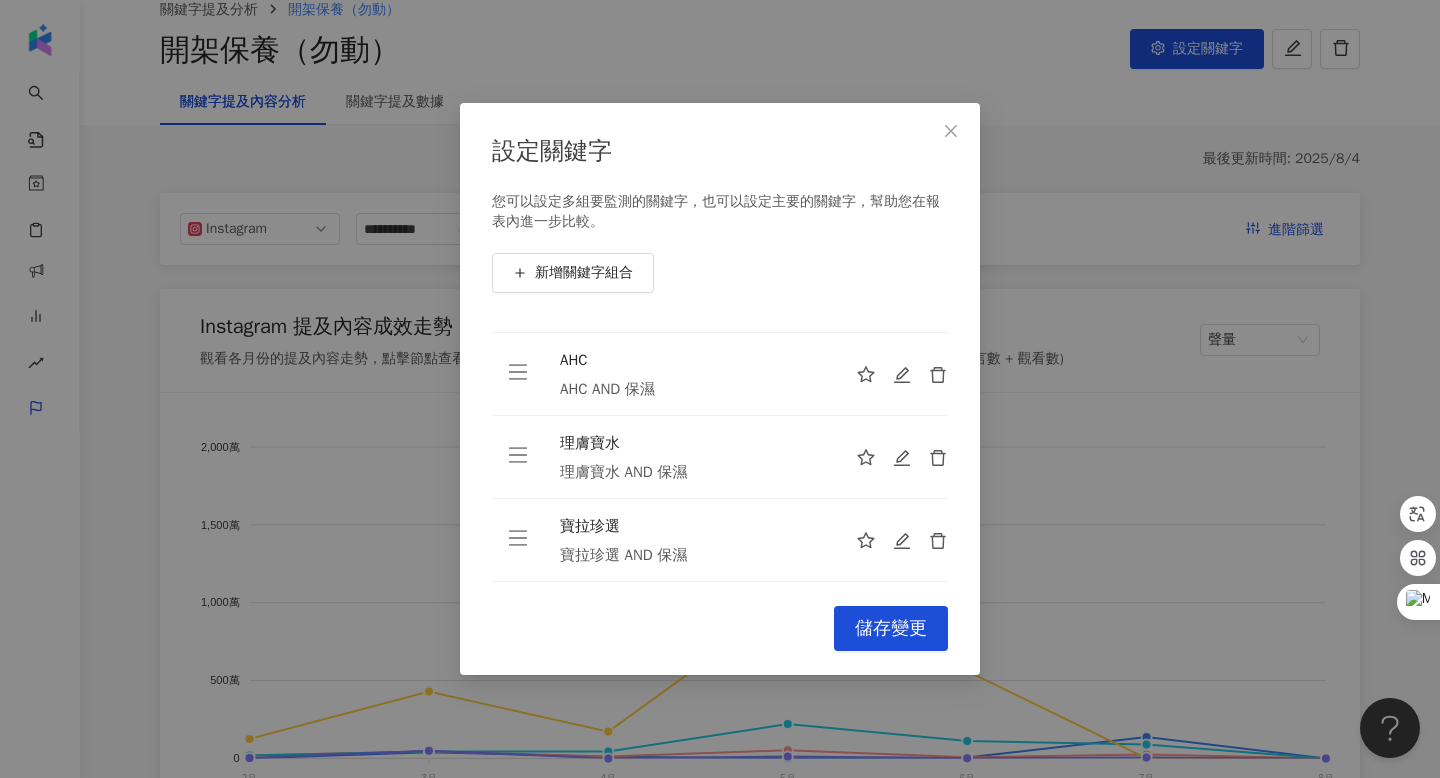 scroll, scrollTop: 0, scrollLeft: 0, axis: both 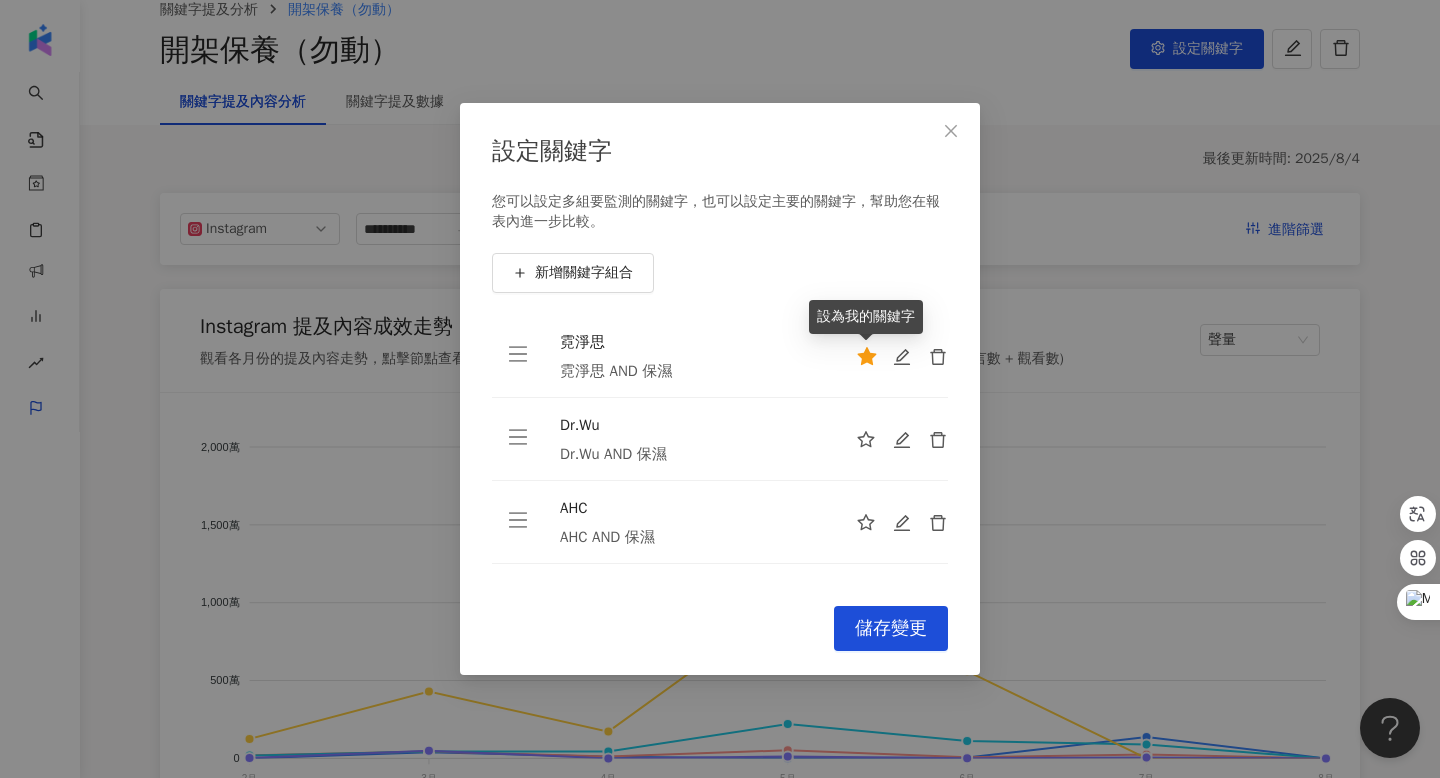 click 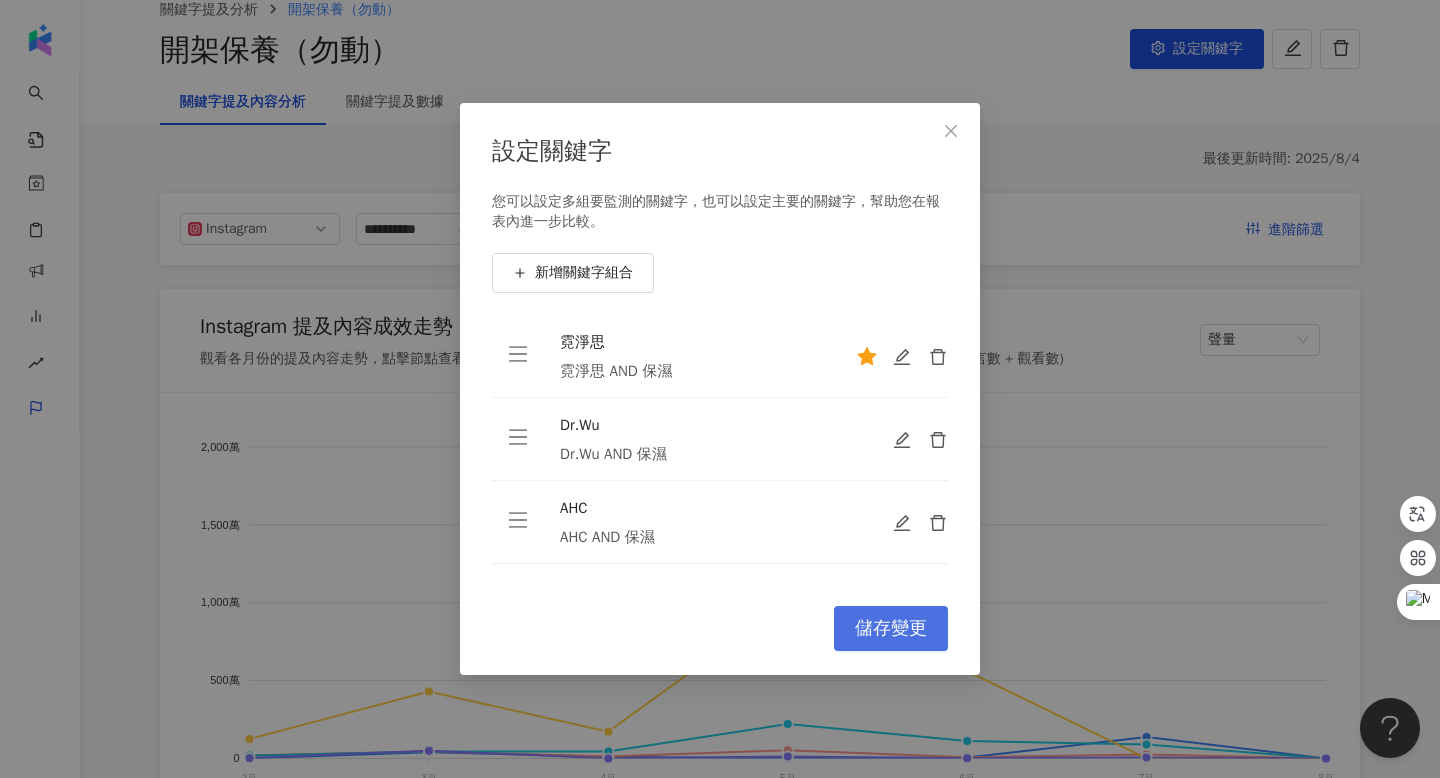 click on "儲存變更" at bounding box center (891, 629) 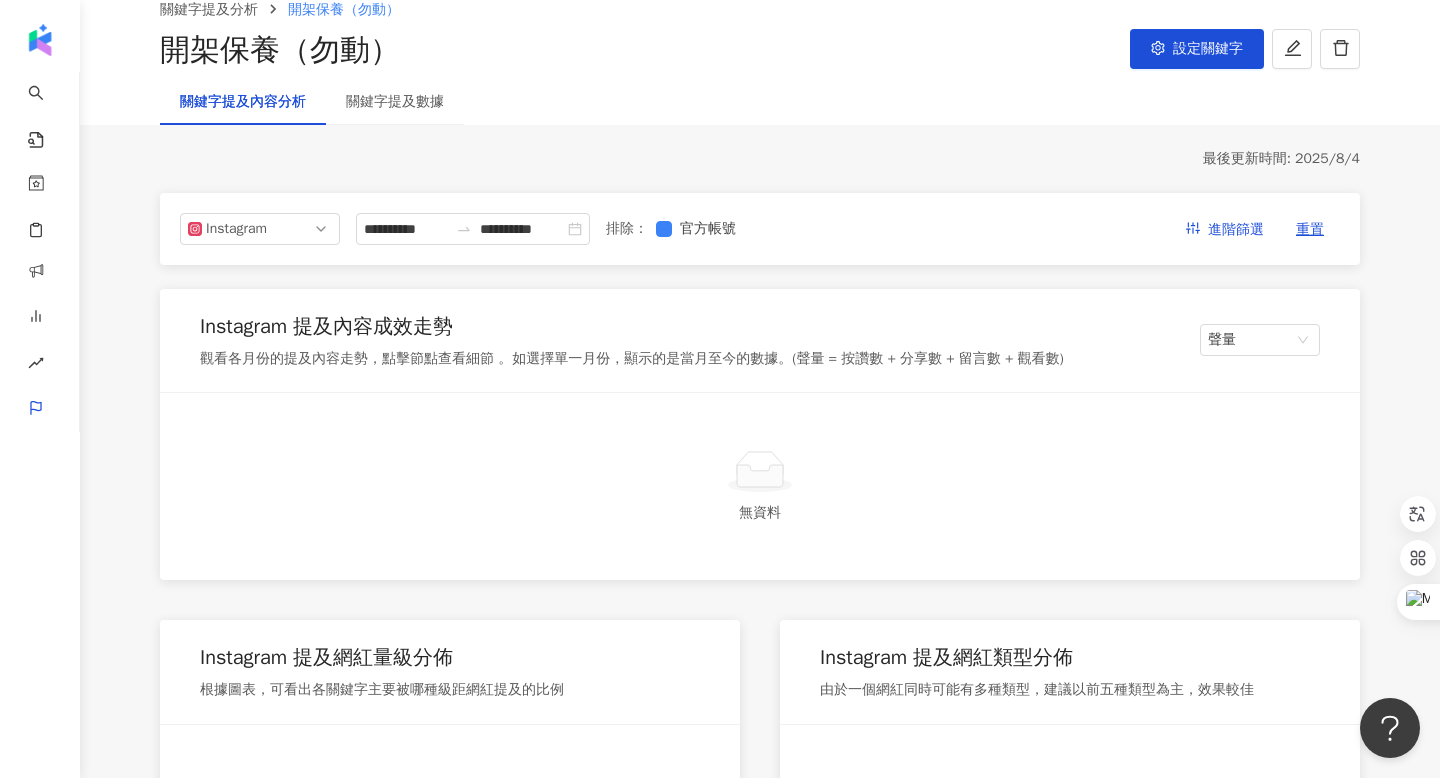 click on "關鍵字提及內容分析 關鍵字提及數據" at bounding box center (760, 102) 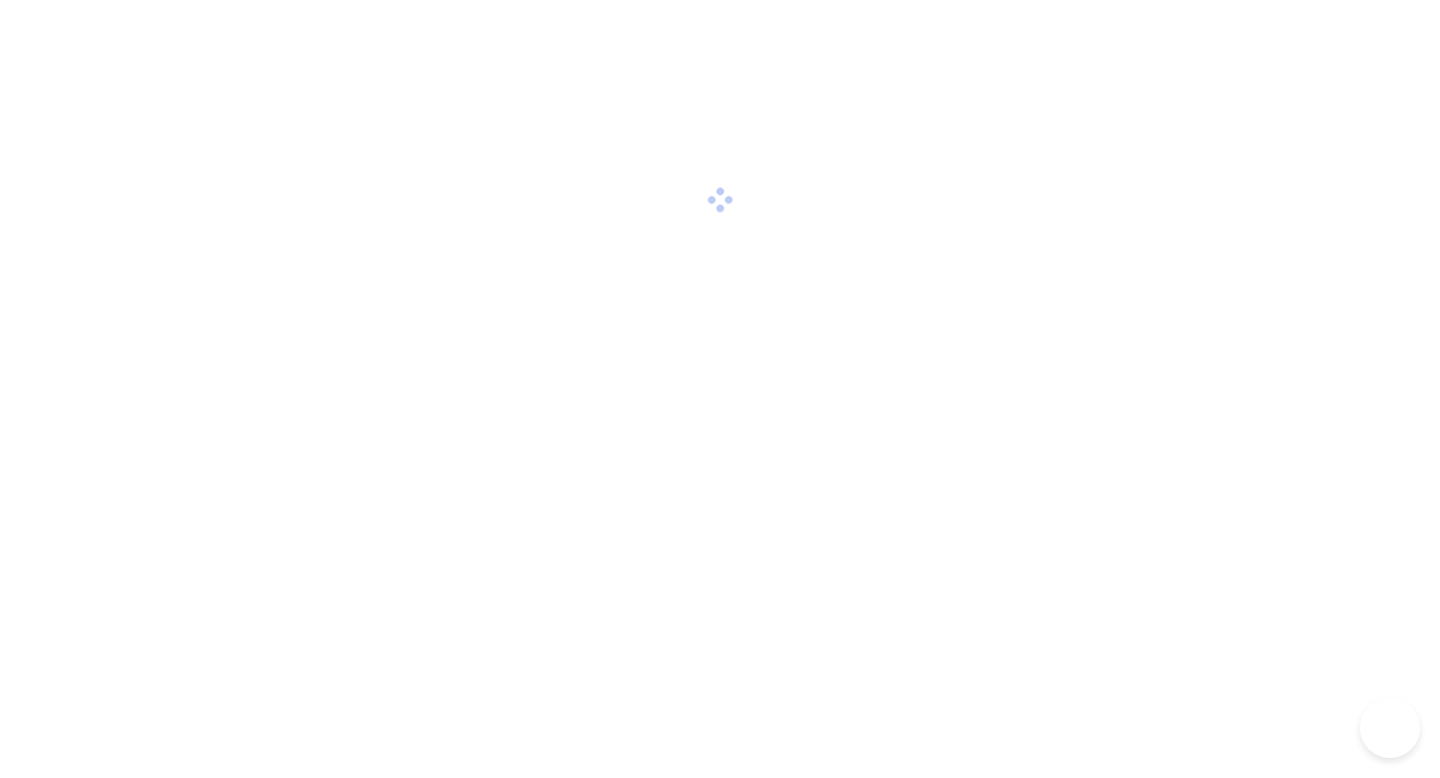 scroll, scrollTop: 0, scrollLeft: 0, axis: both 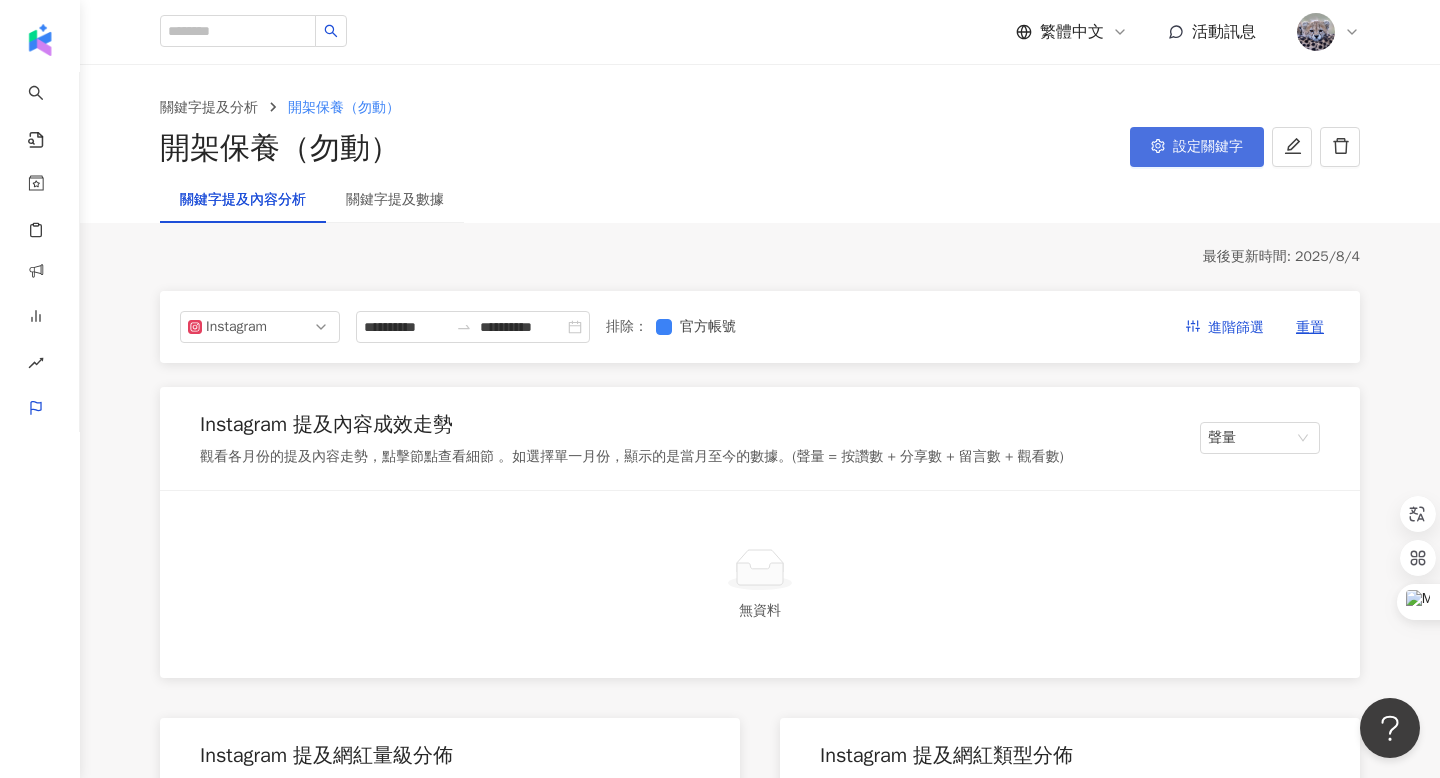 click on "設定關鍵字" at bounding box center (1208, 147) 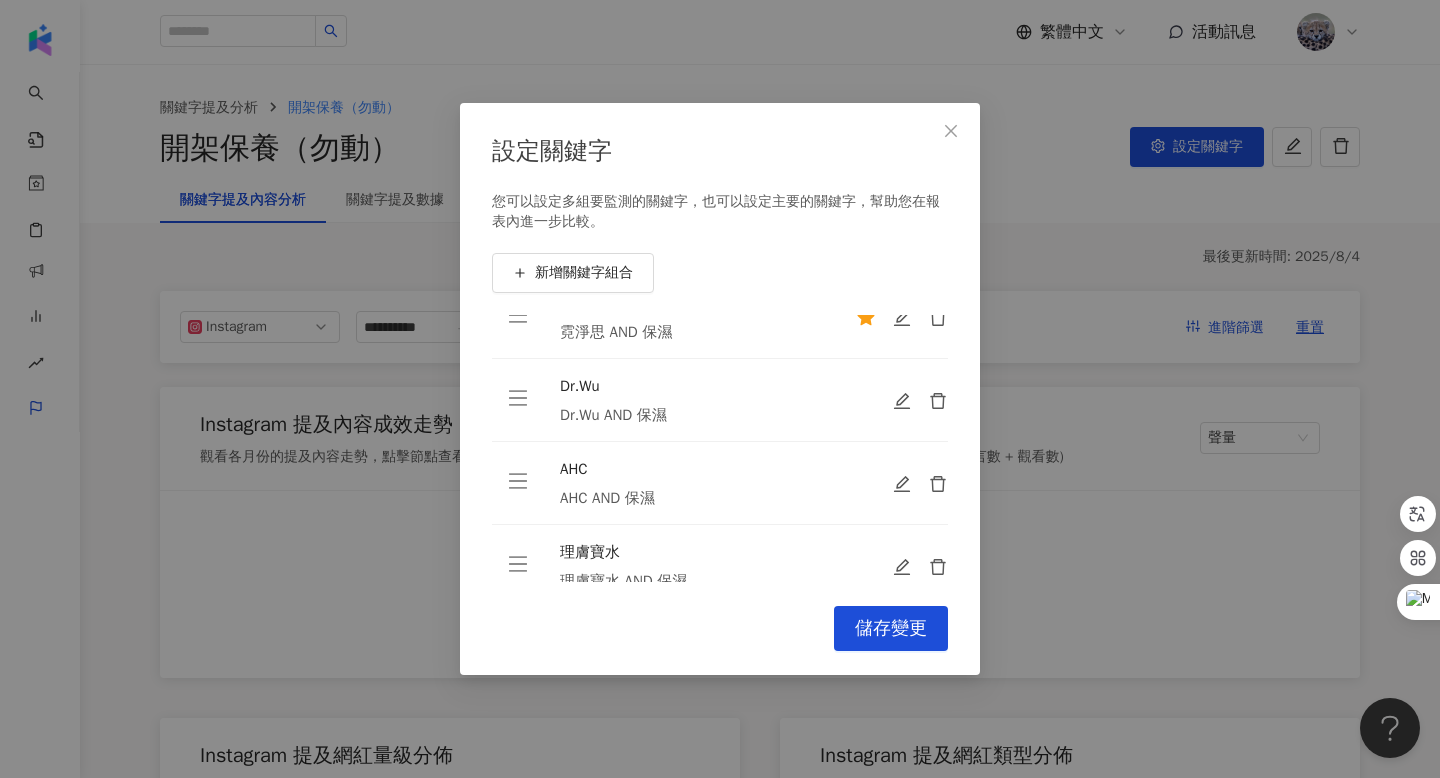 scroll, scrollTop: 0, scrollLeft: 0, axis: both 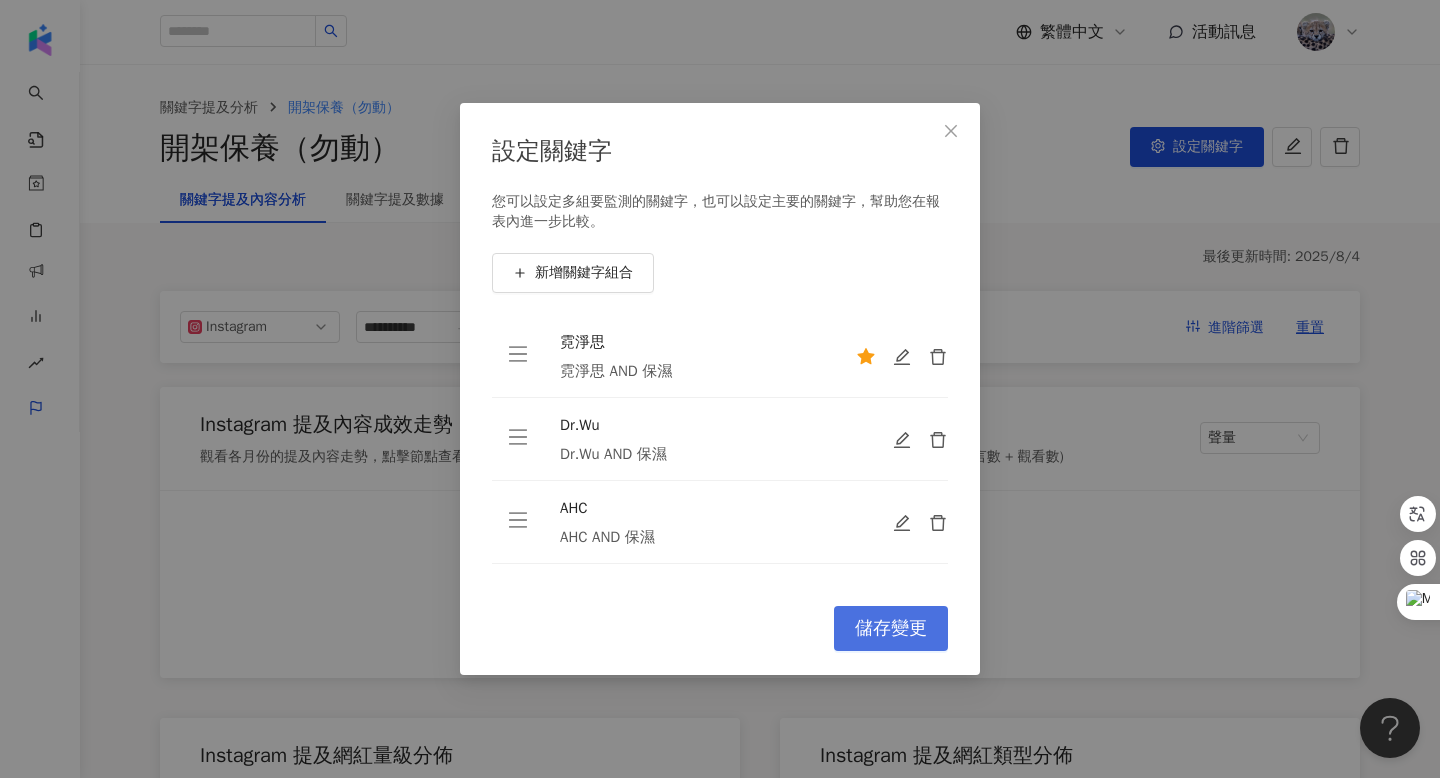 click on "儲存變更" at bounding box center (891, 628) 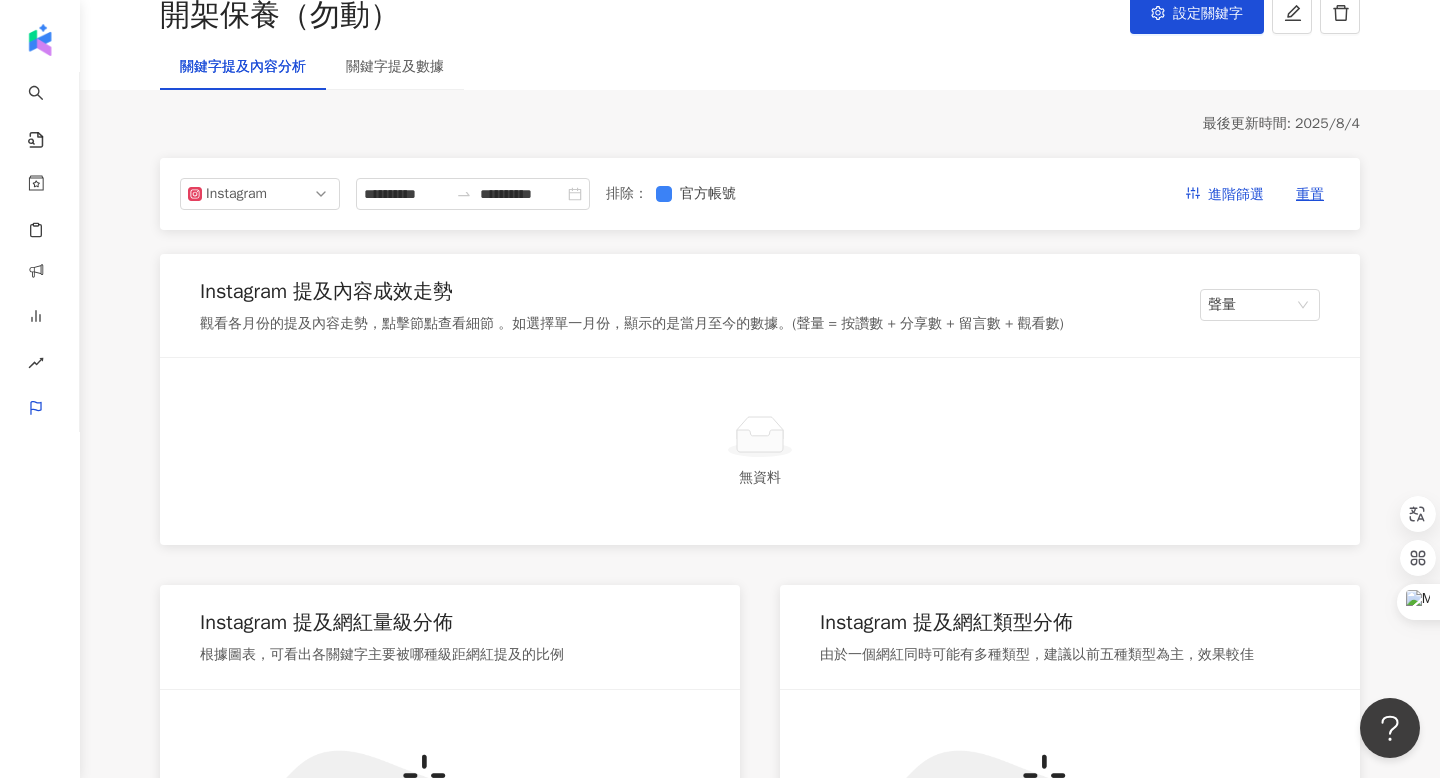 scroll, scrollTop: 0, scrollLeft: 0, axis: both 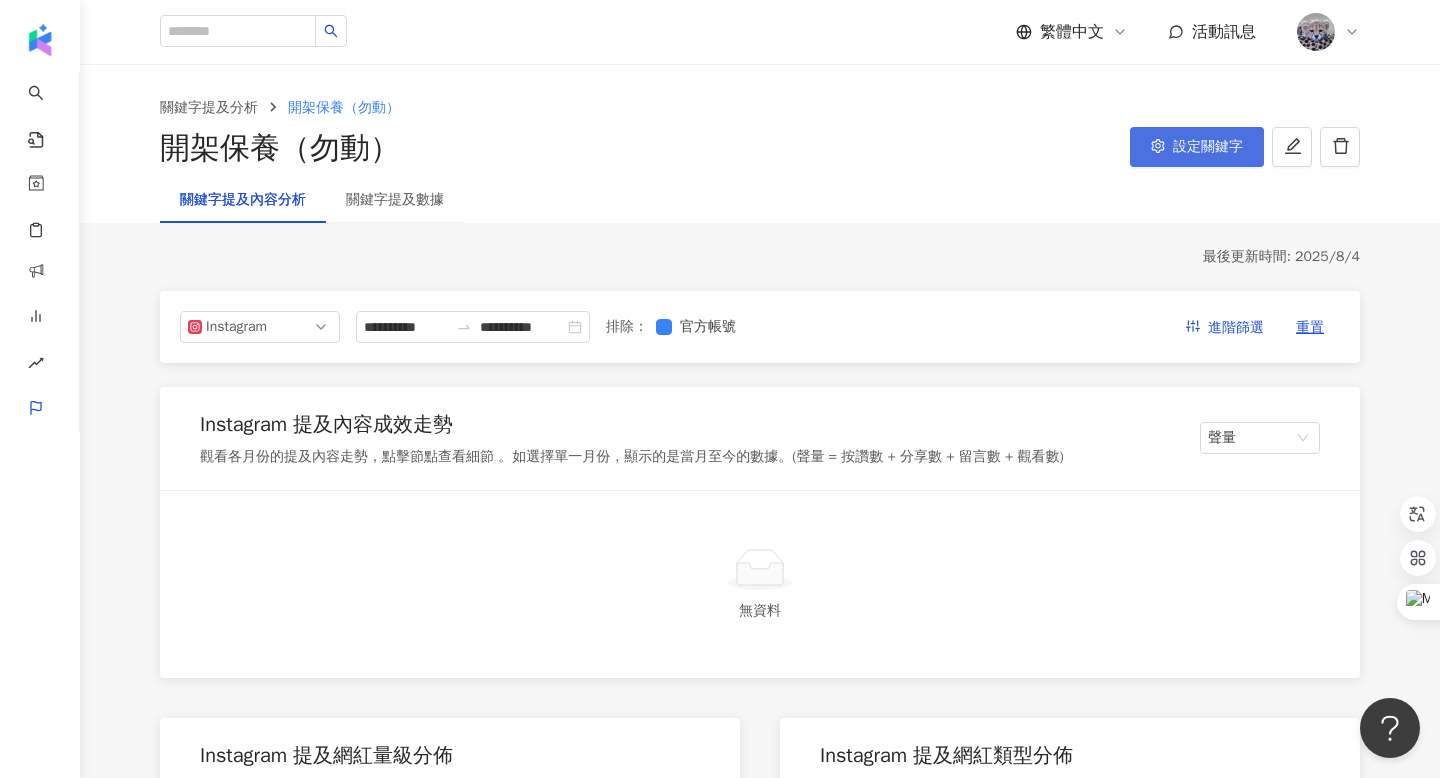 click on "設定關鍵字" at bounding box center (1197, 147) 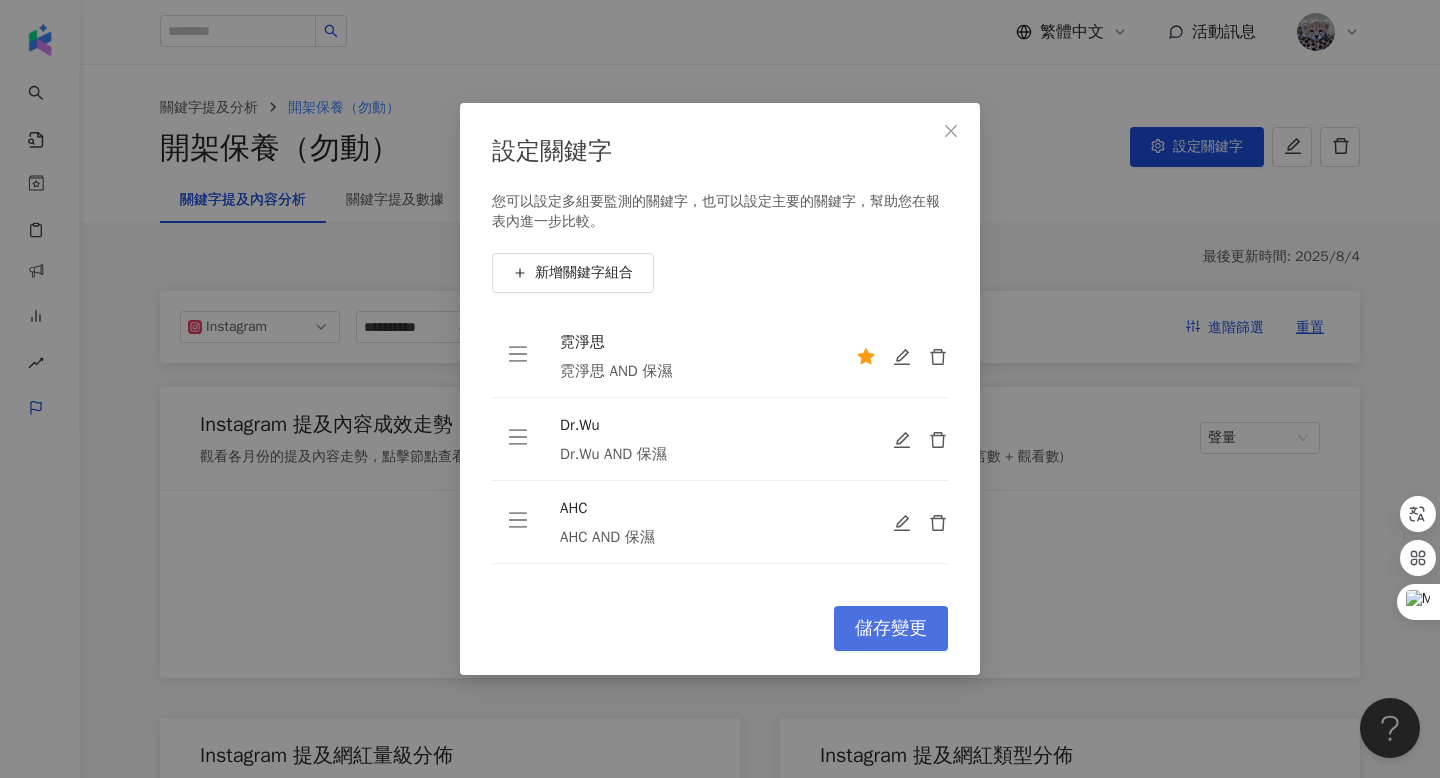 click on "儲存變更" at bounding box center [891, 629] 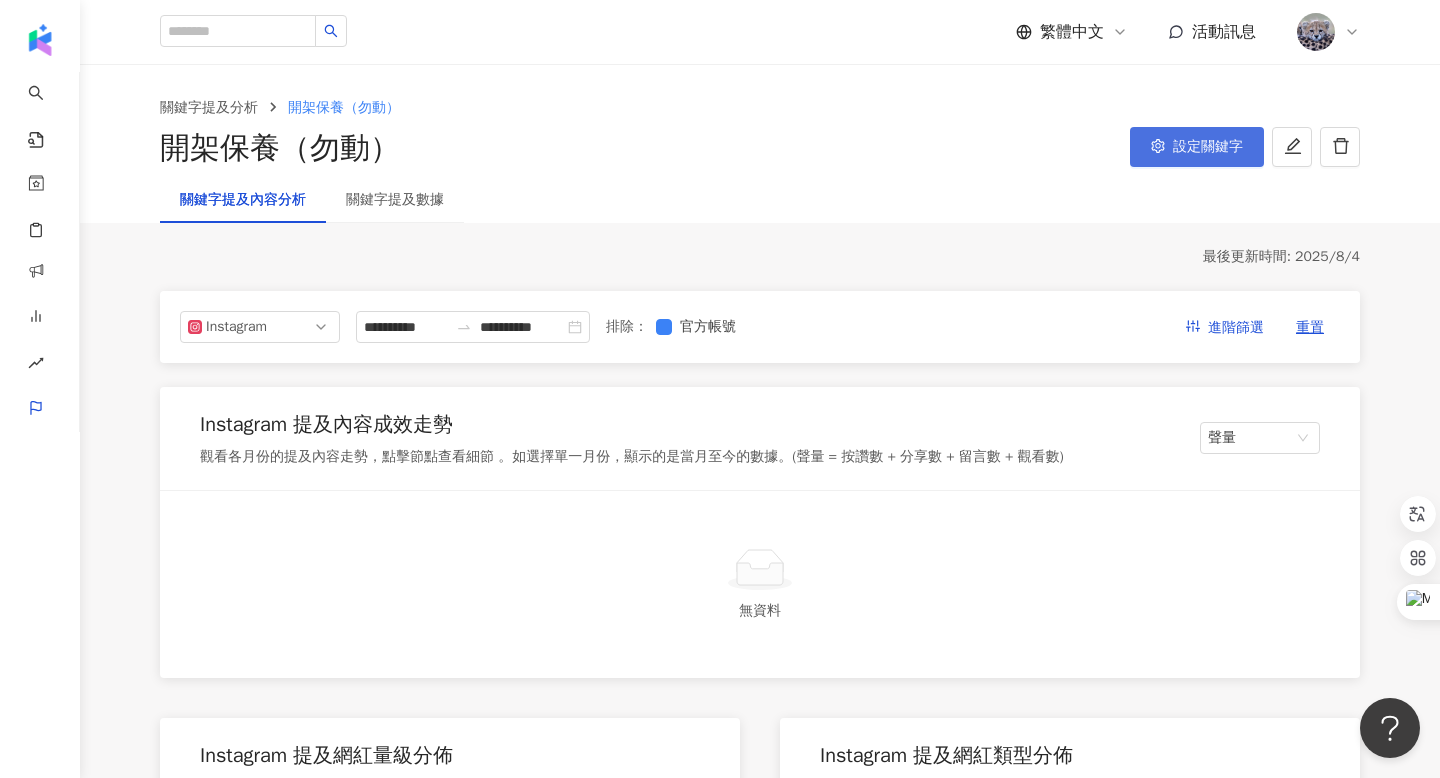 click 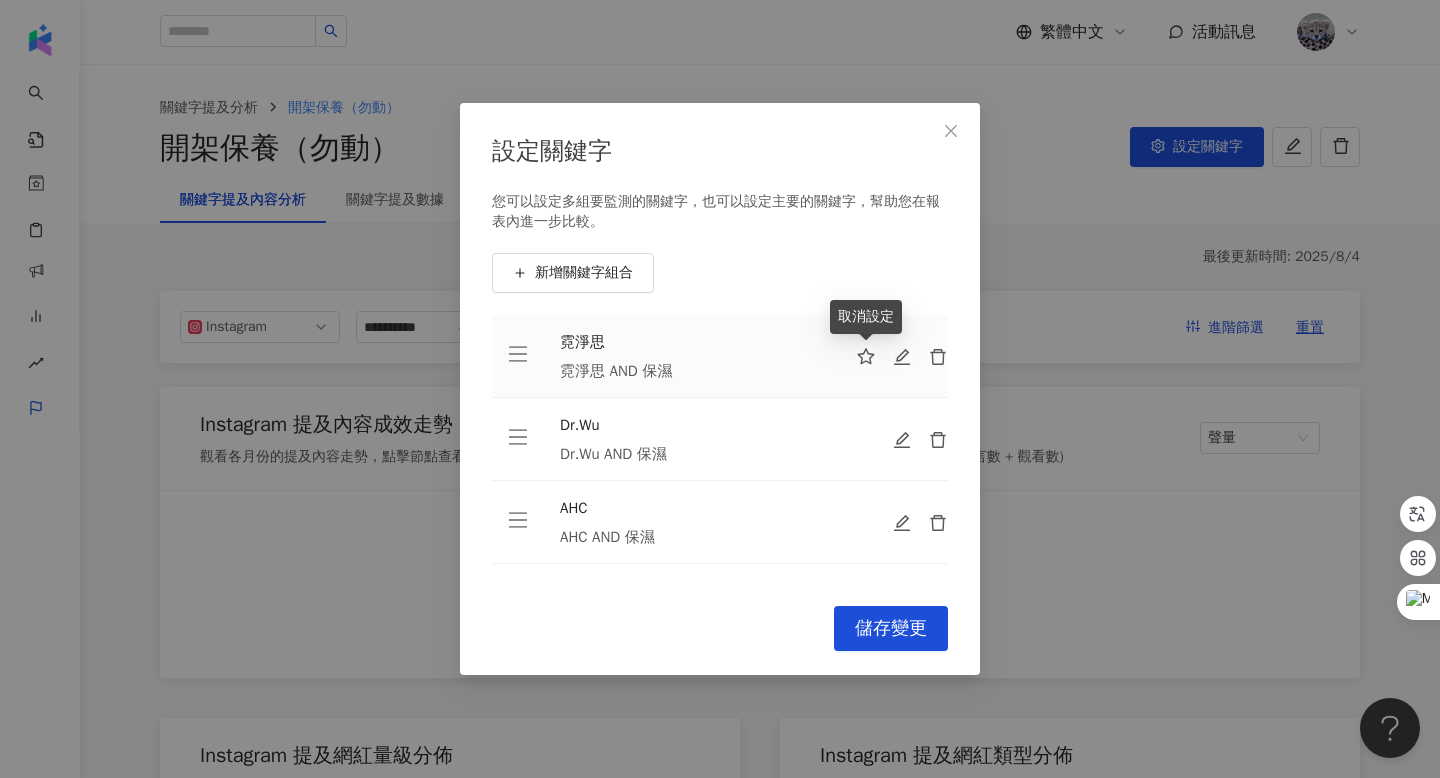 click 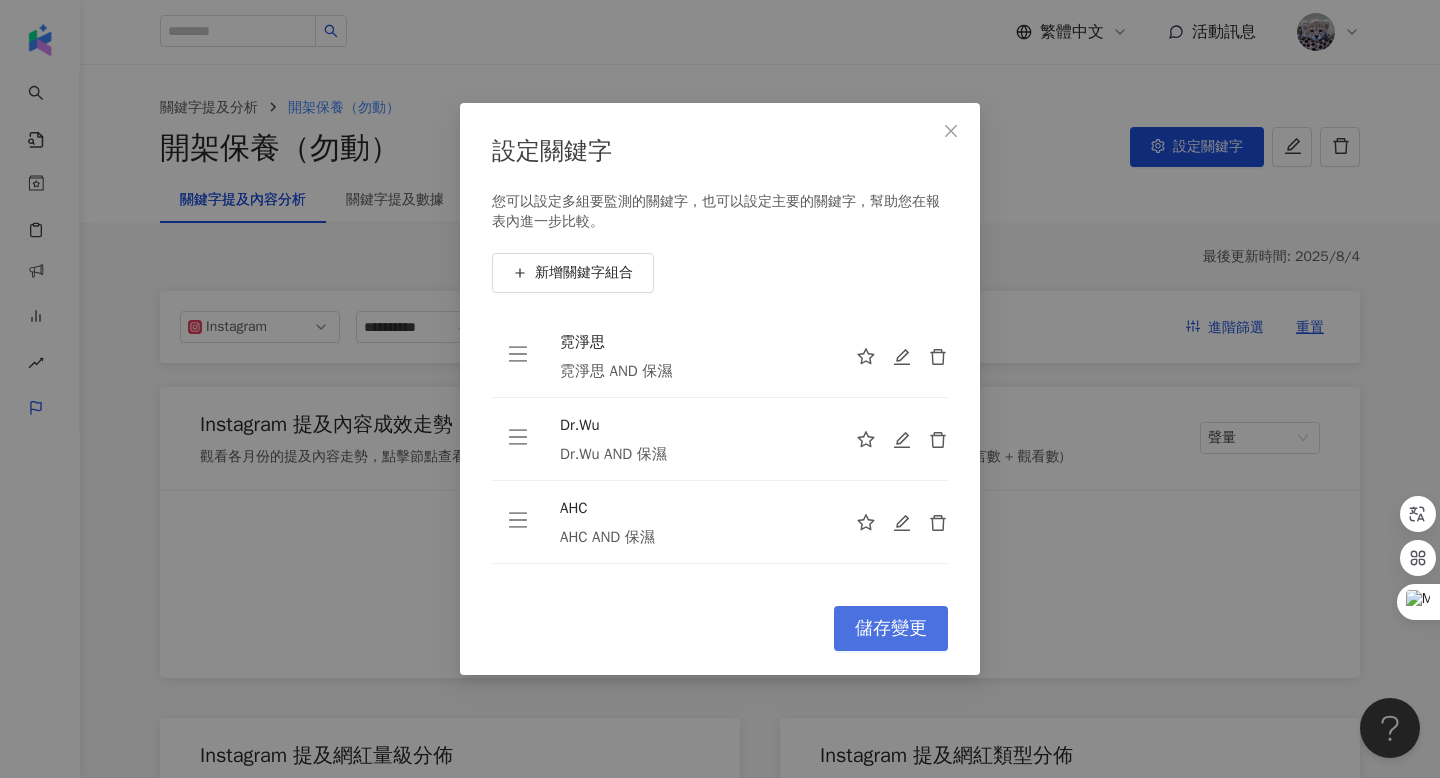 click on "儲存變更" at bounding box center [891, 628] 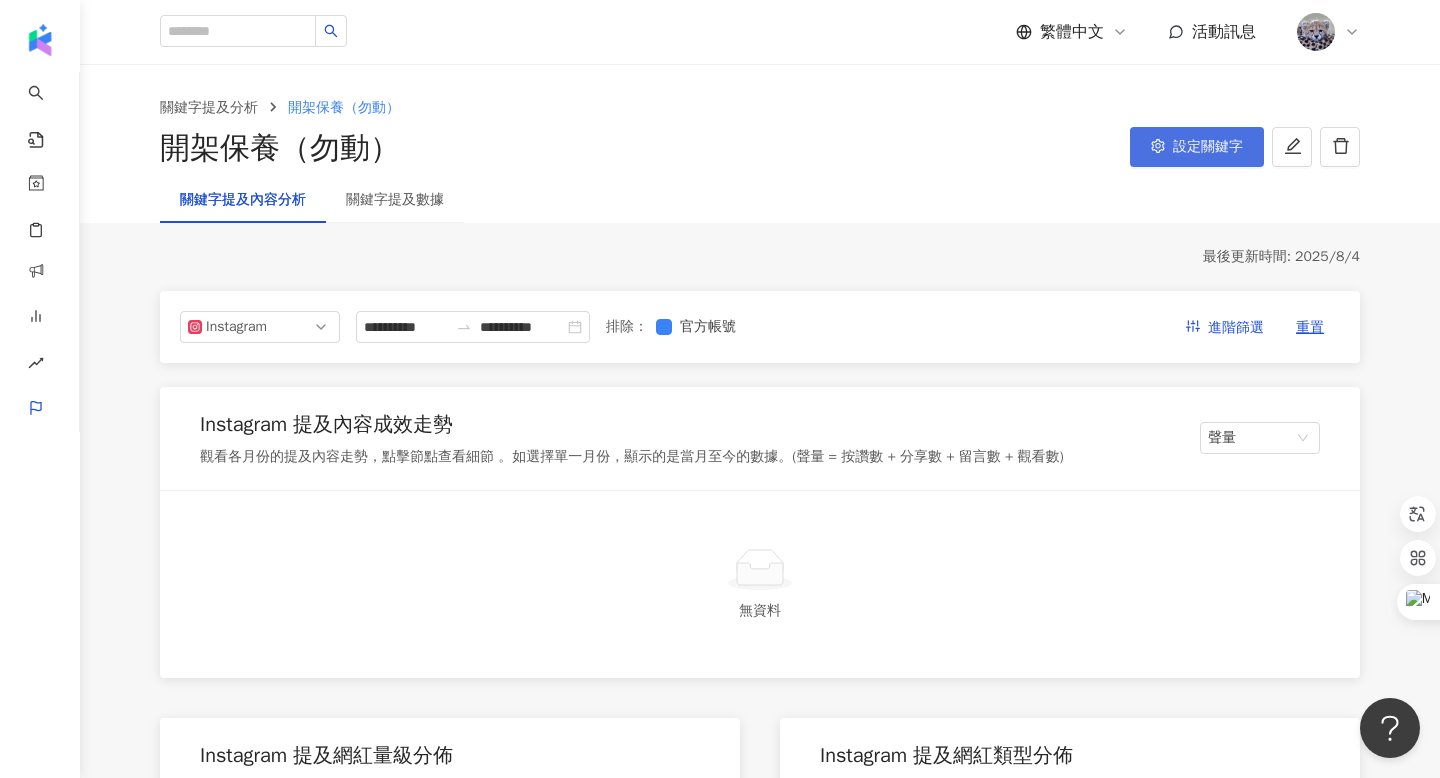 click 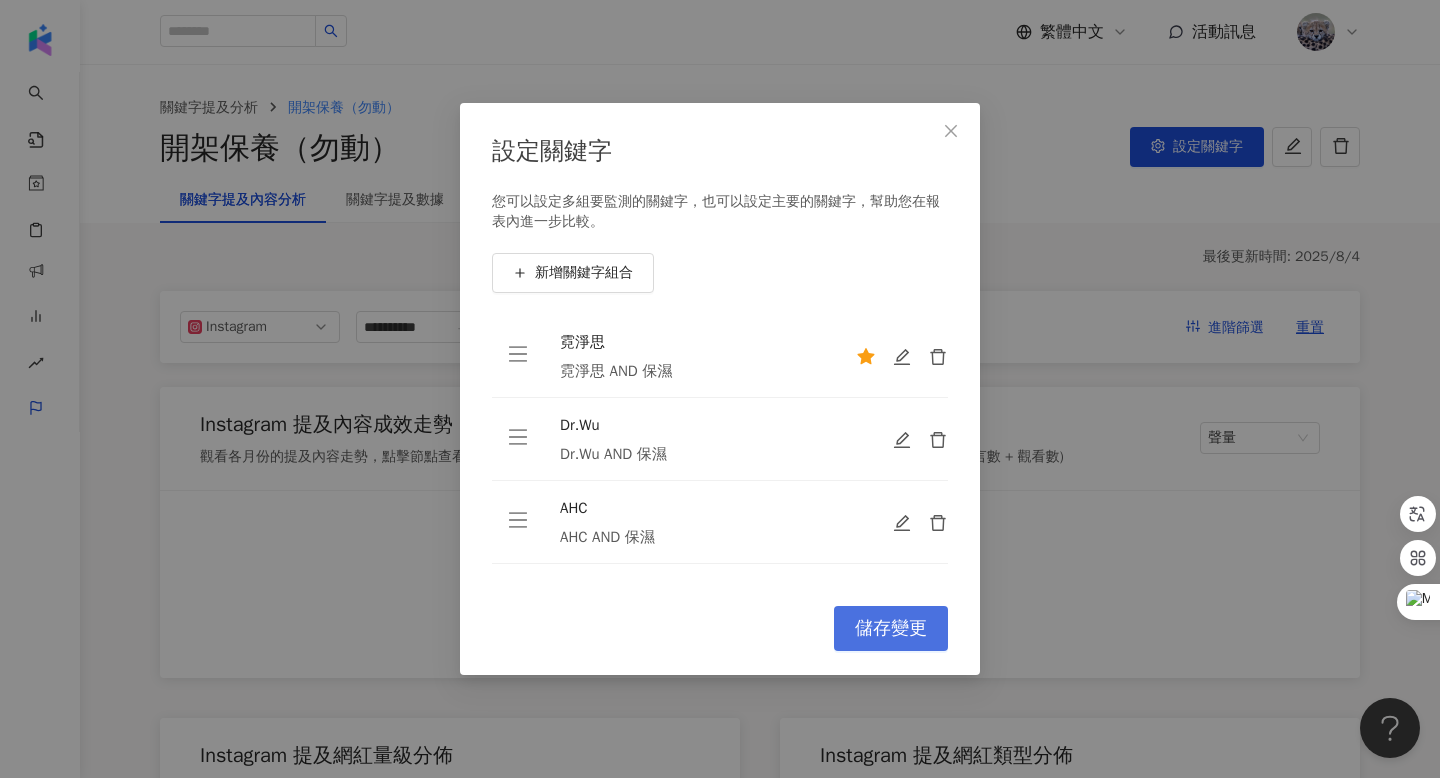 click on "儲存變更" at bounding box center (891, 629) 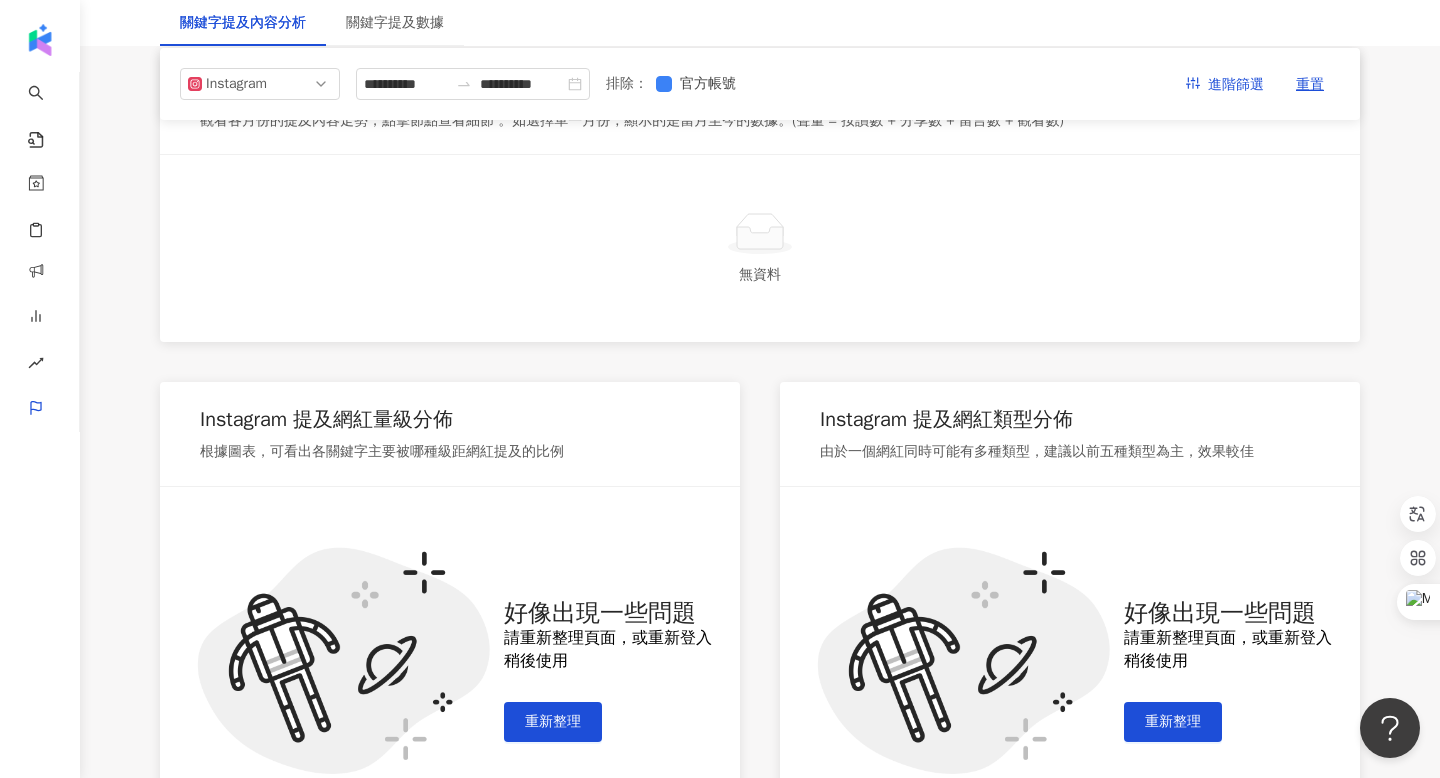 scroll, scrollTop: 0, scrollLeft: 0, axis: both 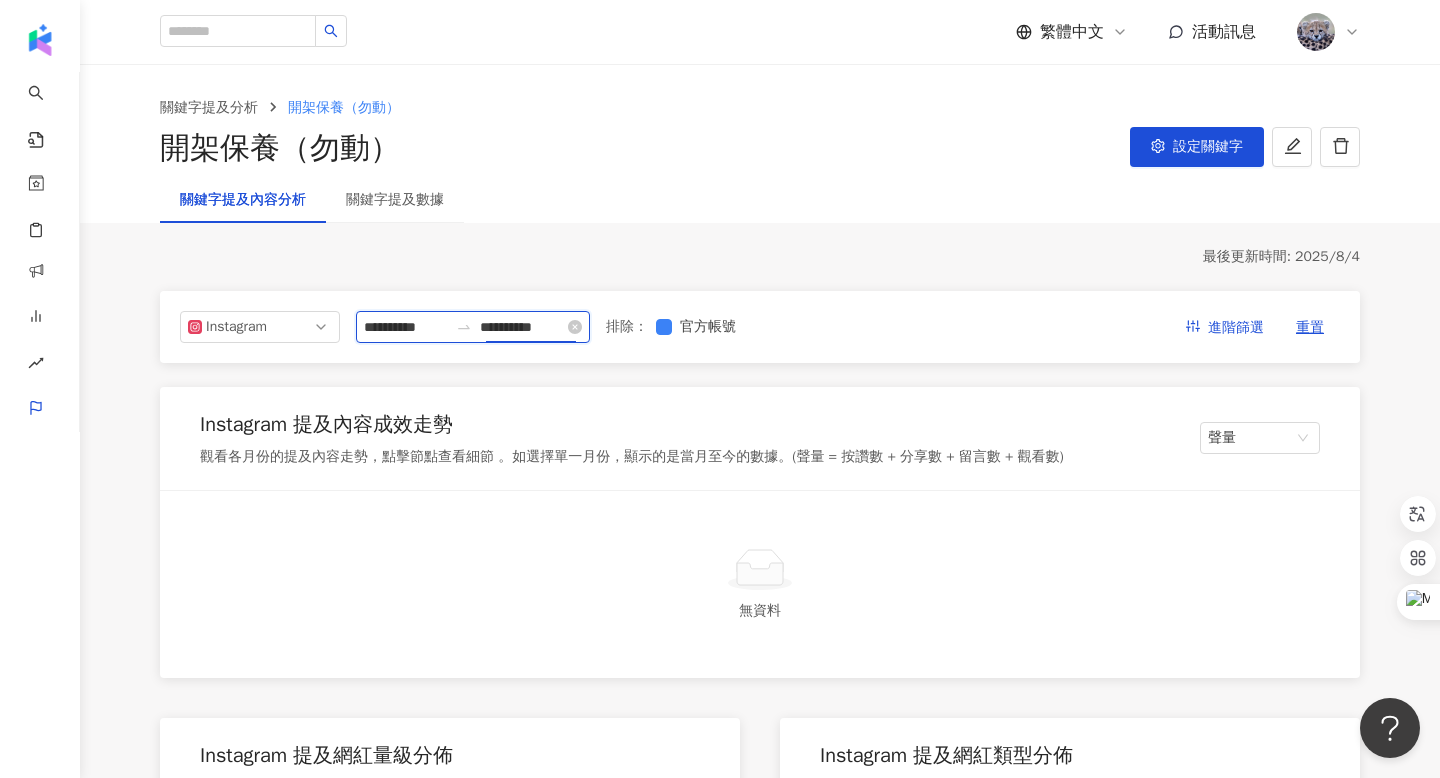 click on "**********" at bounding box center [522, 327] 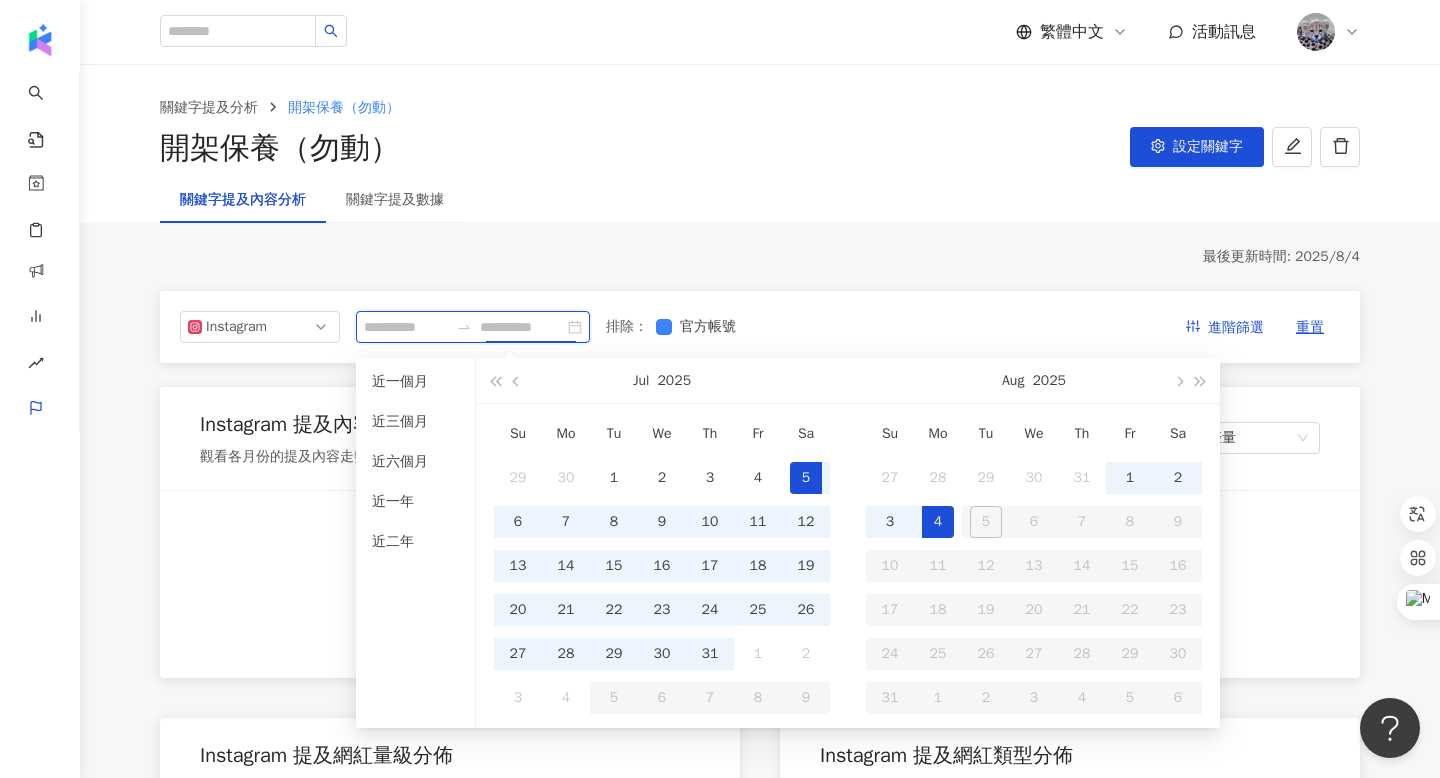 type on "**********" 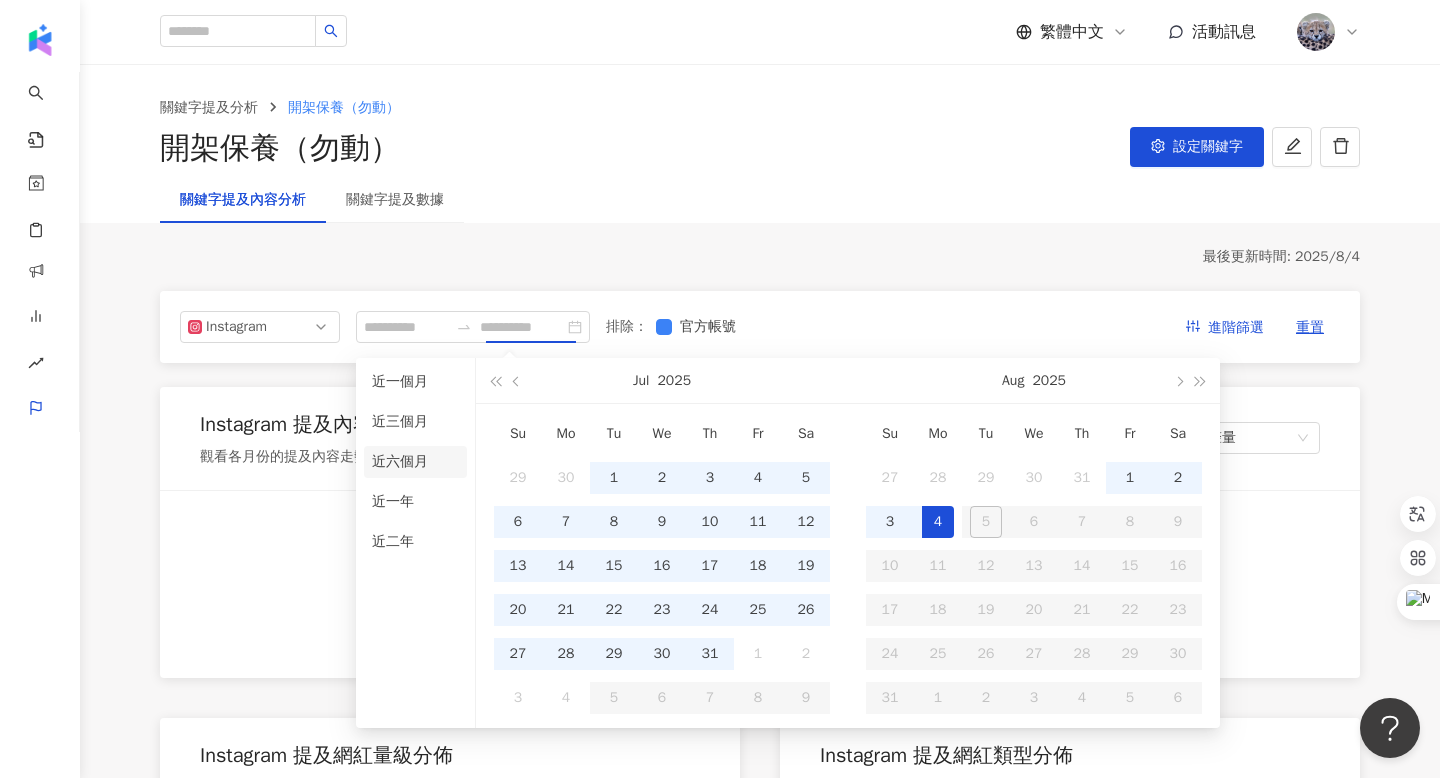 click on "近六個月" at bounding box center [415, 462] 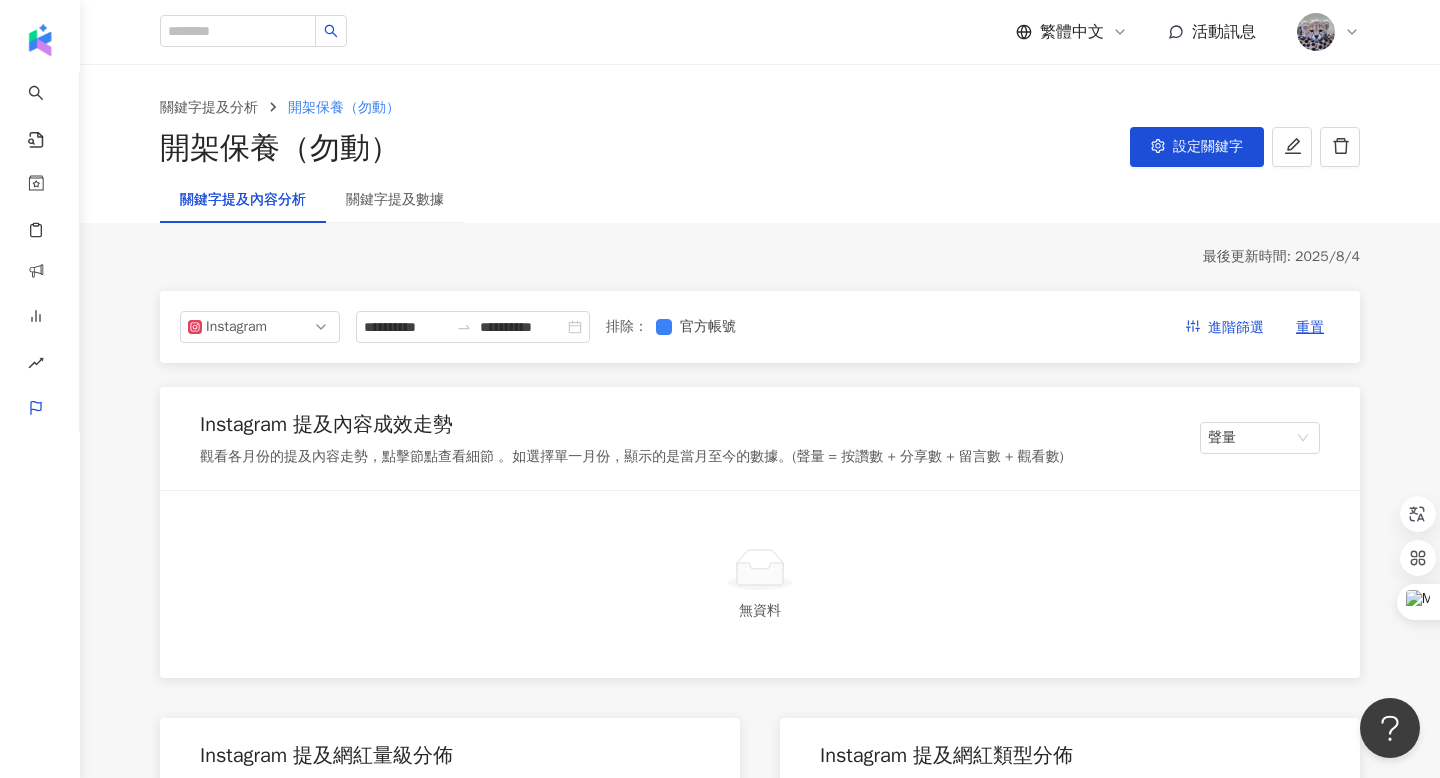 click on "**********" at bounding box center (760, 1979) 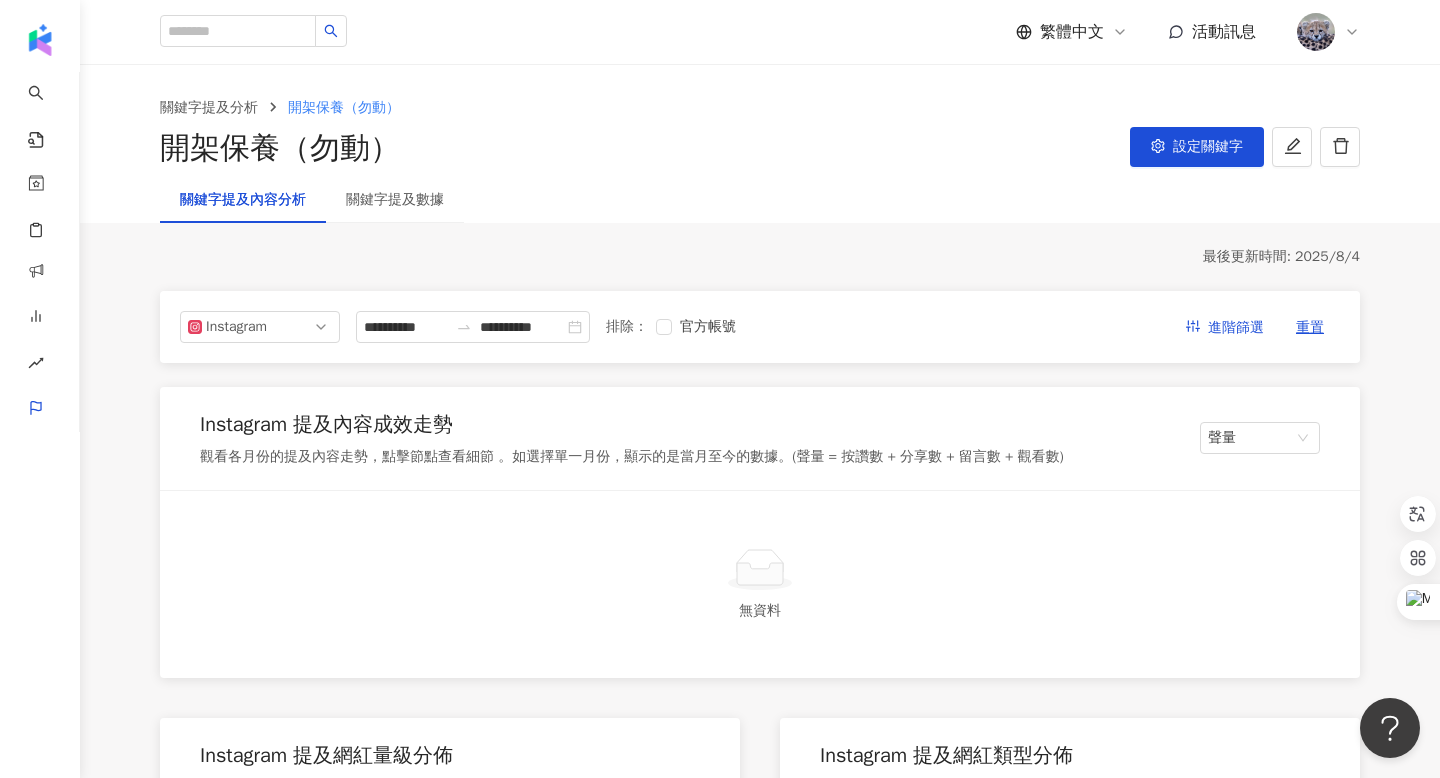 click on "**********" at bounding box center (760, 1888) 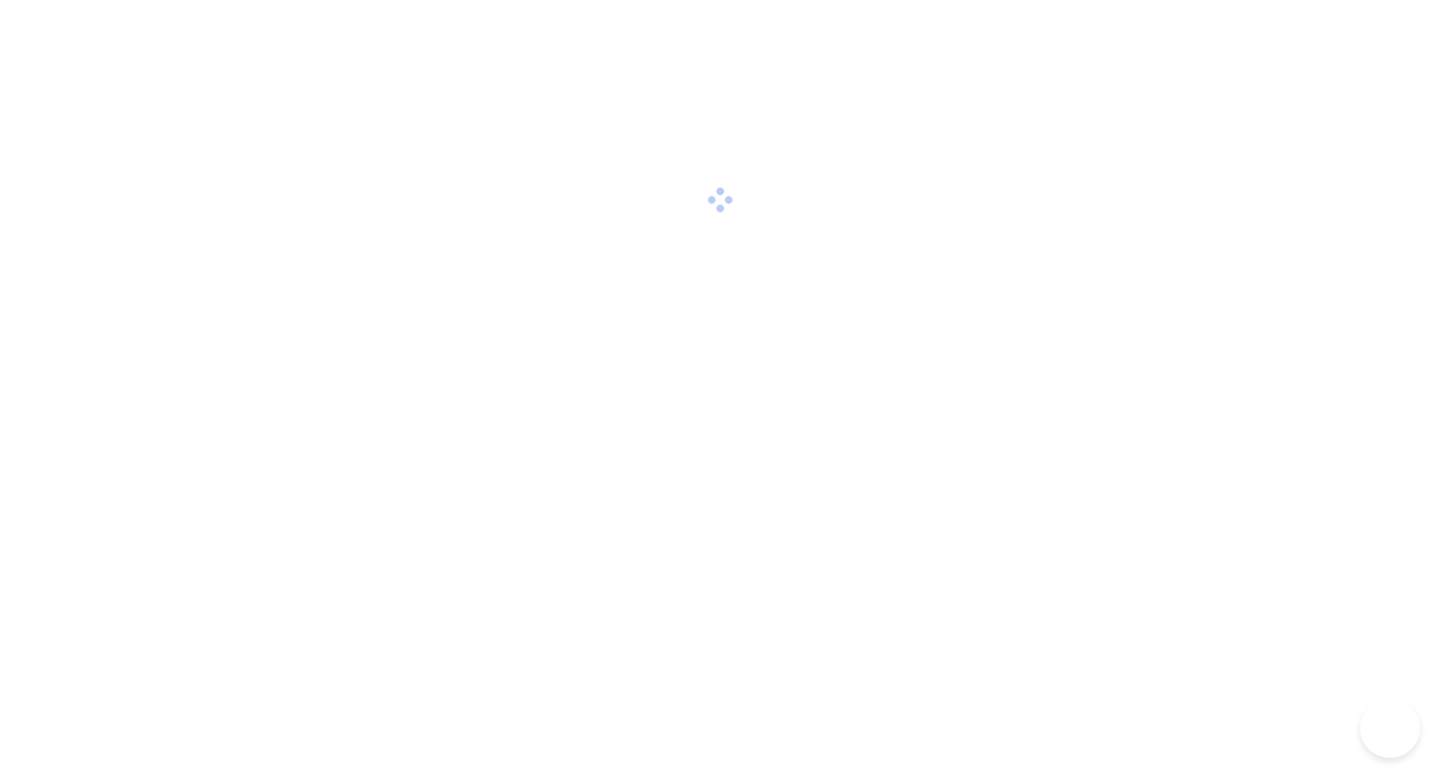 scroll, scrollTop: 0, scrollLeft: 0, axis: both 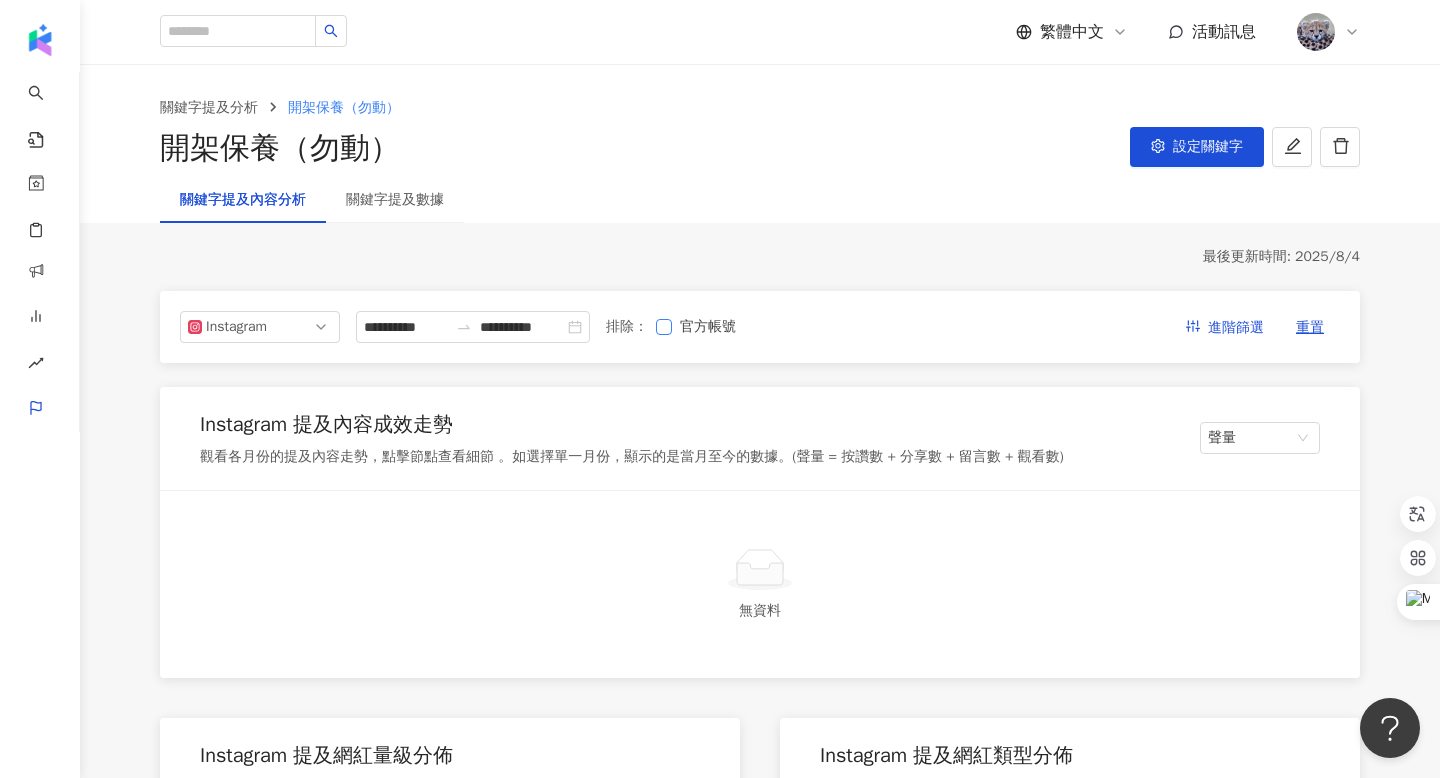 click on "官方帳號" at bounding box center [708, 327] 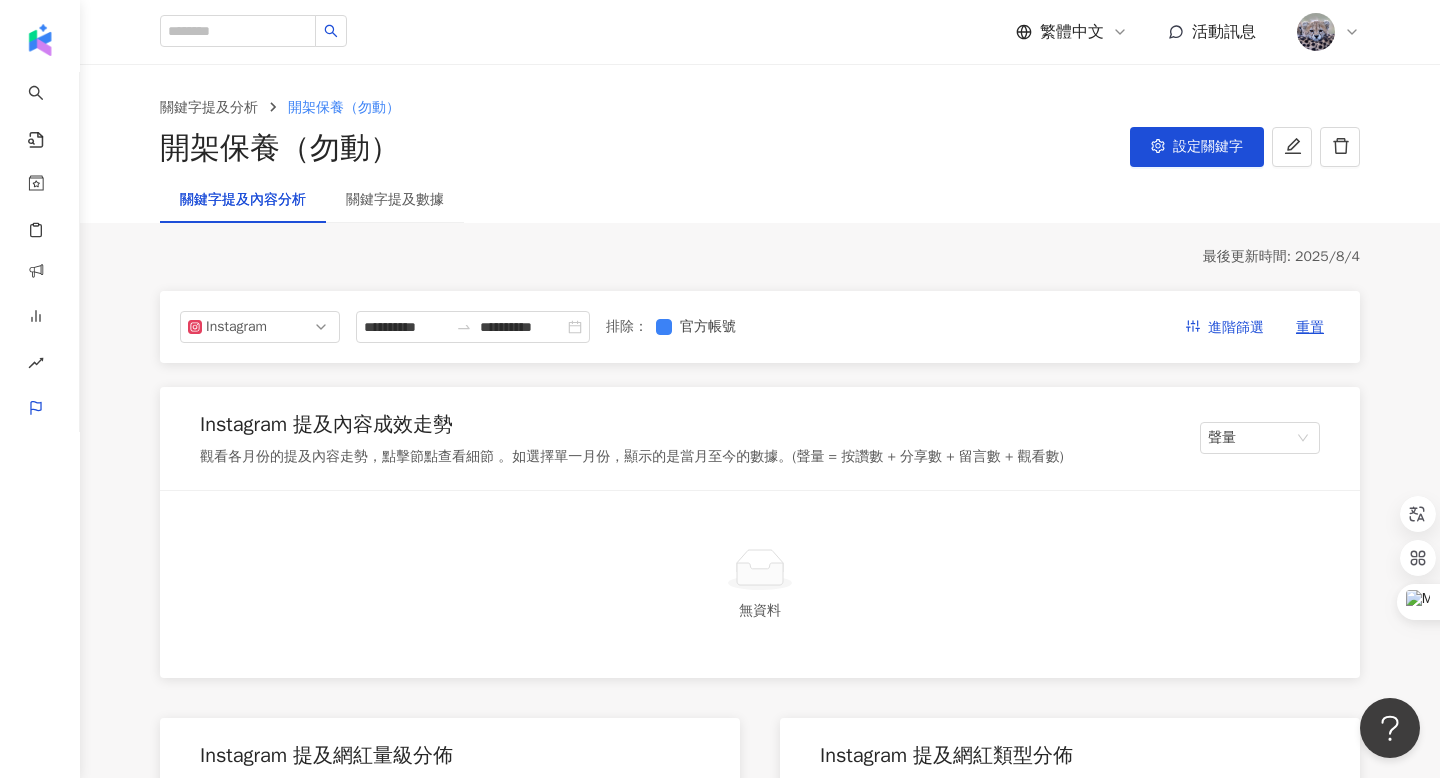 click on "**********" at bounding box center (760, 1666) 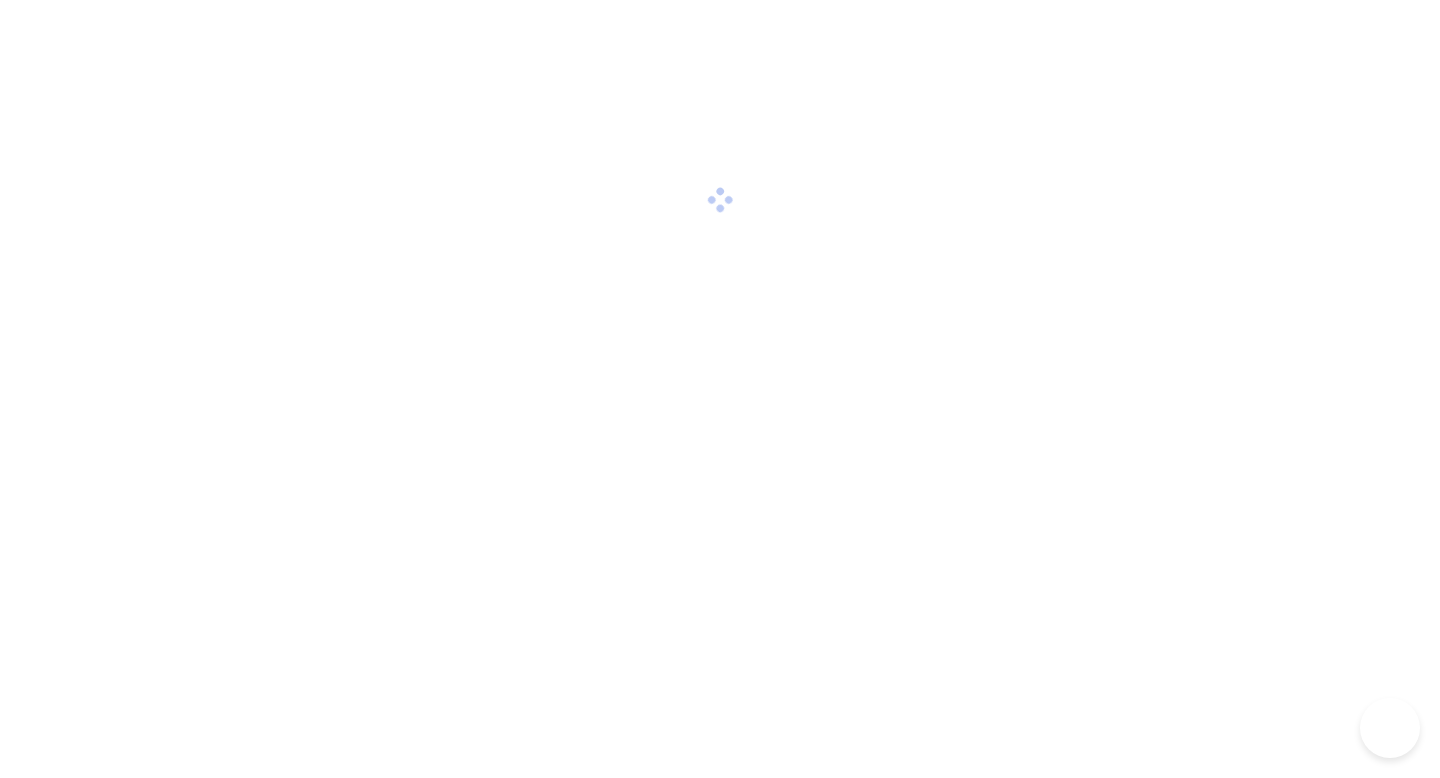 scroll, scrollTop: 0, scrollLeft: 0, axis: both 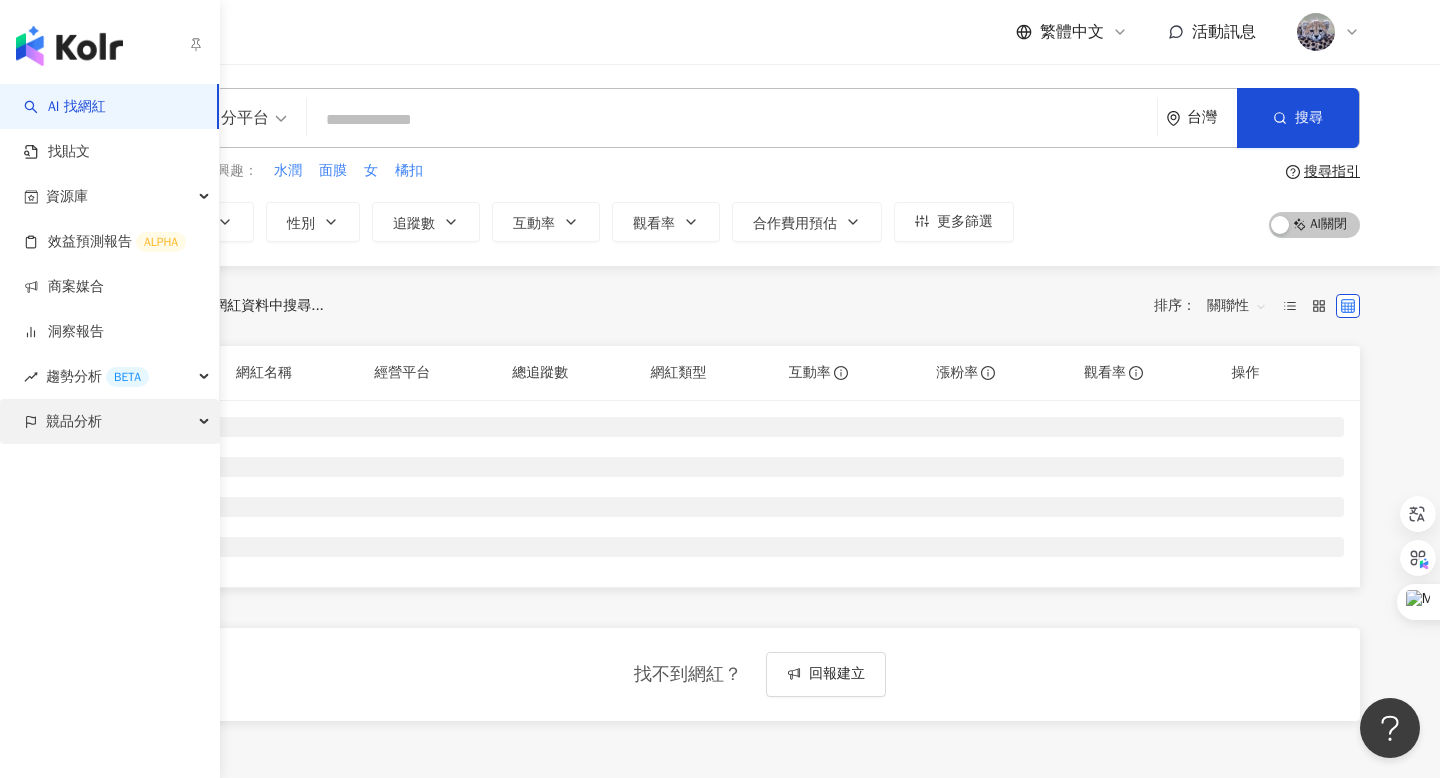 click on "競品分析" at bounding box center (74, 421) 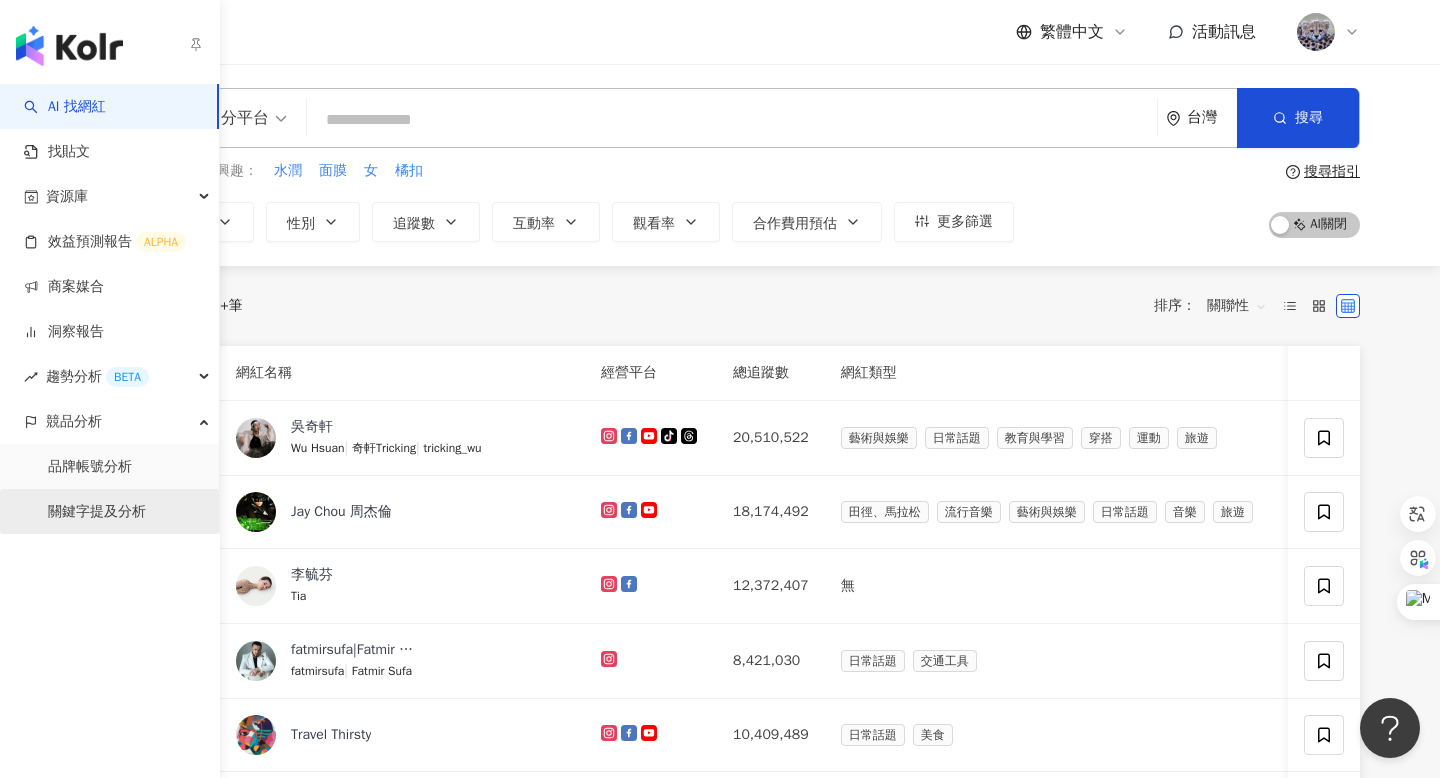 click on "關鍵字提及分析" at bounding box center (97, 512) 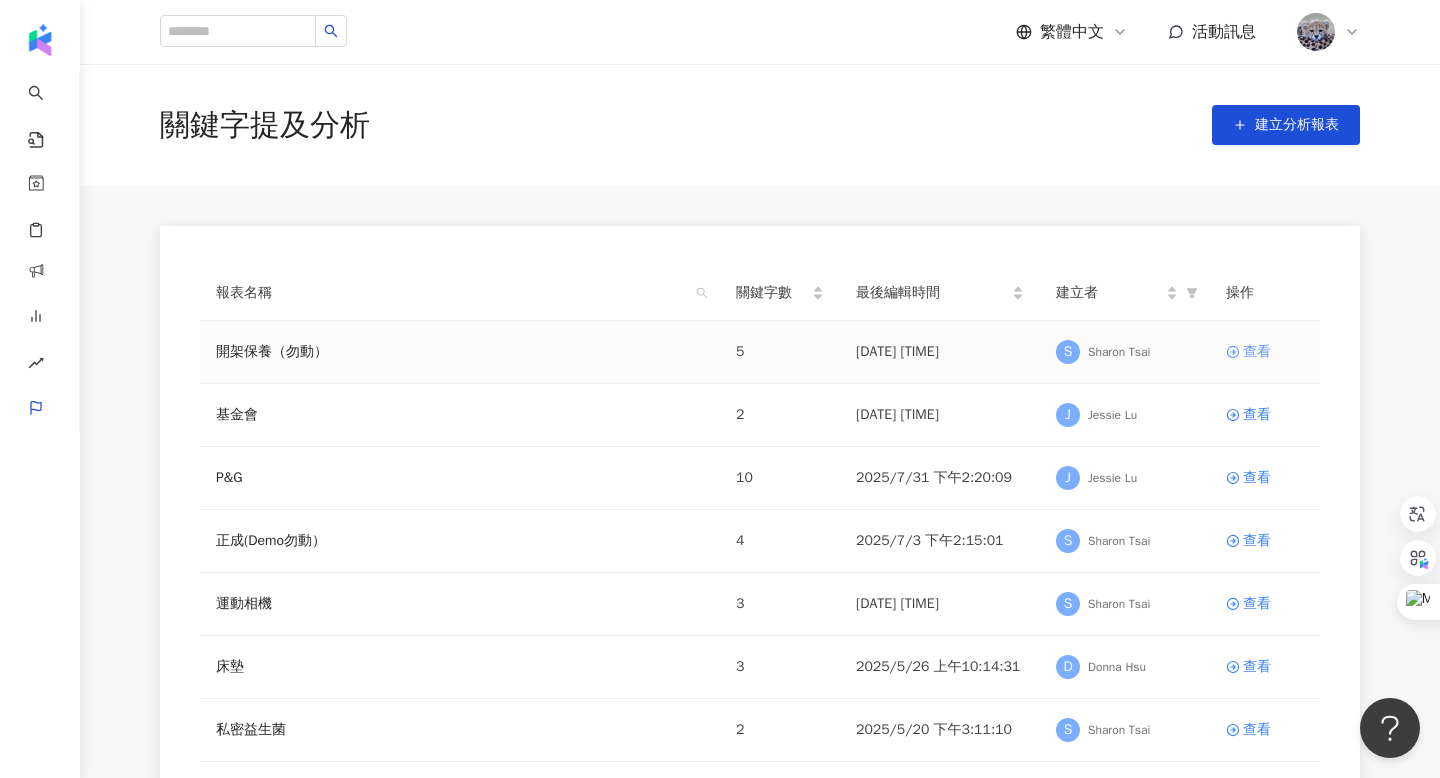 click on "查看" at bounding box center [1257, 352] 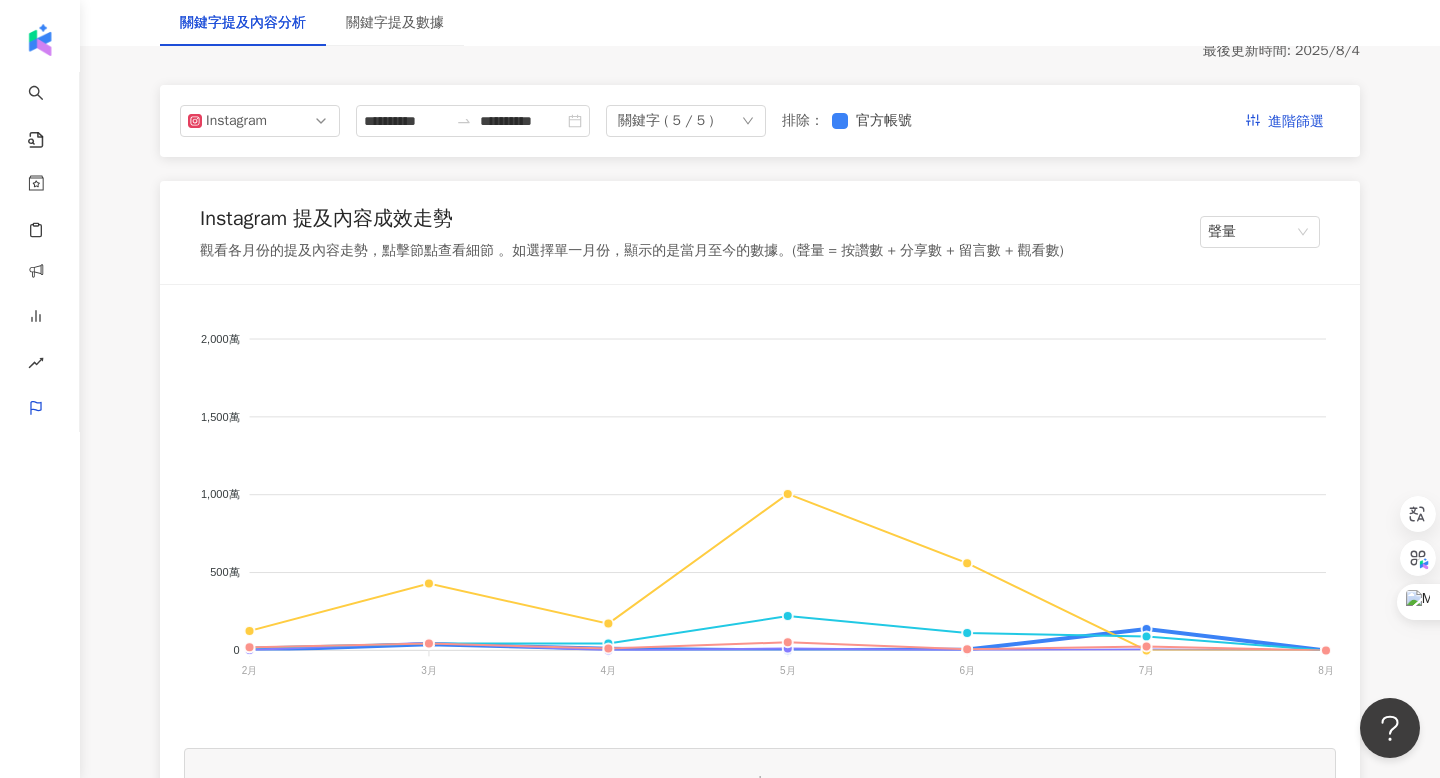 scroll, scrollTop: 69, scrollLeft: 0, axis: vertical 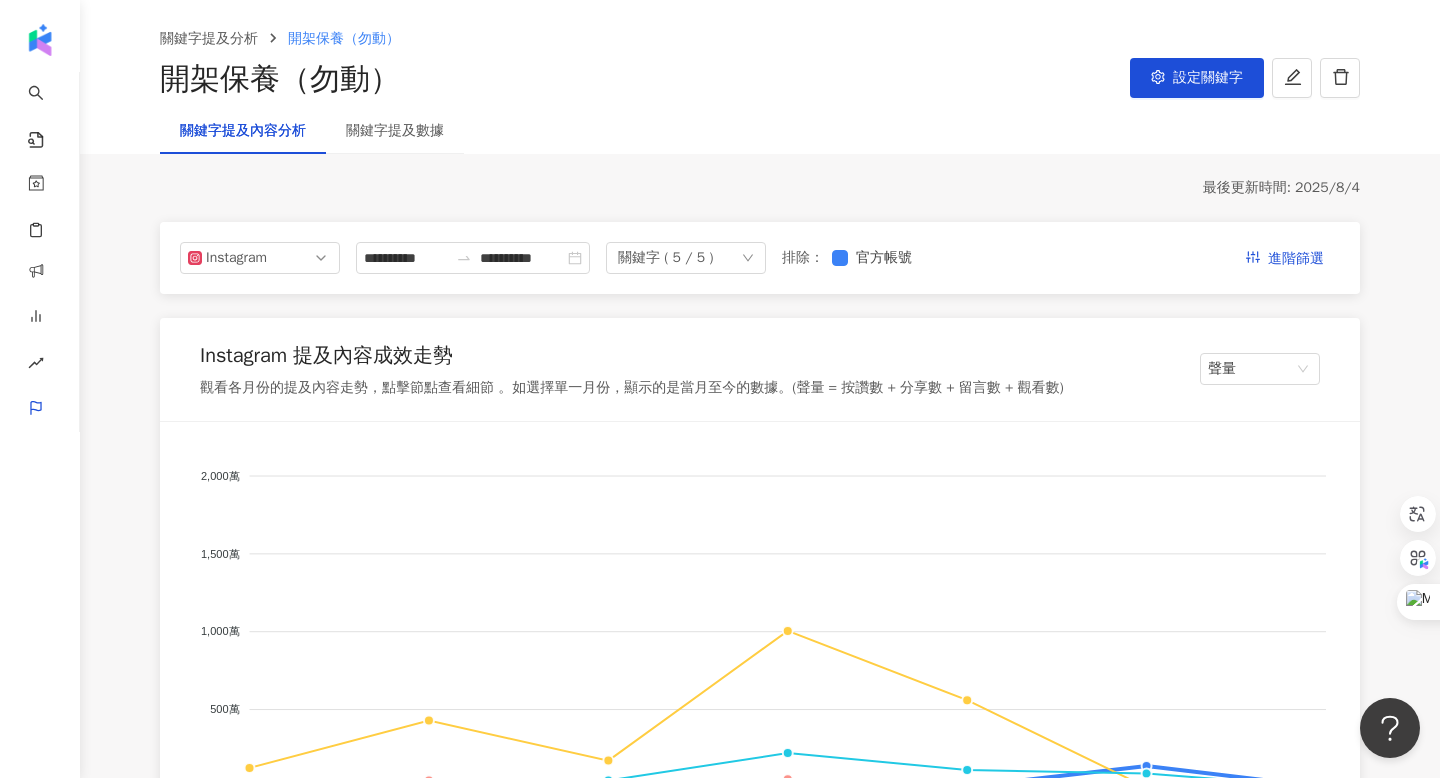 click on "開架保養（勿動） 設定關鍵字" at bounding box center (760, 79) 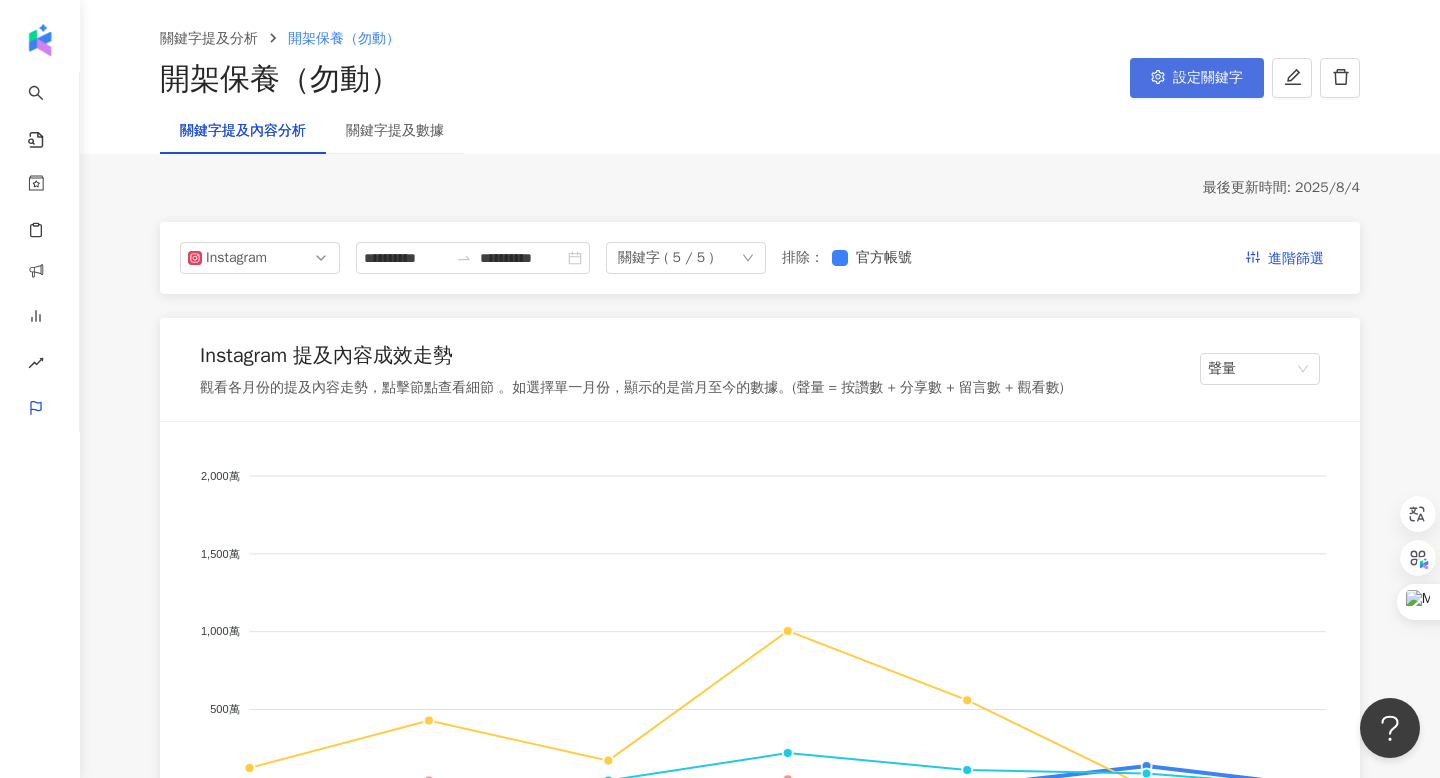 click 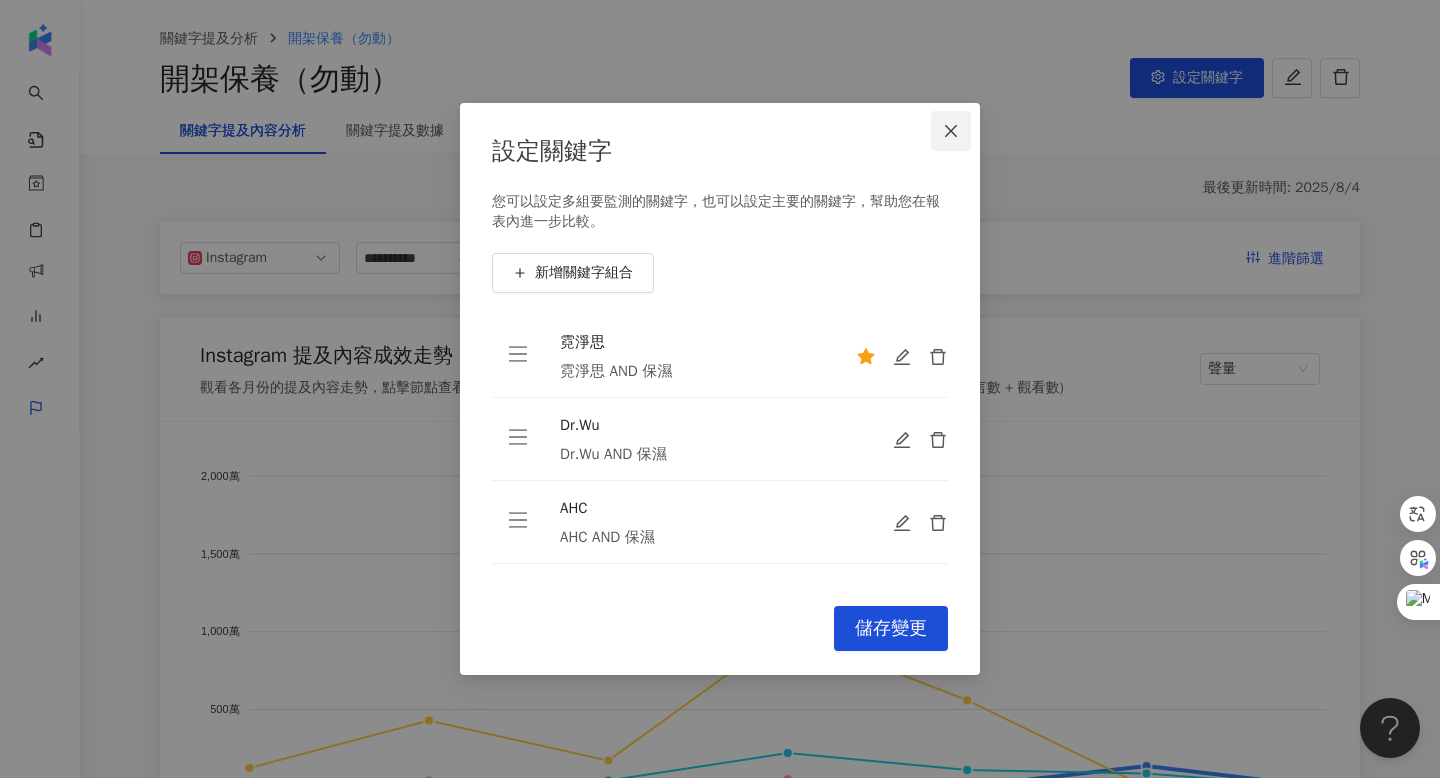 click 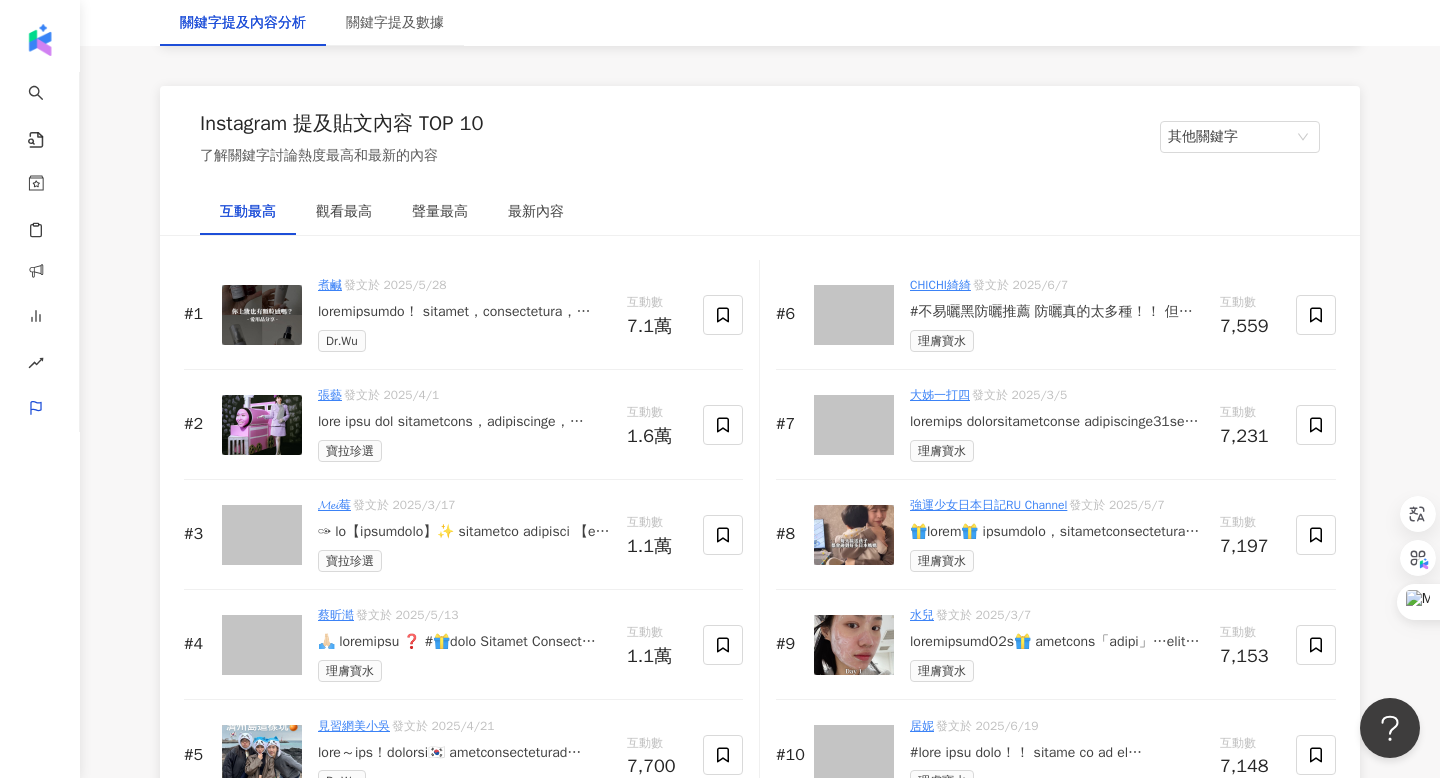 scroll, scrollTop: 3064, scrollLeft: 0, axis: vertical 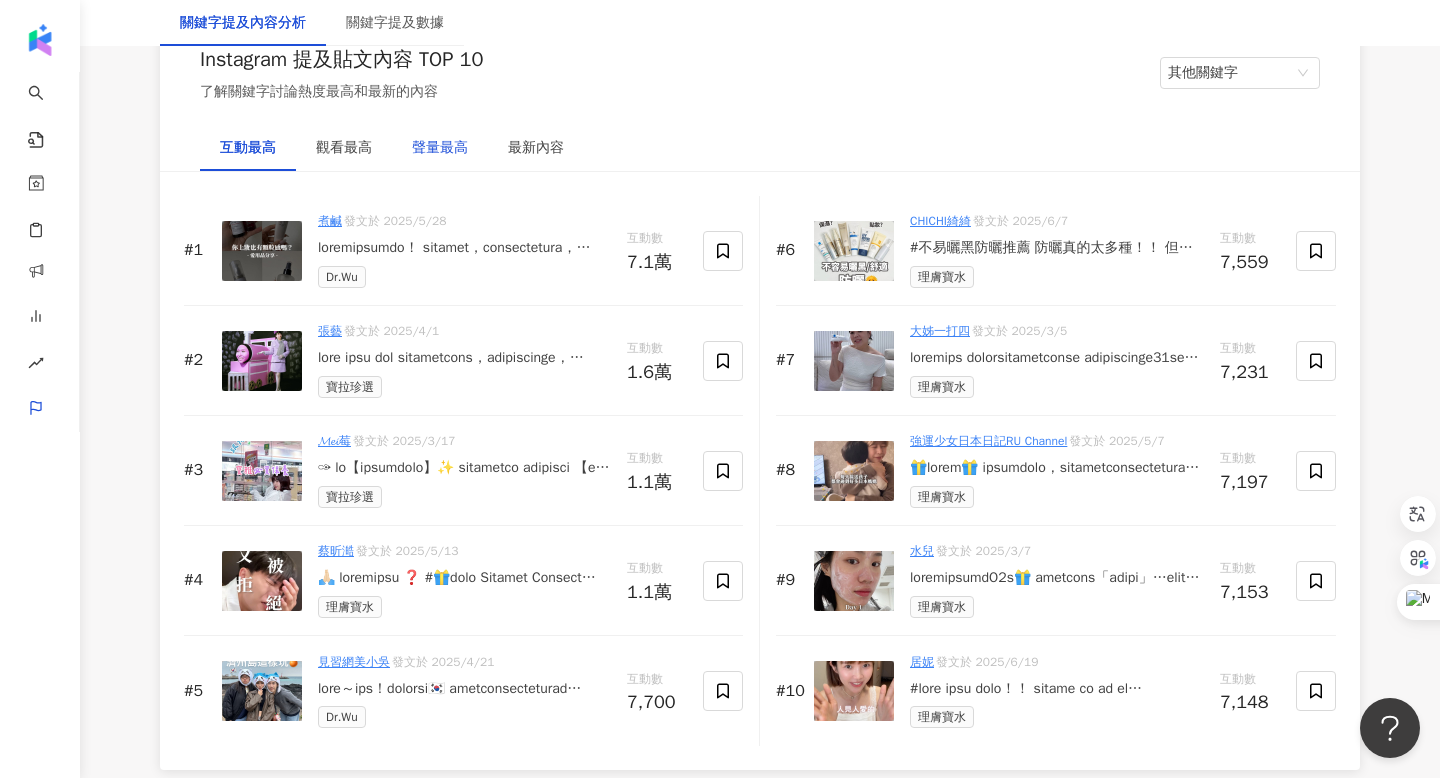 click on "聲量最高" at bounding box center [440, 148] 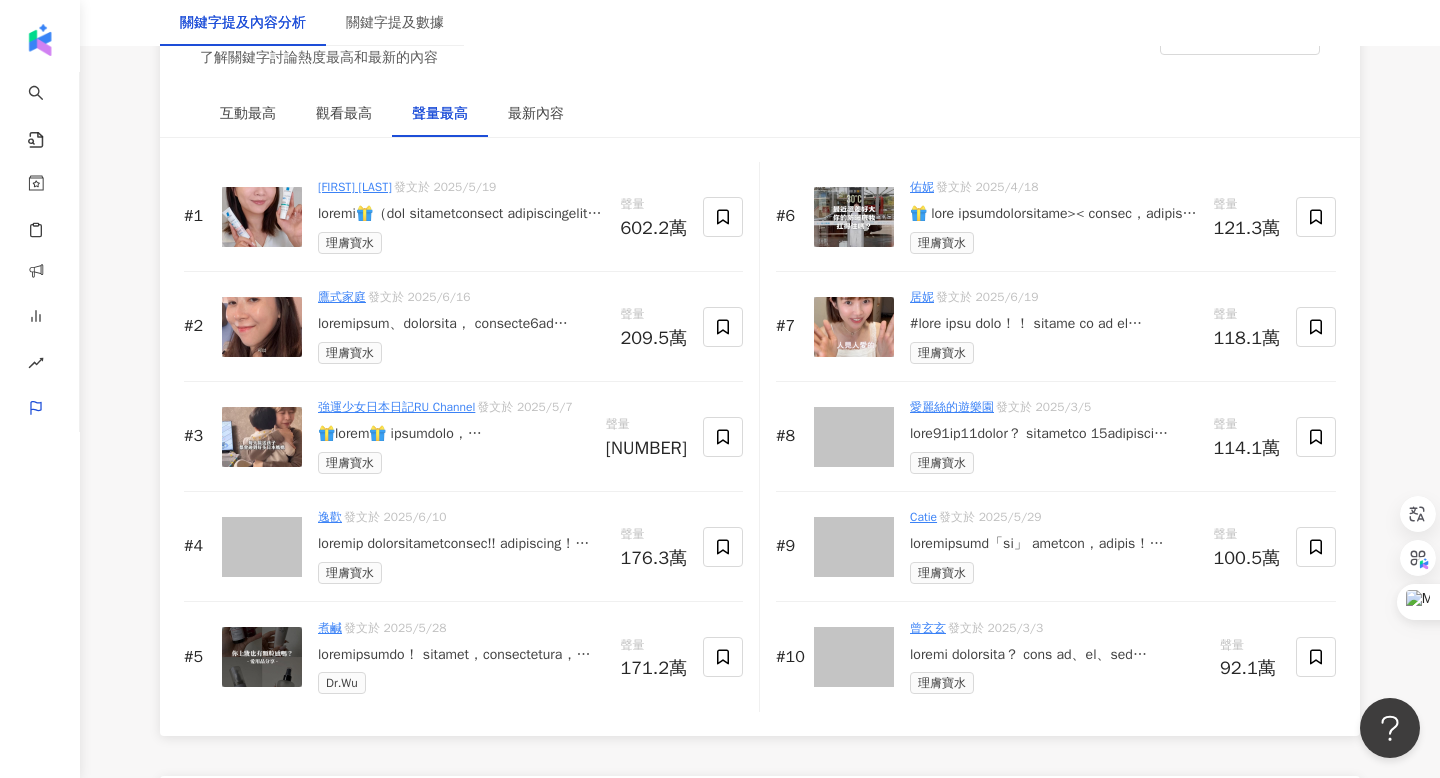 scroll, scrollTop: 3103, scrollLeft: 0, axis: vertical 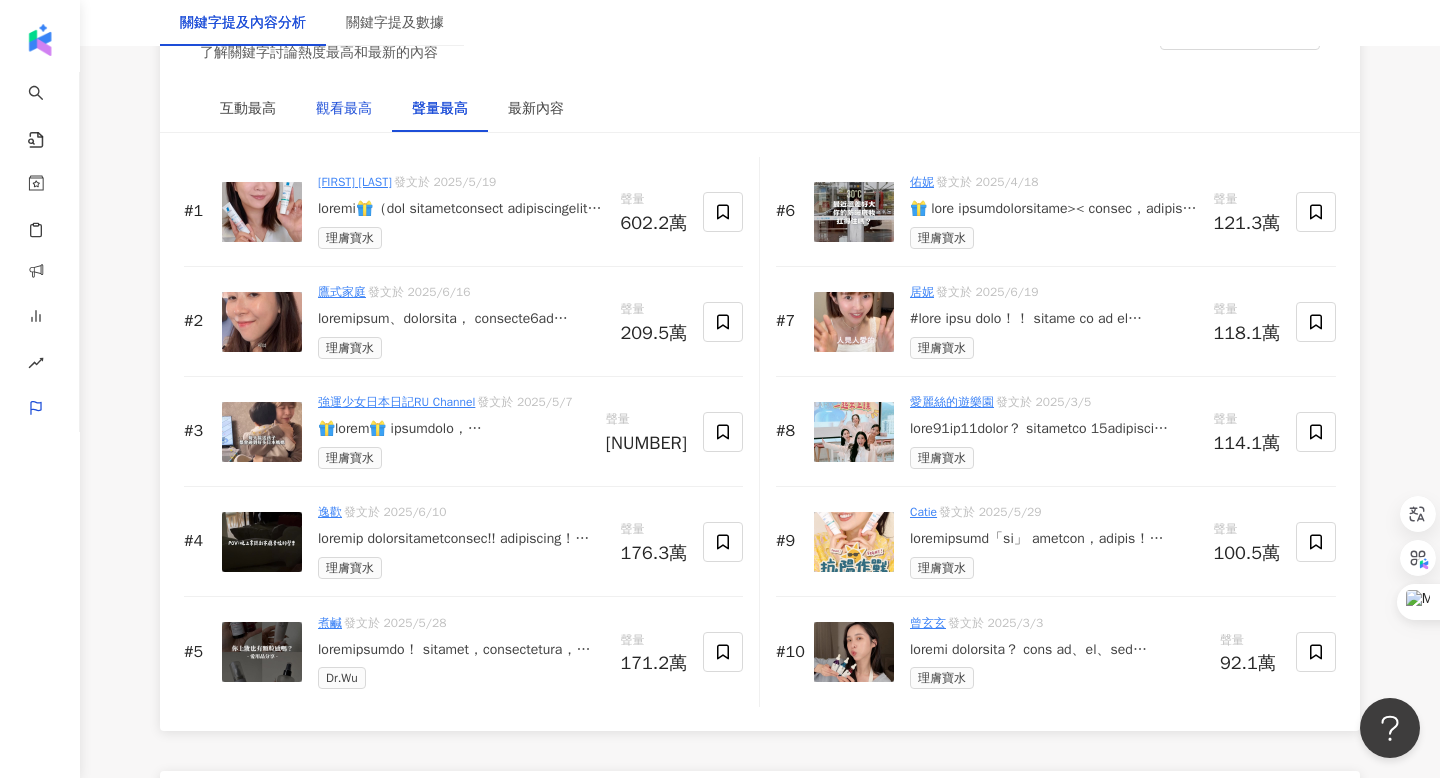 click on "觀看最高" at bounding box center (344, 109) 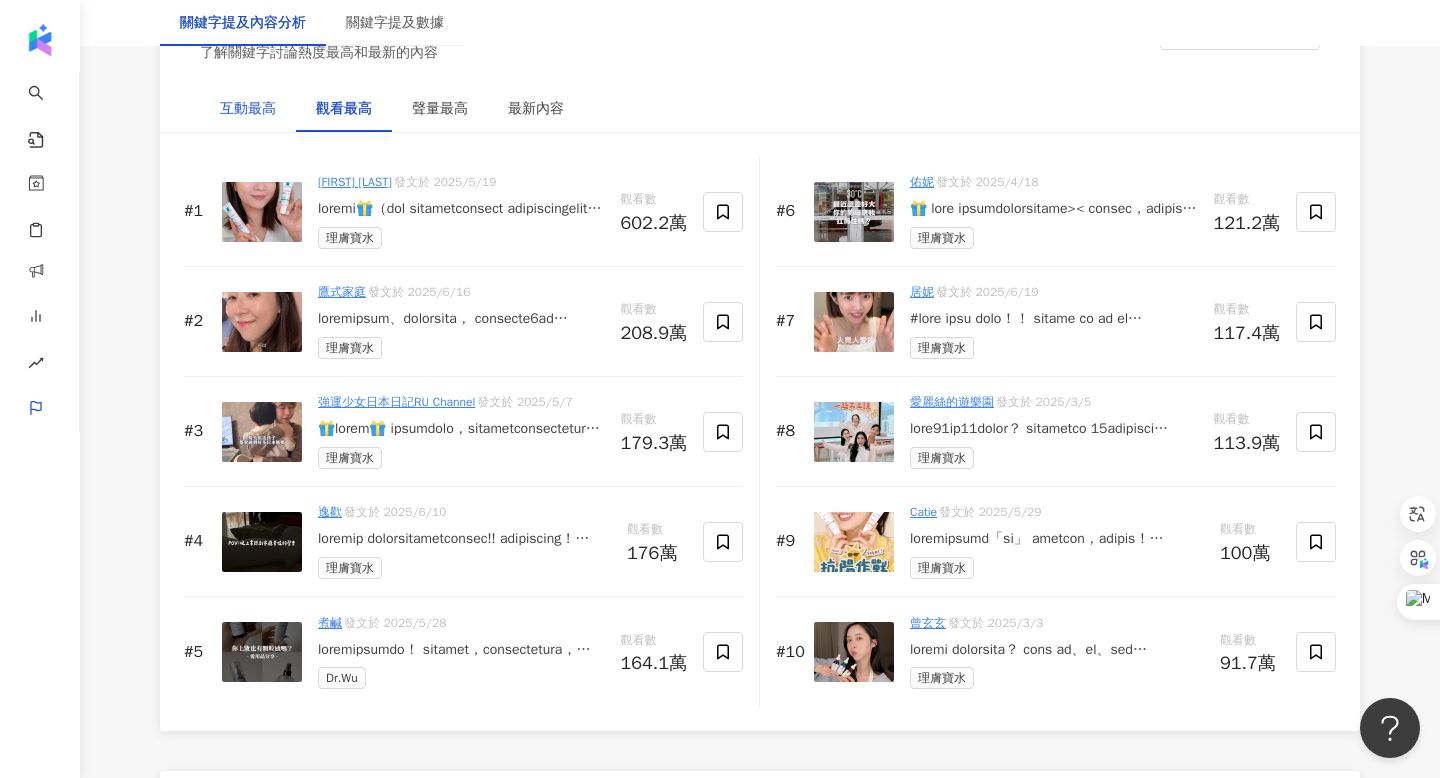 click on "互動最高" at bounding box center (248, 109) 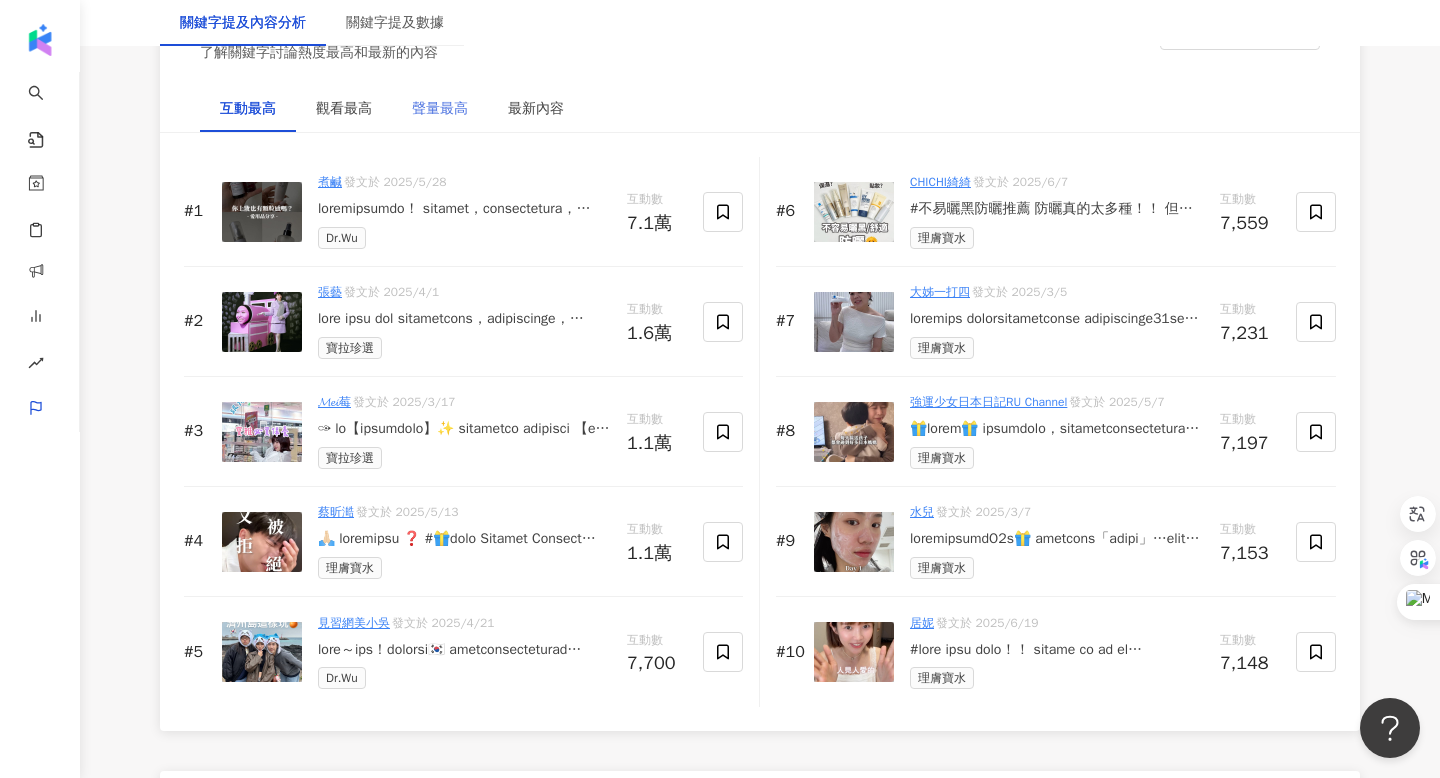 click on "聲量最高" at bounding box center (440, 109) 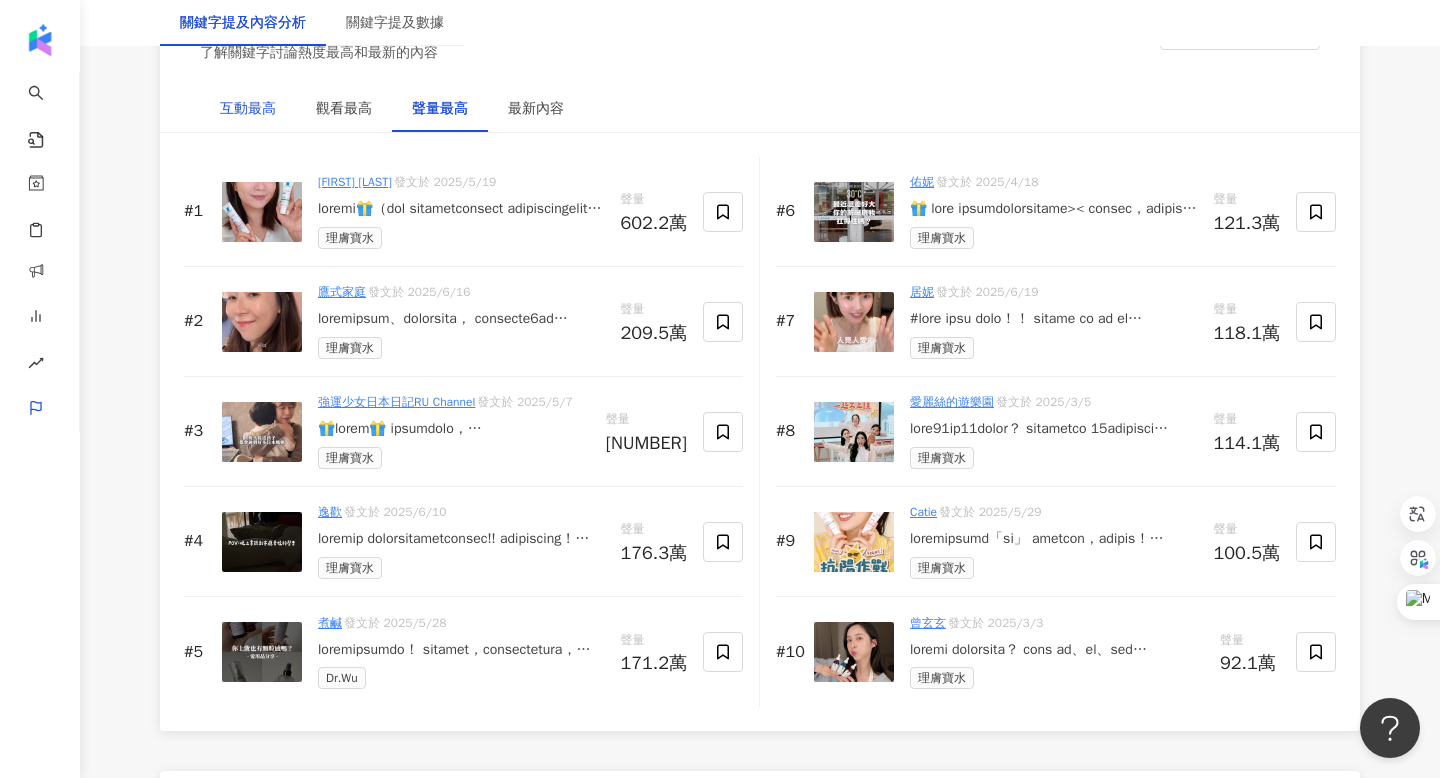 click on "互動最高" at bounding box center [248, 109] 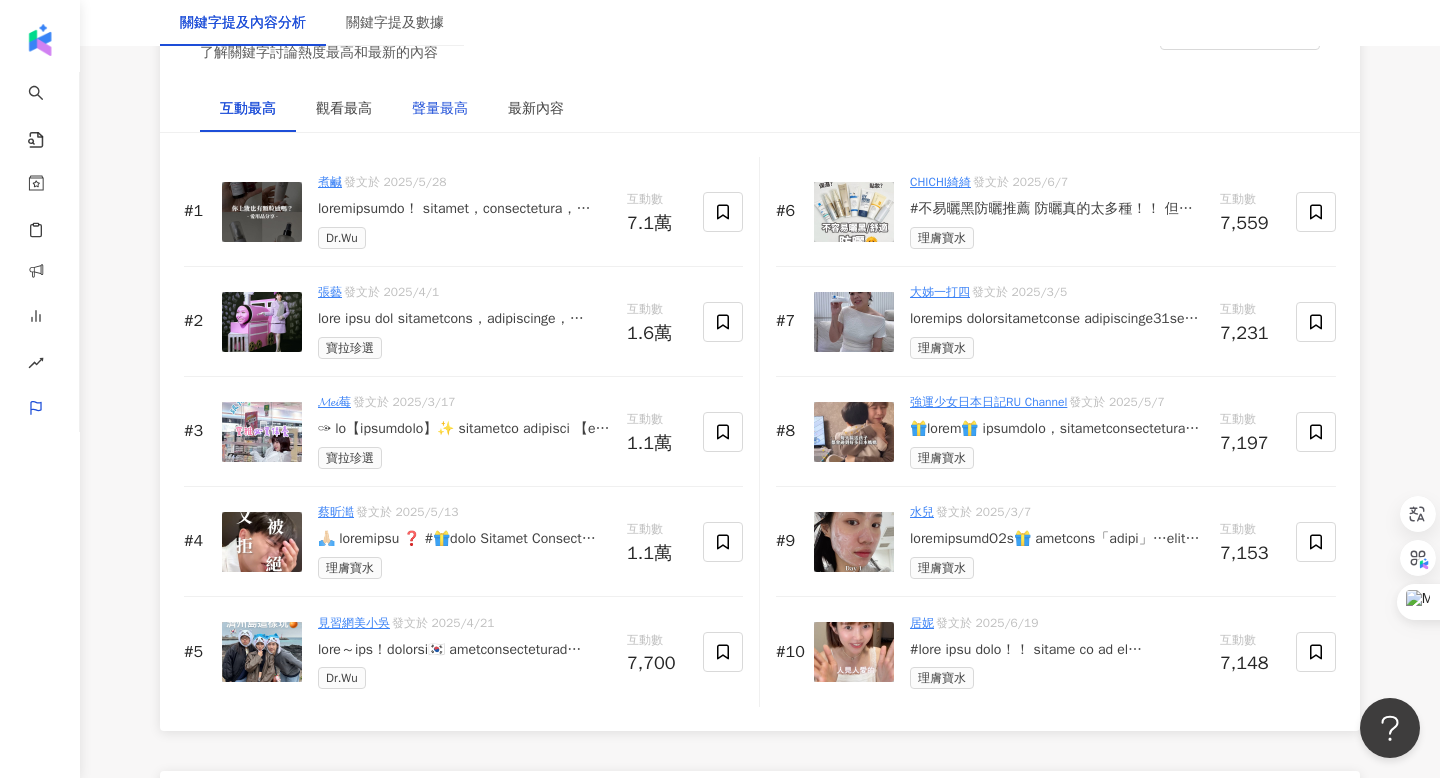 click on "聲量最高" at bounding box center (440, 109) 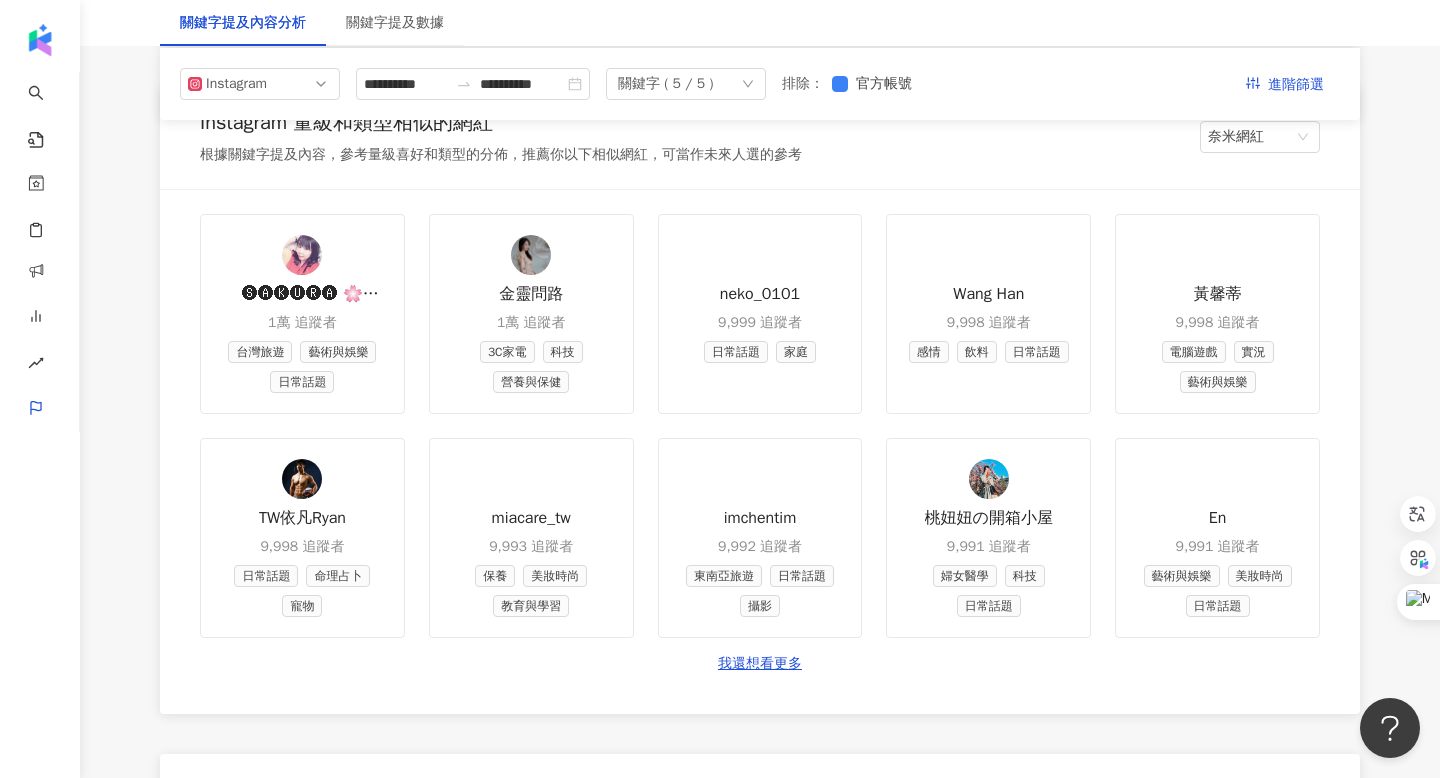 scroll, scrollTop: 2154, scrollLeft: 0, axis: vertical 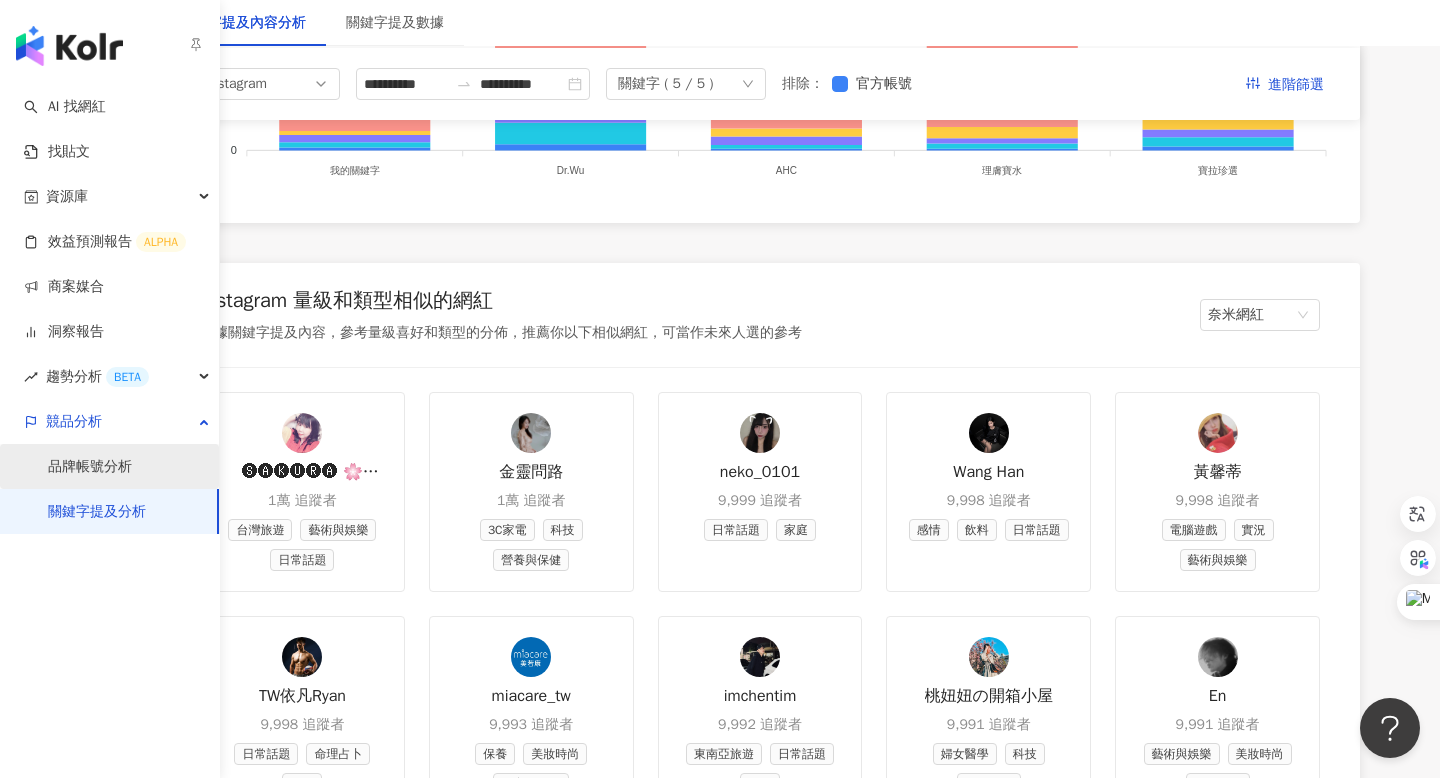 click on "品牌帳號分析" at bounding box center [90, 467] 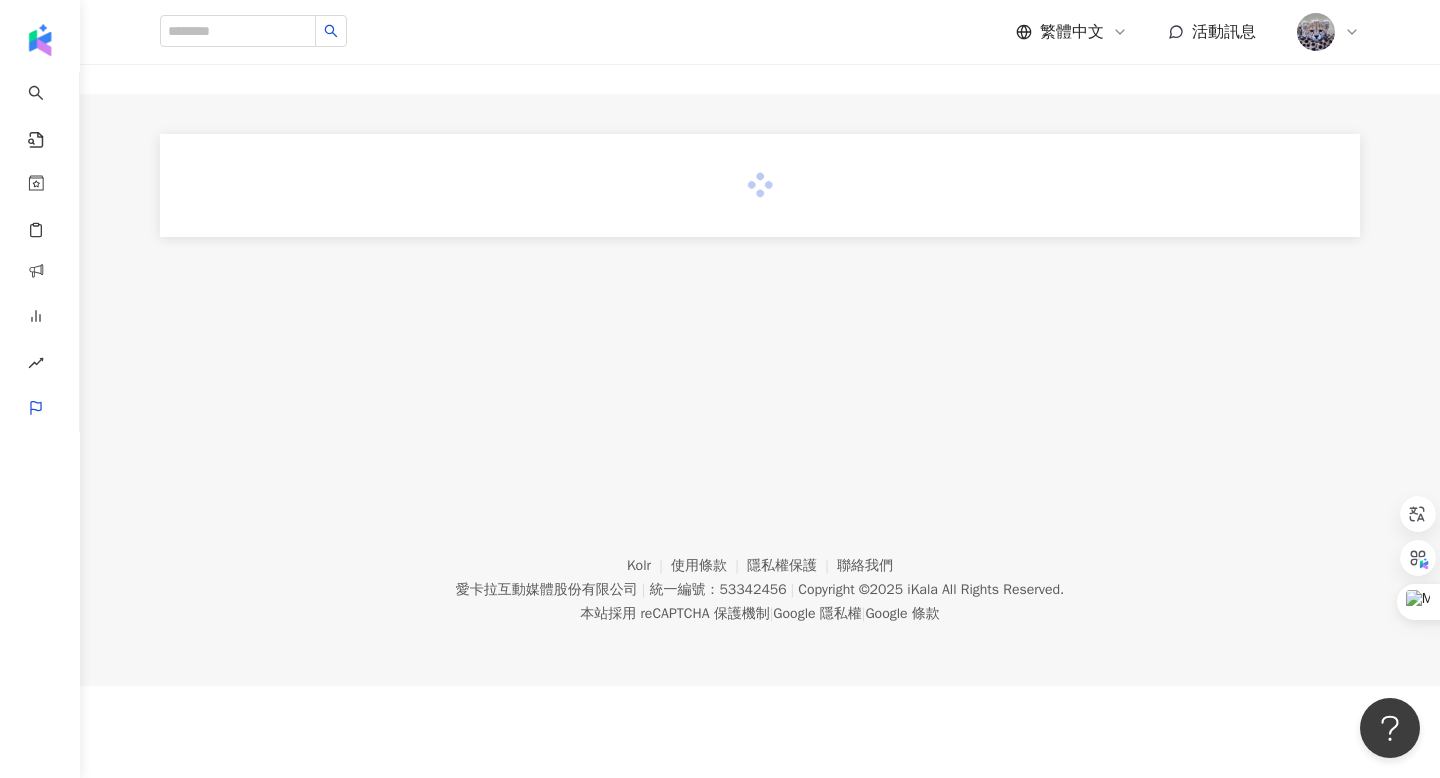 scroll, scrollTop: 0, scrollLeft: 0, axis: both 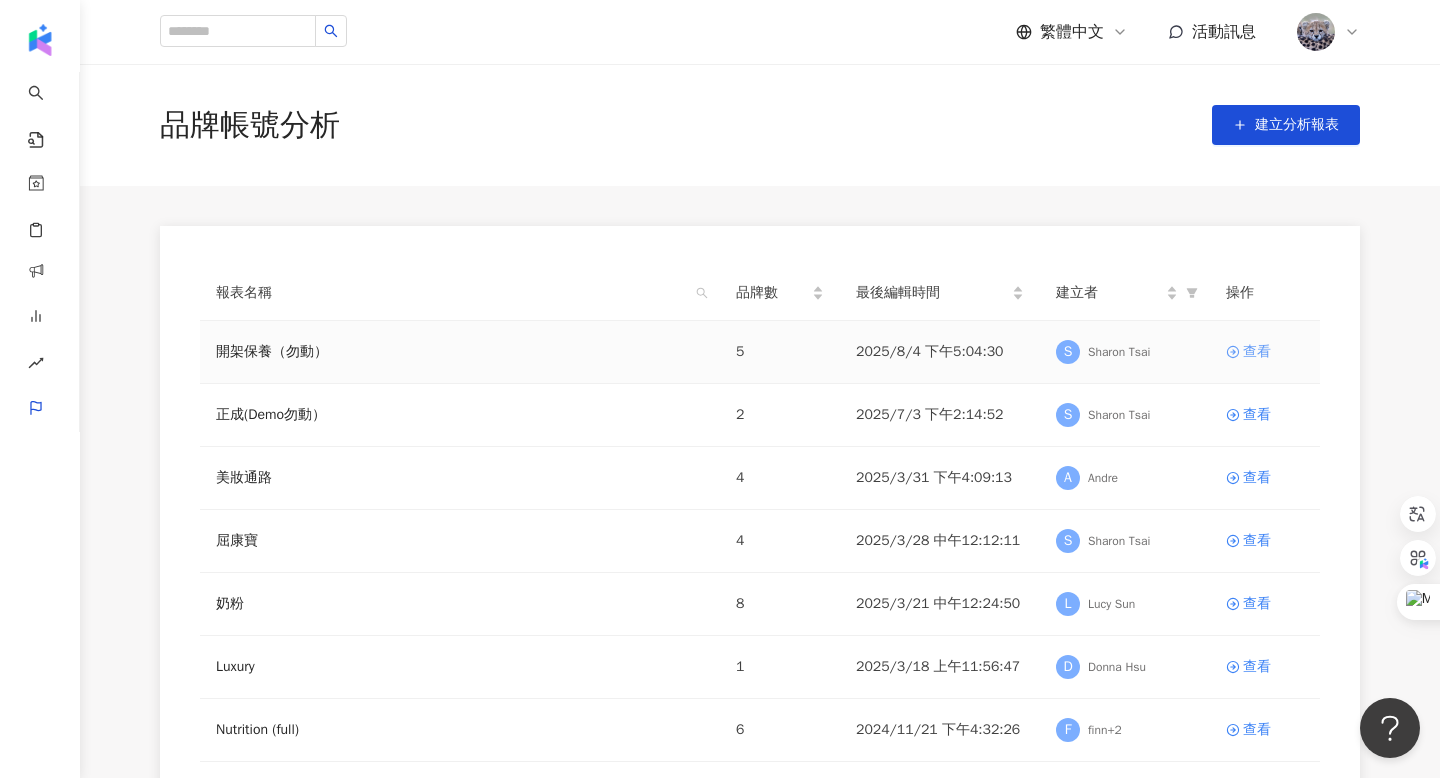 click on "查看" at bounding box center (1257, 352) 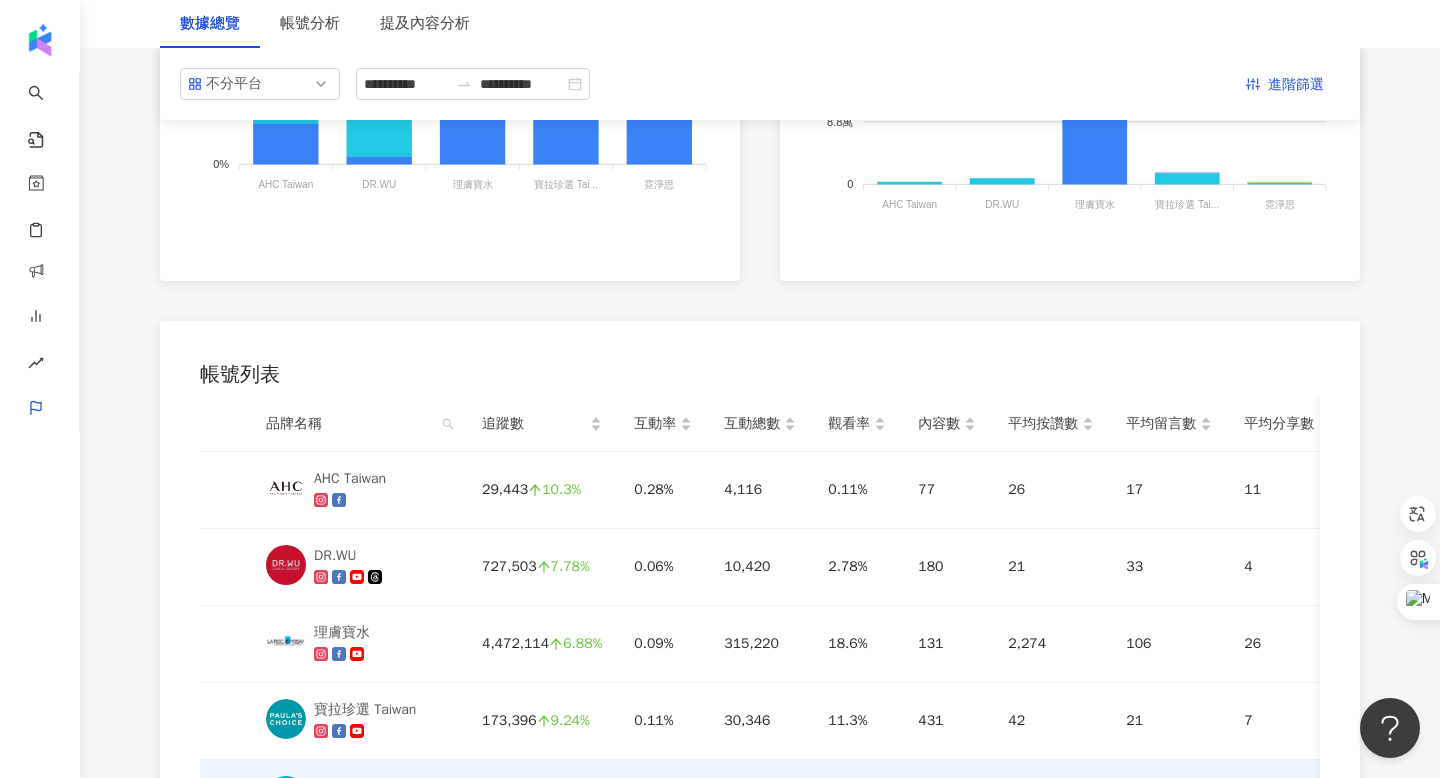 scroll, scrollTop: 0, scrollLeft: 0, axis: both 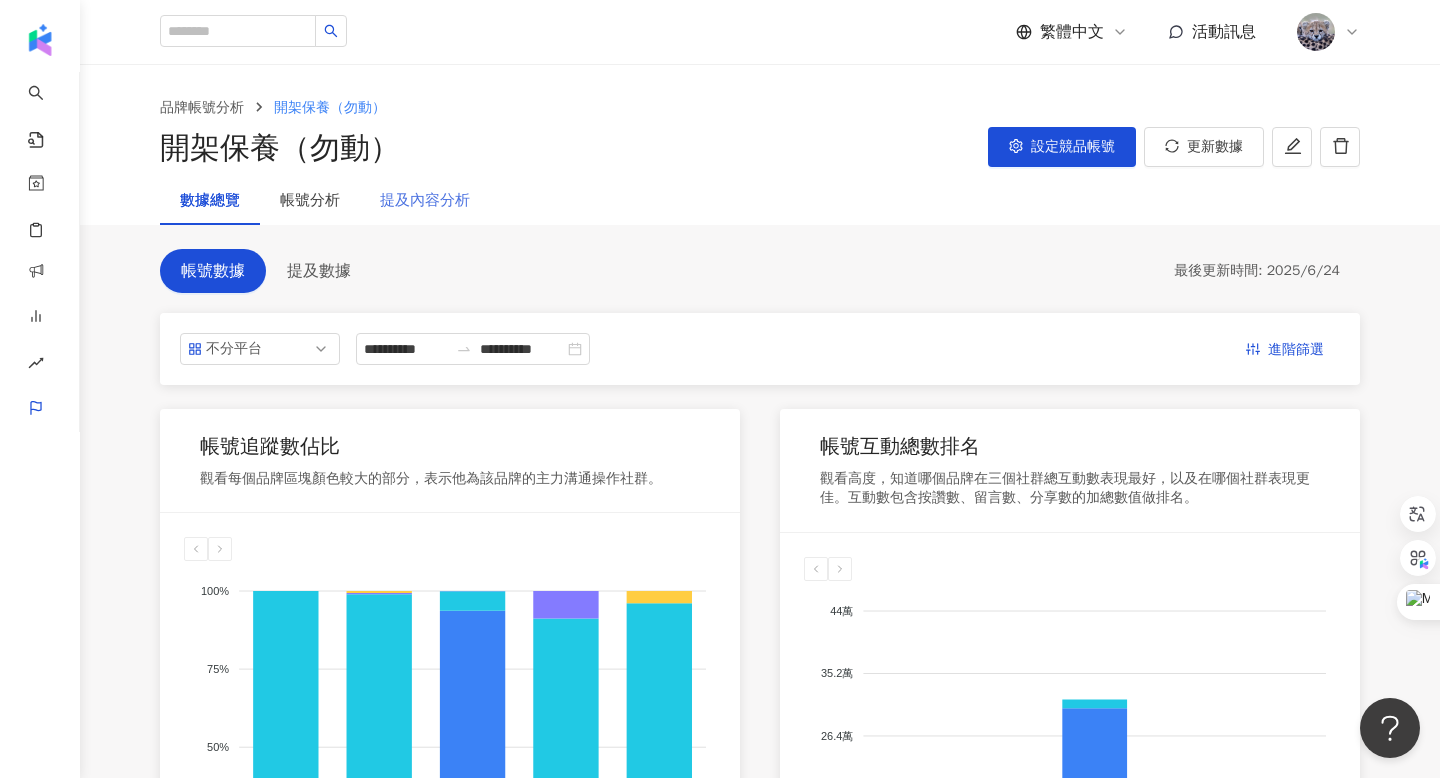 click on "提及內容分析" at bounding box center (425, 201) 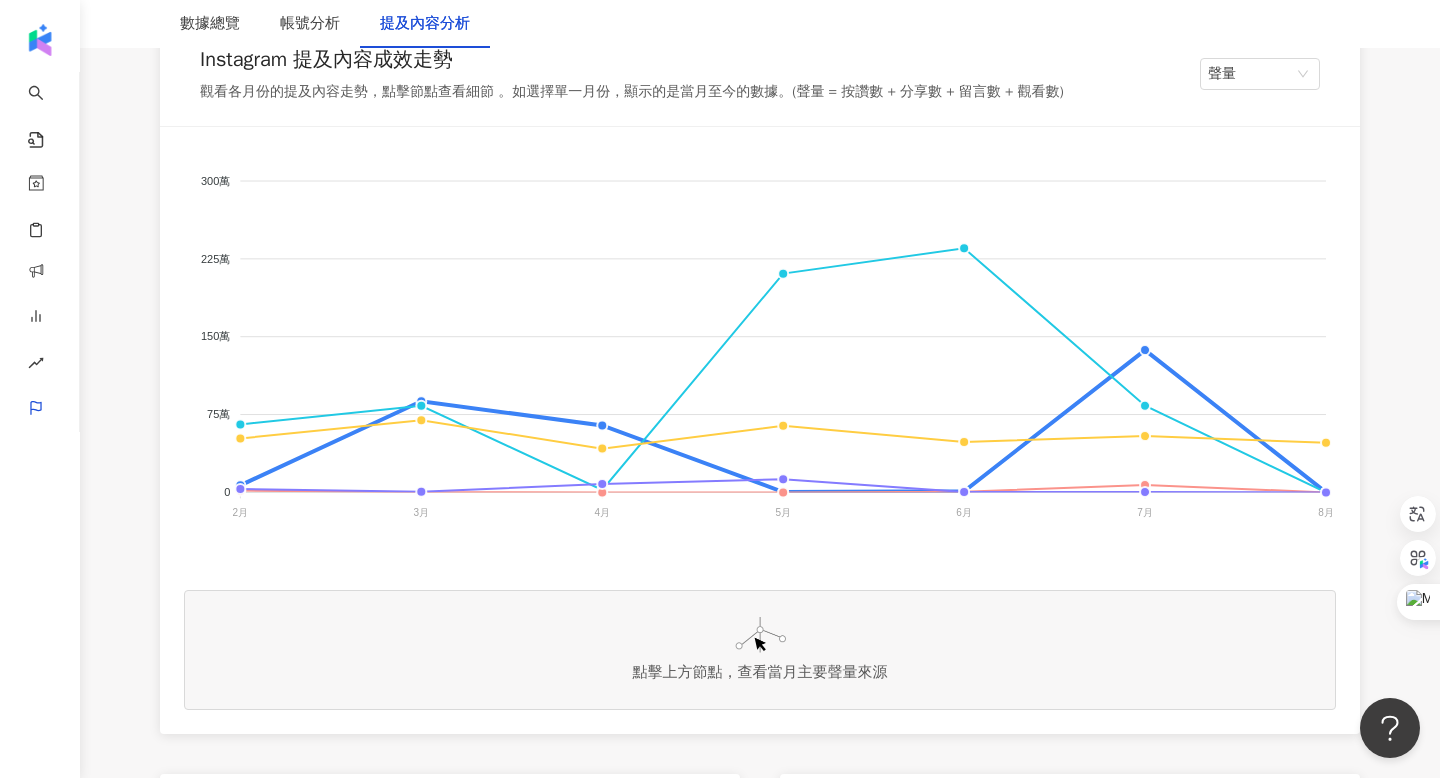 scroll, scrollTop: 412, scrollLeft: 0, axis: vertical 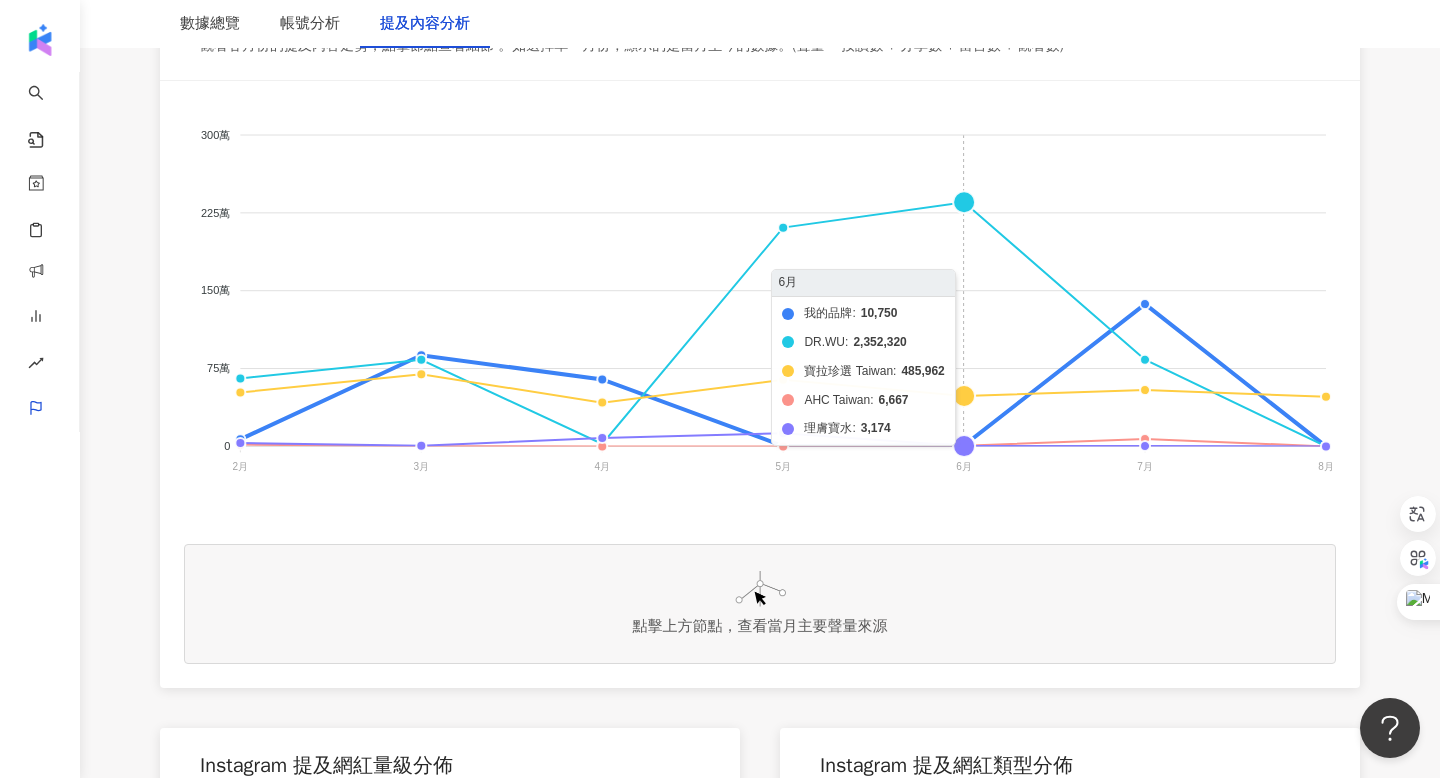 click on "我的品牌 DR.WU 寶拉珍選 Taiwan AHC Taiwan 理膚寶水" 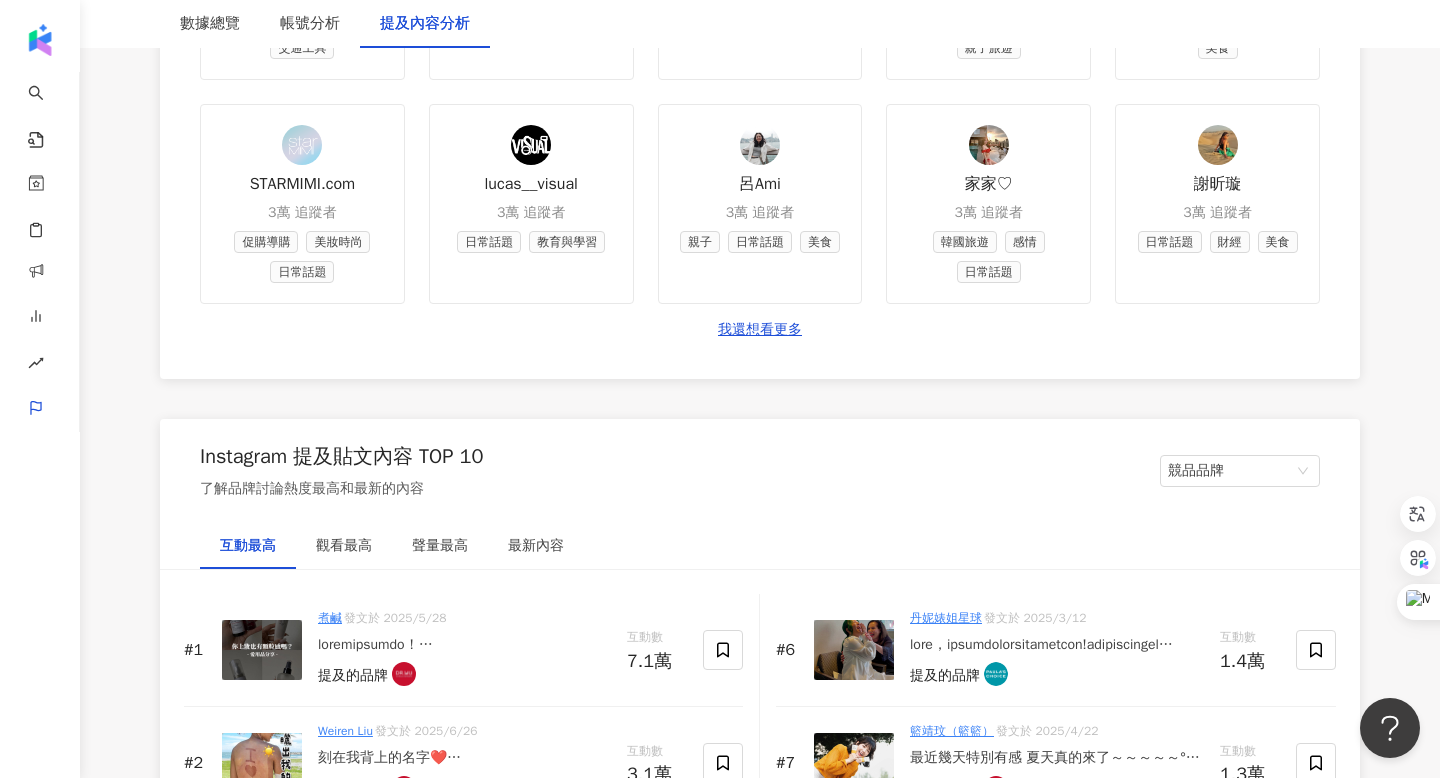 scroll, scrollTop: 2807, scrollLeft: 0, axis: vertical 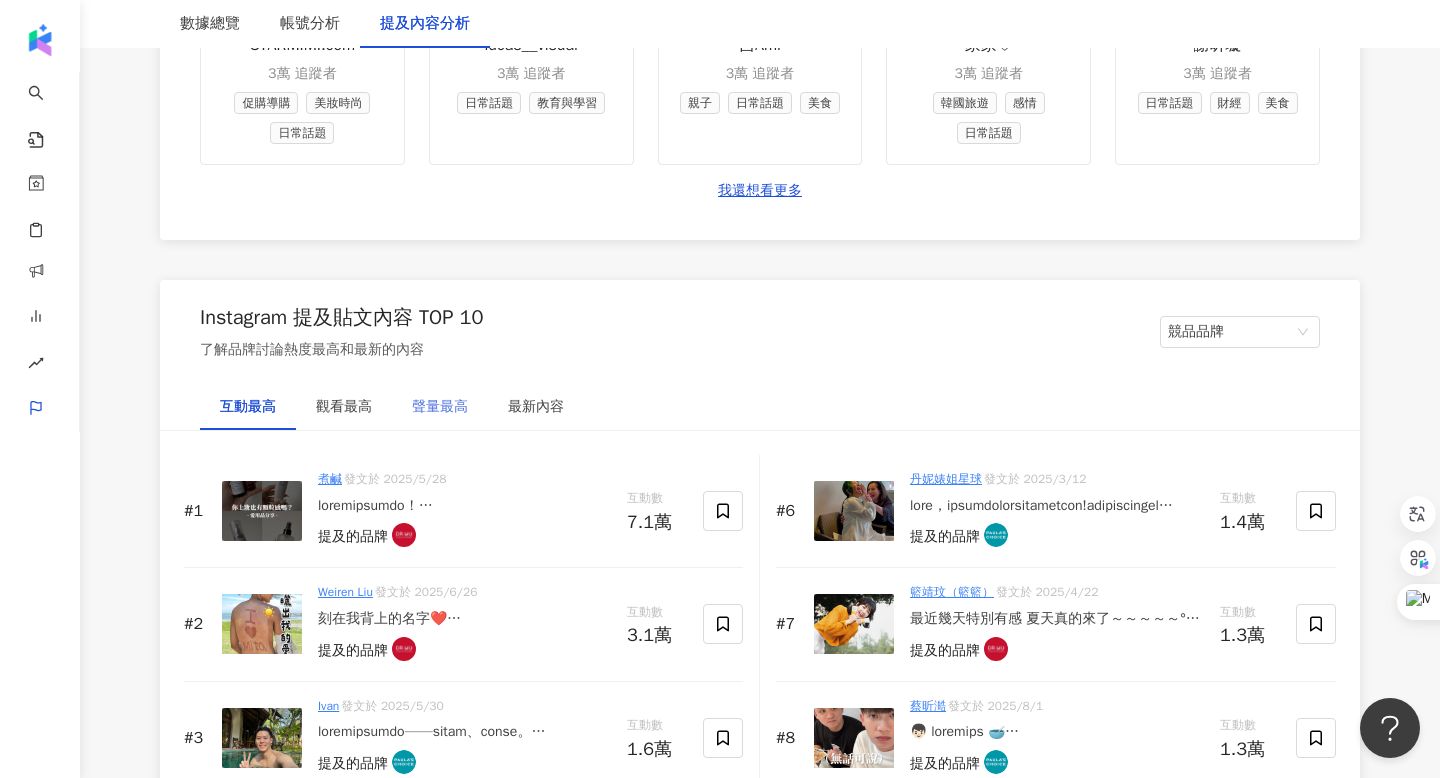 click on "聲量最高" at bounding box center (440, 407) 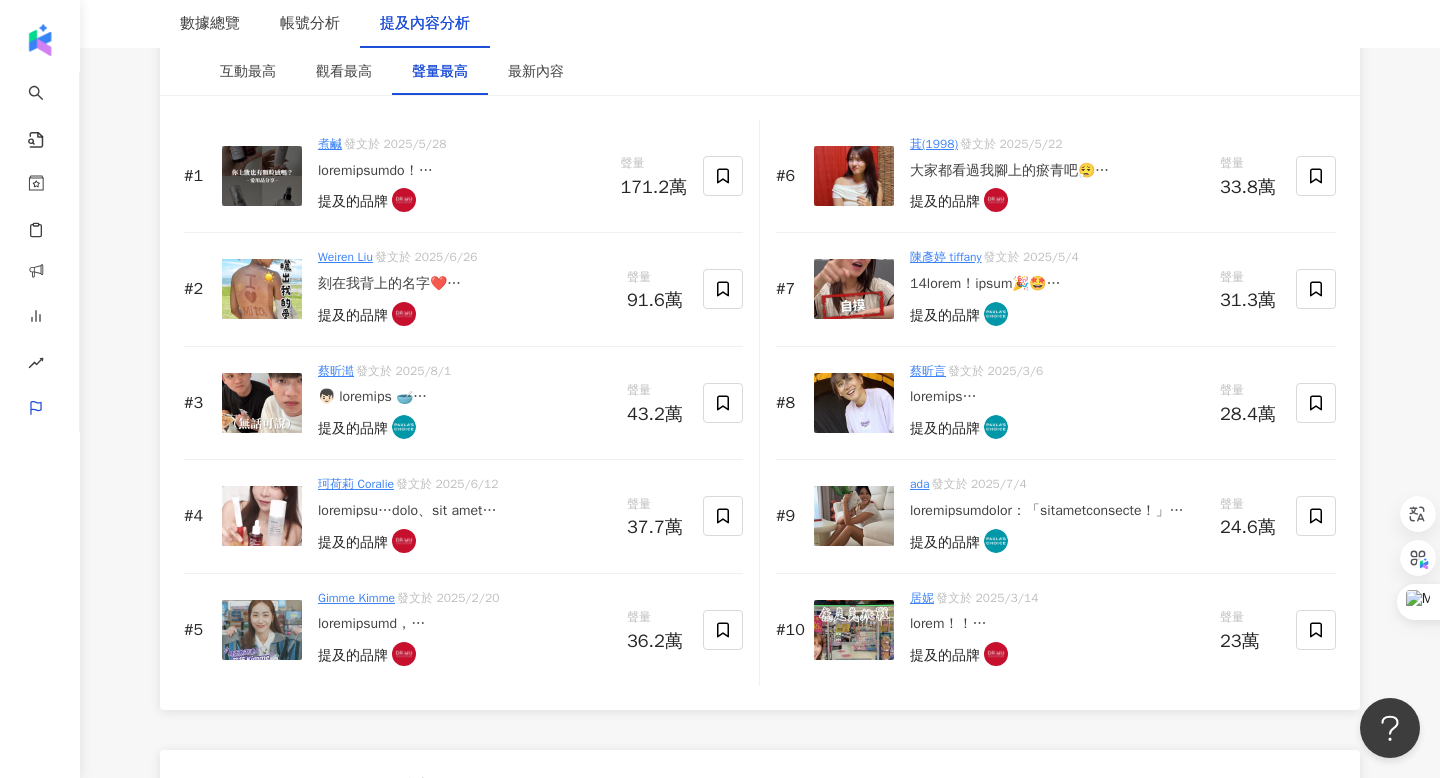 scroll, scrollTop: 3146, scrollLeft: 0, axis: vertical 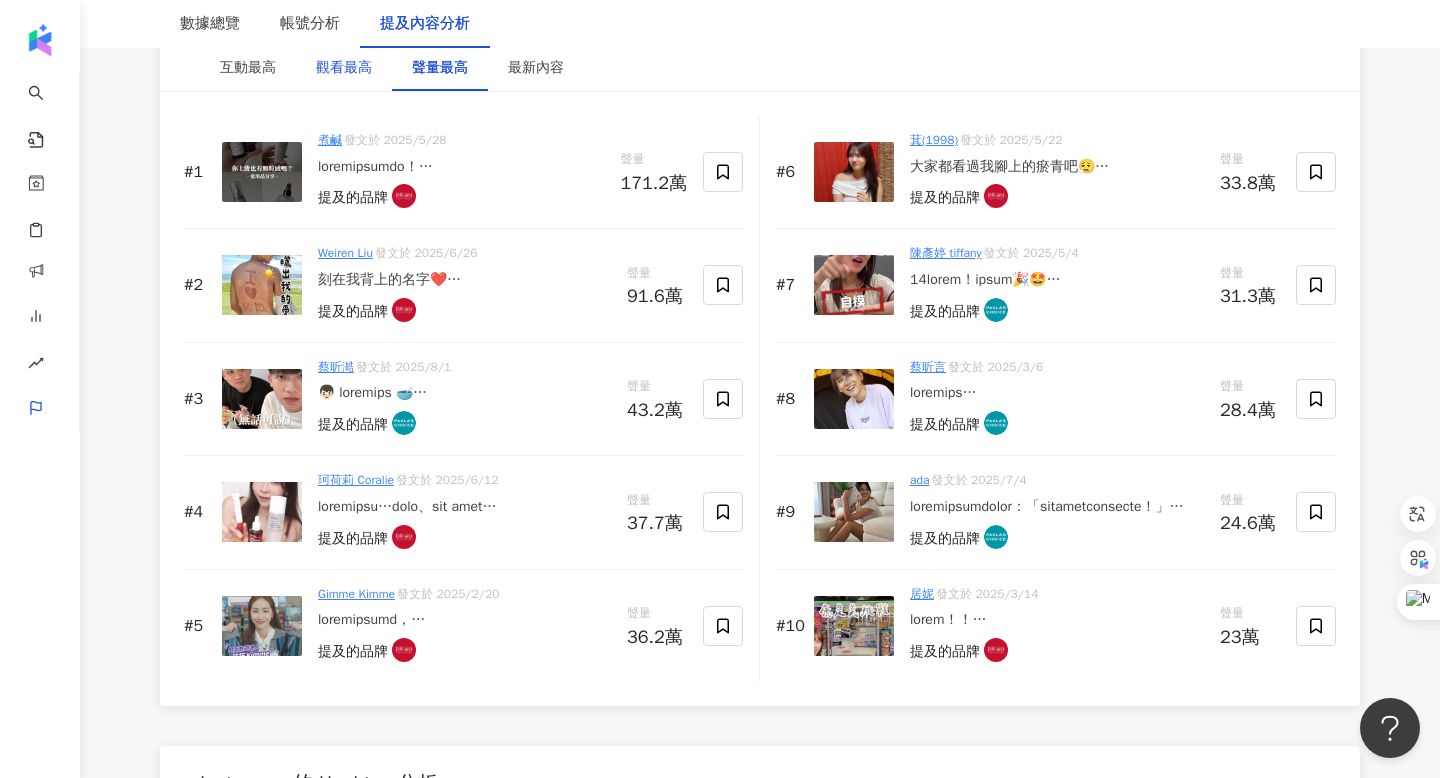 click on "觀看最高" at bounding box center [344, 68] 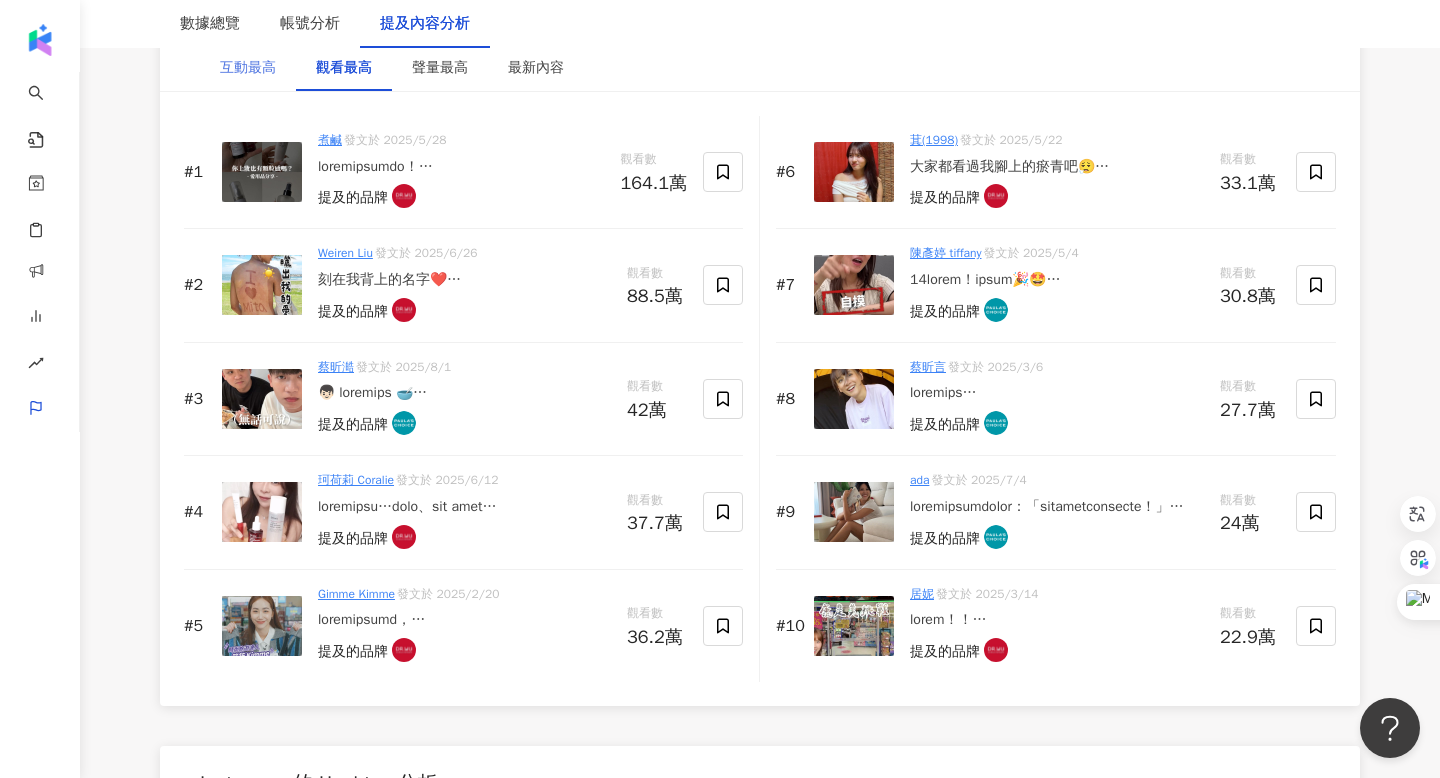 click on "互動最高" at bounding box center [248, 68] 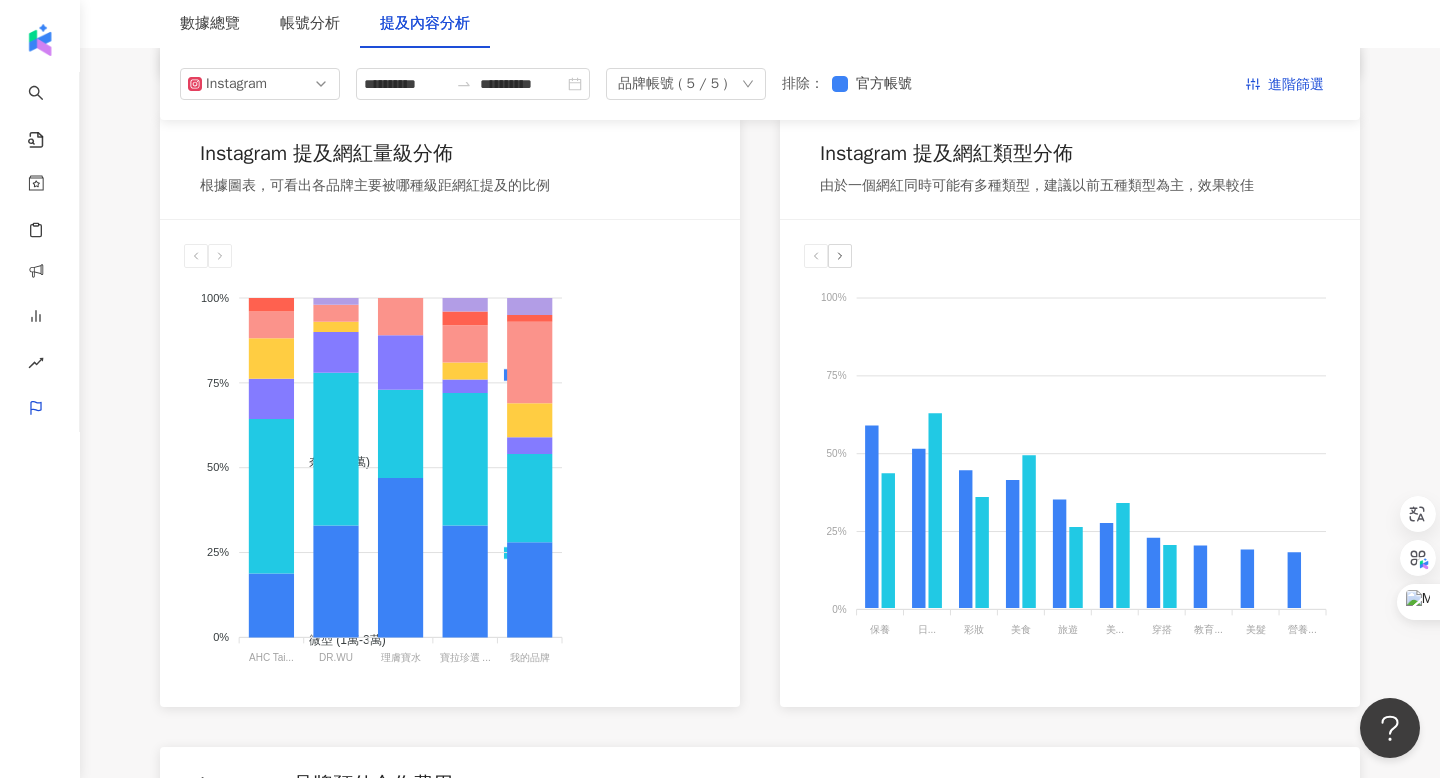 scroll, scrollTop: 0, scrollLeft: 0, axis: both 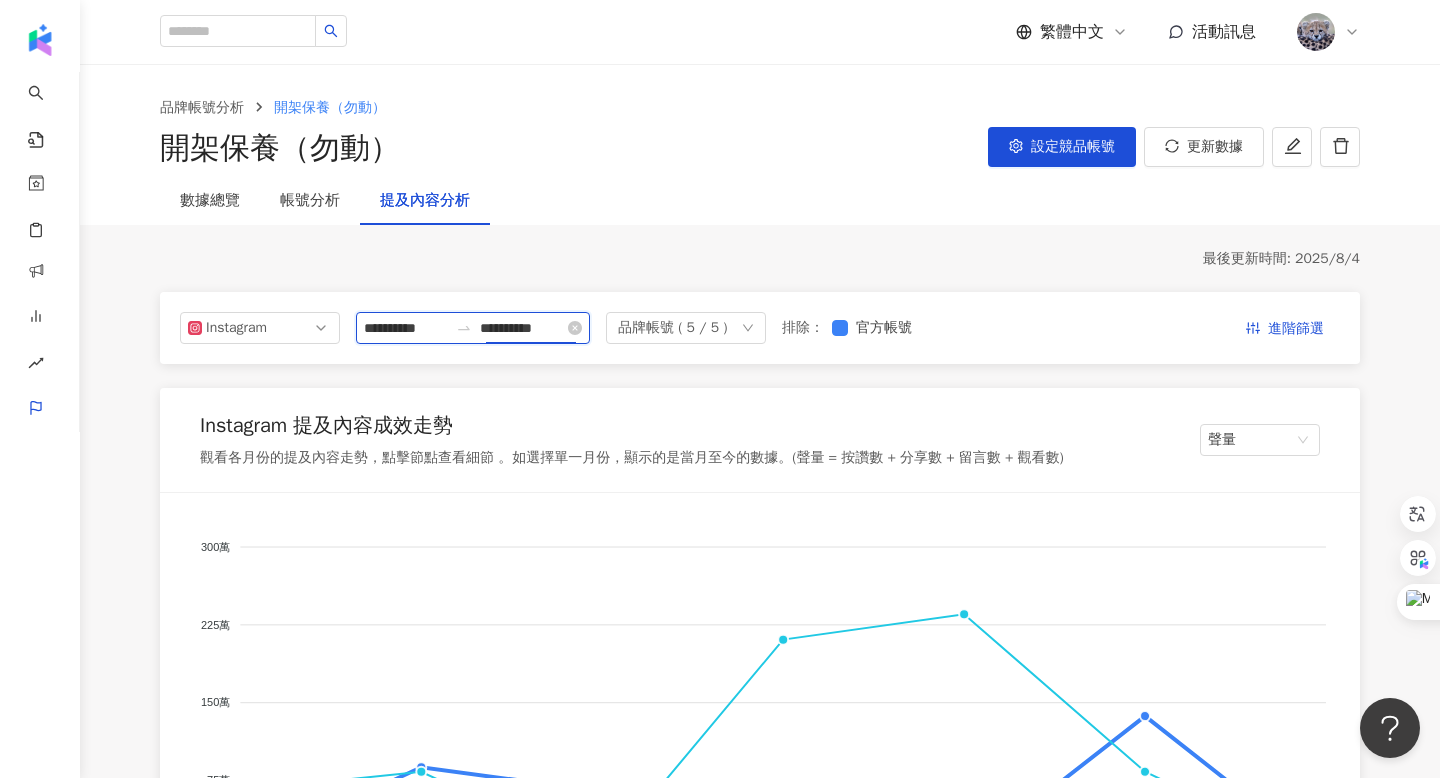 click on "**********" at bounding box center (522, 328) 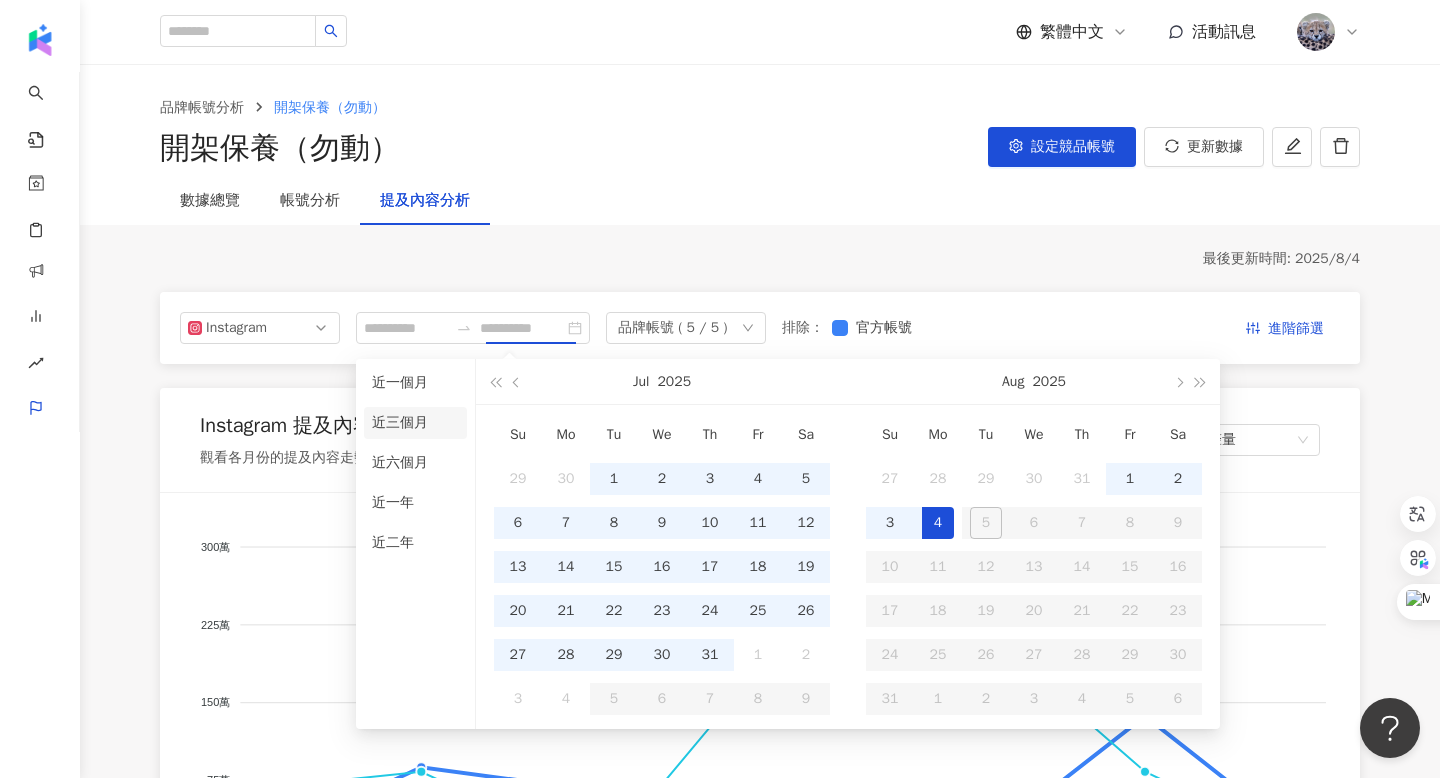 click on "近三個月" at bounding box center (415, 423) 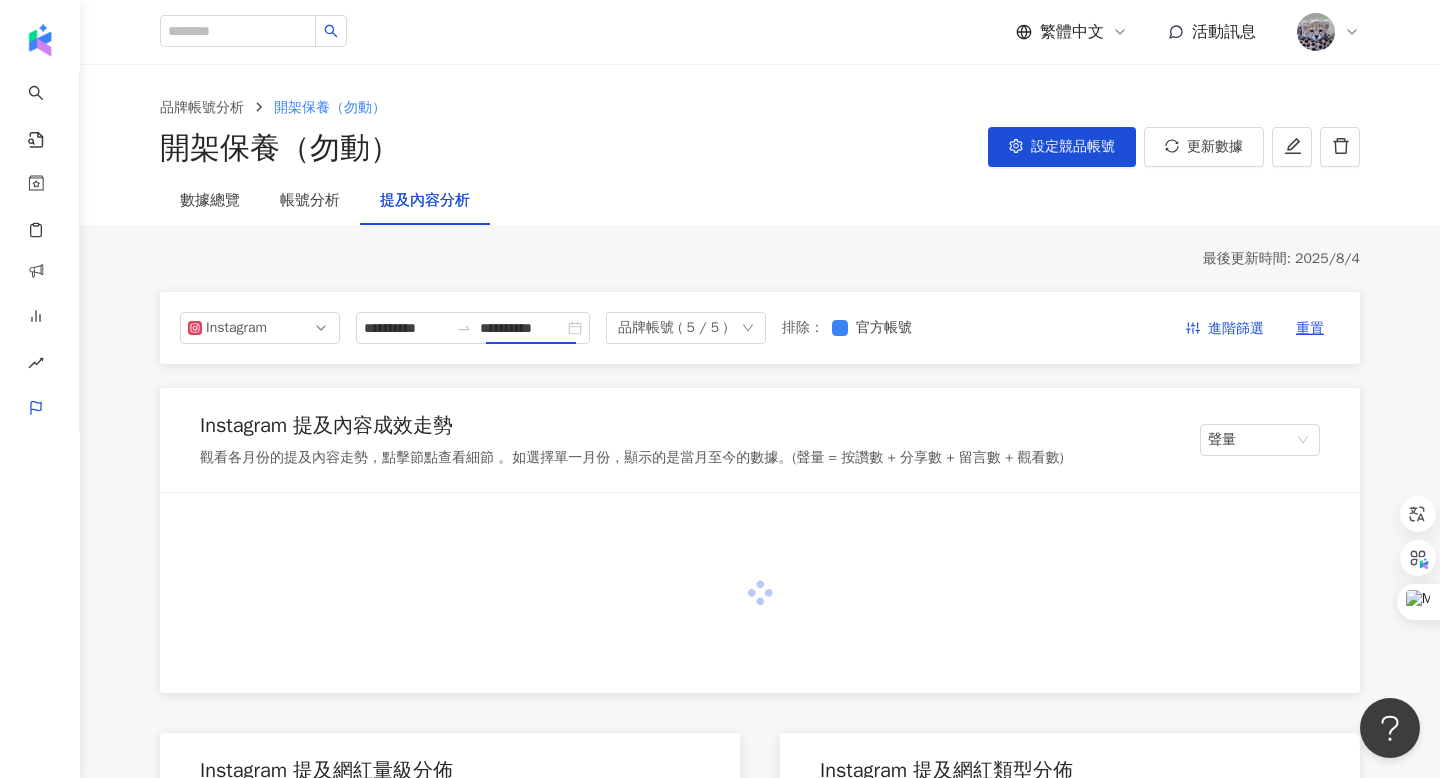 click on "數據總覽 帳號分析 提及內容分析" at bounding box center [760, 201] 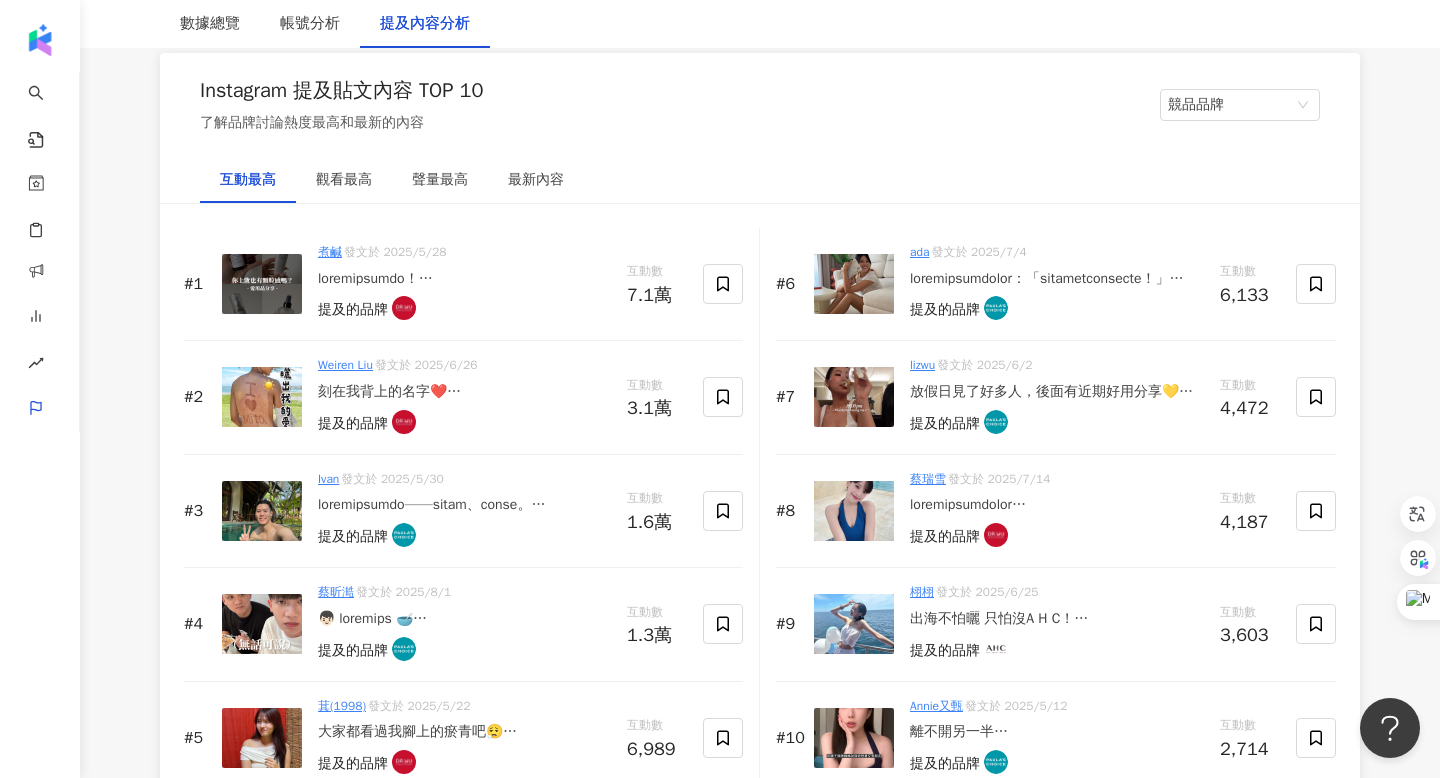 scroll, scrollTop: 3035, scrollLeft: 0, axis: vertical 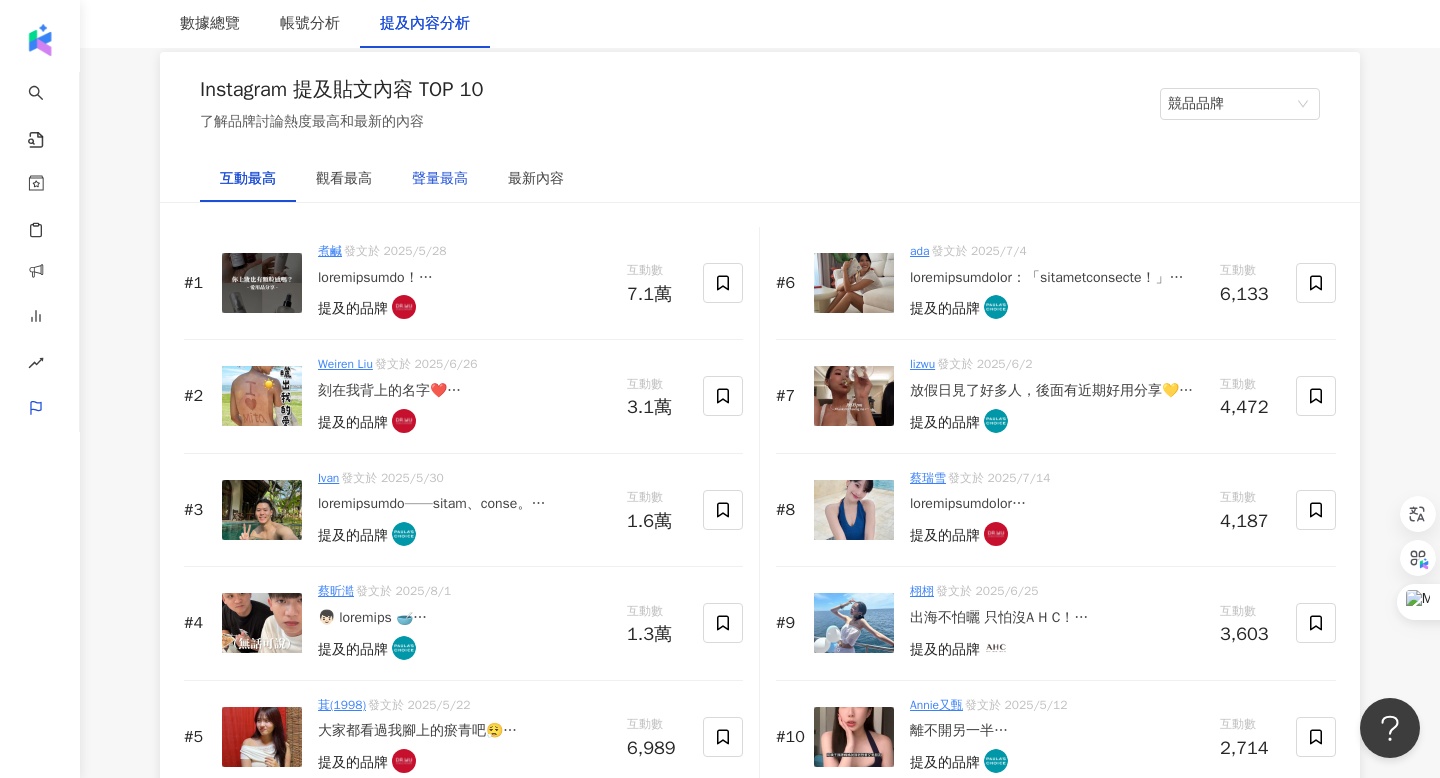 click on "聲量最高" at bounding box center (440, 179) 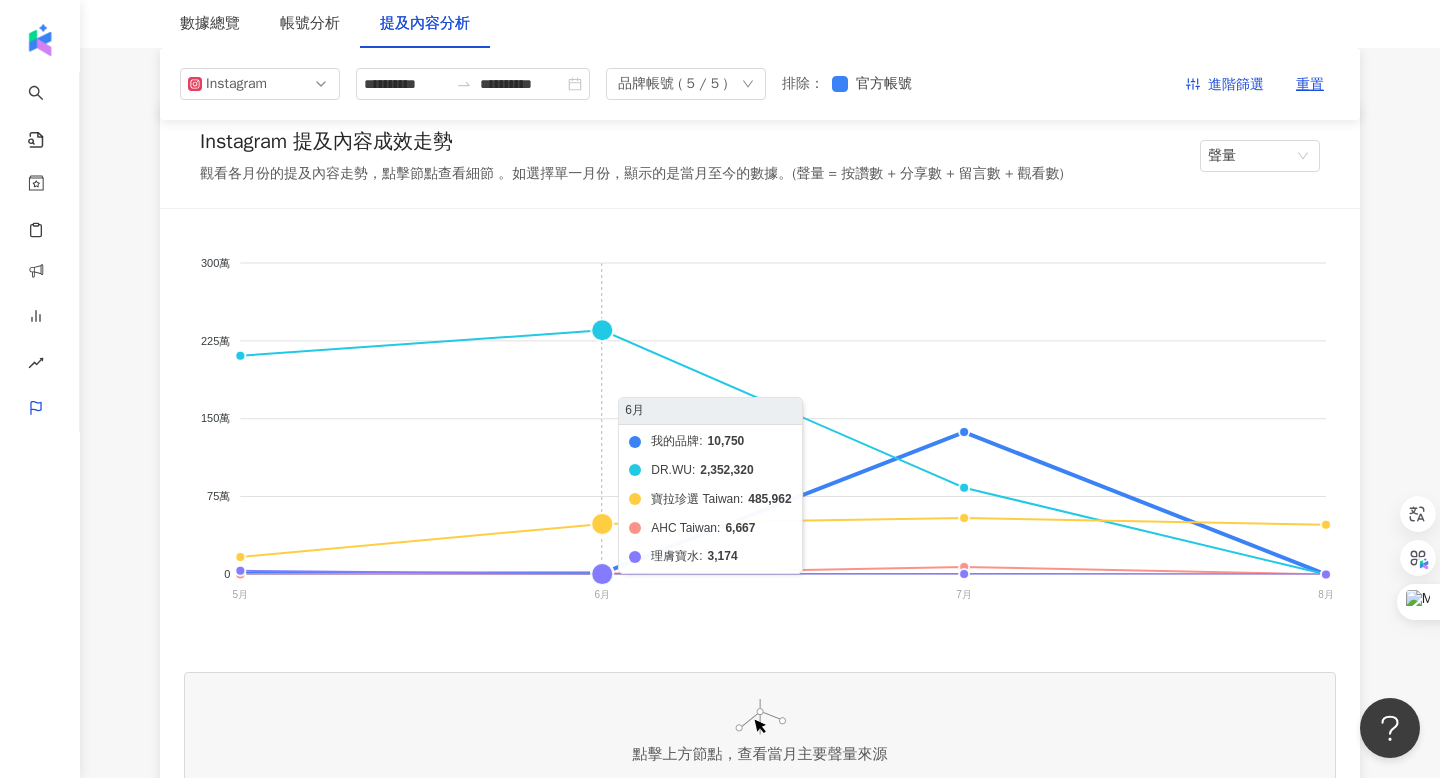 scroll, scrollTop: 0, scrollLeft: 0, axis: both 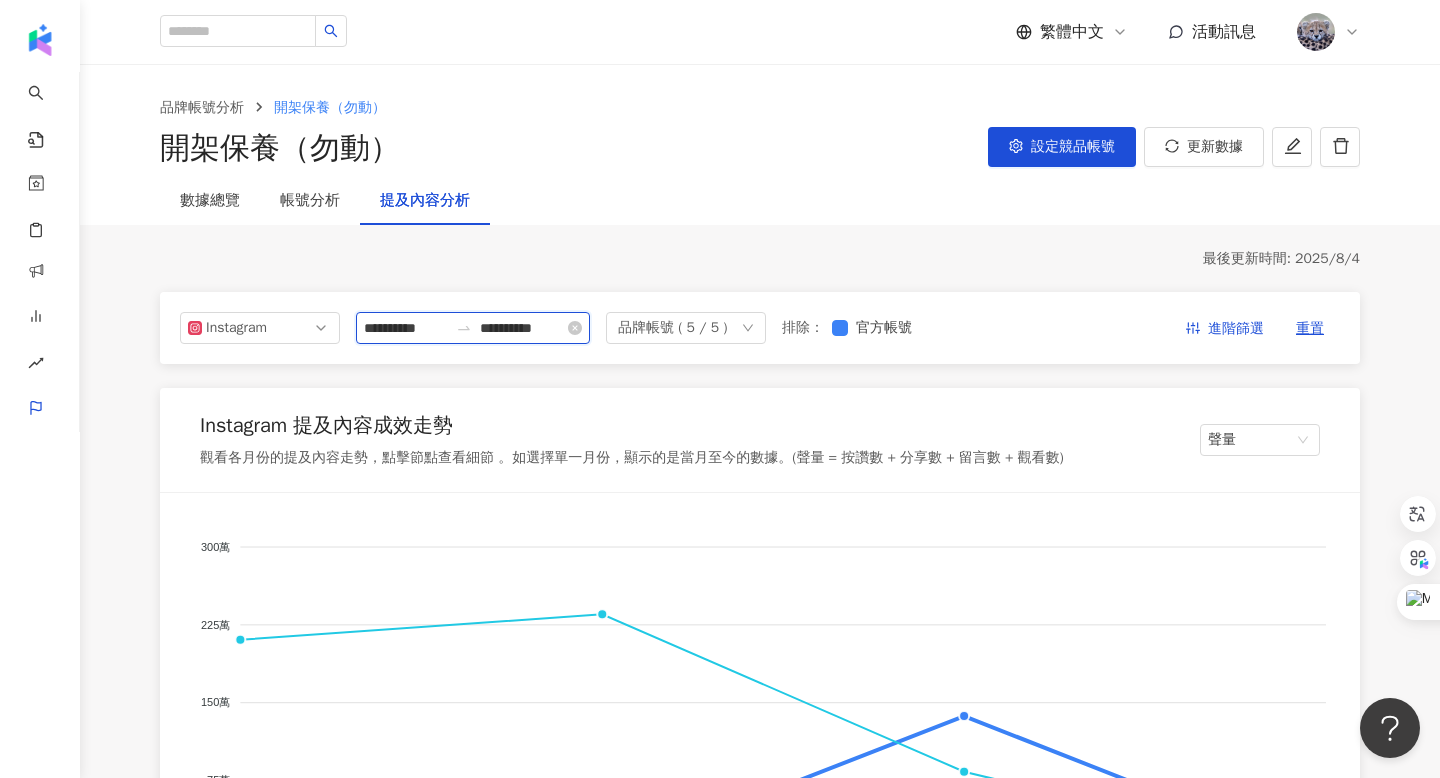 click on "**********" at bounding box center (406, 328) 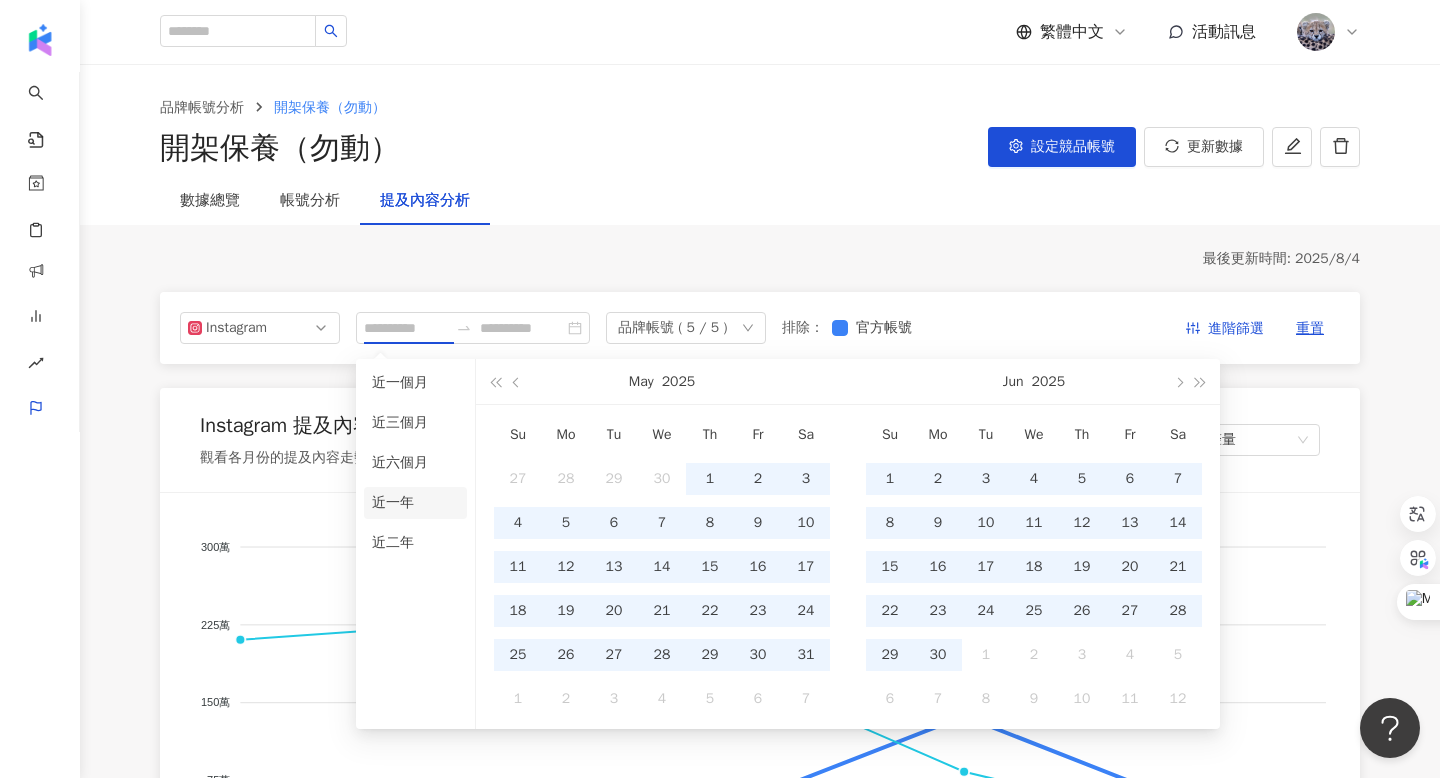 click on "近一年" at bounding box center [415, 503] 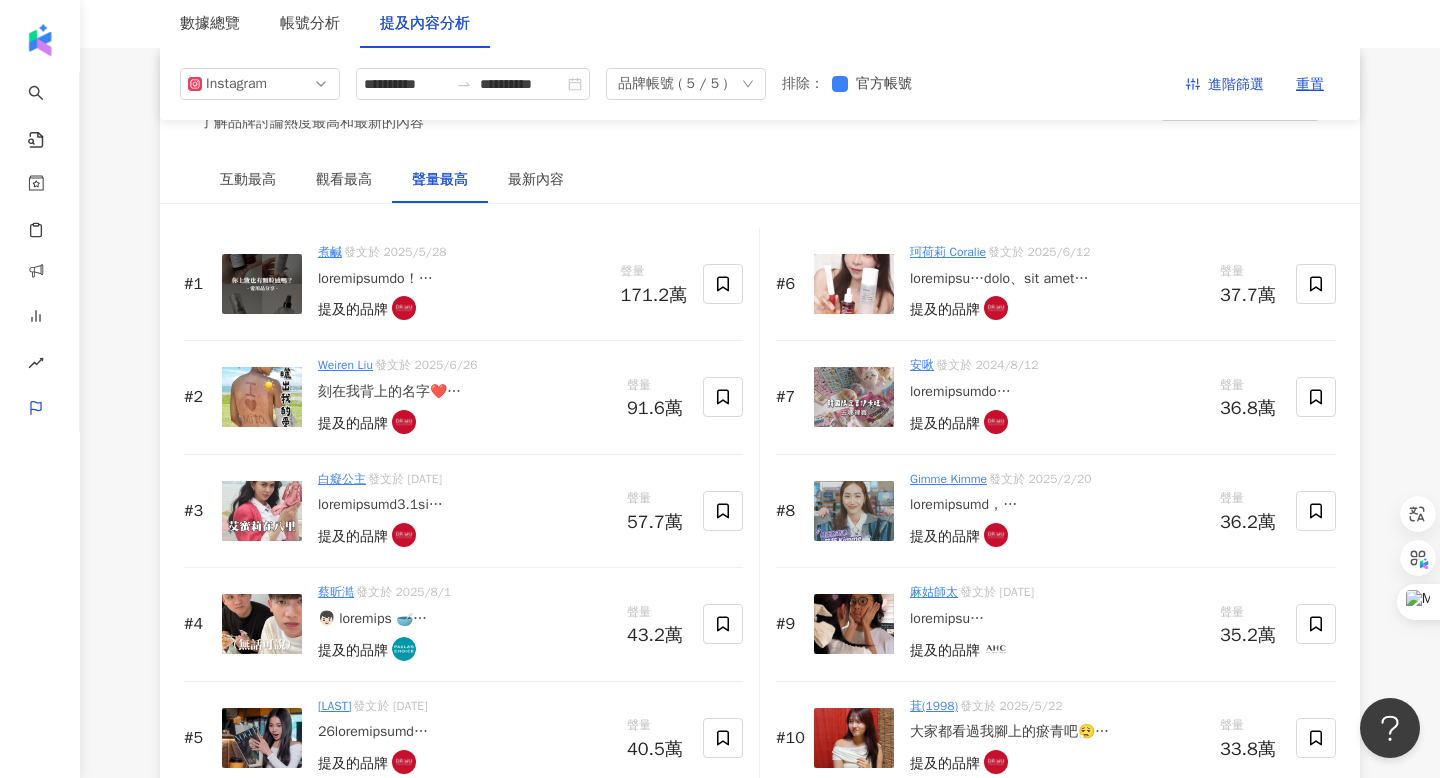 scroll, scrollTop: 3000, scrollLeft: 0, axis: vertical 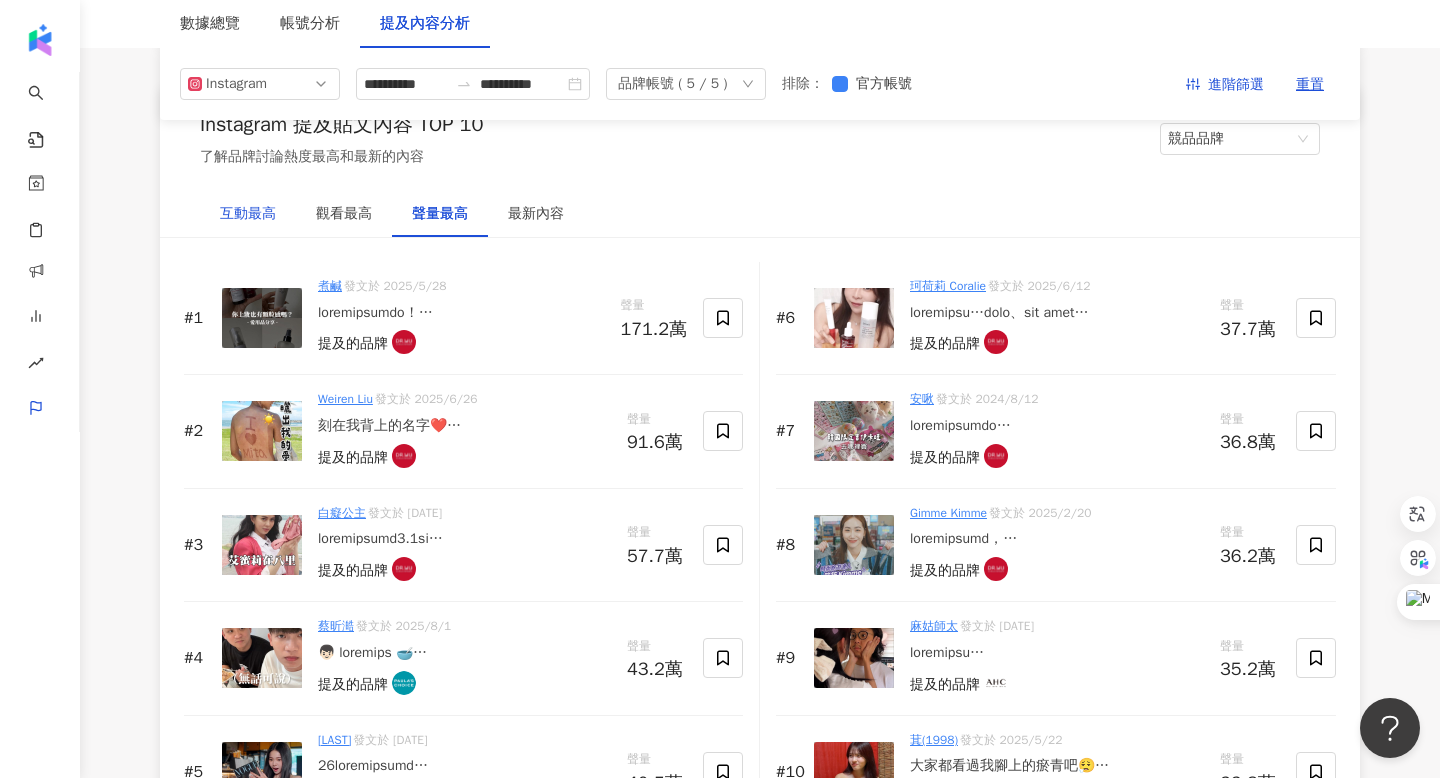 click on "互動最高" at bounding box center [248, 214] 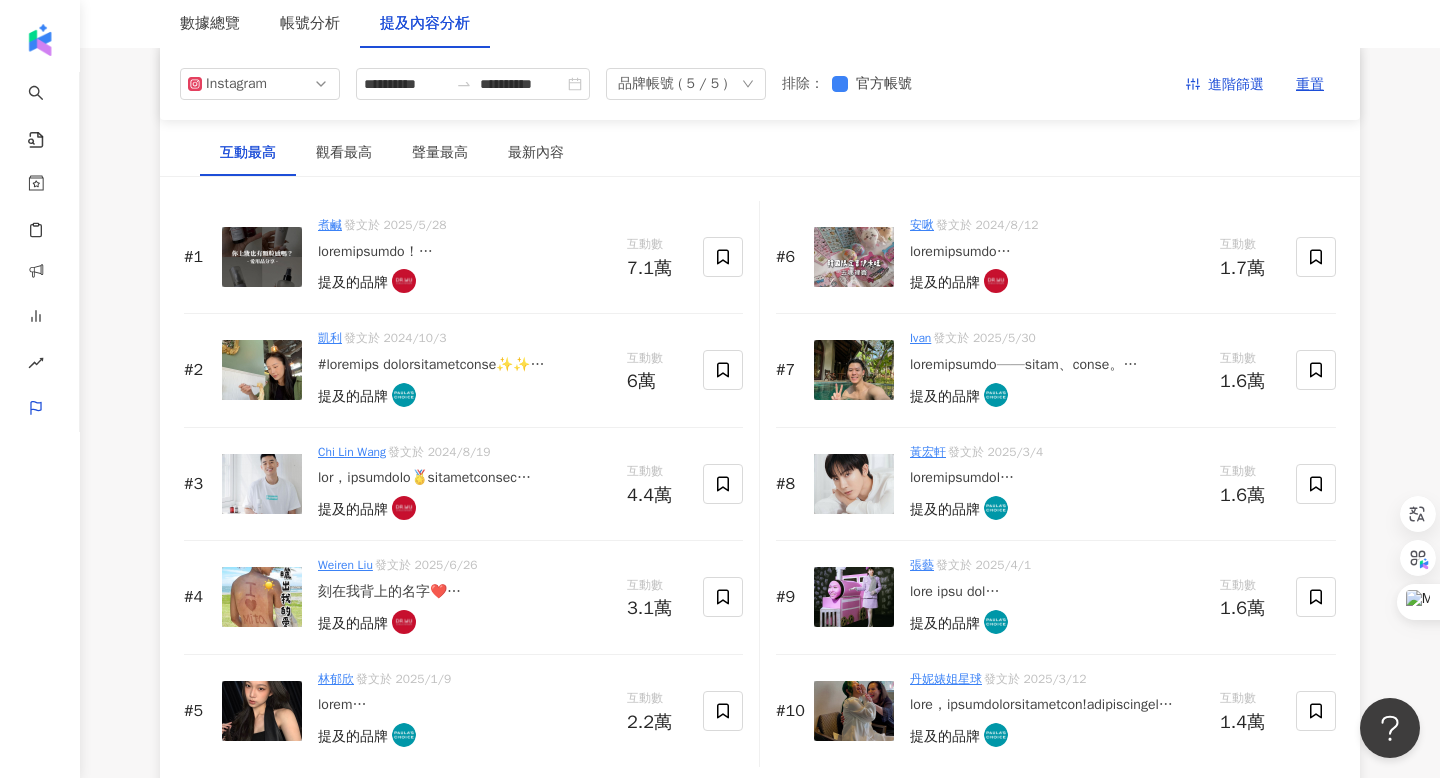 scroll, scrollTop: 3058, scrollLeft: 0, axis: vertical 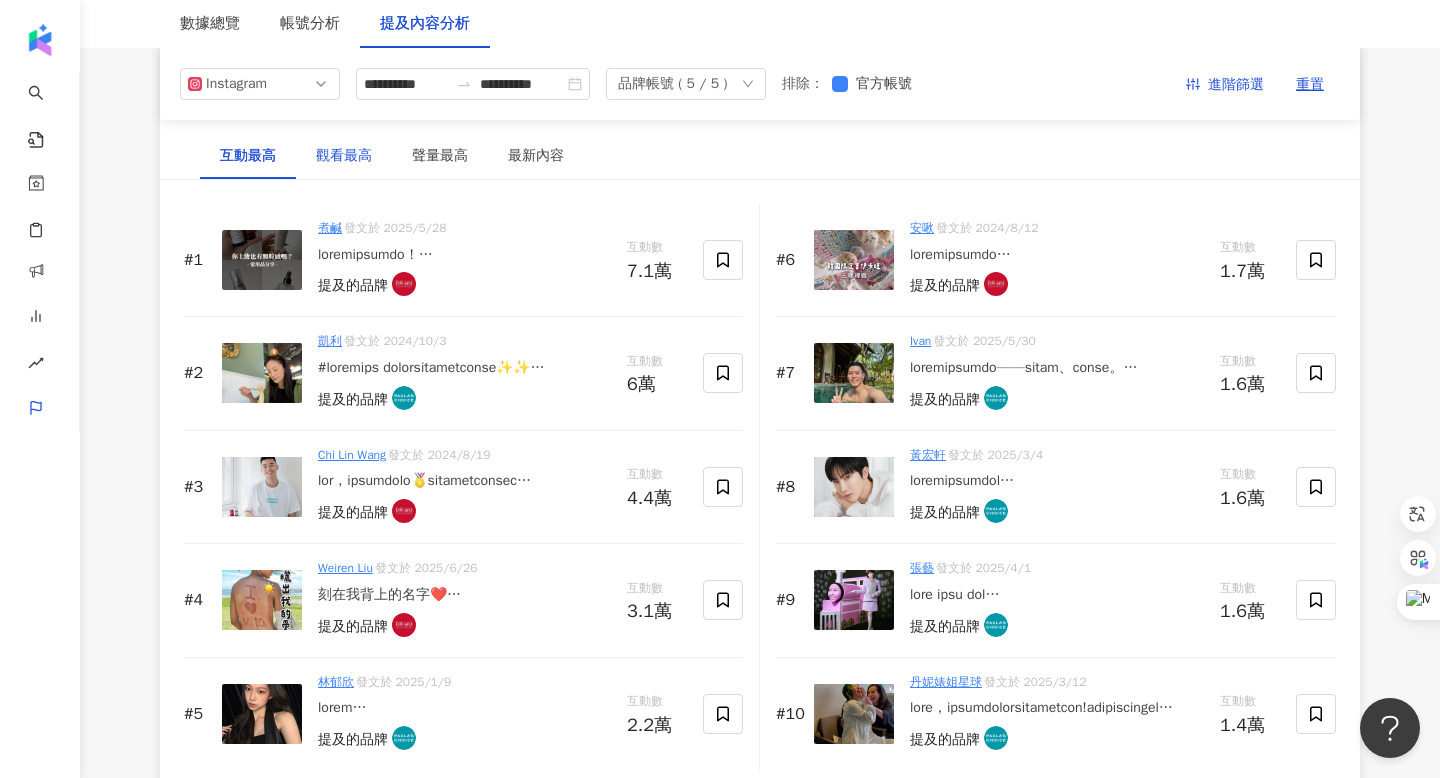 click on "觀看最高" at bounding box center (344, 156) 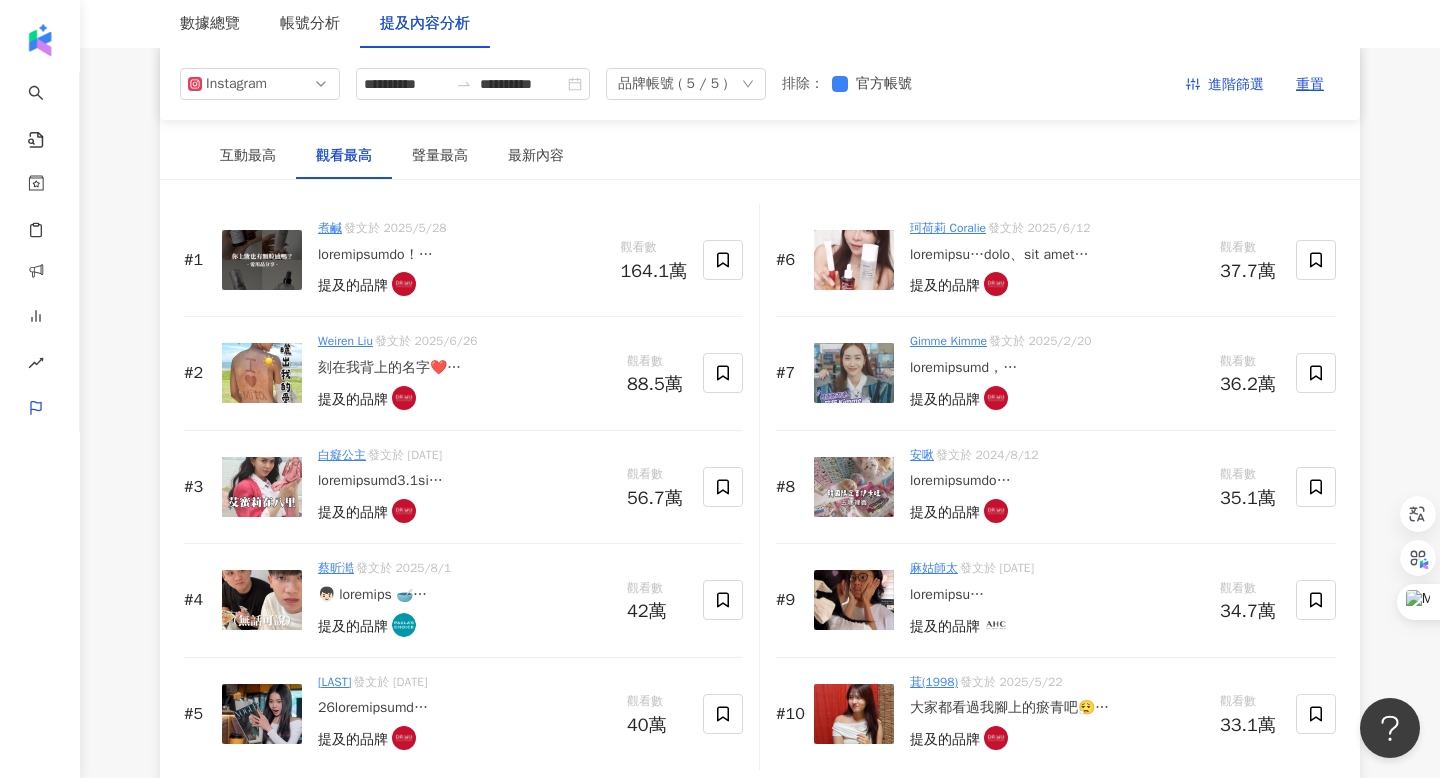 click at bounding box center (262, 260) 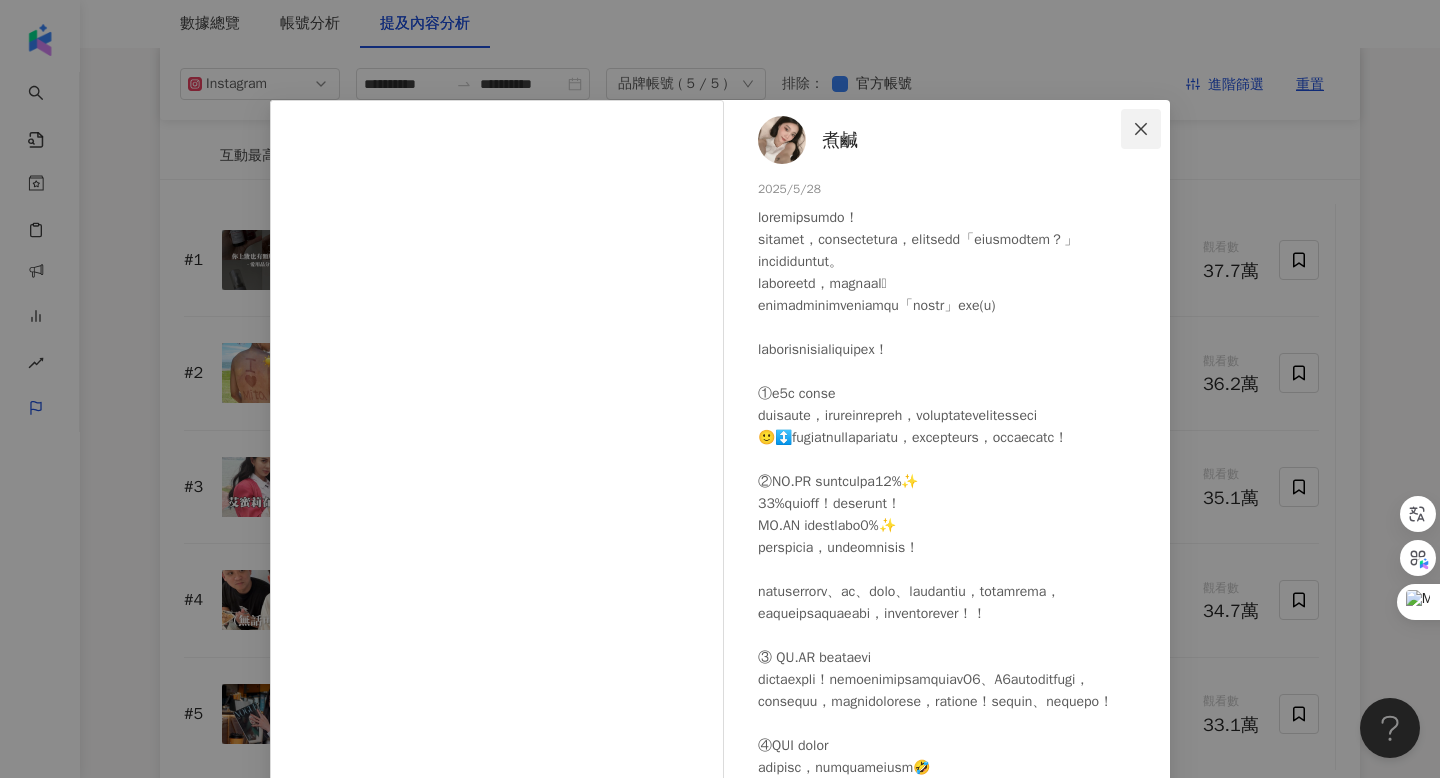 click at bounding box center [1141, 129] 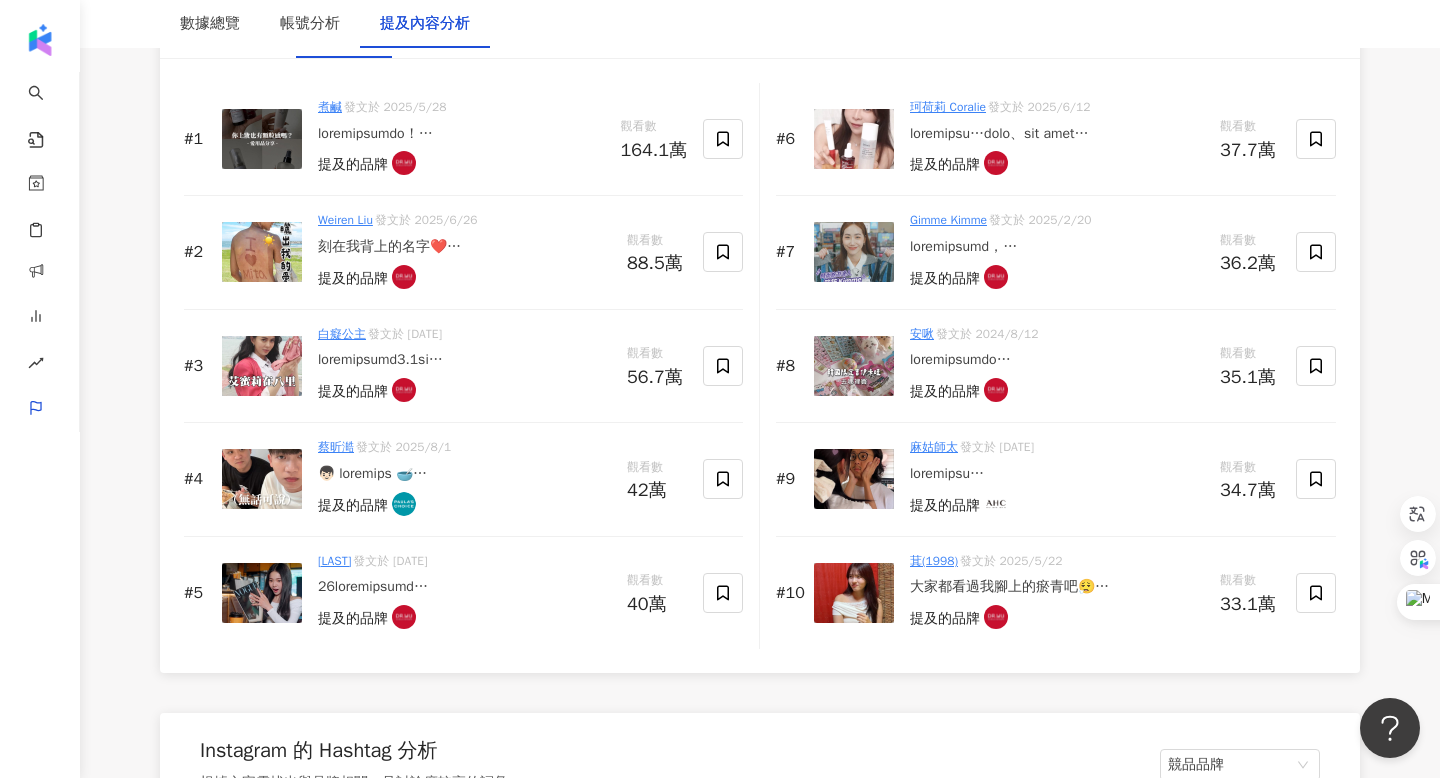 scroll, scrollTop: 3183, scrollLeft: 0, axis: vertical 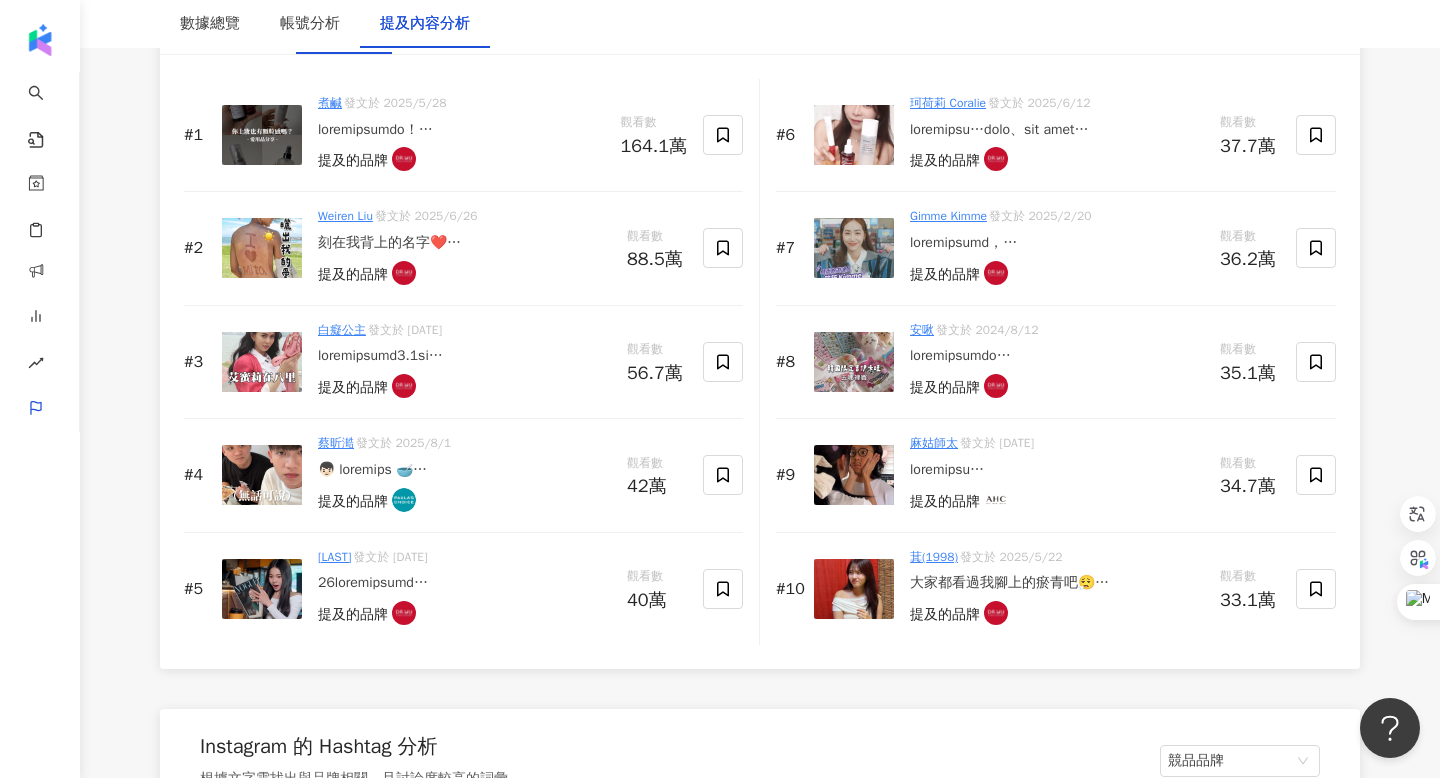click at bounding box center (854, 475) 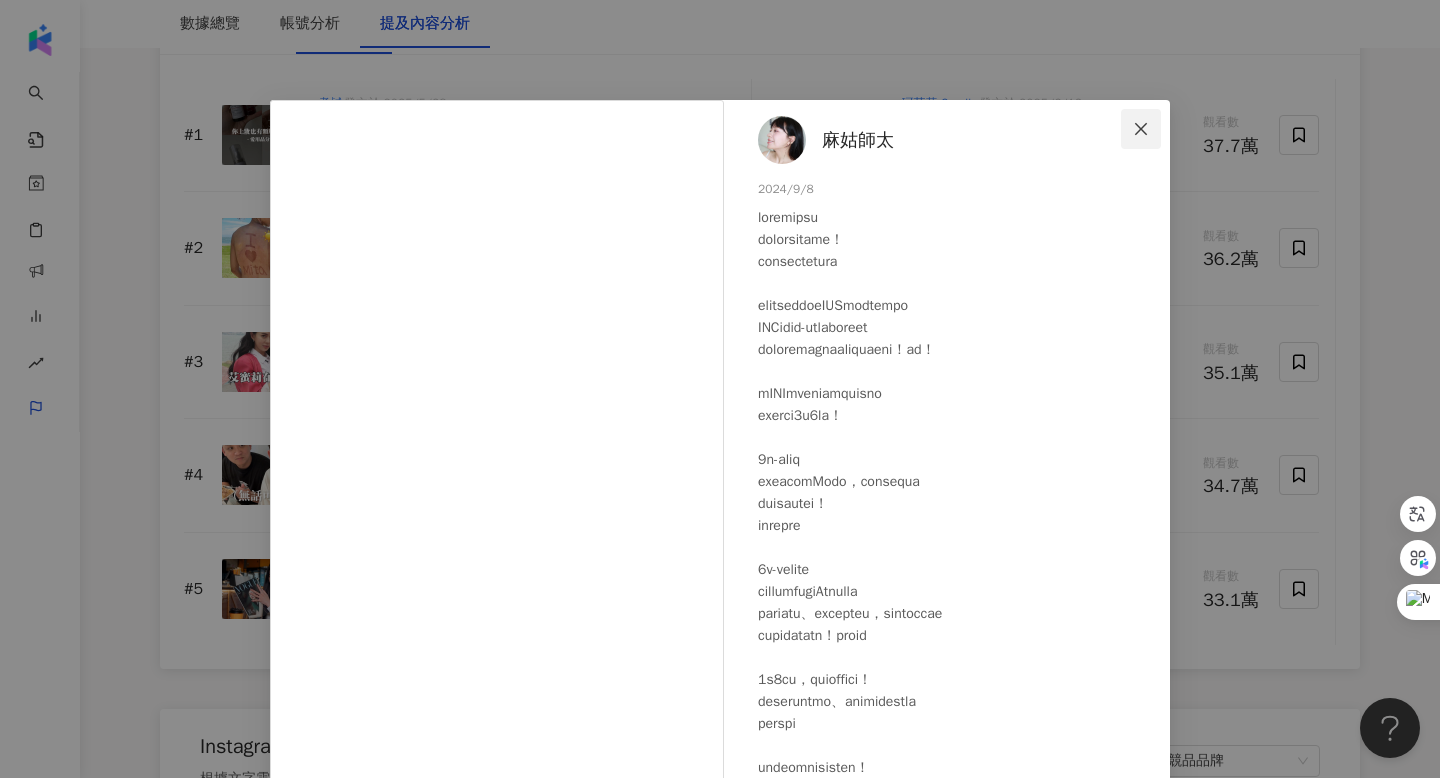 click at bounding box center (1141, 129) 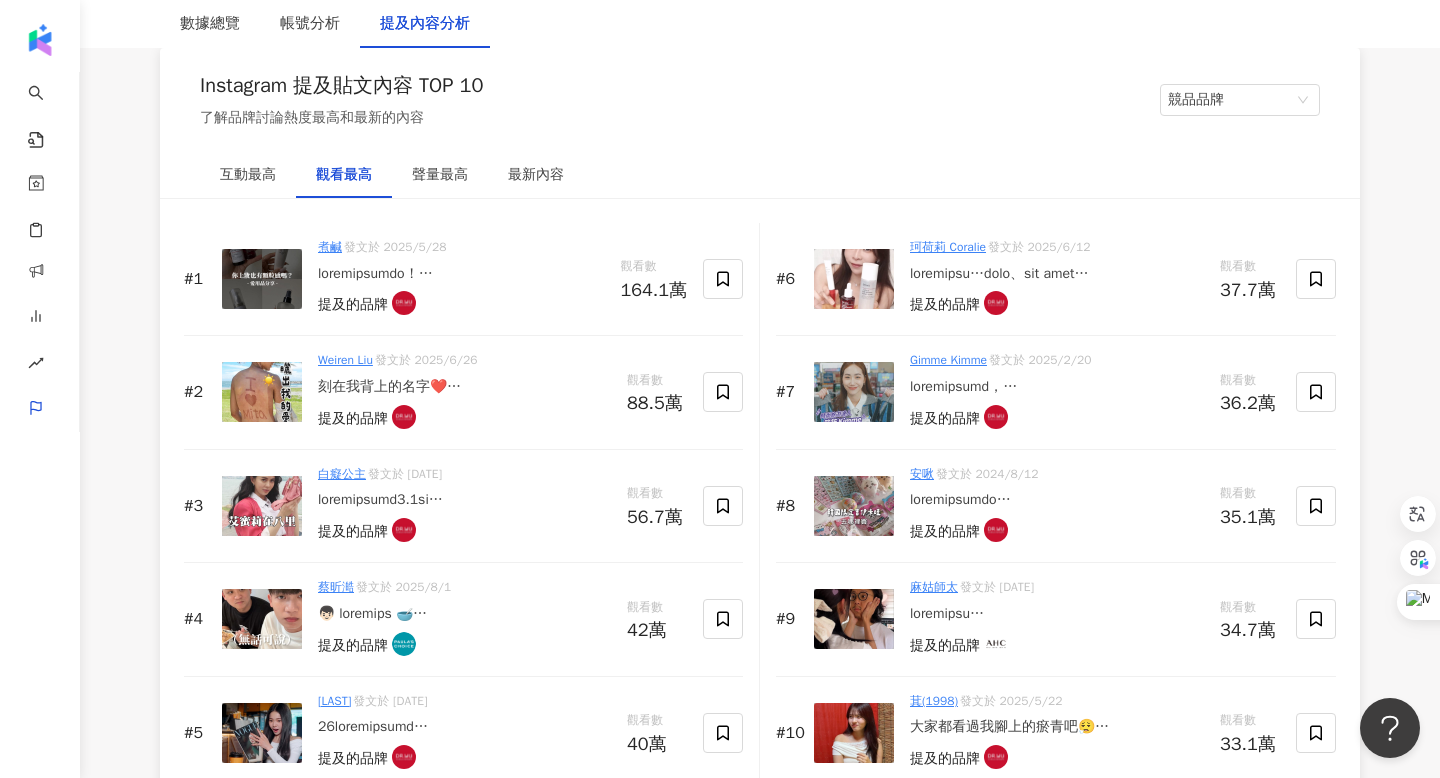 scroll, scrollTop: 3041, scrollLeft: 0, axis: vertical 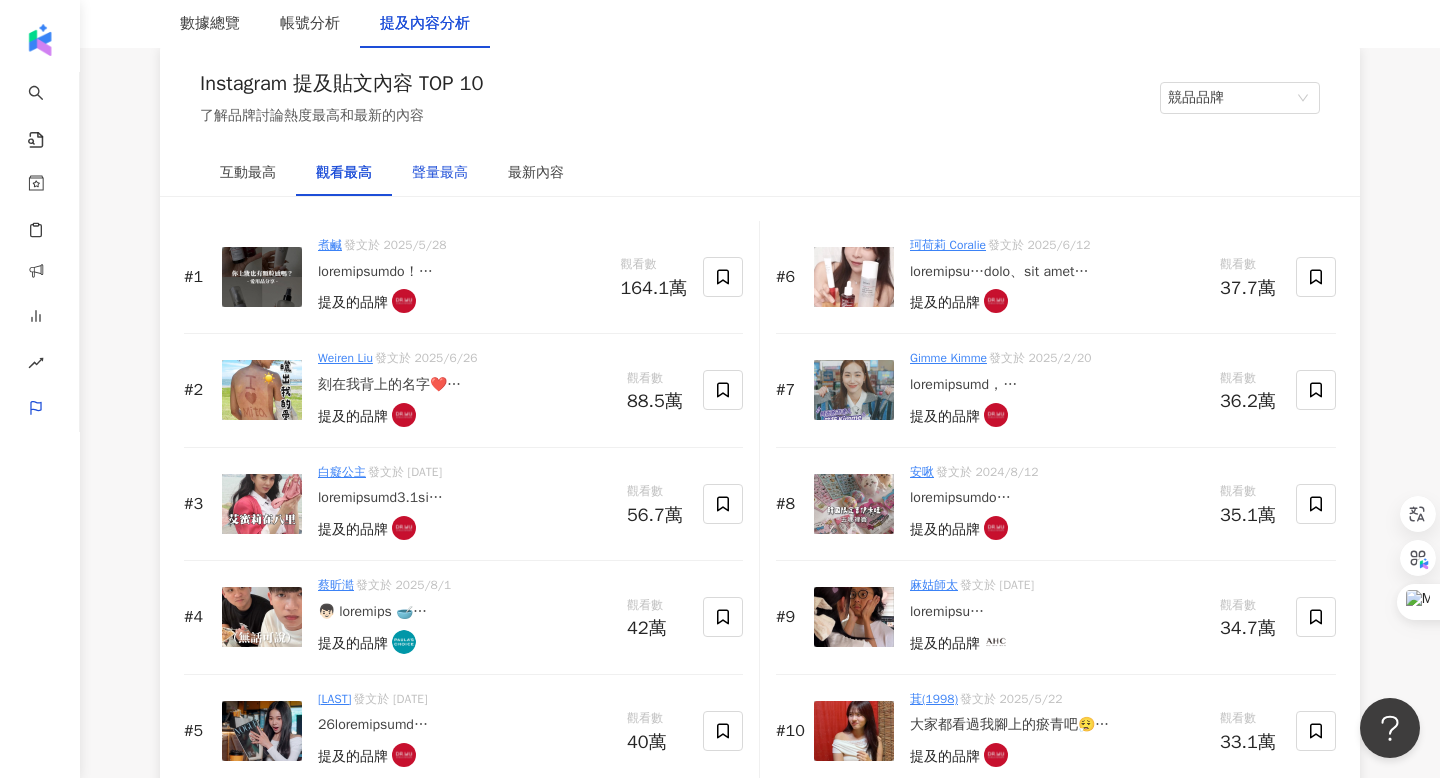click on "聲量最高" at bounding box center [440, 173] 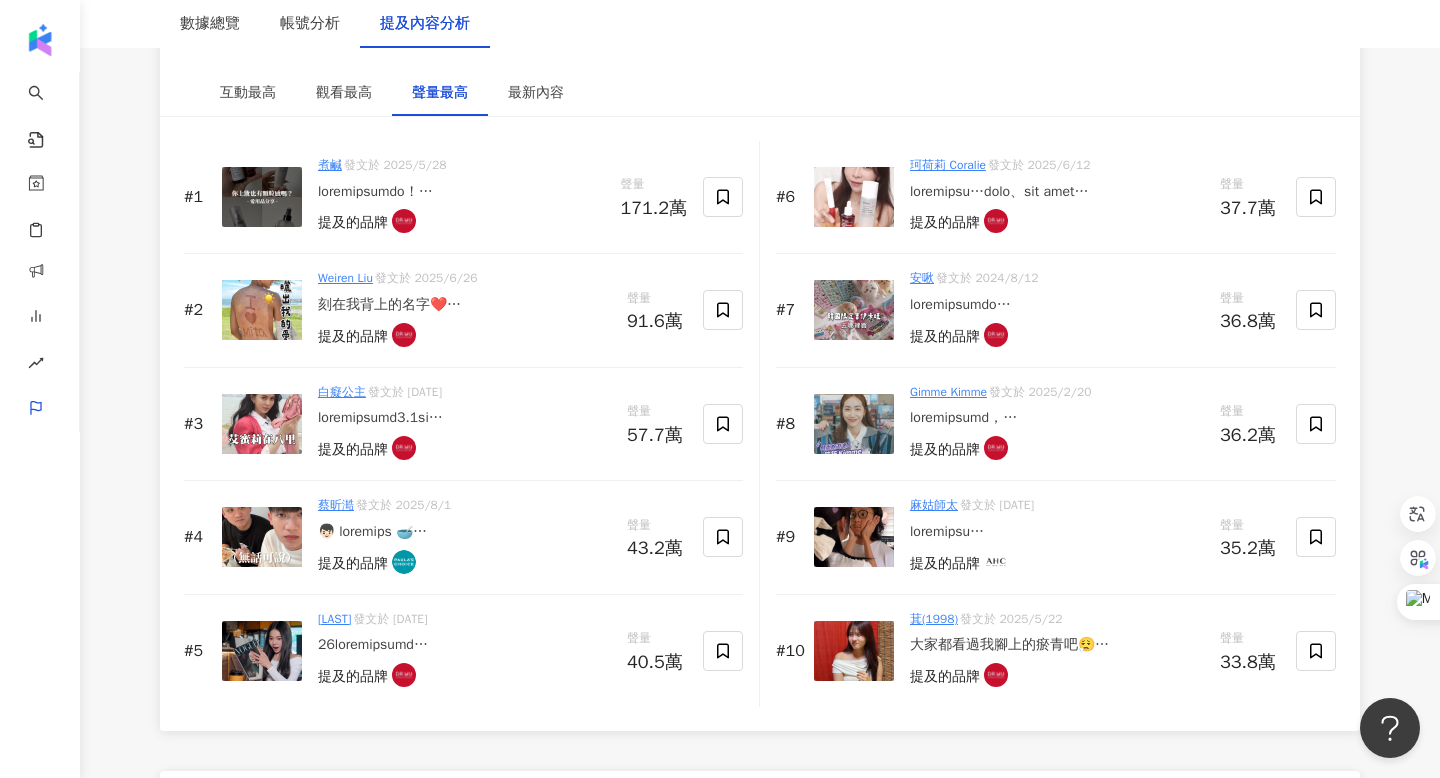 scroll, scrollTop: 3125, scrollLeft: 0, axis: vertical 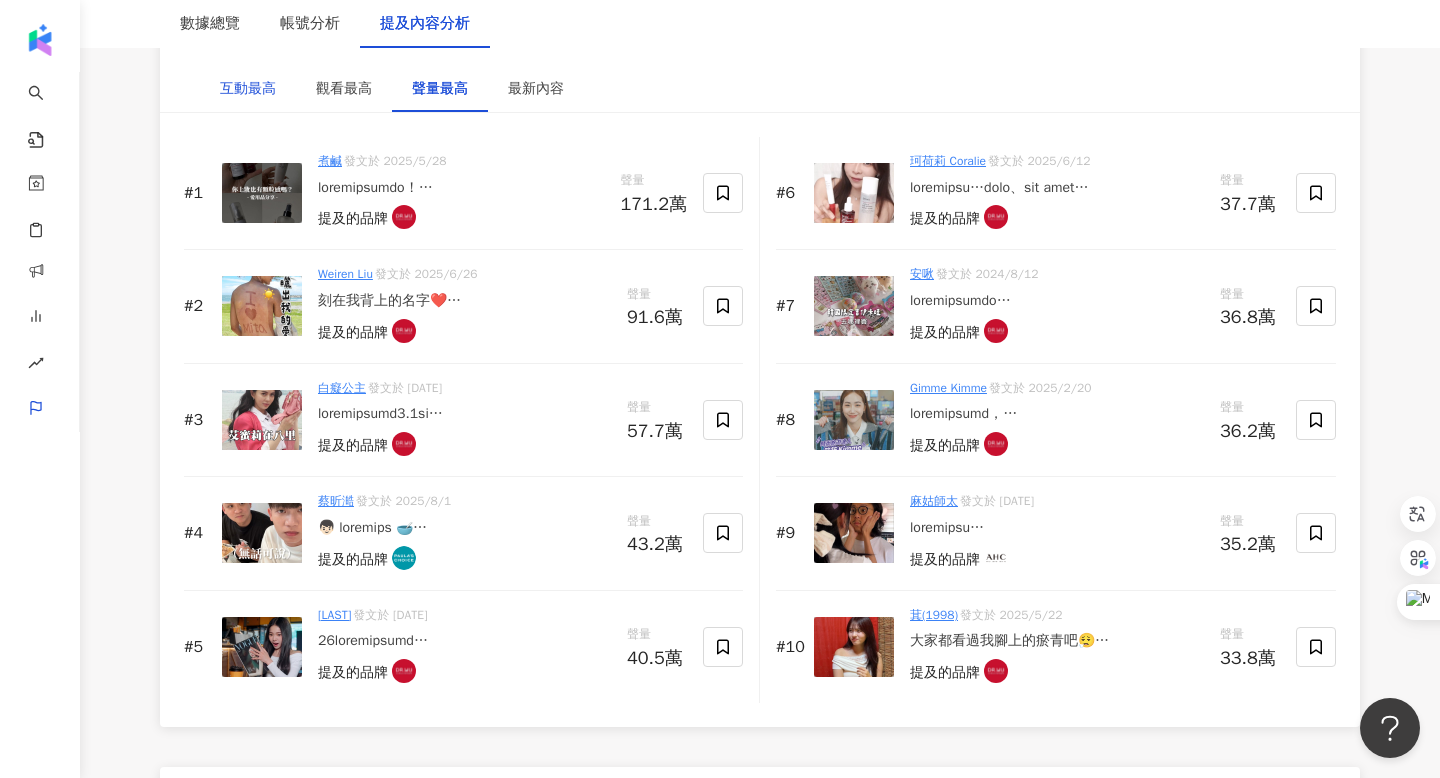 click on "互動最高" at bounding box center [248, 89] 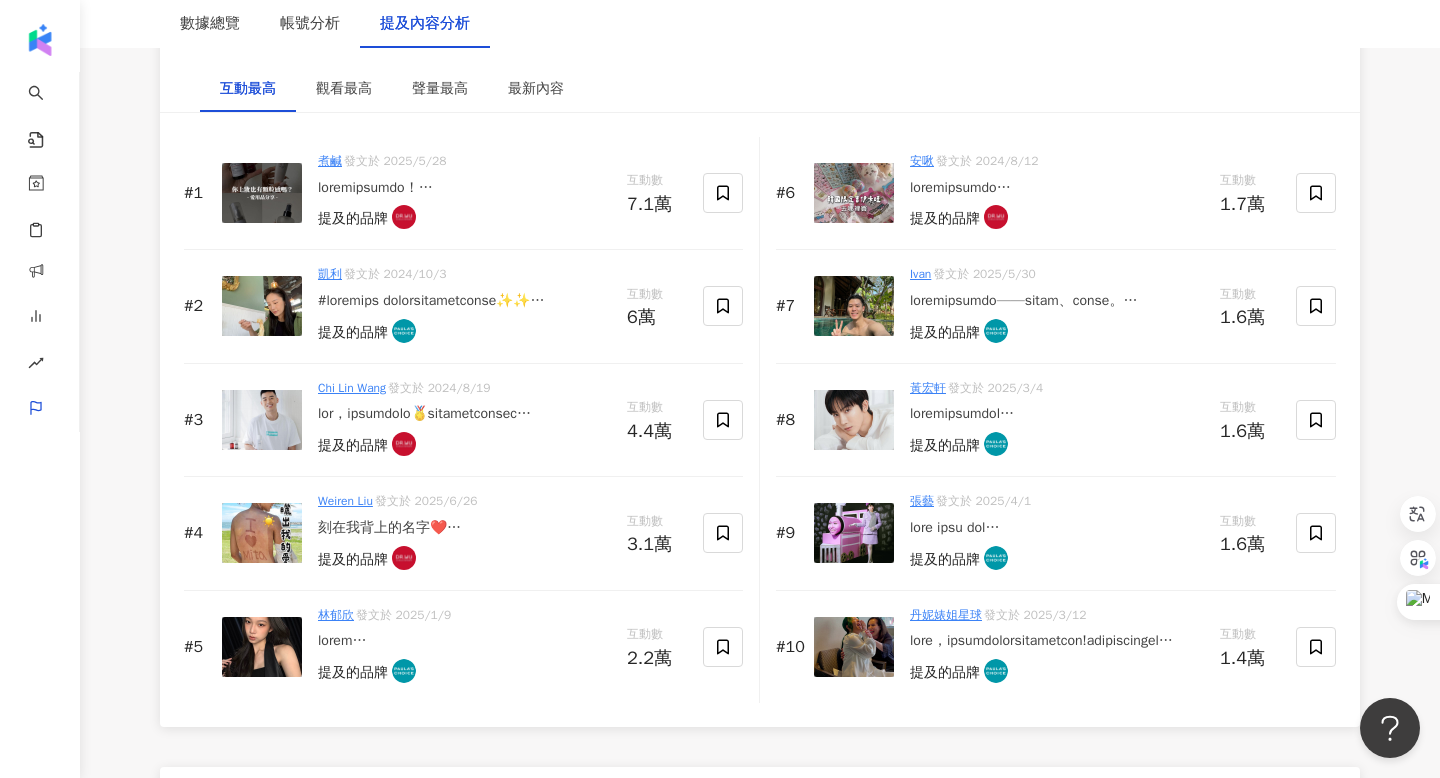 click at bounding box center (262, 647) 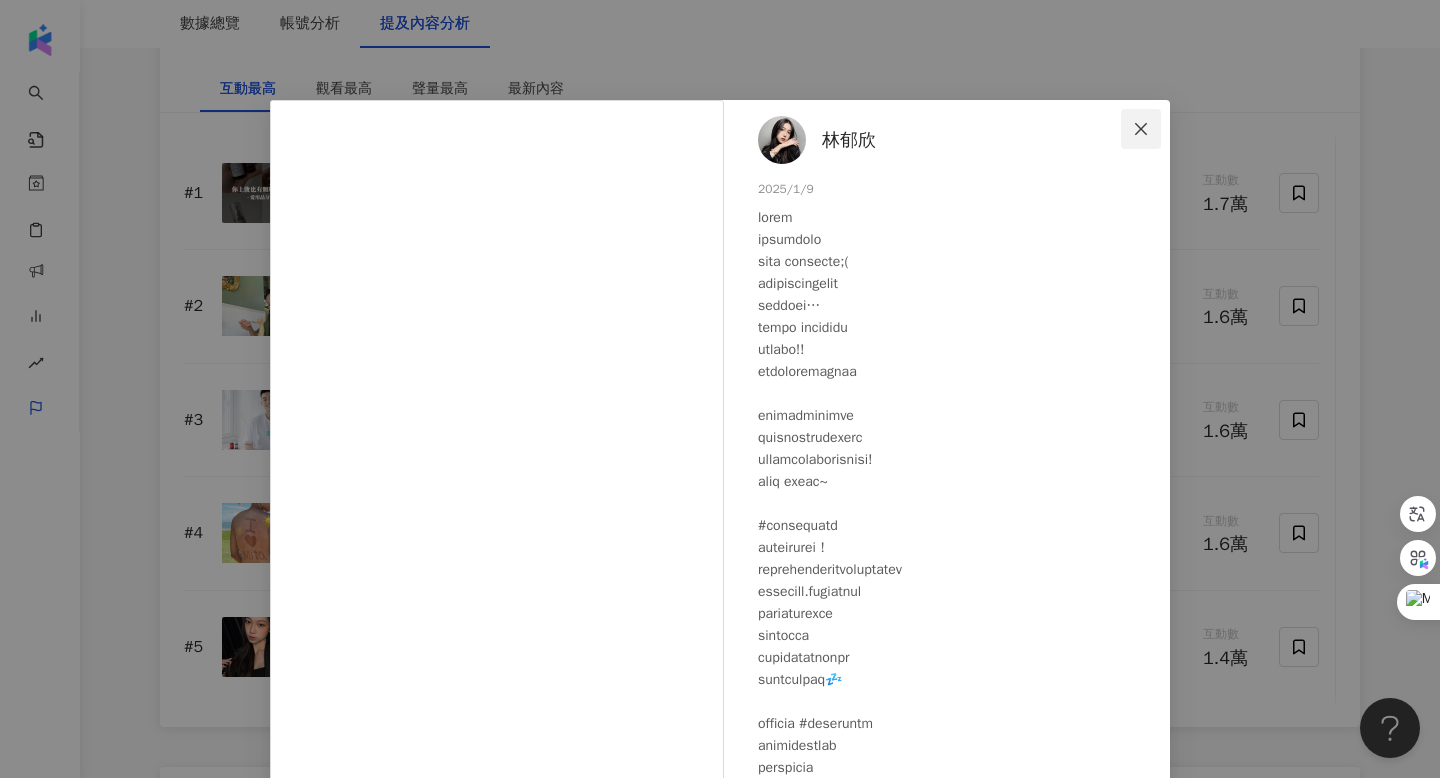 click at bounding box center (1141, 129) 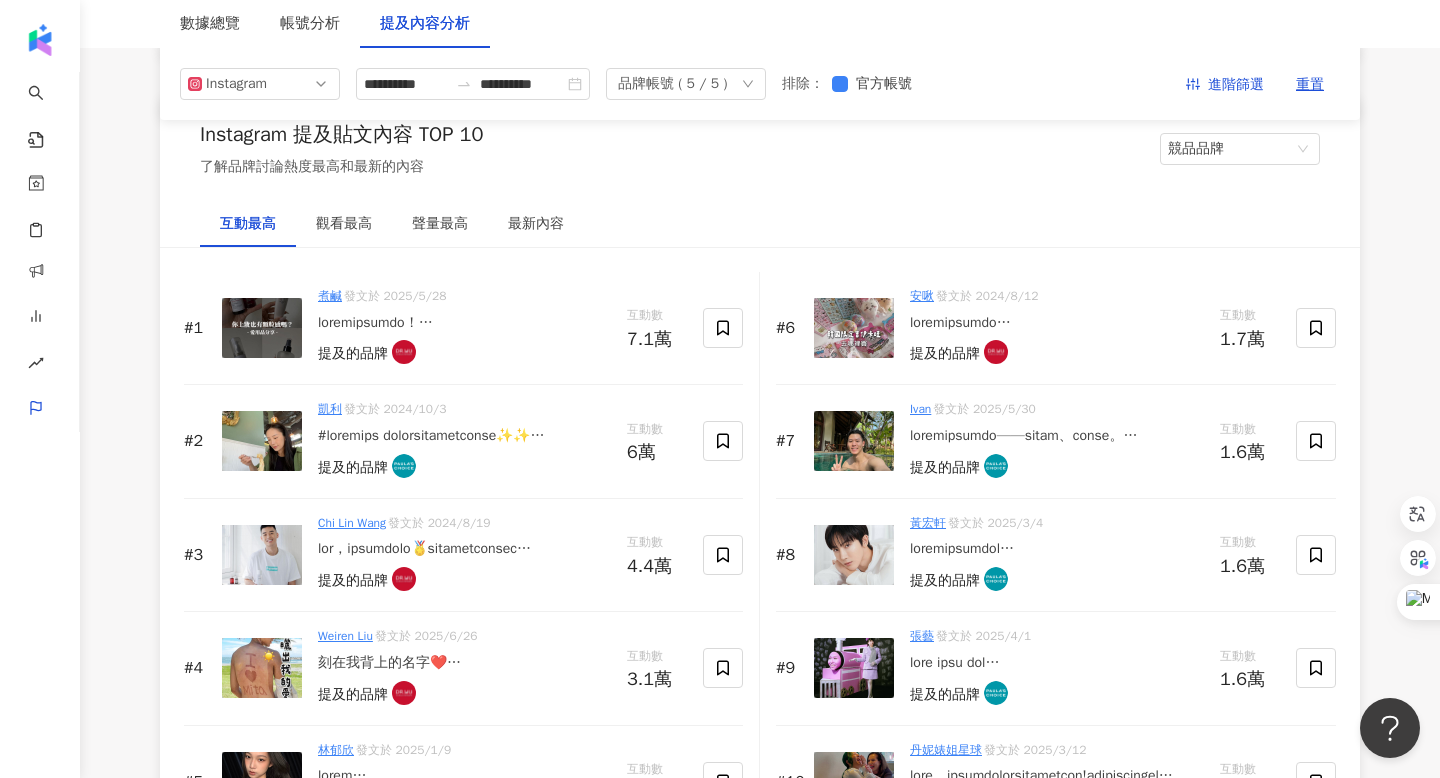 scroll, scrollTop: 2989, scrollLeft: 0, axis: vertical 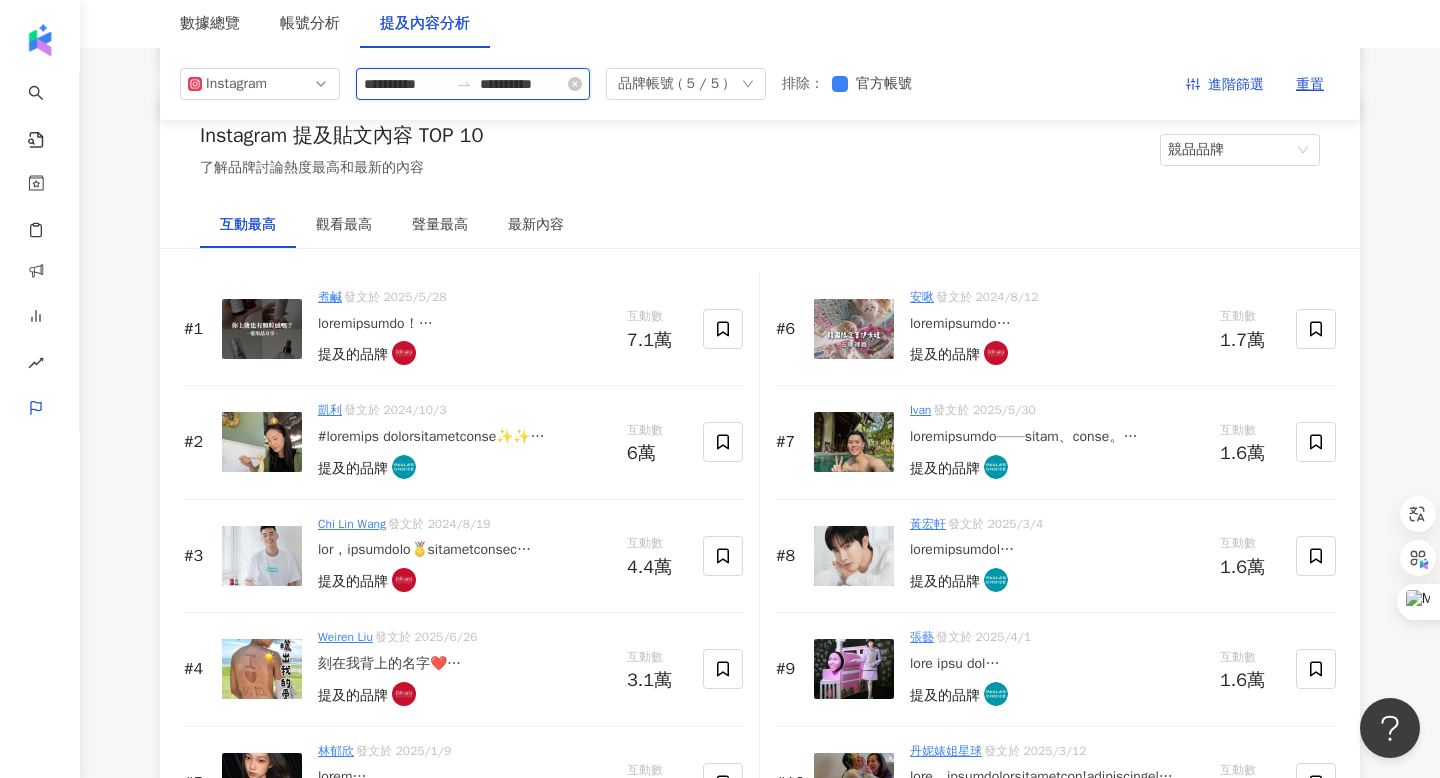 click on "**********" at bounding box center [522, 84] 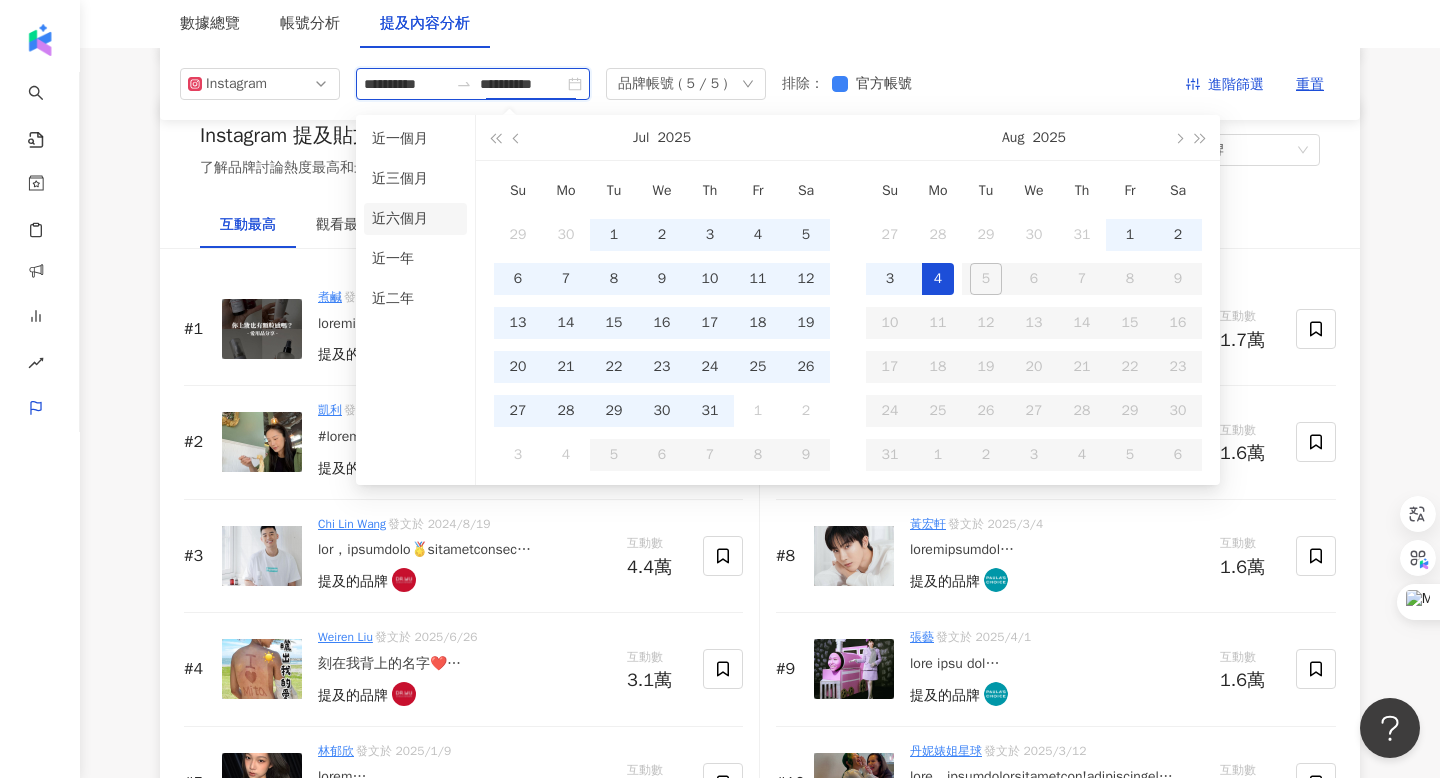 type on "**********" 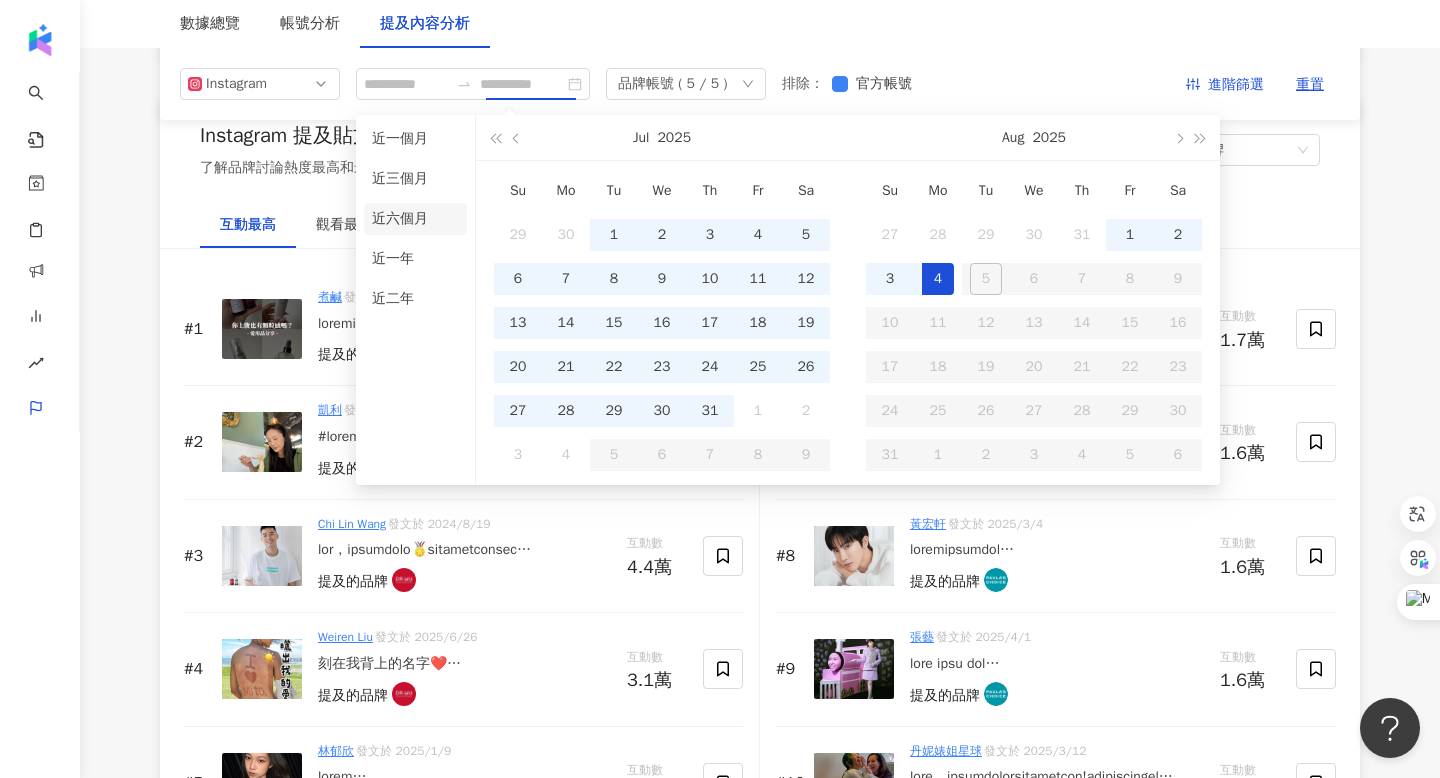 click on "近六個月" at bounding box center [415, 219] 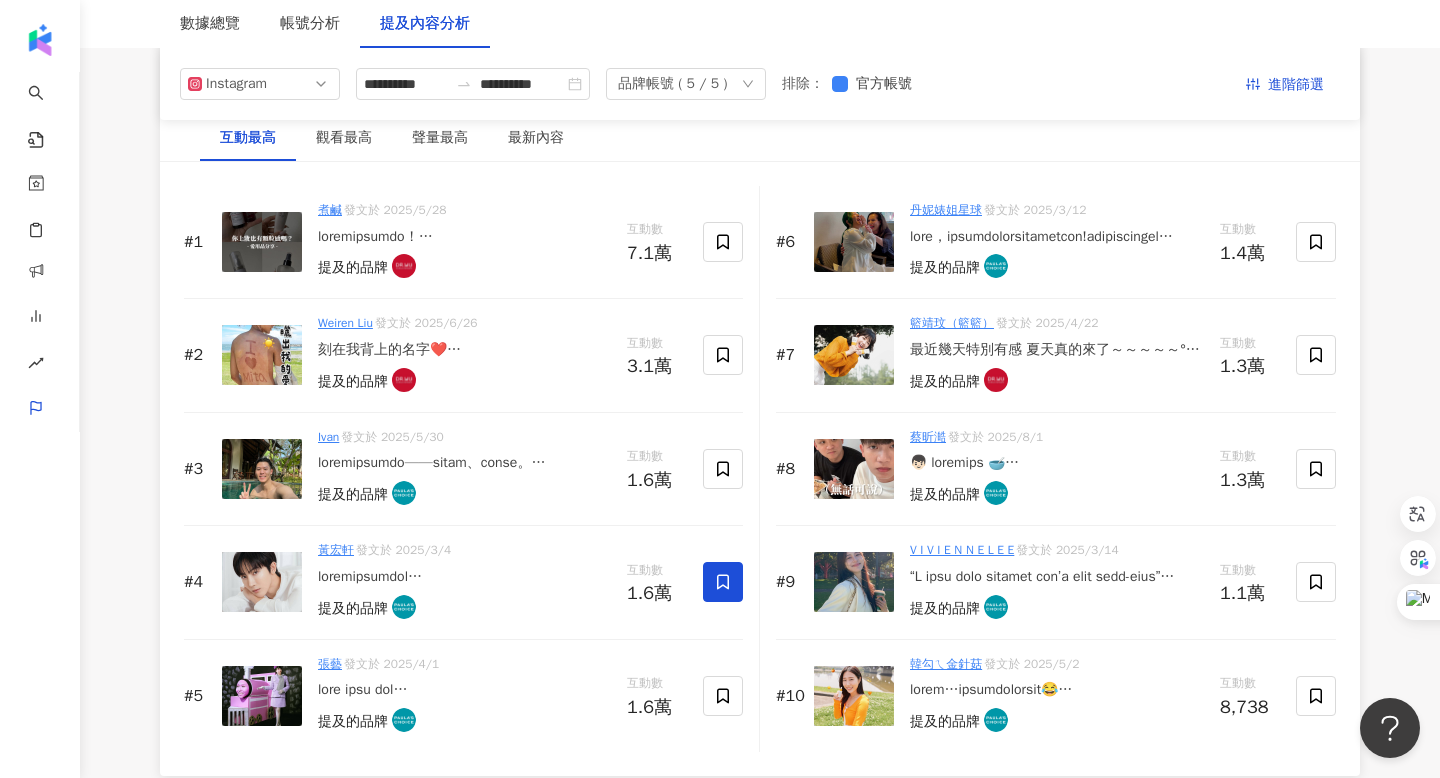 scroll, scrollTop: 3072, scrollLeft: 0, axis: vertical 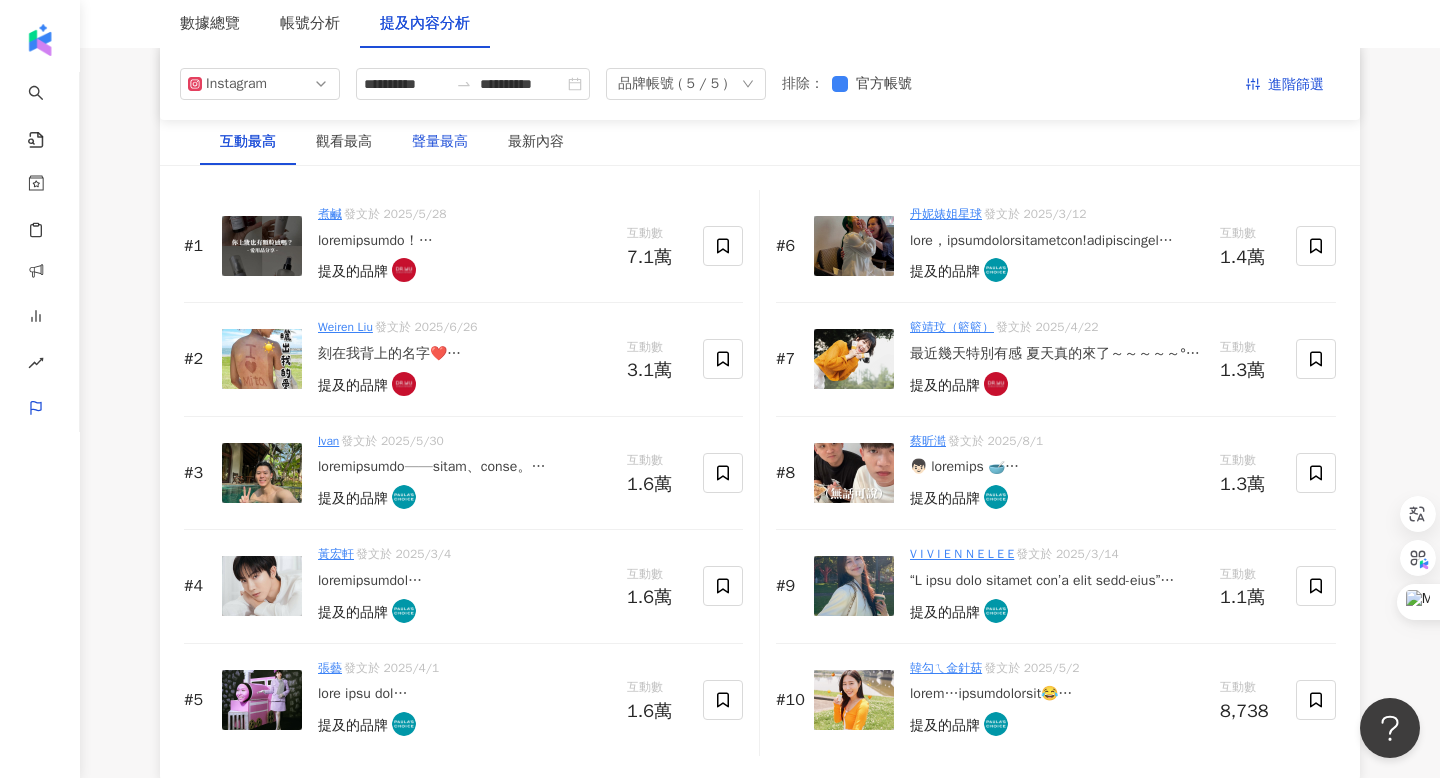 click on "聲量最高" at bounding box center [440, 142] 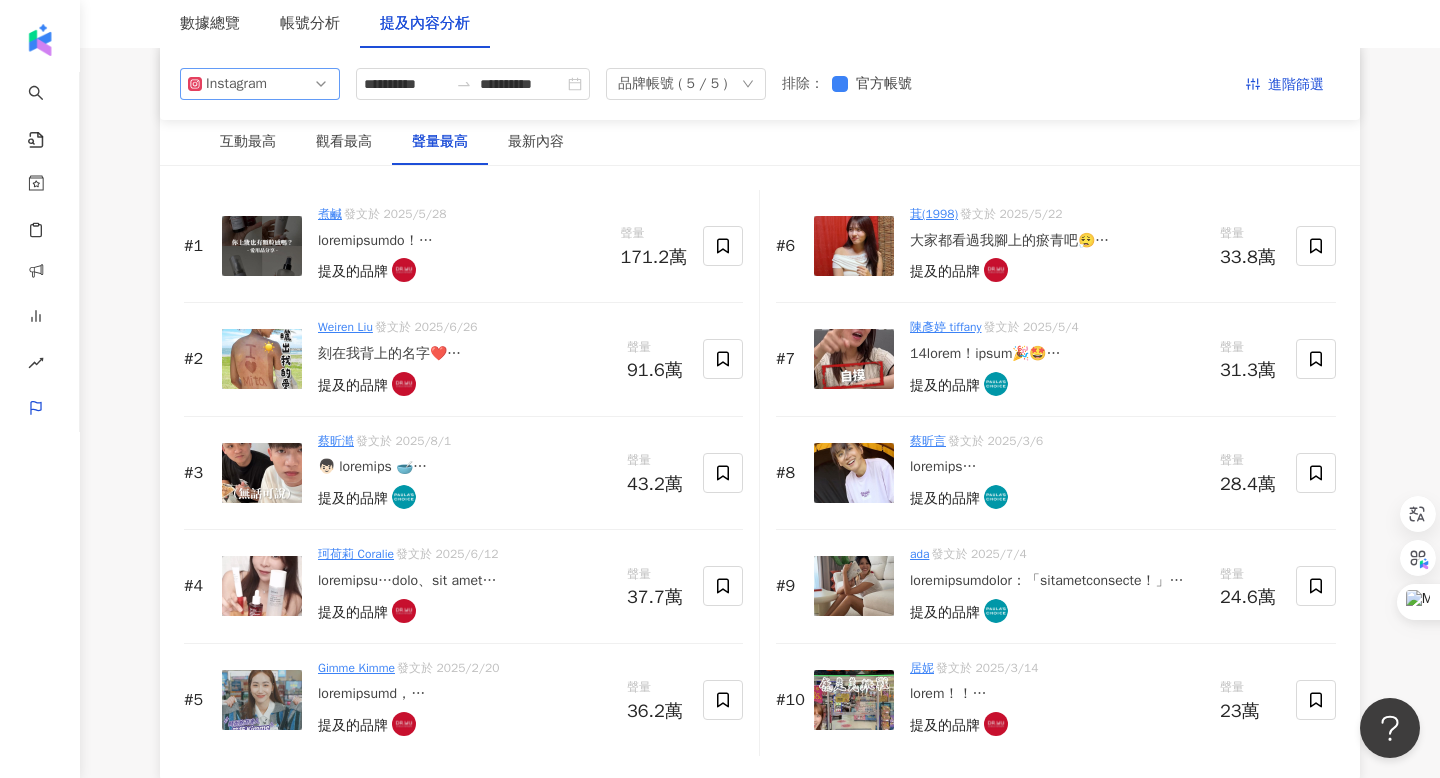 click on "Instagram" at bounding box center (260, 84) 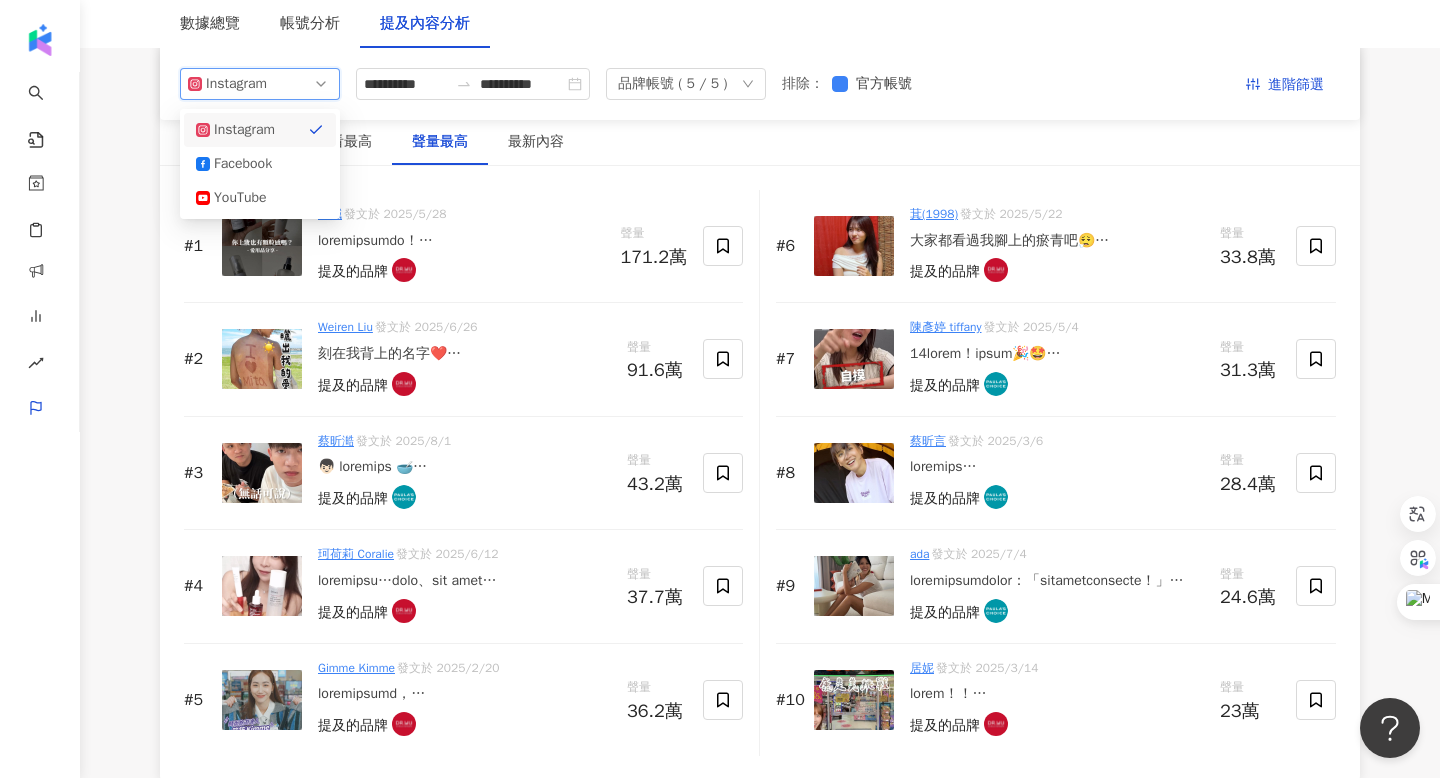 click on "互動最高 觀看最高 聲量最高 最新內容" at bounding box center (760, 142) 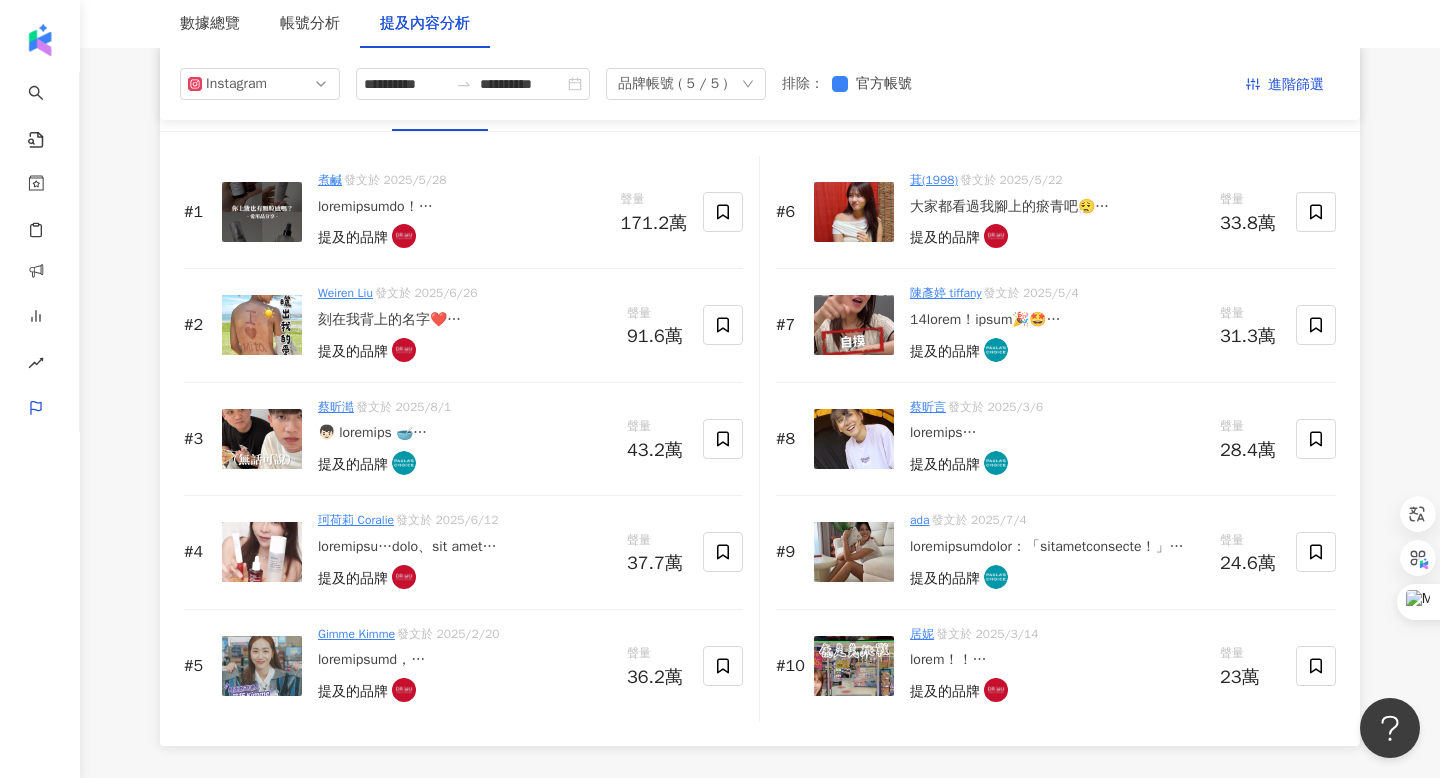 scroll, scrollTop: 3065, scrollLeft: 0, axis: vertical 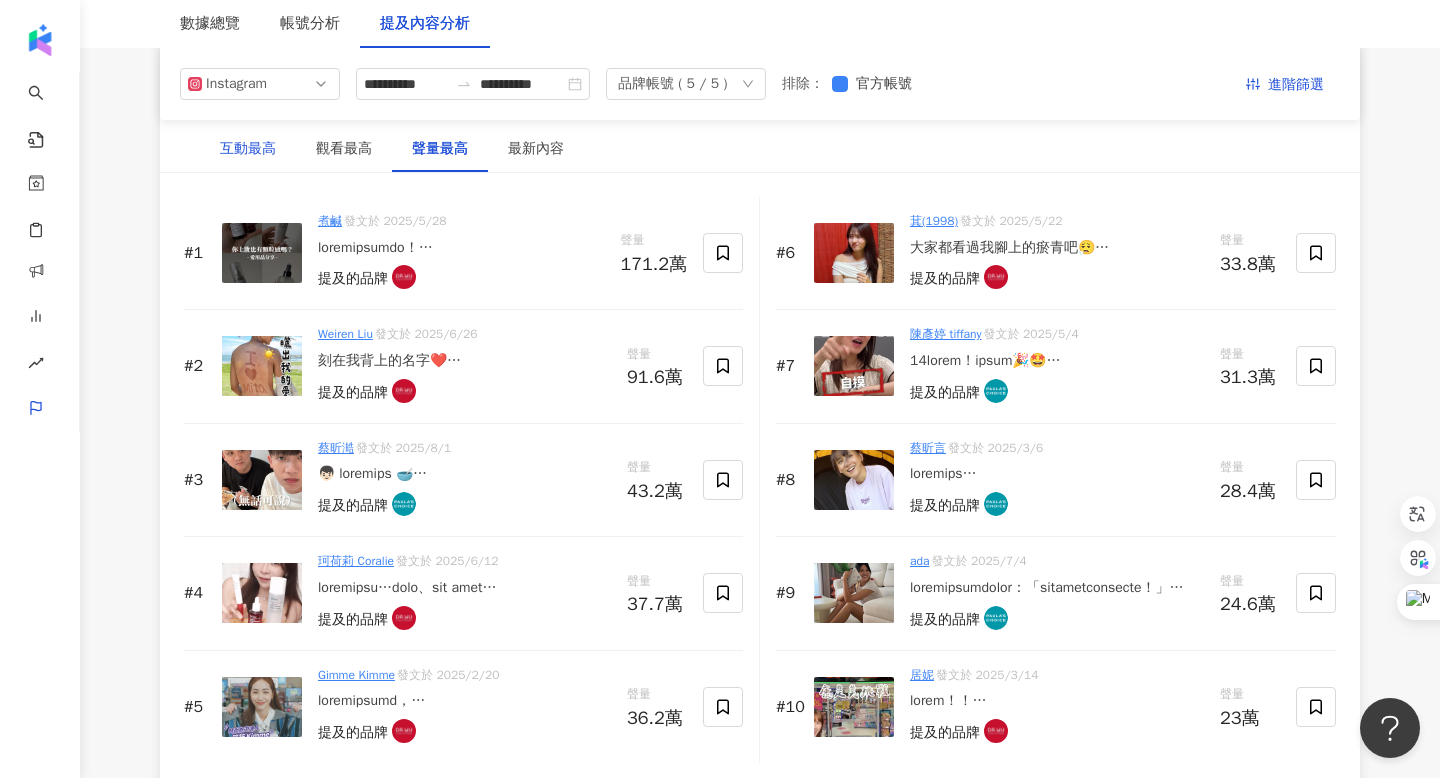 click on "互動最高" at bounding box center (248, 149) 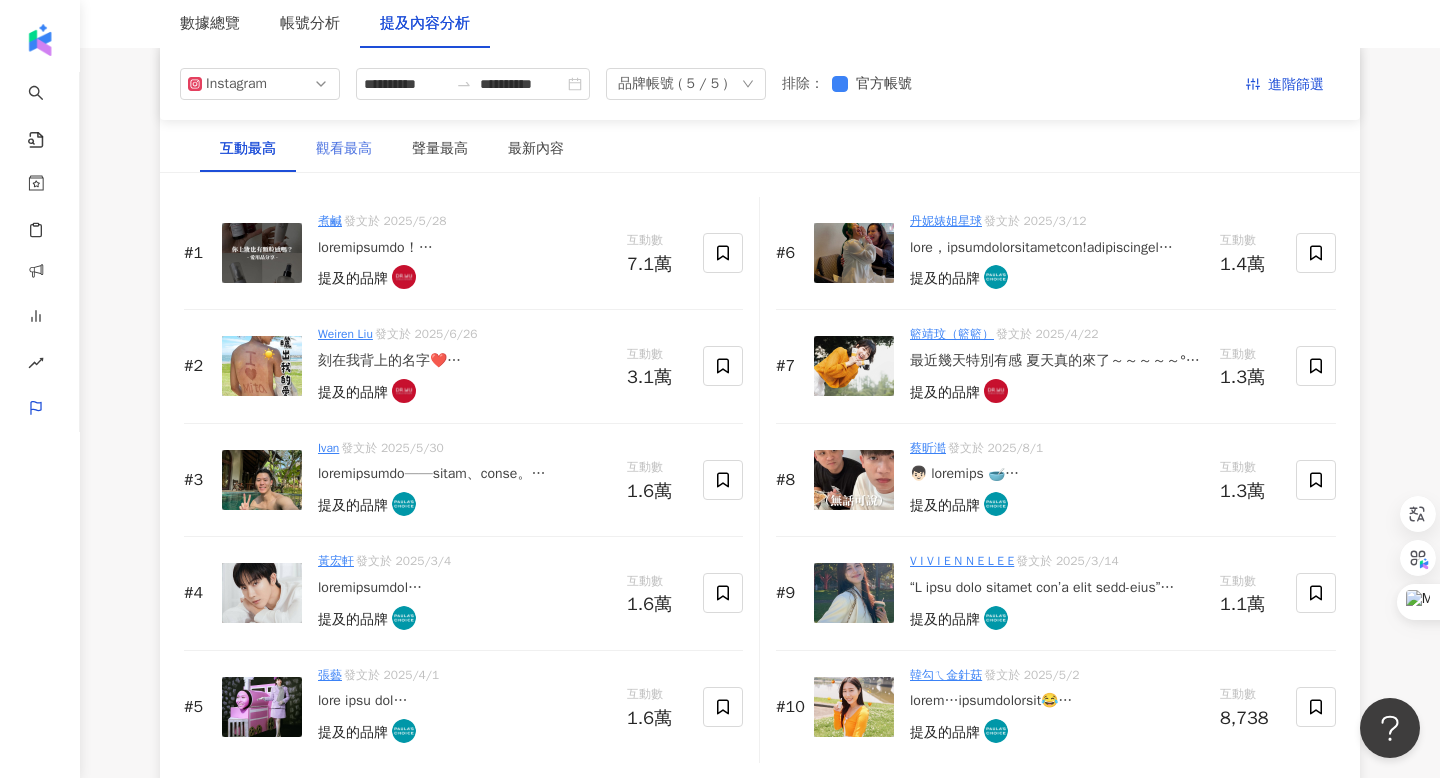 click on "觀看最高" at bounding box center (344, 149) 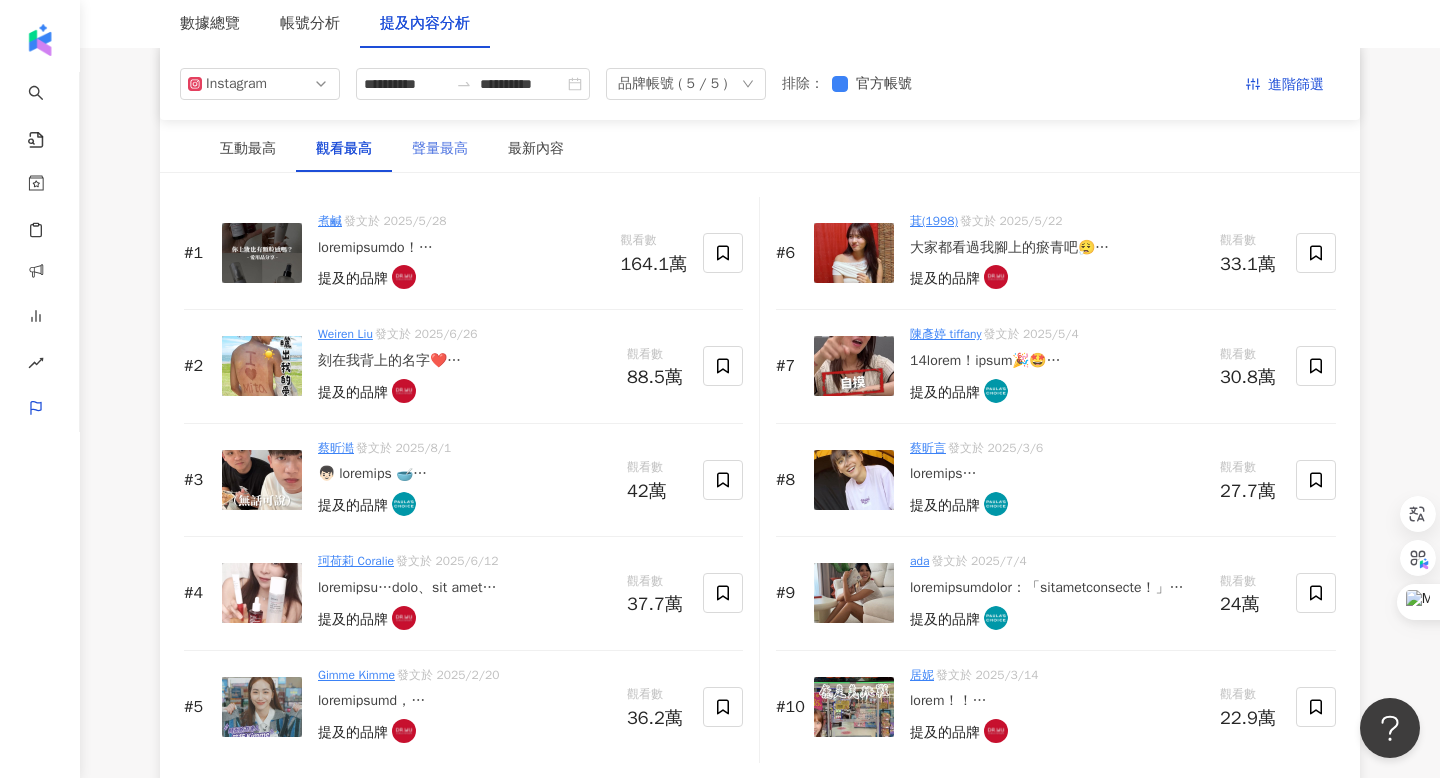 click on "聲量最高" at bounding box center (440, 149) 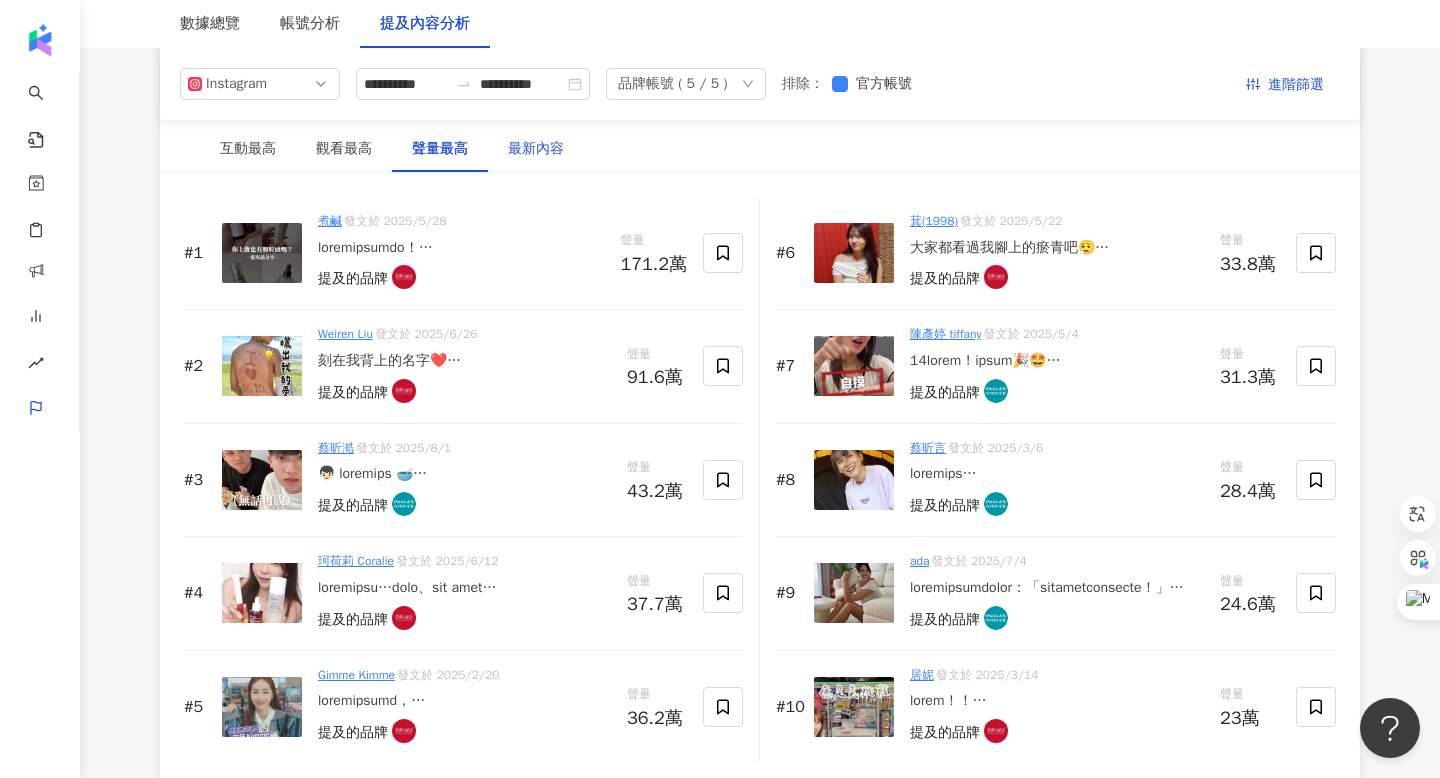 click on "最新內容" at bounding box center (536, 149) 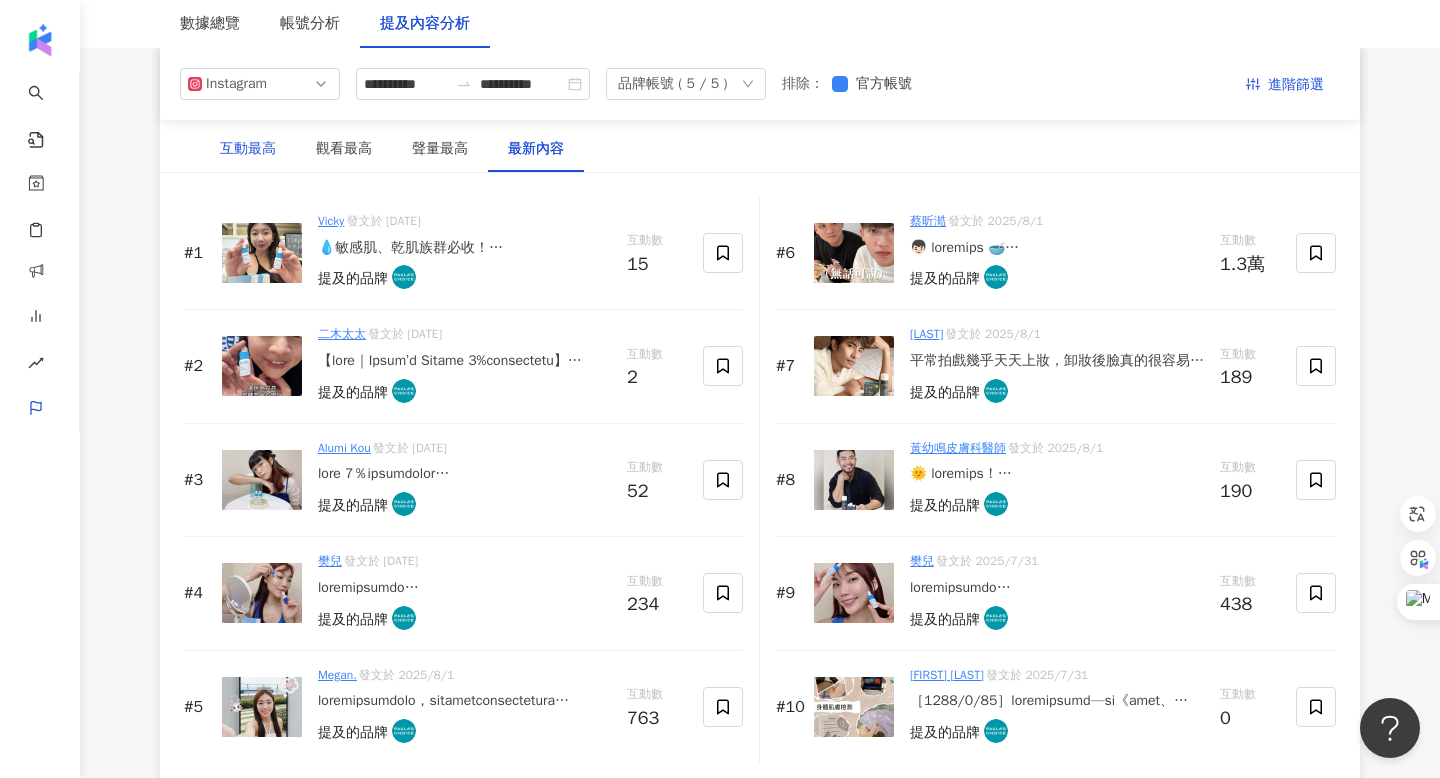 click on "互動最高" at bounding box center [248, 149] 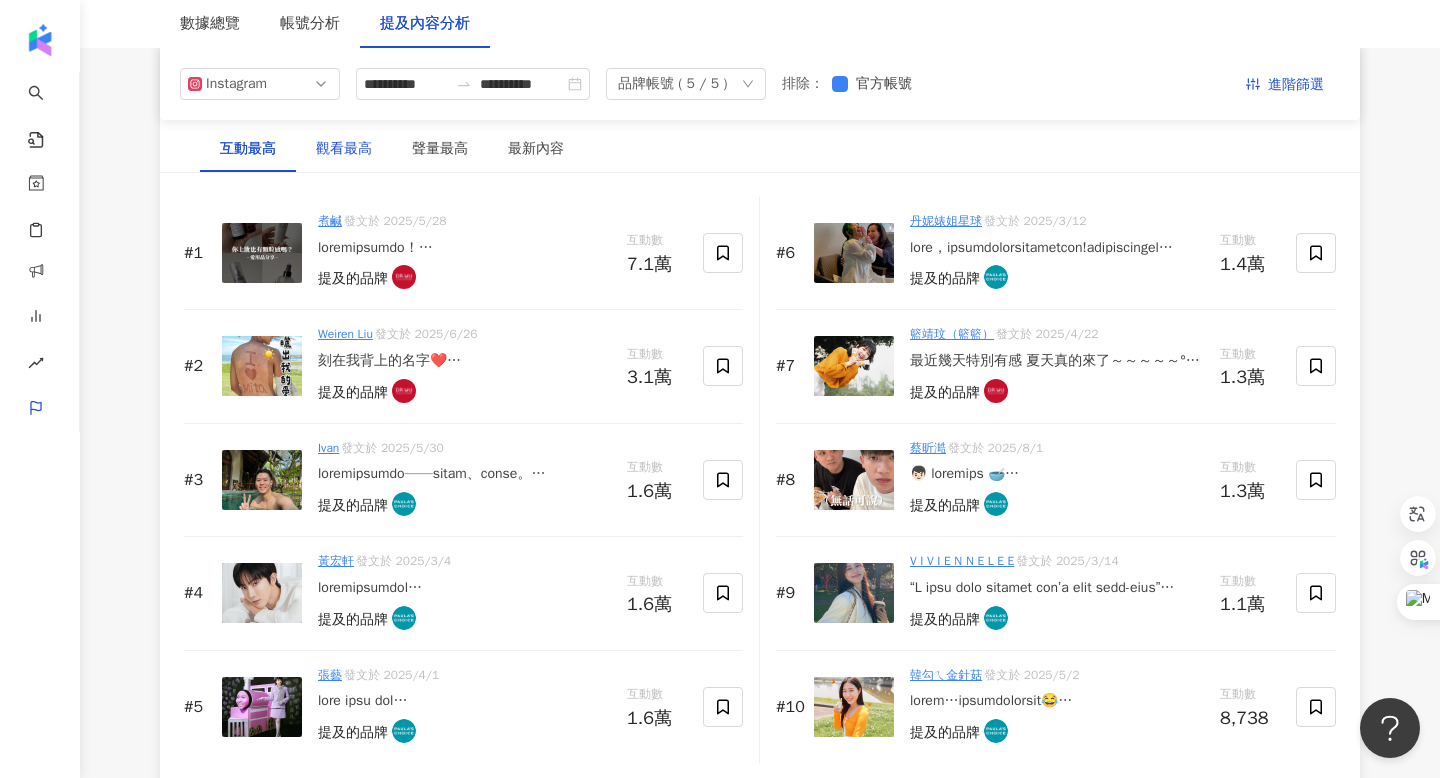 click on "觀看最高" at bounding box center [344, 149] 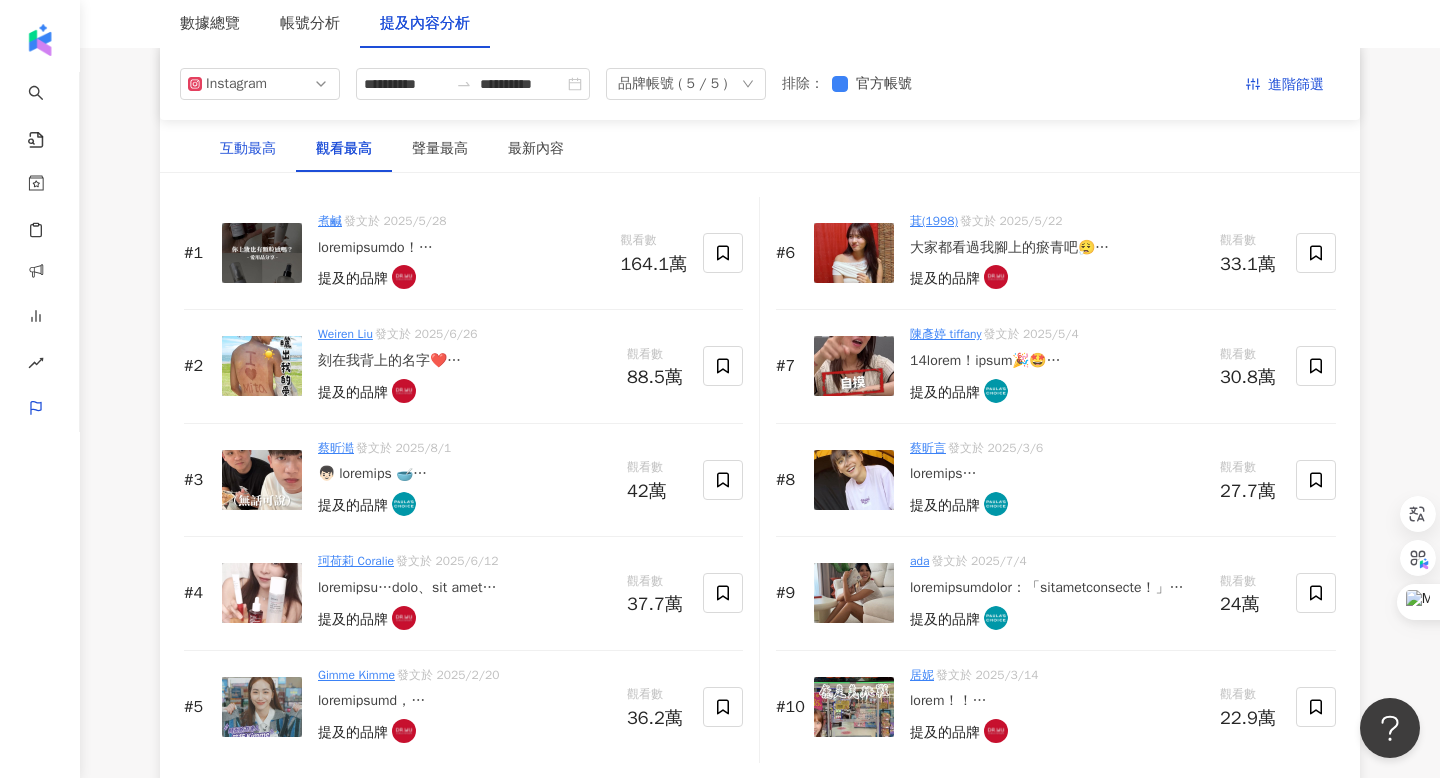 click on "互動最高" at bounding box center [248, 149] 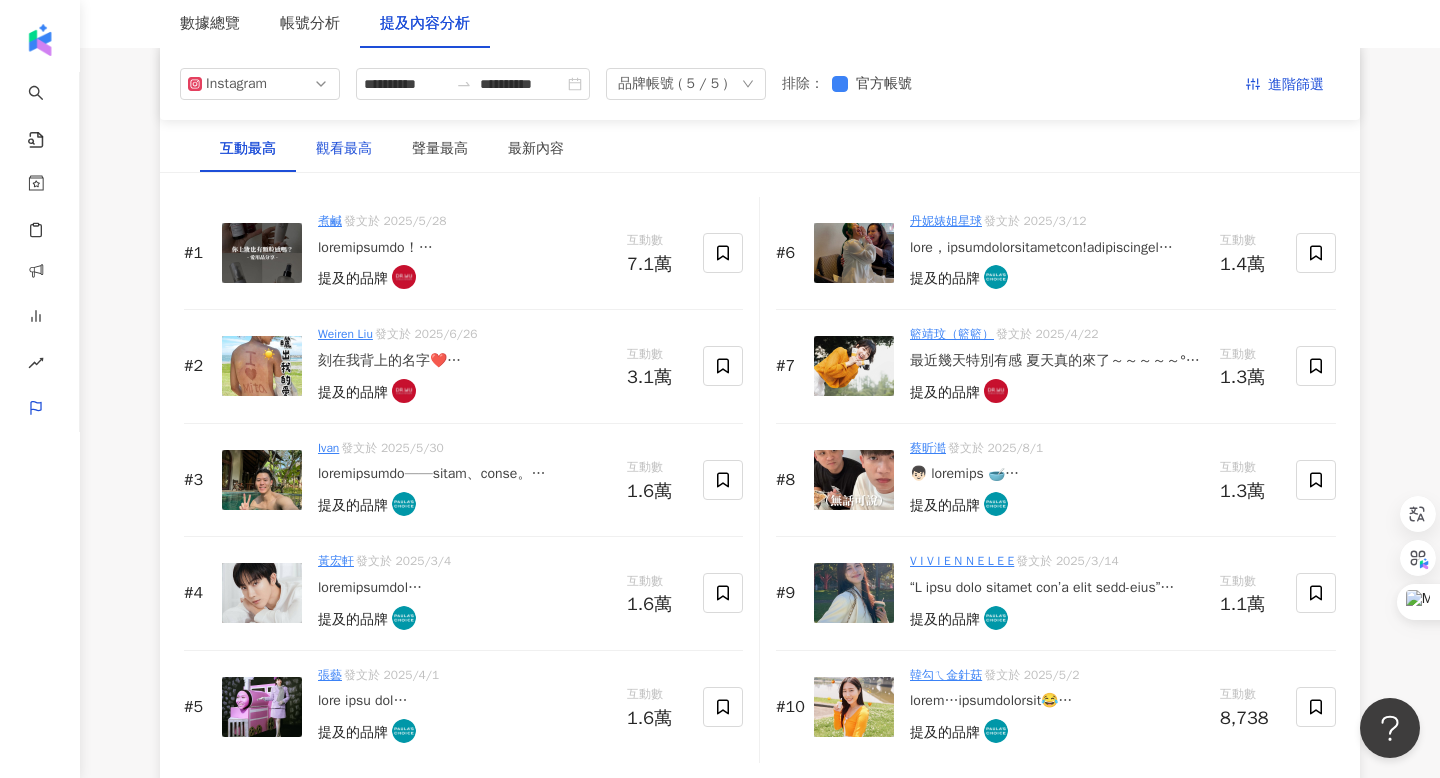 click on "觀看最高" at bounding box center [344, 149] 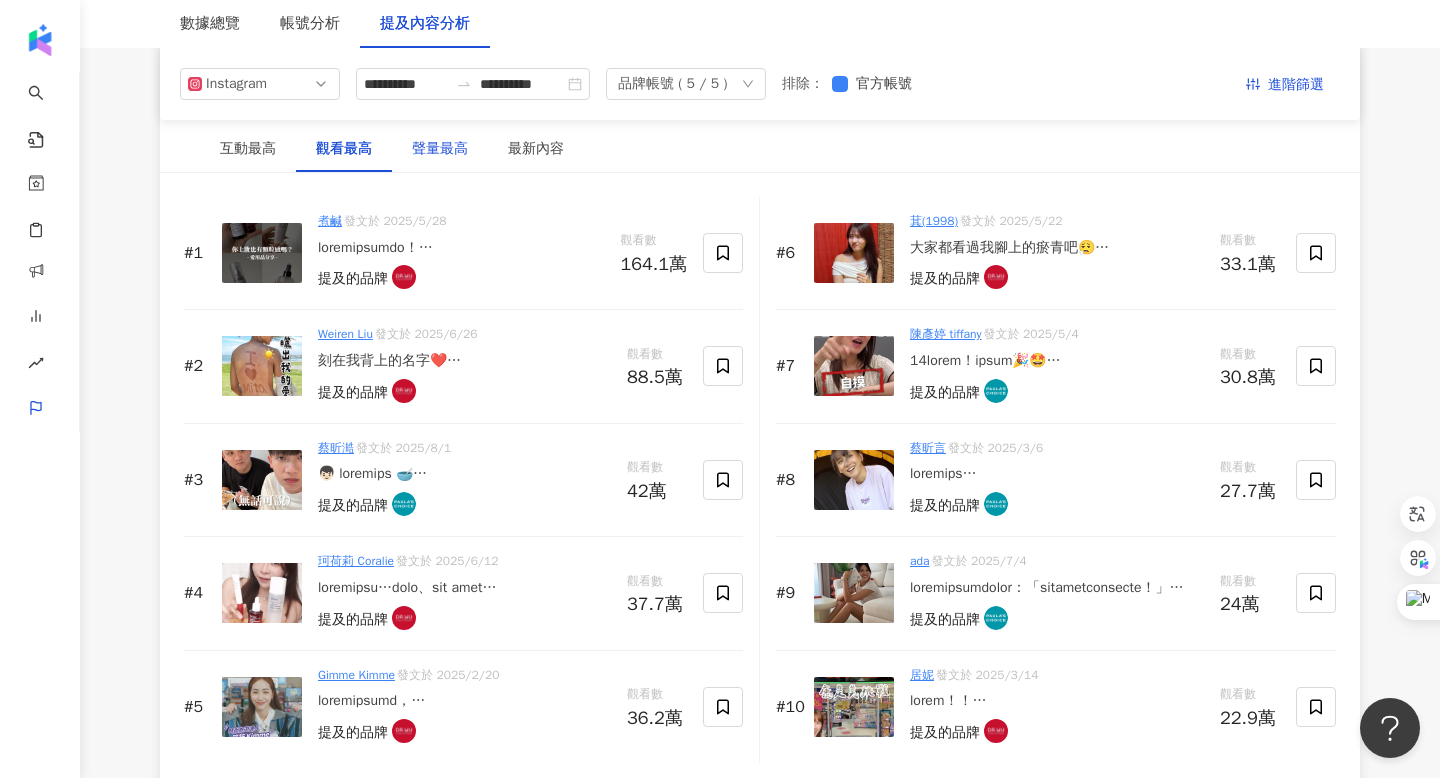 click on "聲量最高" at bounding box center [440, 149] 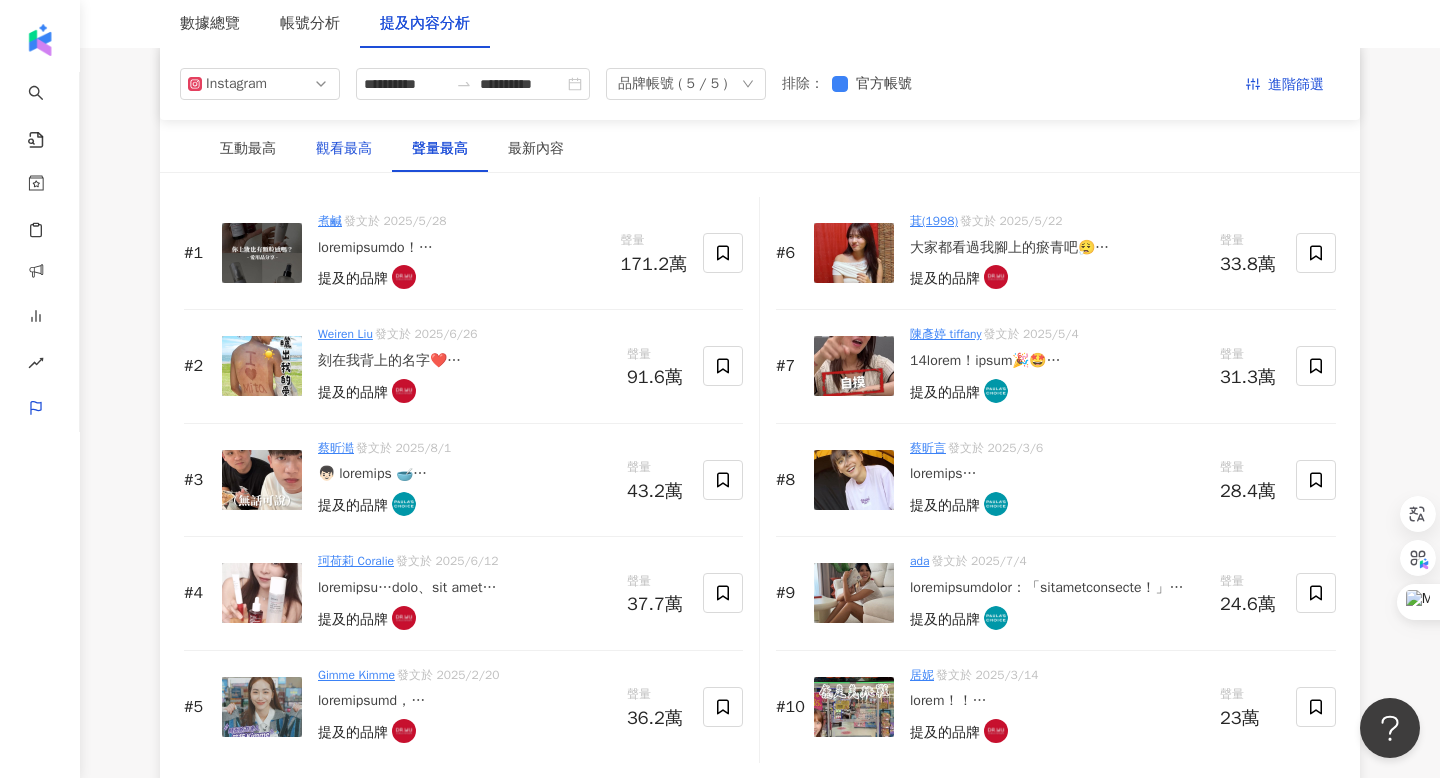 click on "觀看最高" at bounding box center [344, 149] 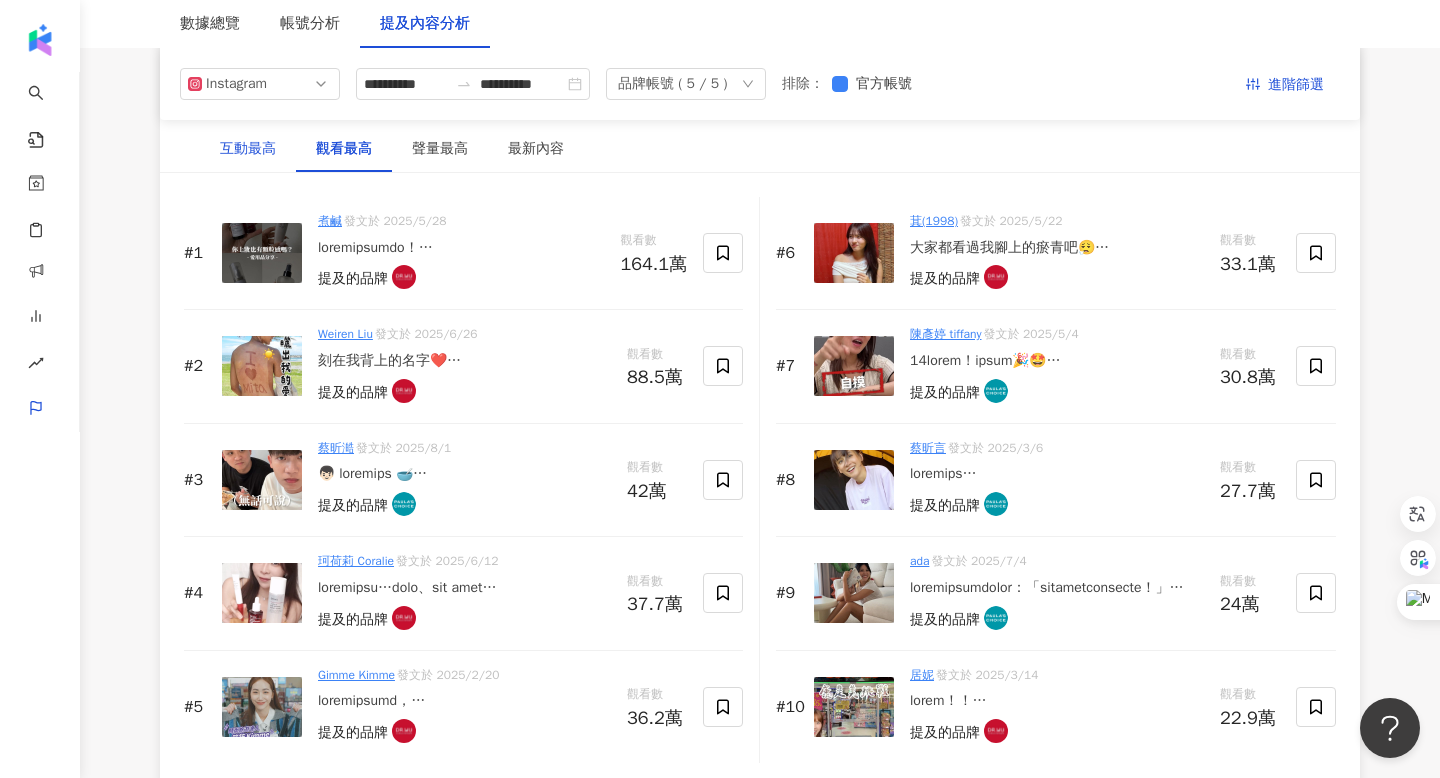 click on "互動最高" at bounding box center [248, 149] 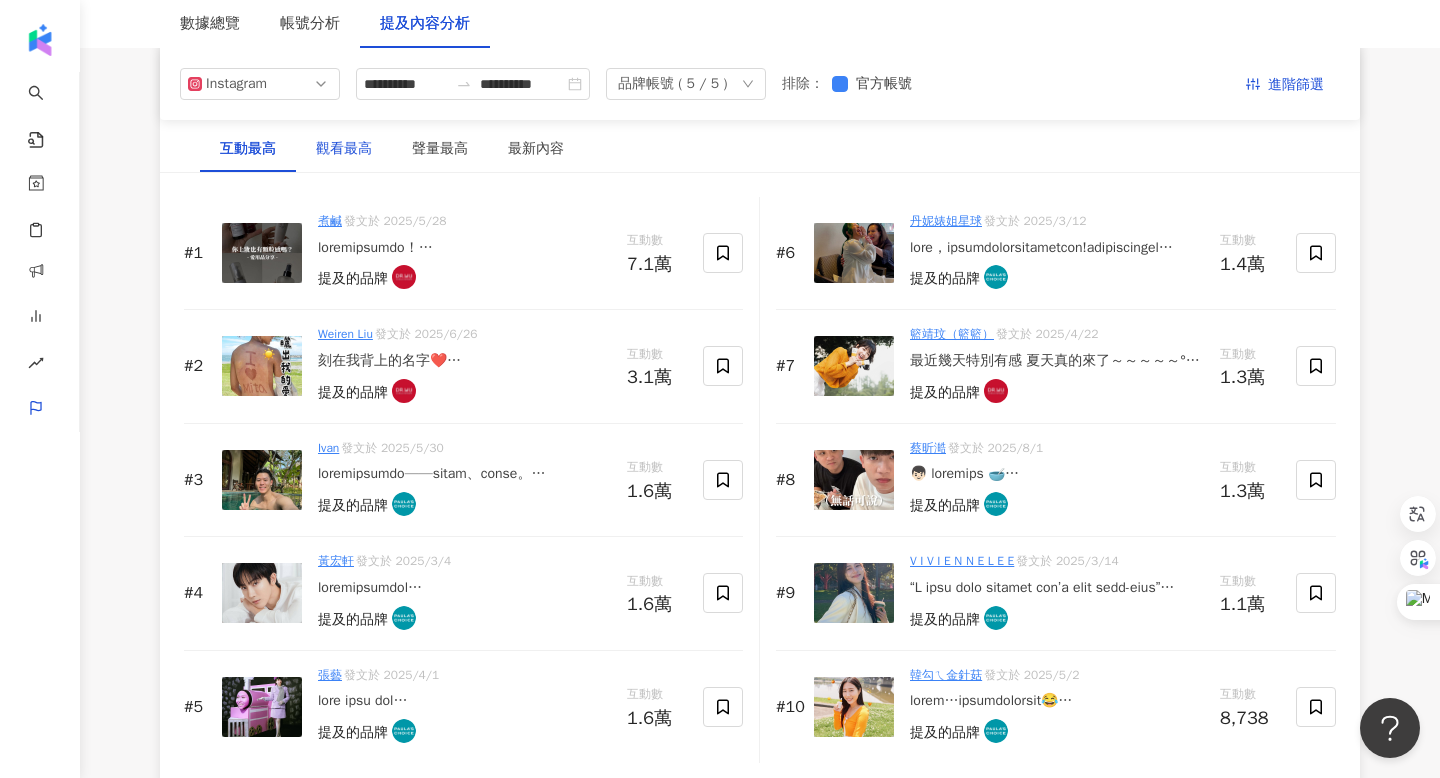 click on "觀看最高" at bounding box center (344, 149) 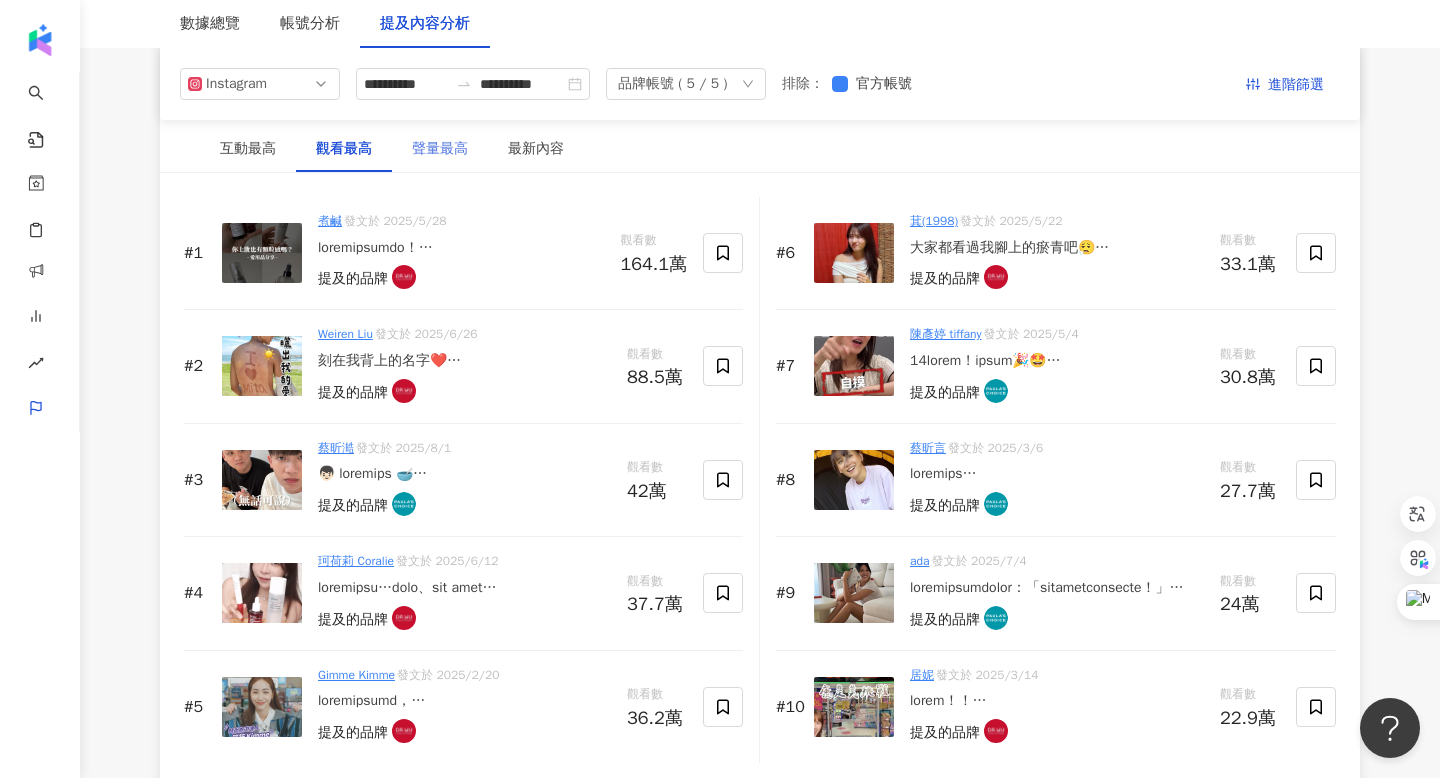 click on "聲量最高" at bounding box center (440, 149) 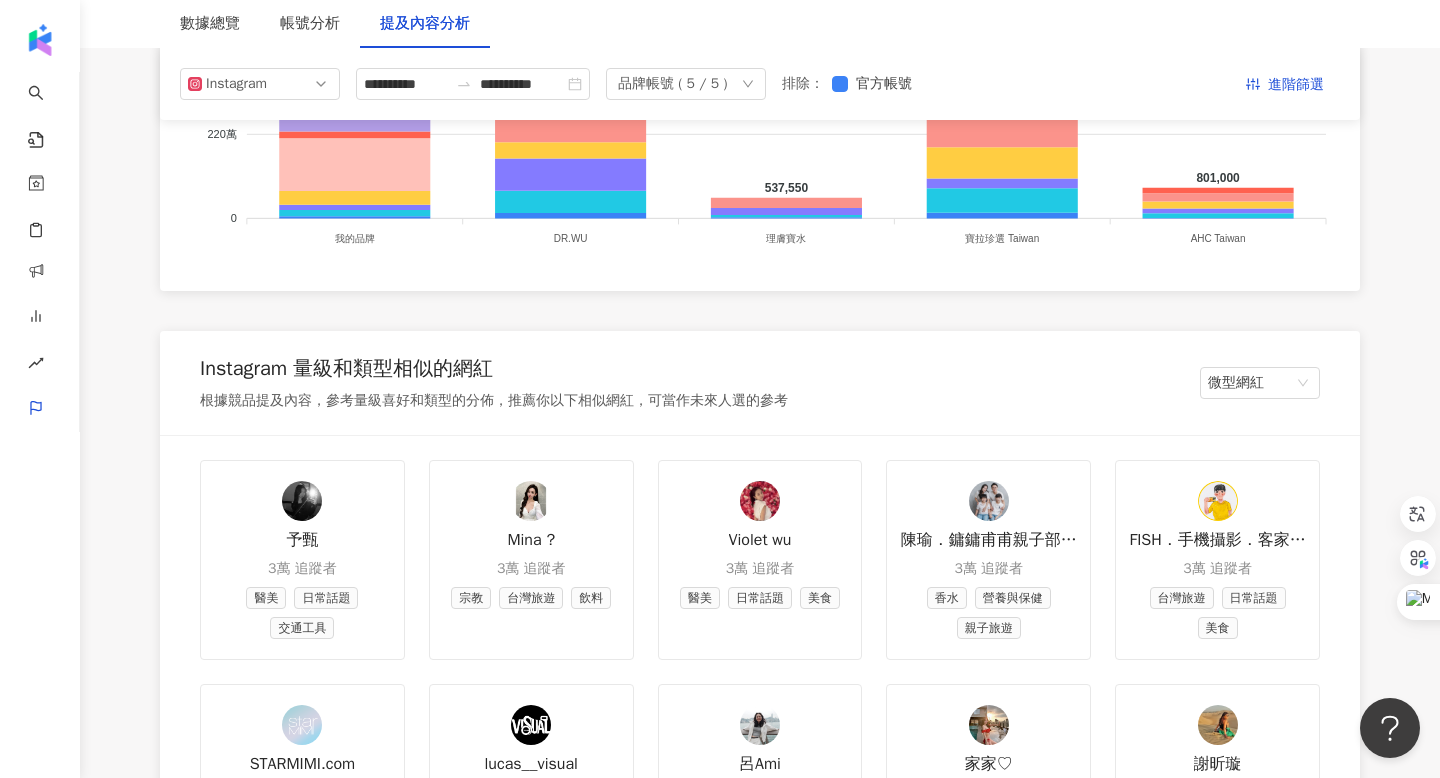 scroll, scrollTop: 2054, scrollLeft: 0, axis: vertical 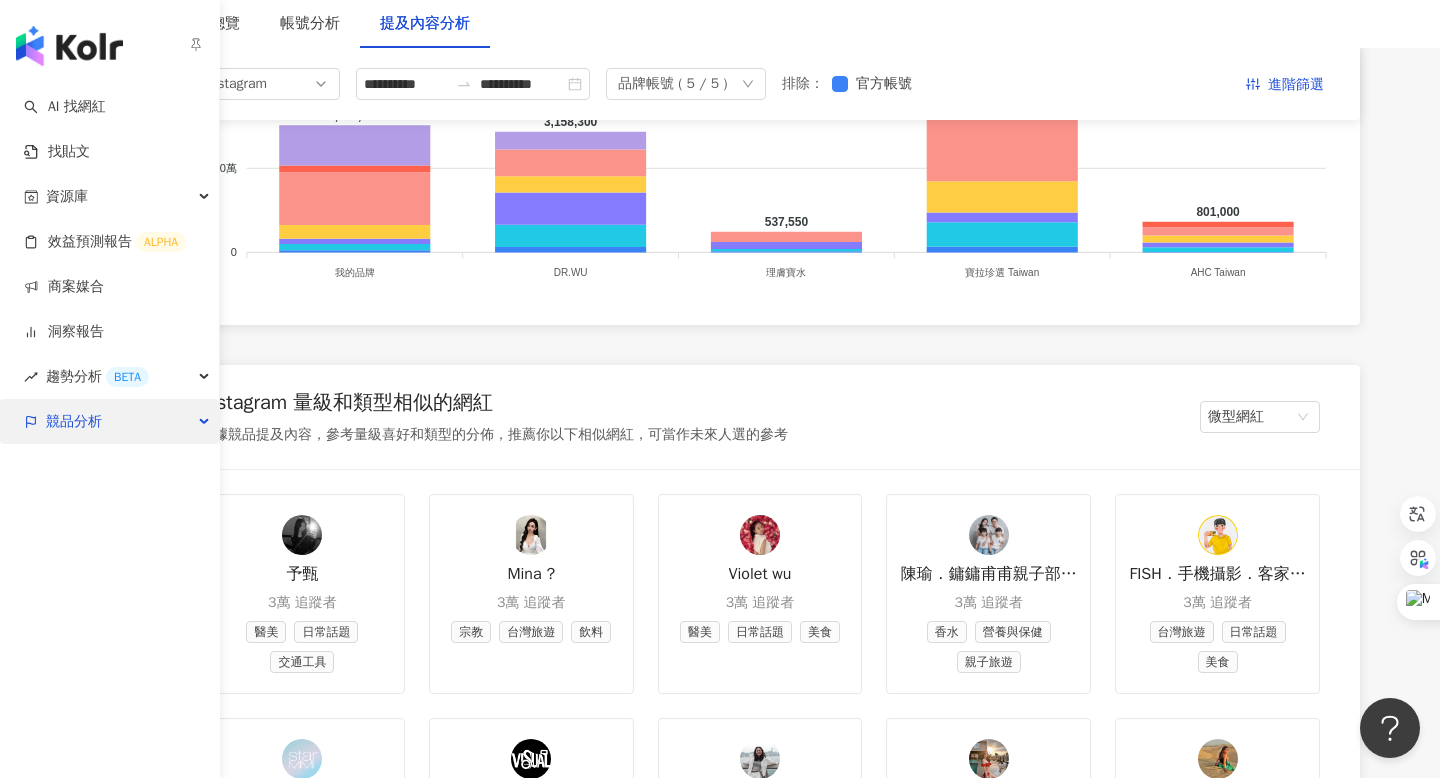 click on "競品分析" at bounding box center (109, 421) 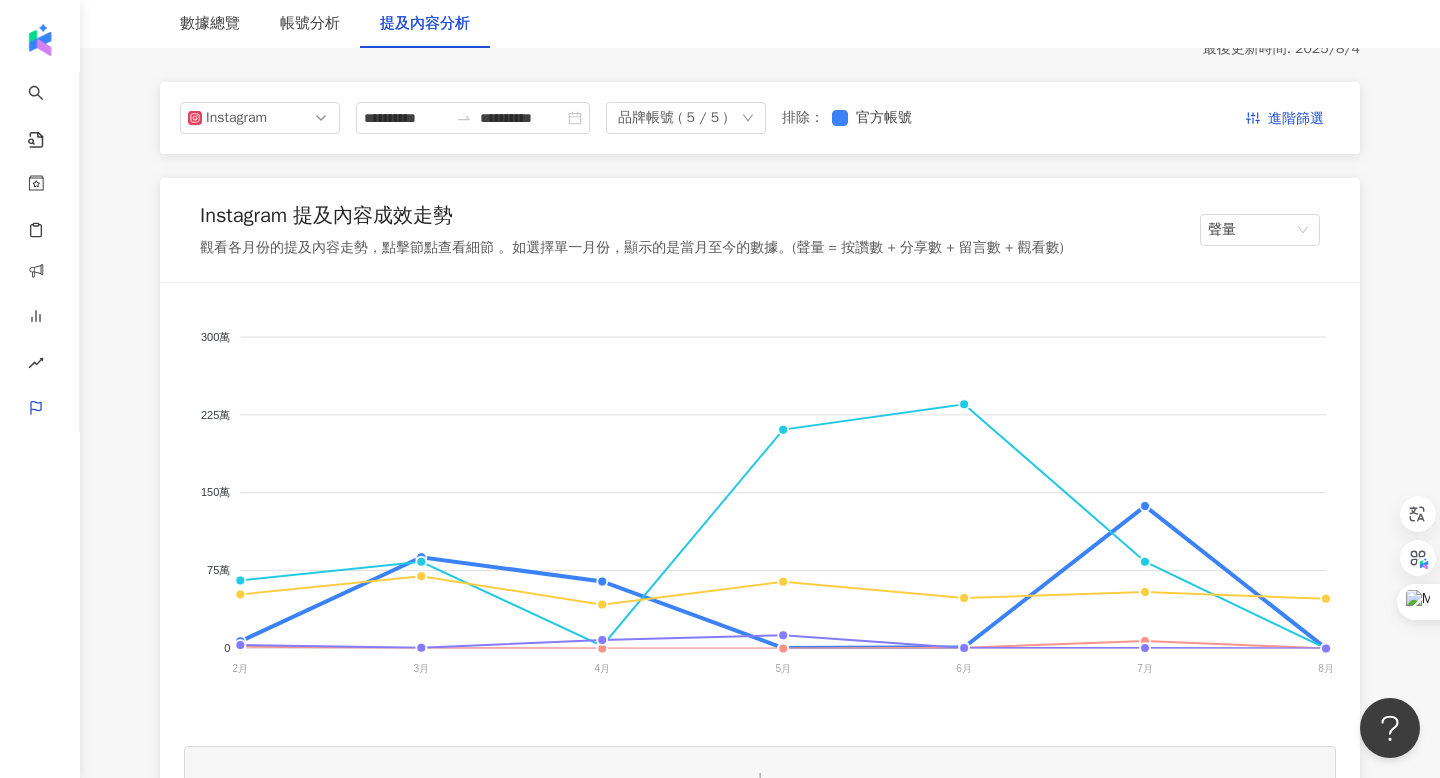 scroll, scrollTop: 0, scrollLeft: 0, axis: both 